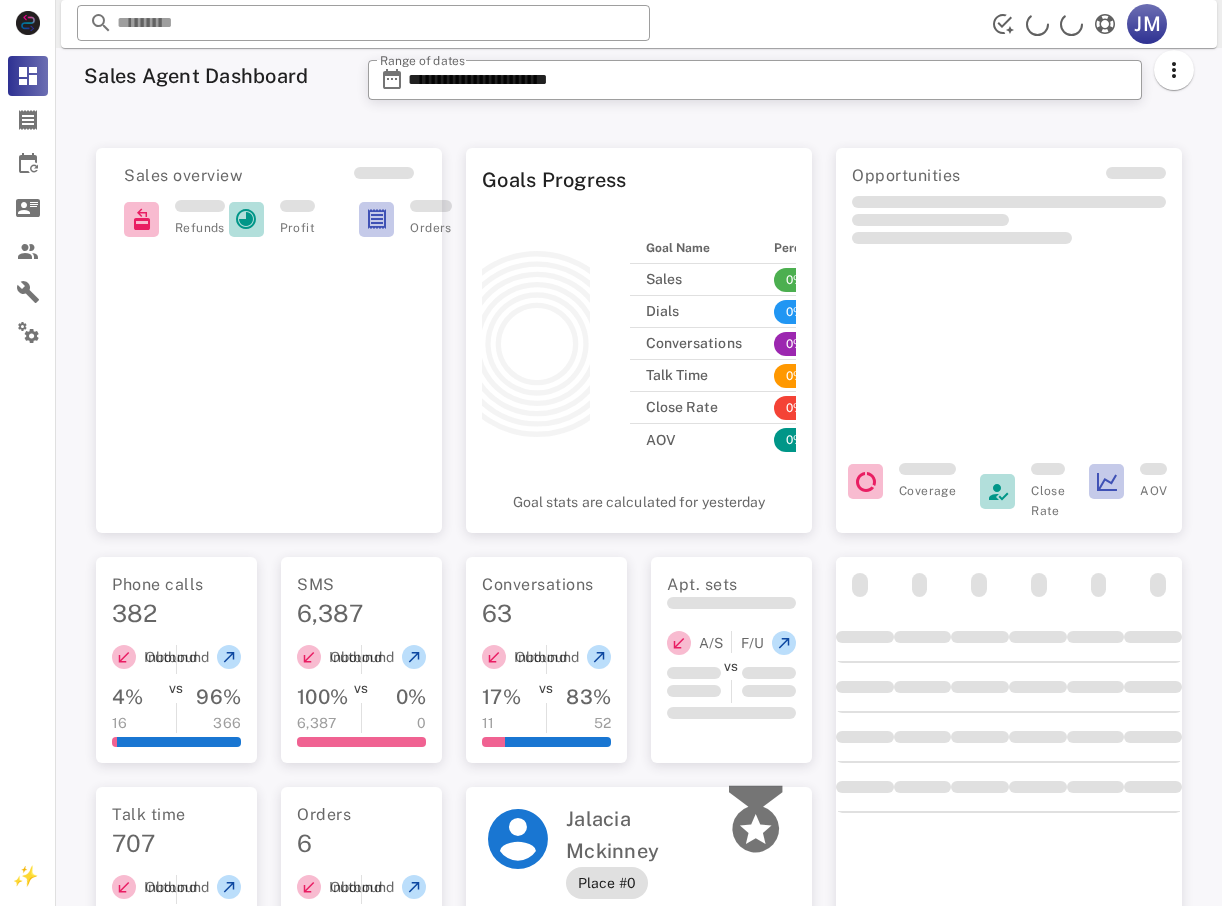 scroll, scrollTop: 0, scrollLeft: 0, axis: both 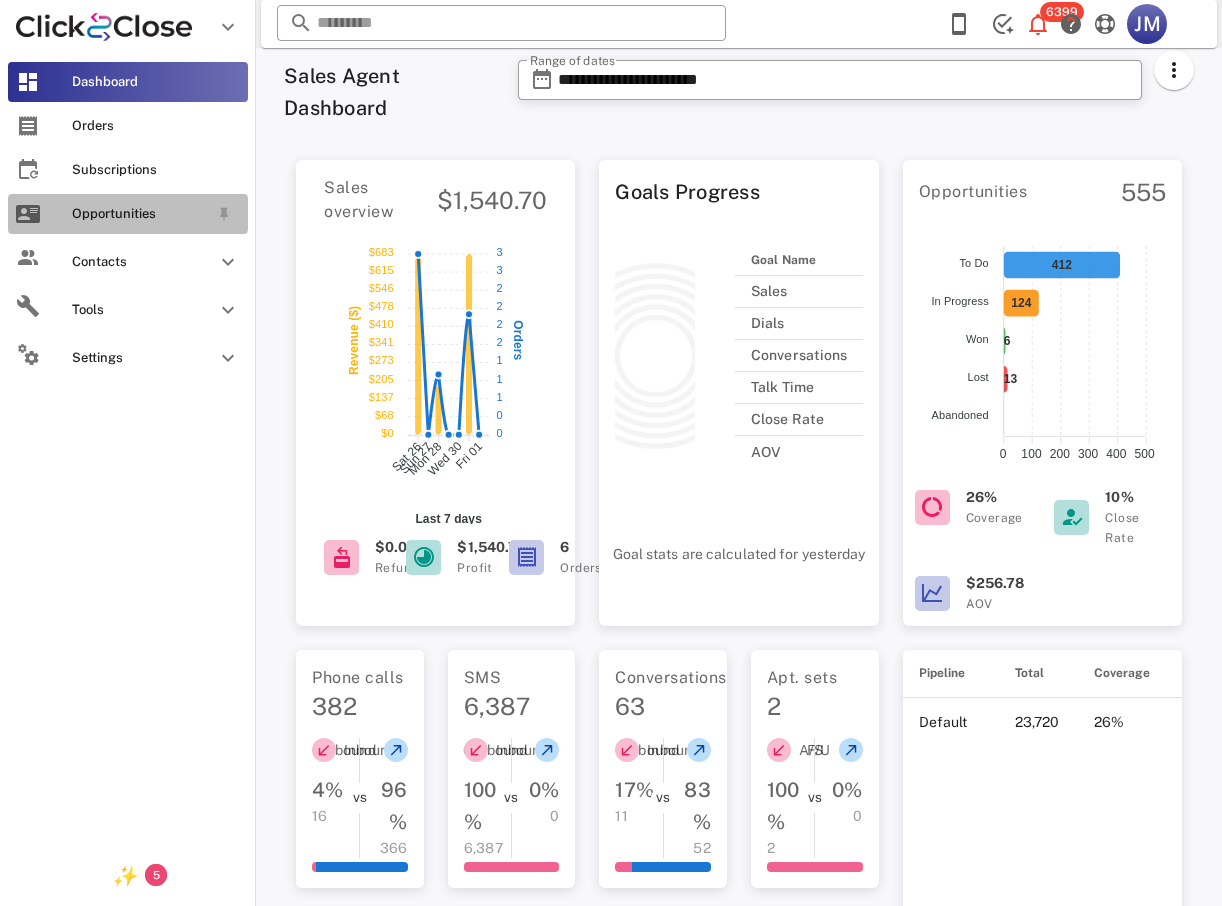 click on "Opportunities" at bounding box center [128, 214] 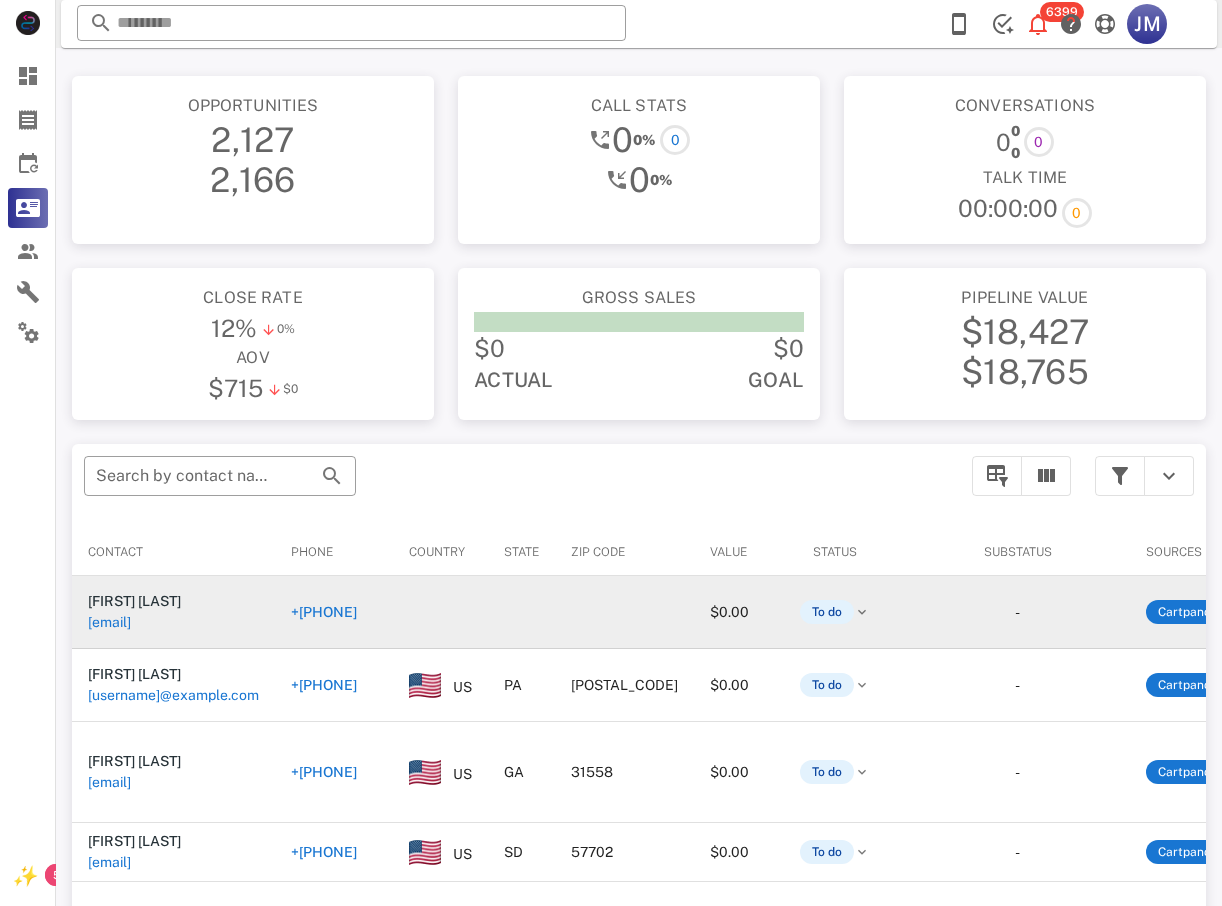 click on "+[PHONE]" at bounding box center [324, 612] 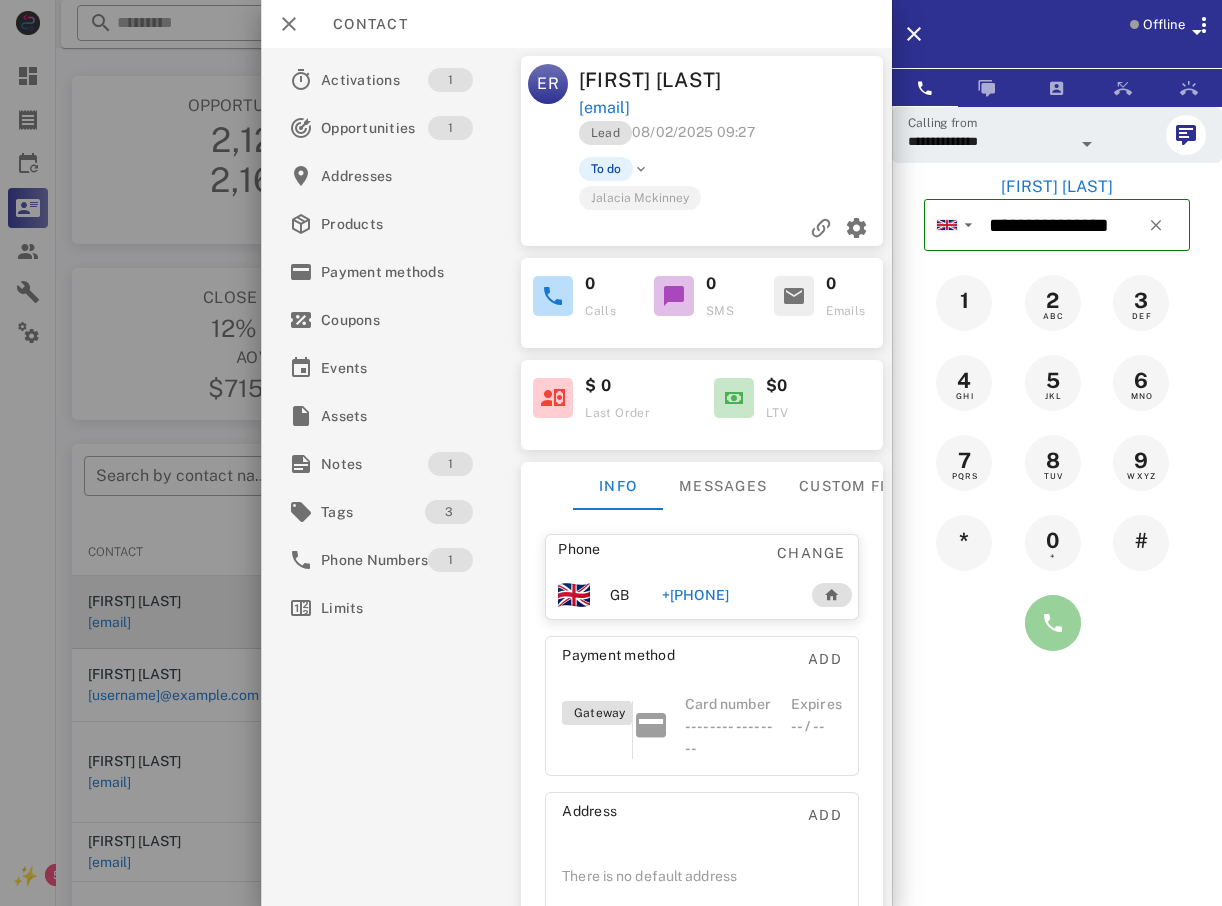 click at bounding box center [1053, 623] 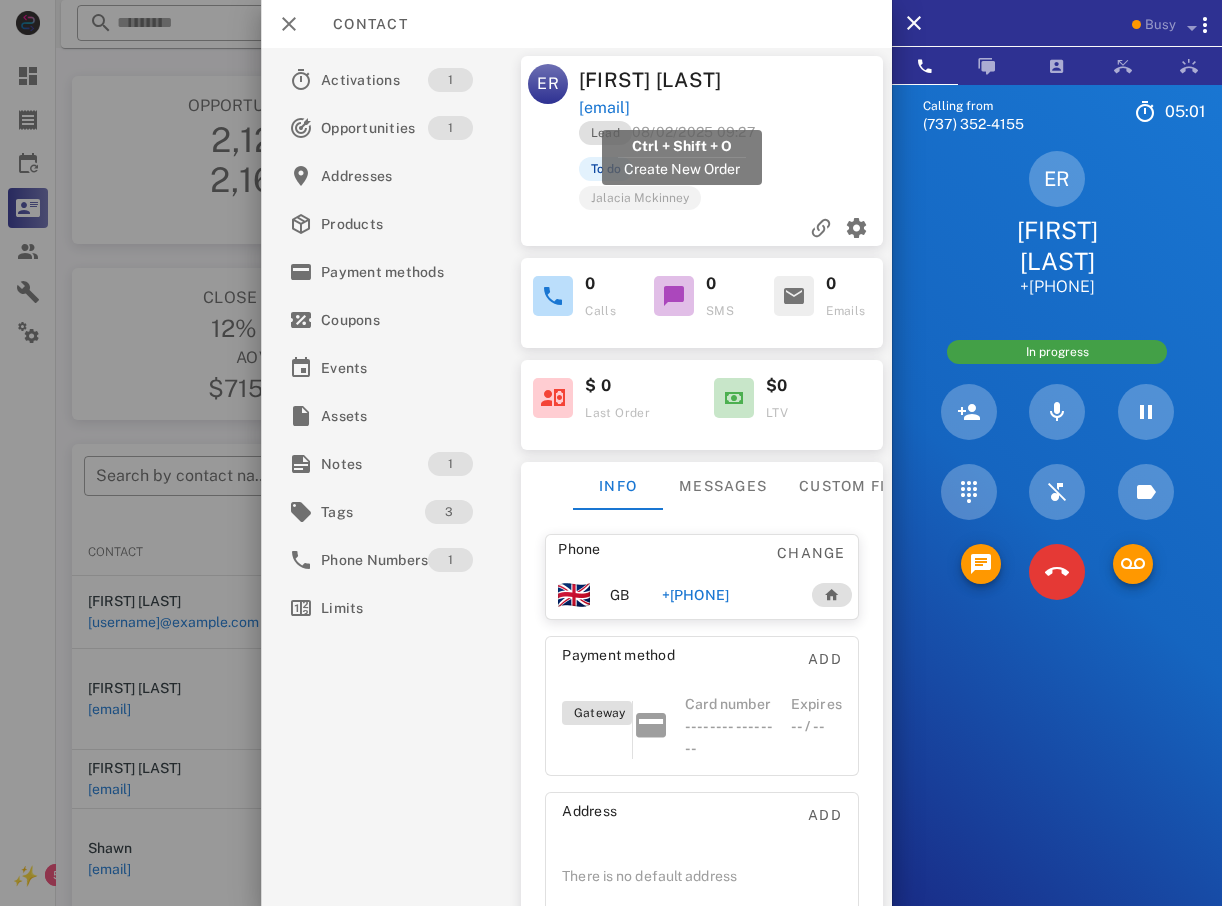 click on "[EMAIL]" at bounding box center (603, 108) 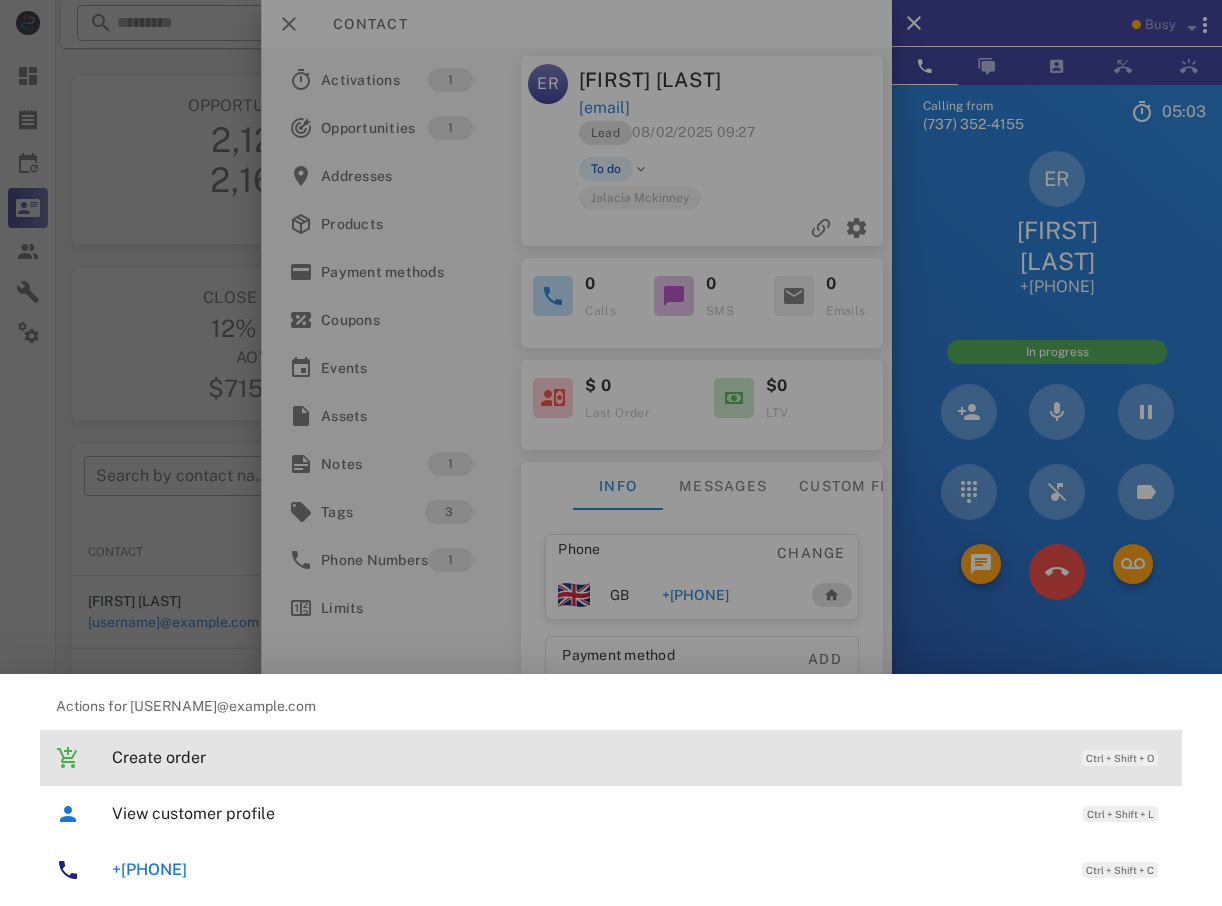 click on "Create order" at bounding box center (587, 757) 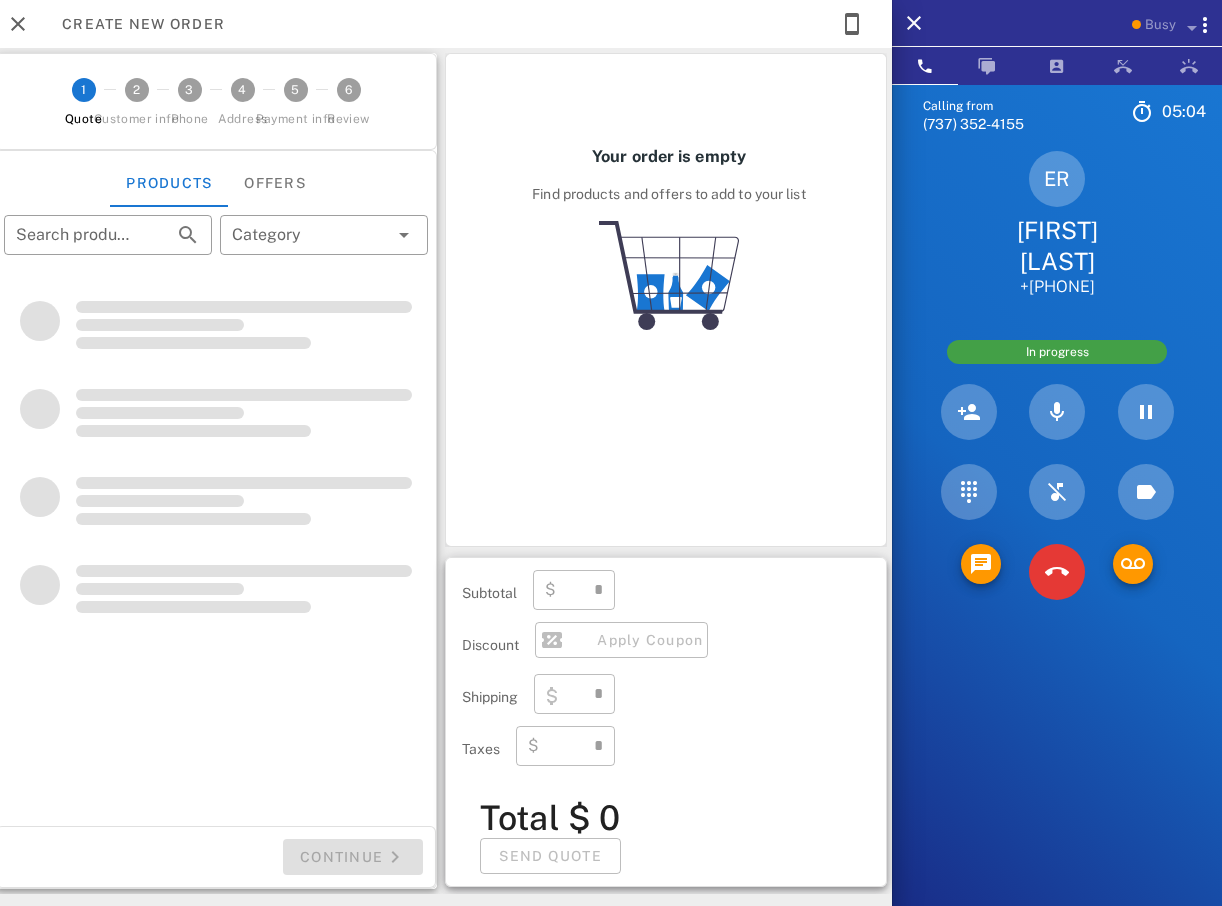 type on "**********" 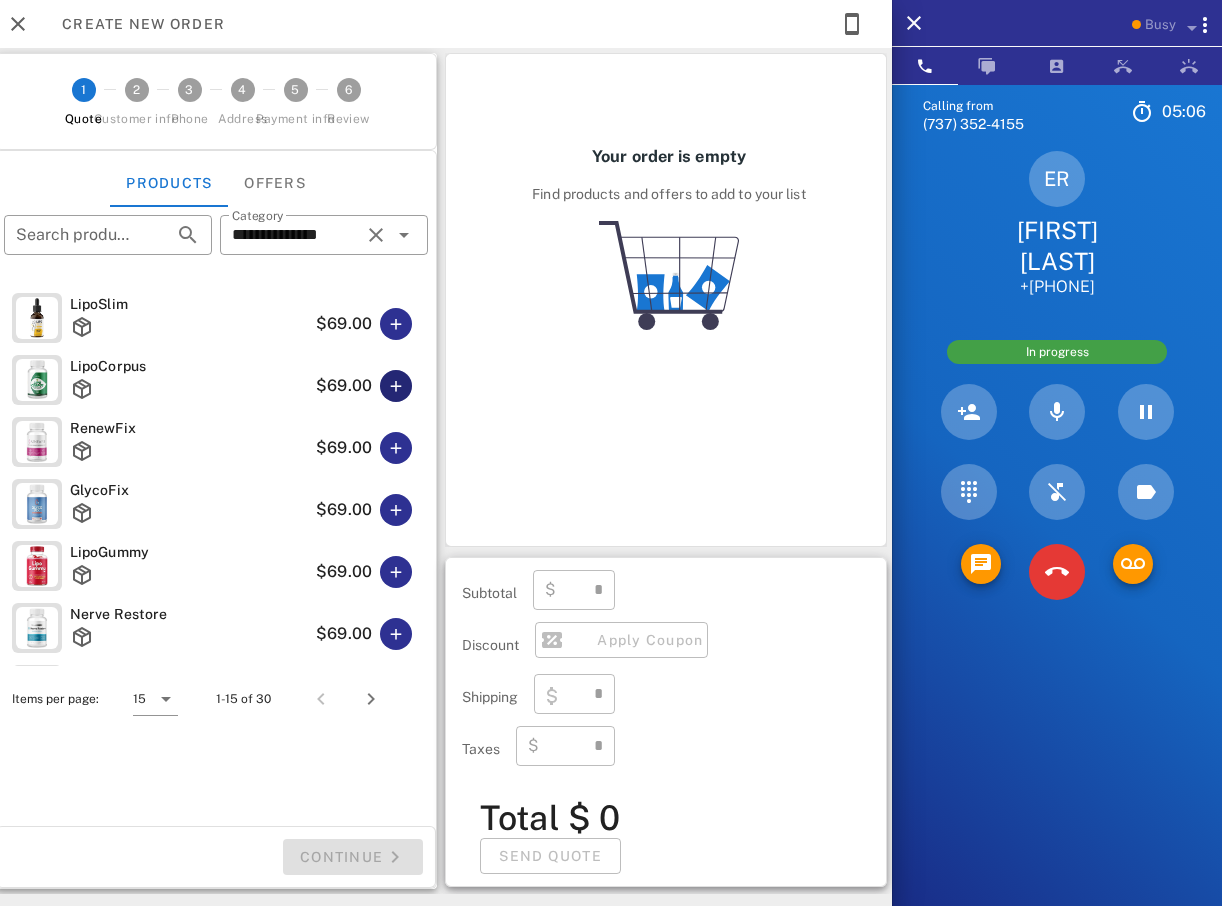 click at bounding box center [396, 386] 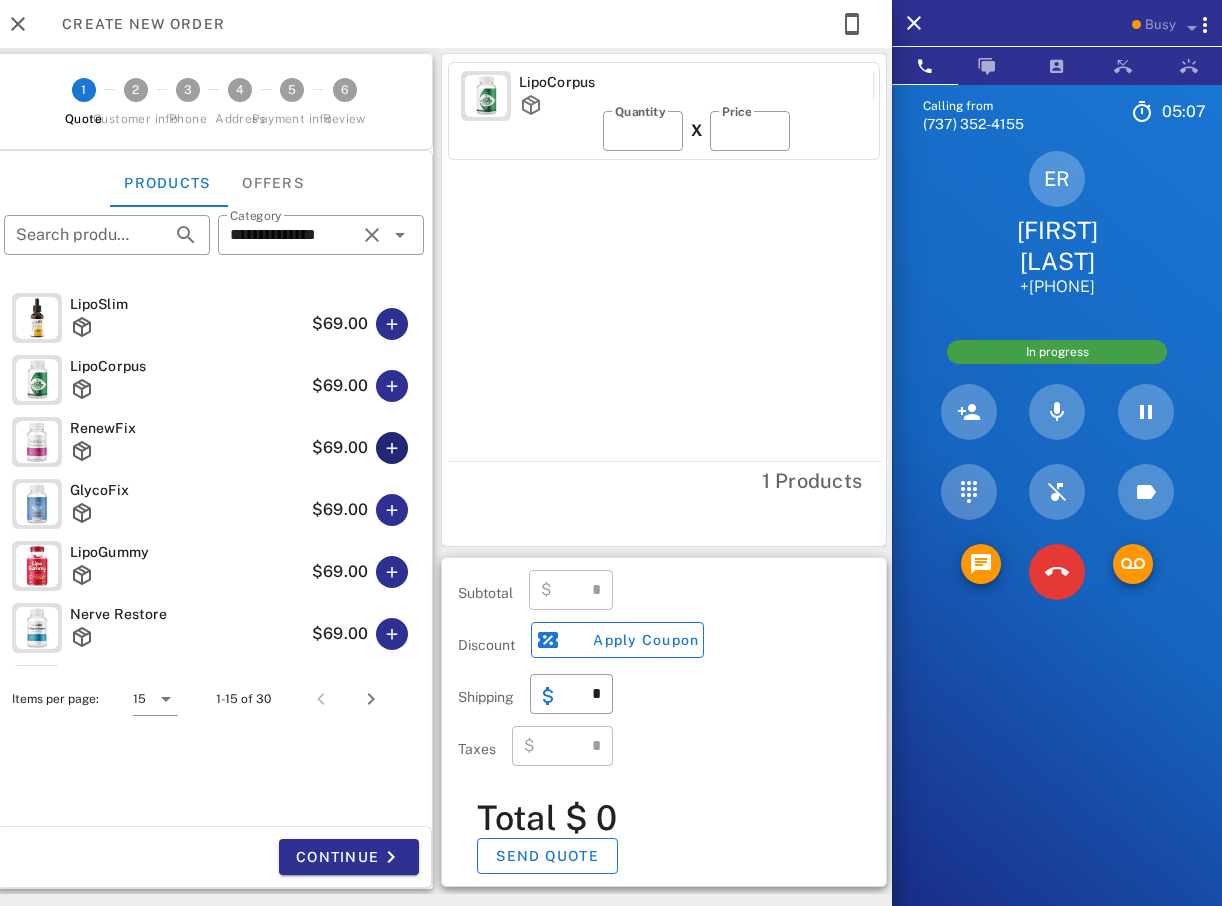 type on "*****" 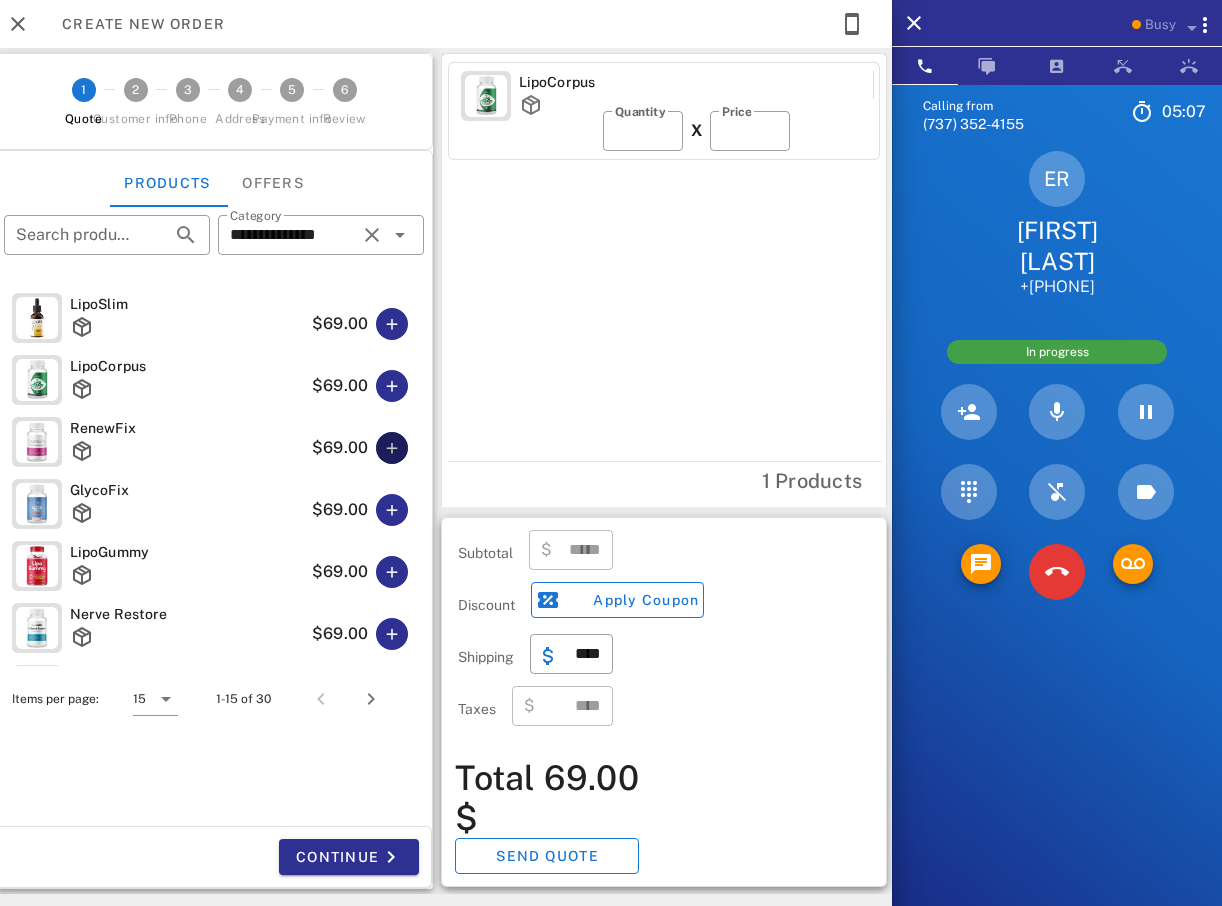 click at bounding box center [392, 448] 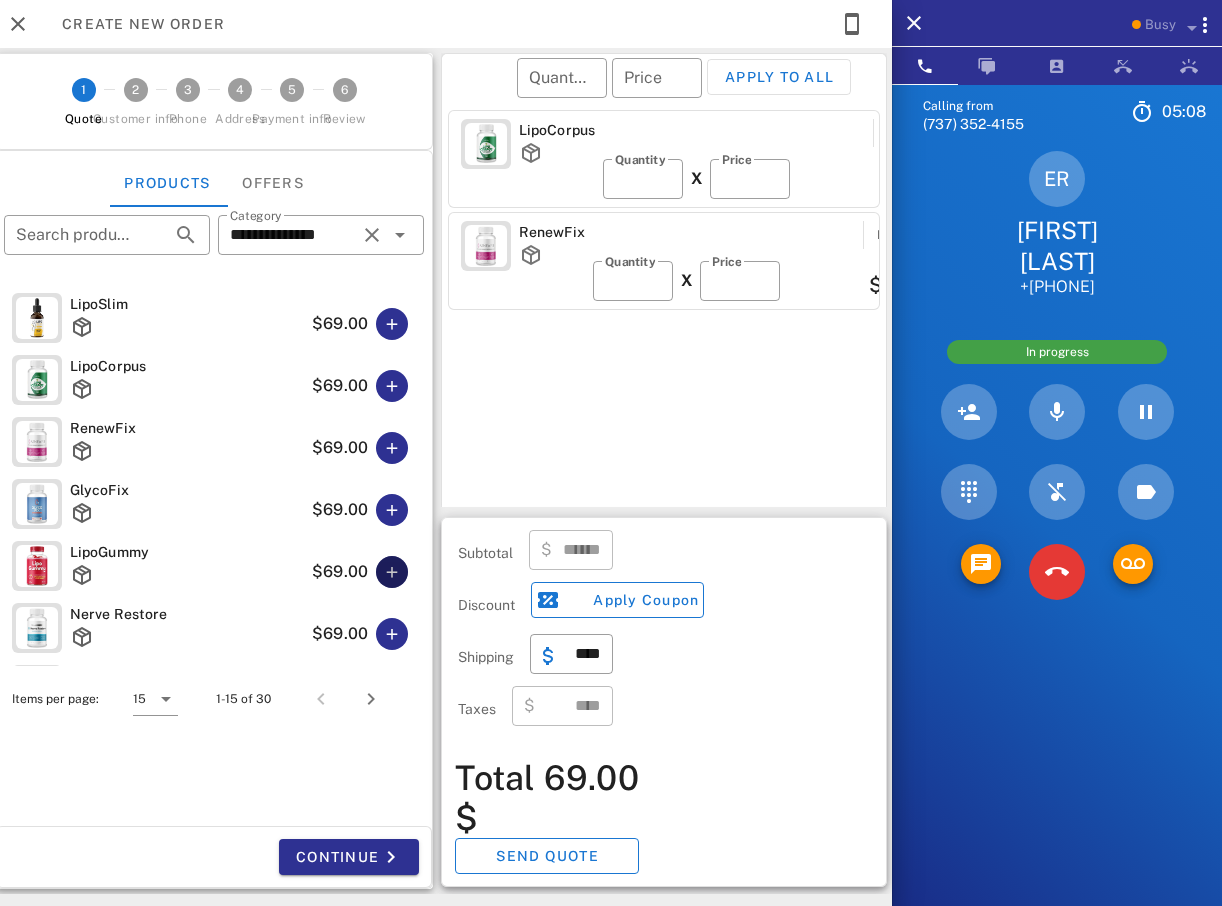 click at bounding box center [392, 572] 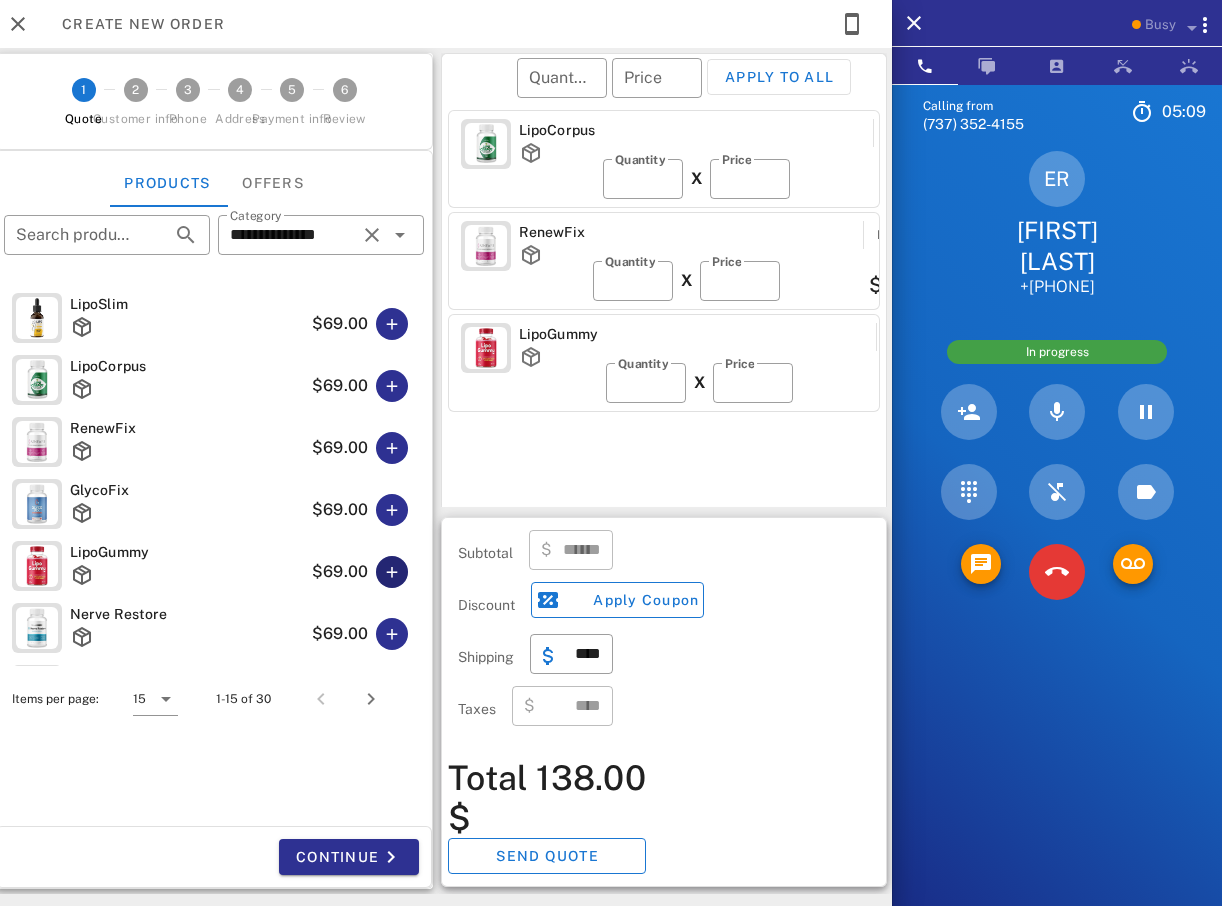 type on "******" 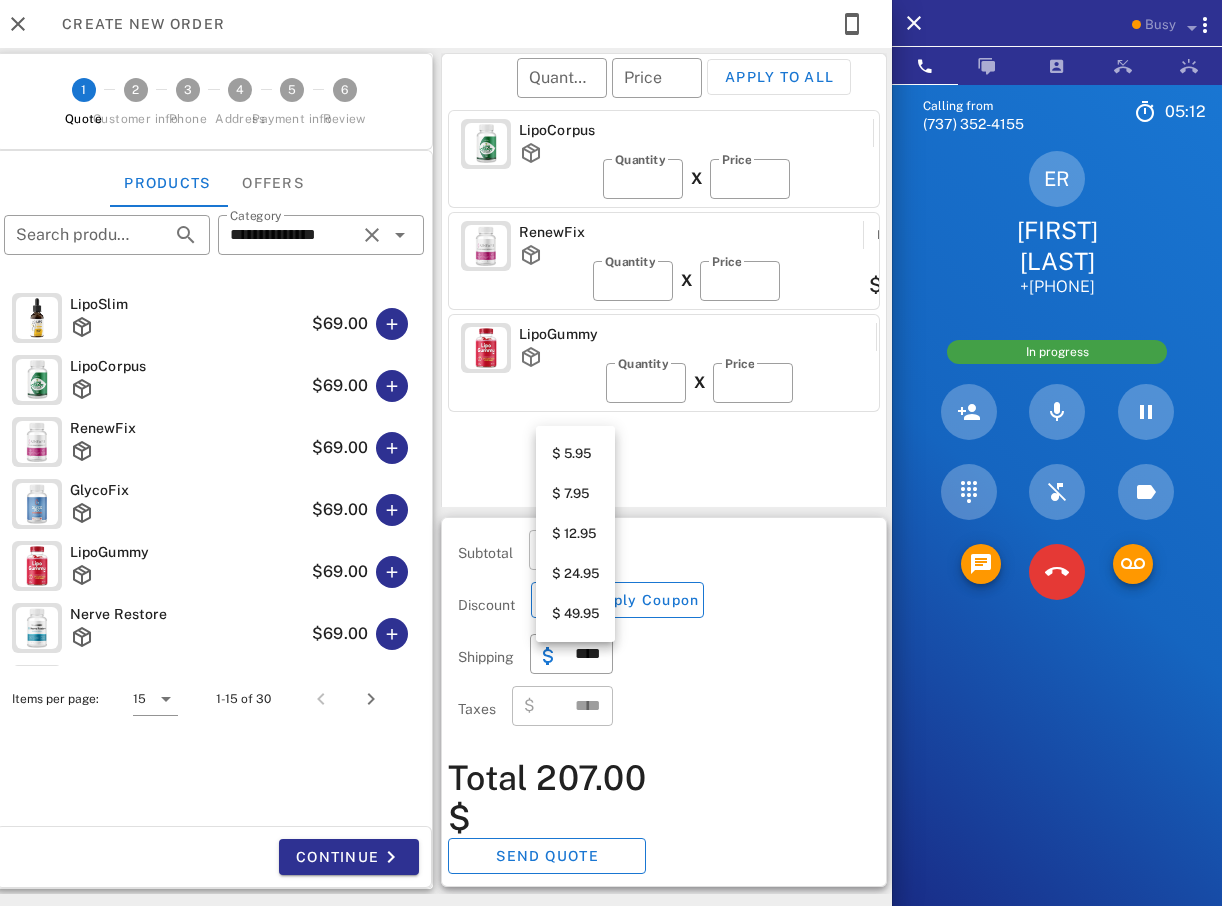 click on "$ 7.95" at bounding box center [575, 494] 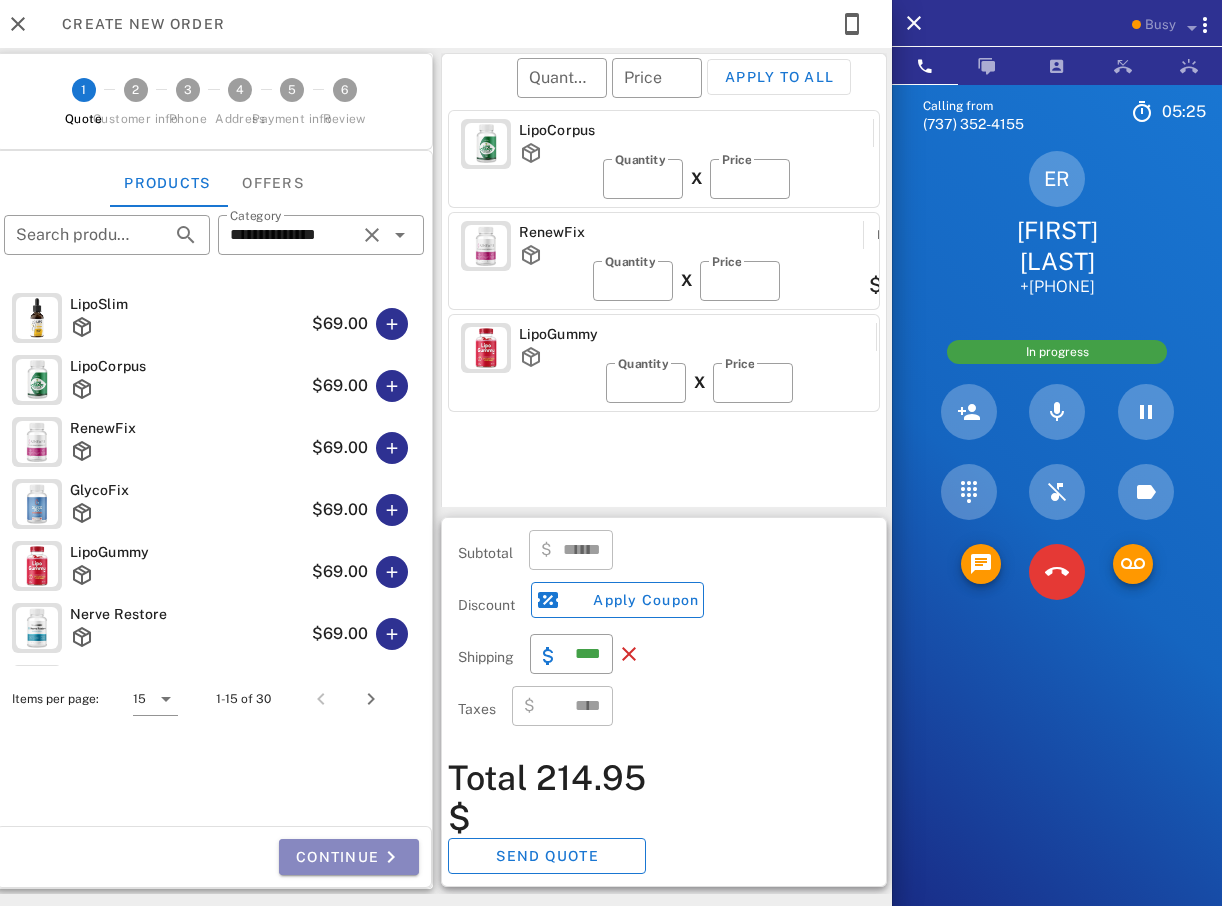 click on "Continue" at bounding box center [349, 857] 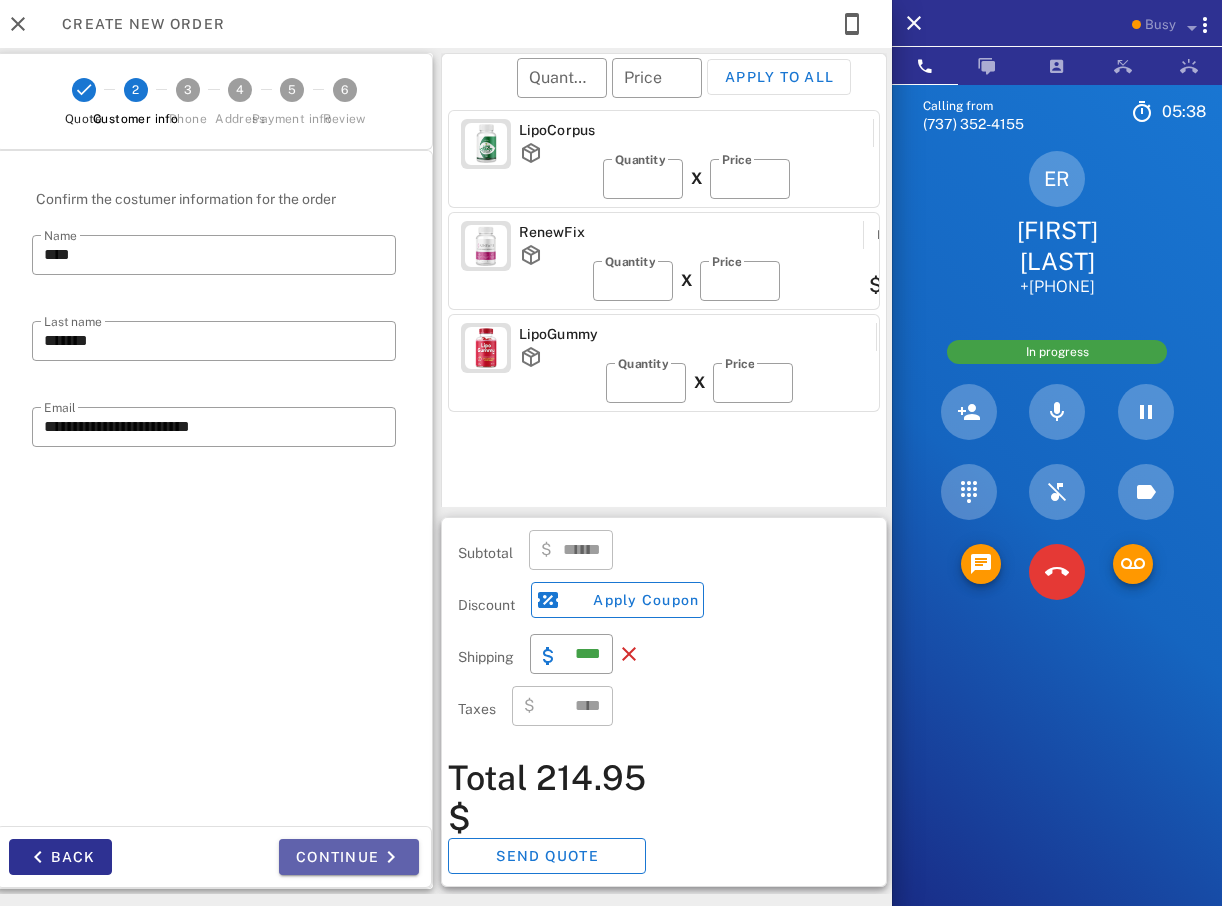 click on "Continue" at bounding box center (349, 857) 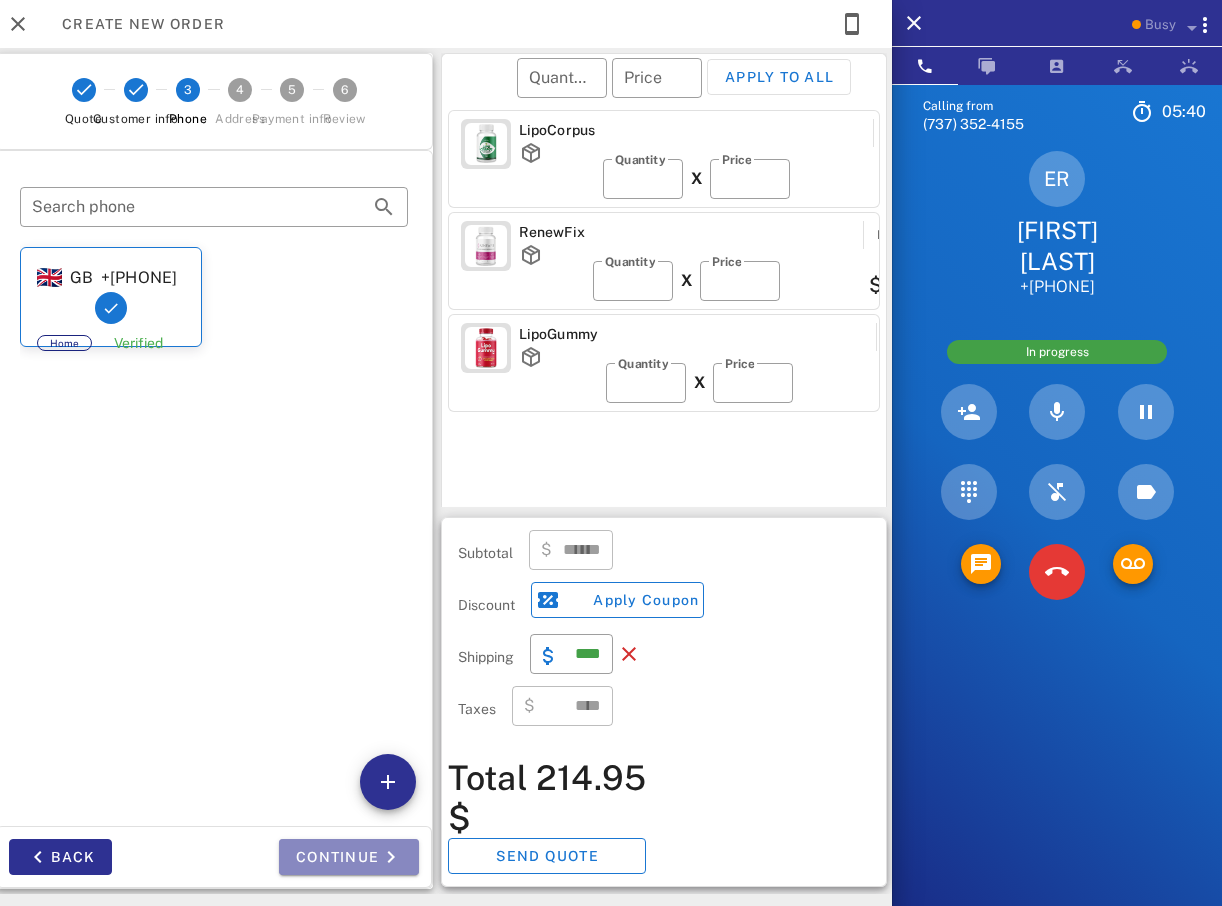 click on "Continue" at bounding box center [349, 857] 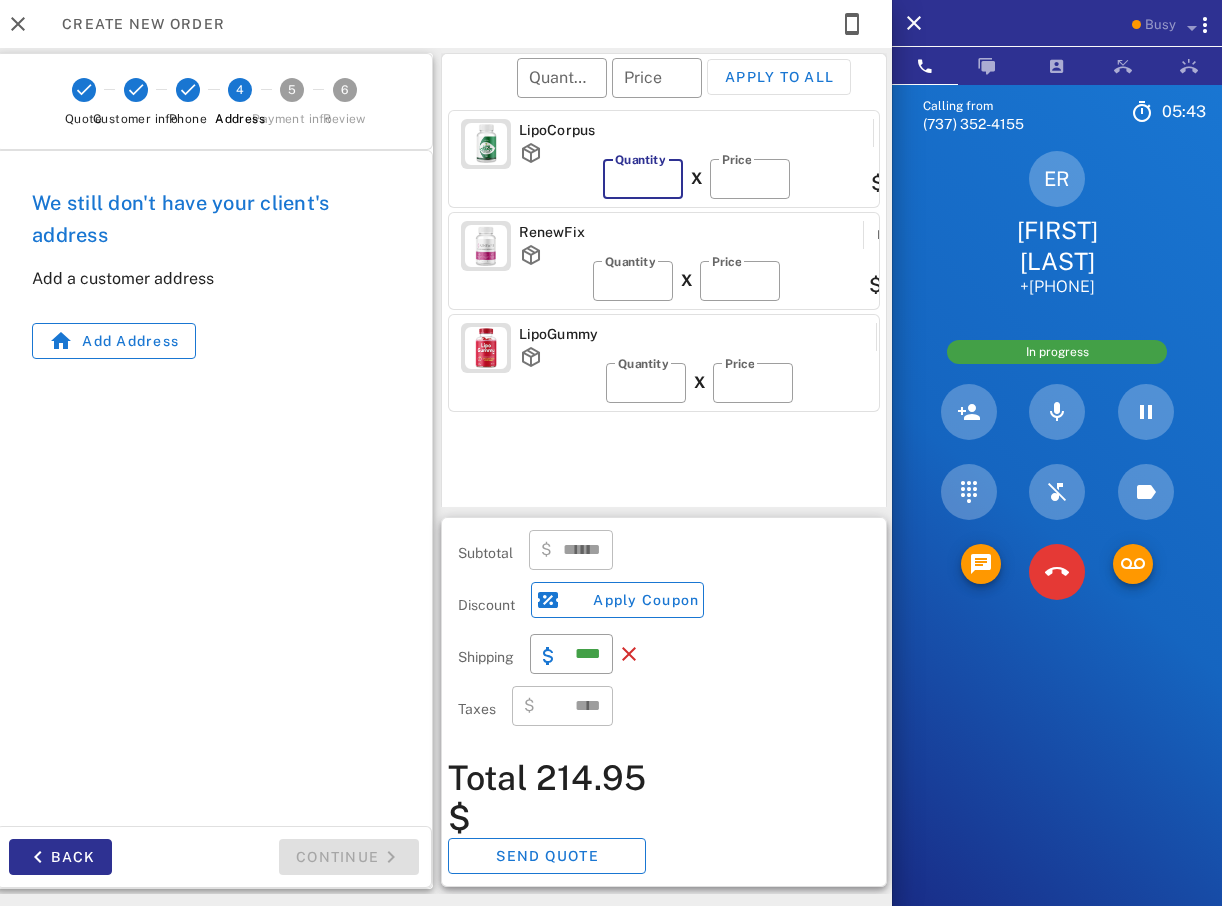 click on "*" at bounding box center (643, 179) 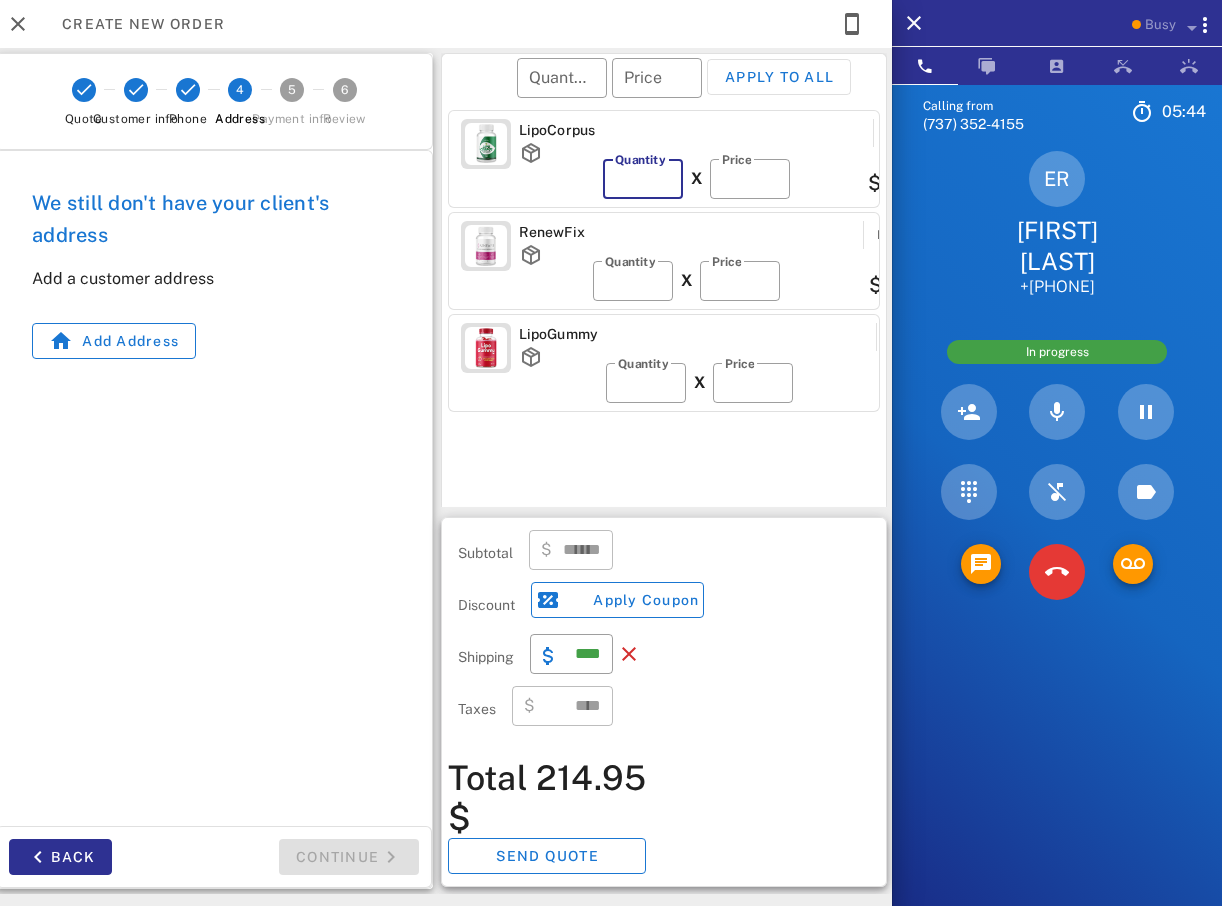 click on "*" at bounding box center (643, 179) 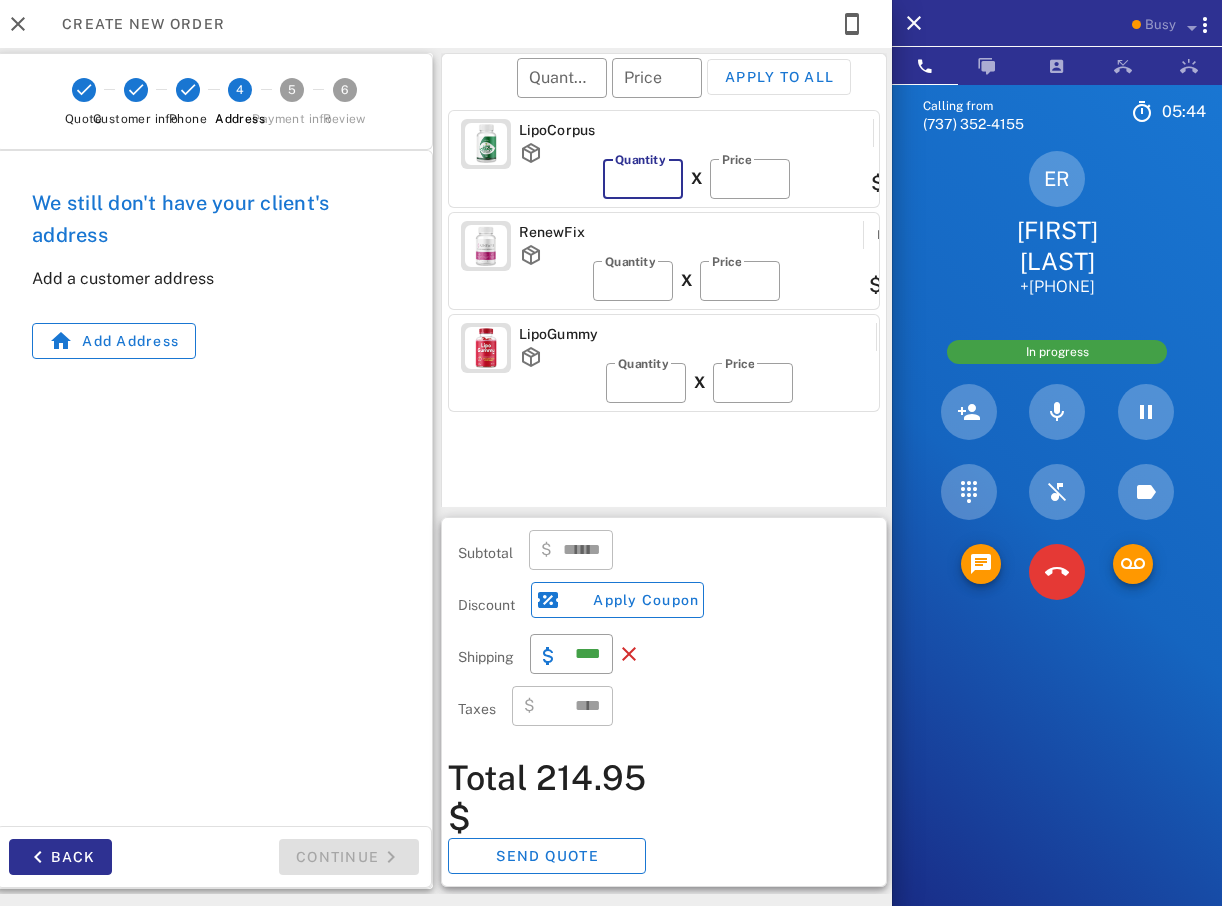 click on "*" at bounding box center (643, 179) 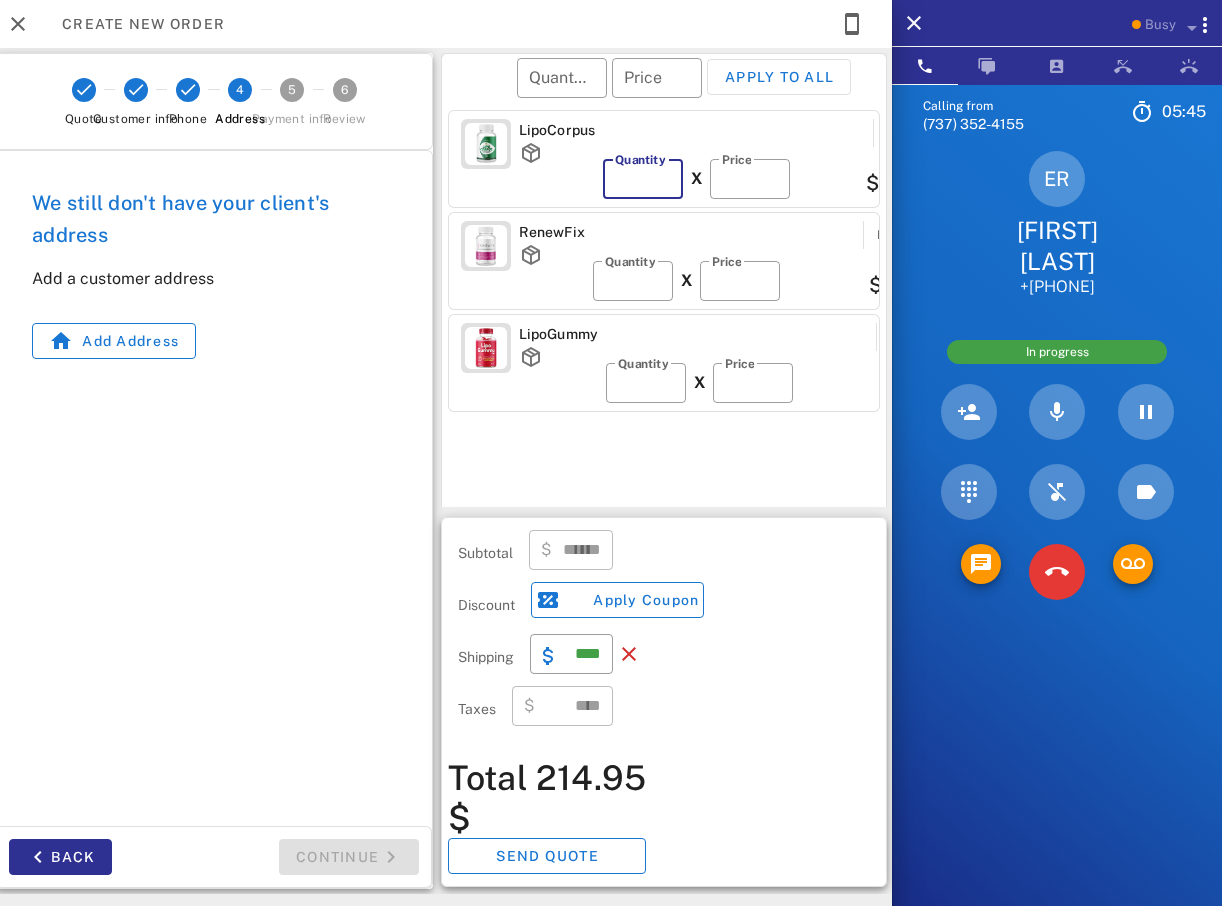 click on "*" at bounding box center [643, 179] 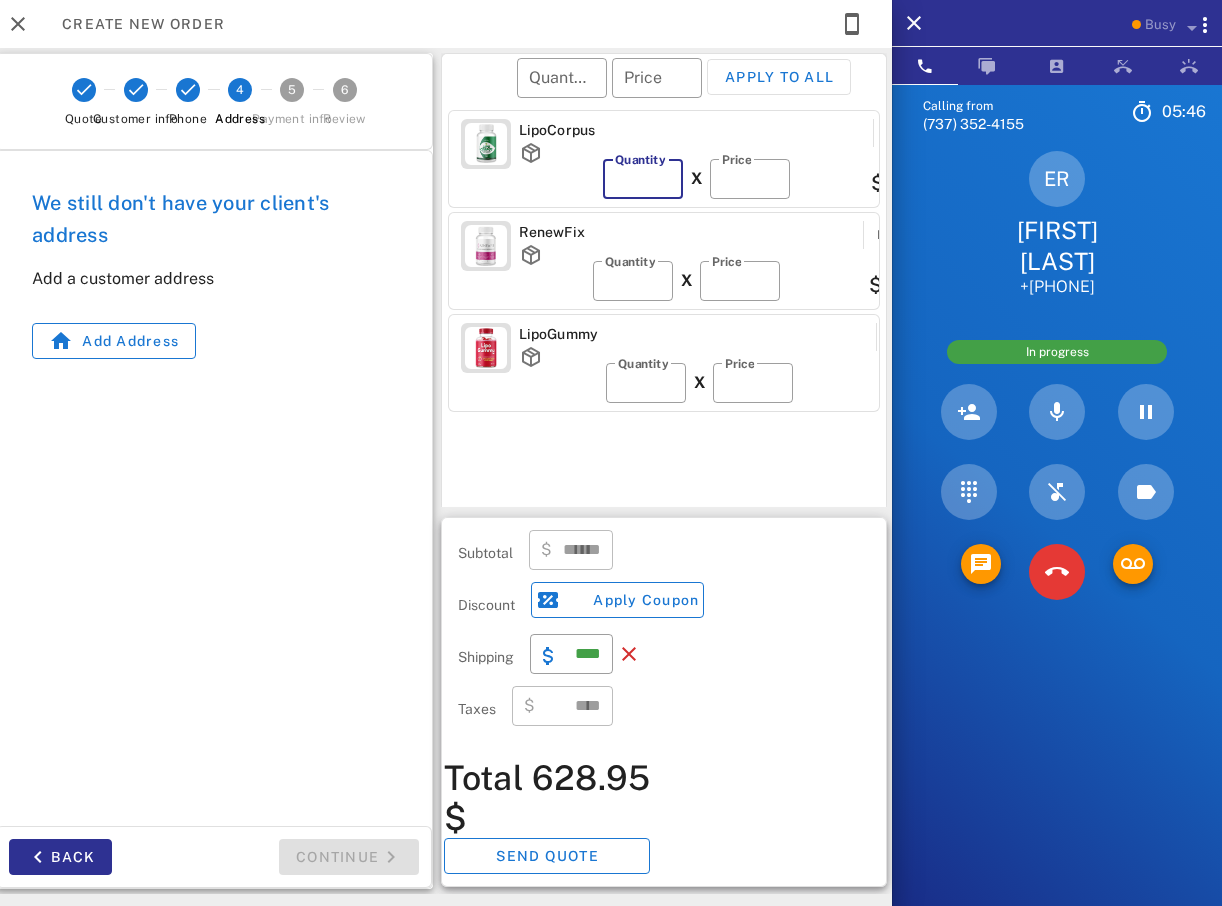 type on "*" 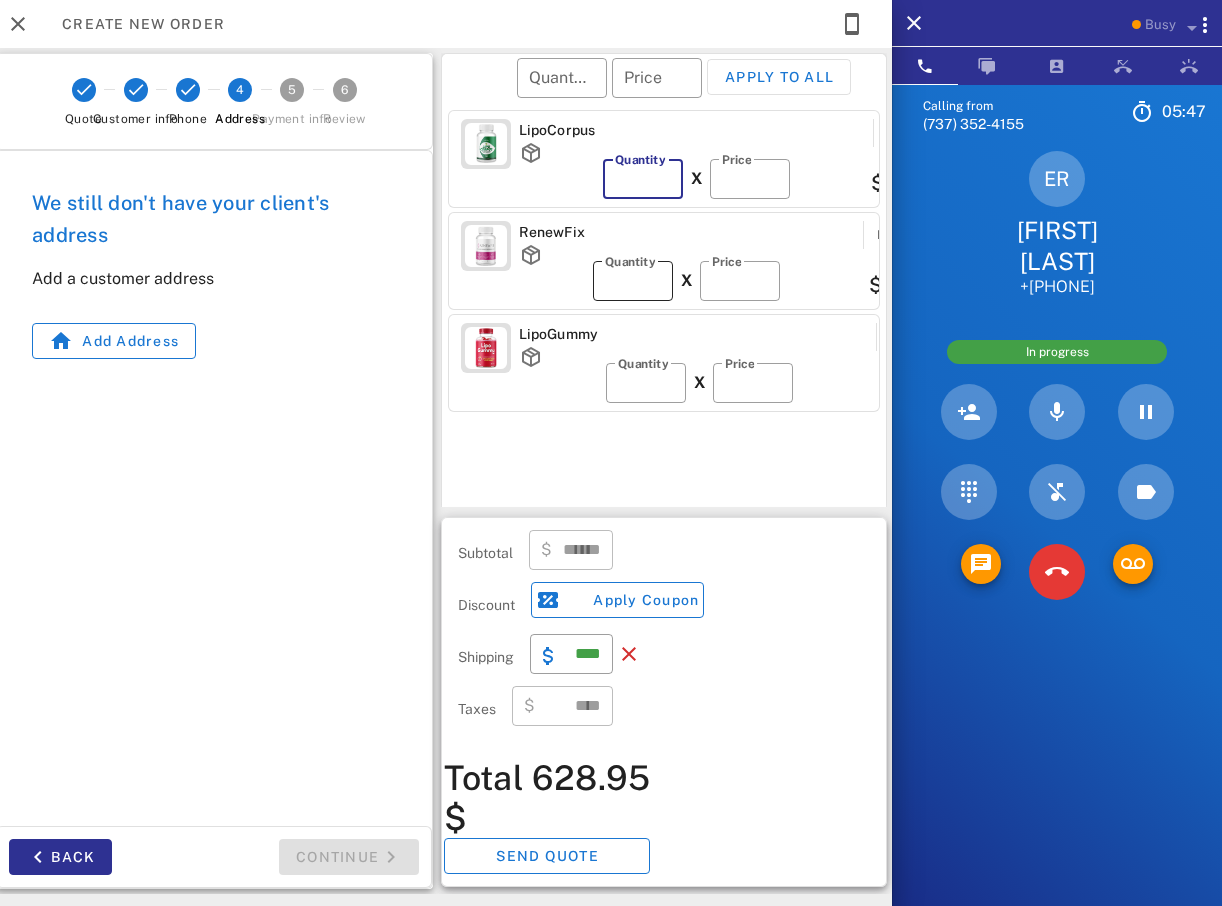 type on "******" 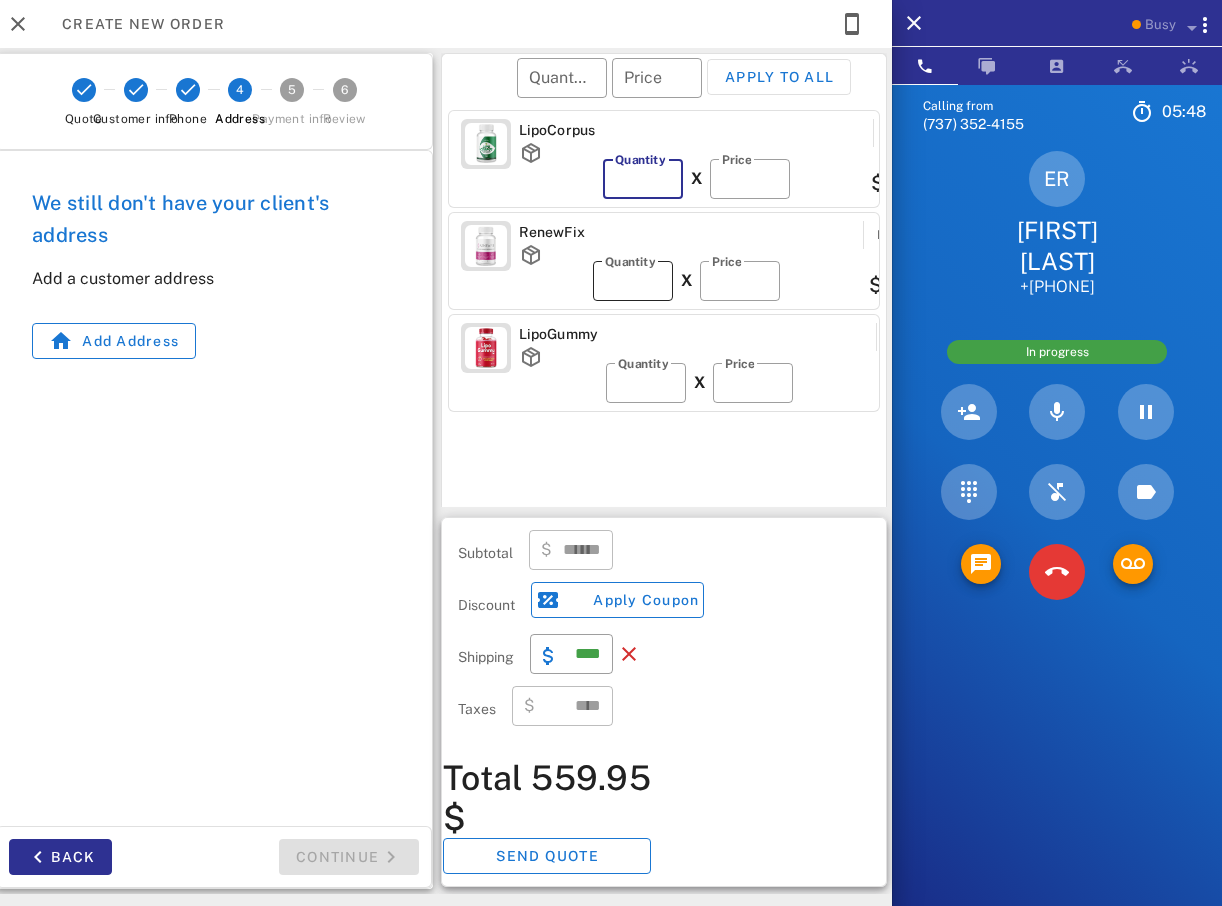 click on "*" at bounding box center [633, 281] 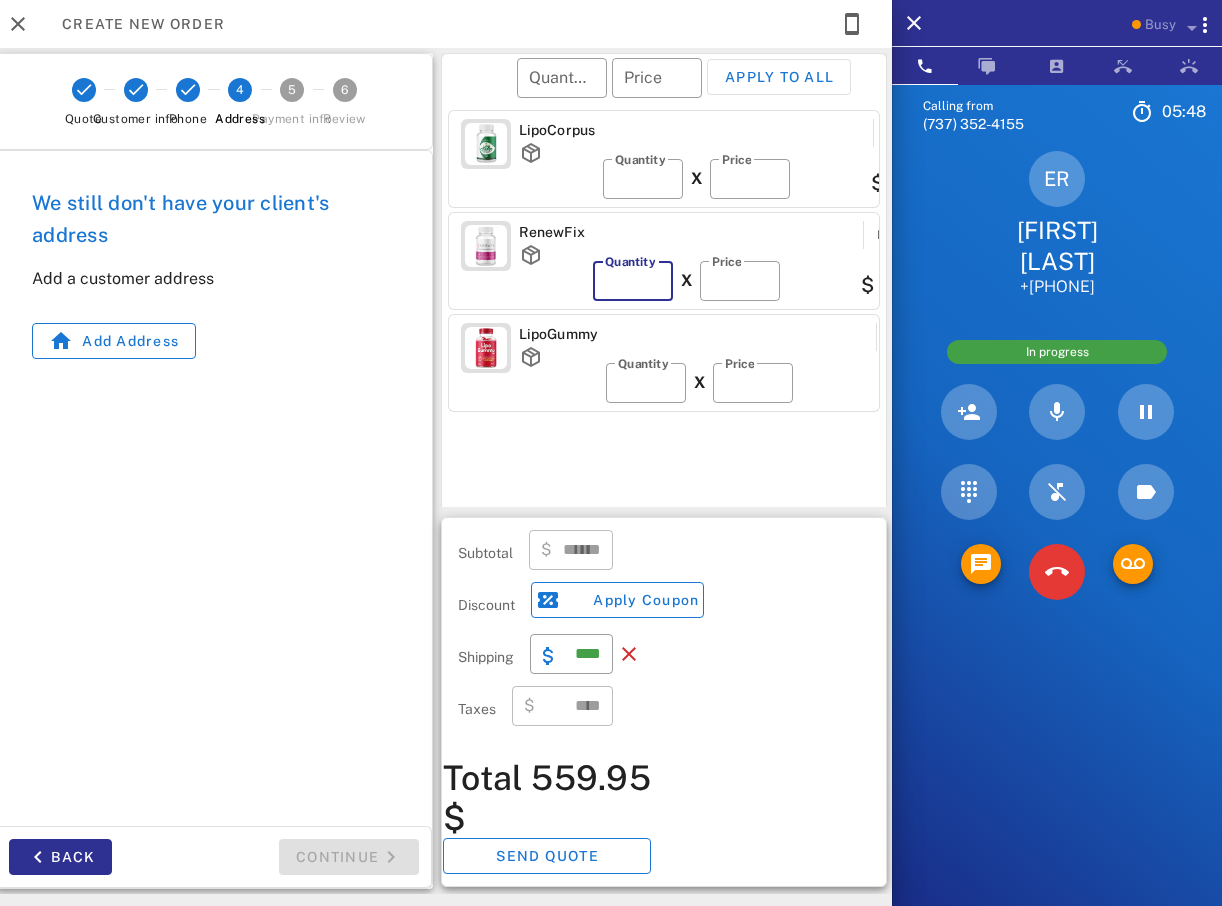 click on "*" at bounding box center (633, 281) 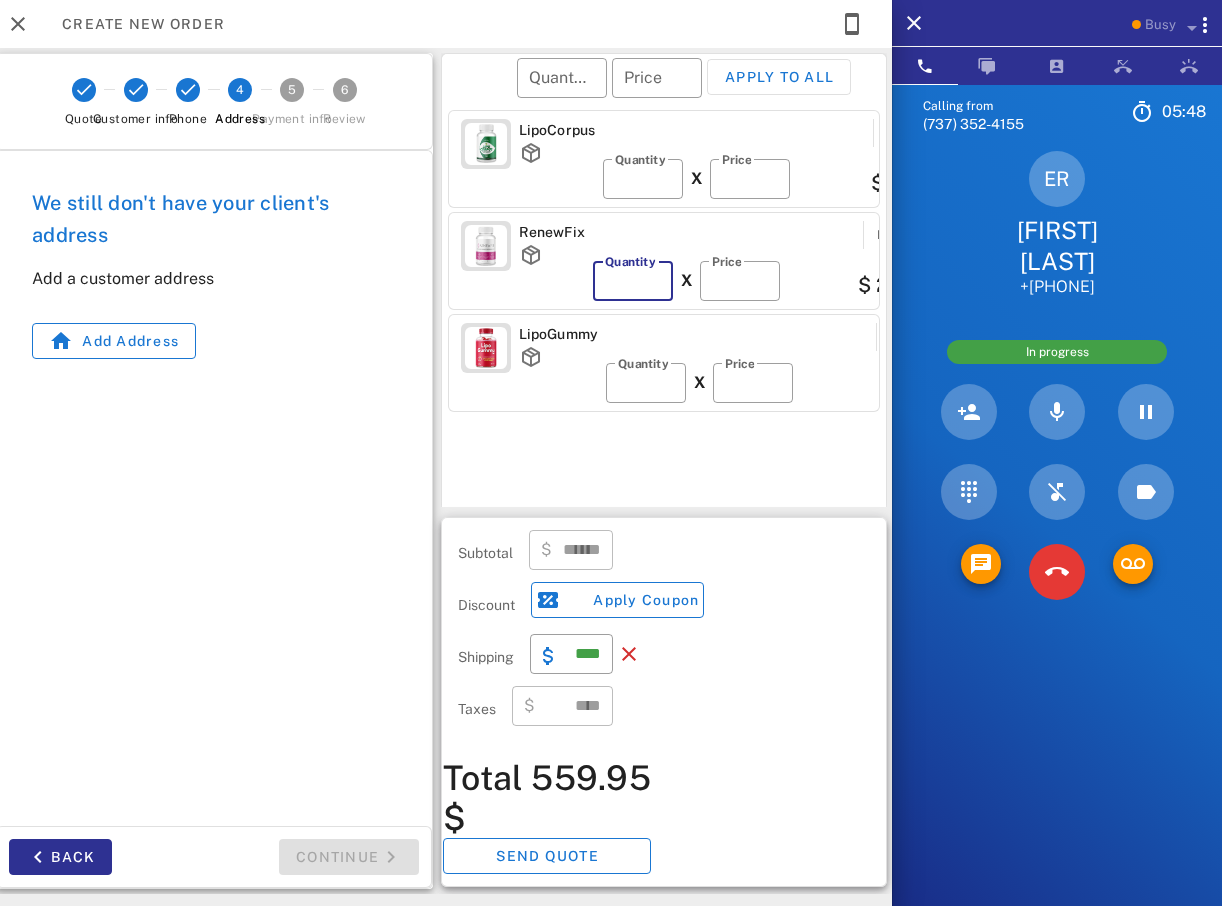click on "*" at bounding box center [633, 281] 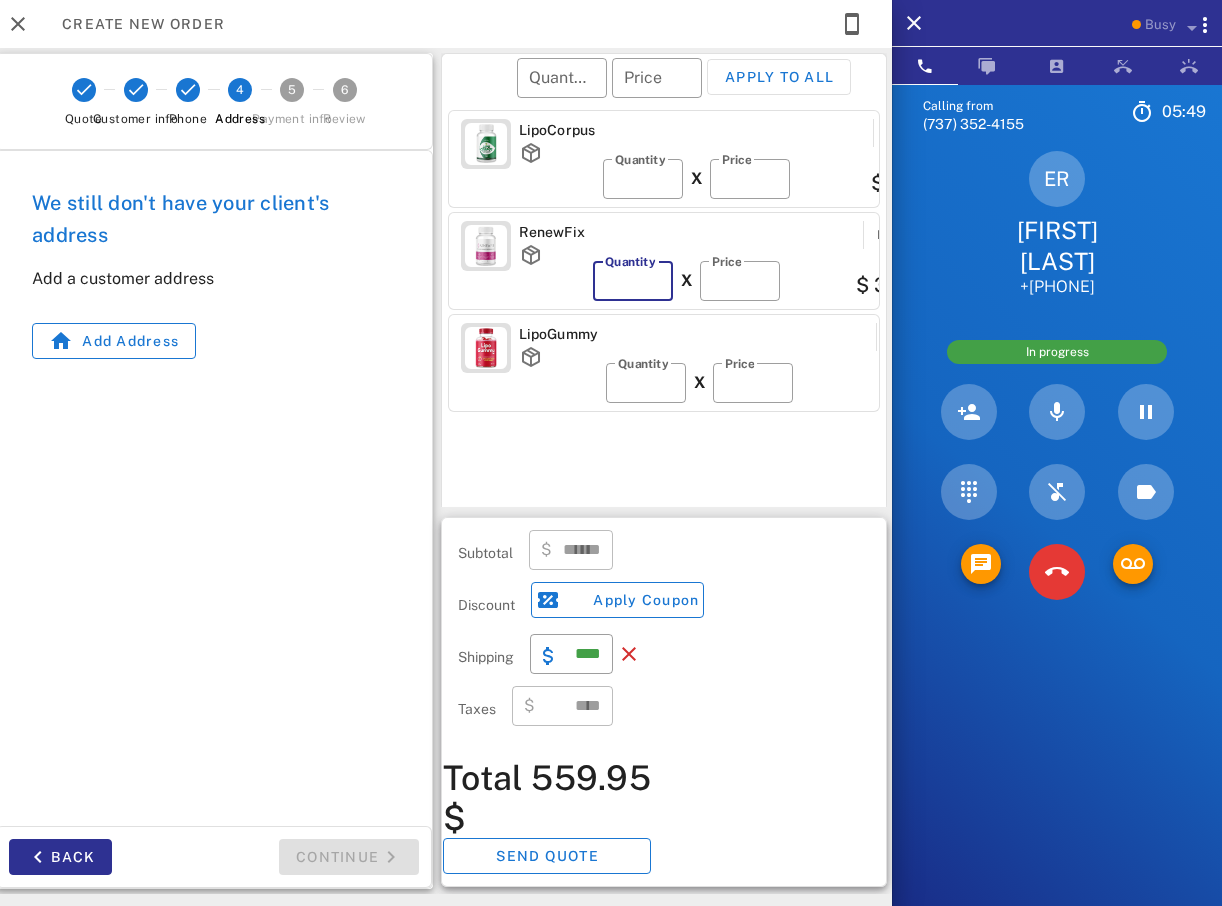 type on "*" 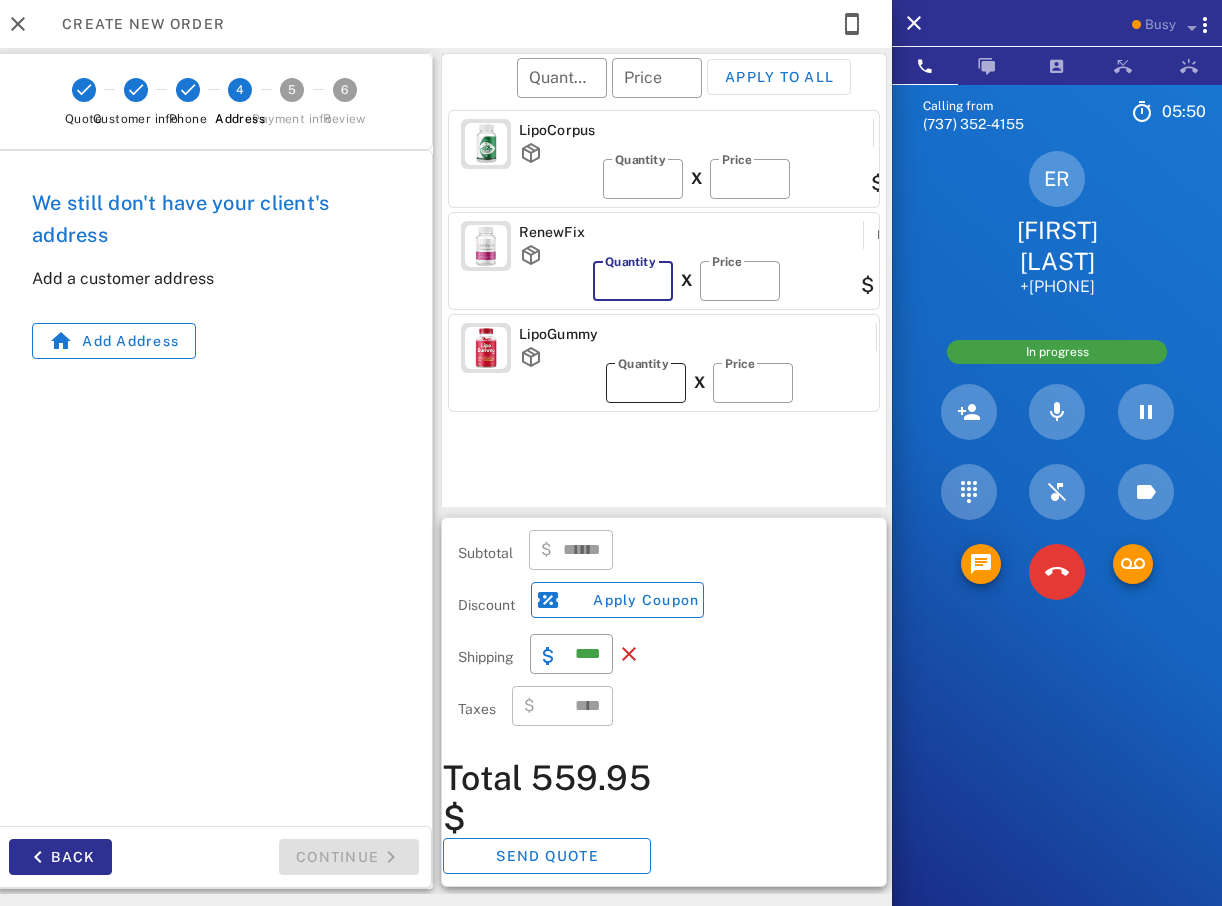 type on "******" 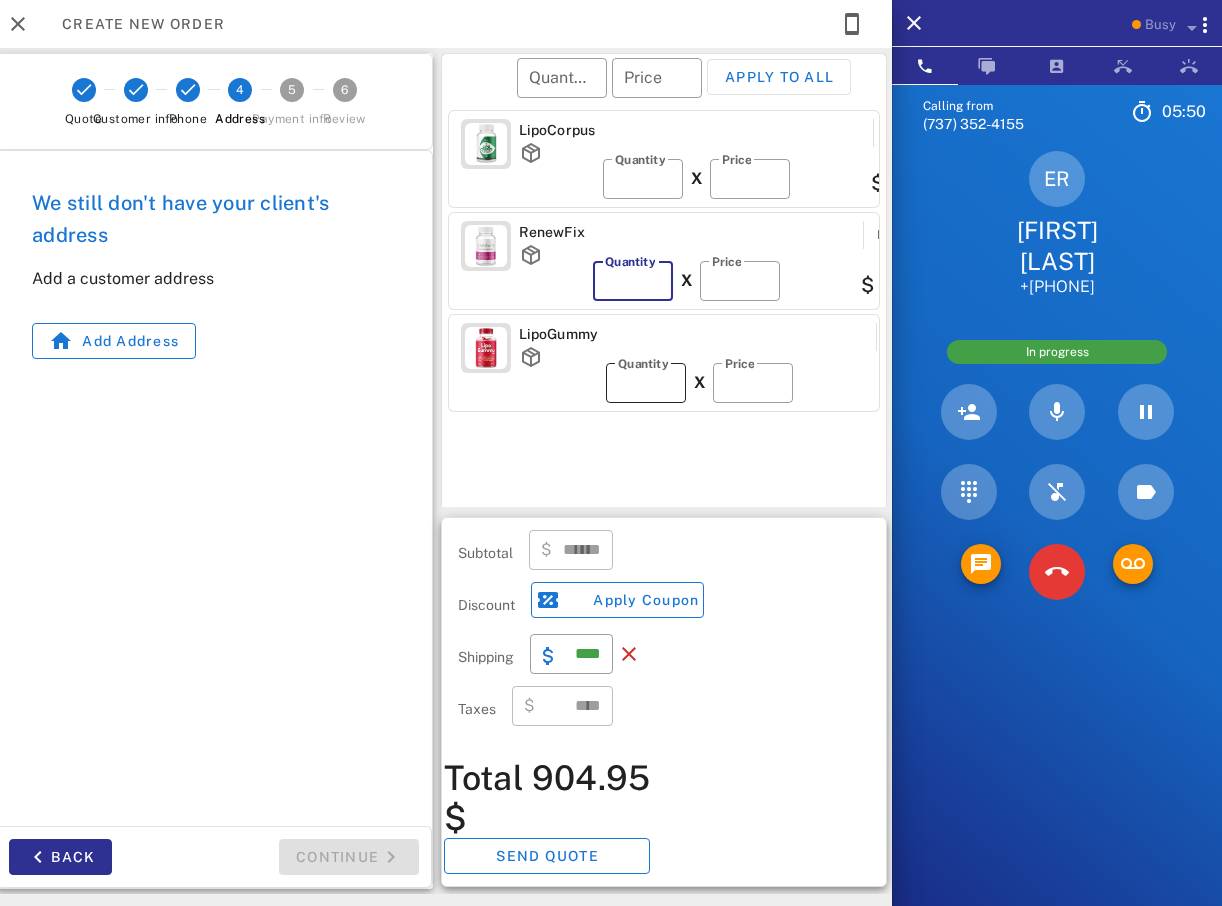 click on "*" at bounding box center (646, 383) 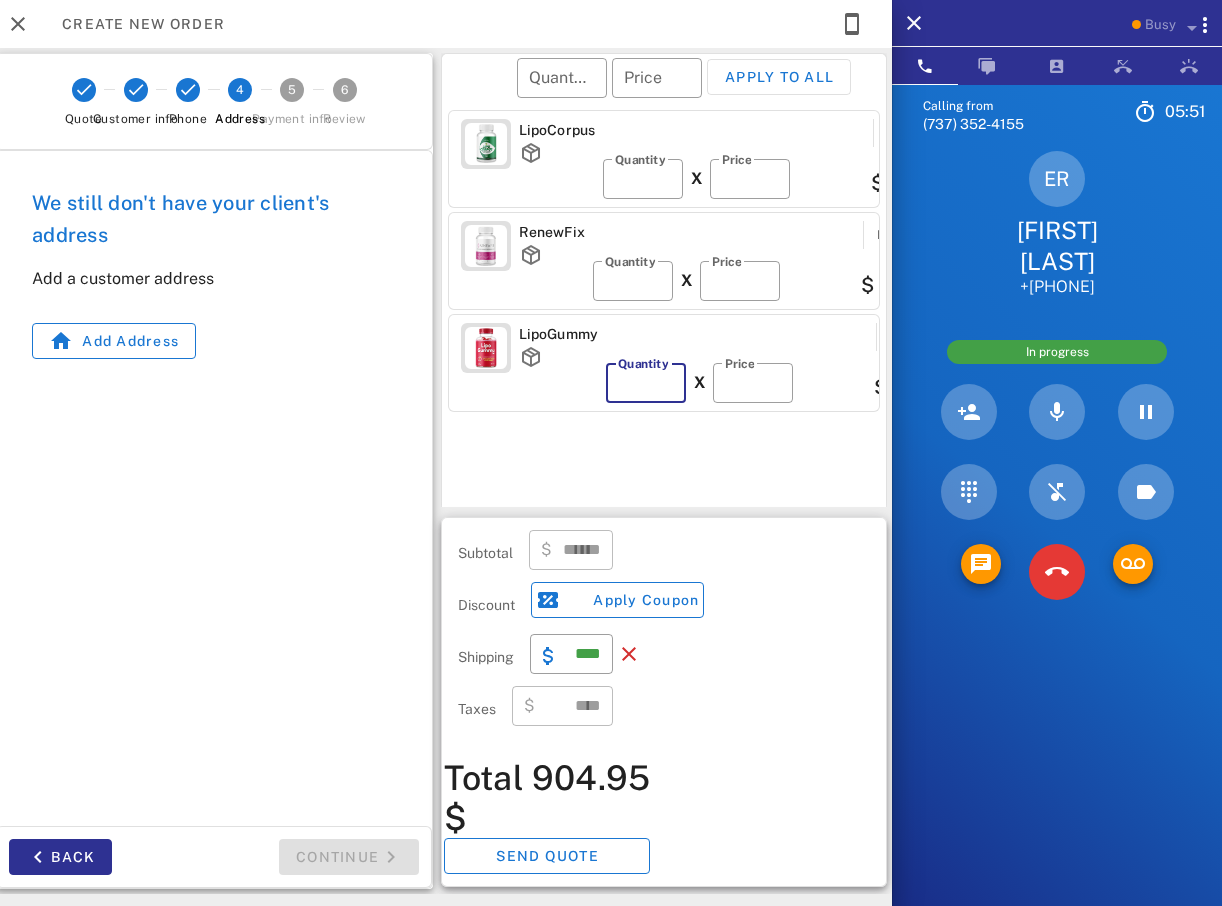click on "*" at bounding box center [646, 383] 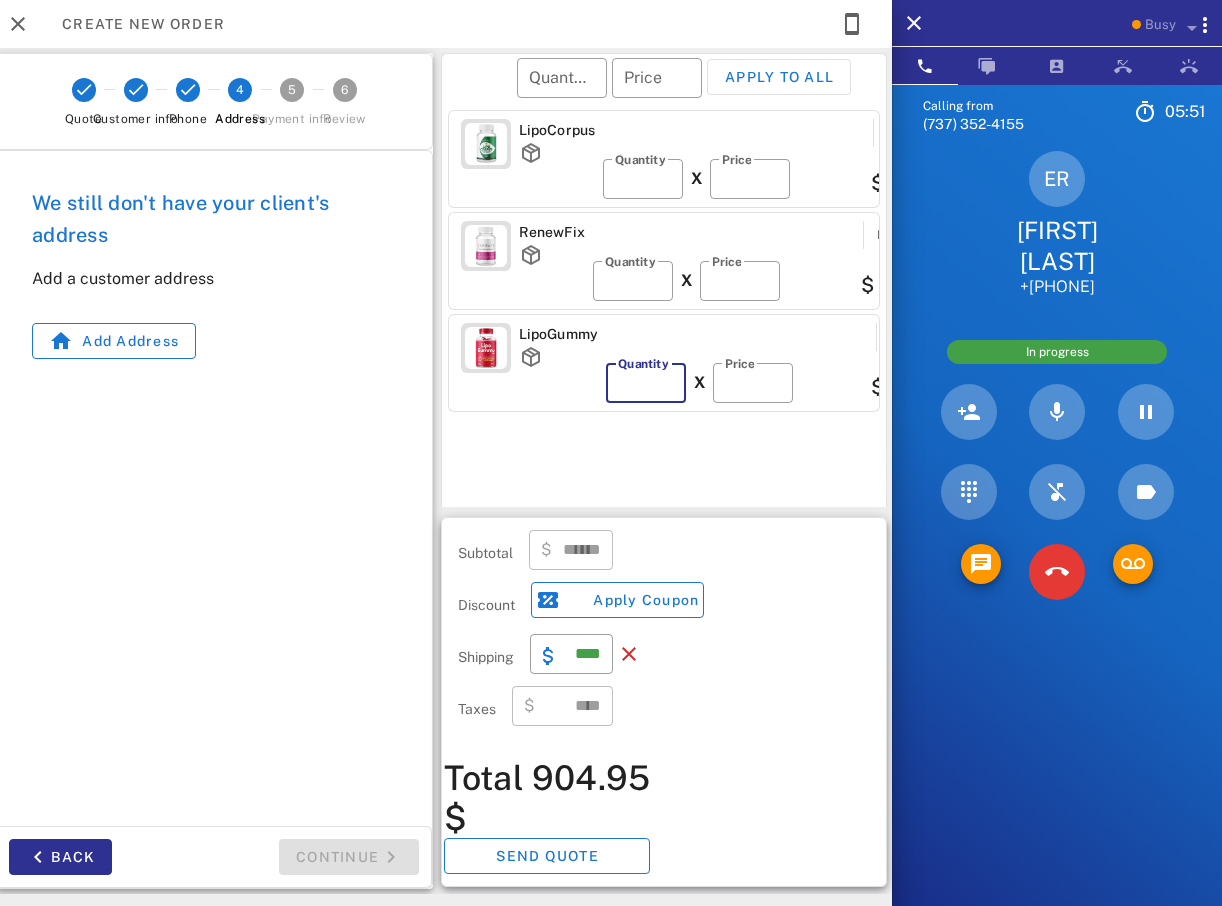 click on "*" at bounding box center [646, 383] 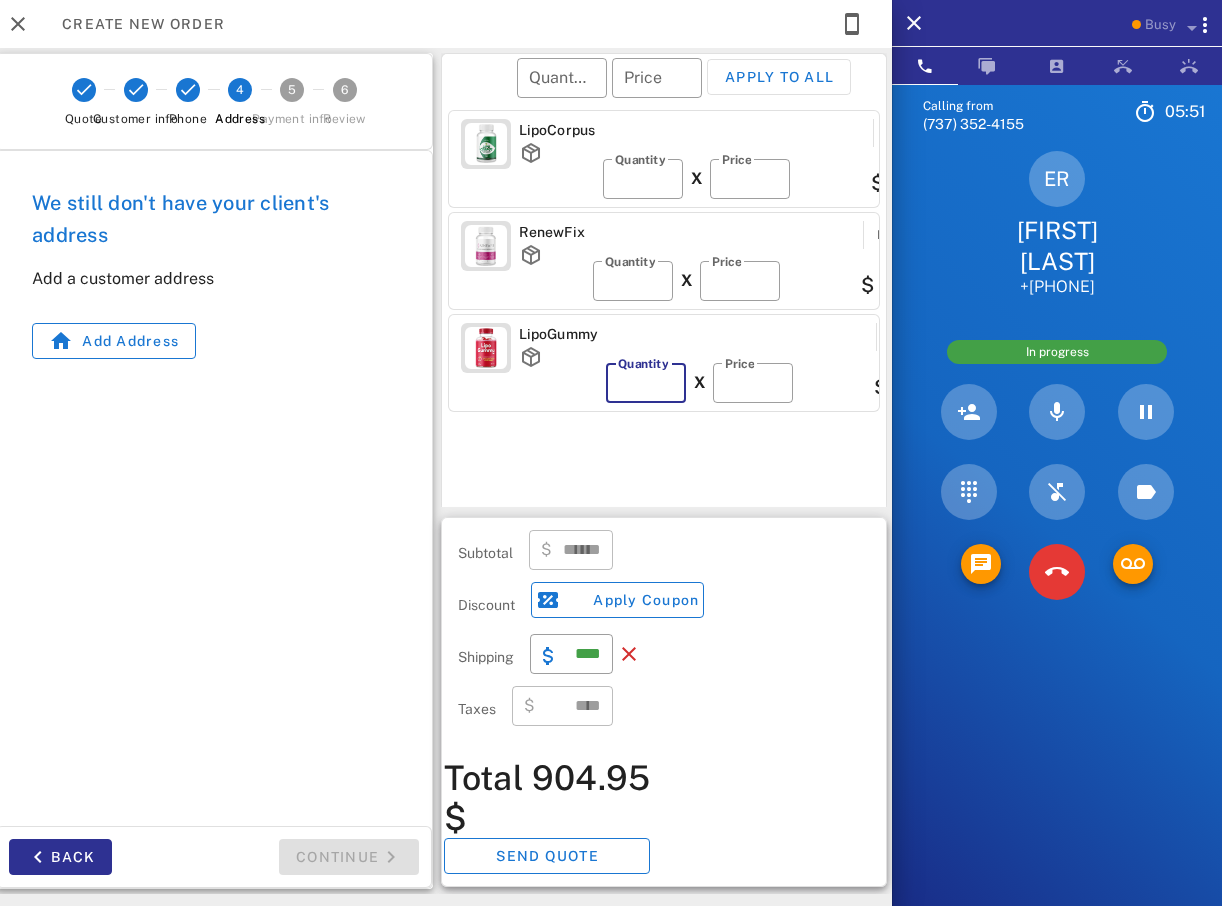 click on "*" at bounding box center [646, 383] 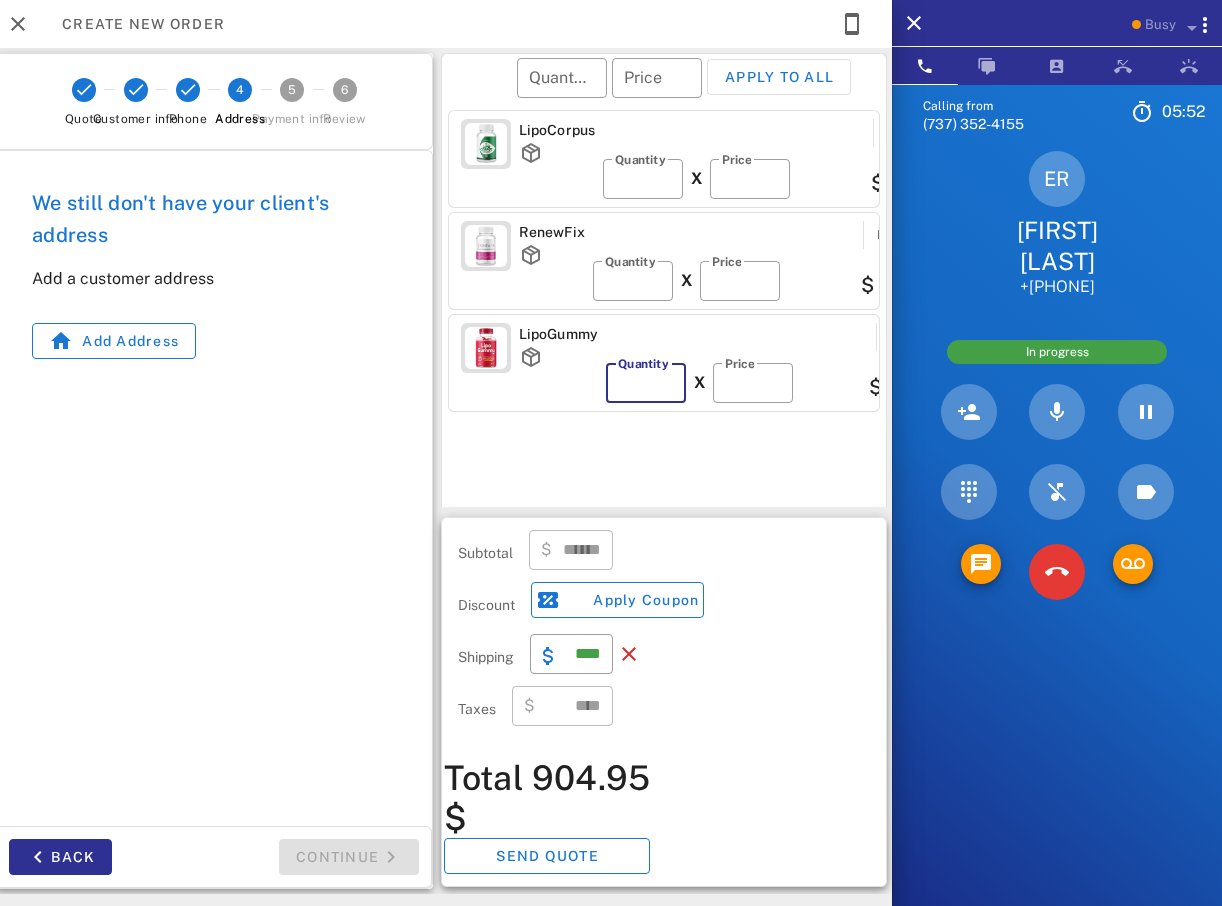 click on "*" at bounding box center [646, 383] 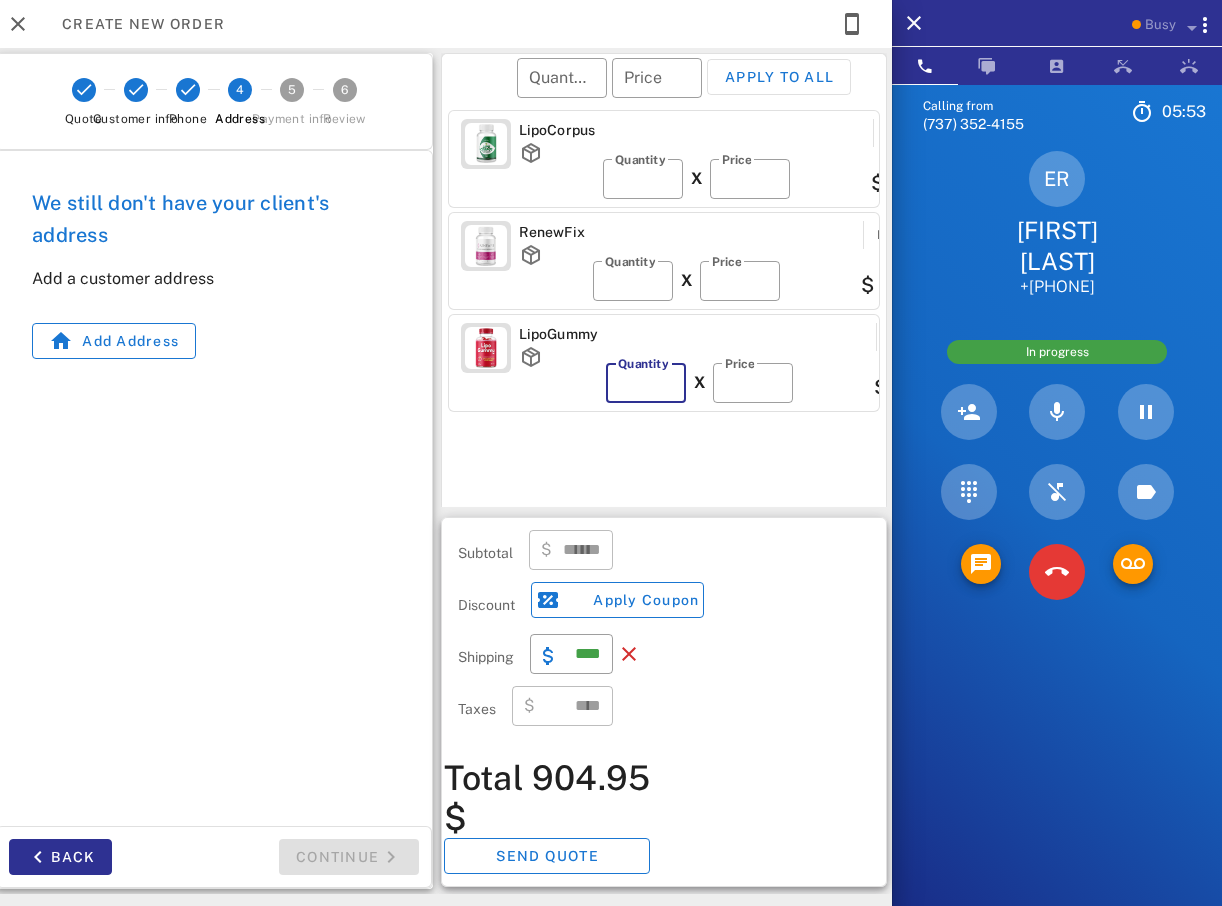 type on "*******" 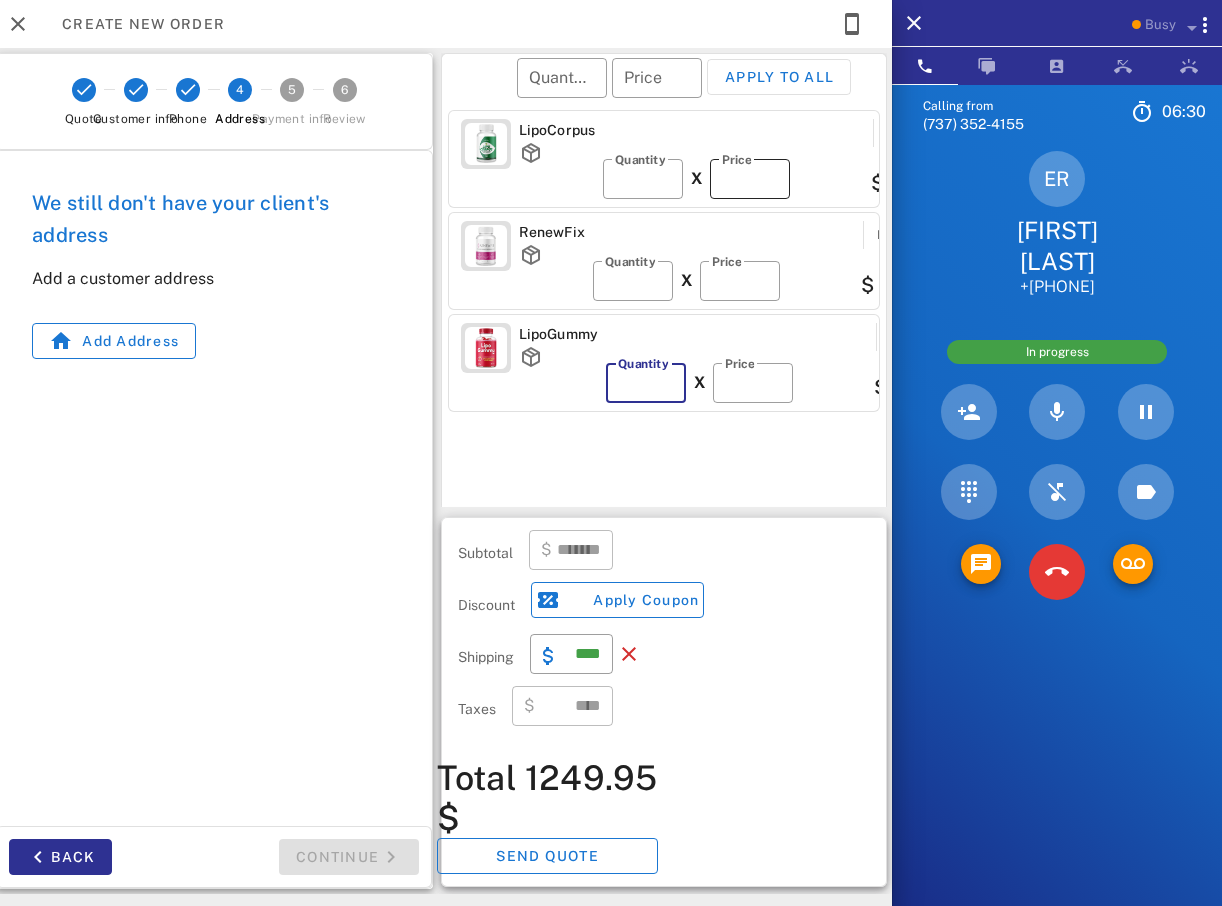 type on "**" 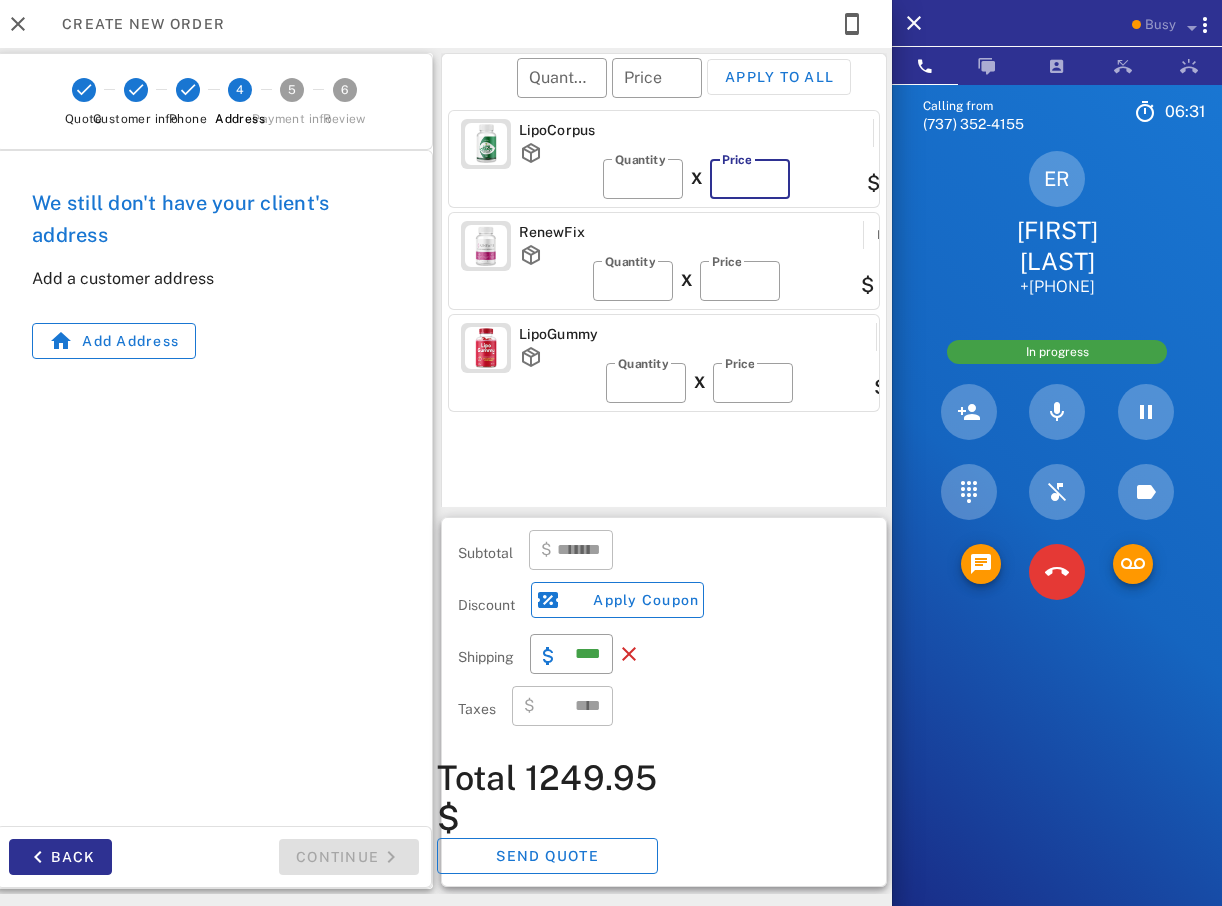type on "*******" 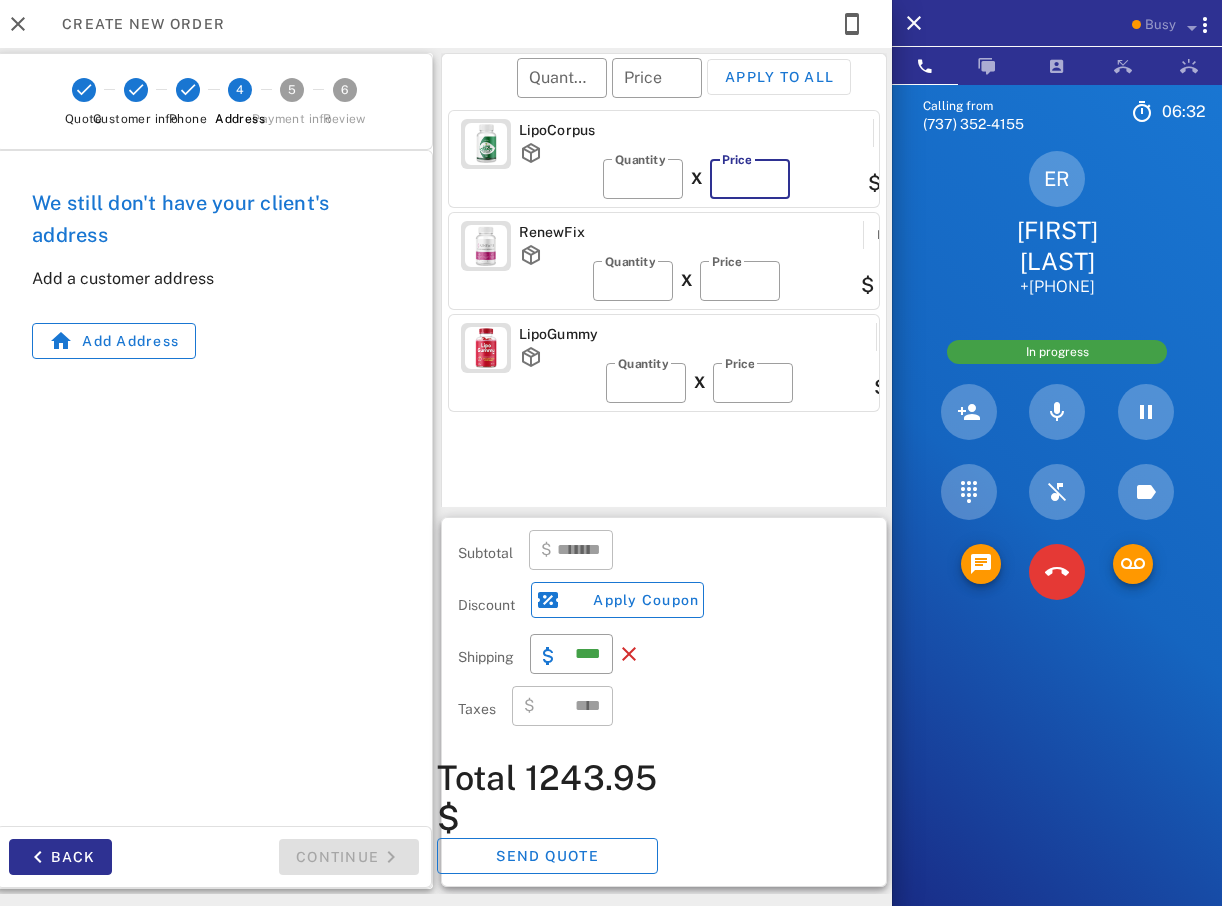 click on "**" at bounding box center (750, 179) 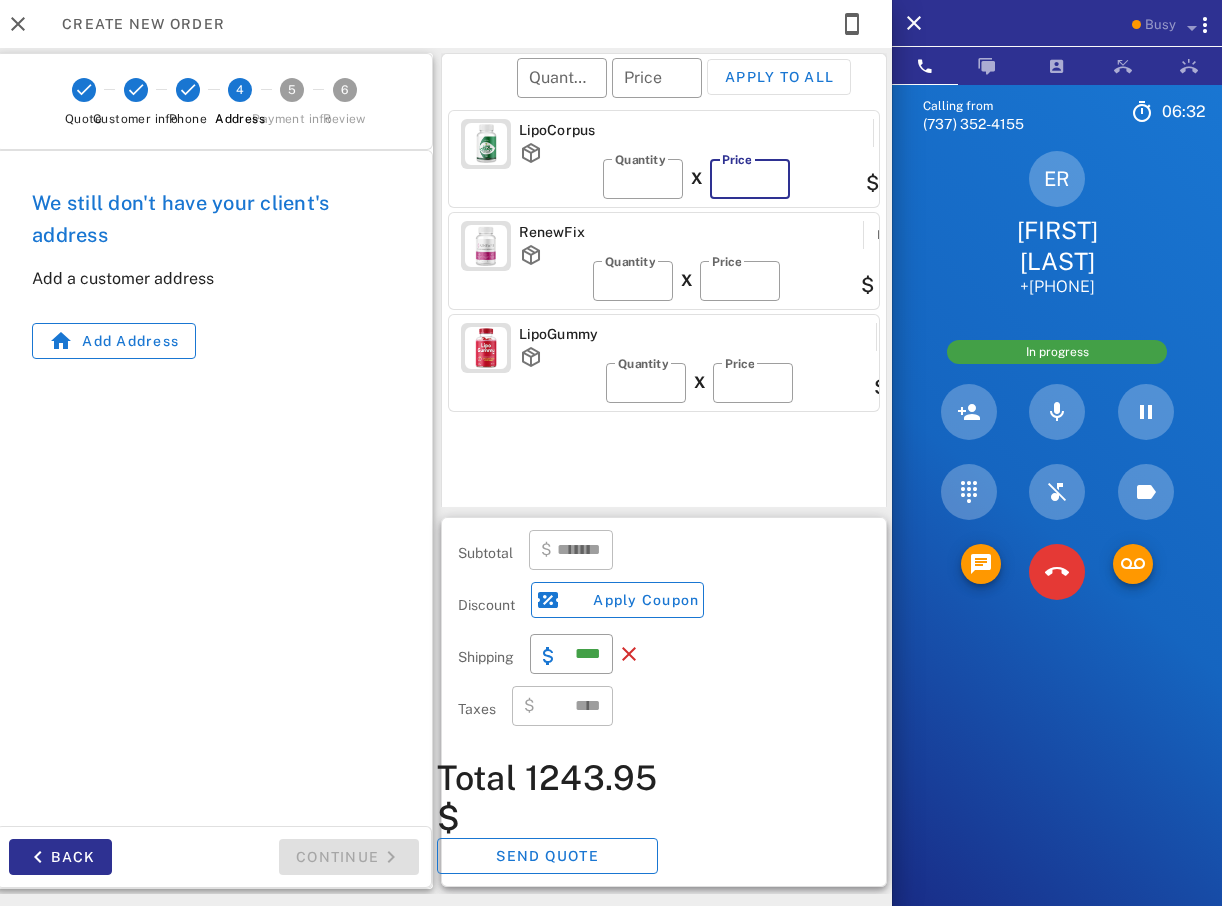 click on "**" at bounding box center [750, 179] 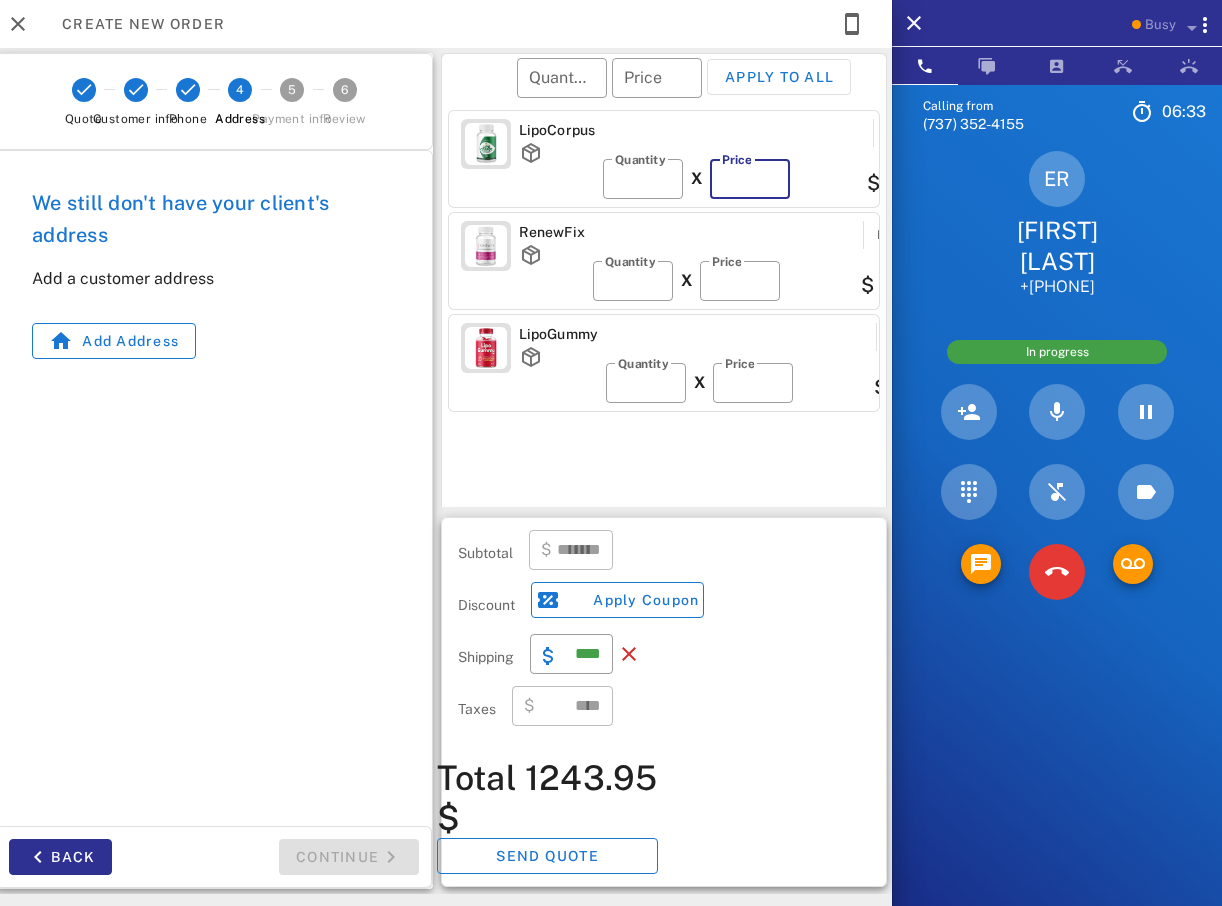 drag, startPoint x: 772, startPoint y: 177, endPoint x: 763, endPoint y: 183, distance: 10.816654 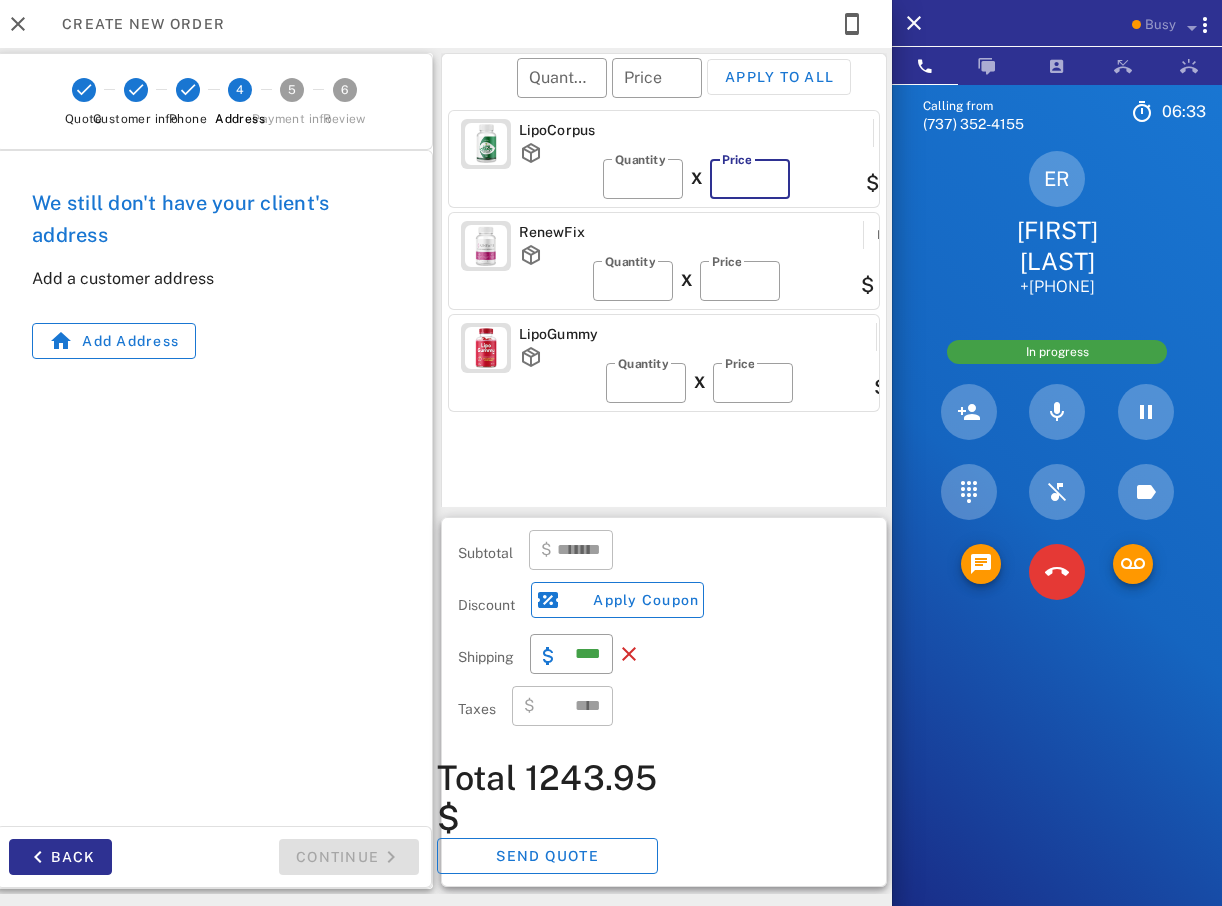click on "**" at bounding box center (750, 179) 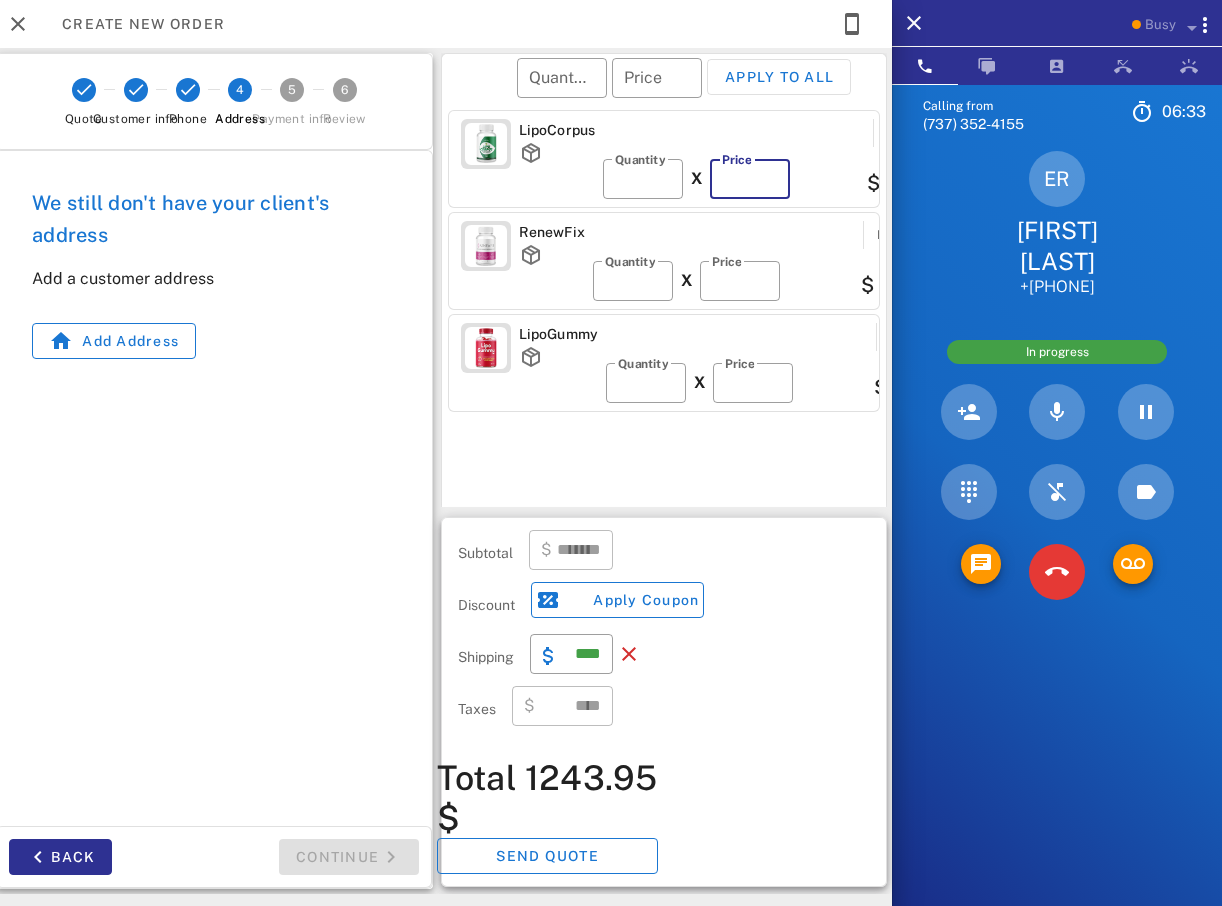 click on "**" at bounding box center [750, 179] 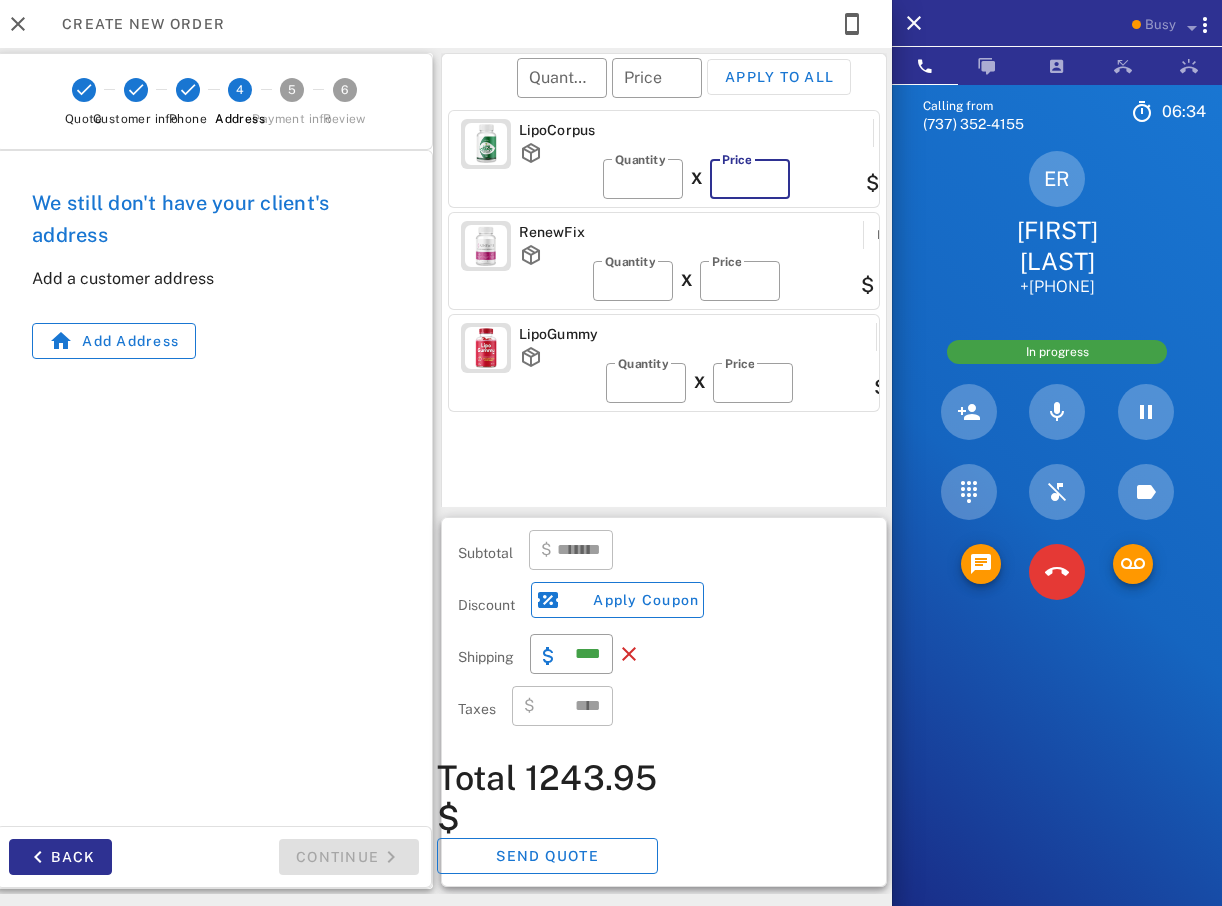 click on "**" at bounding box center (750, 179) 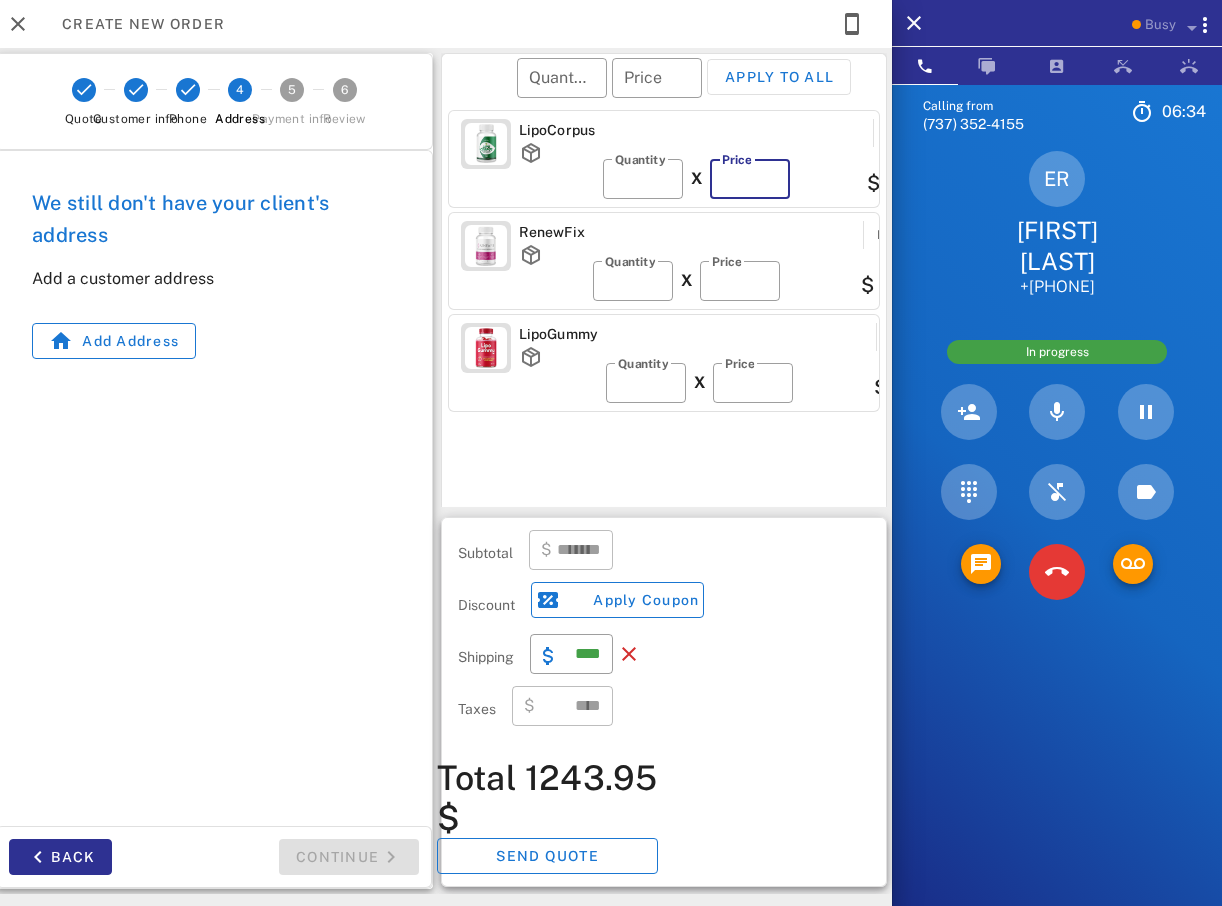 click on "**" at bounding box center [750, 179] 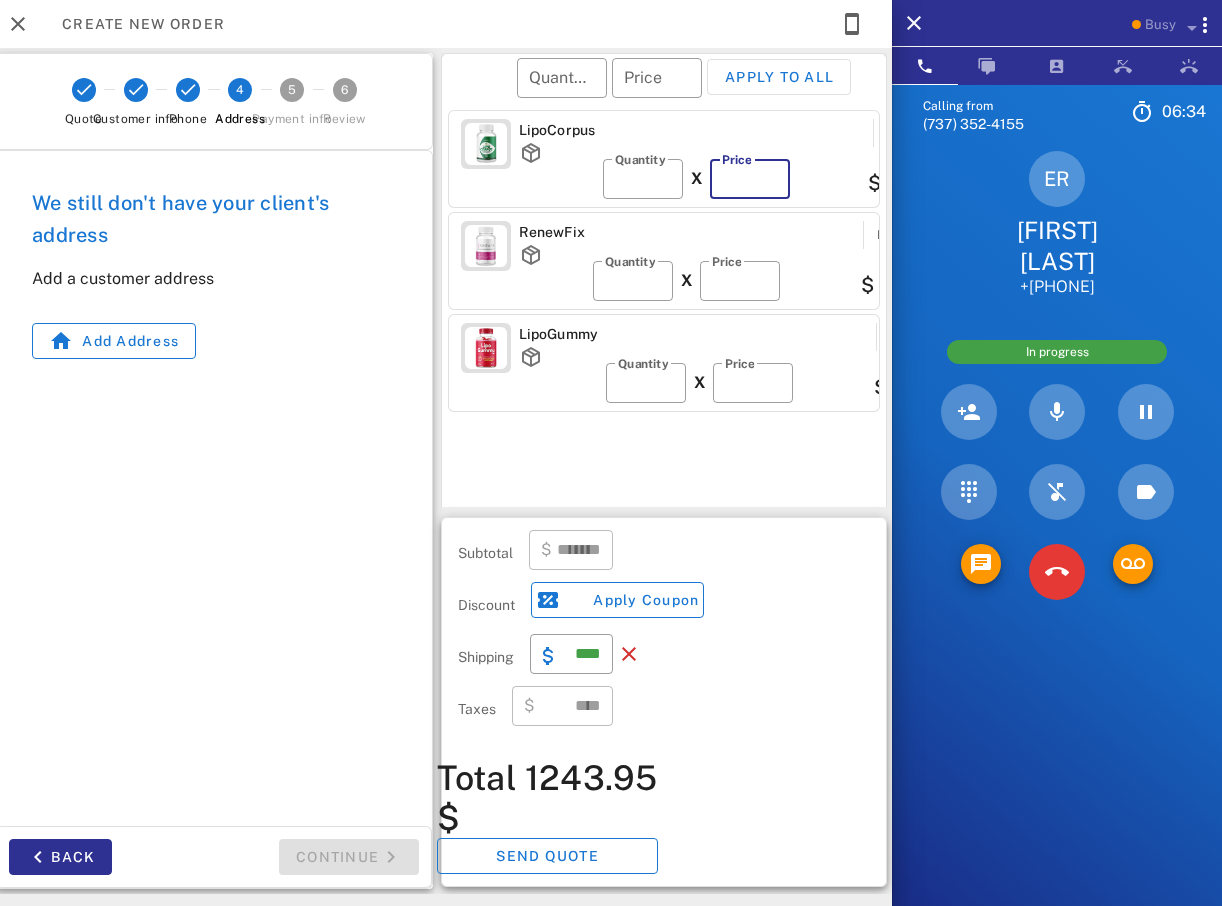 click on "**" at bounding box center (750, 179) 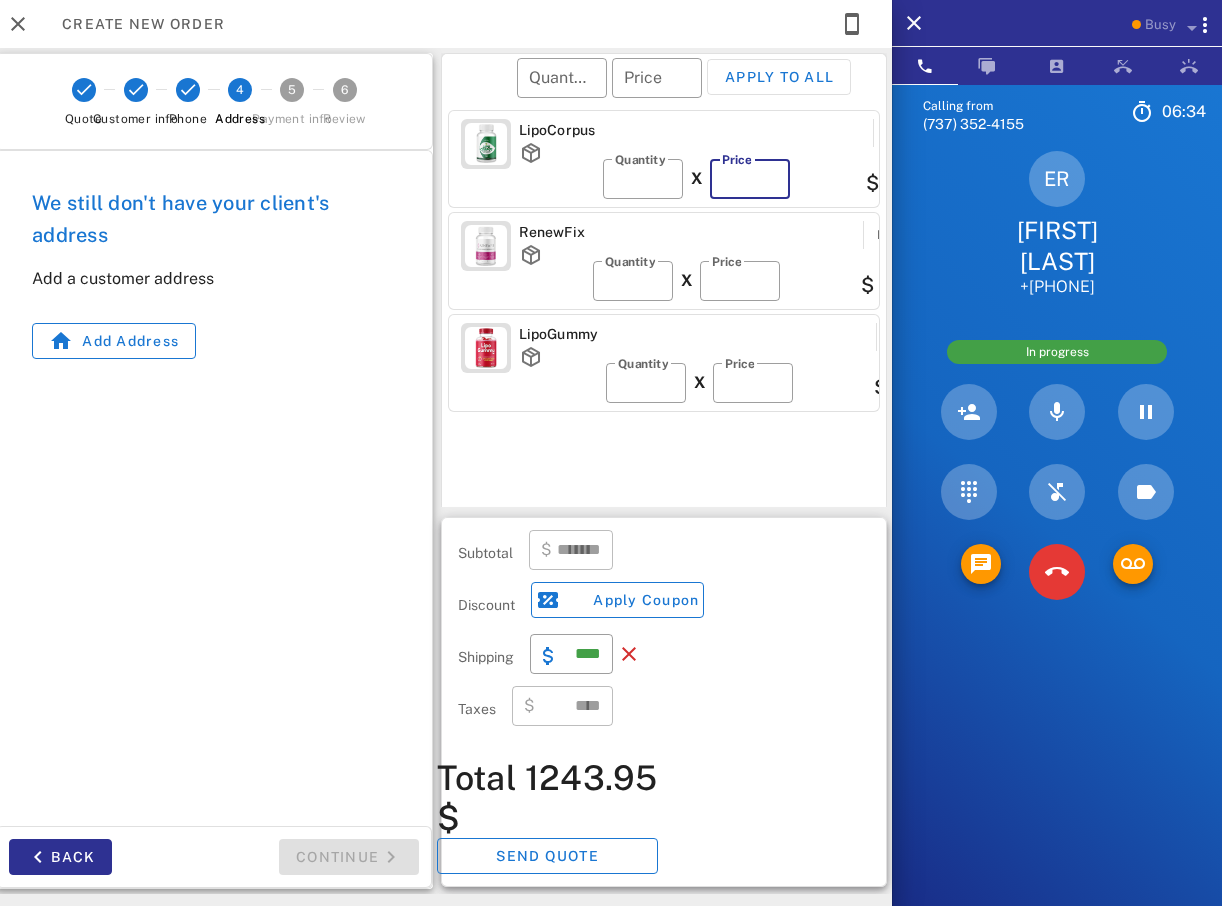 click on "**" at bounding box center (750, 179) 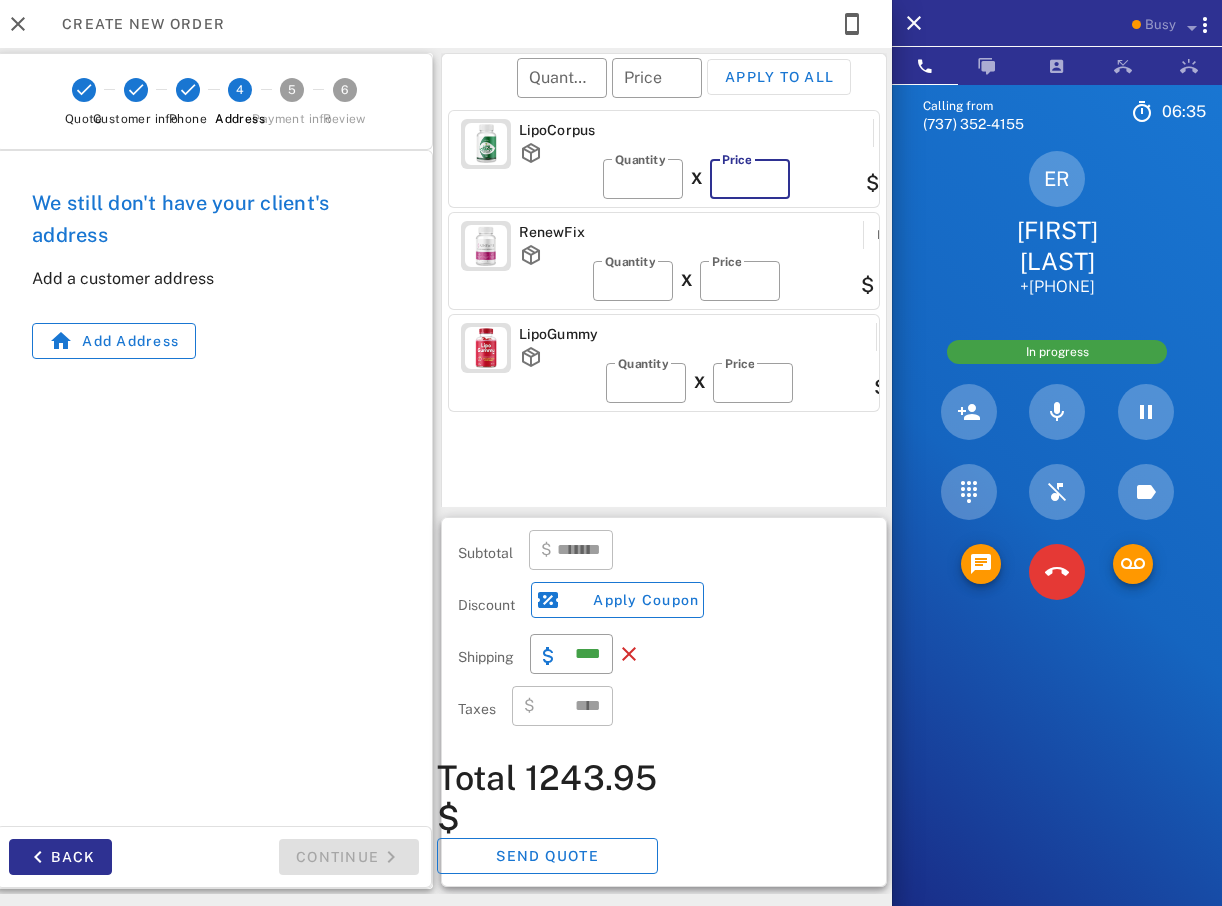 type on "**" 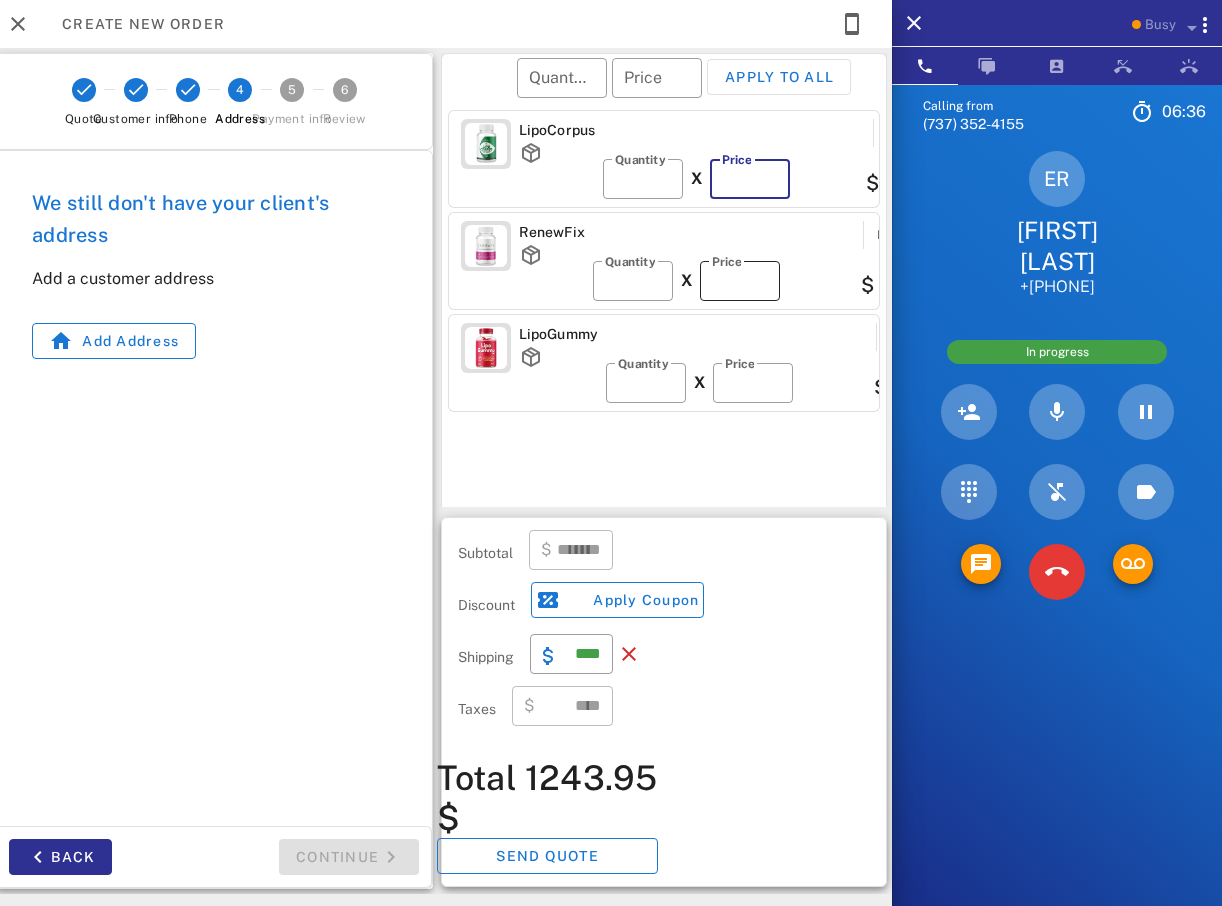 type on "*******" 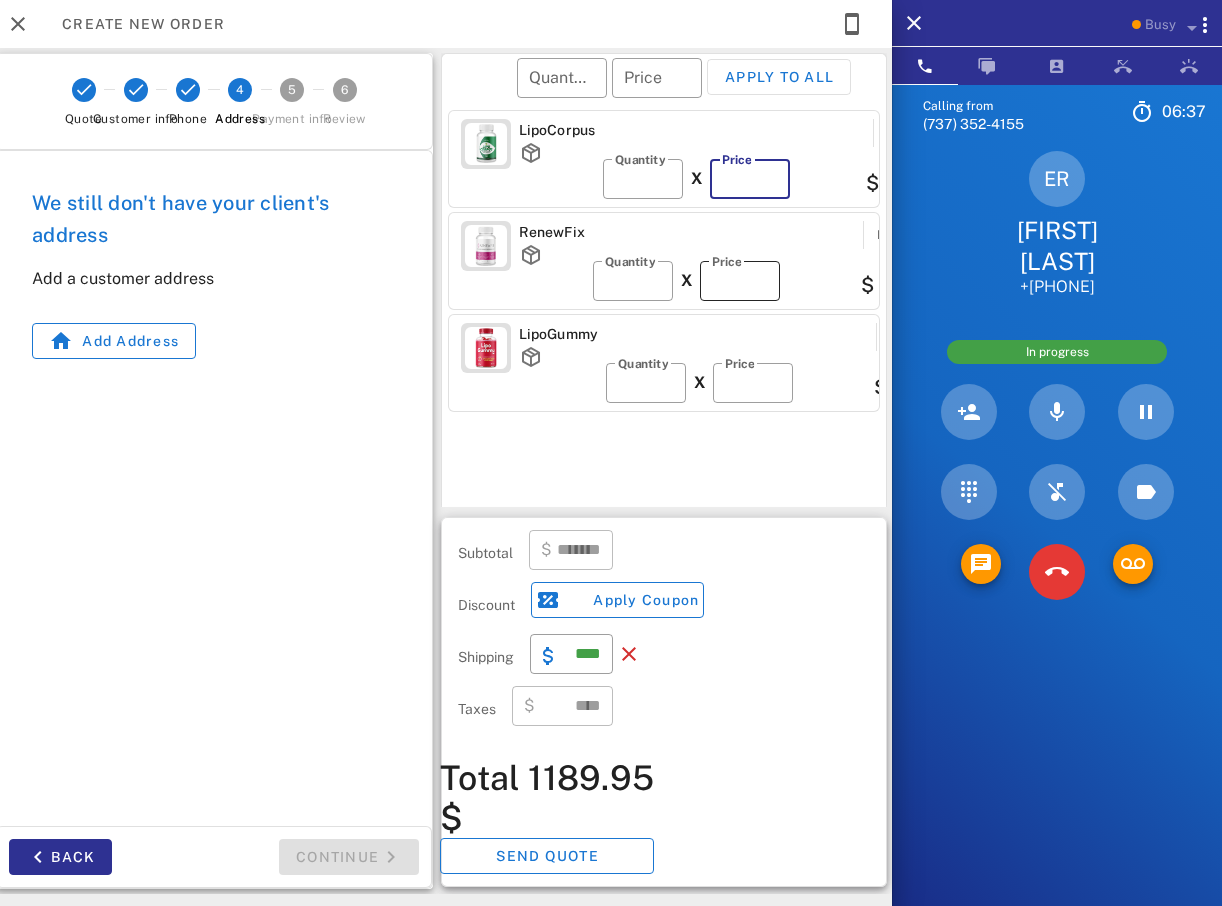 click on "**" at bounding box center (740, 281) 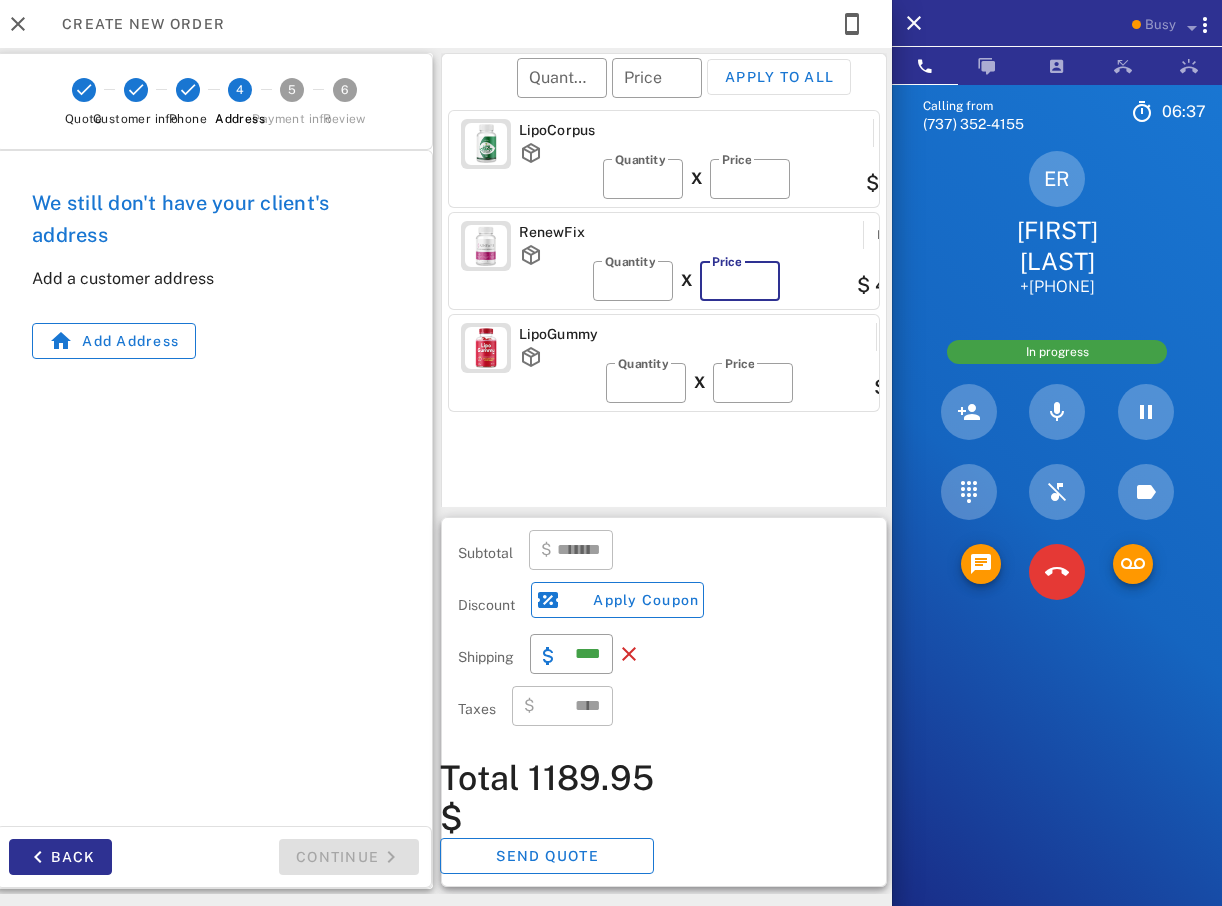 click on "**" at bounding box center (740, 281) 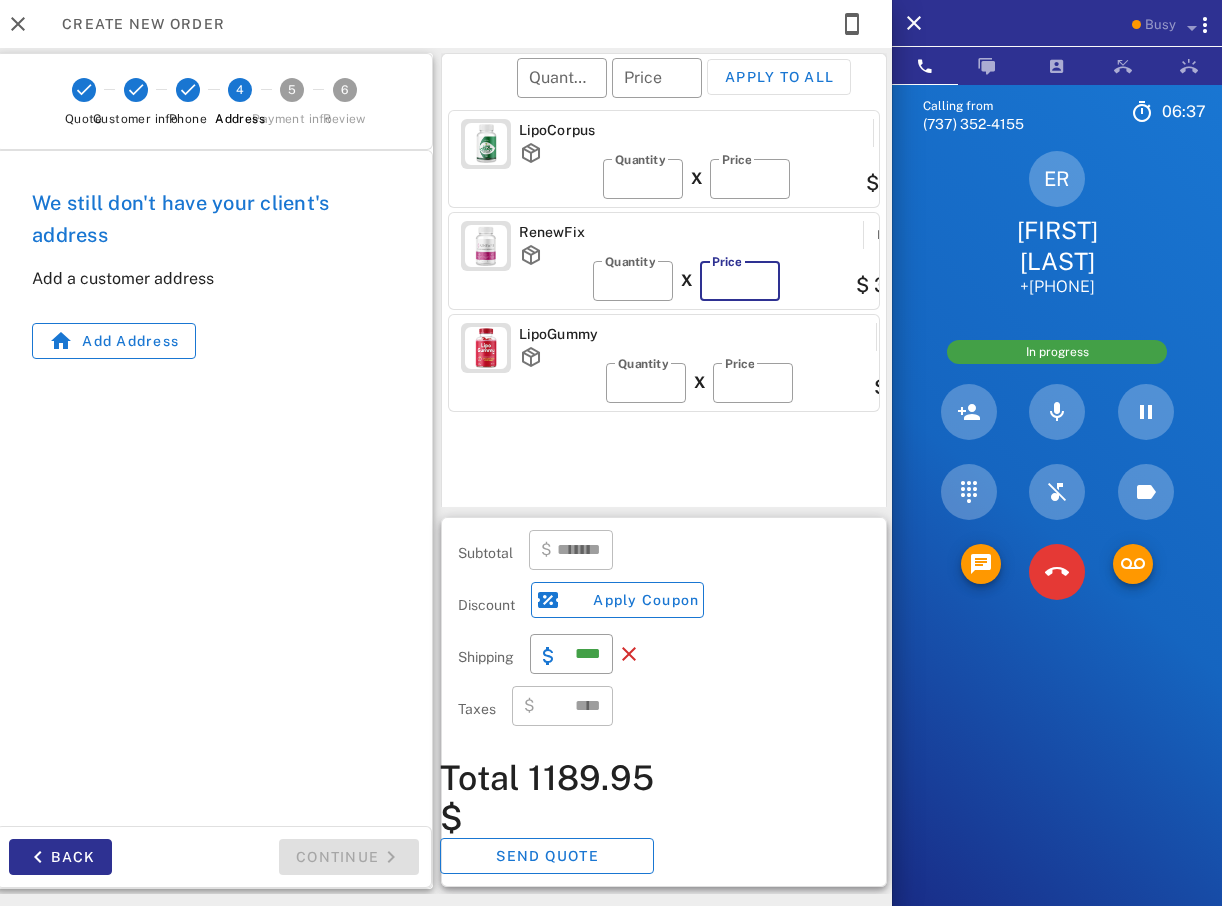click on "**" at bounding box center (740, 281) 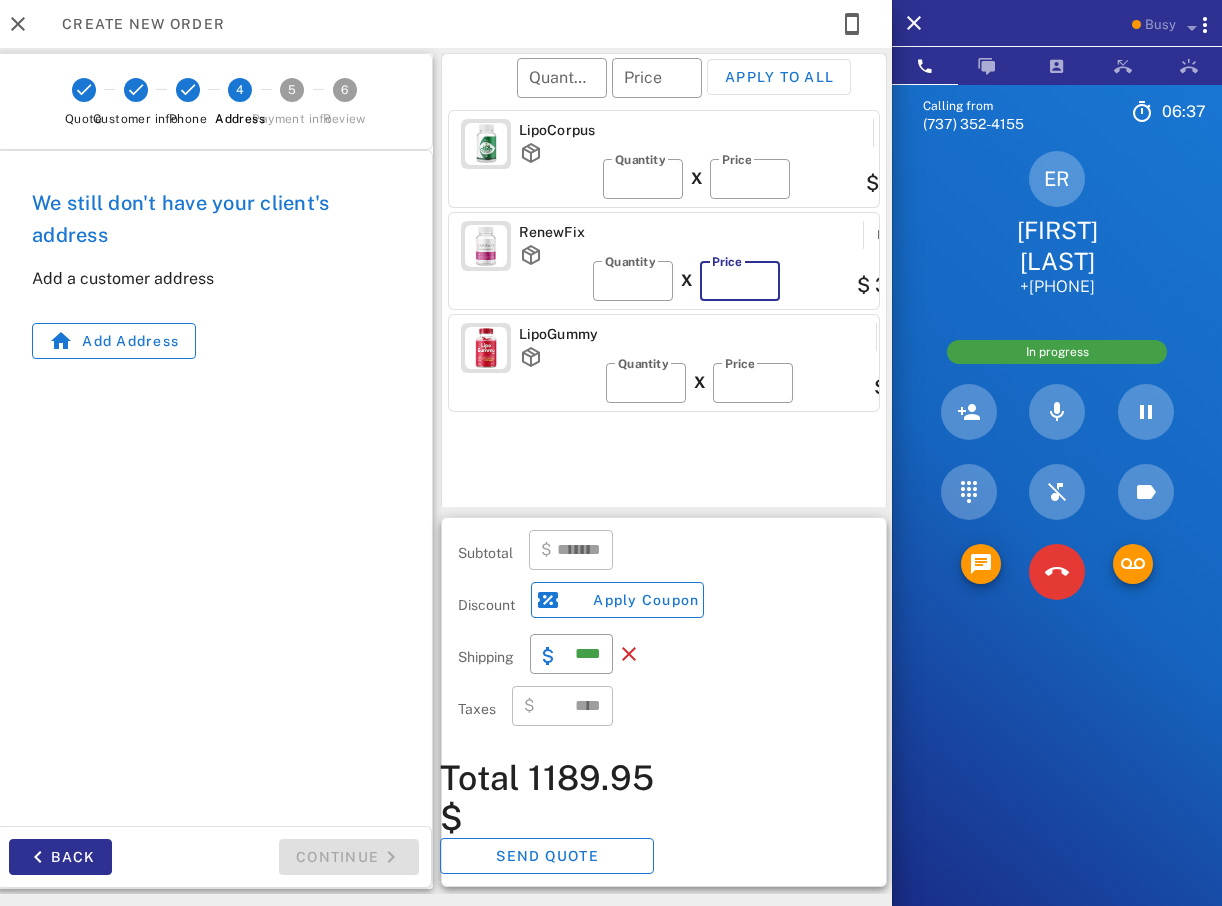 click on "**" at bounding box center [740, 281] 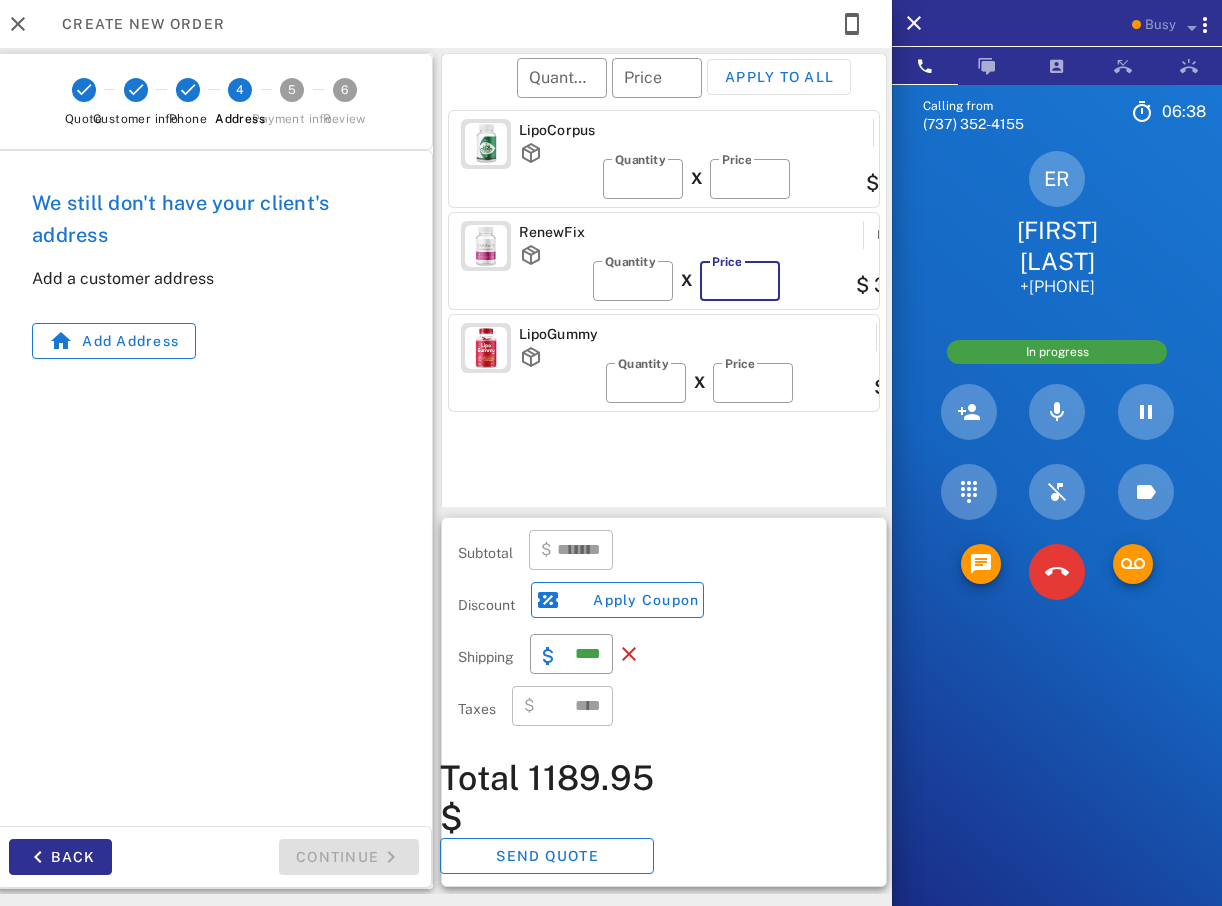 click on "**" at bounding box center (740, 281) 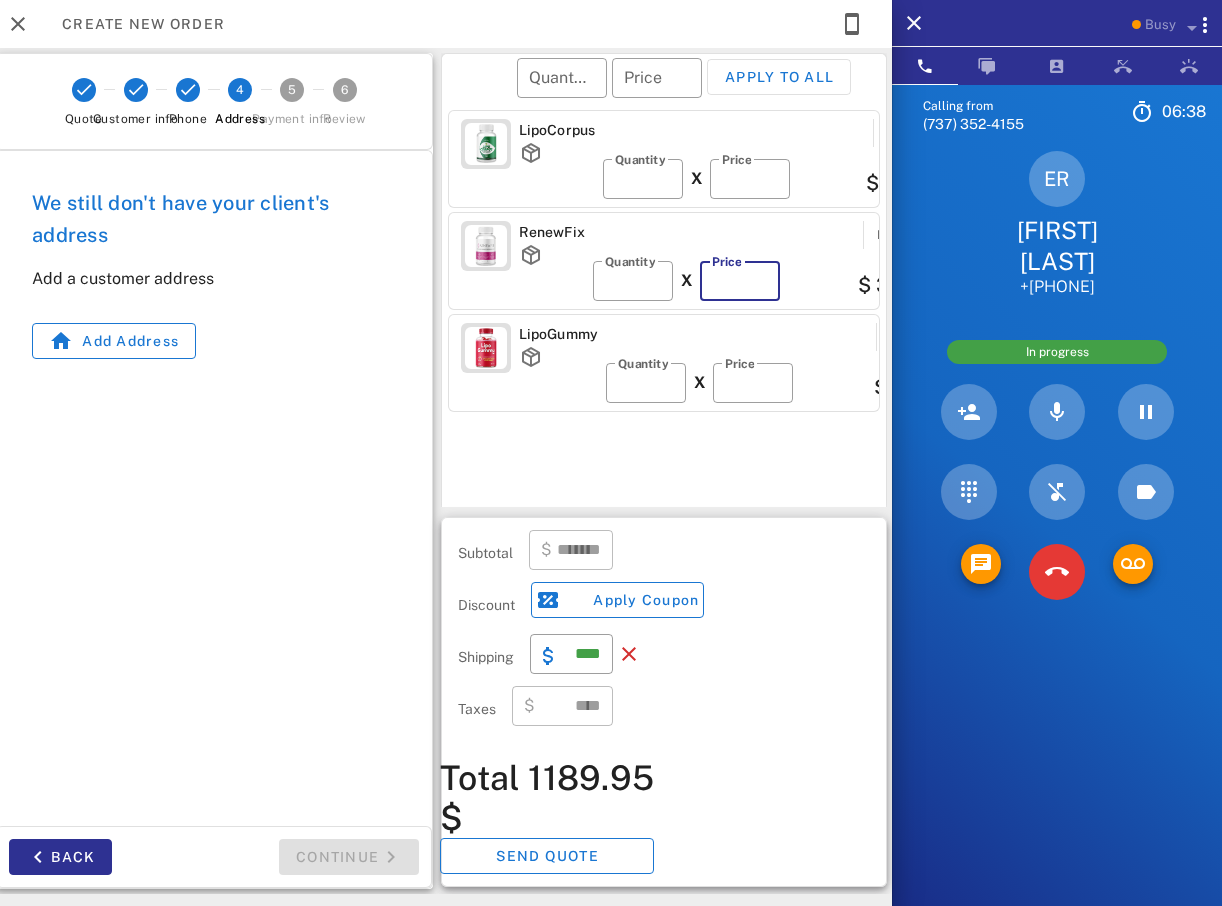 click on "**" at bounding box center [740, 281] 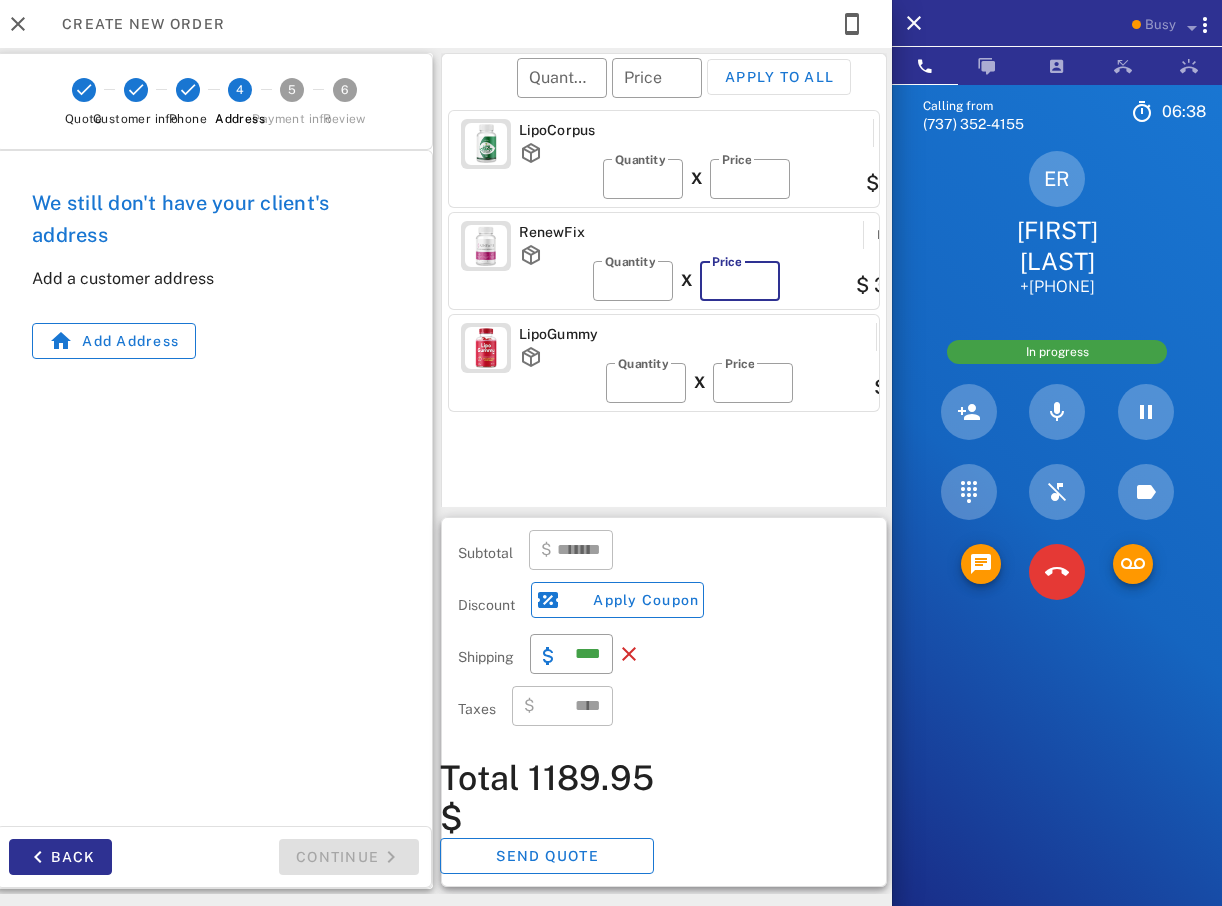 click on "**" at bounding box center [740, 281] 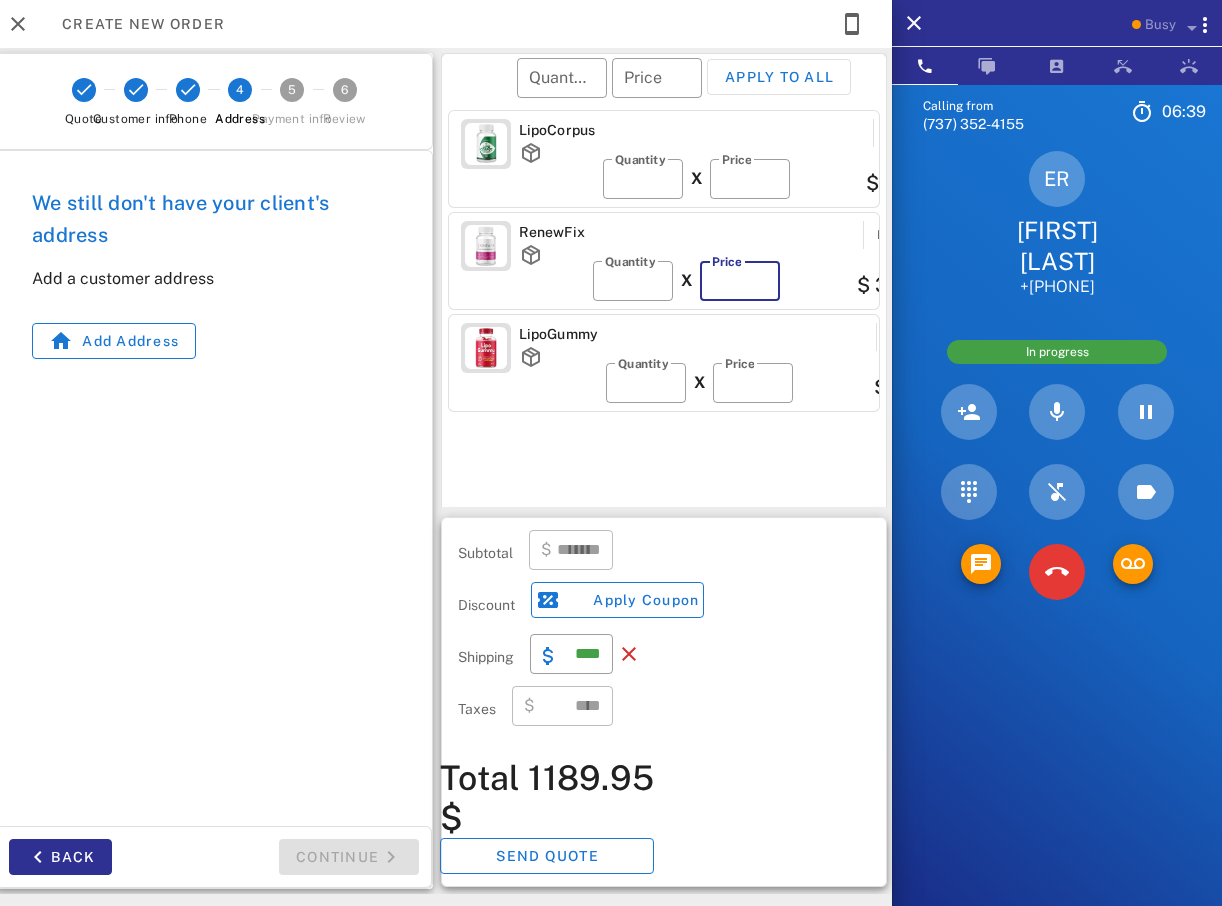 type on "**" 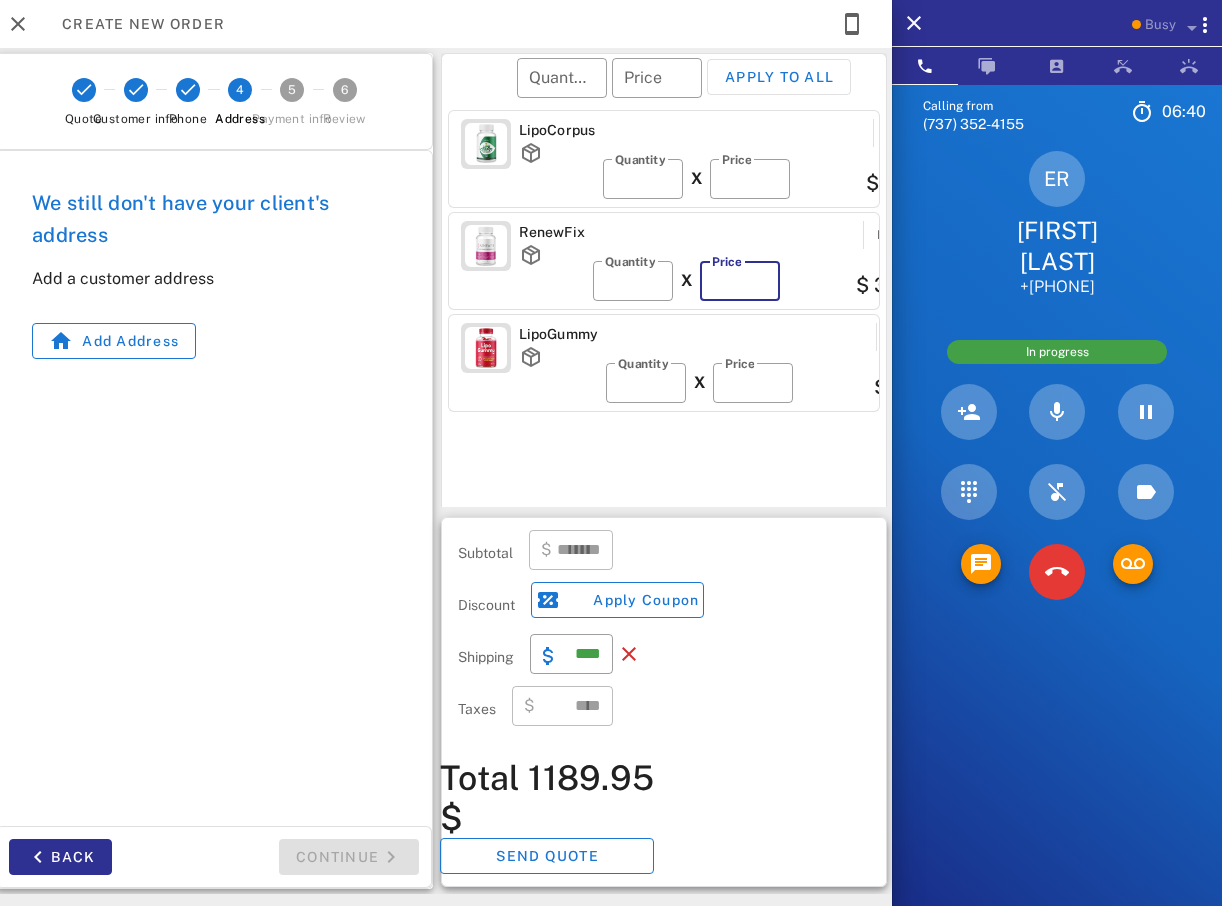 type on "*******" 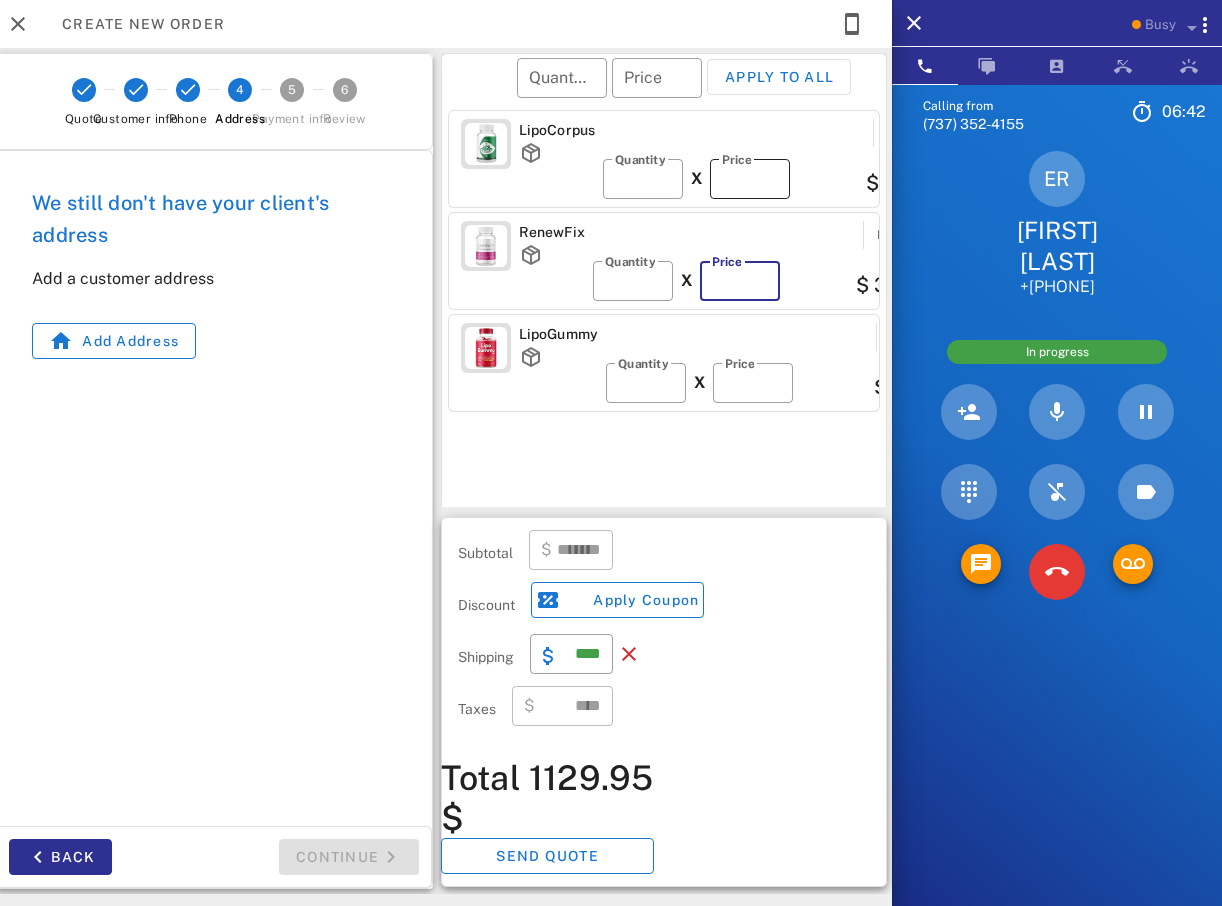 click on "**" at bounding box center [750, 179] 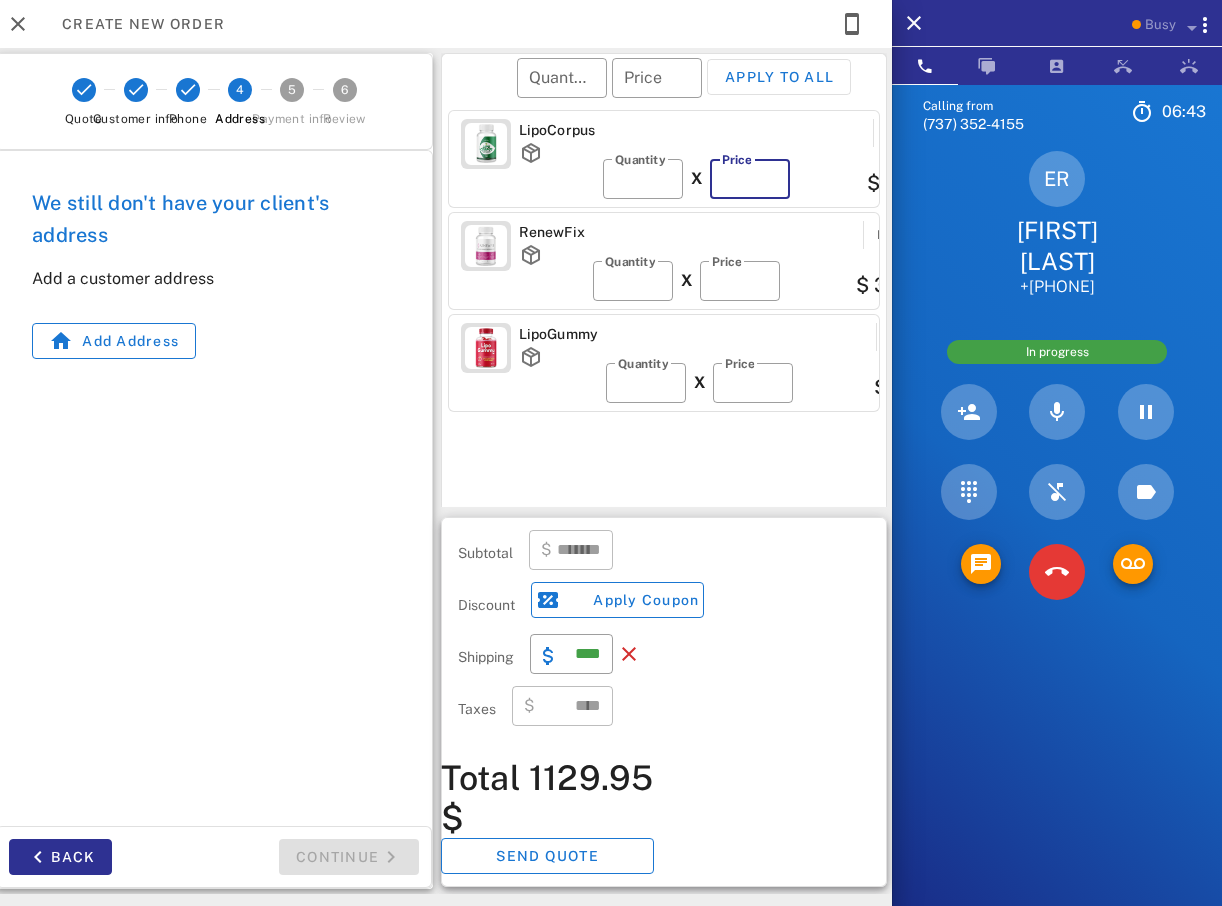 click on "**" at bounding box center (750, 179) 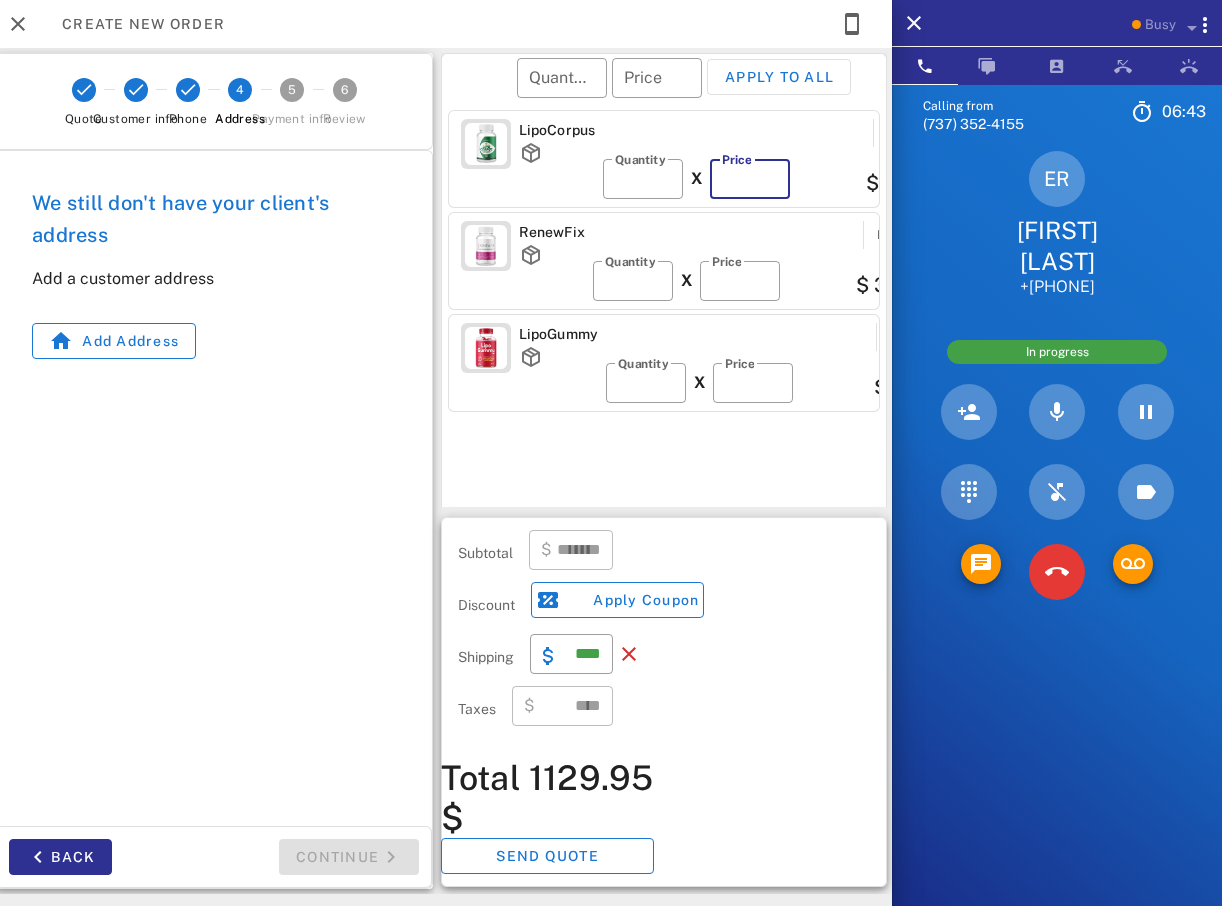 click on "**" at bounding box center (750, 179) 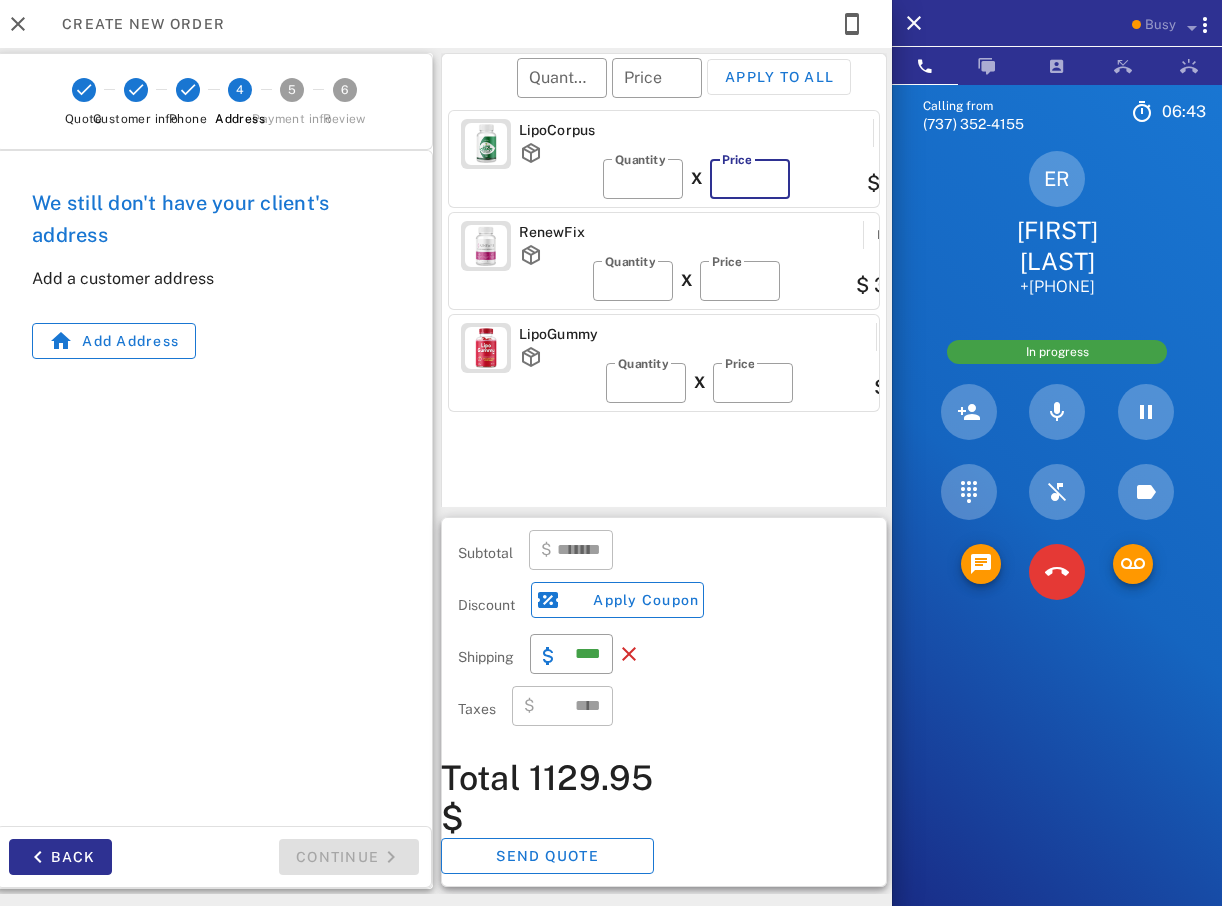 click on "**" at bounding box center [750, 179] 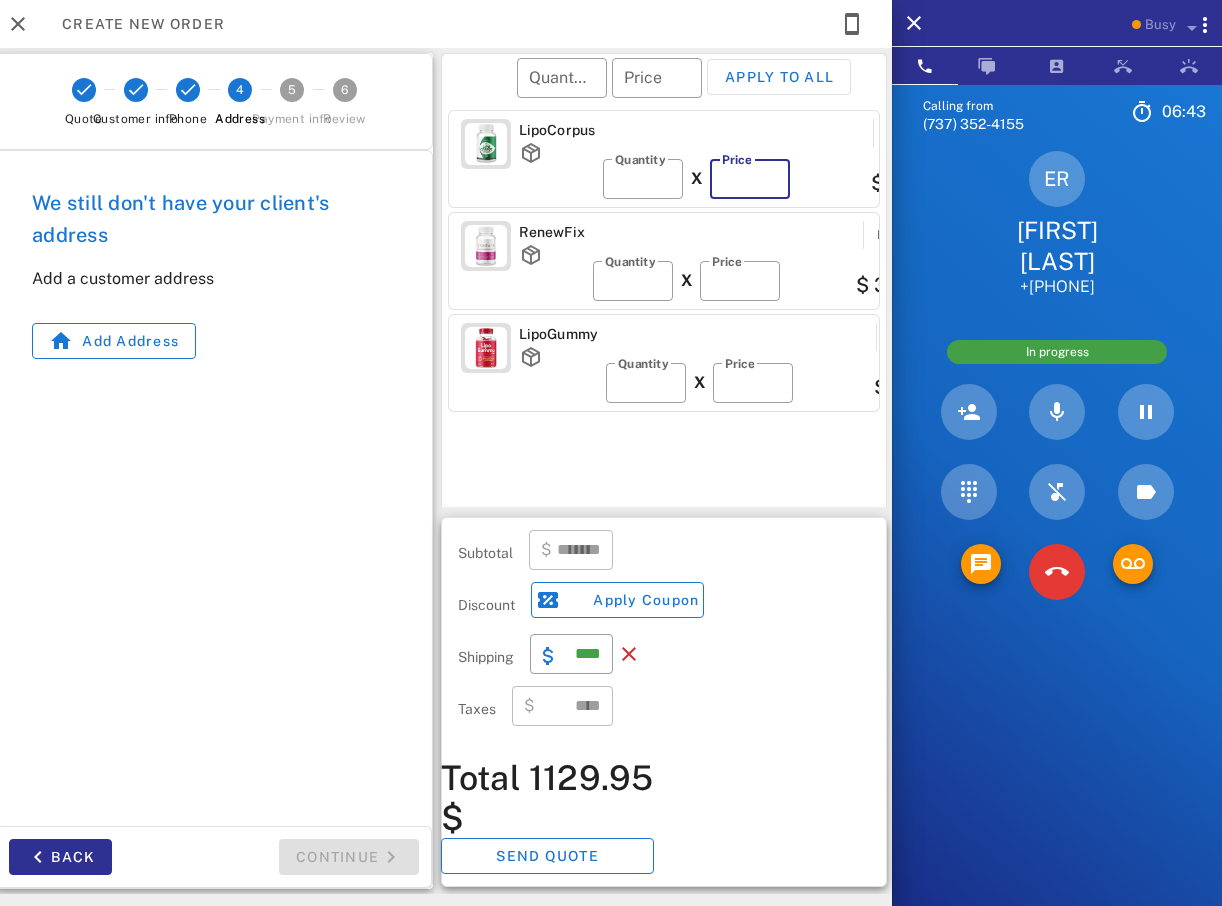 click on "**" at bounding box center (750, 179) 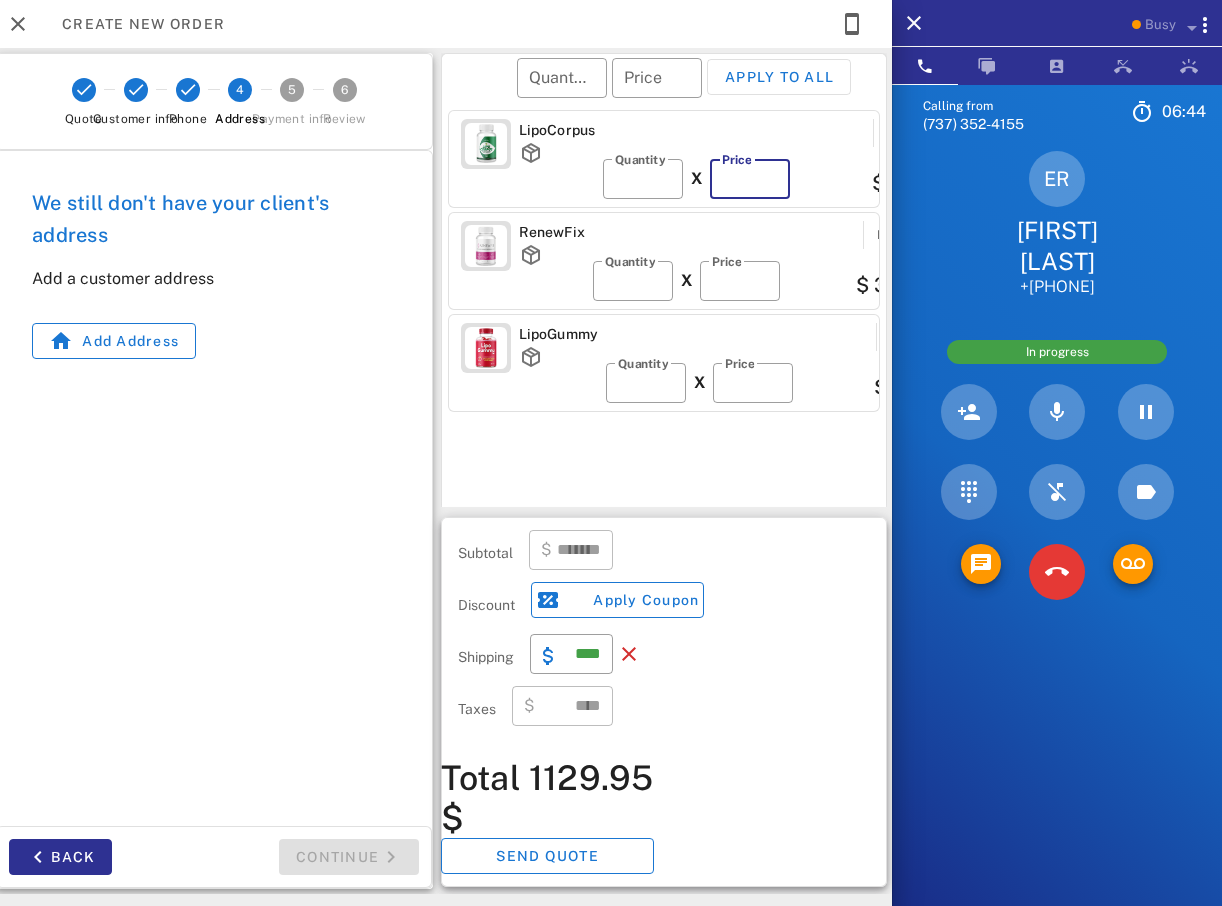 click on "**" at bounding box center [750, 179] 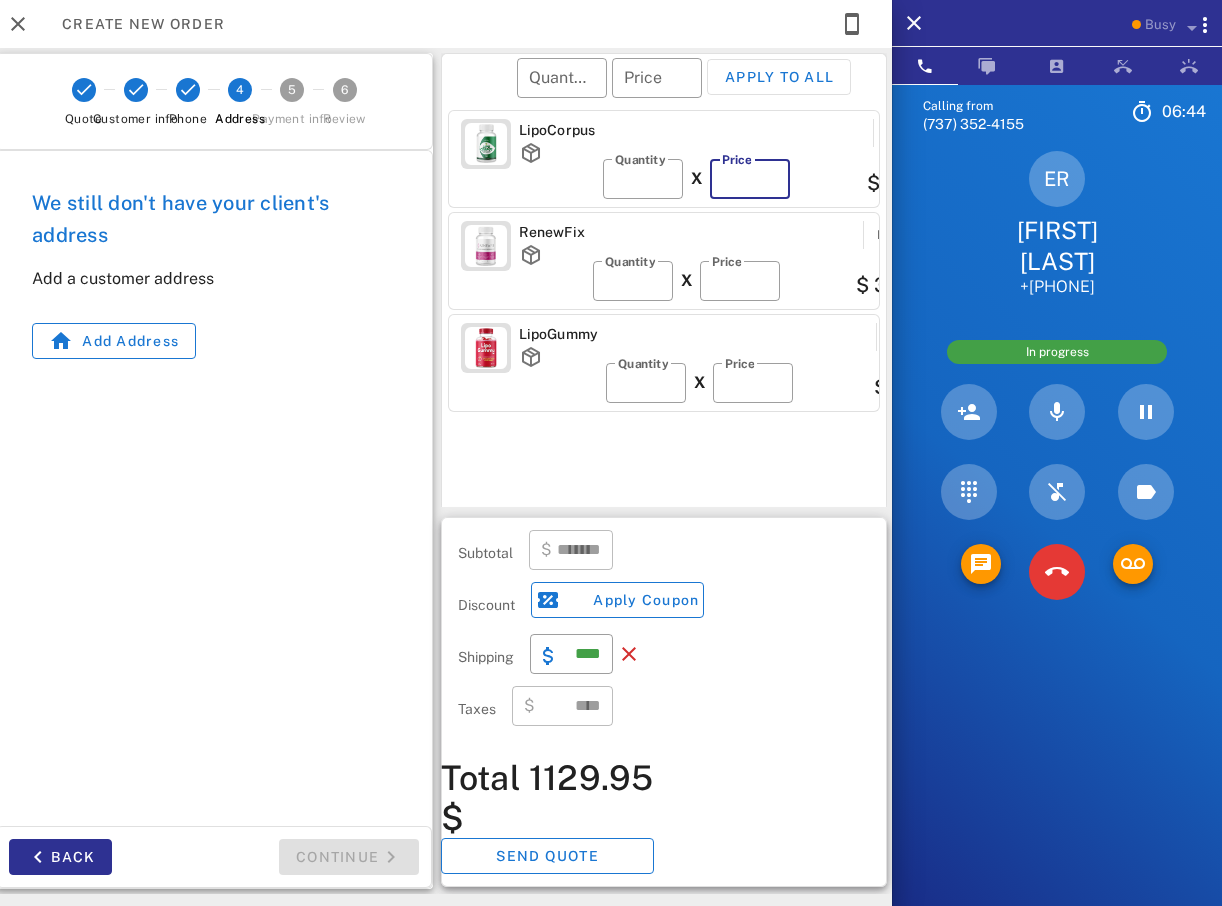 type on "**" 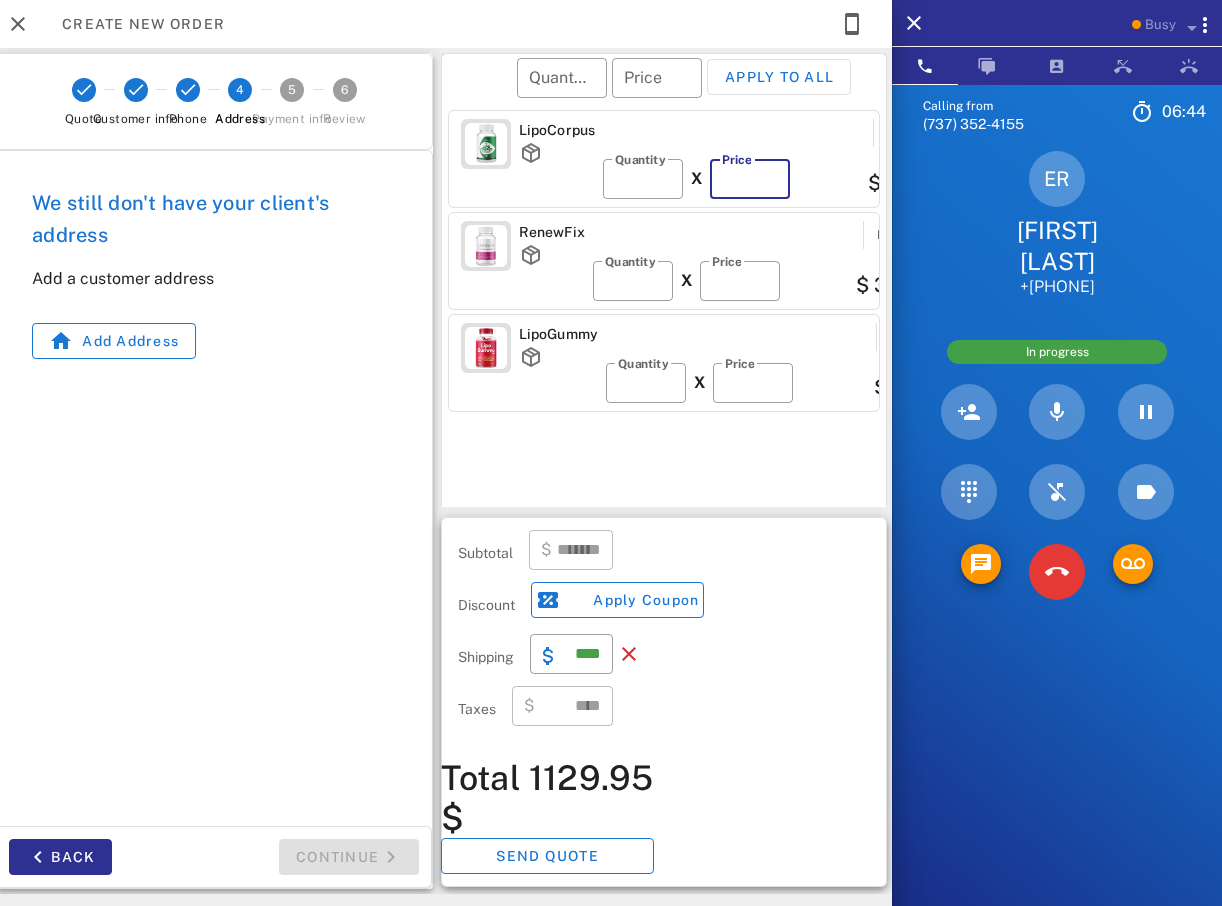 click on "**" at bounding box center [750, 179] 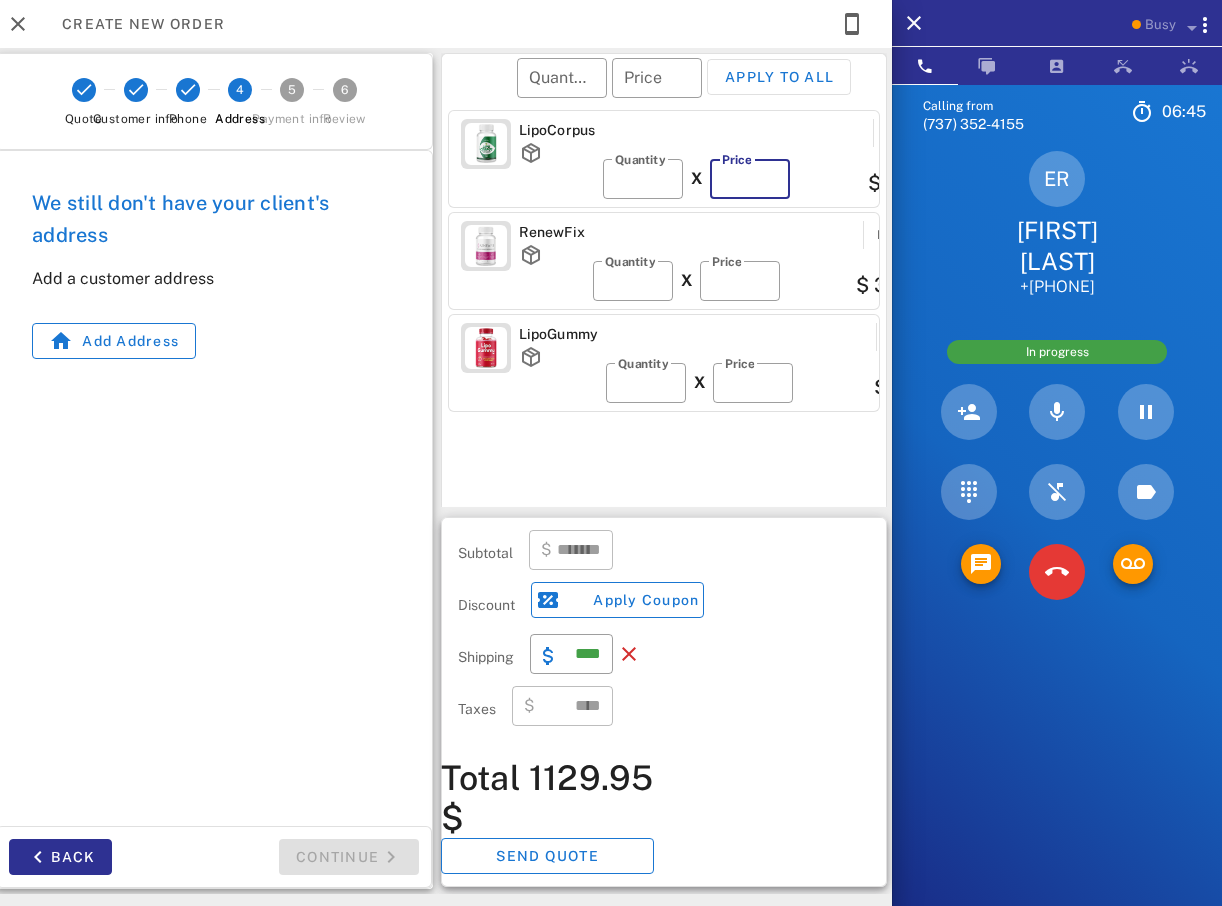 type on "*******" 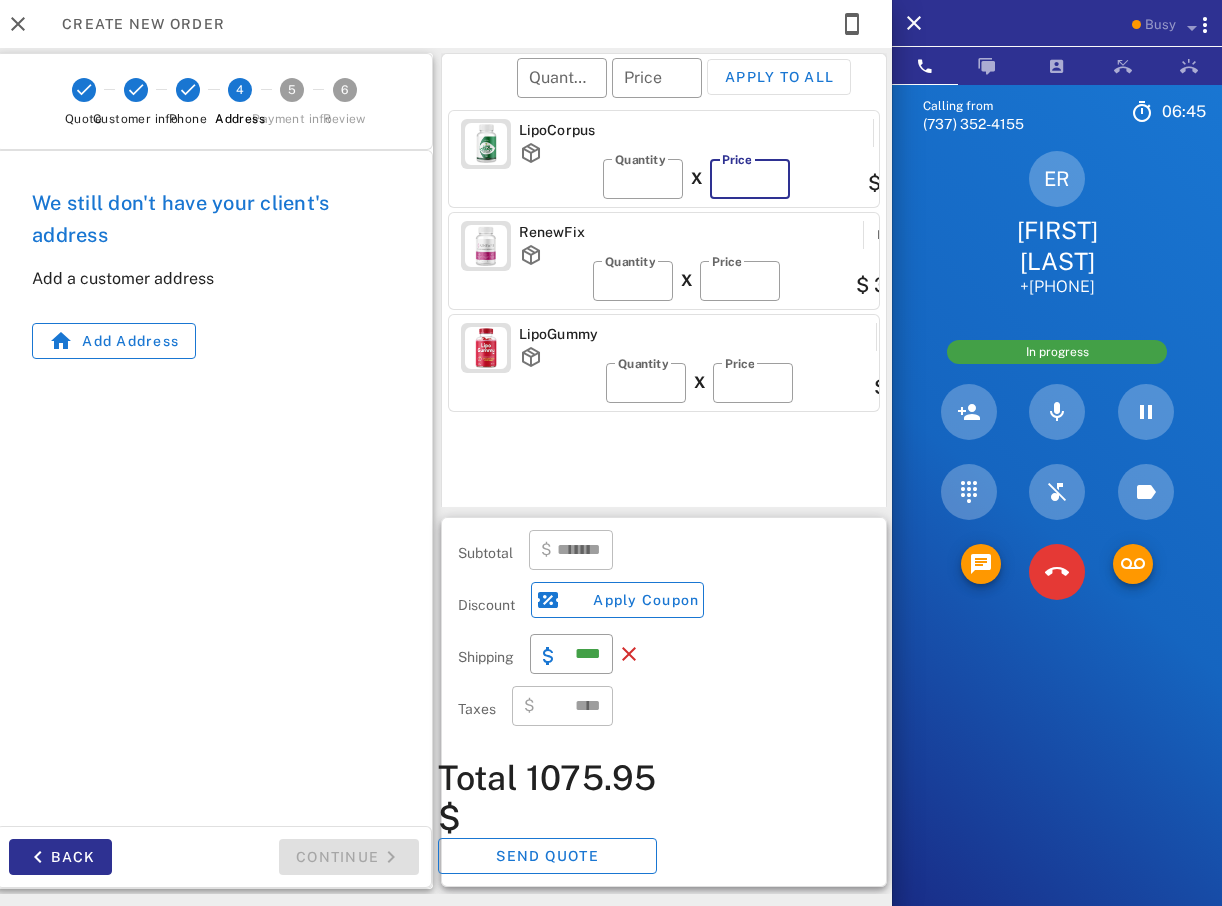 click on "**" at bounding box center (750, 179) 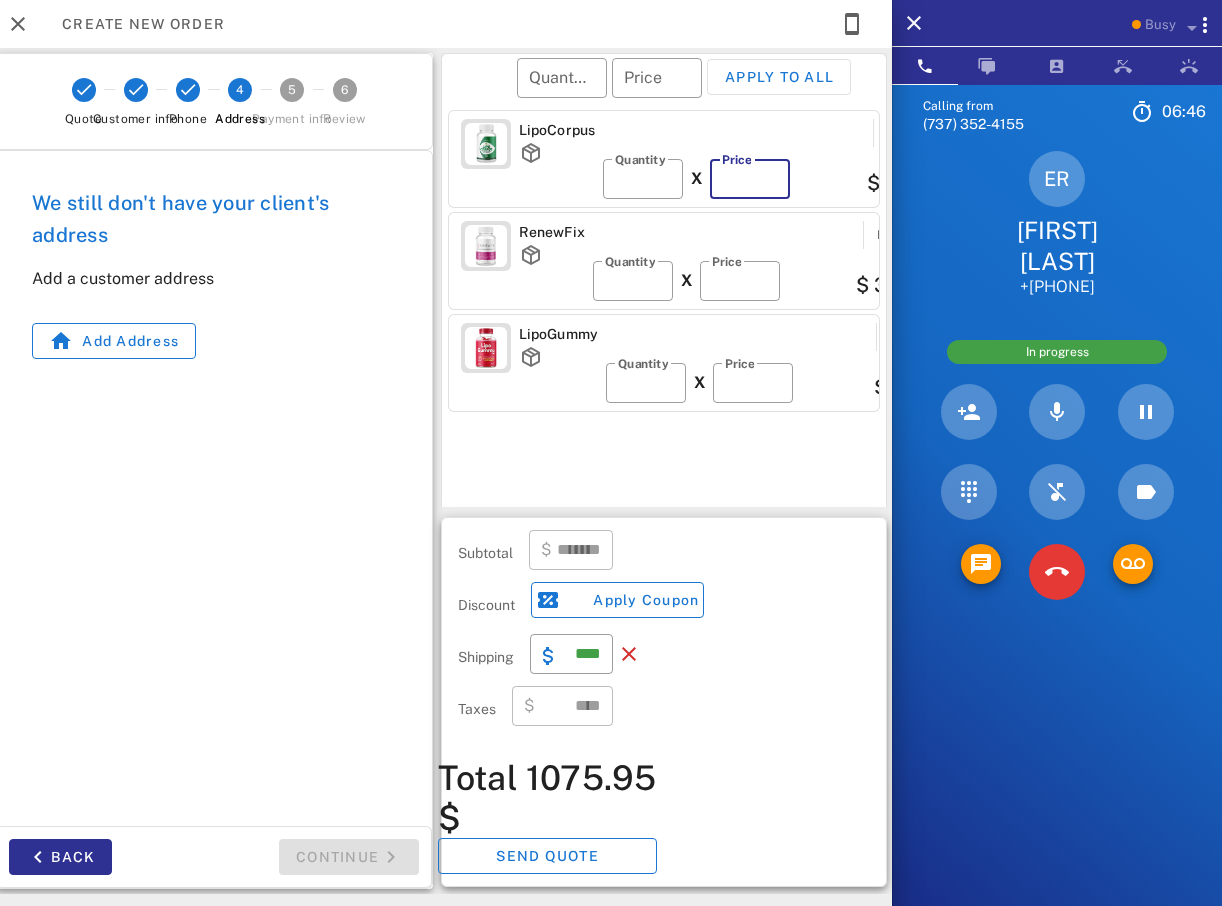 click on "**" at bounding box center (750, 179) 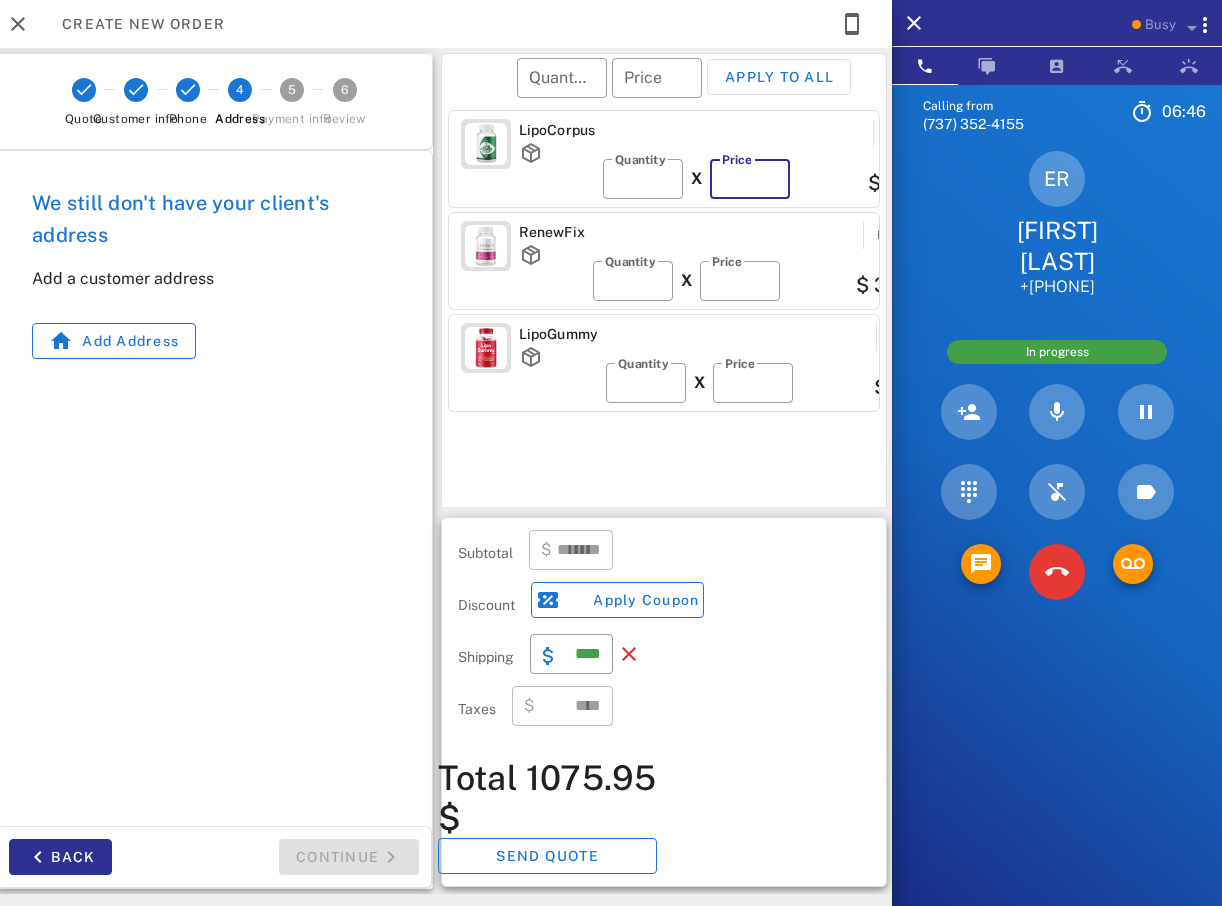 click on "**" at bounding box center [750, 179] 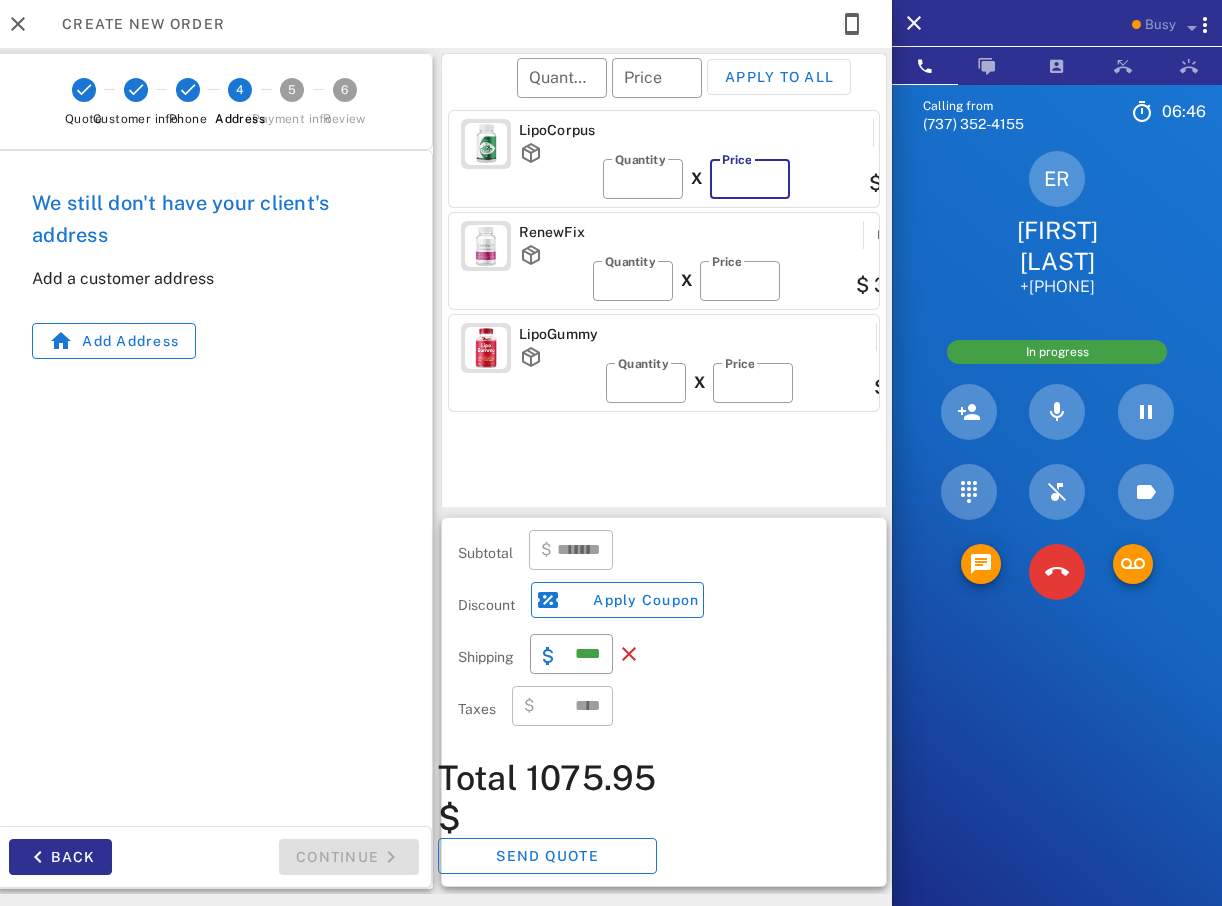 click on "**" at bounding box center (750, 179) 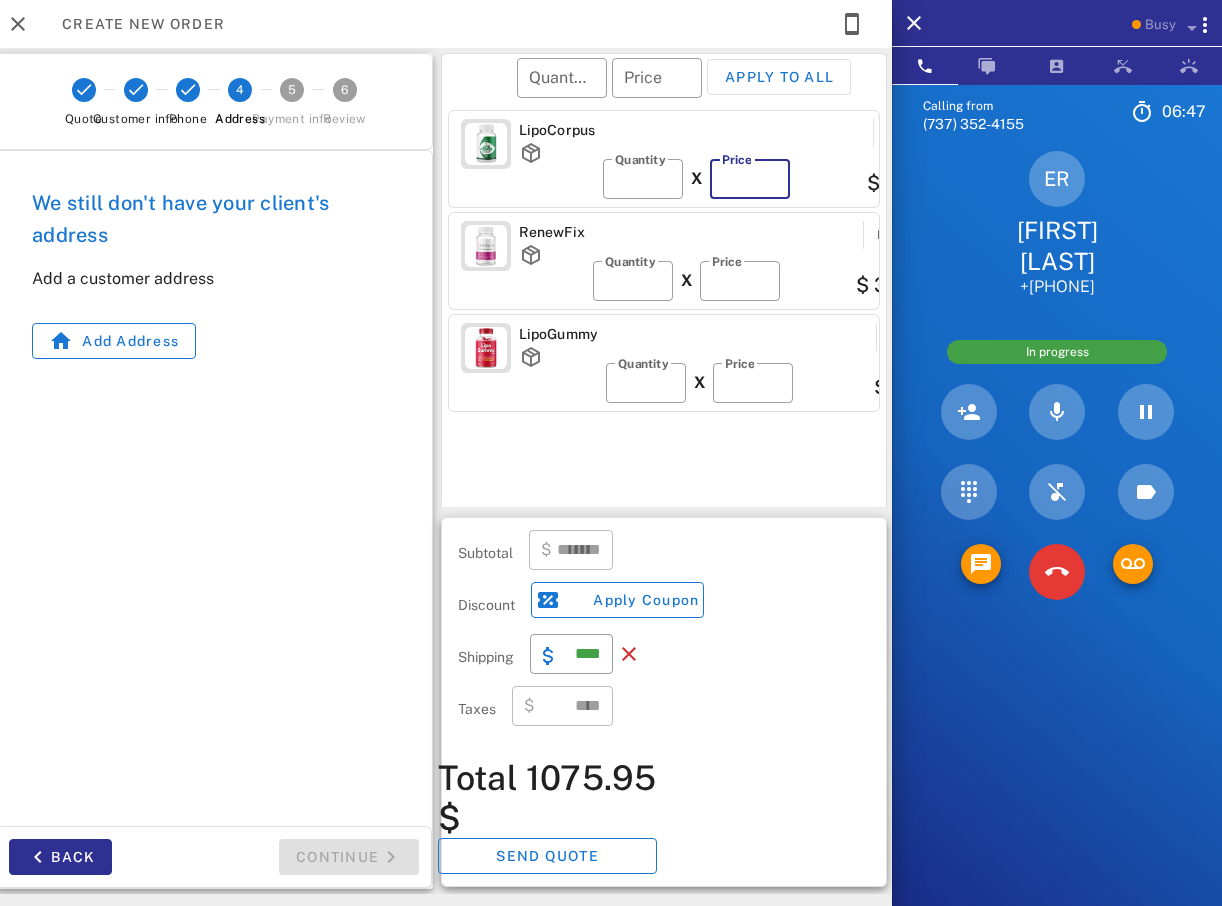 click on "**" at bounding box center [750, 179] 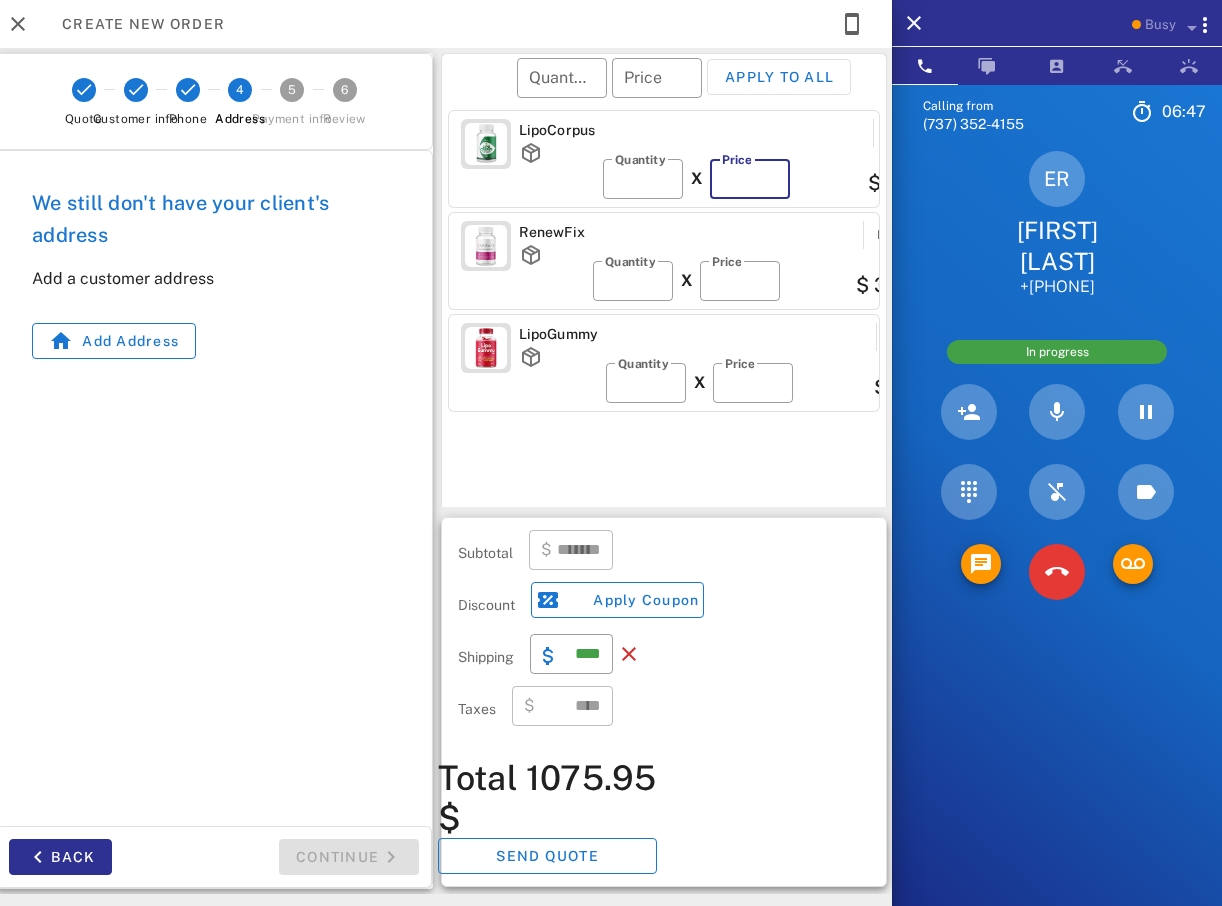 click on "**" at bounding box center [750, 179] 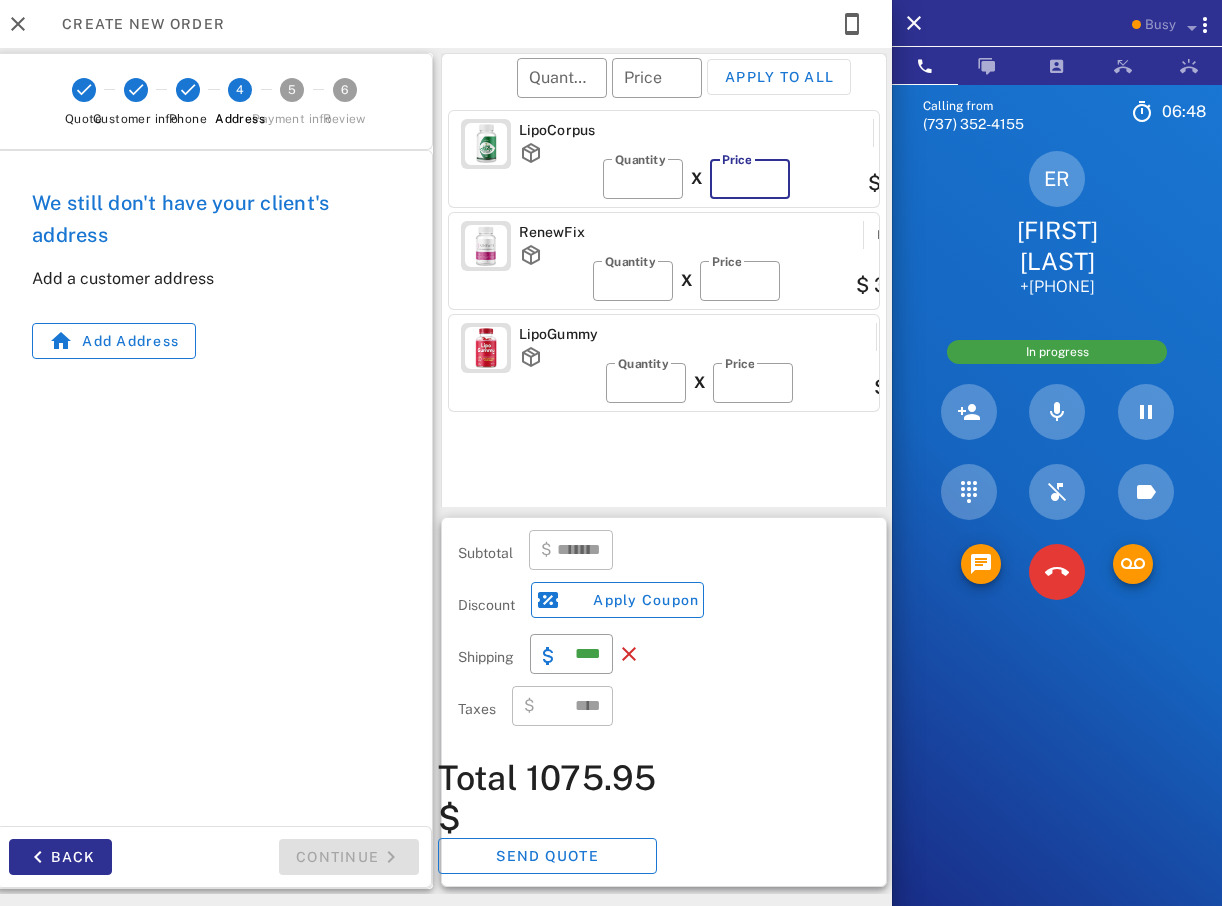 type on "**" 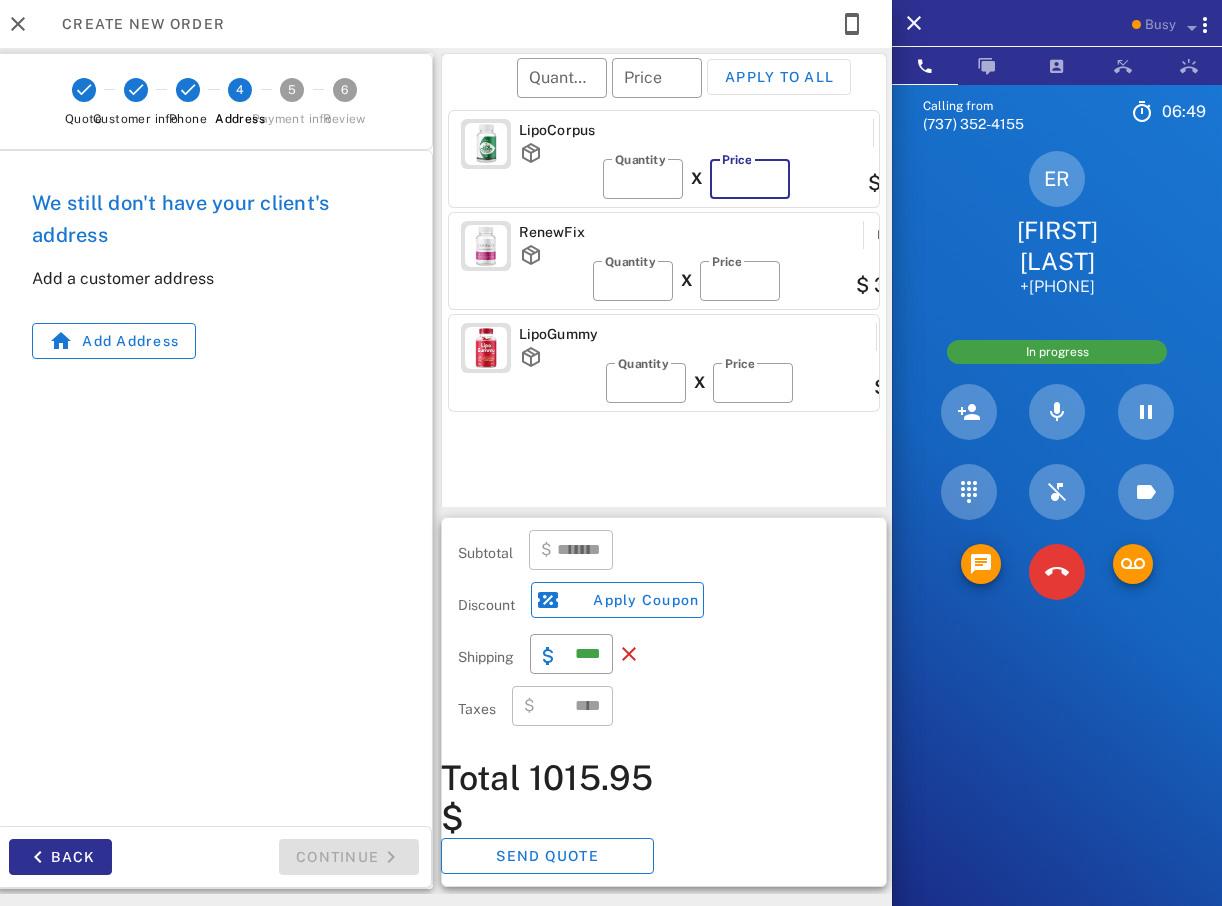 type on "*******" 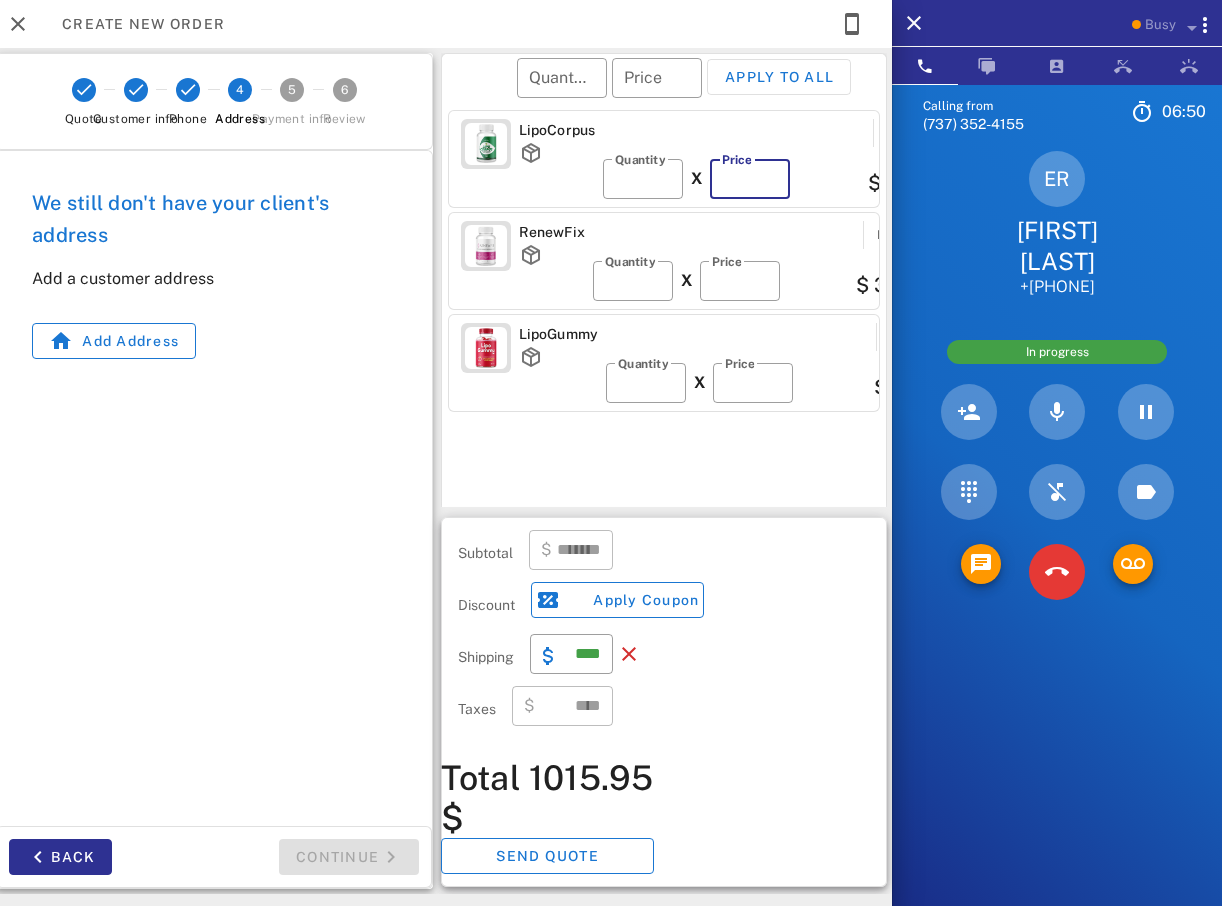 click on "**" at bounding box center [750, 179] 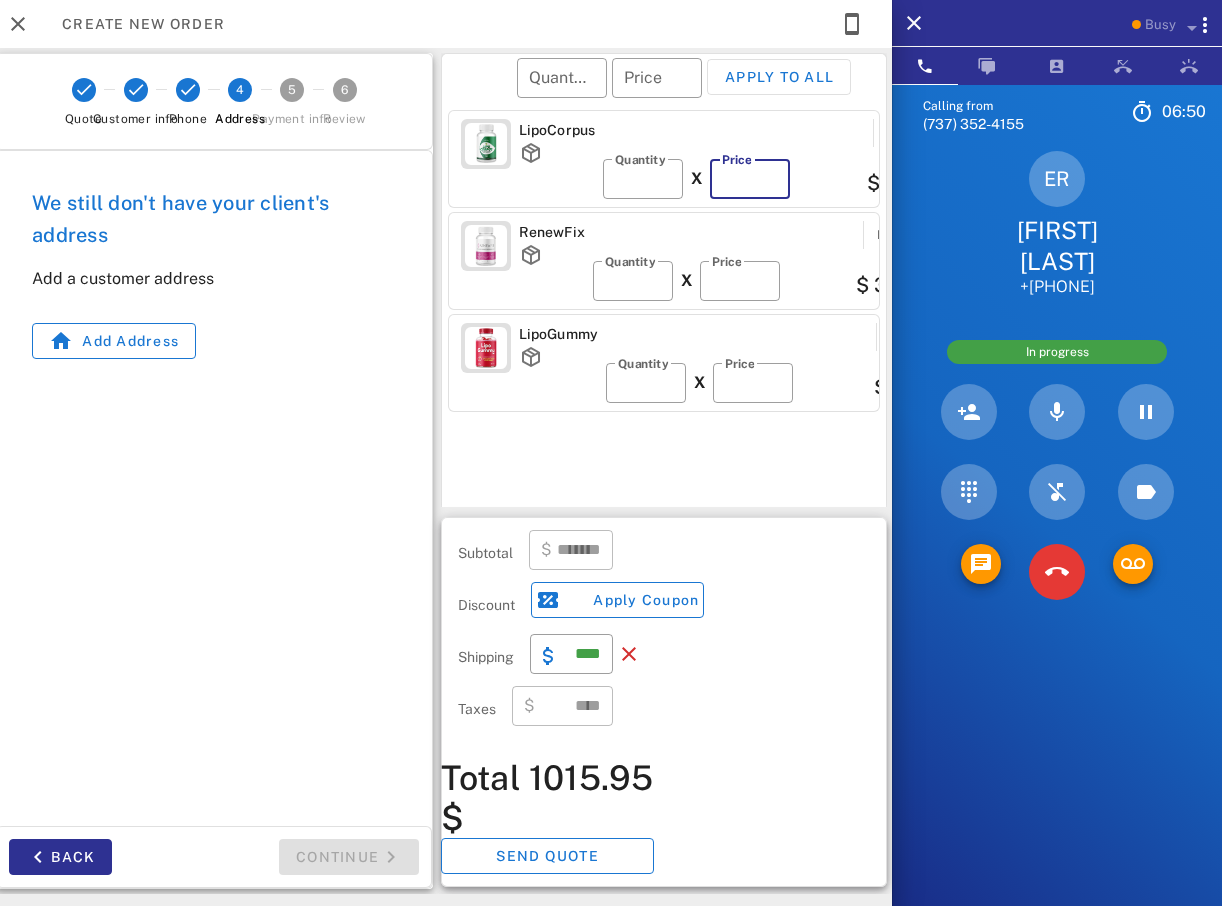 click on "**" at bounding box center [750, 179] 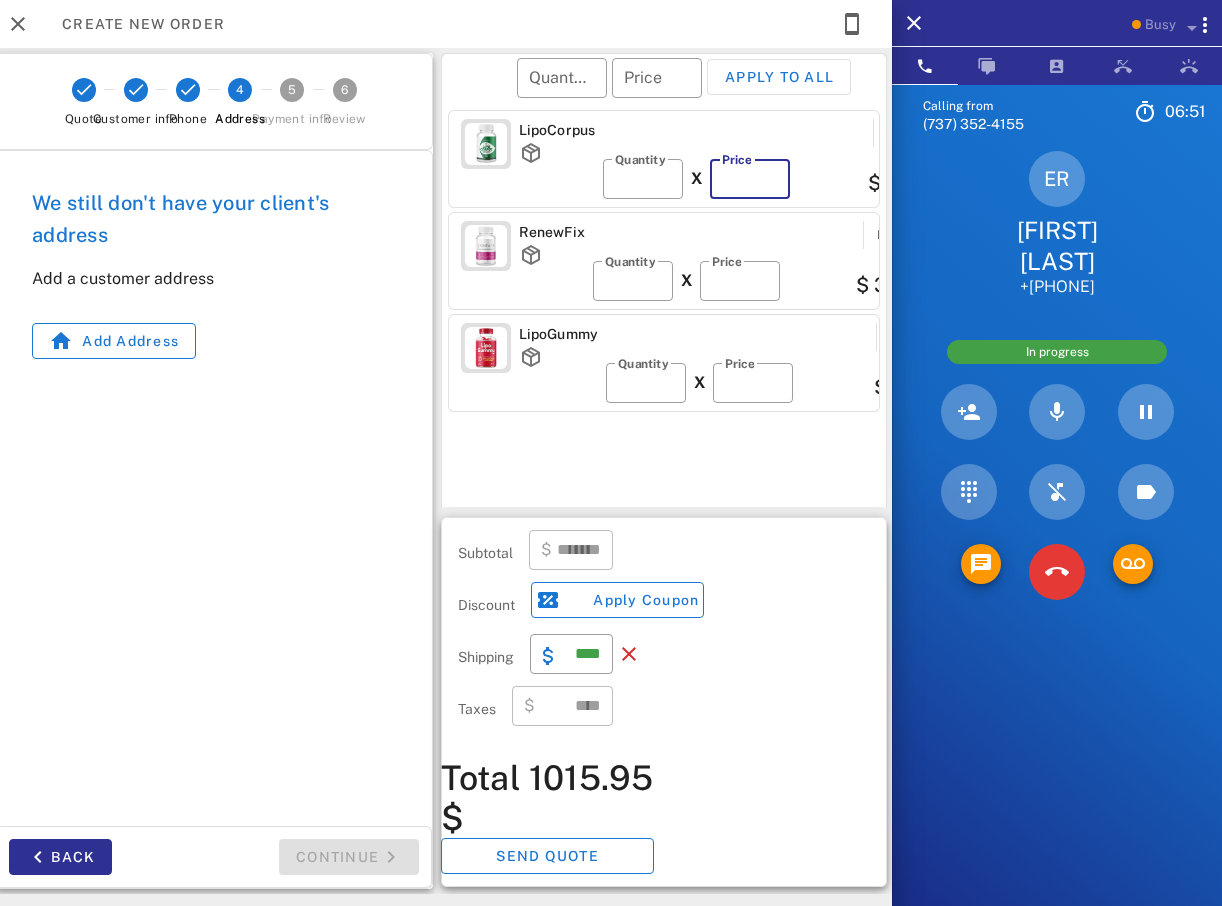 click on "**" at bounding box center (750, 179) 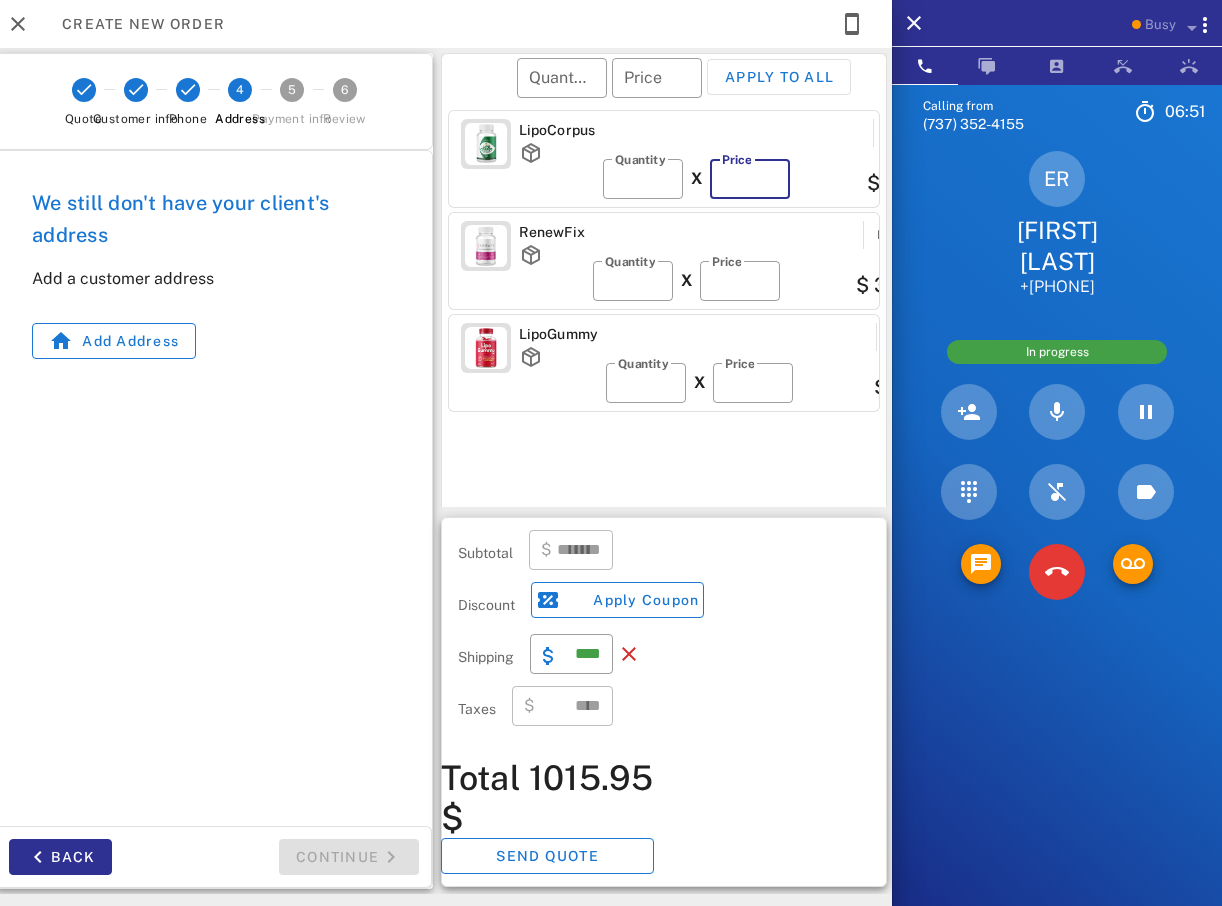 click on "**" at bounding box center [750, 179] 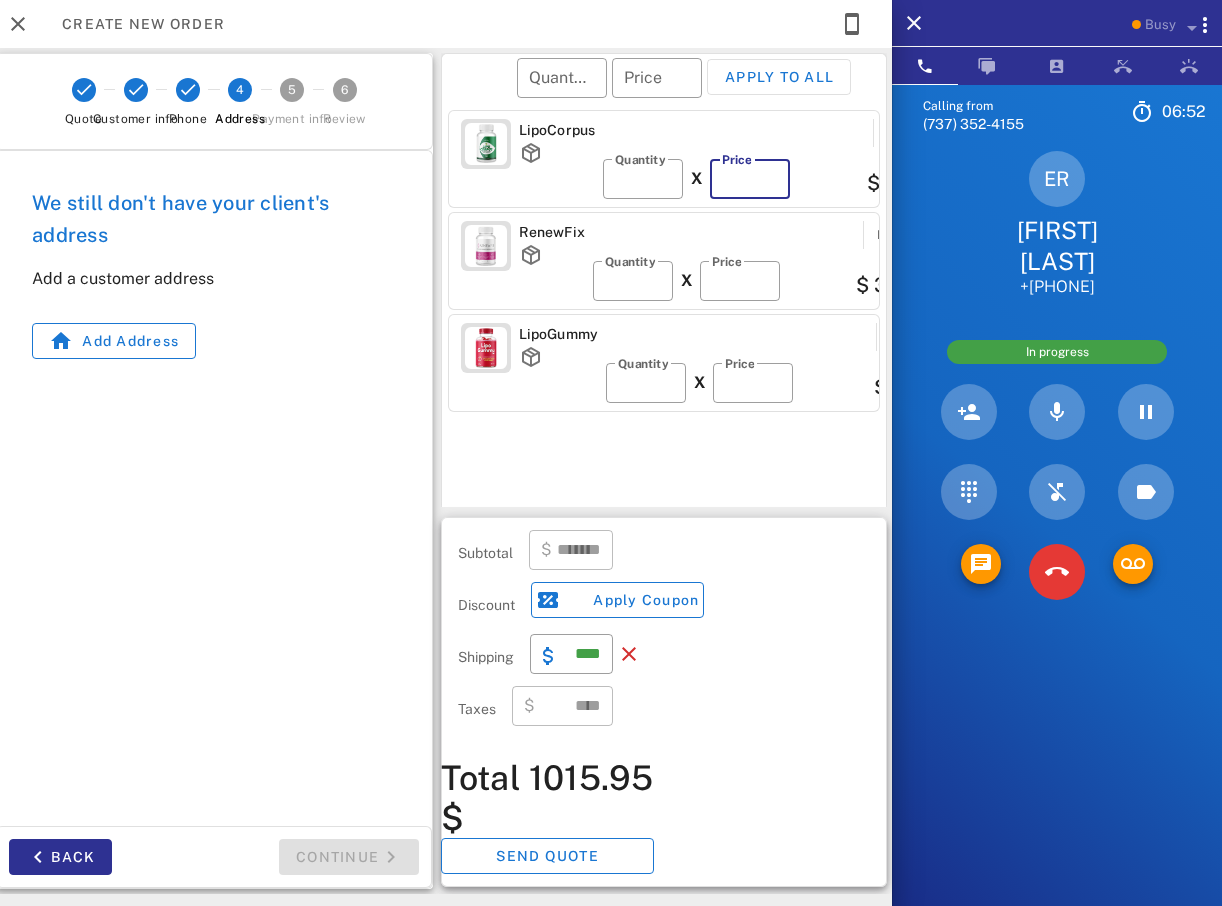 click on "**" at bounding box center [750, 179] 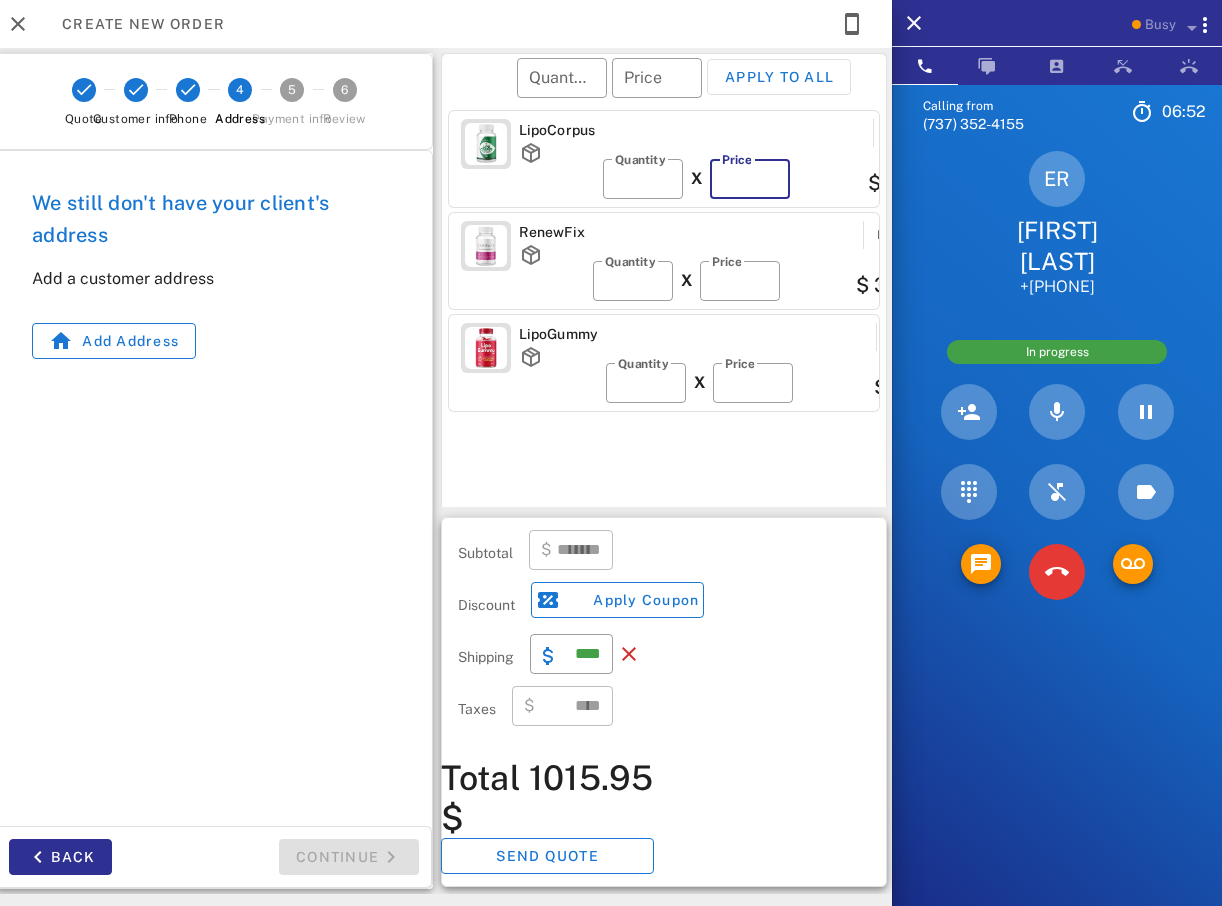 type on "**" 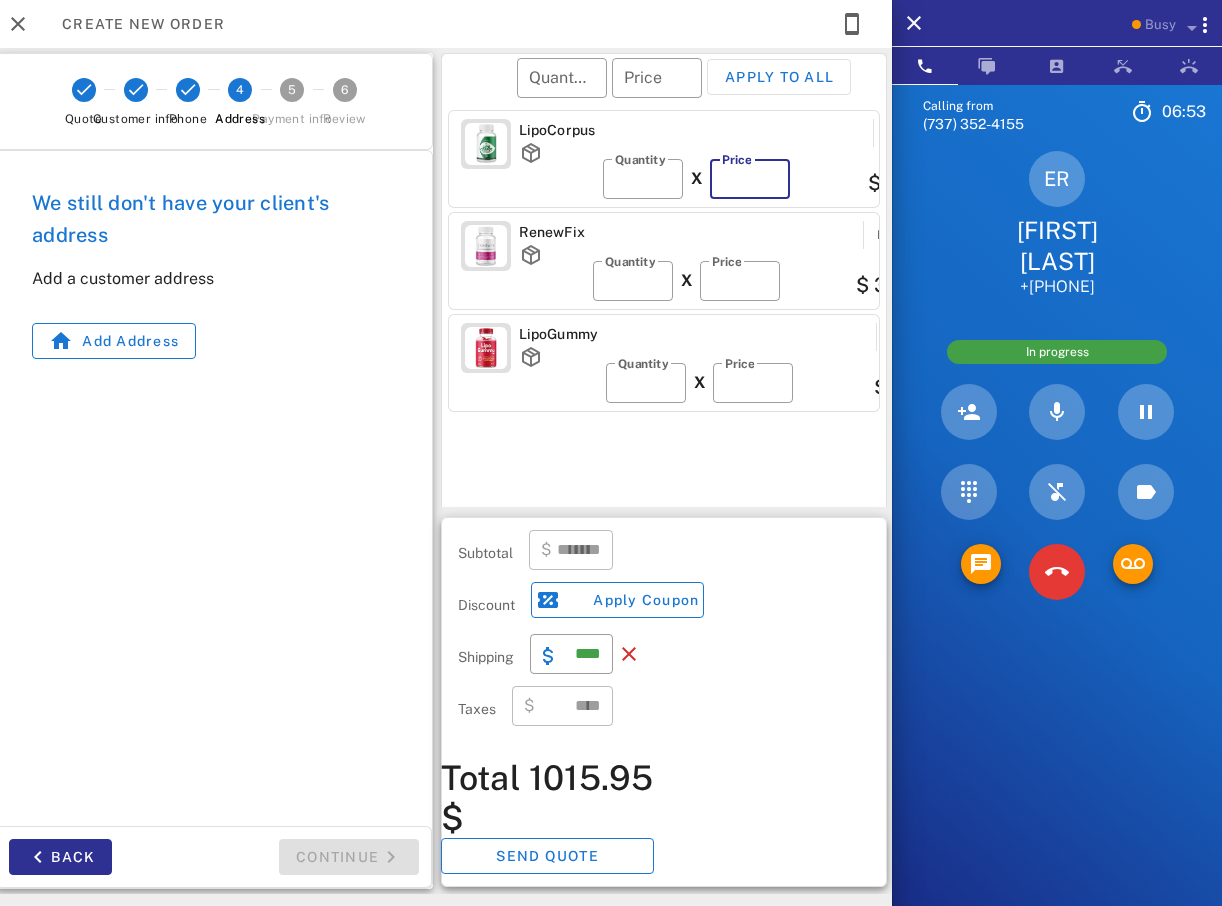 type on "*******" 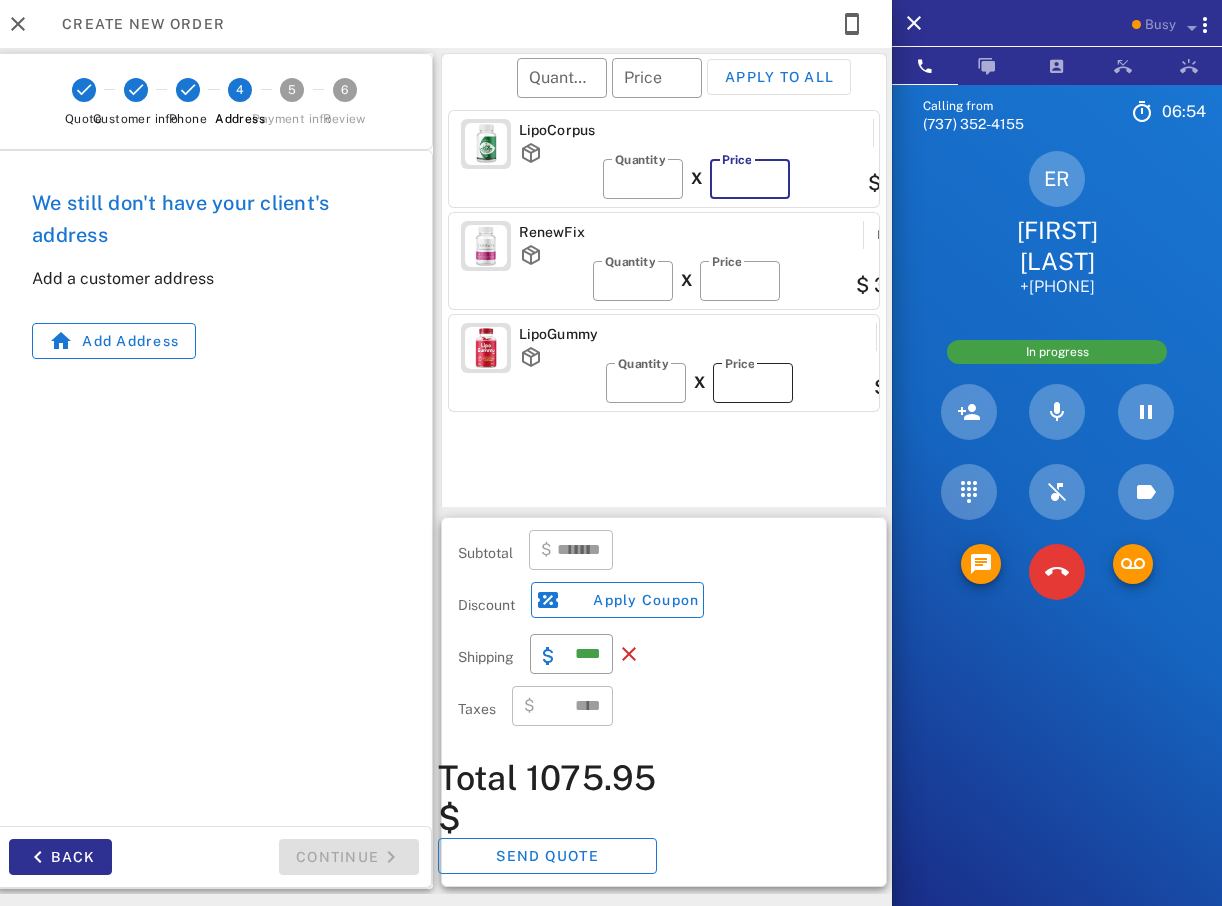 click on "​ Price **" at bounding box center (753, 383) 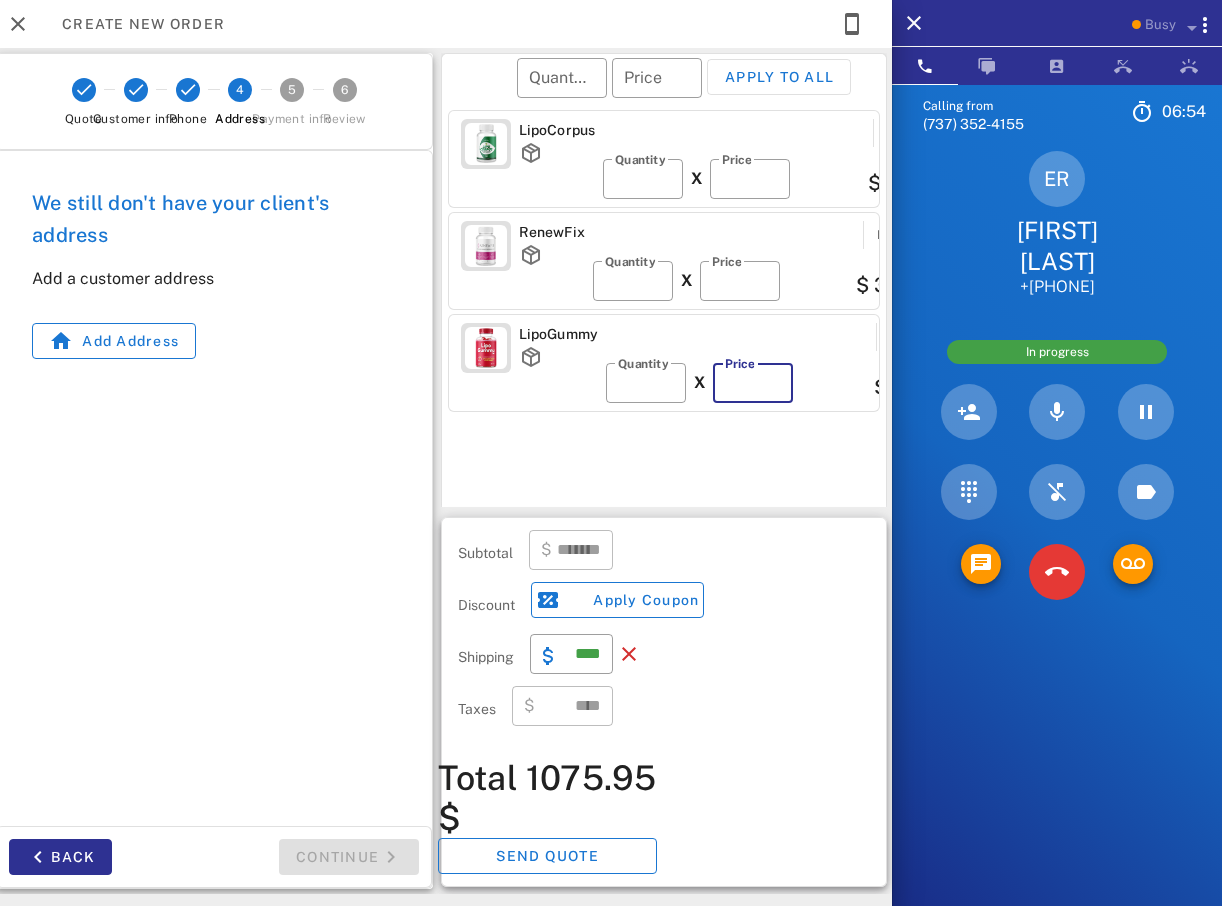 click on "**" at bounding box center (753, 383) 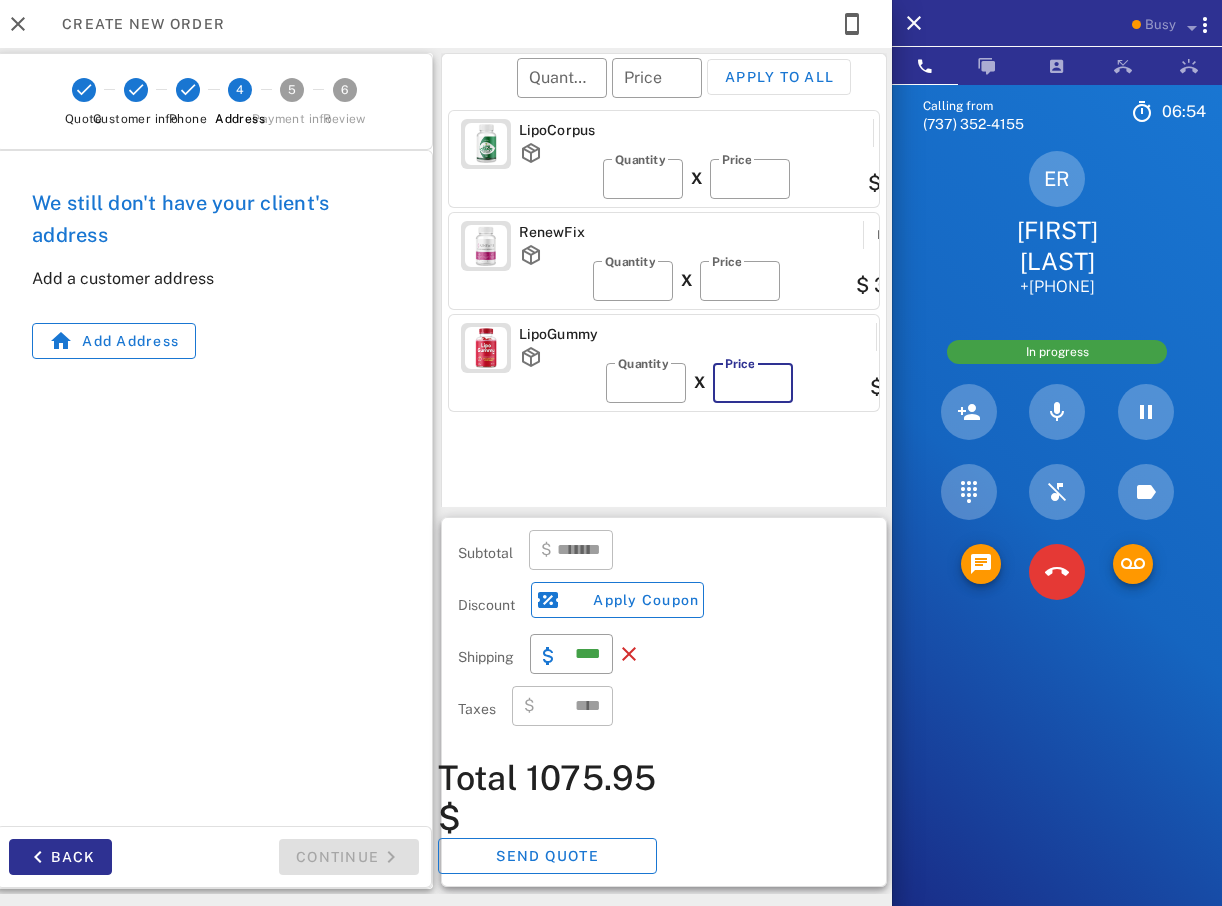 click on "**" at bounding box center [753, 383] 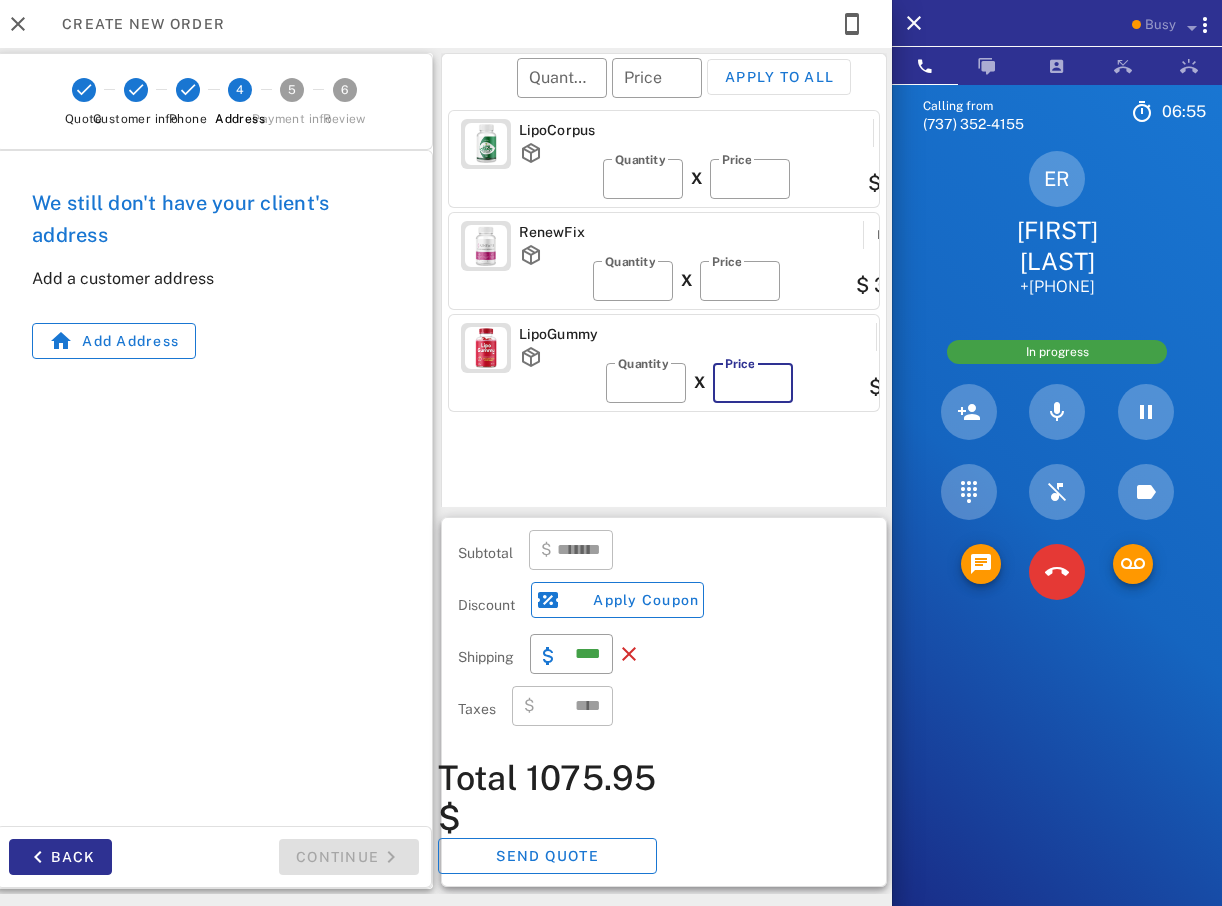 click on "**" at bounding box center [753, 383] 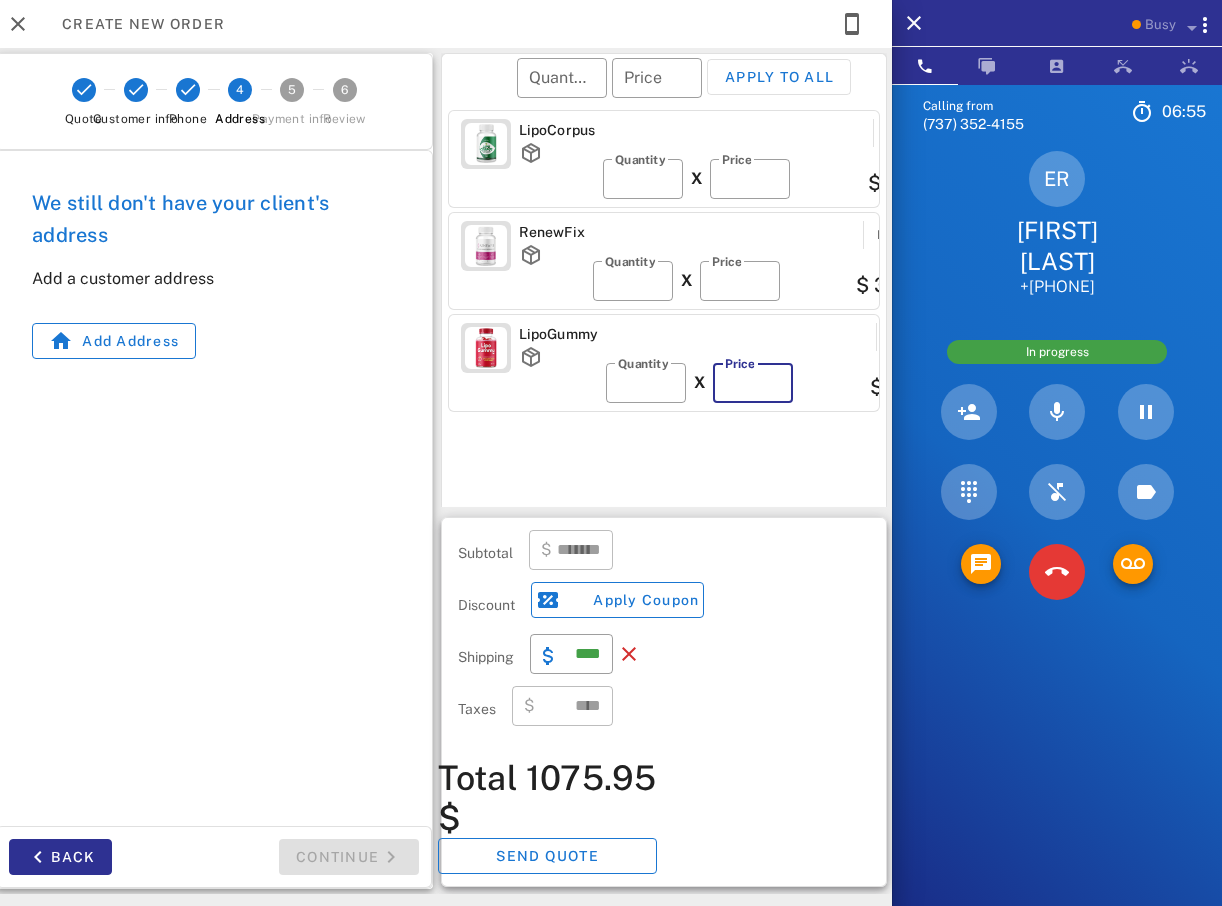 click on "**" at bounding box center [753, 383] 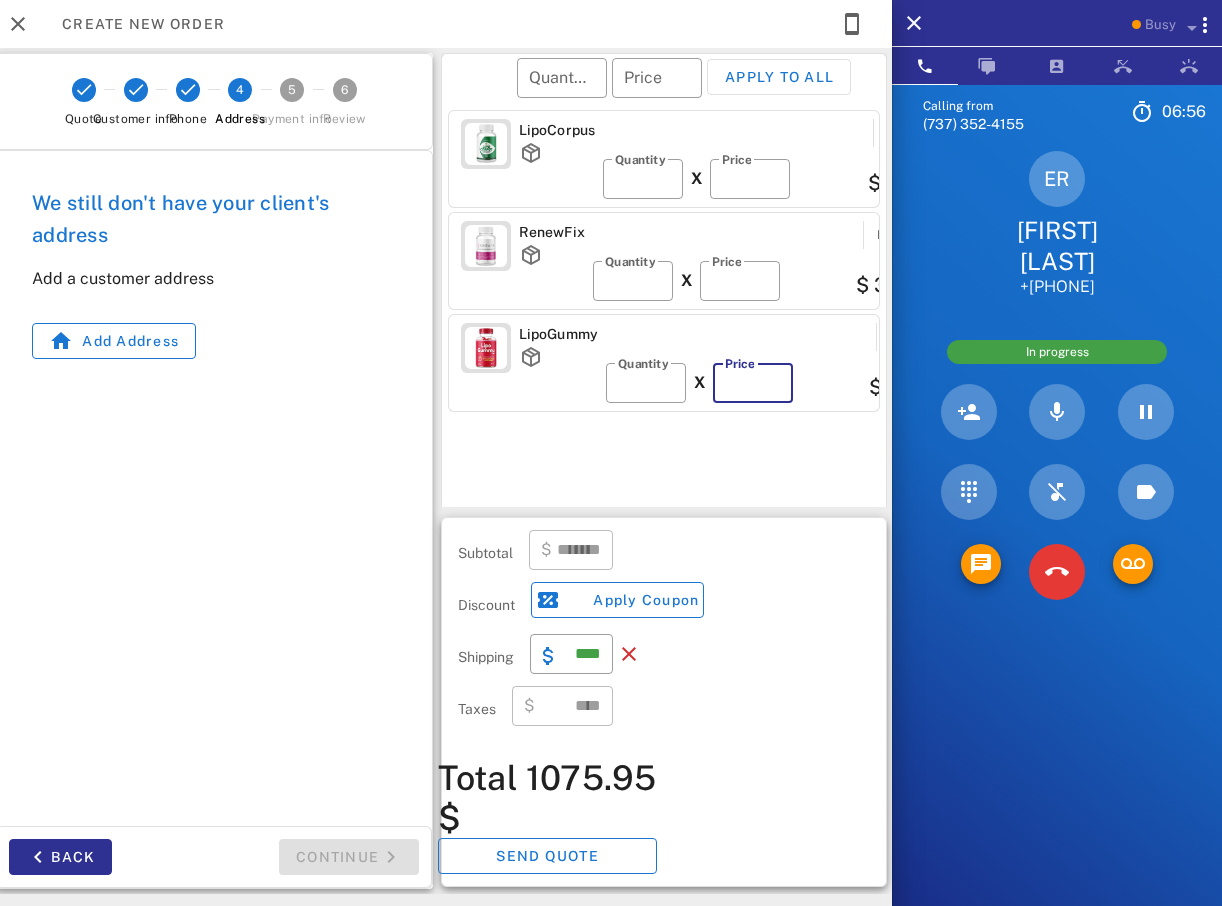 click on "**" at bounding box center [753, 383] 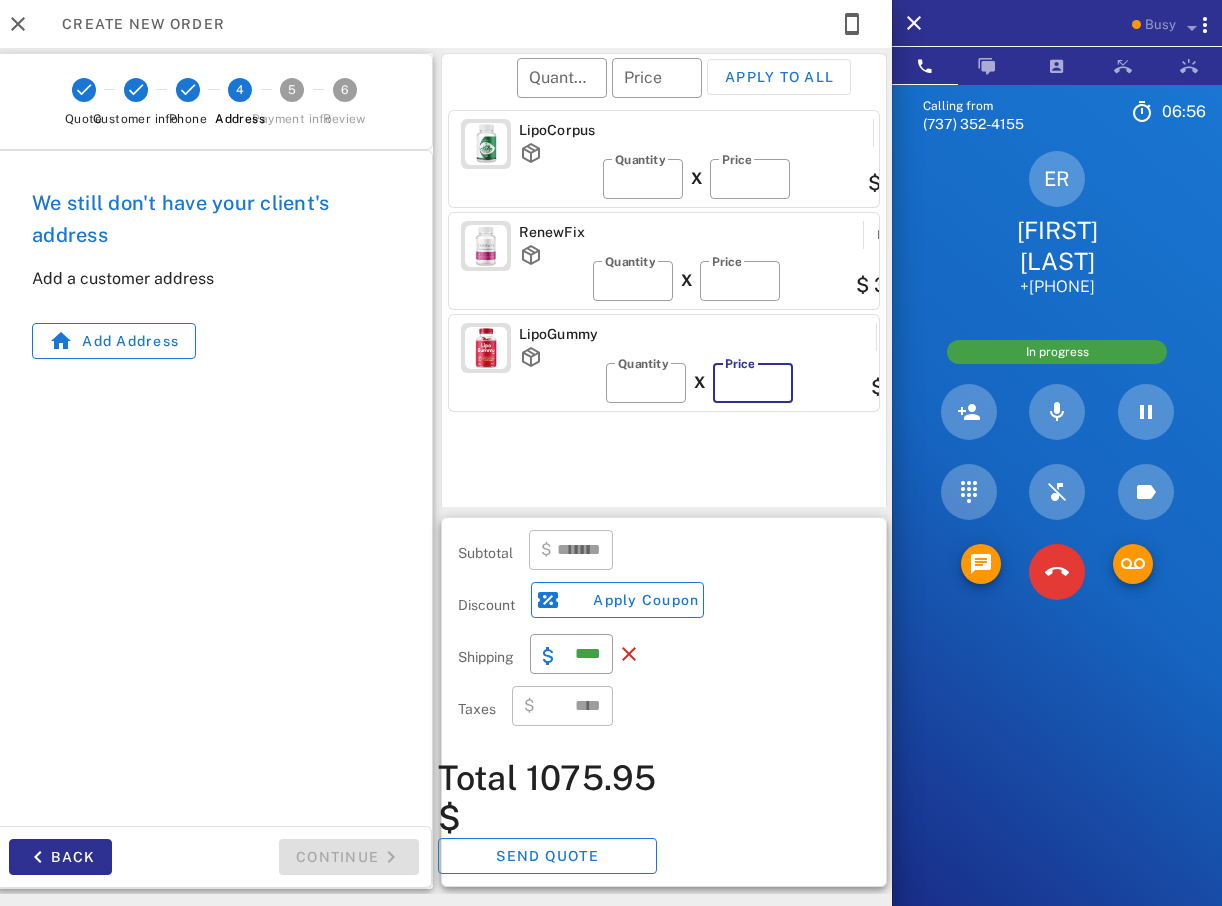 click on "**" at bounding box center (753, 383) 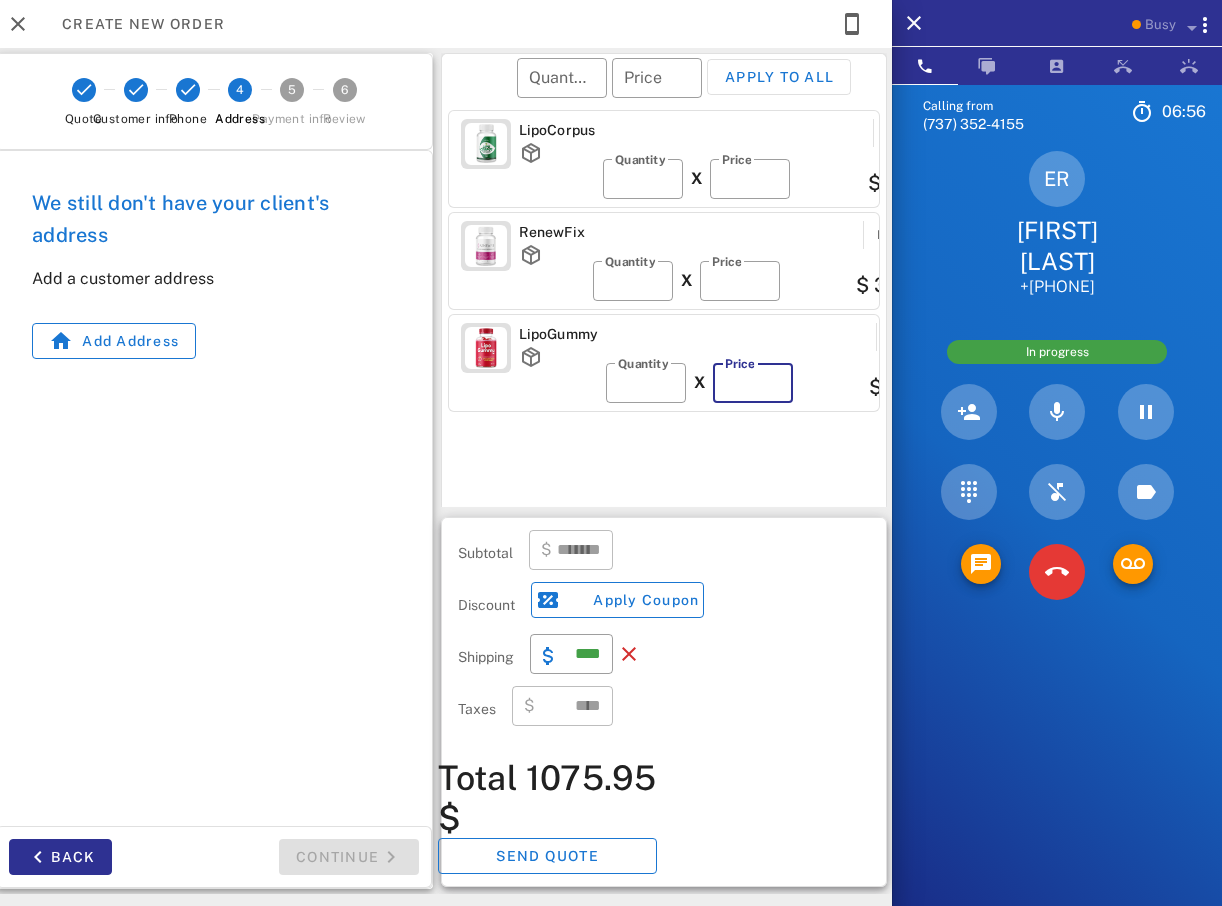 click on "**" at bounding box center (753, 383) 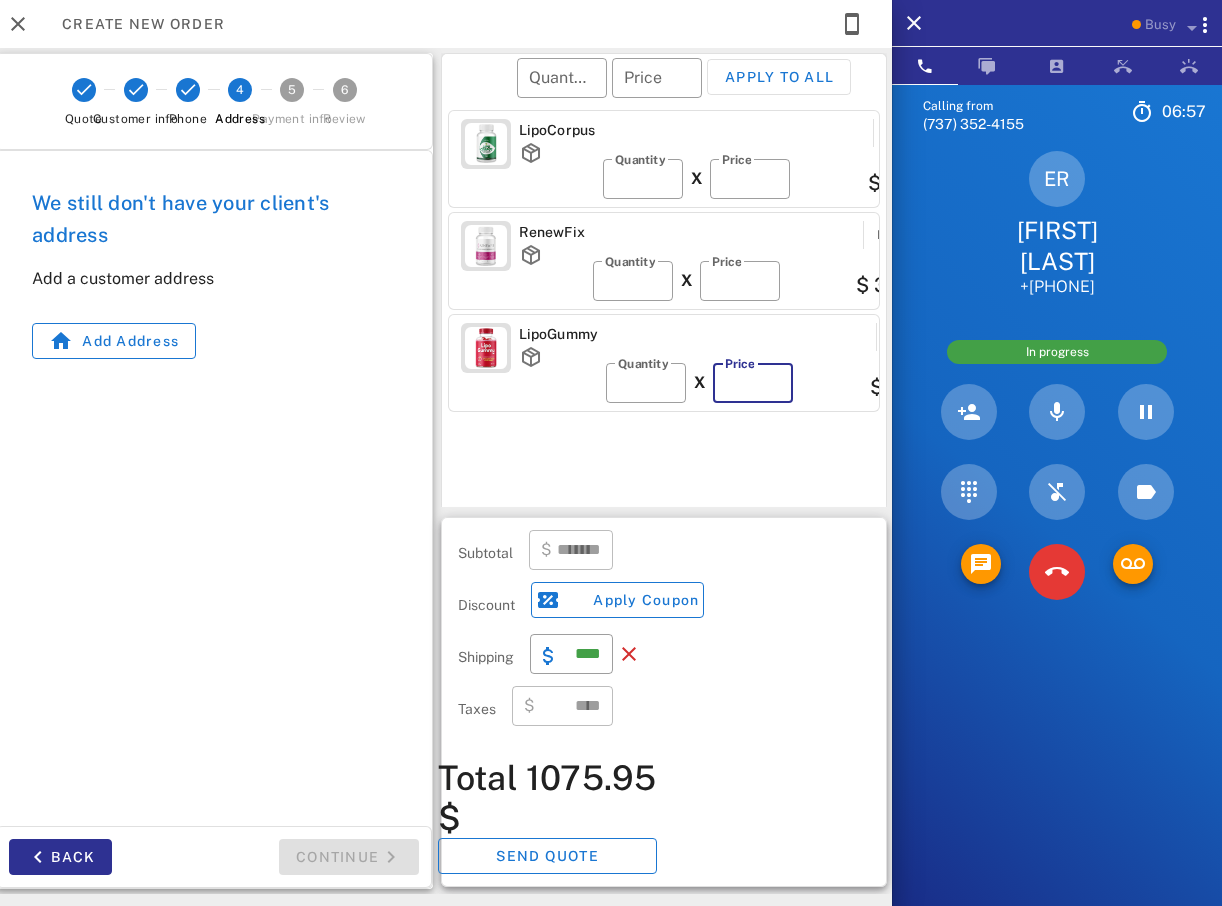 click on "**" at bounding box center (753, 383) 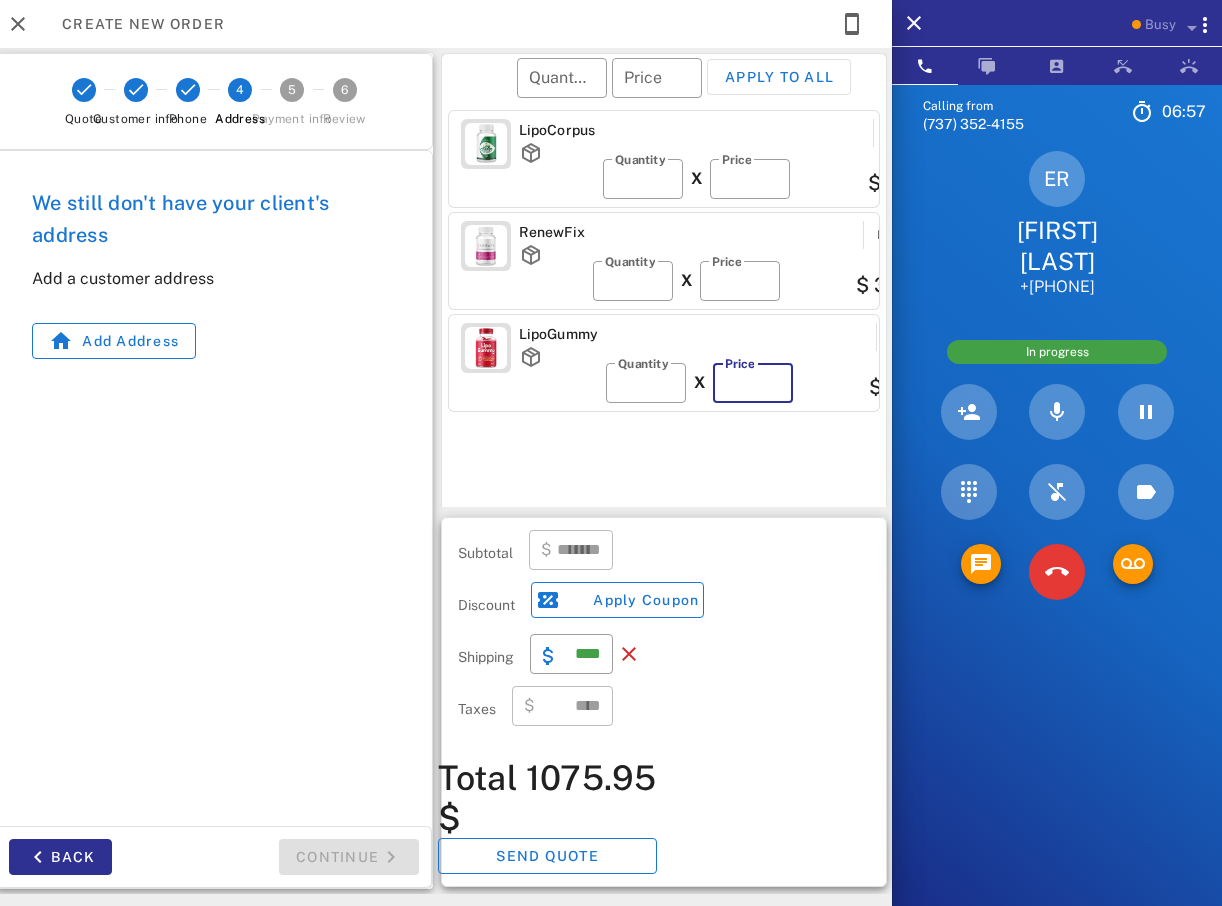 click on "**" at bounding box center (753, 383) 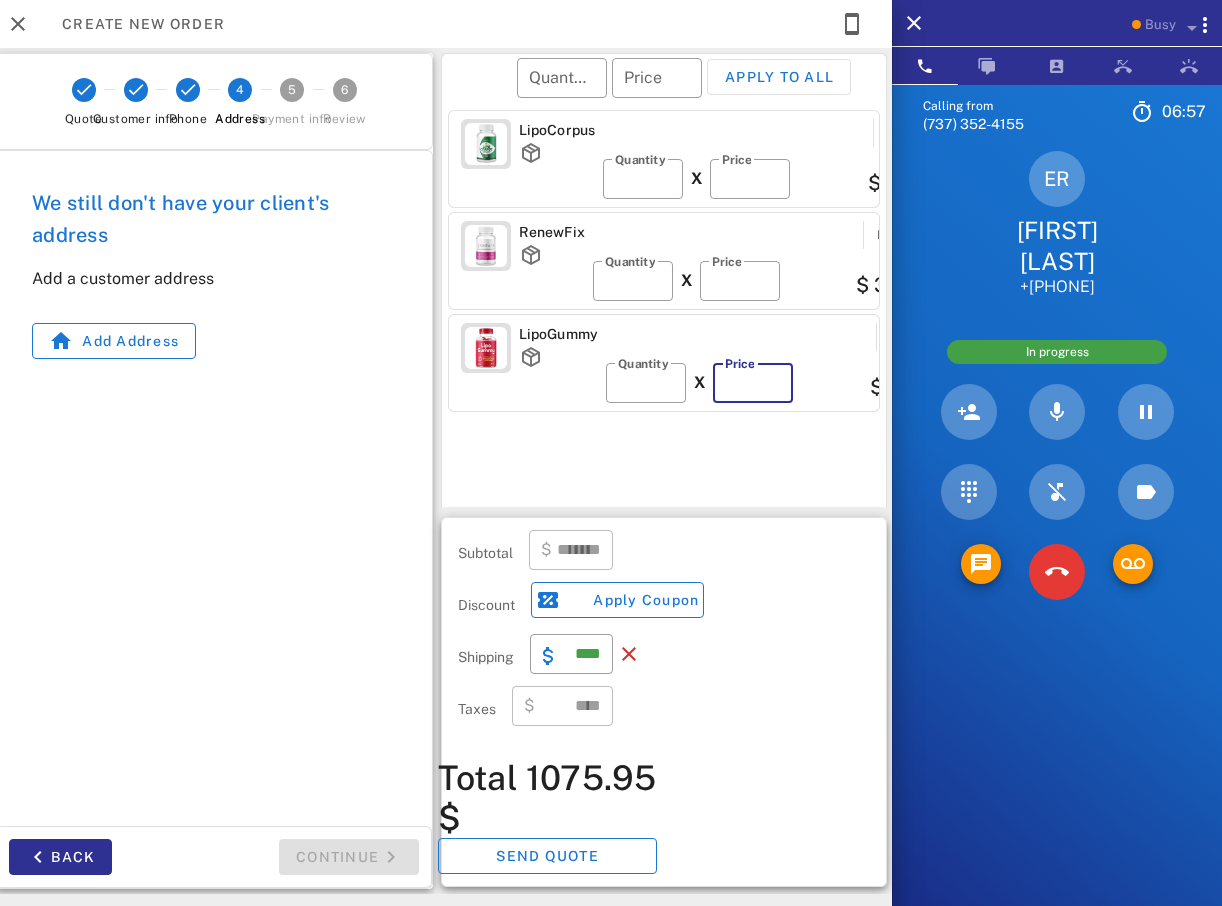 click on "**" at bounding box center [753, 383] 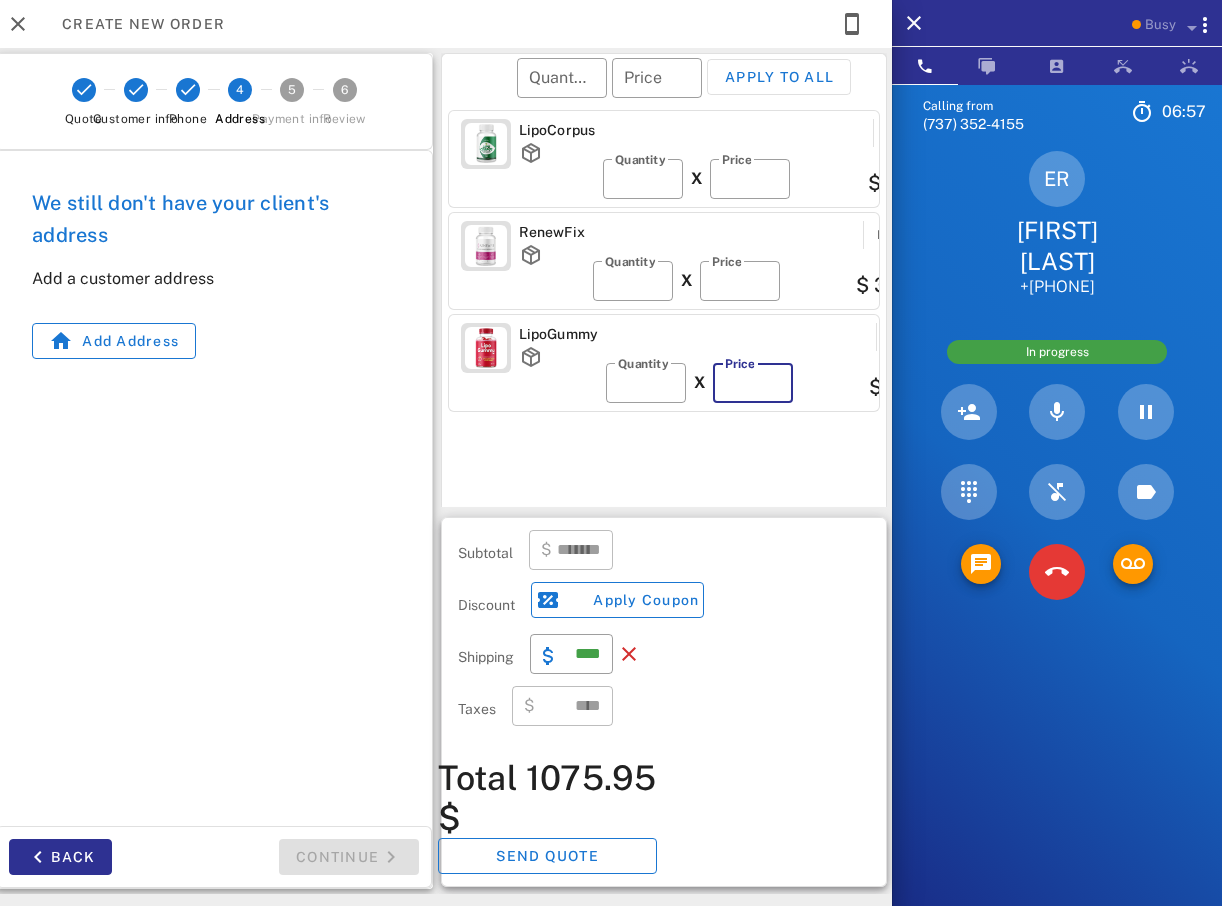 click on "**" at bounding box center (753, 383) 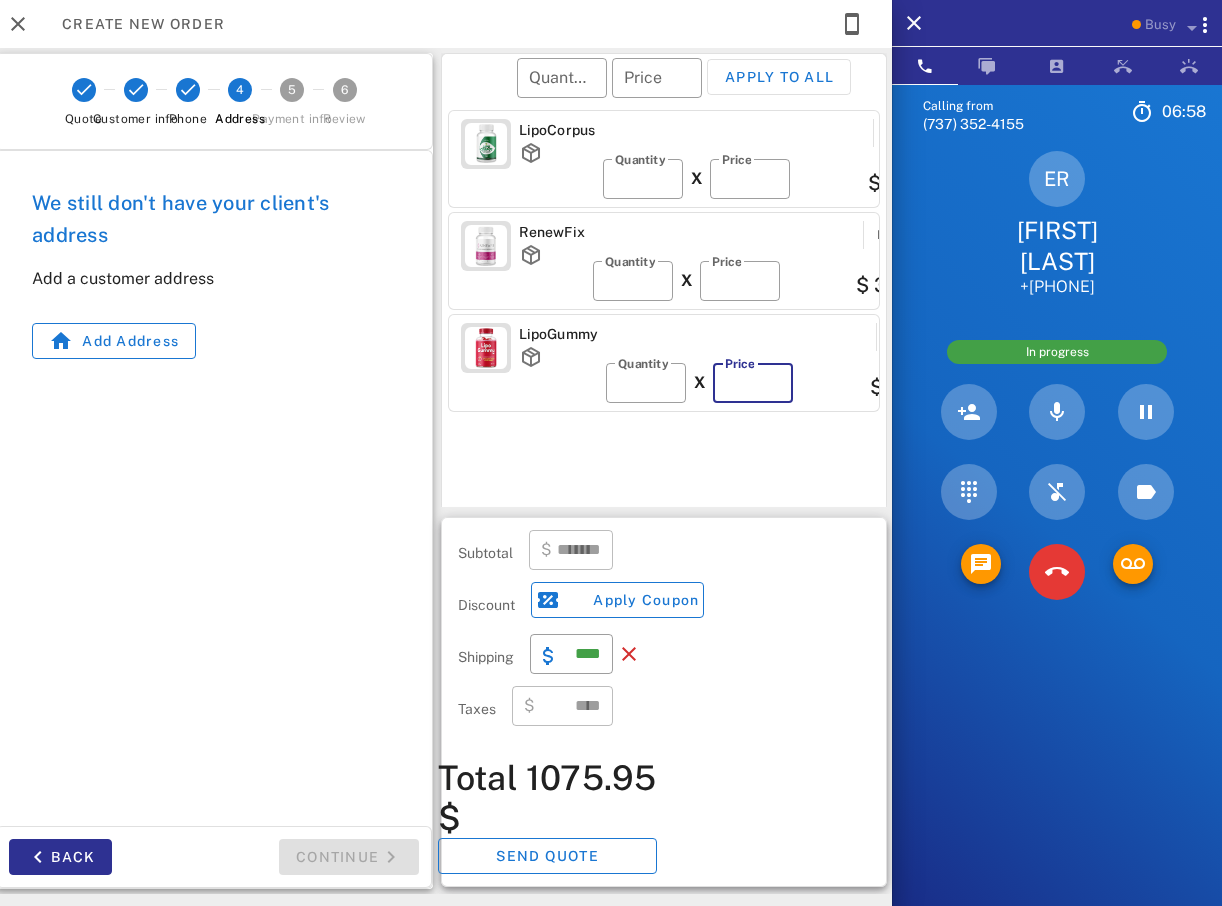 type on "**" 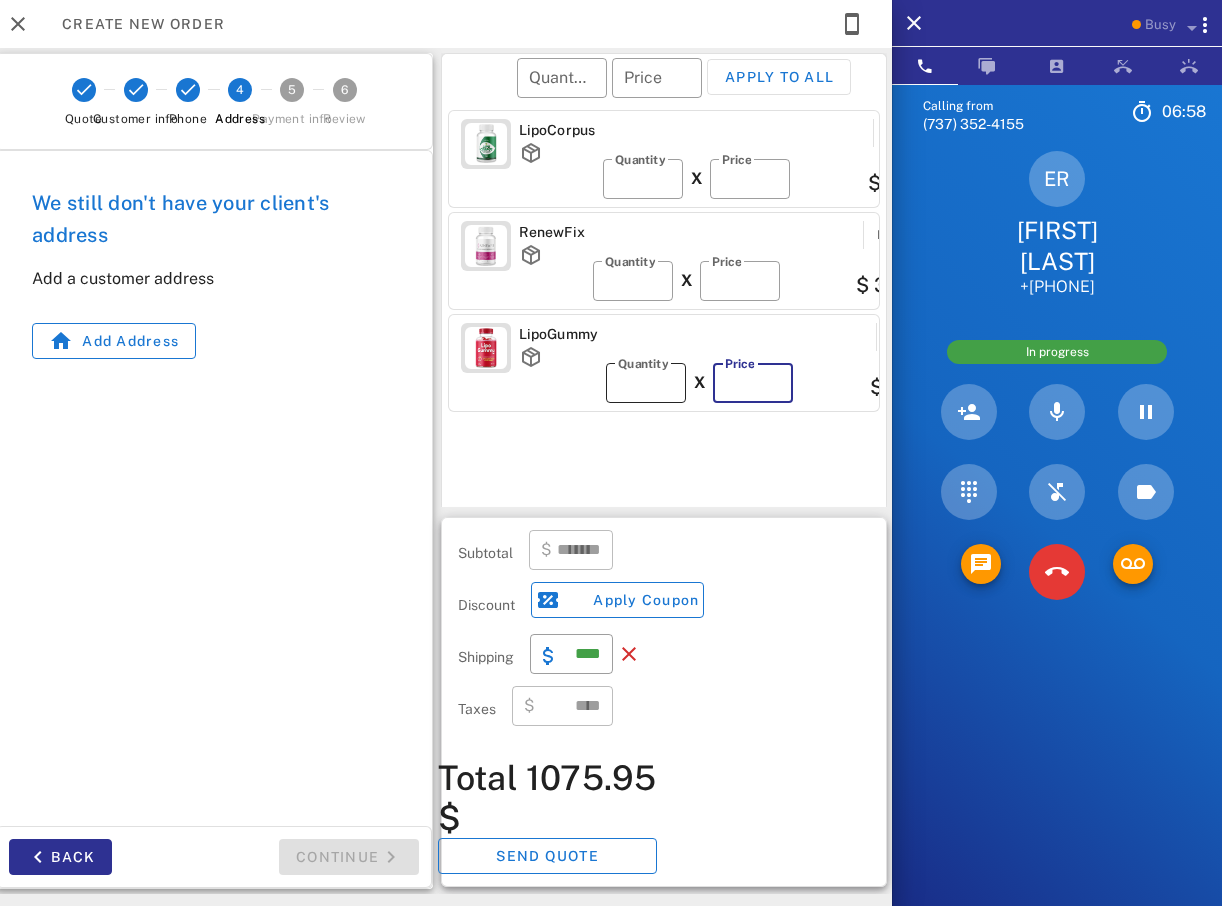 type on "******" 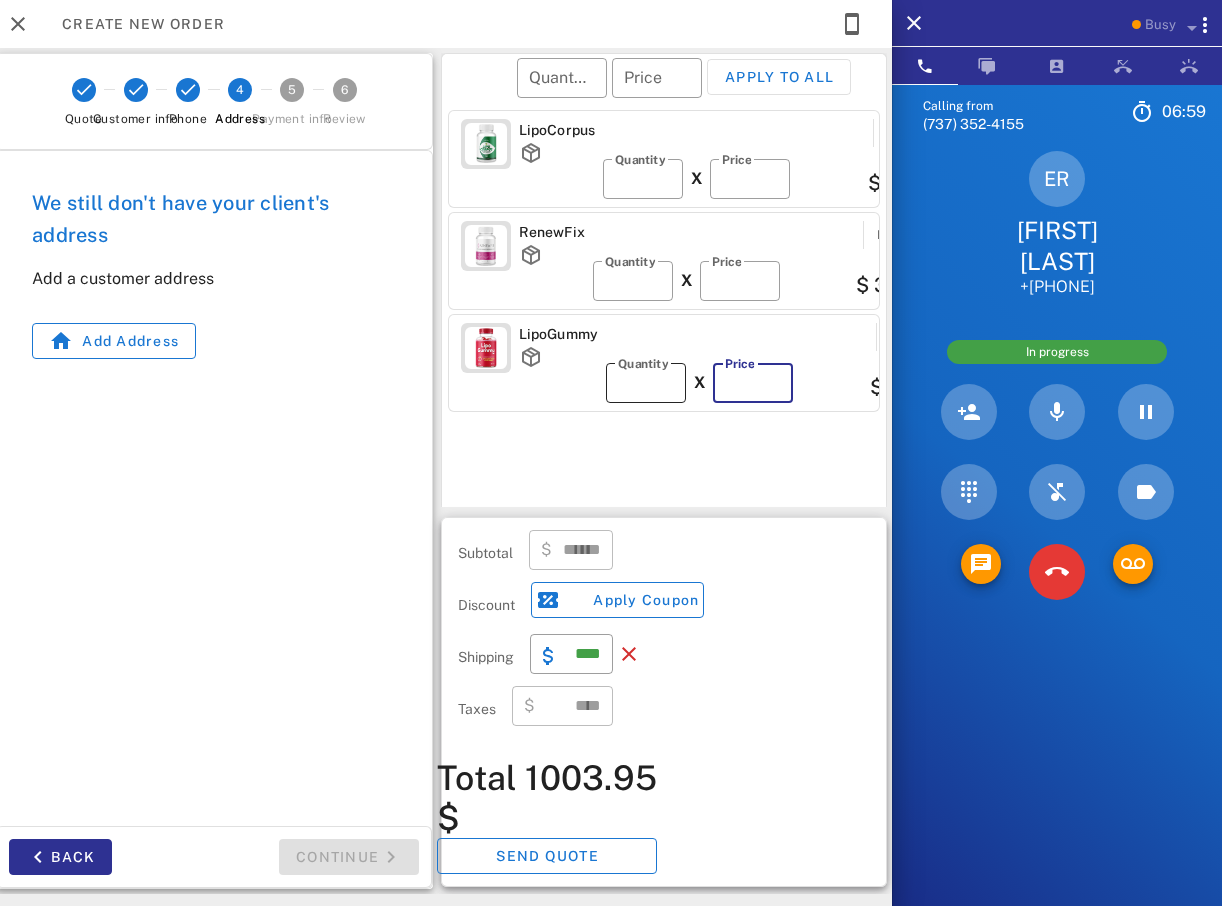 click on "*" at bounding box center (646, 383) 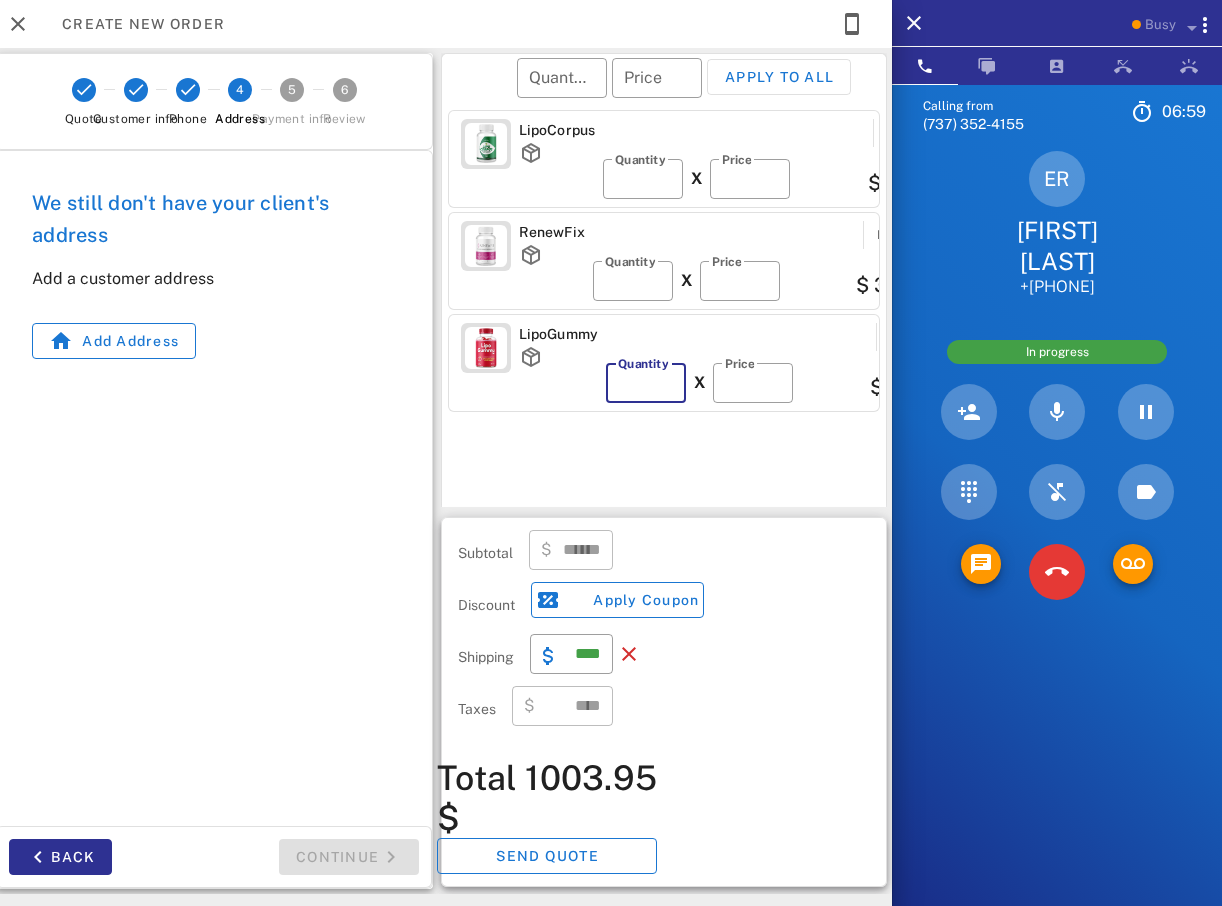 click on "*" at bounding box center (646, 383) 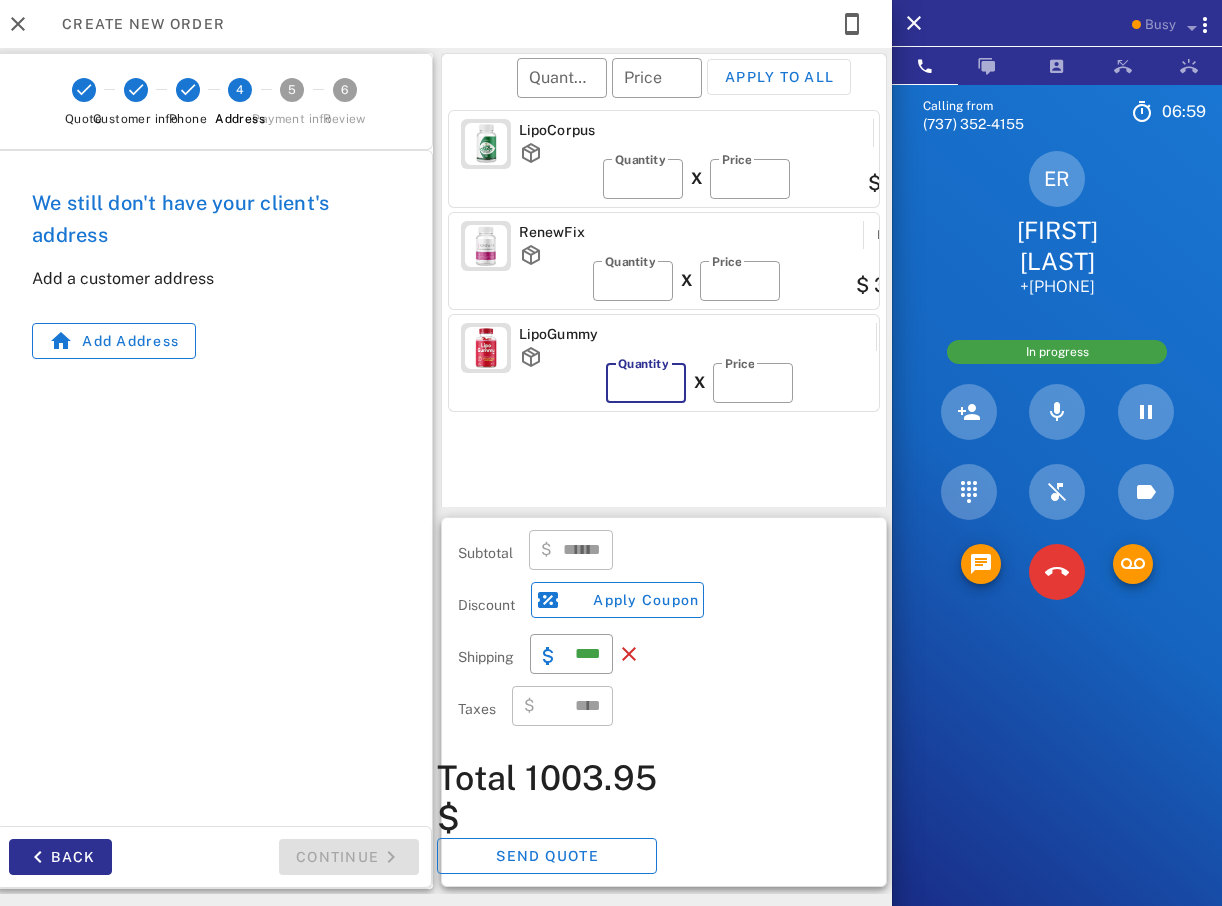 click on "*" at bounding box center (646, 383) 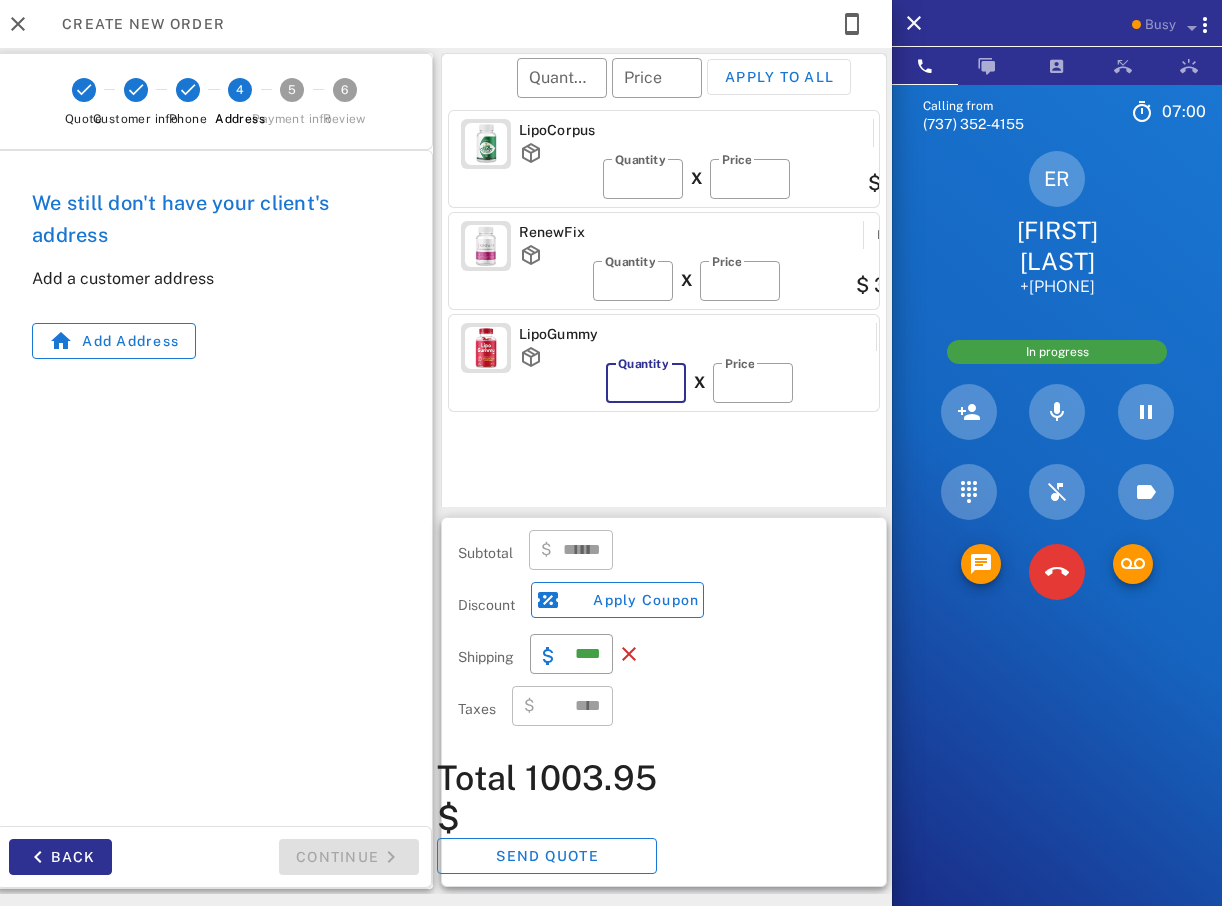 click on "*" at bounding box center [646, 383] 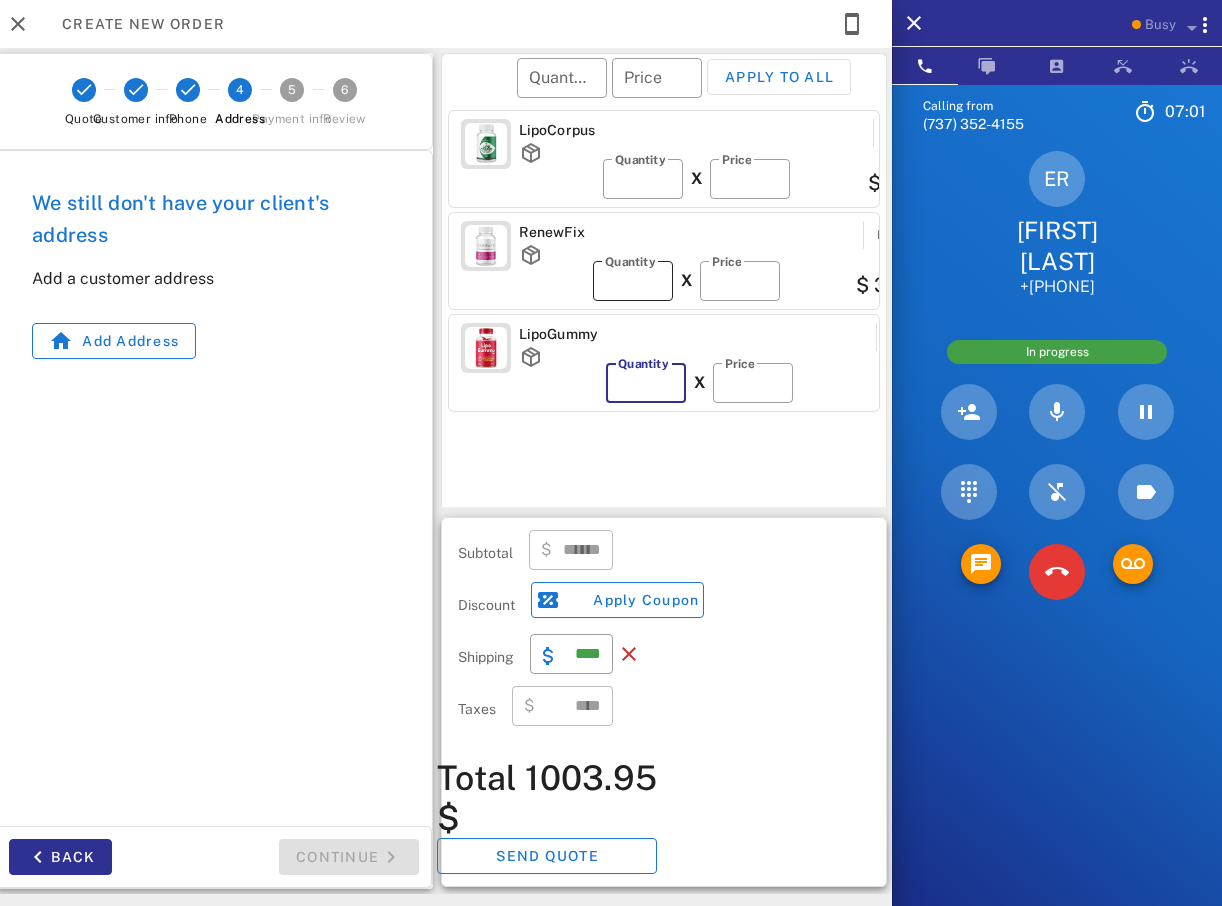 type on "******" 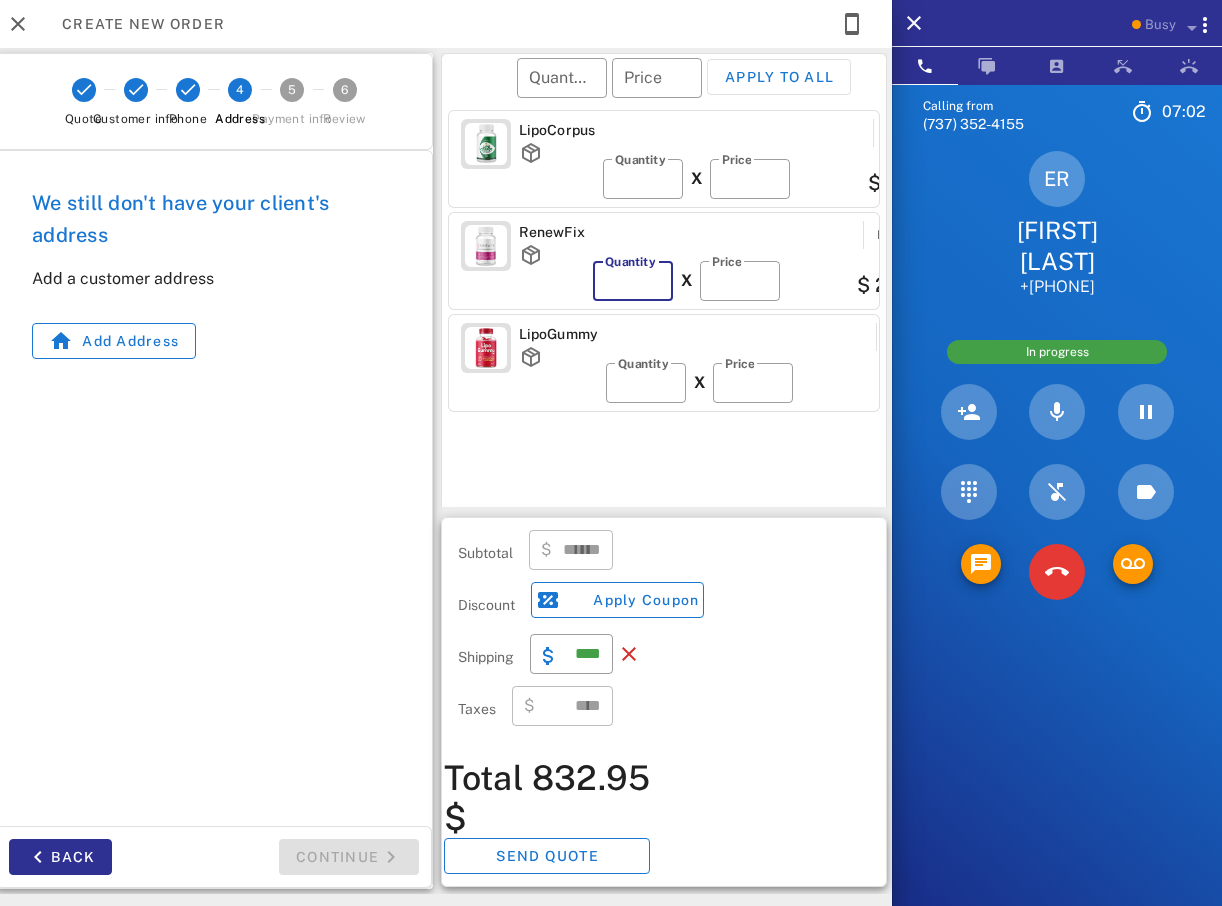 click on "*" at bounding box center [633, 281] 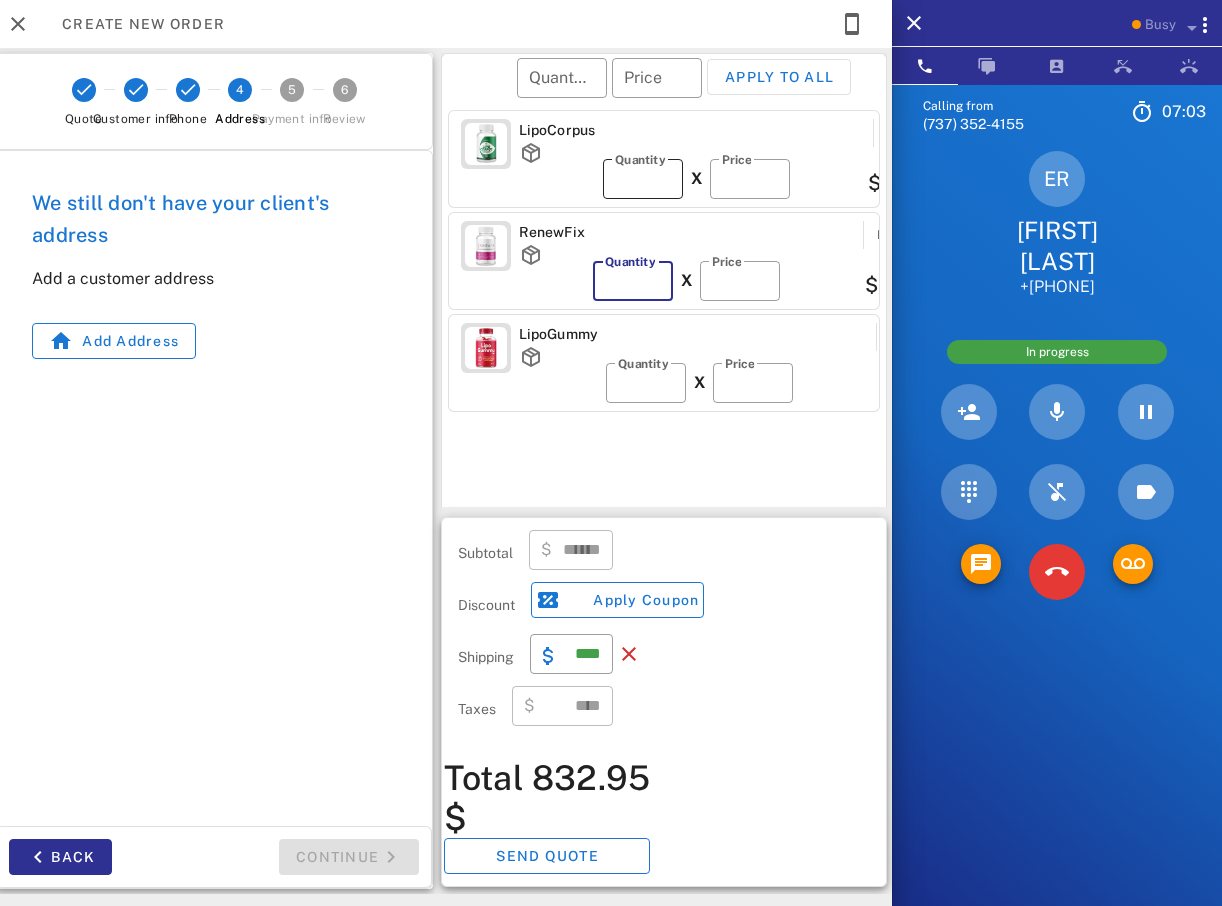 type on "******" 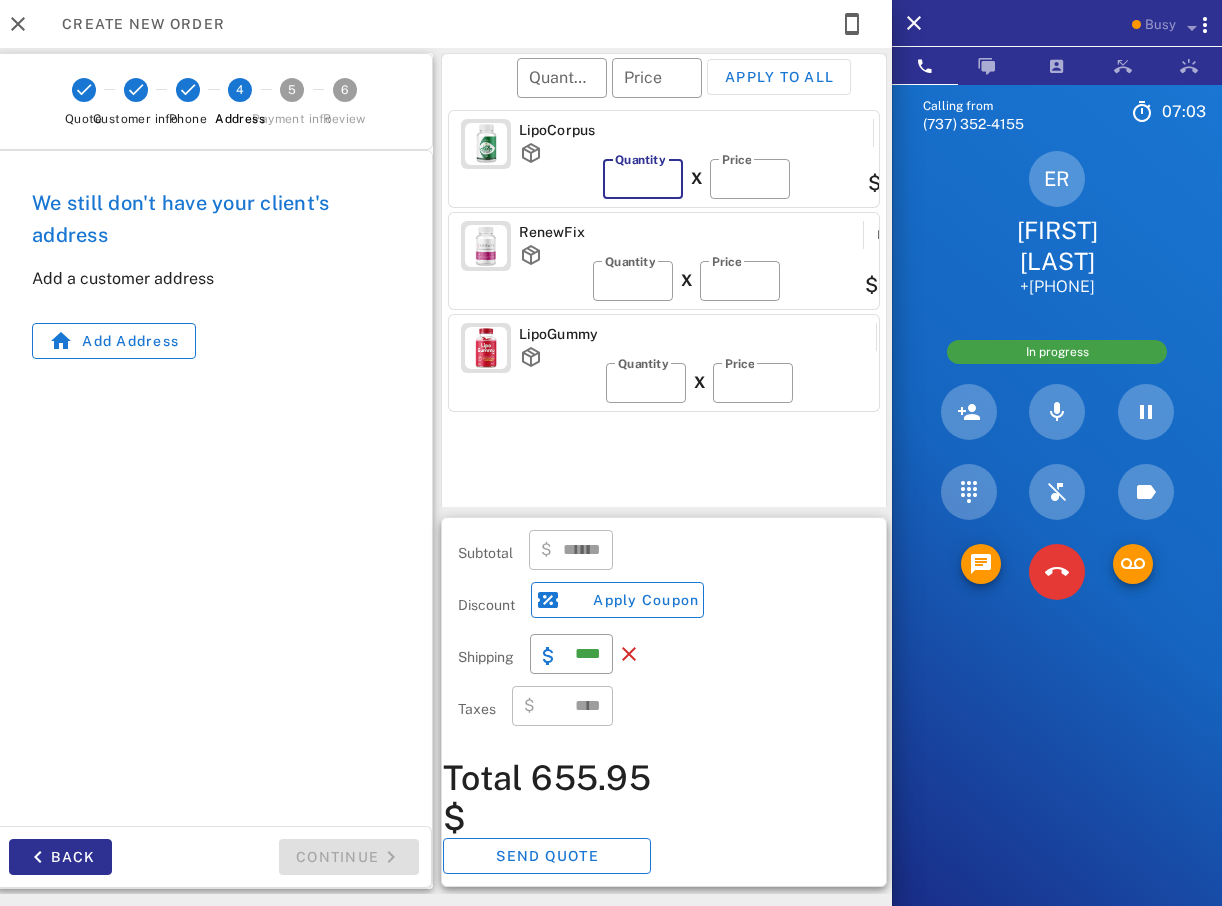click on "*" at bounding box center (643, 179) 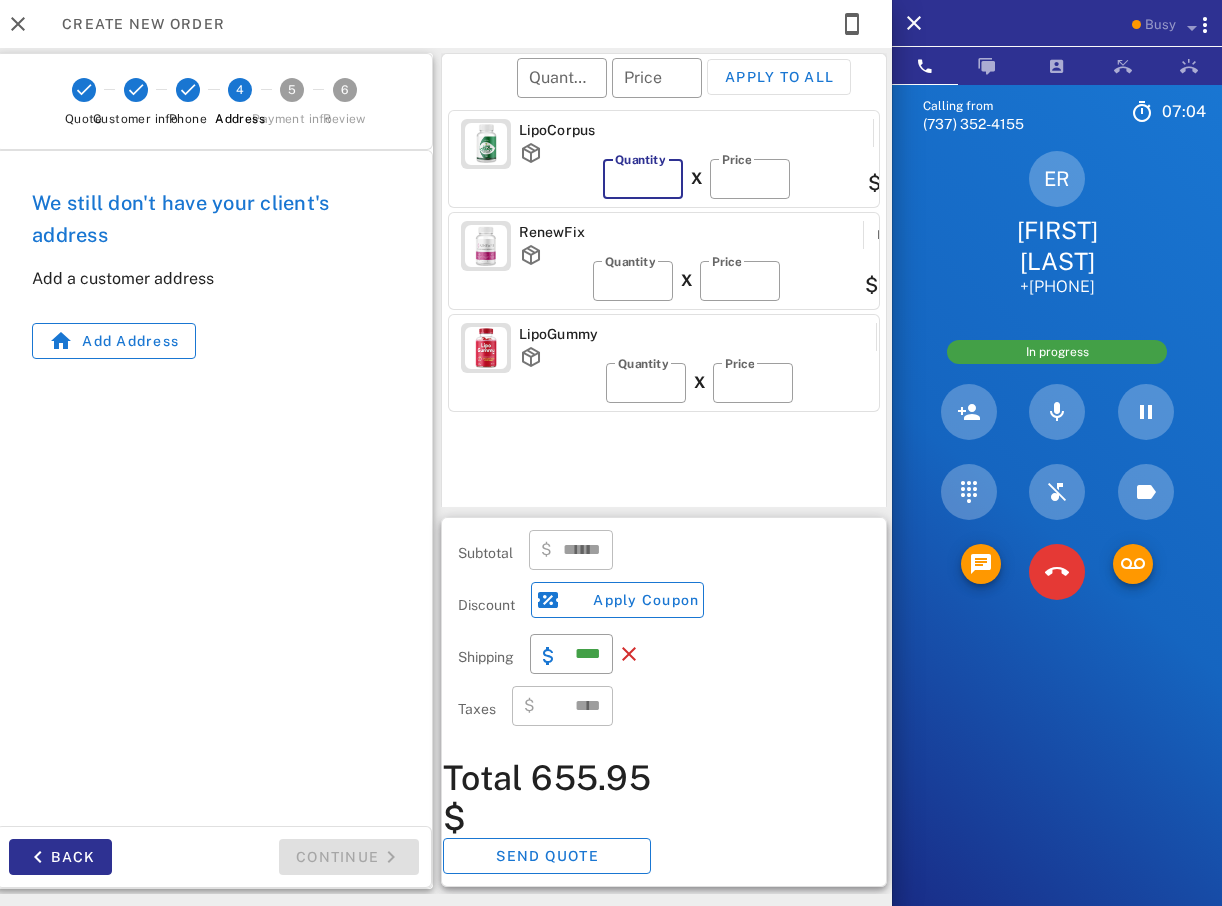 click on "*" at bounding box center [643, 179] 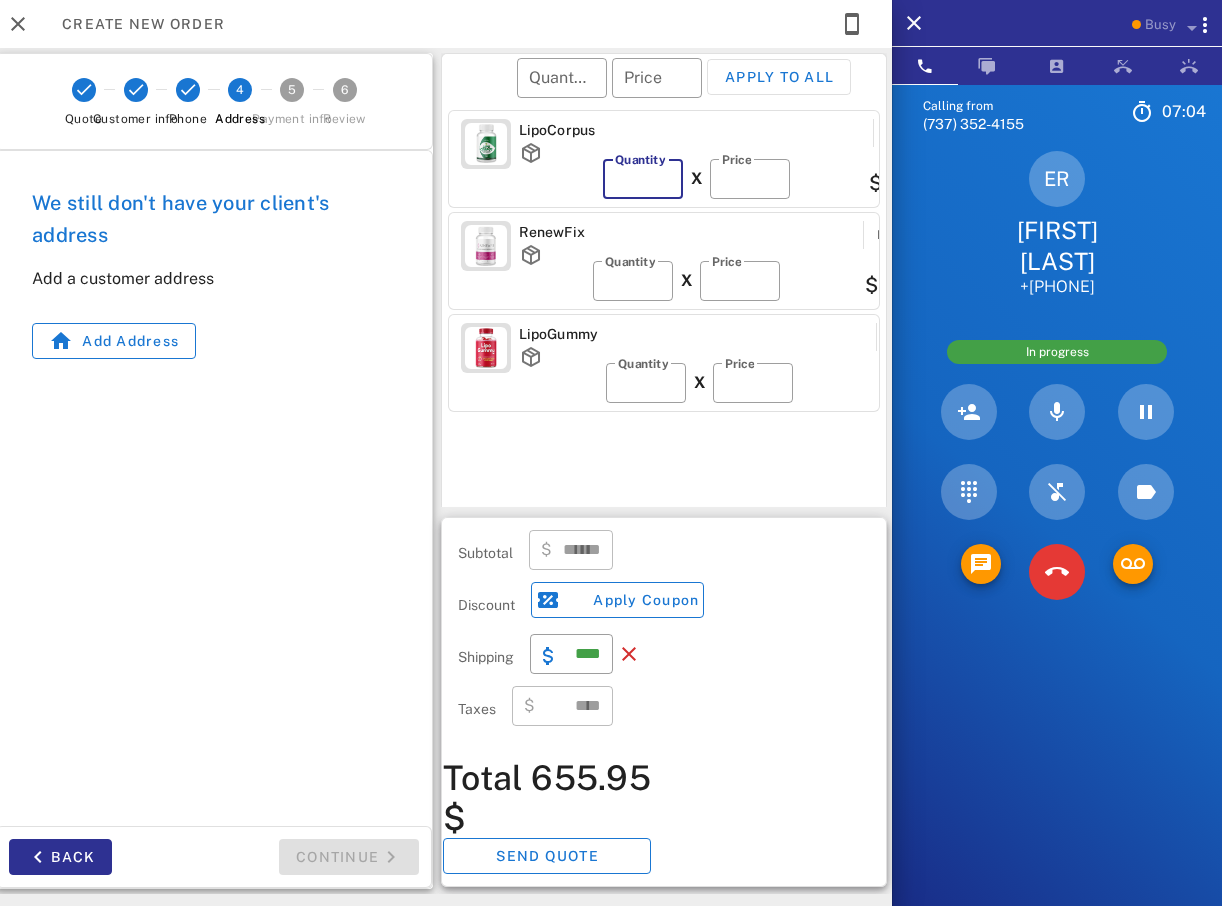 type on "*" 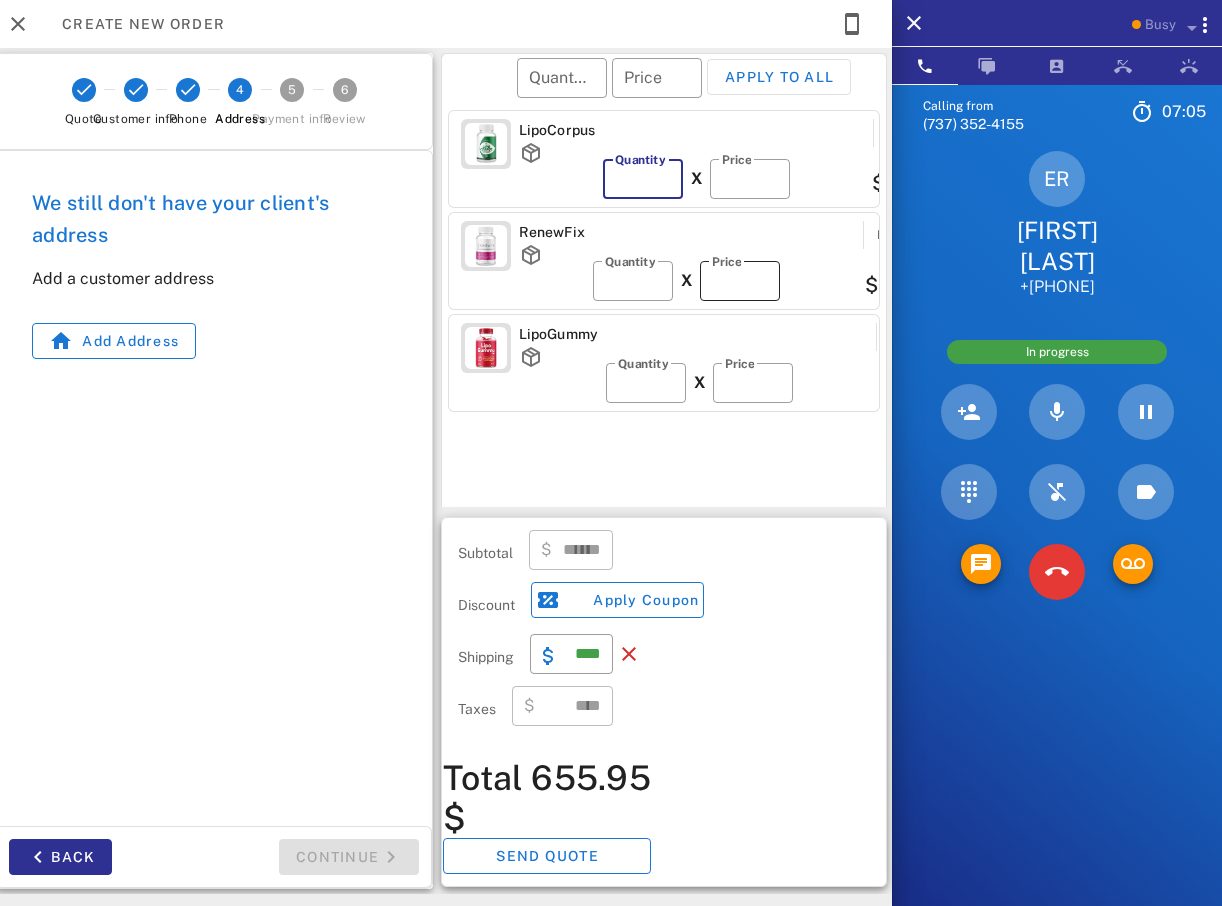 type on "******" 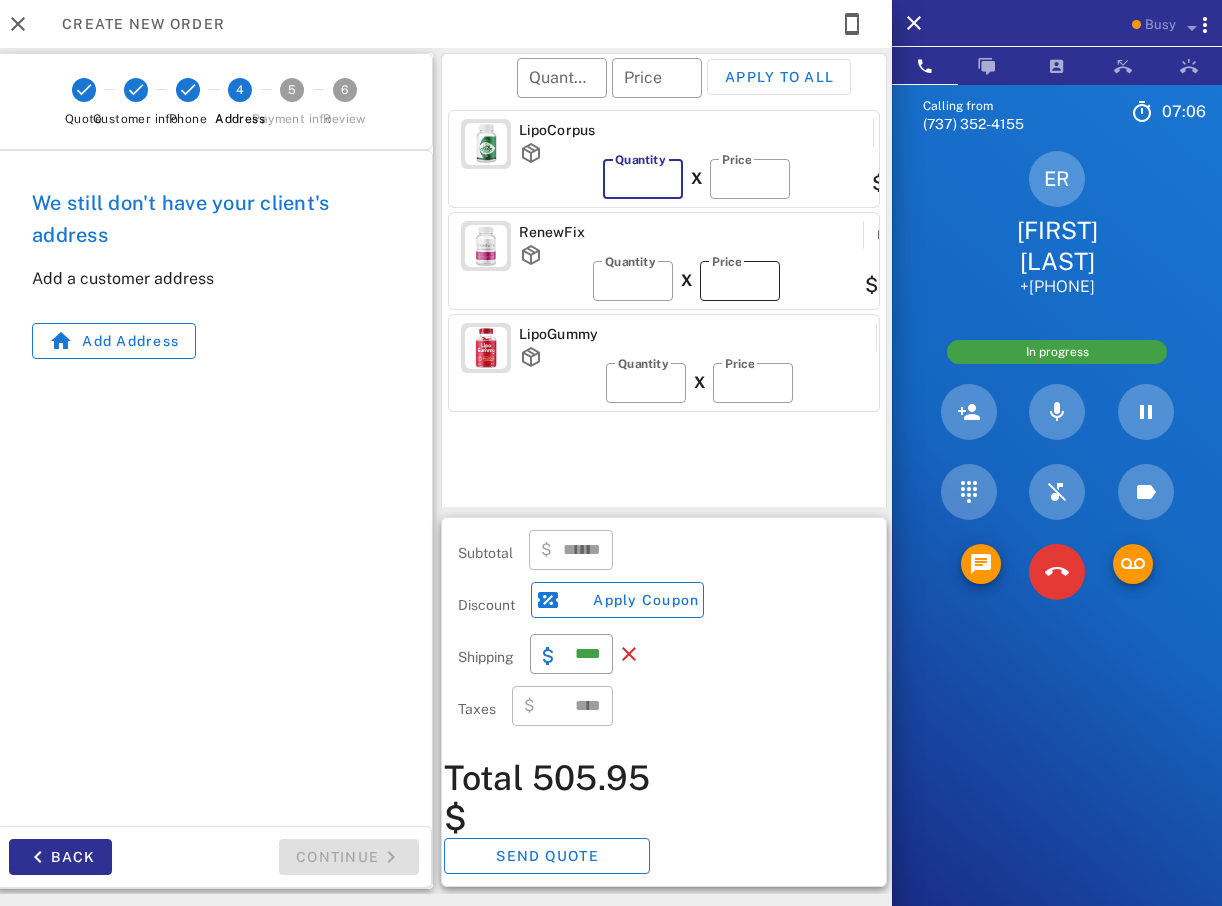 click on "**" at bounding box center [740, 281] 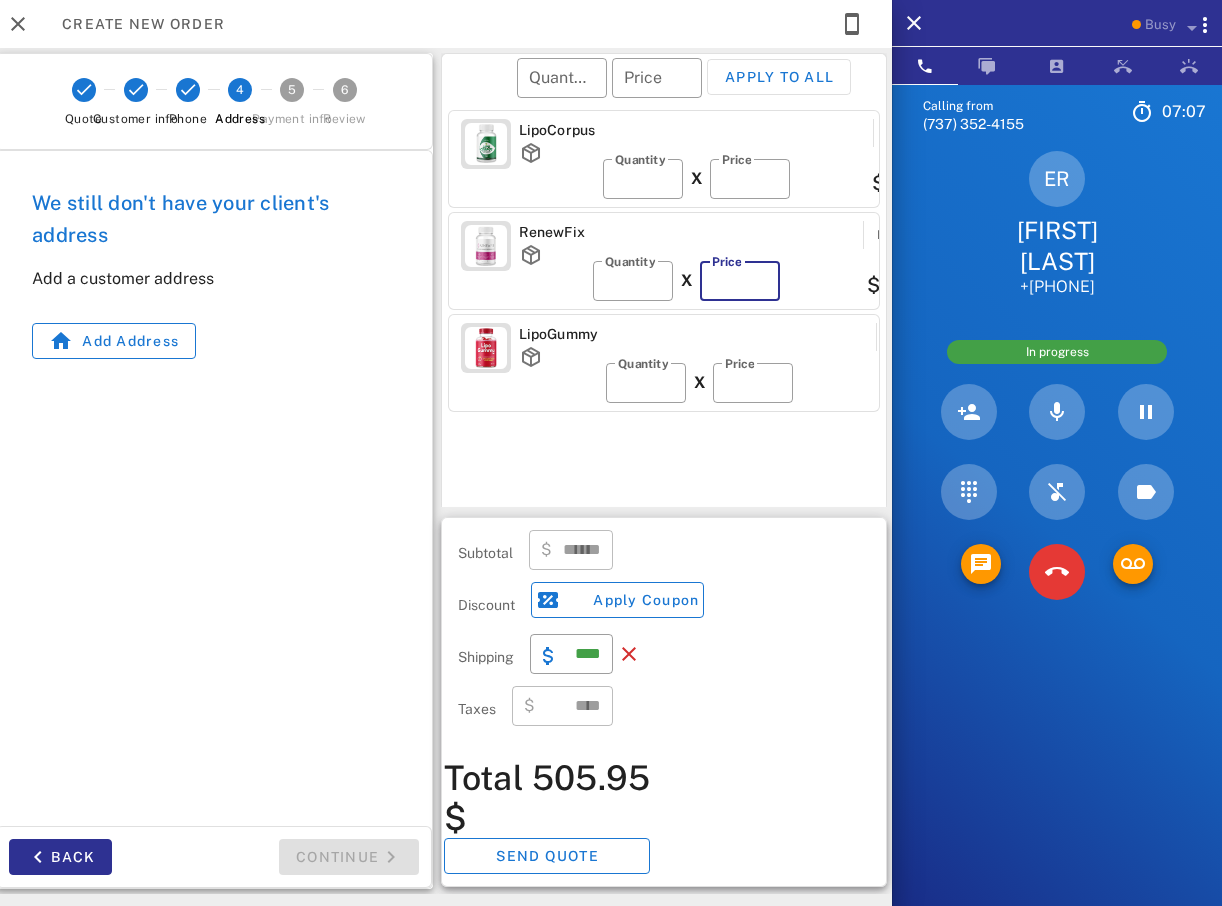 click on "**" at bounding box center [740, 281] 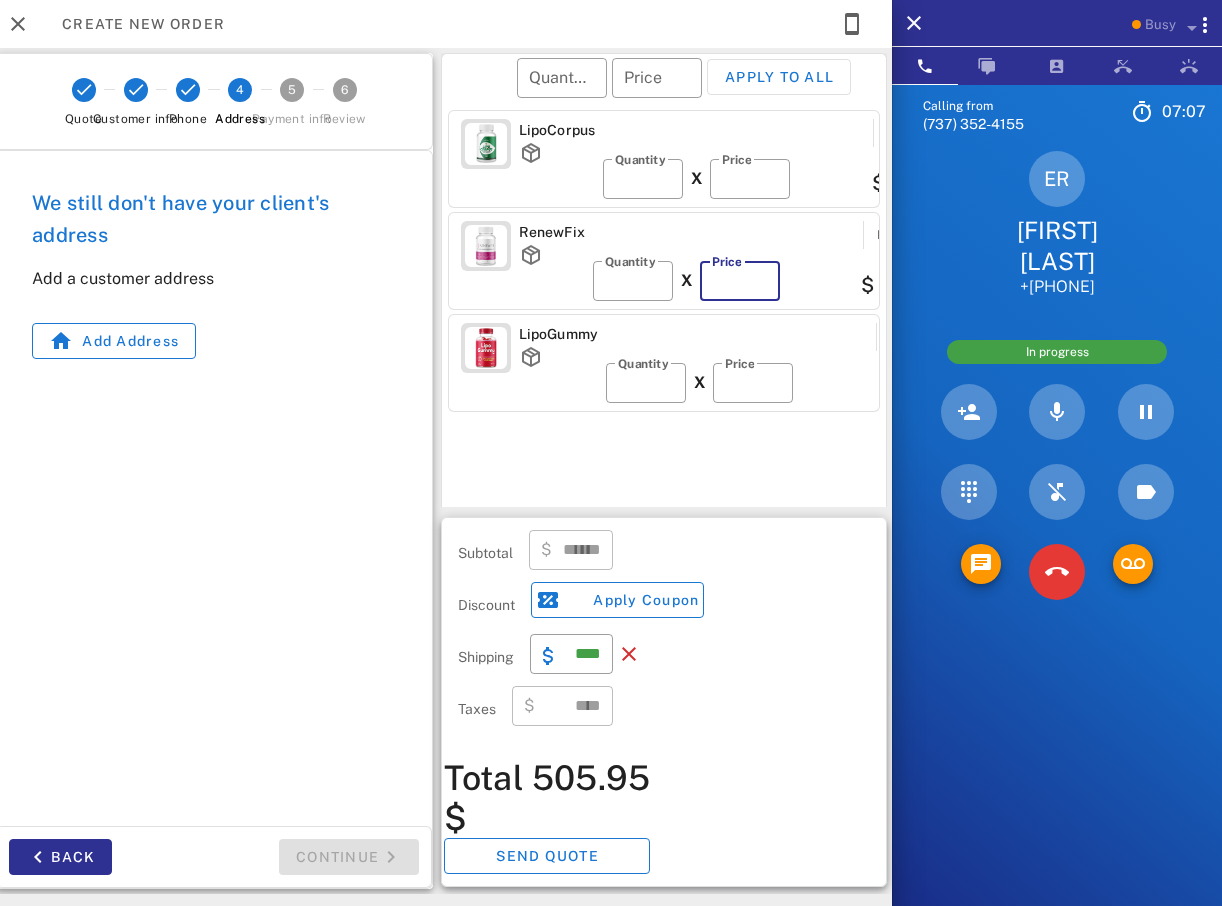 click on "**" at bounding box center [740, 281] 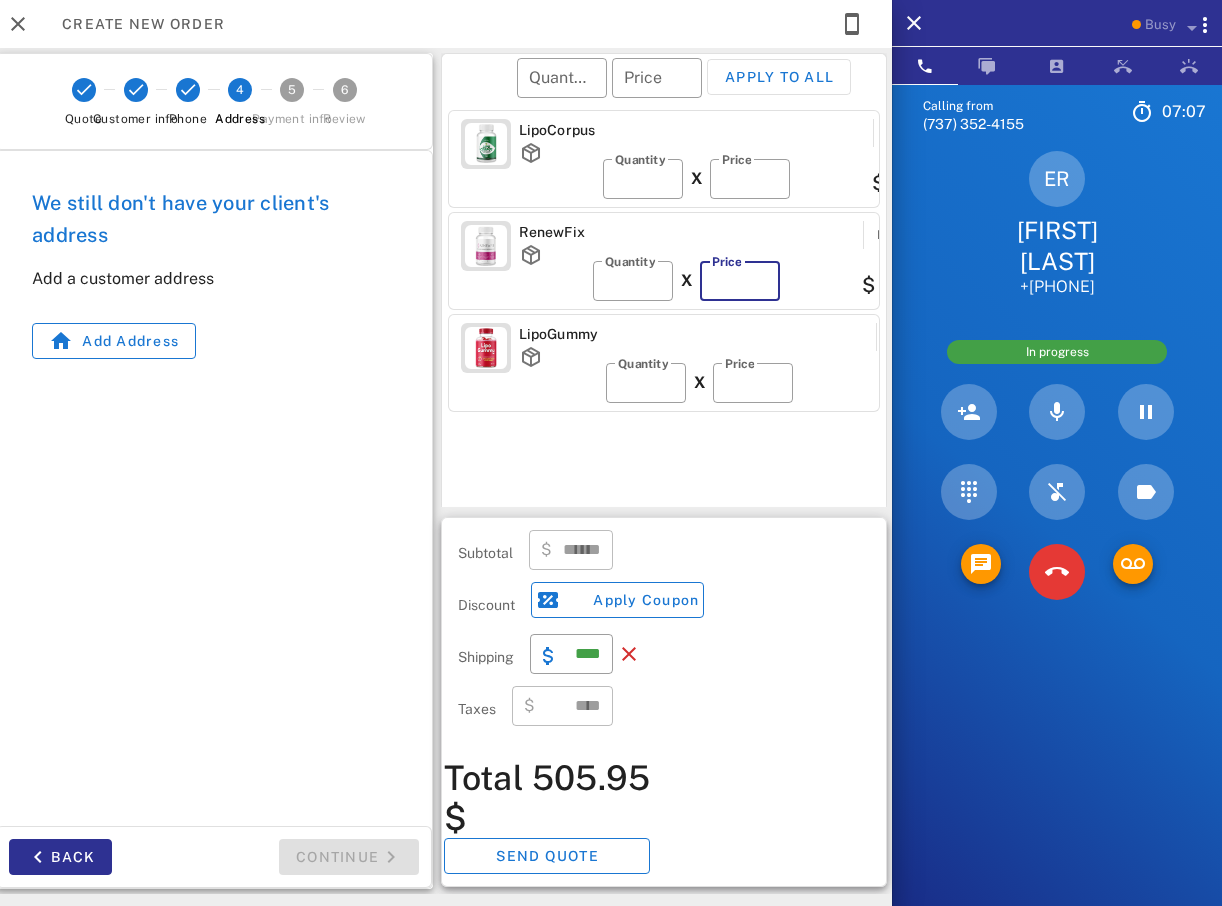 click on "**" at bounding box center [740, 281] 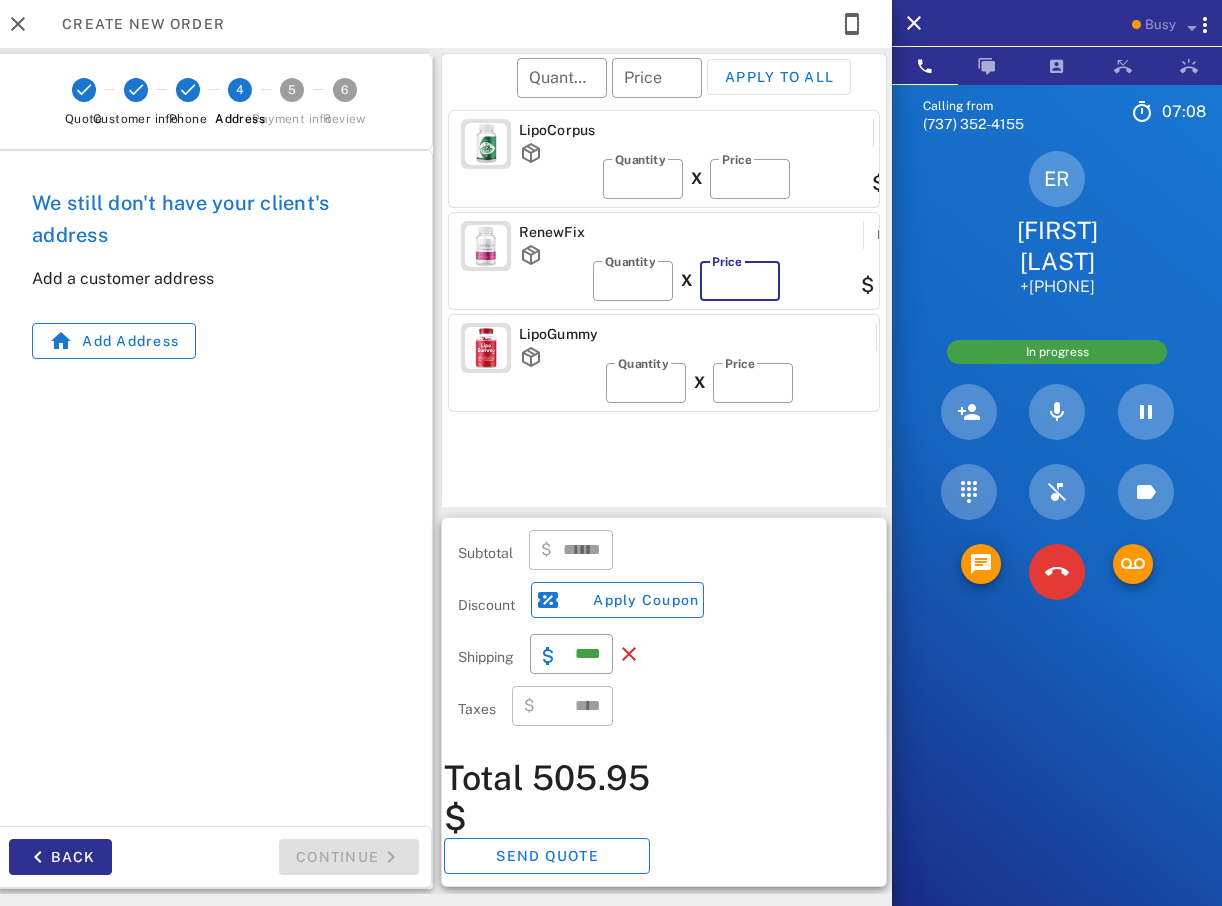 click on "**" at bounding box center [740, 281] 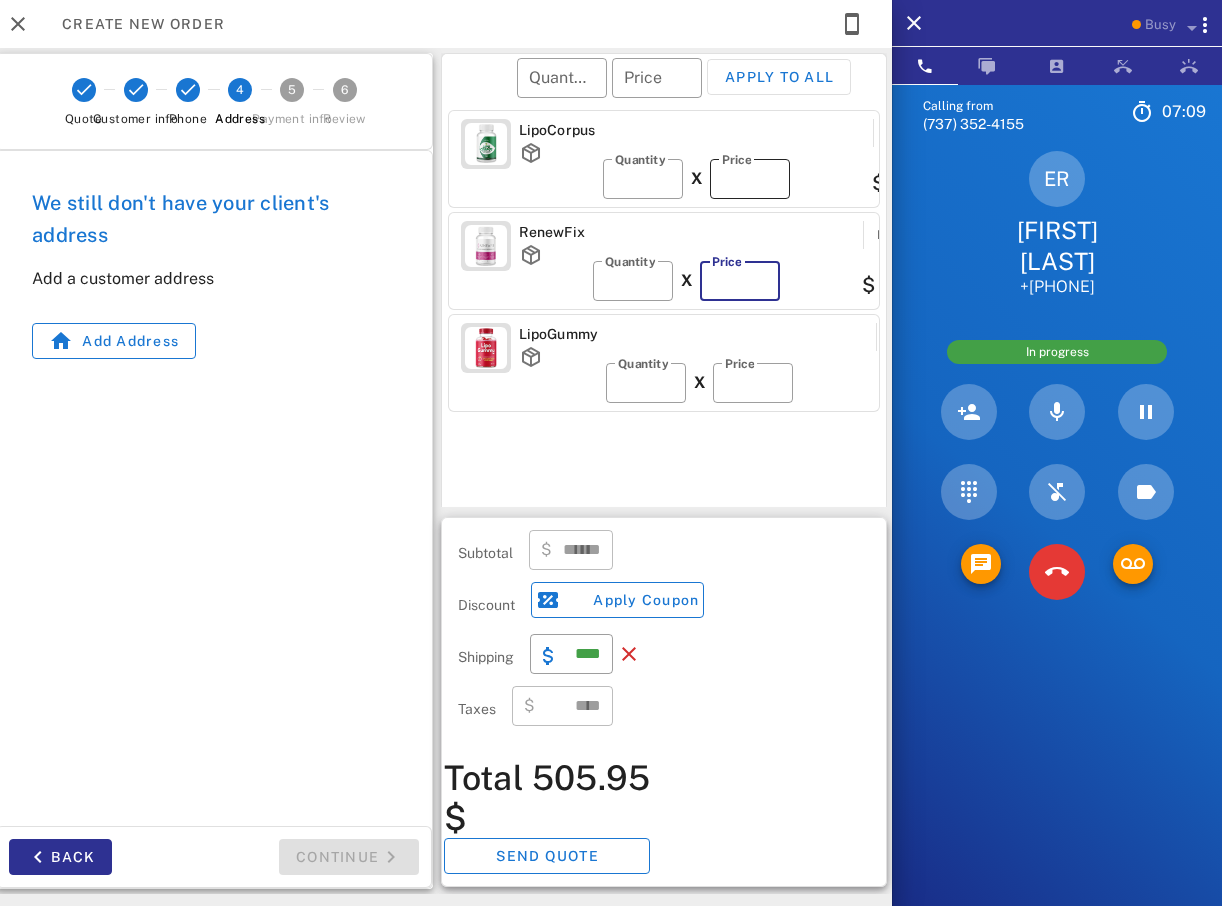 type on "******" 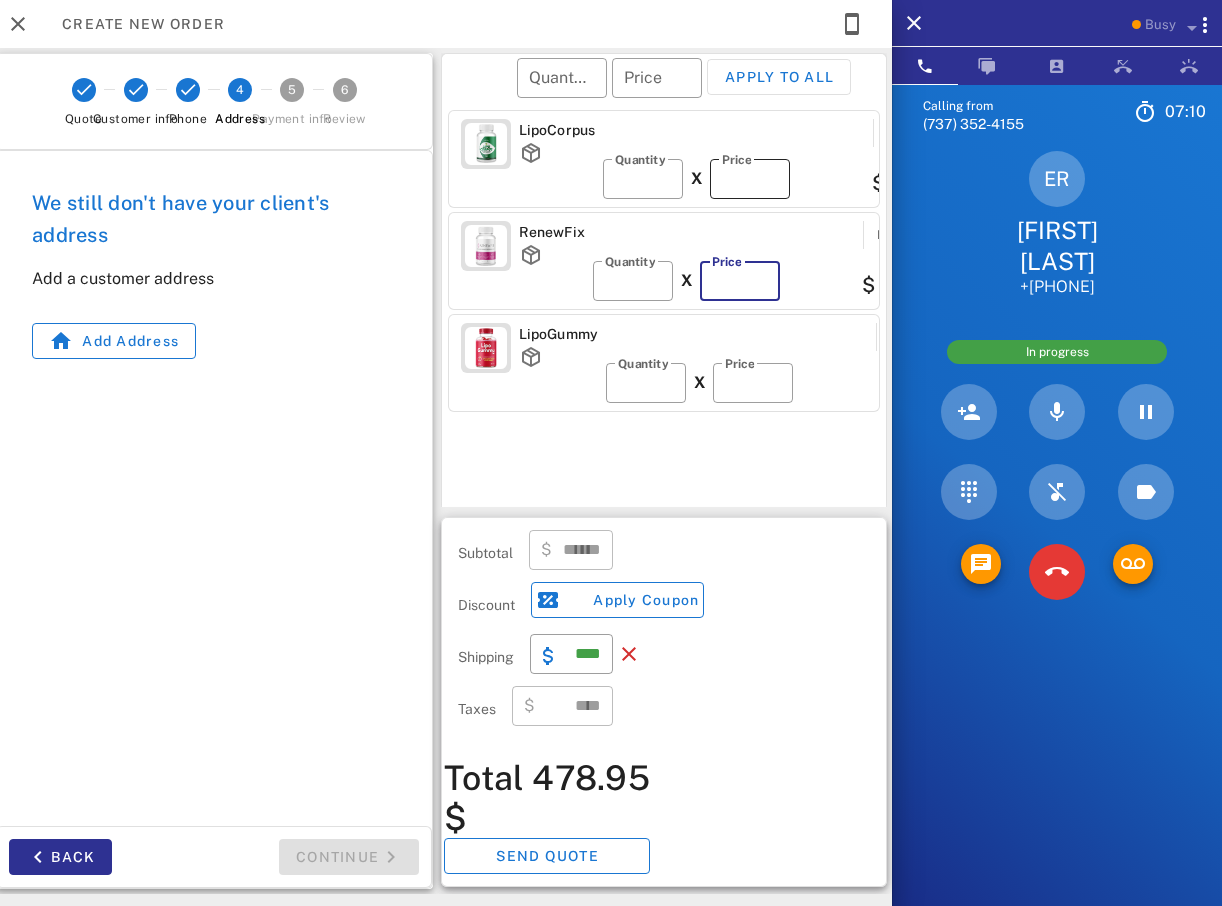 click on "**" at bounding box center [750, 179] 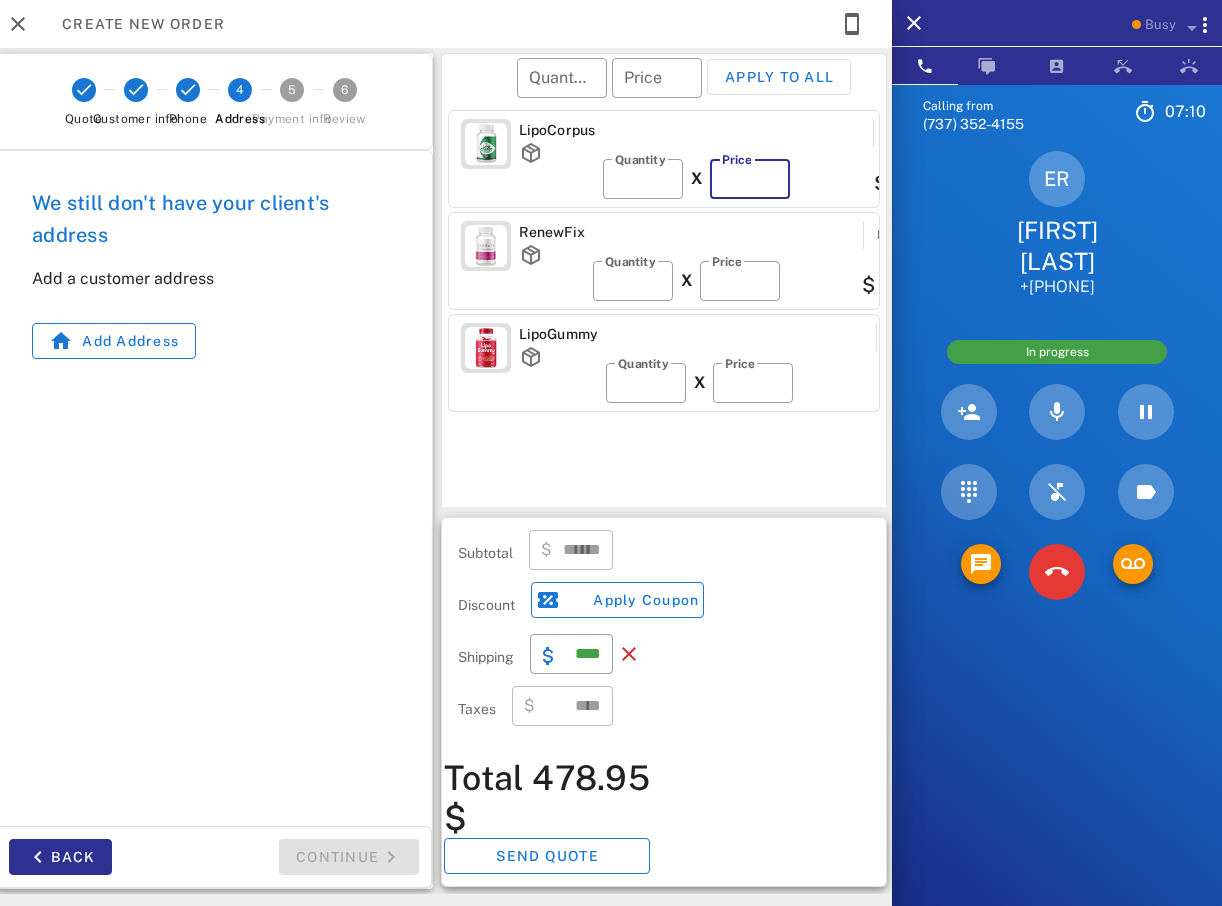 click on "**" at bounding box center [750, 179] 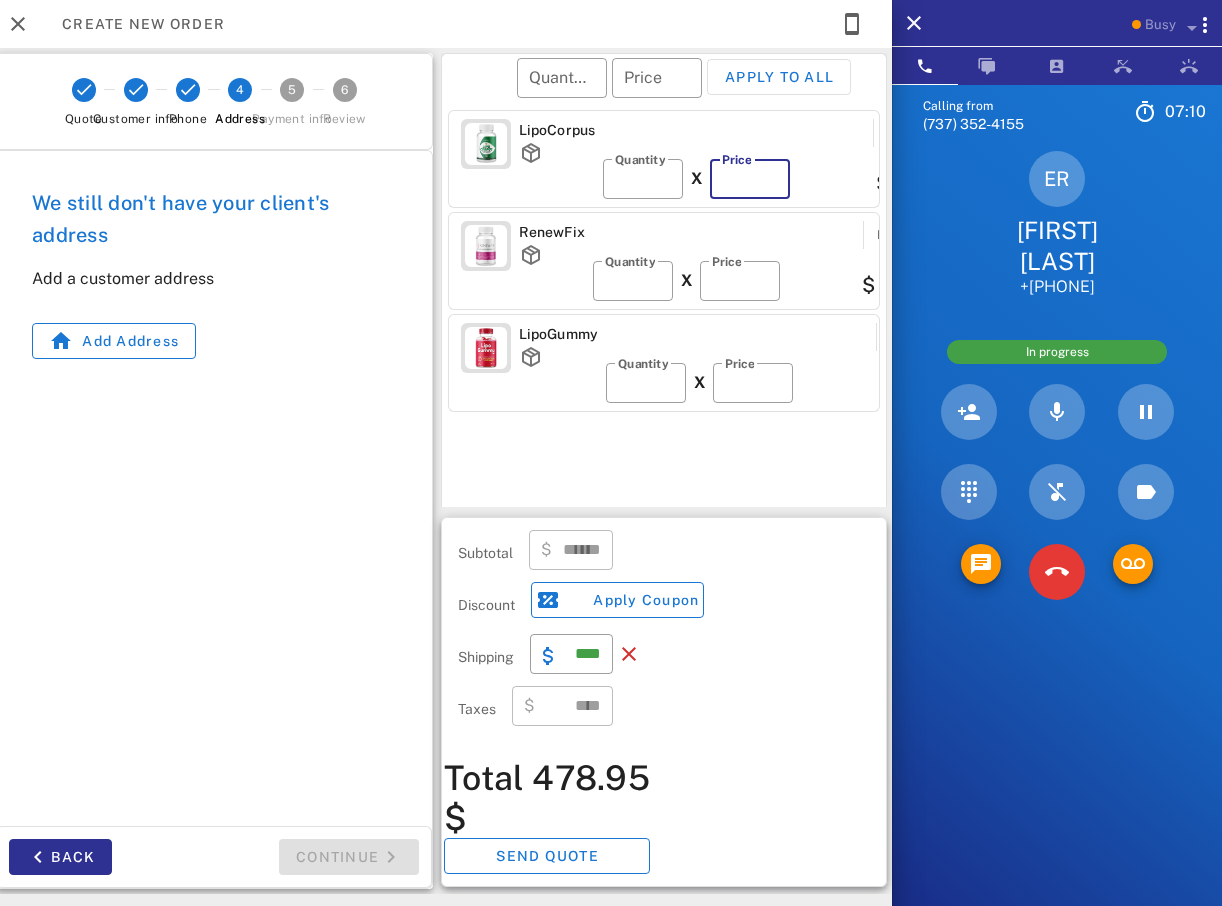 click on "**" at bounding box center (750, 179) 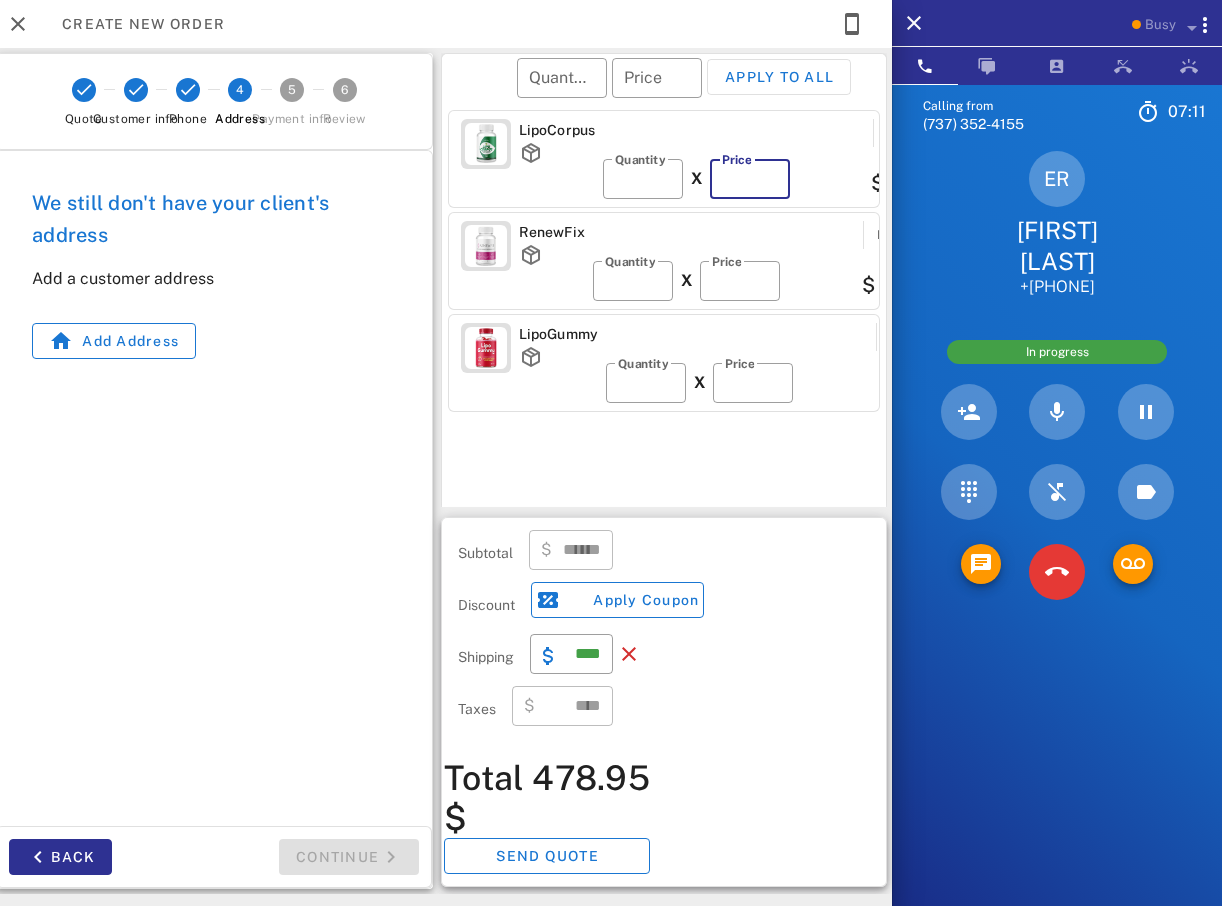 click on "**" at bounding box center [750, 179] 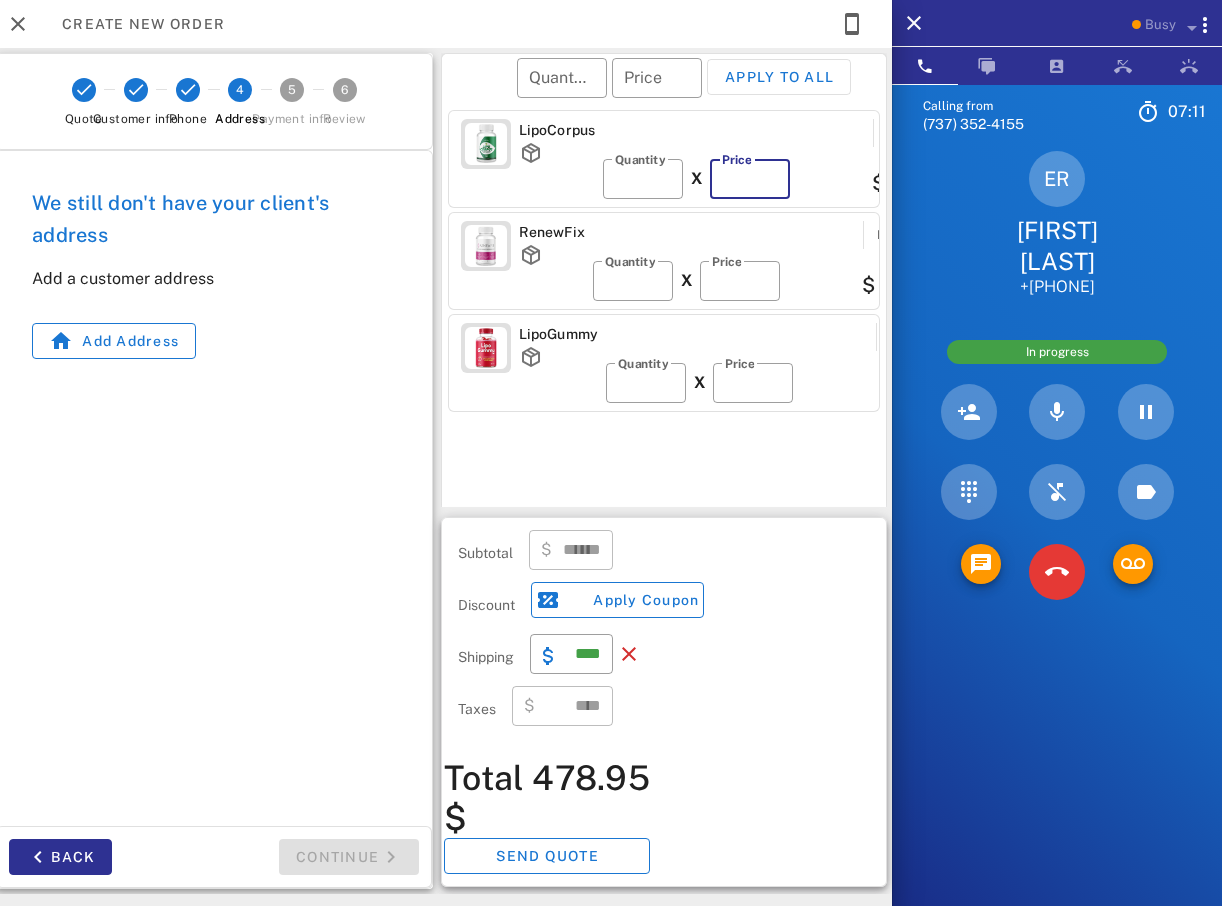 click on "**" at bounding box center [750, 179] 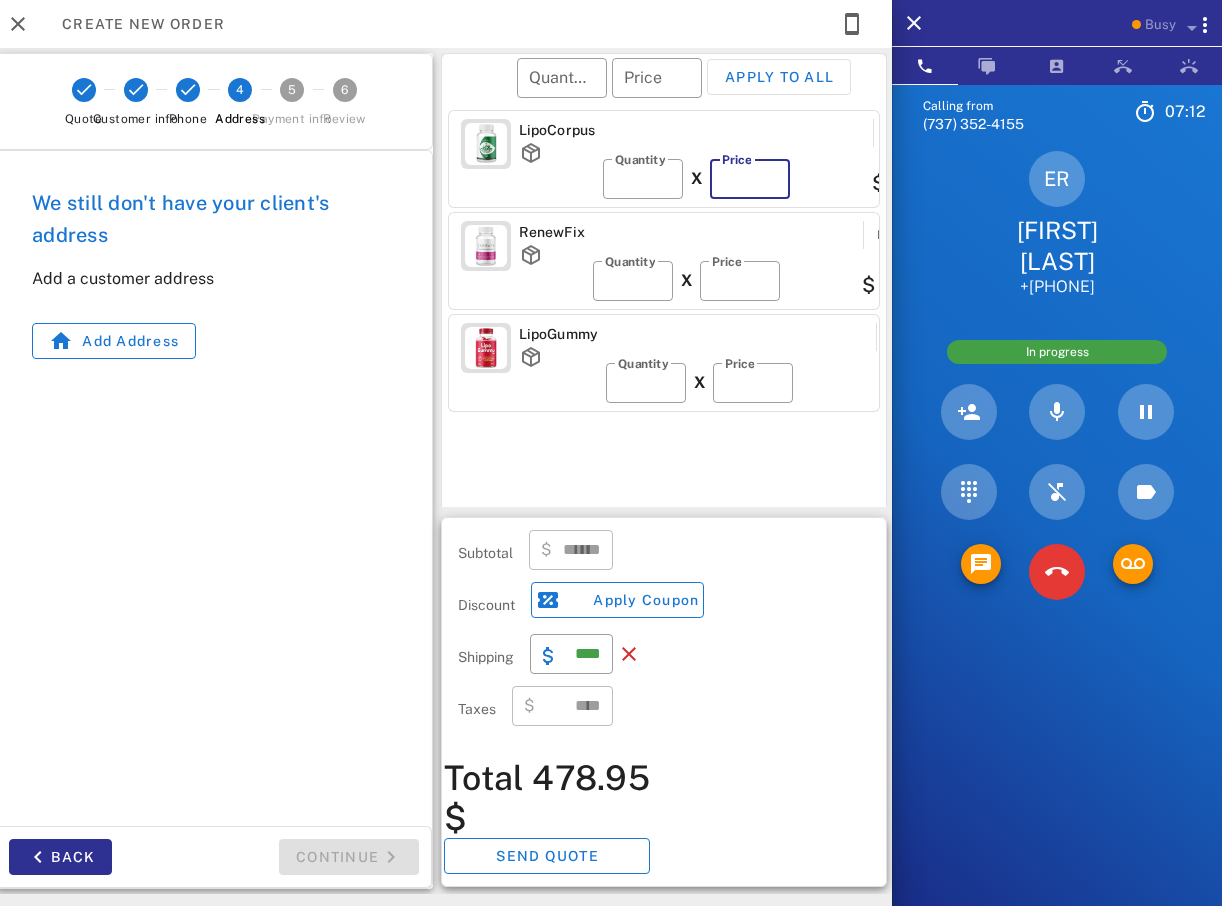 click on "**" at bounding box center [750, 179] 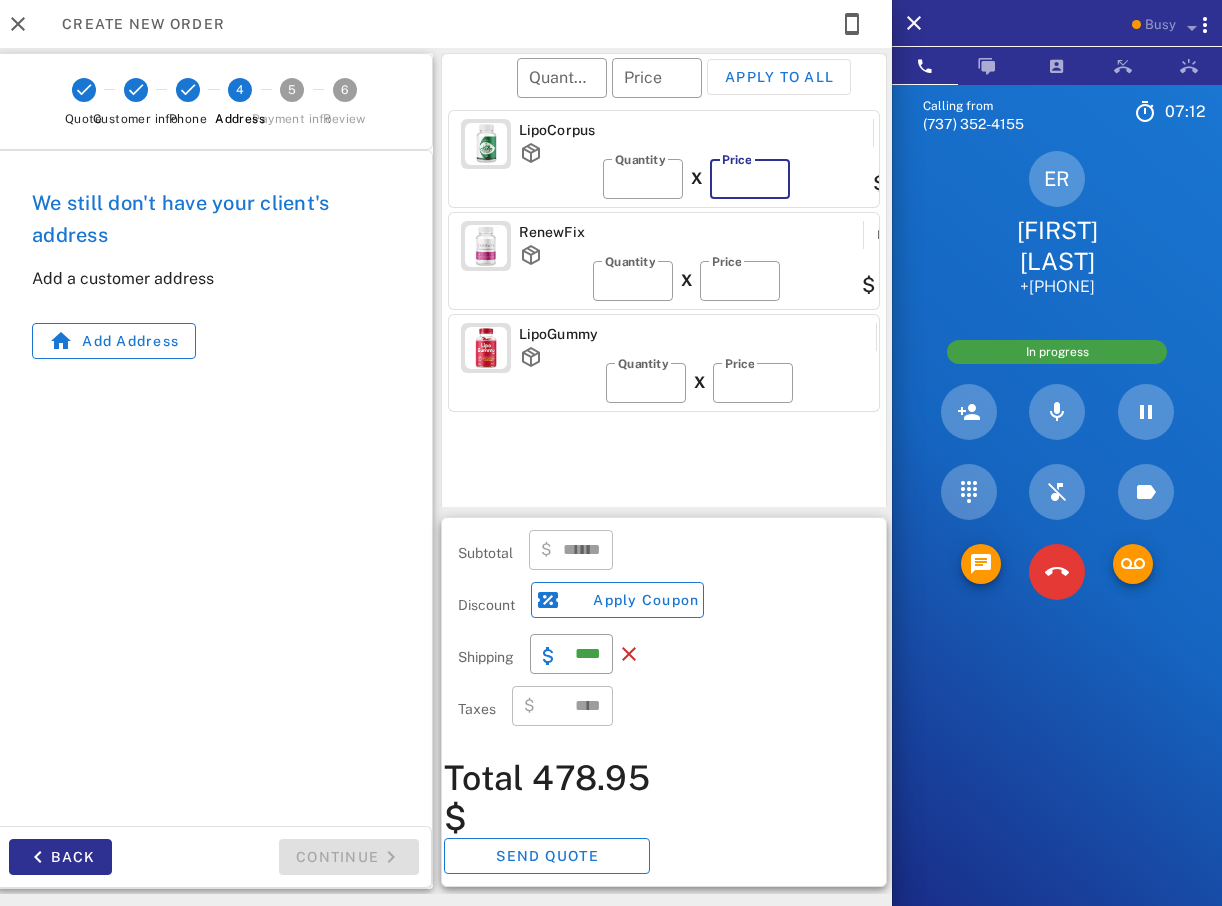 type on "**" 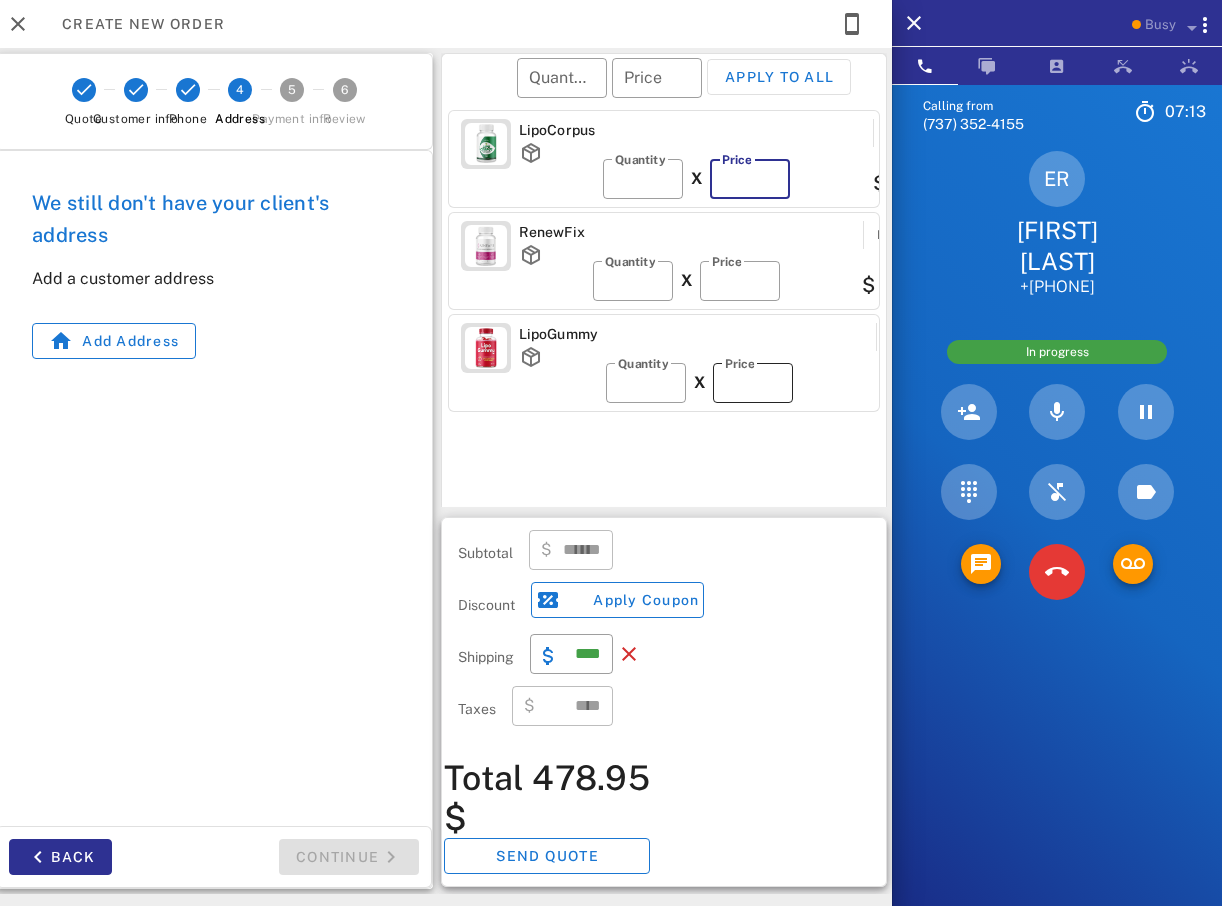 type on "******" 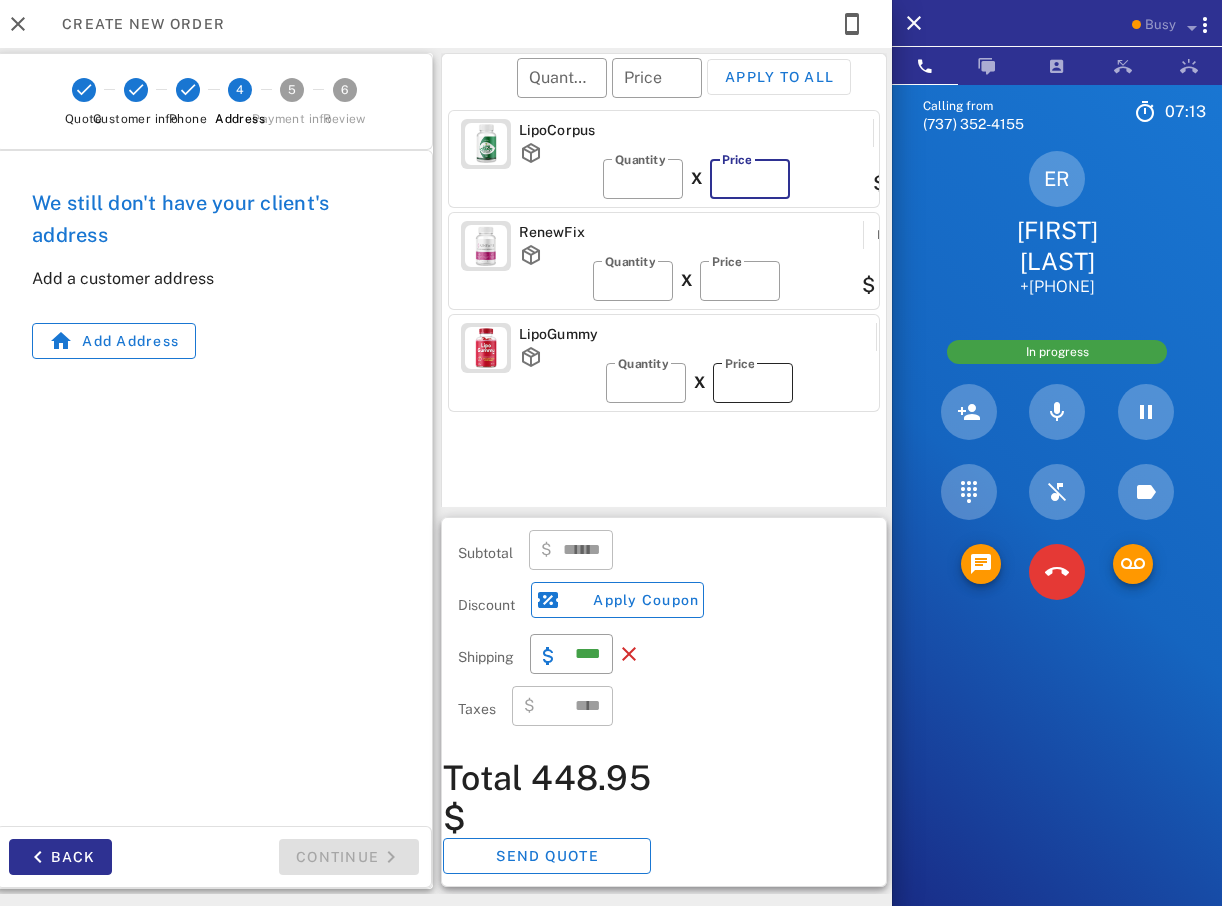 click on "**" at bounding box center [753, 383] 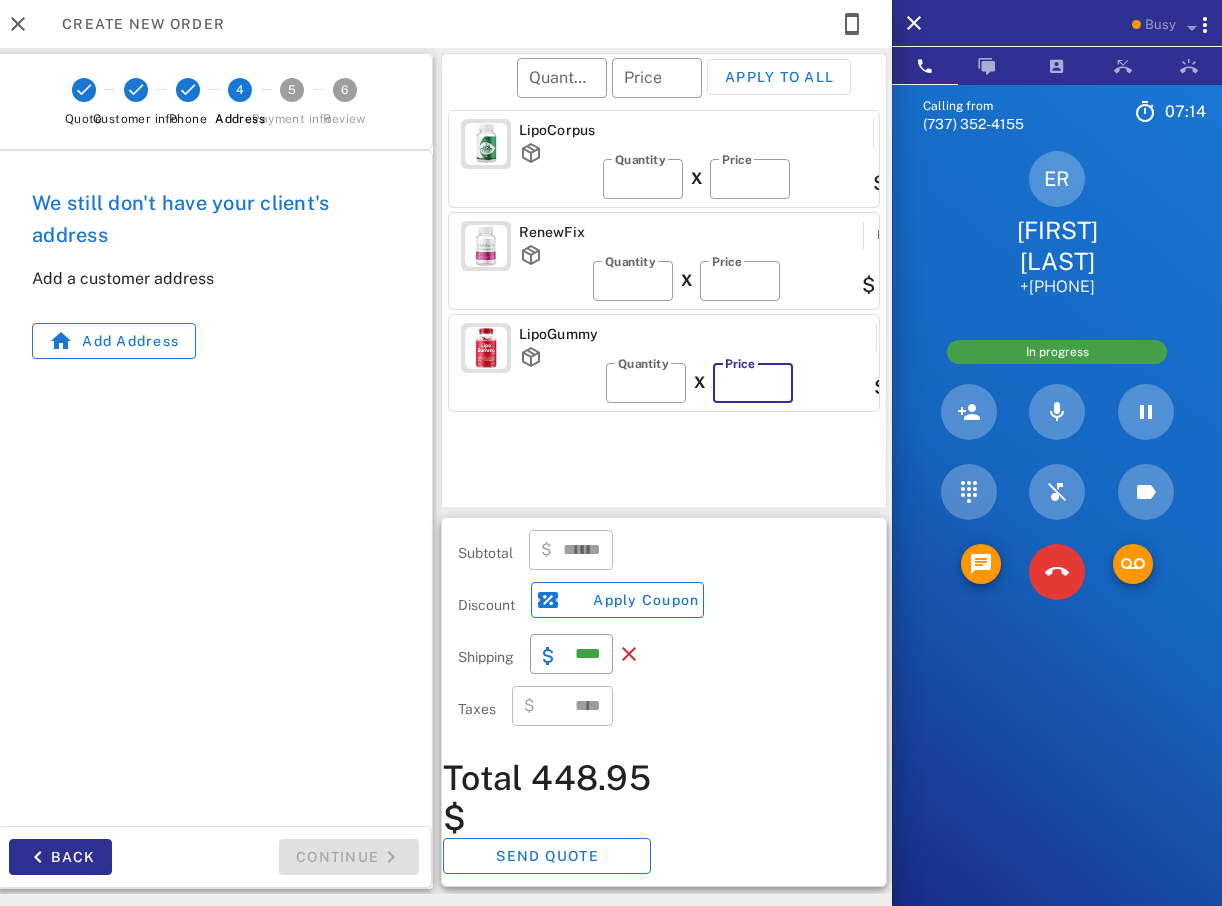 click on "**" at bounding box center [753, 383] 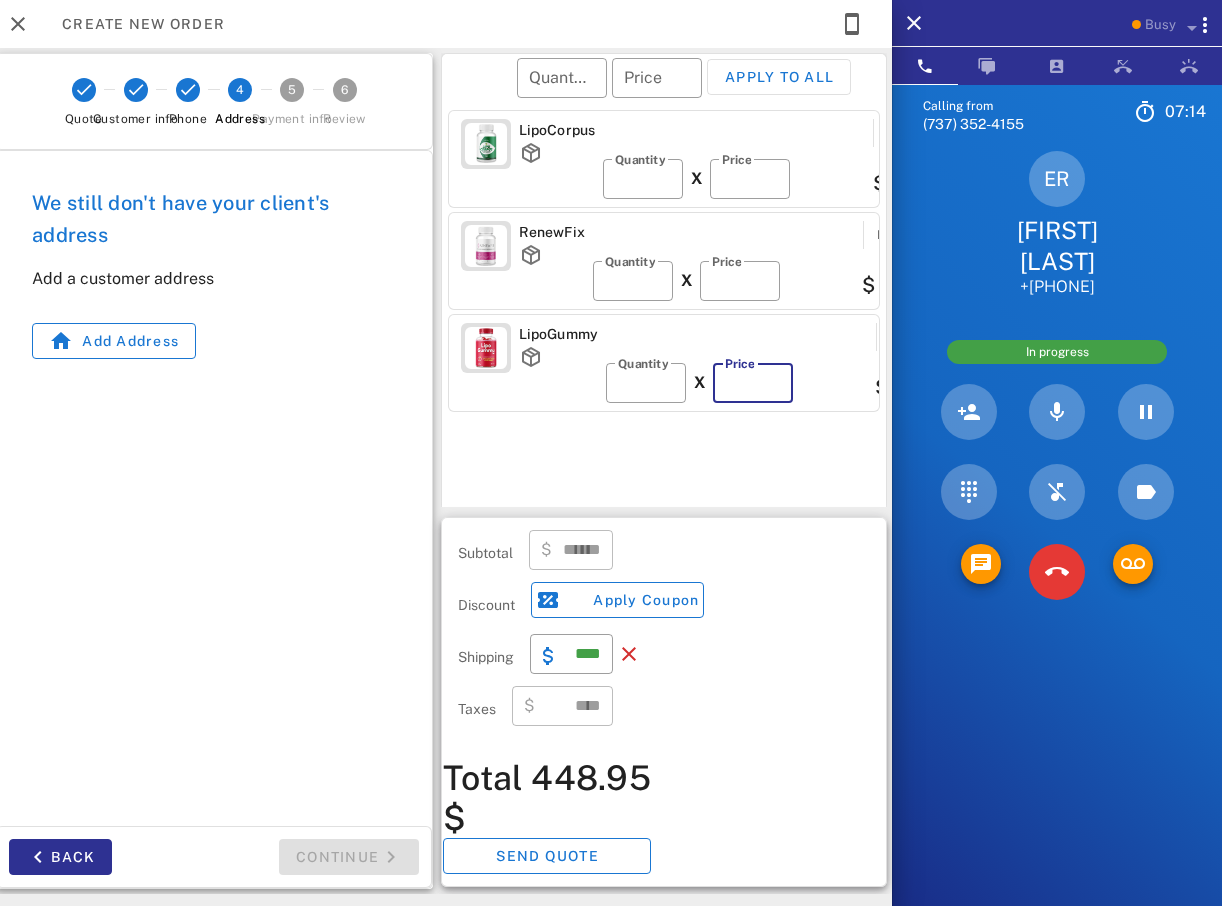 click on "**" at bounding box center (753, 383) 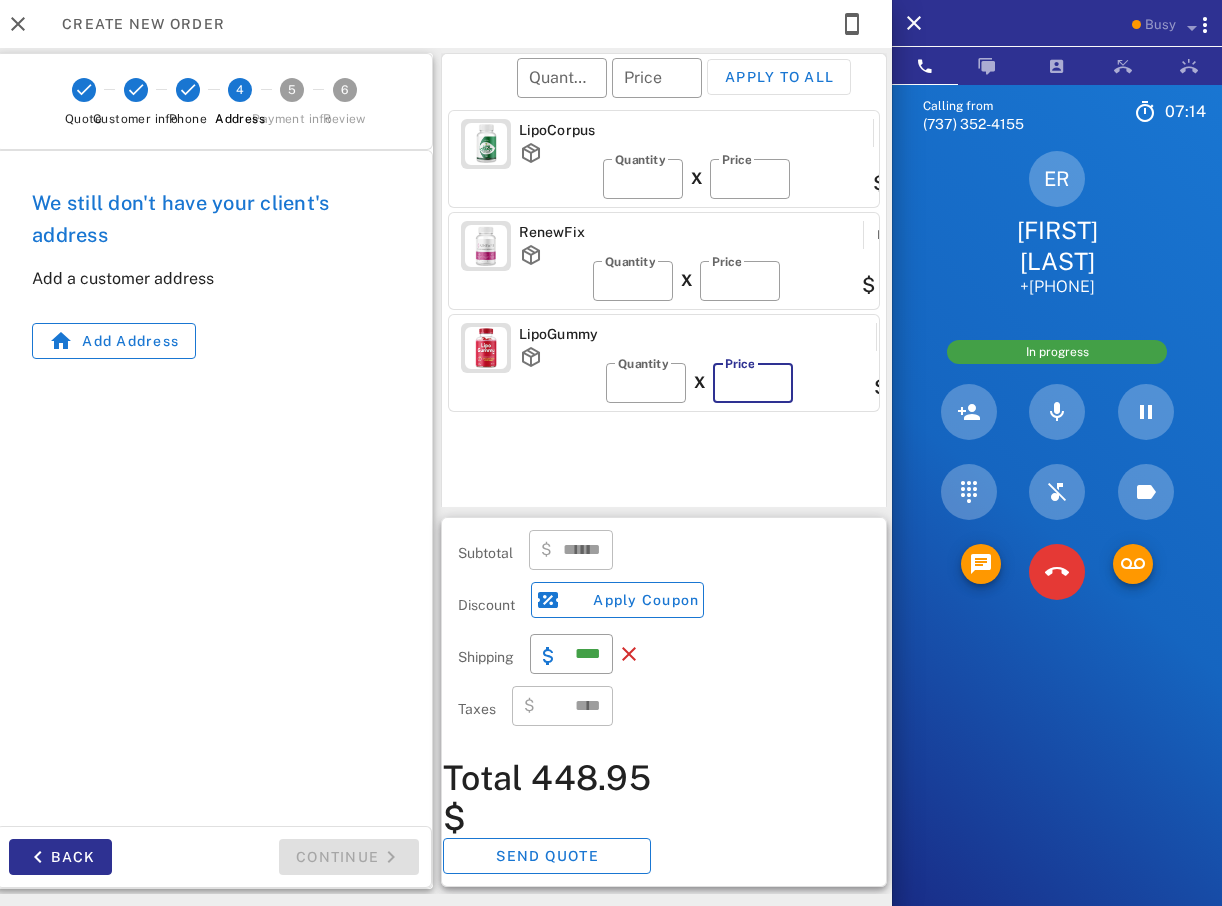 click on "**" at bounding box center (753, 383) 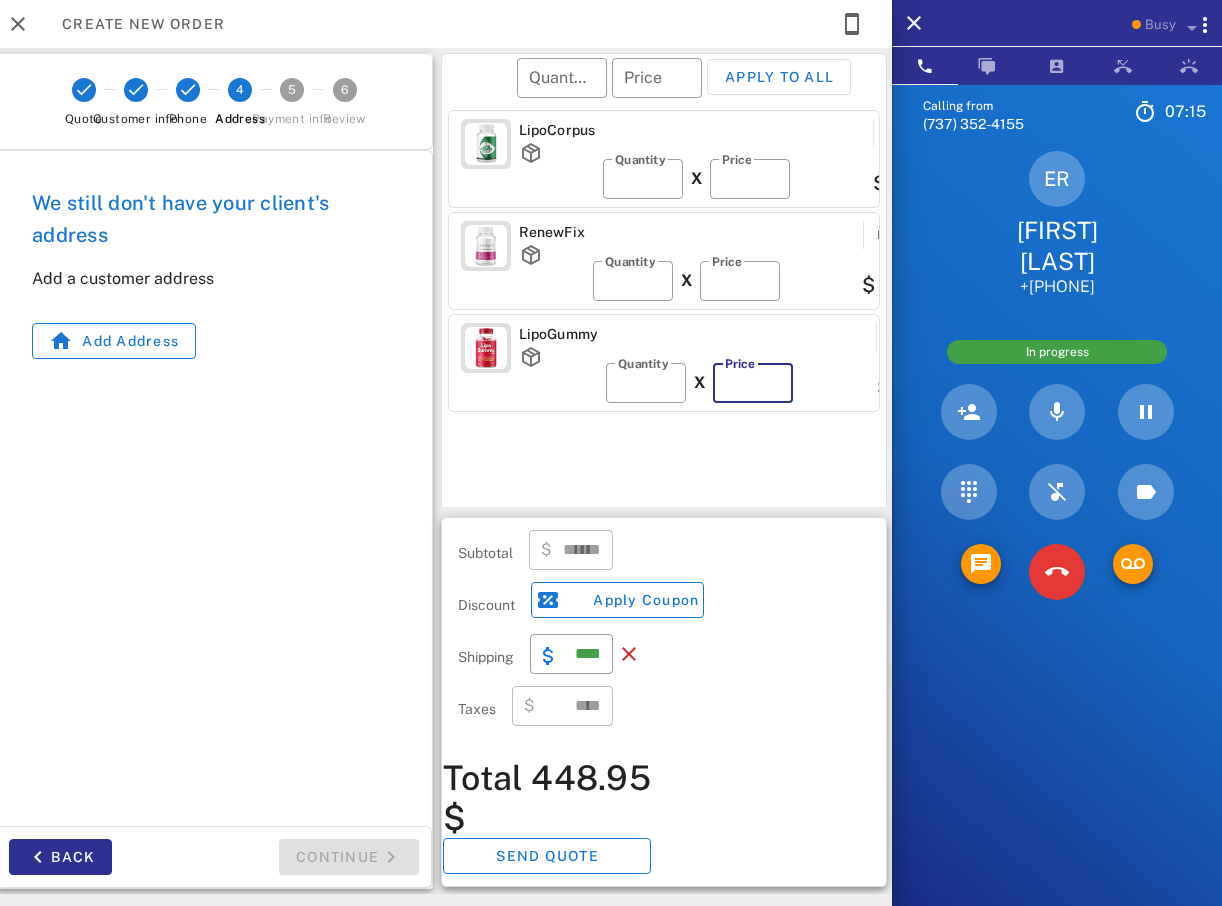click on "**" at bounding box center [753, 383] 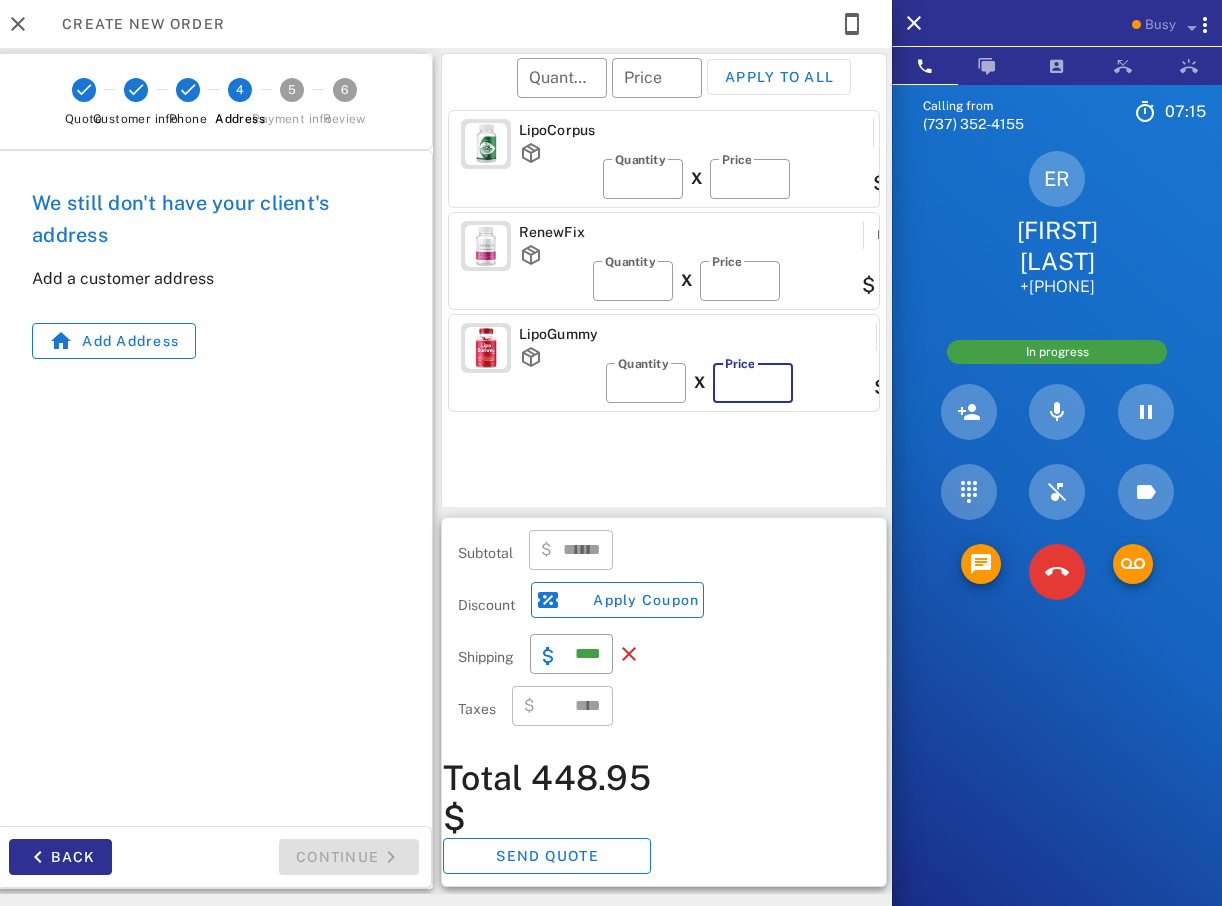 click on "**" at bounding box center (753, 383) 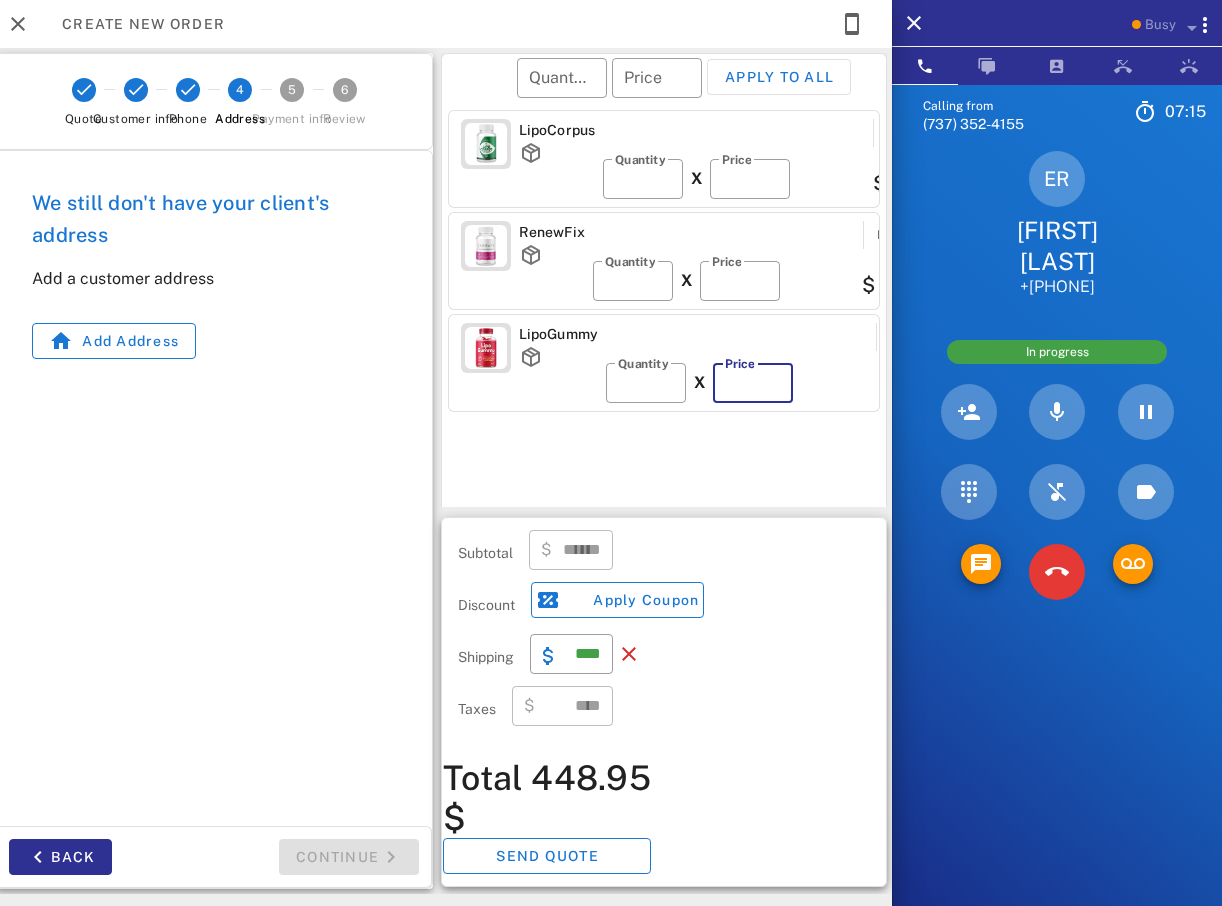 click on "**" at bounding box center [753, 383] 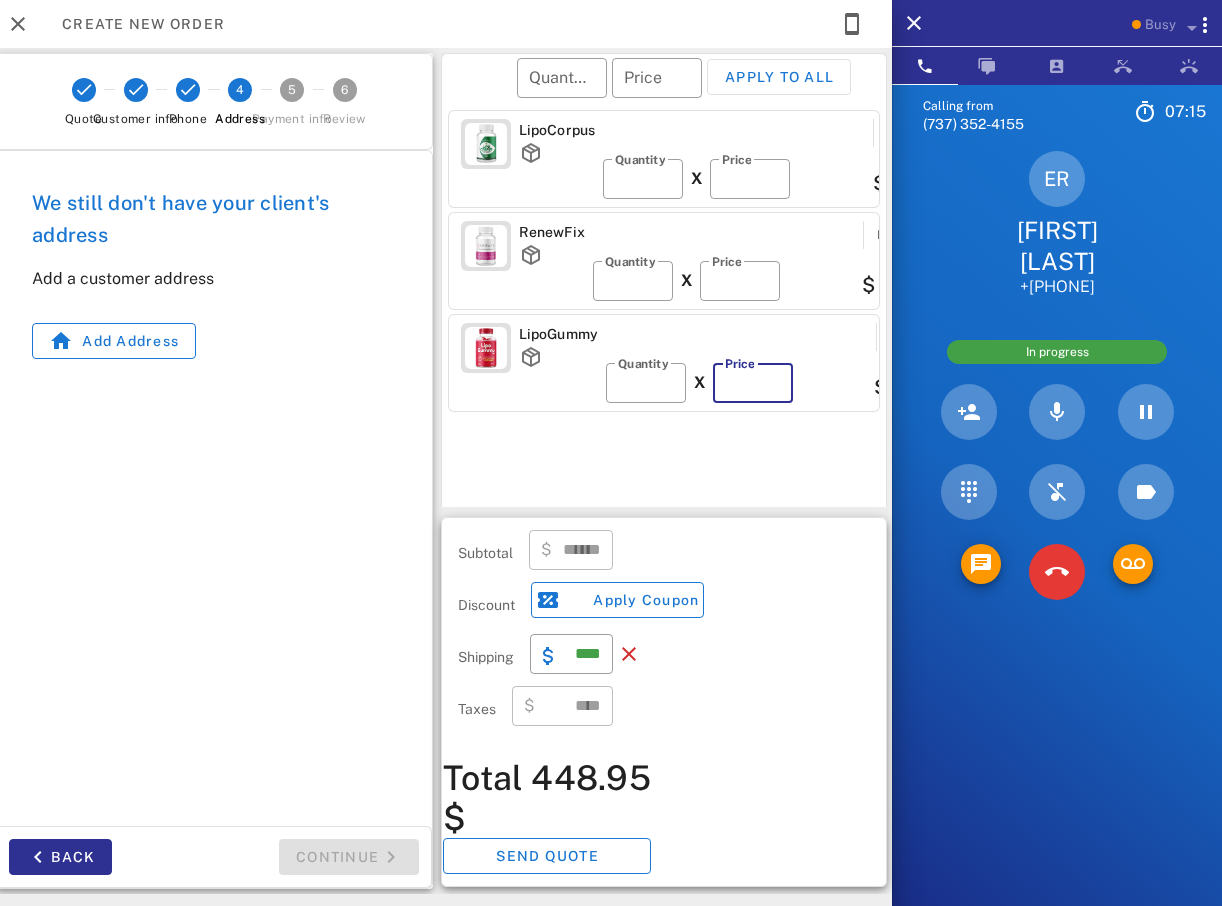 click on "**" at bounding box center (753, 383) 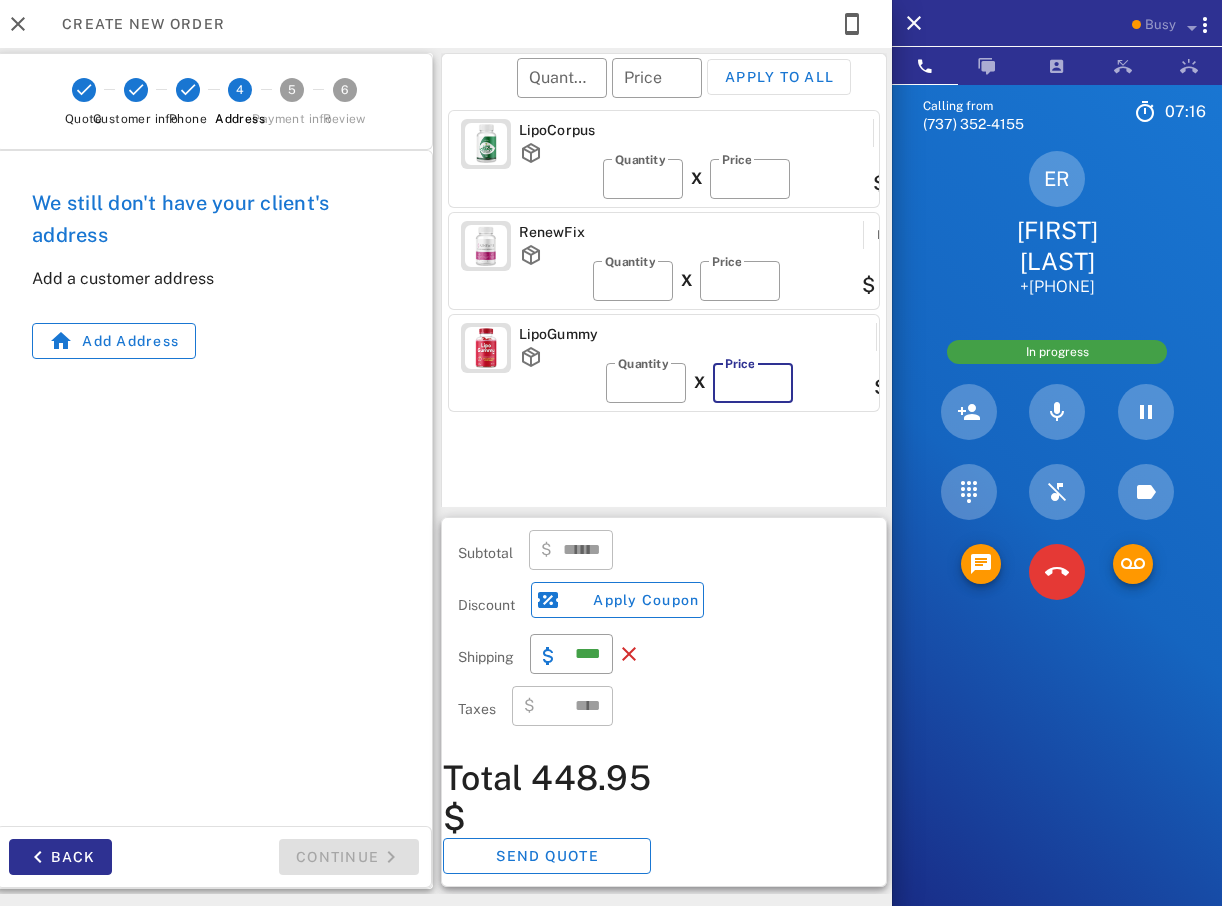 click on "**" at bounding box center [753, 383] 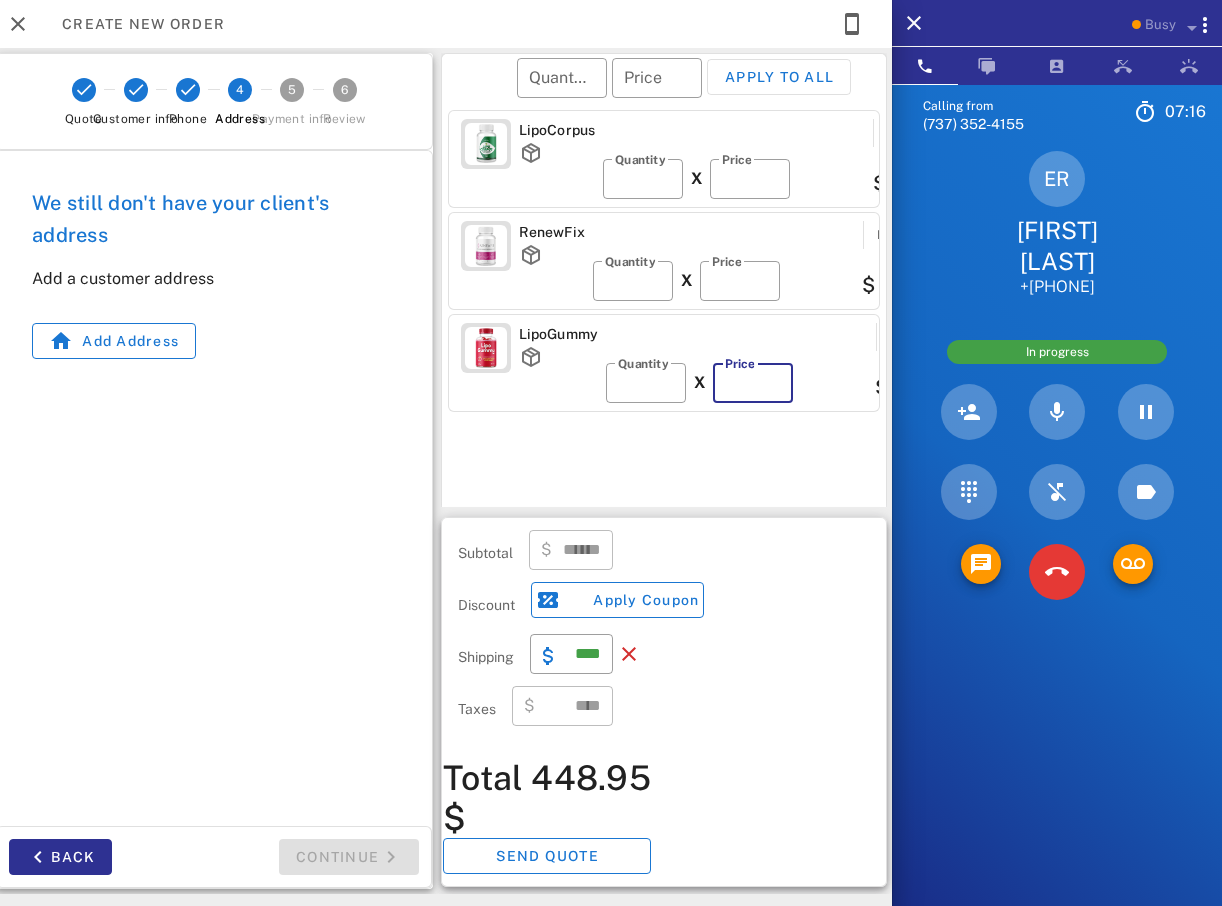 click on "**" at bounding box center (753, 383) 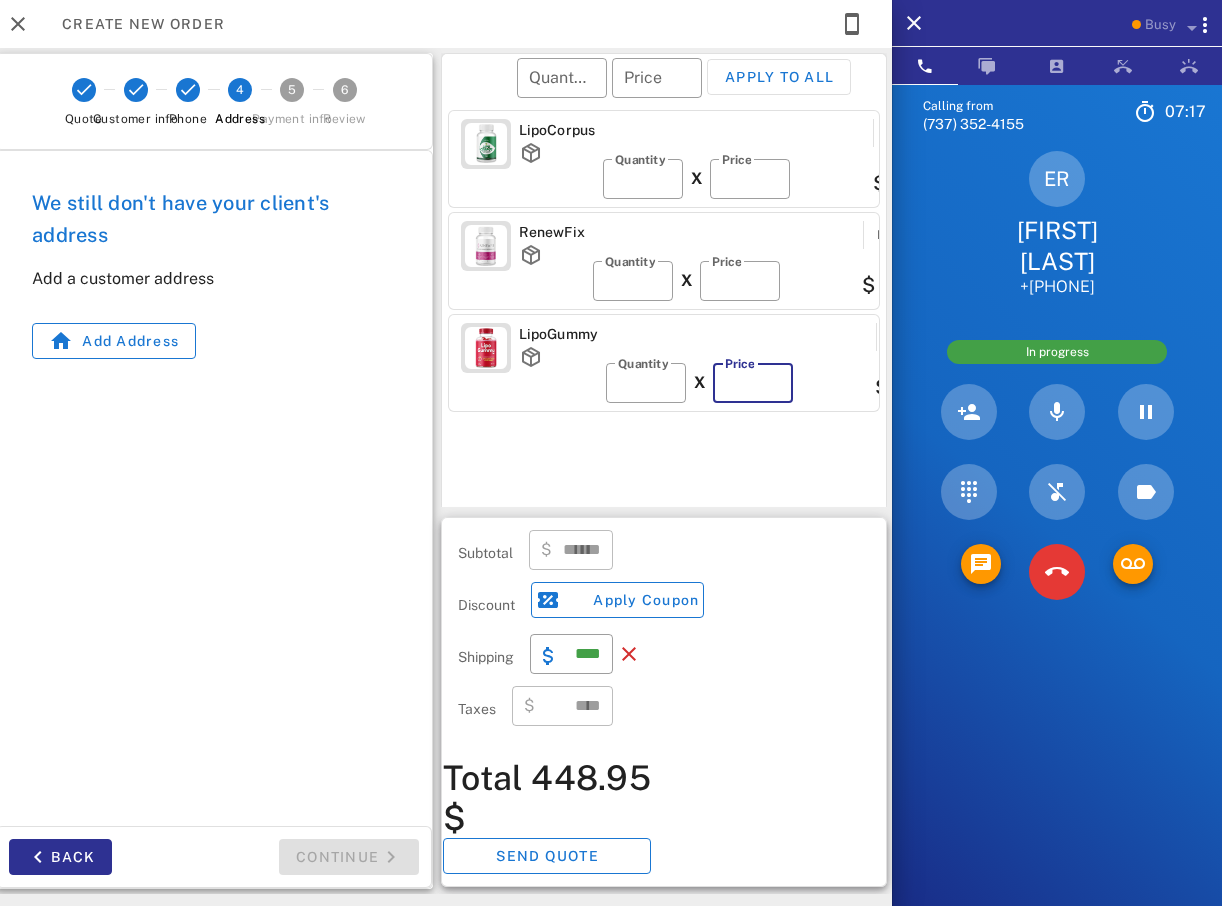 type on "**" 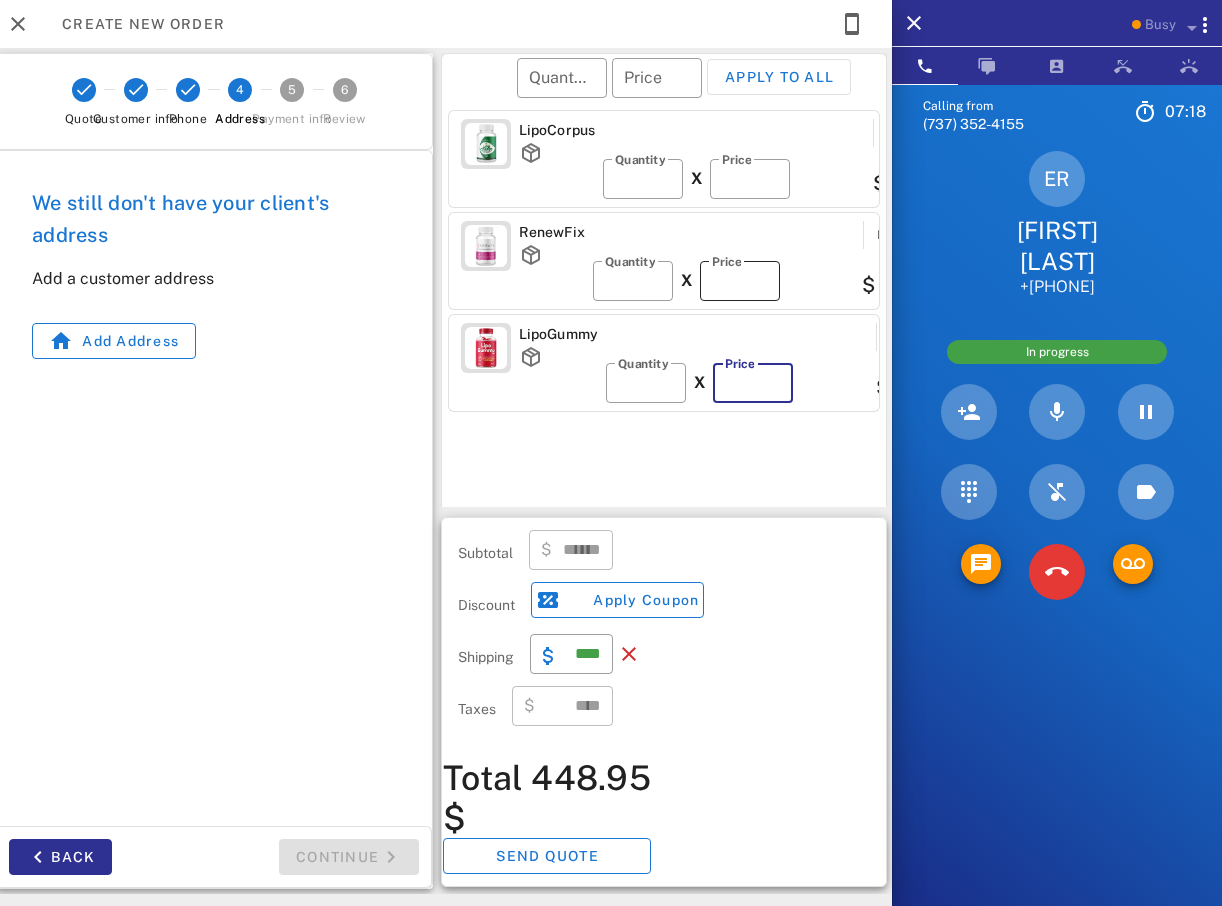type on "******" 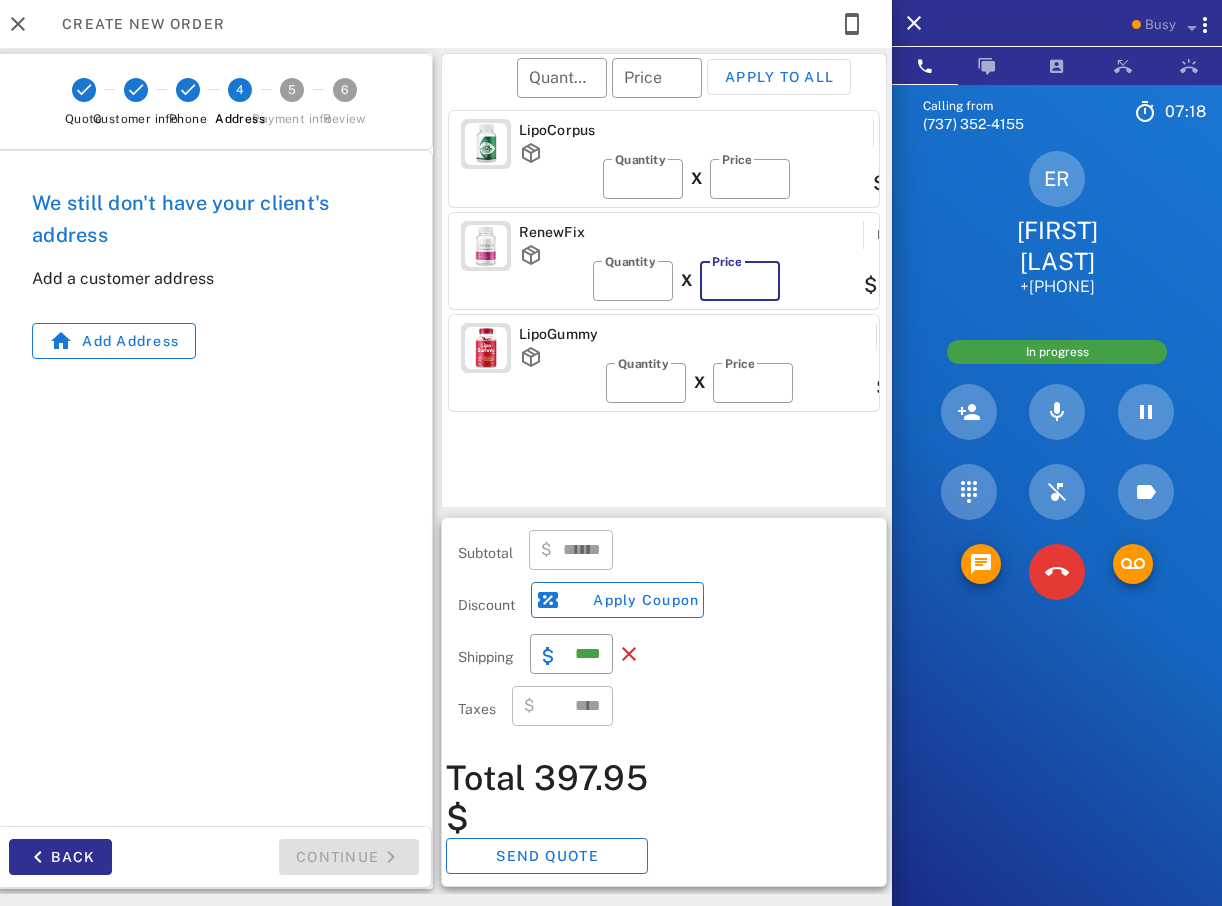 click on "**" at bounding box center (740, 281) 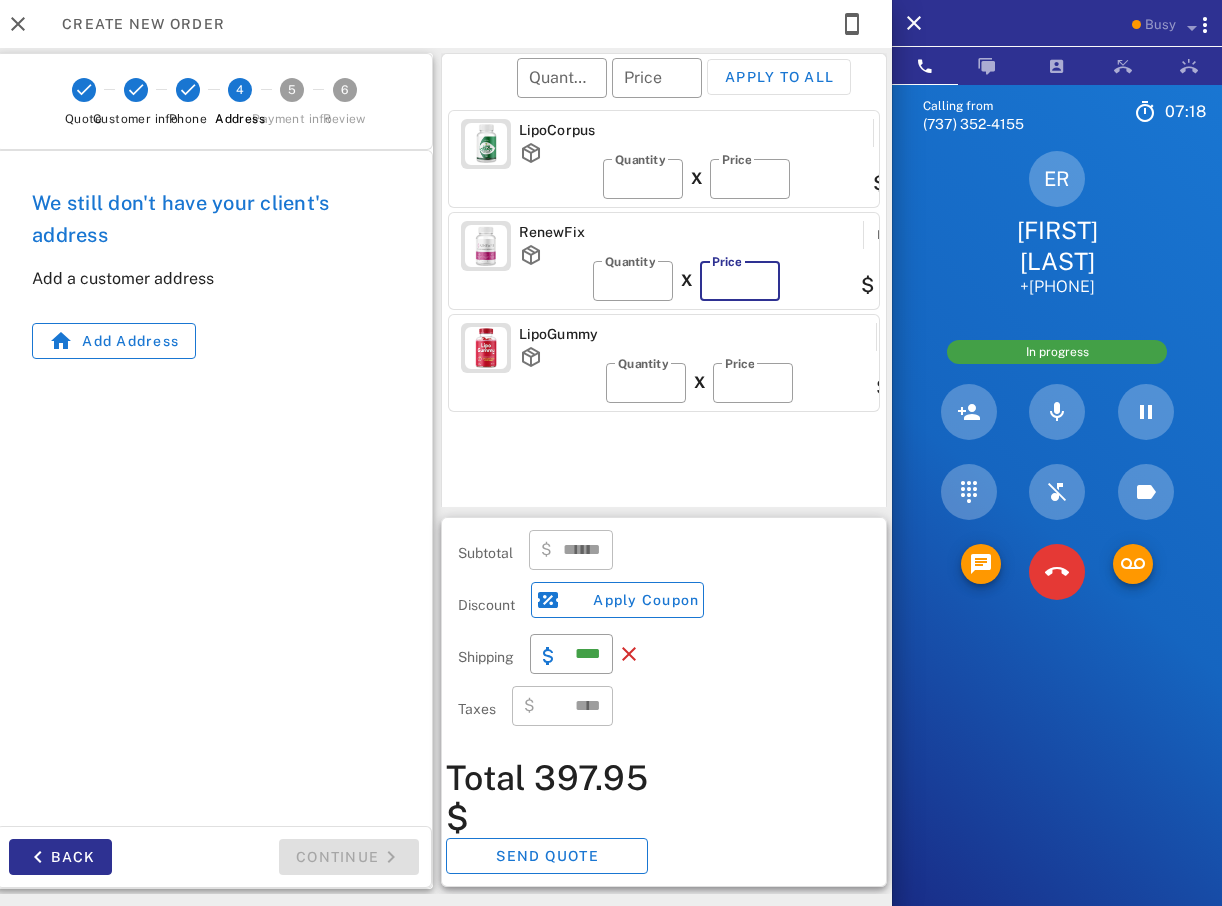 click on "**" at bounding box center (740, 281) 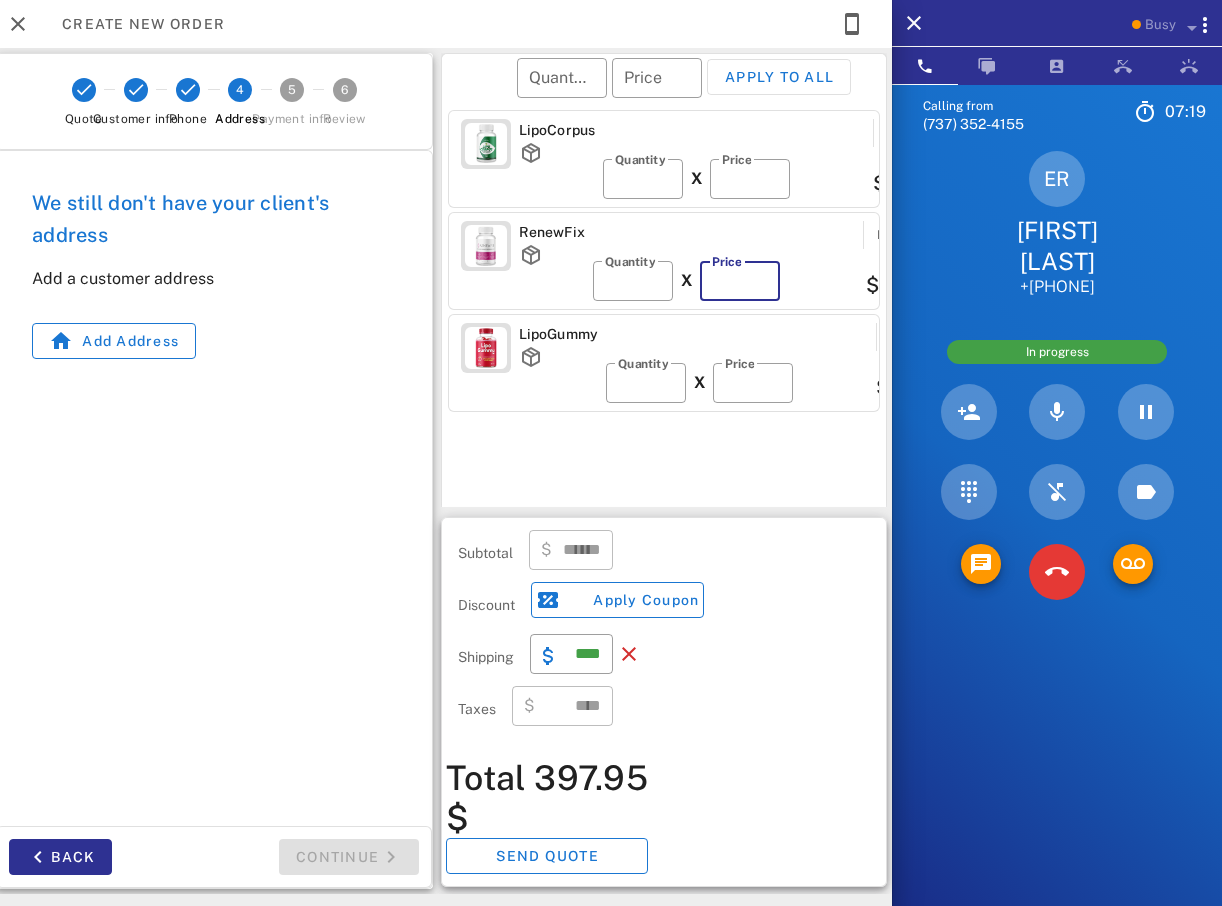 click on "**" at bounding box center [740, 281] 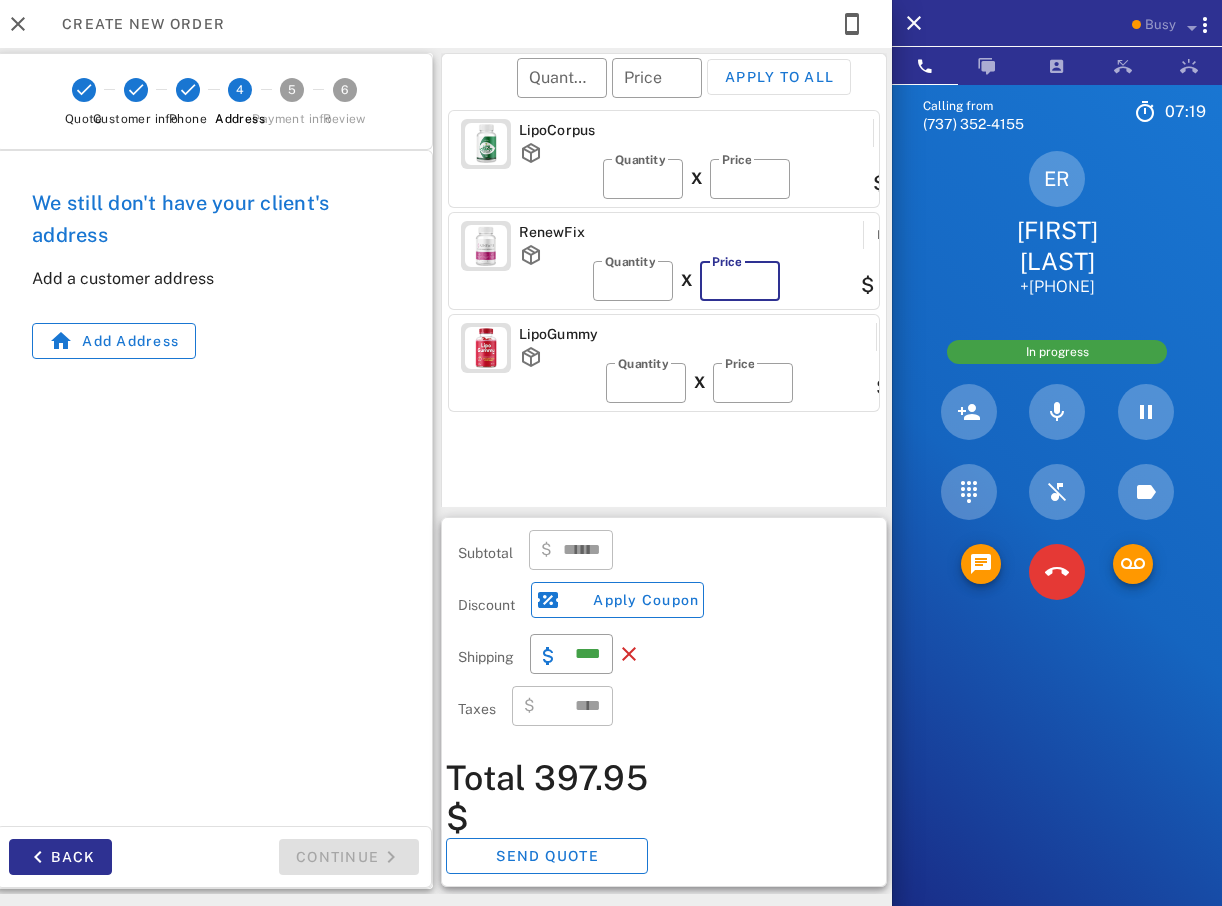 click on "**" at bounding box center [740, 281] 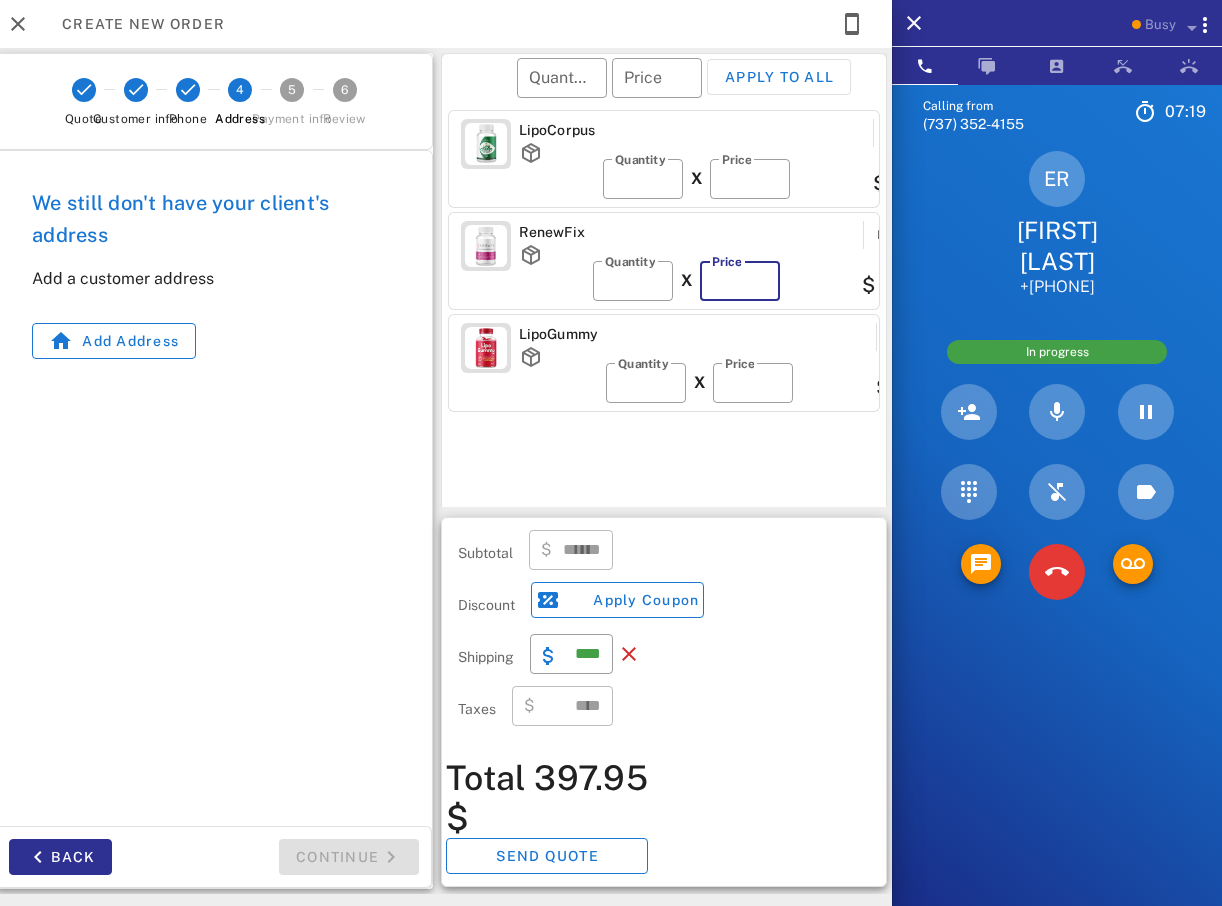 click on "**" at bounding box center [740, 281] 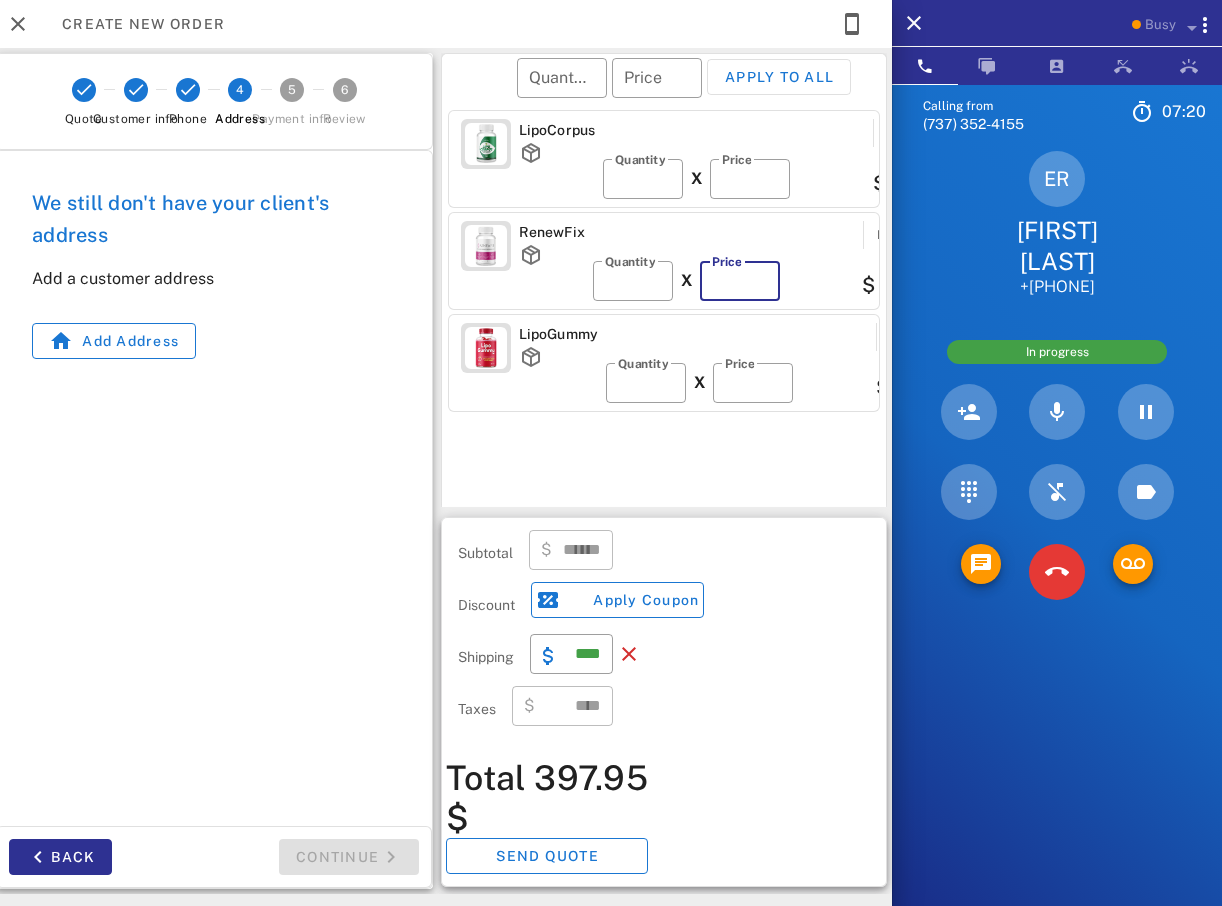 type on "**" 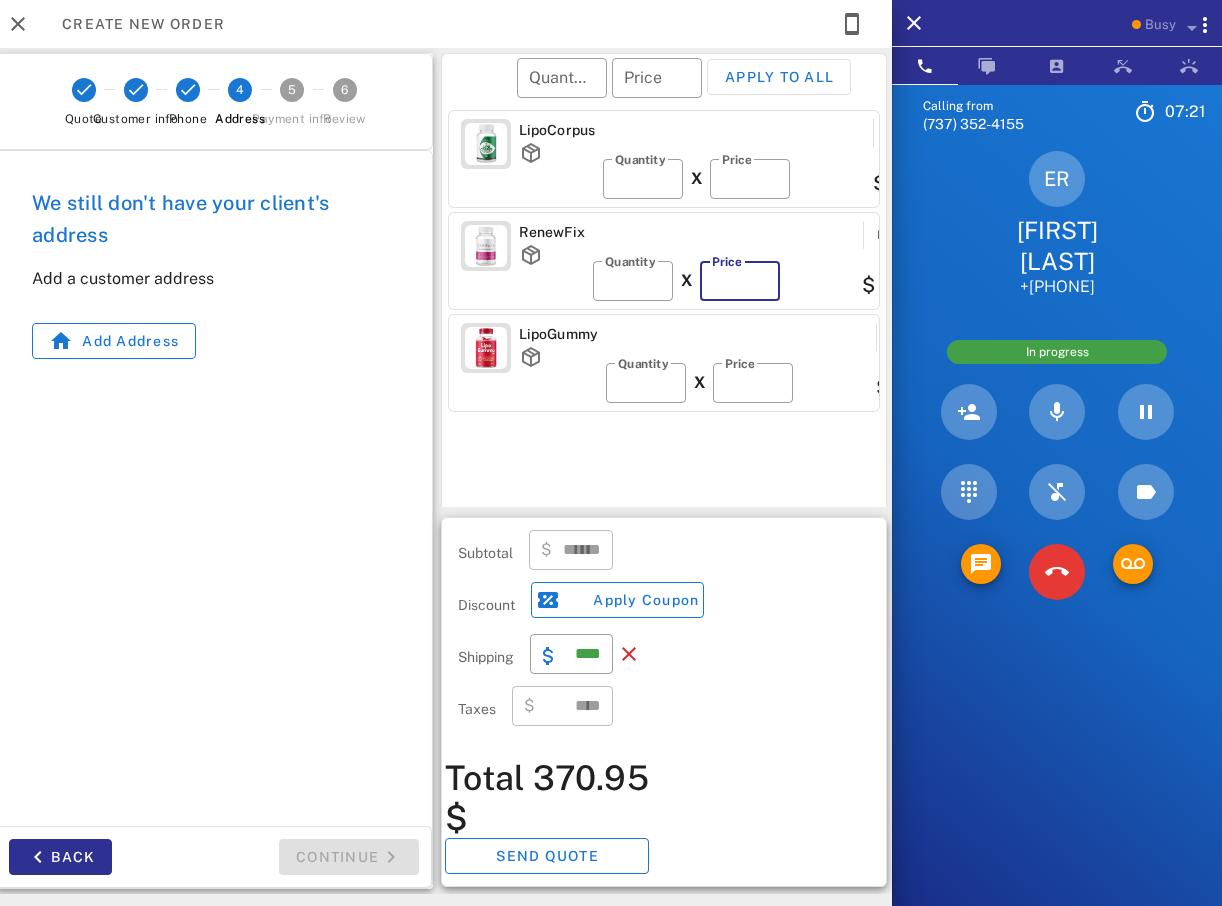 type on "**" 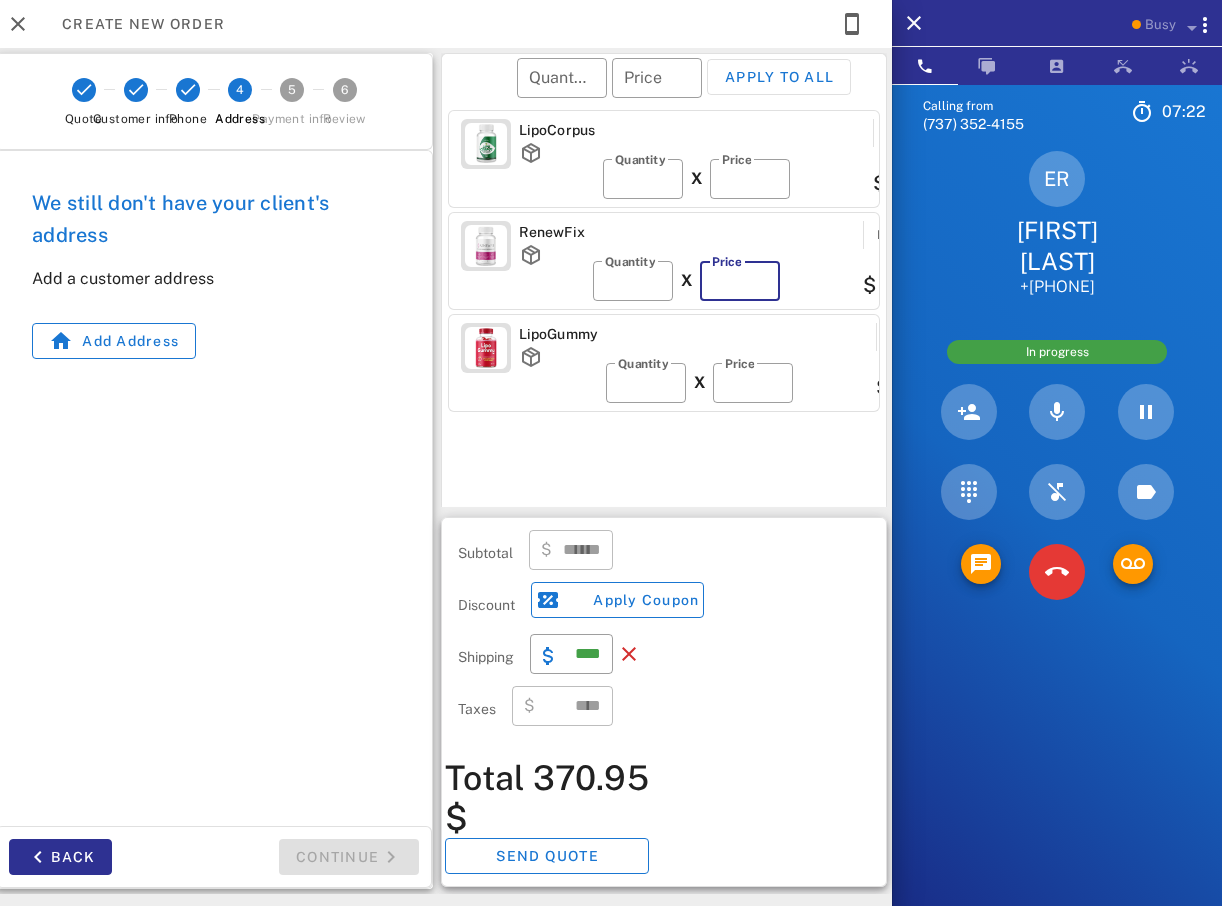 type on "******" 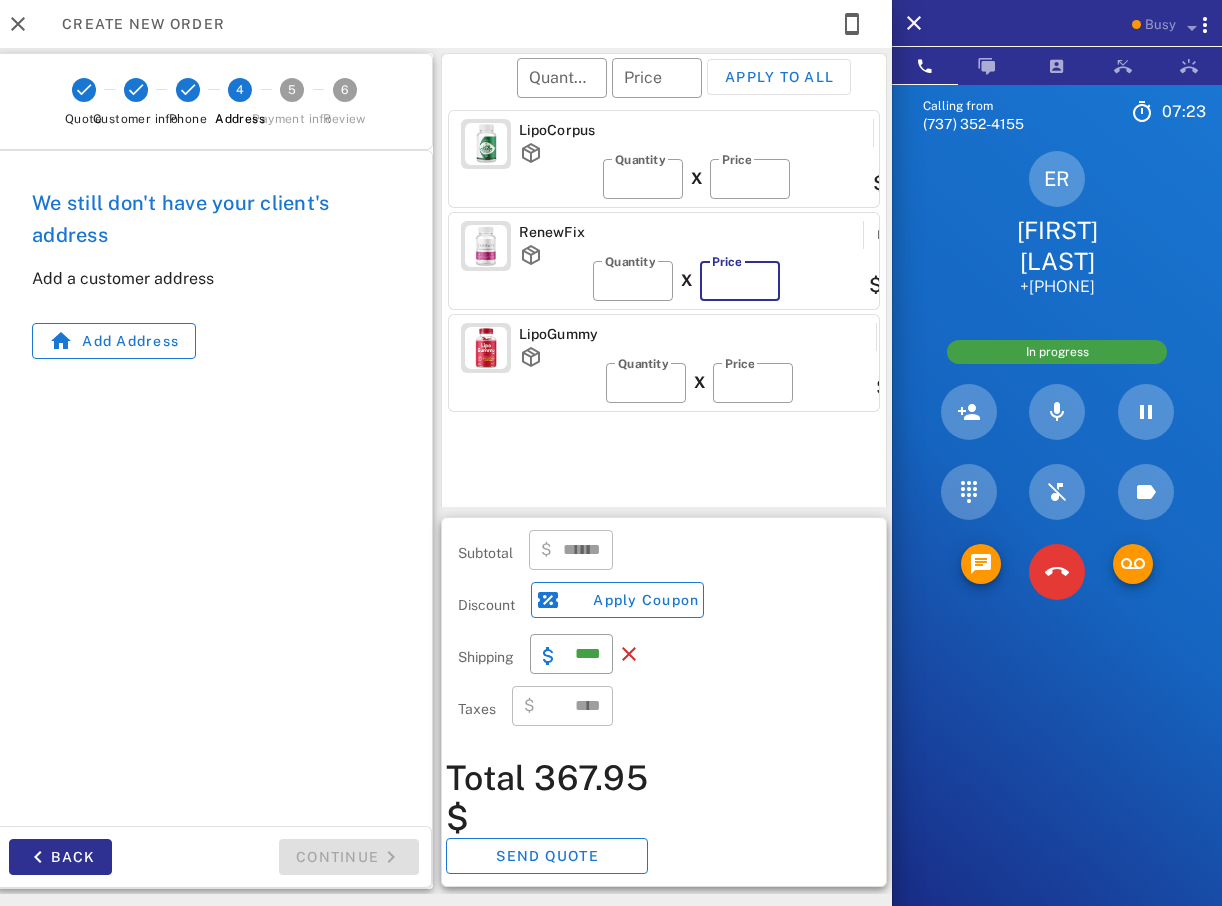 type on "**" 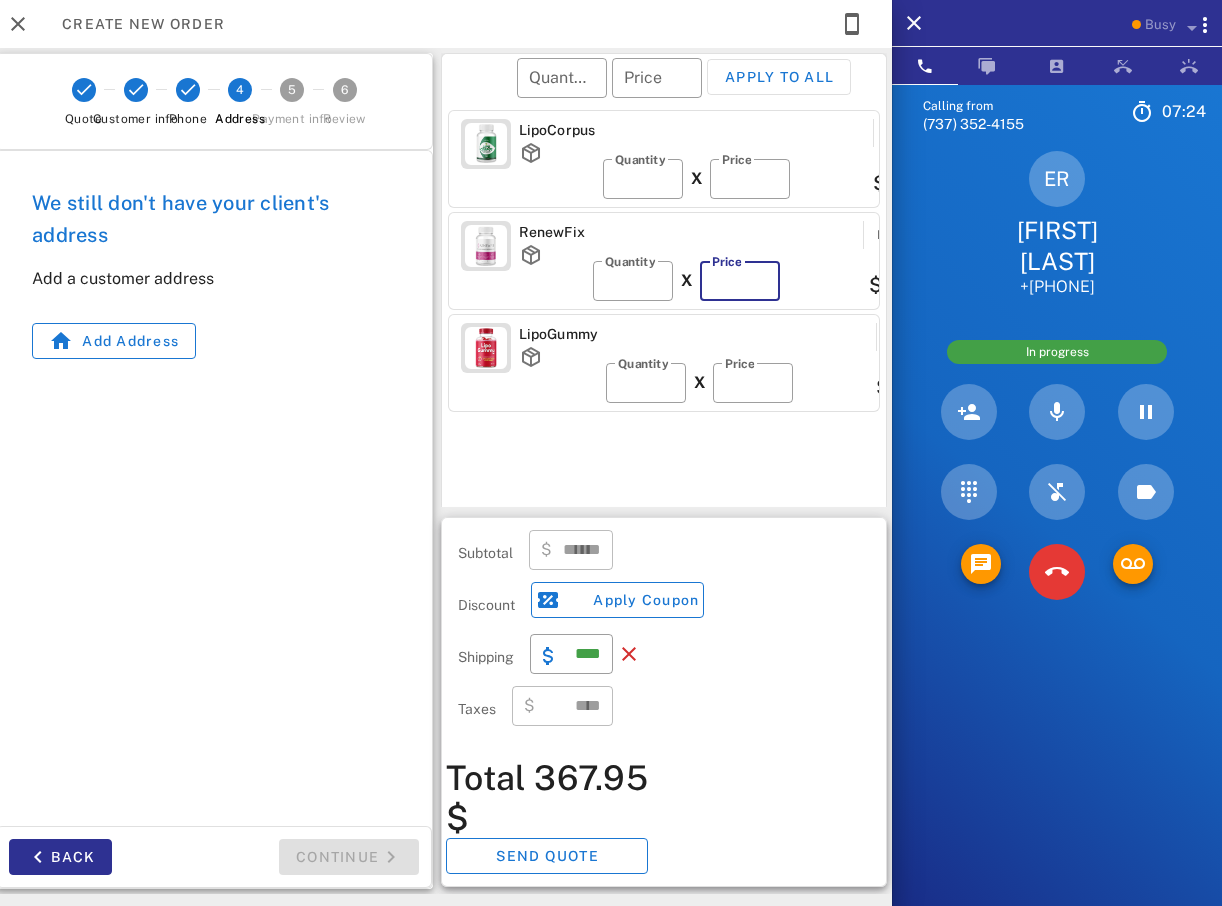 type on "******" 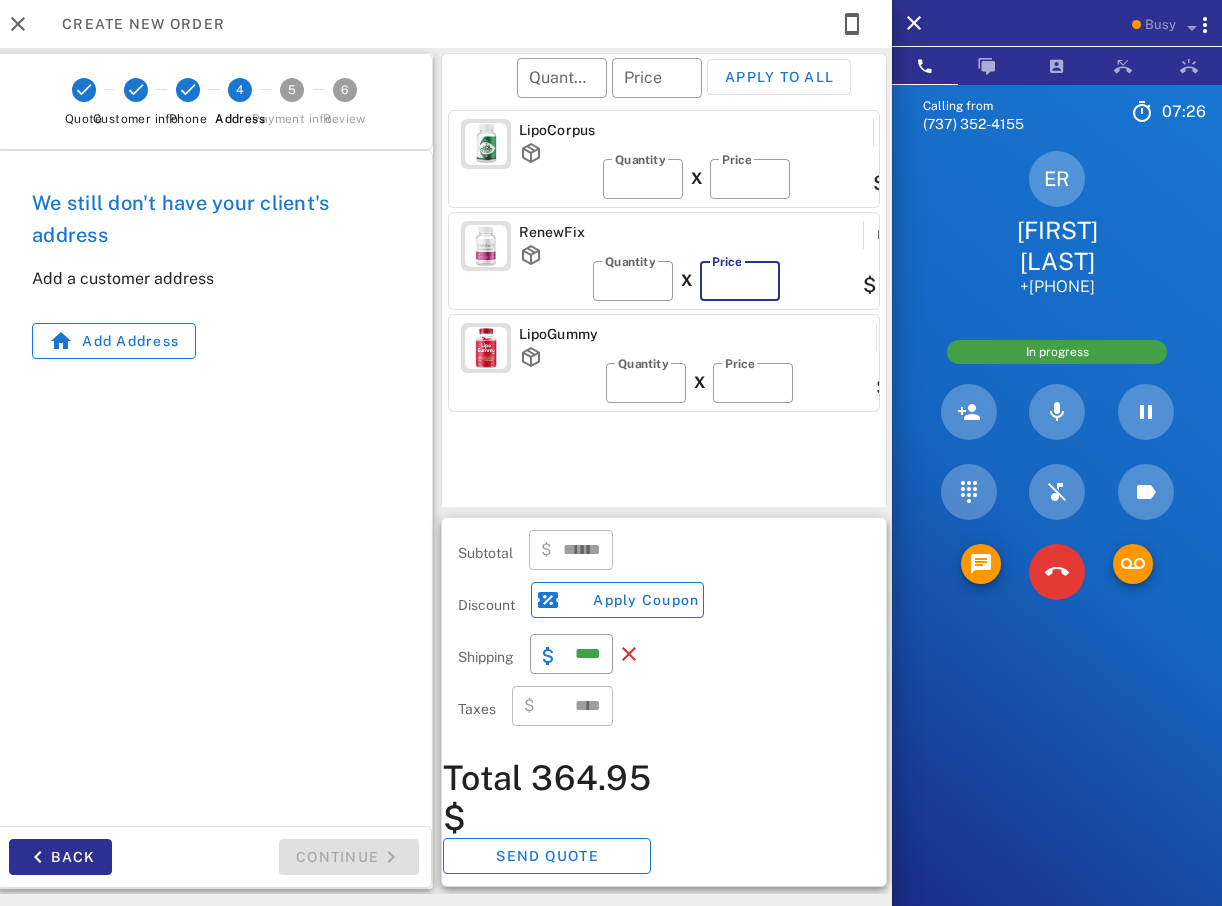 type on "**" 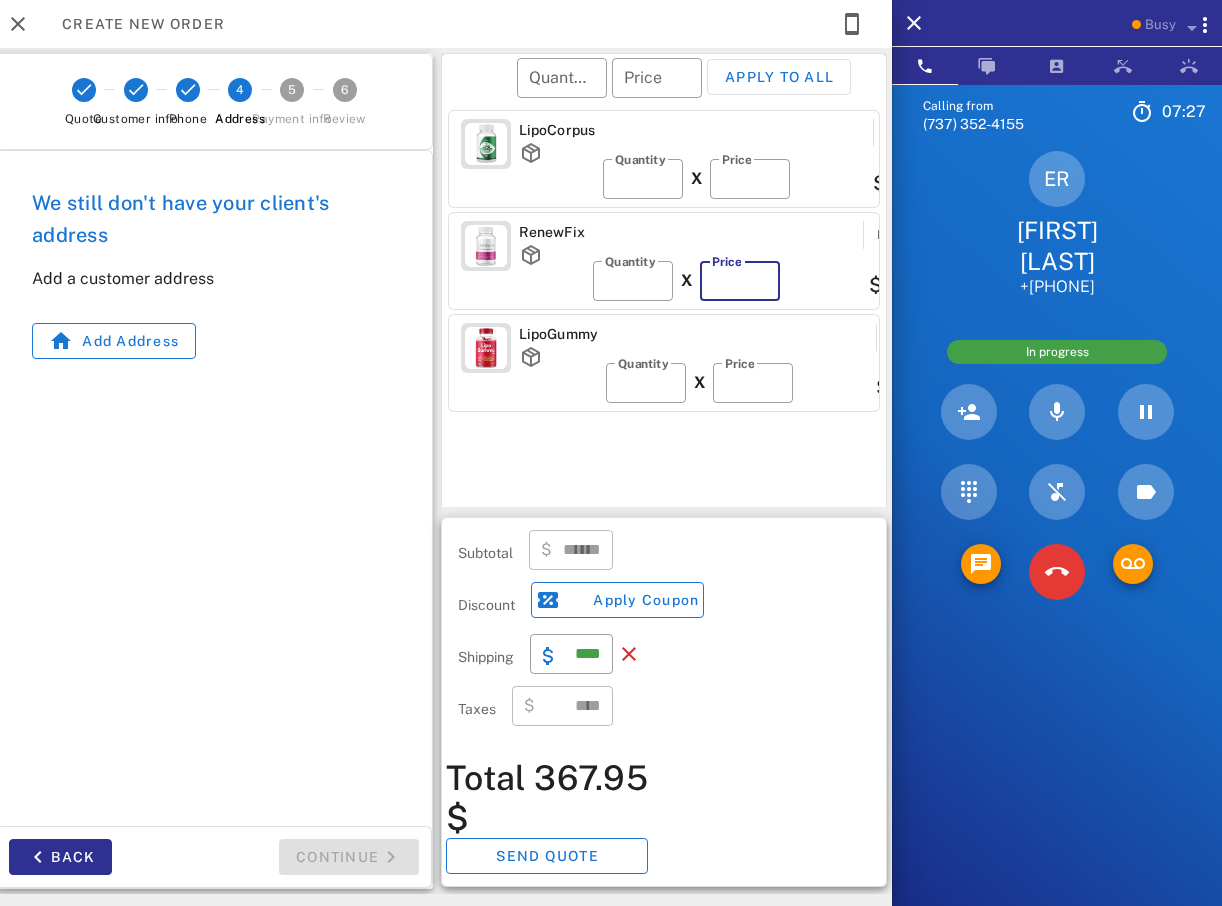 click on "**" at bounding box center [740, 281] 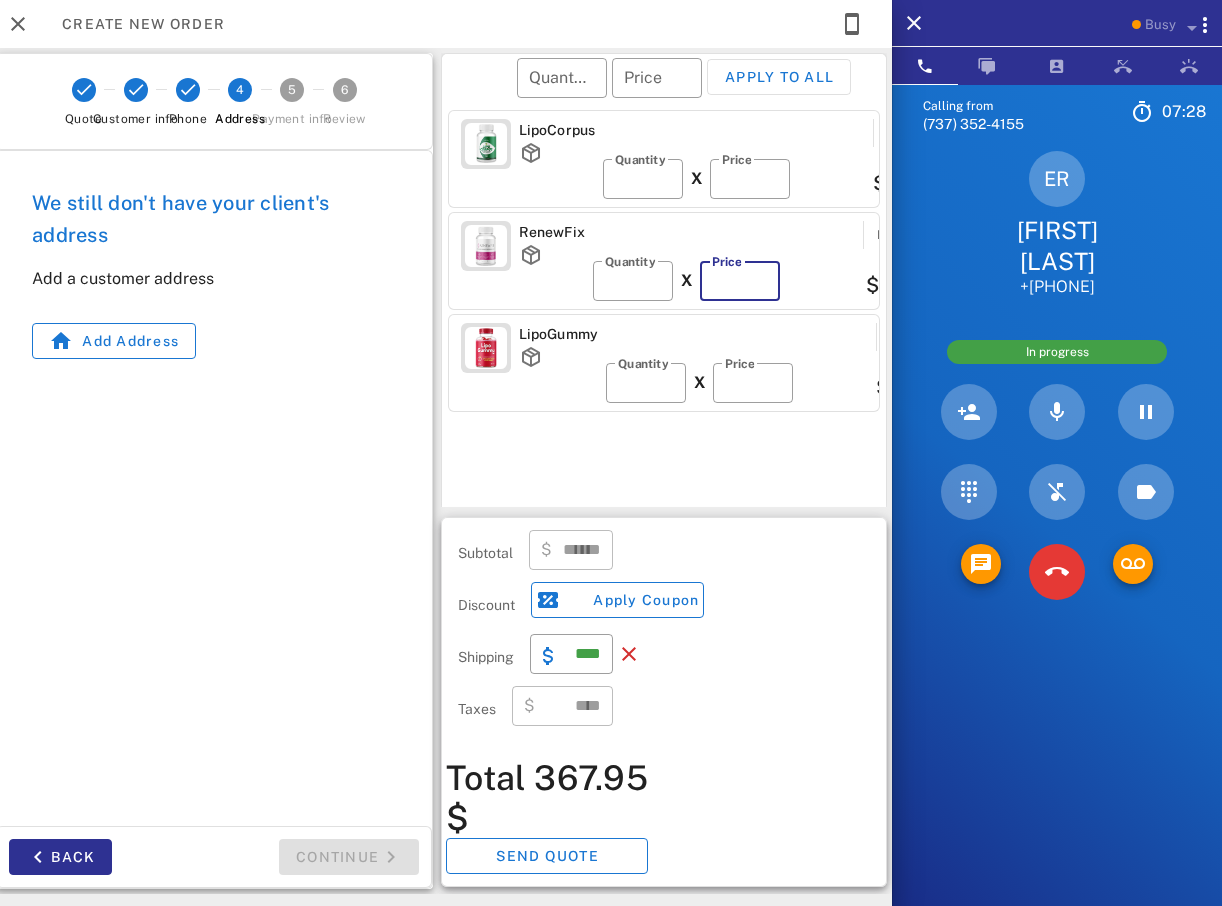 click on "**" at bounding box center (740, 281) 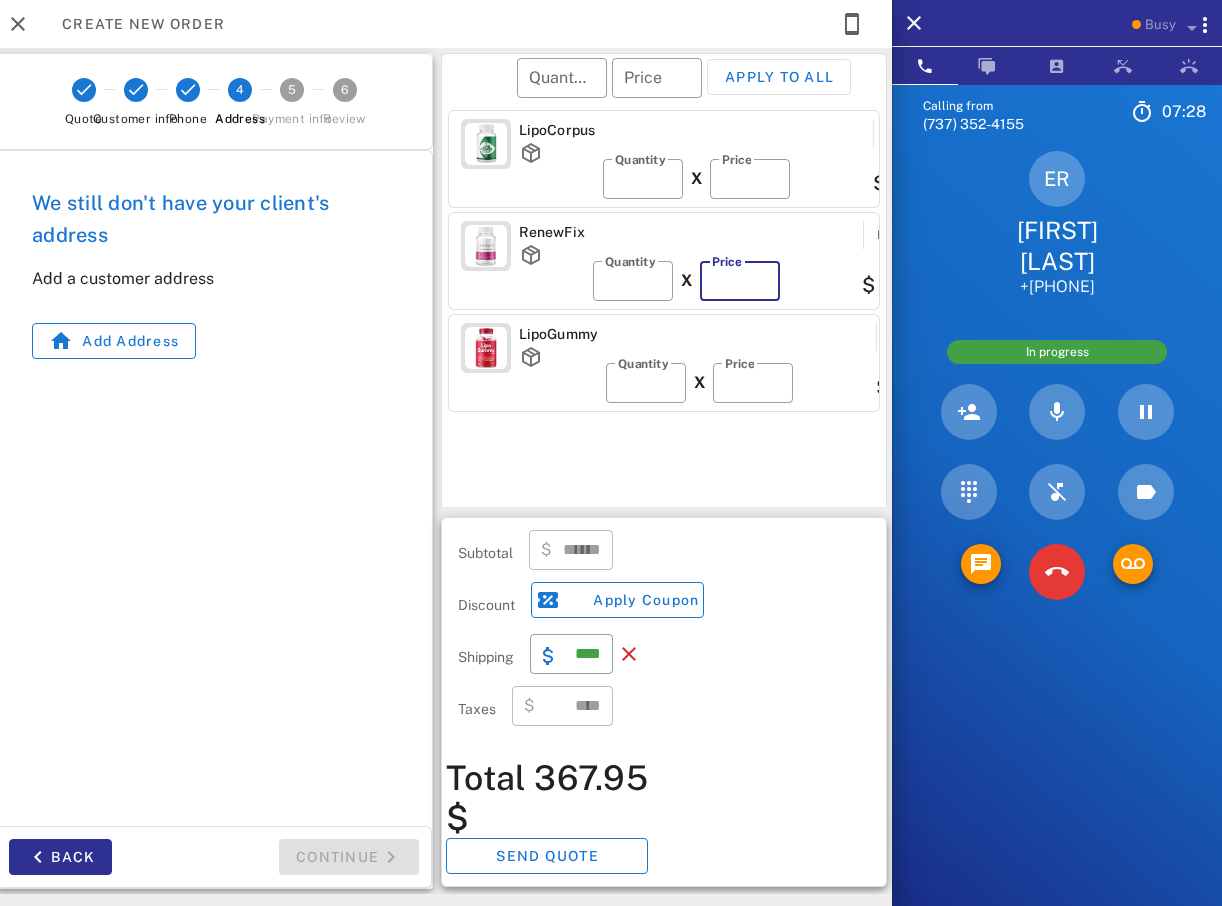click on "**" at bounding box center [740, 281] 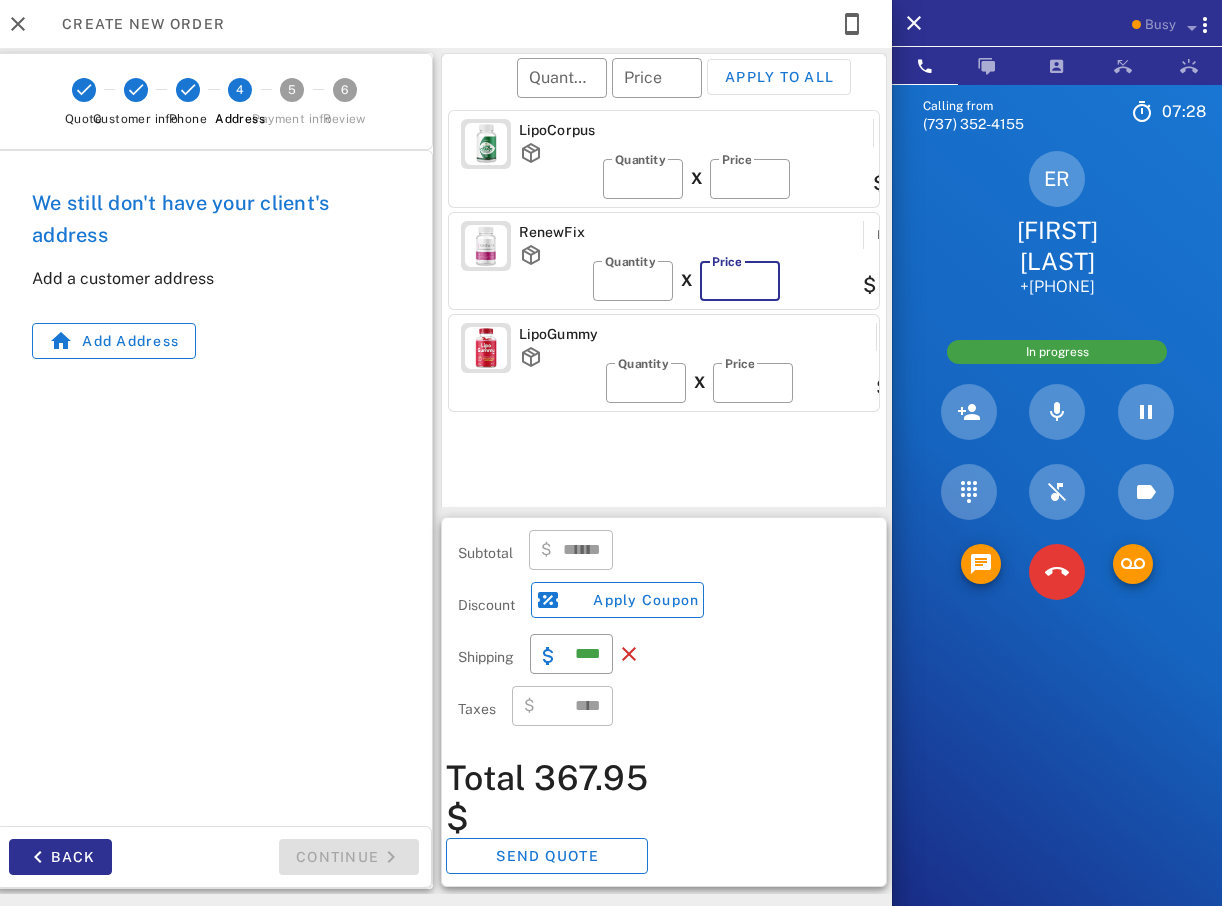 click on "**" at bounding box center [740, 281] 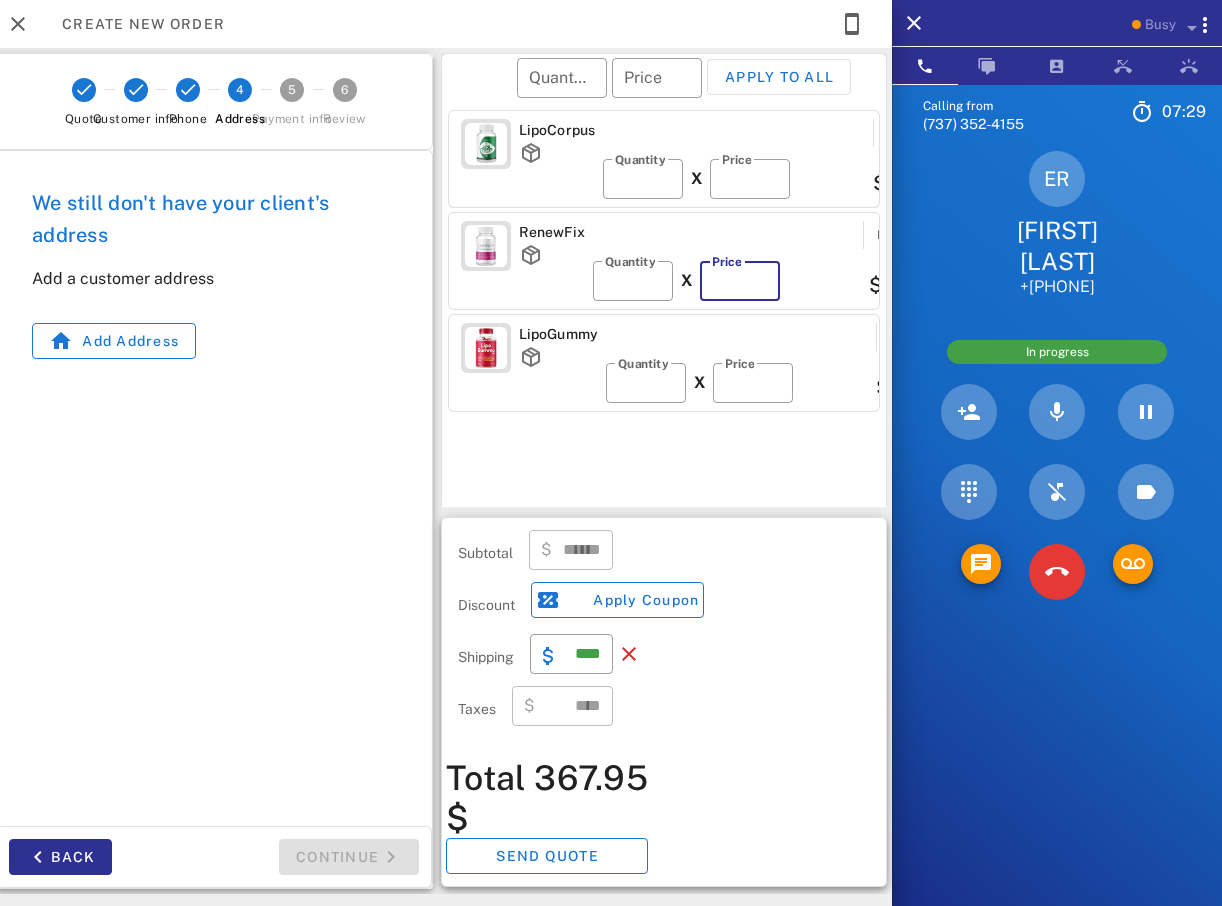 click on "**" at bounding box center [740, 281] 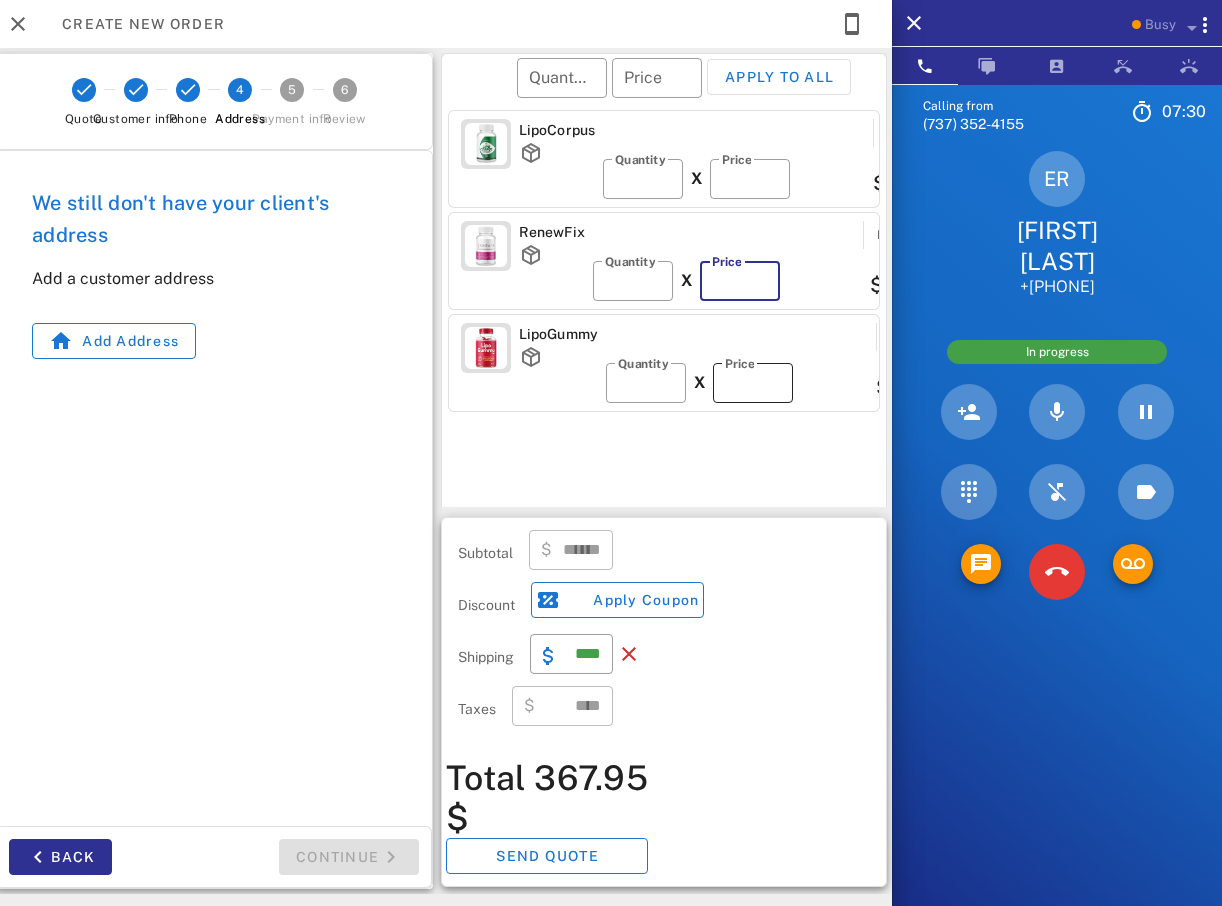 type on "******" 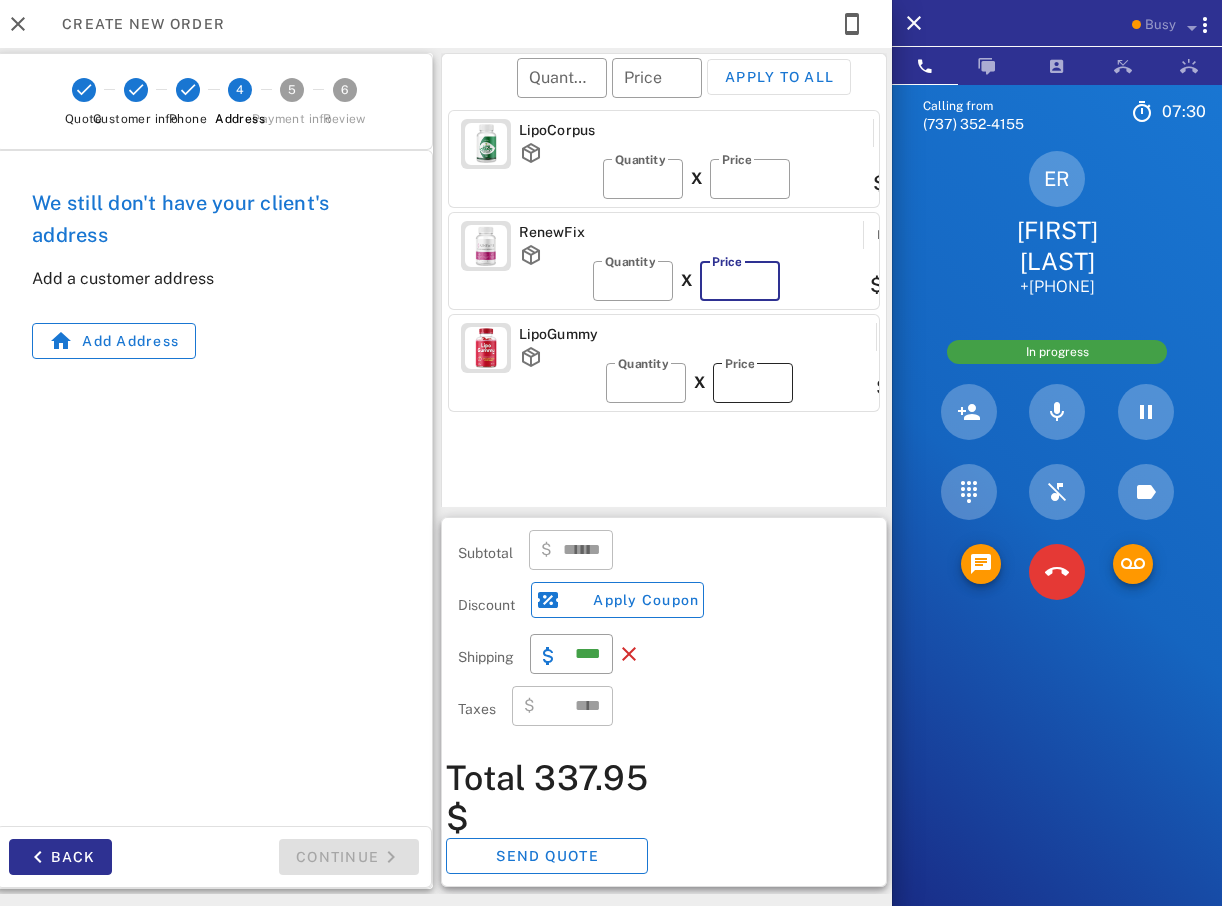 click on "**" at bounding box center [753, 383] 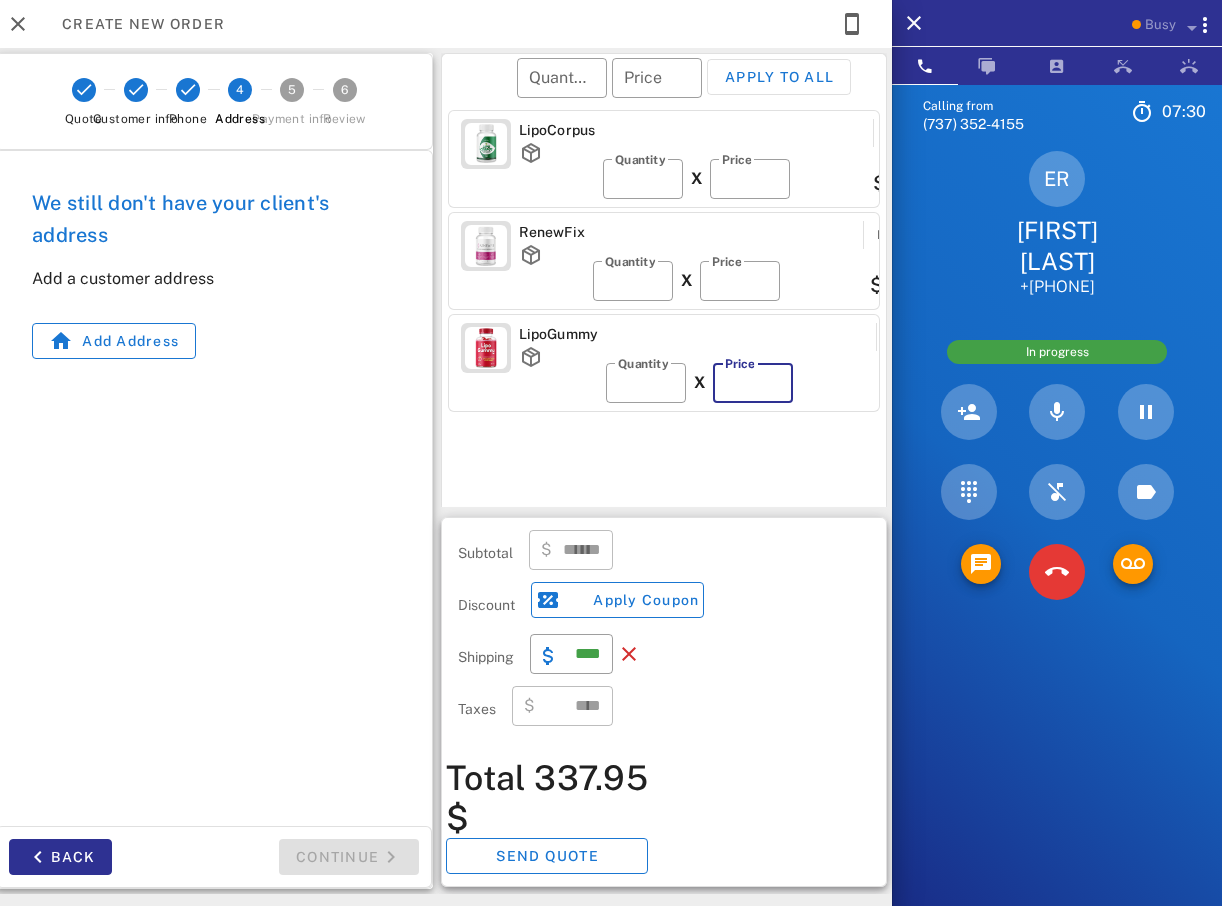 click on "**" at bounding box center [753, 383] 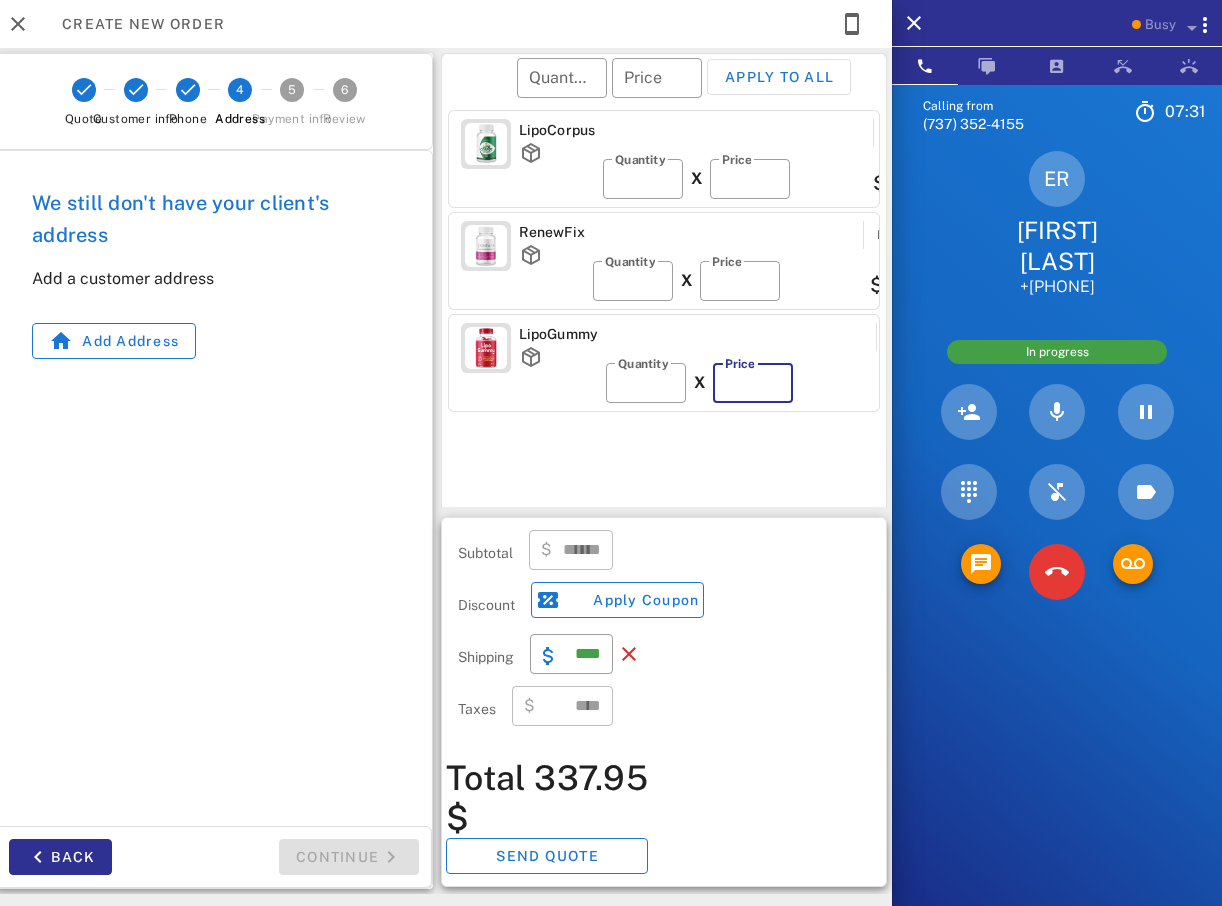 click on "**" at bounding box center (753, 383) 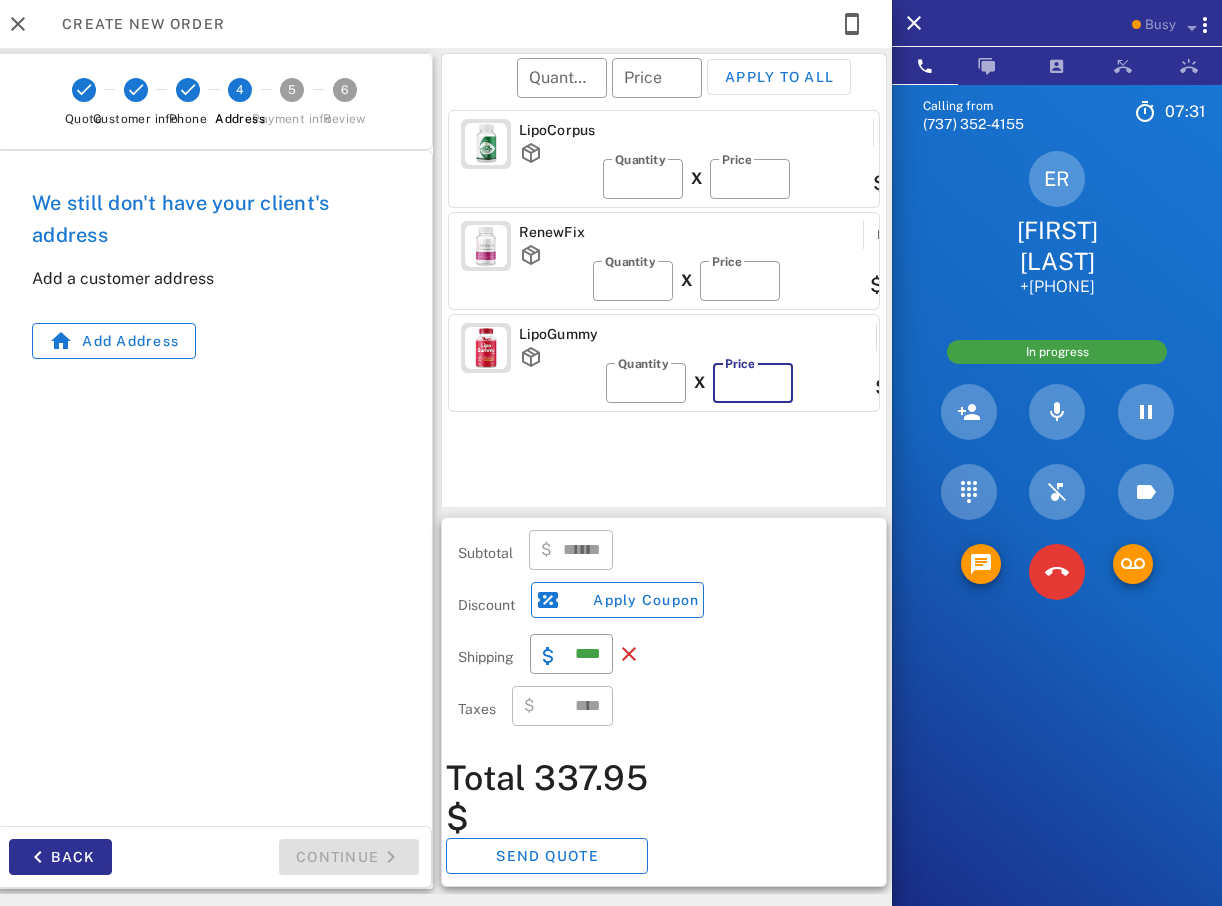 click on "**" at bounding box center (753, 383) 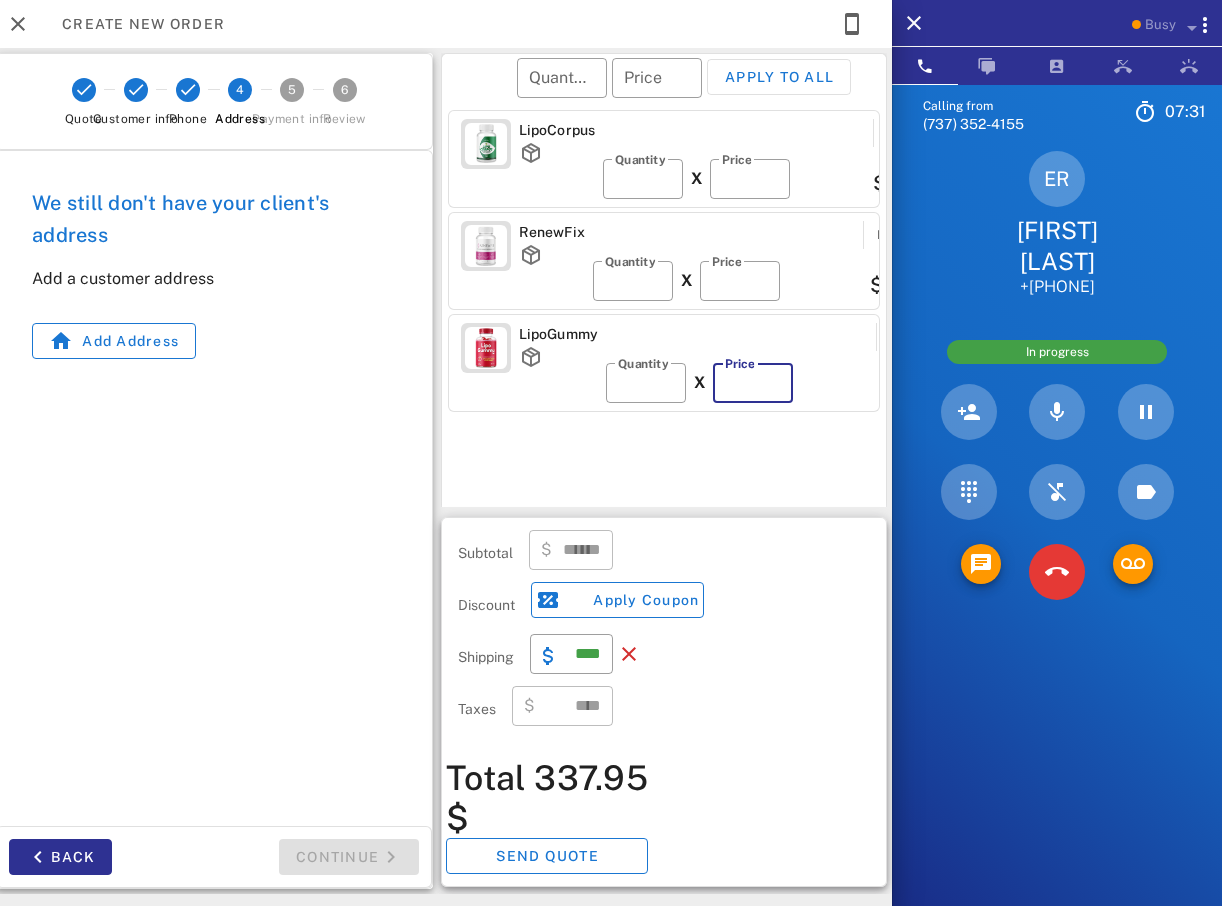 click on "**" at bounding box center [753, 383] 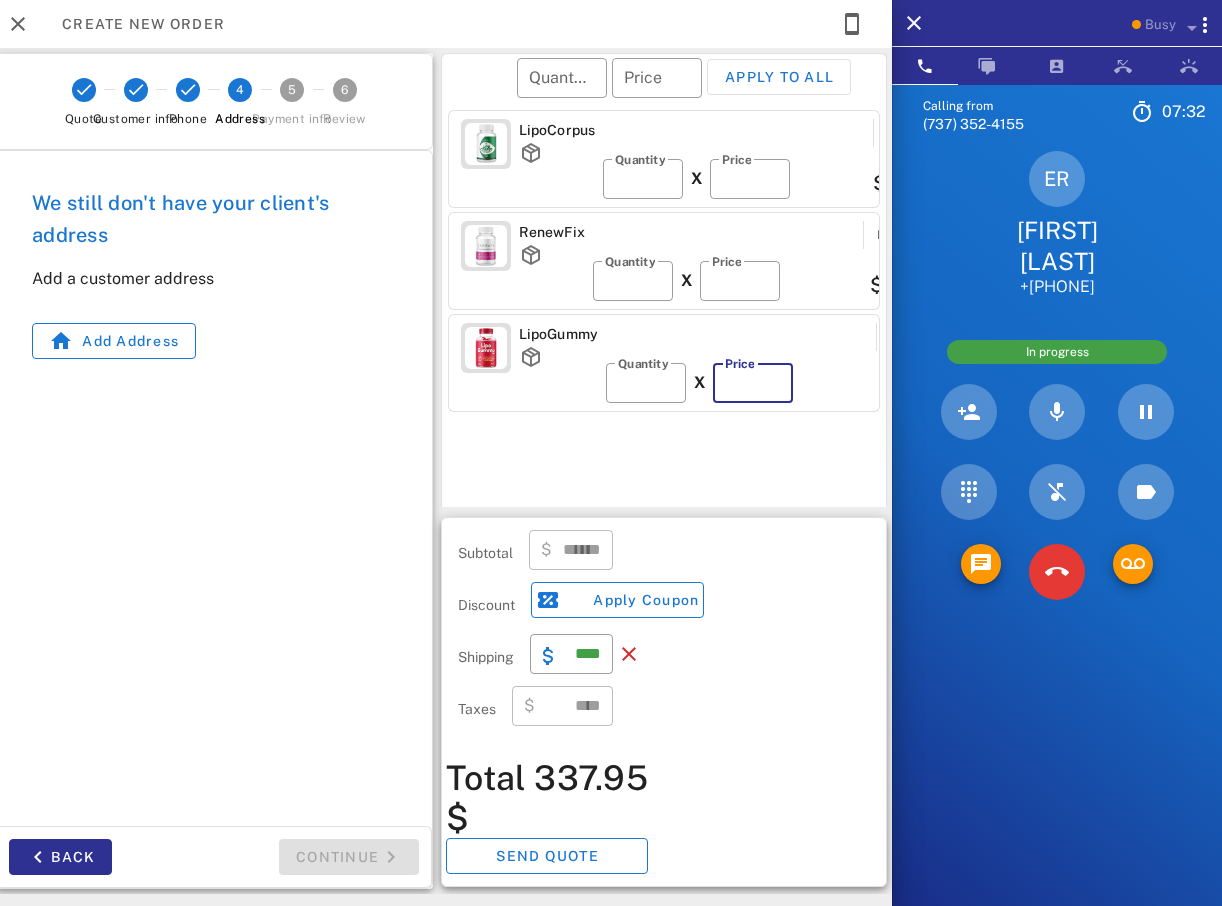 click on "**" at bounding box center [753, 383] 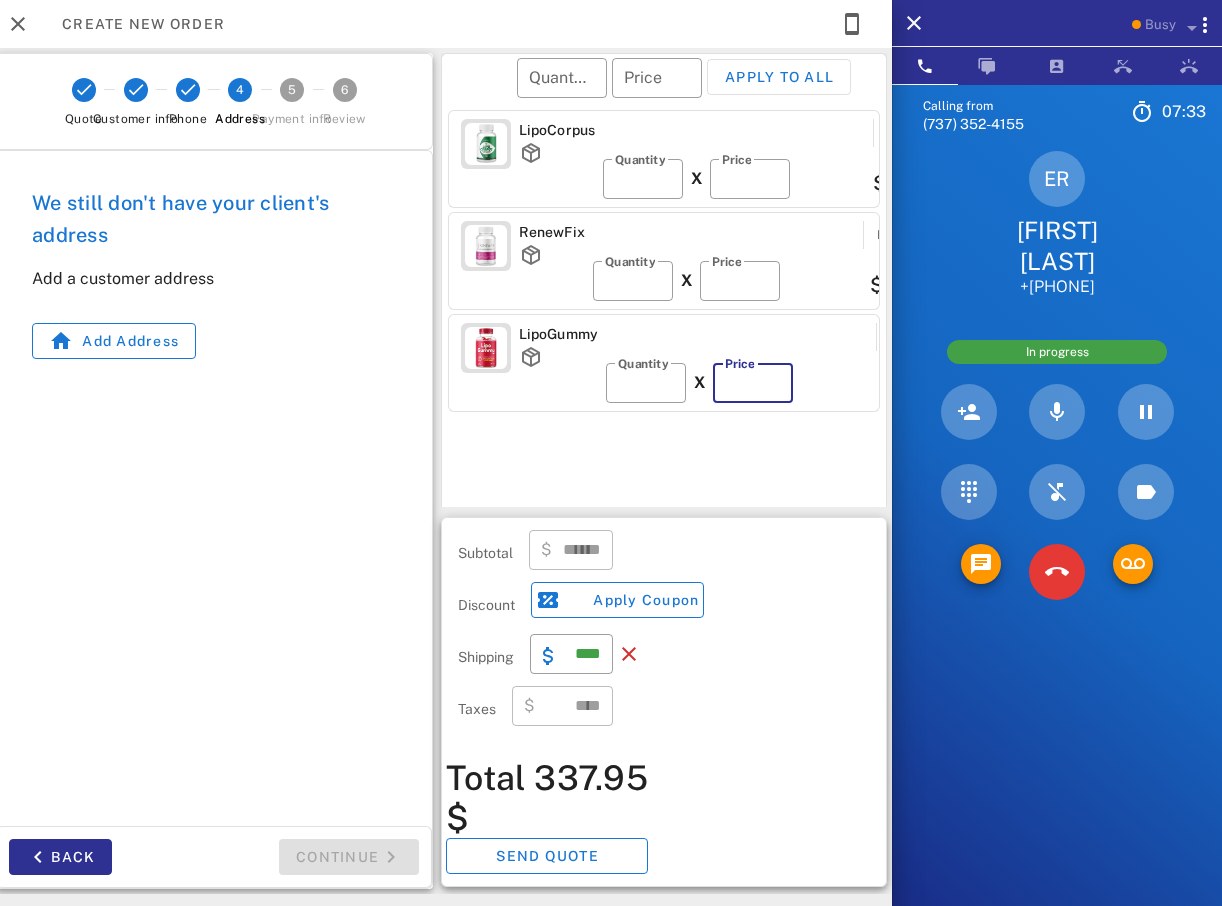 type on "******" 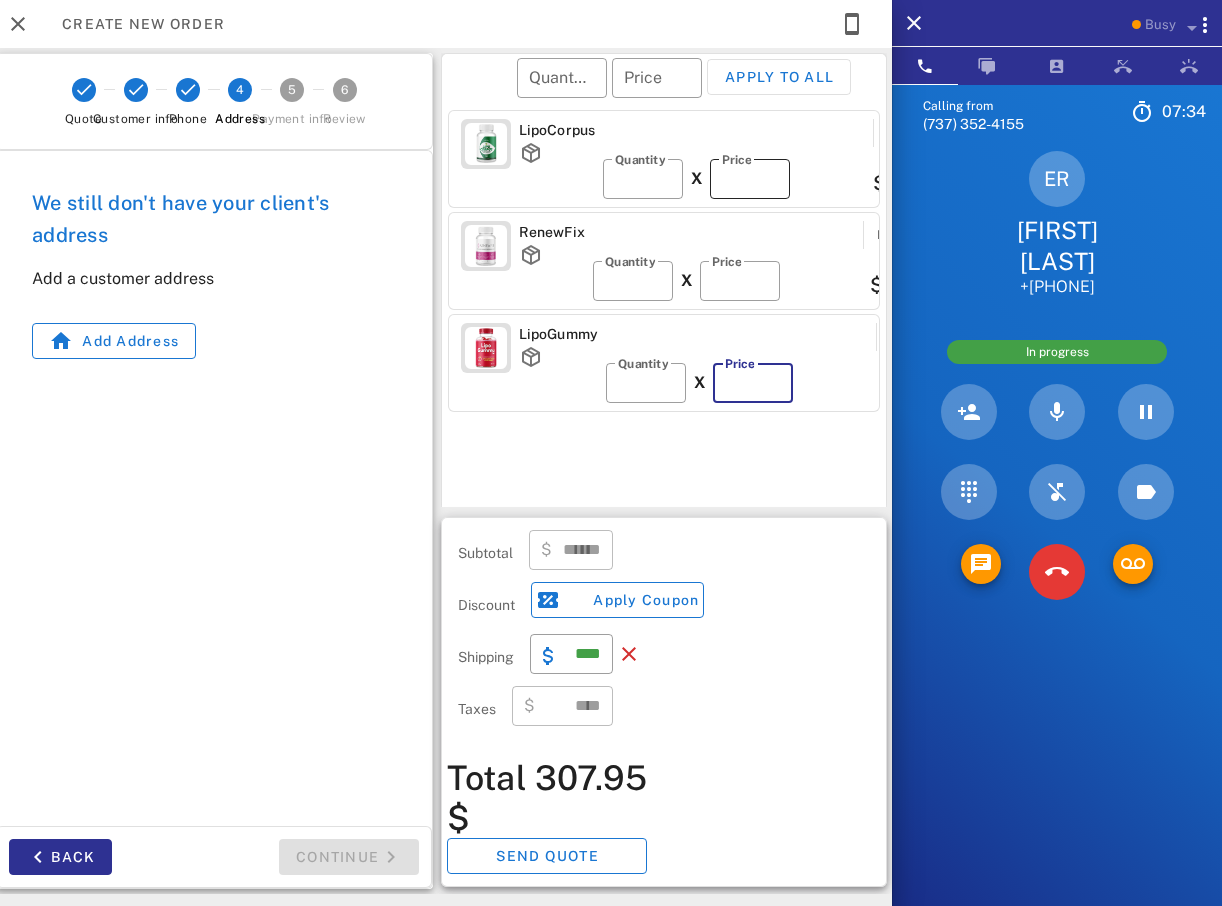 click on "**" at bounding box center [750, 179] 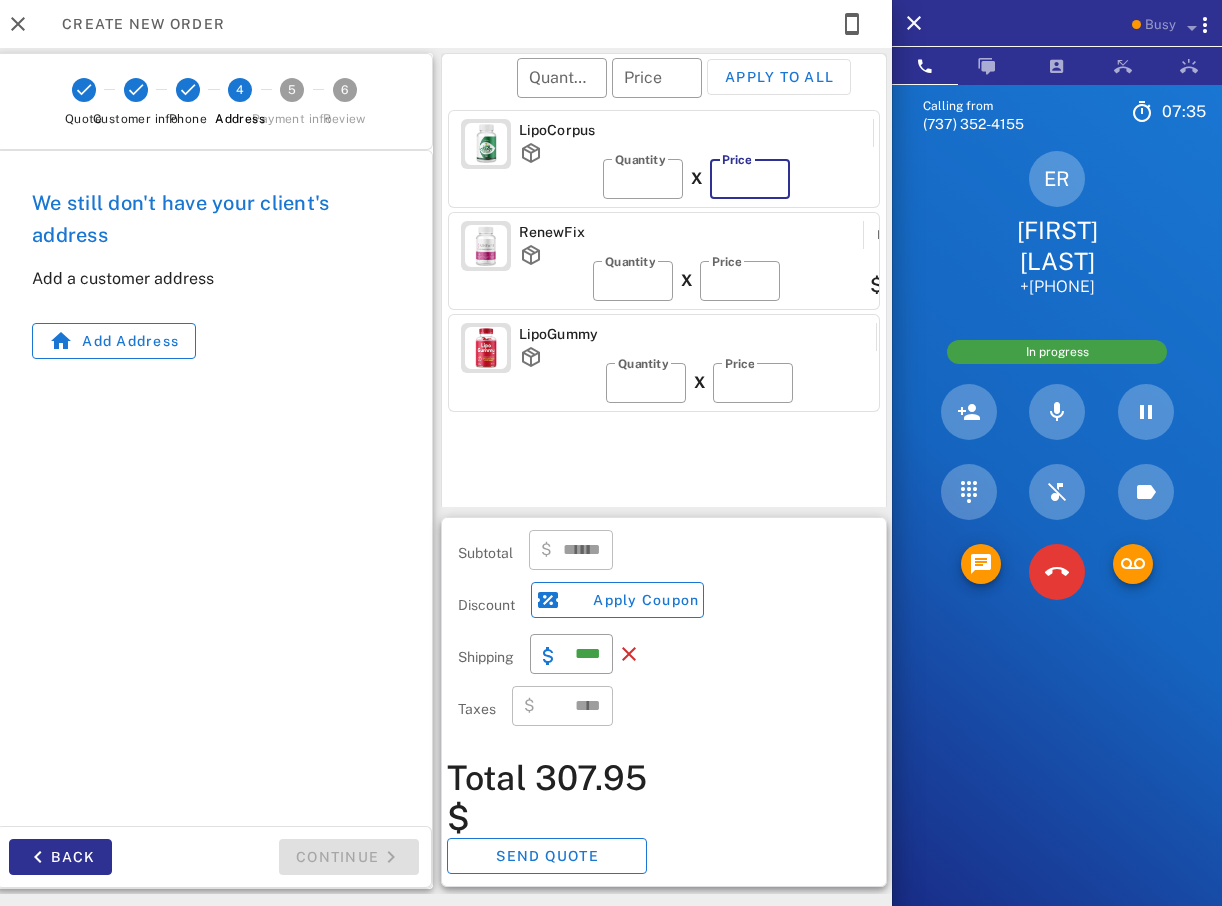 click on "**" at bounding box center (750, 179) 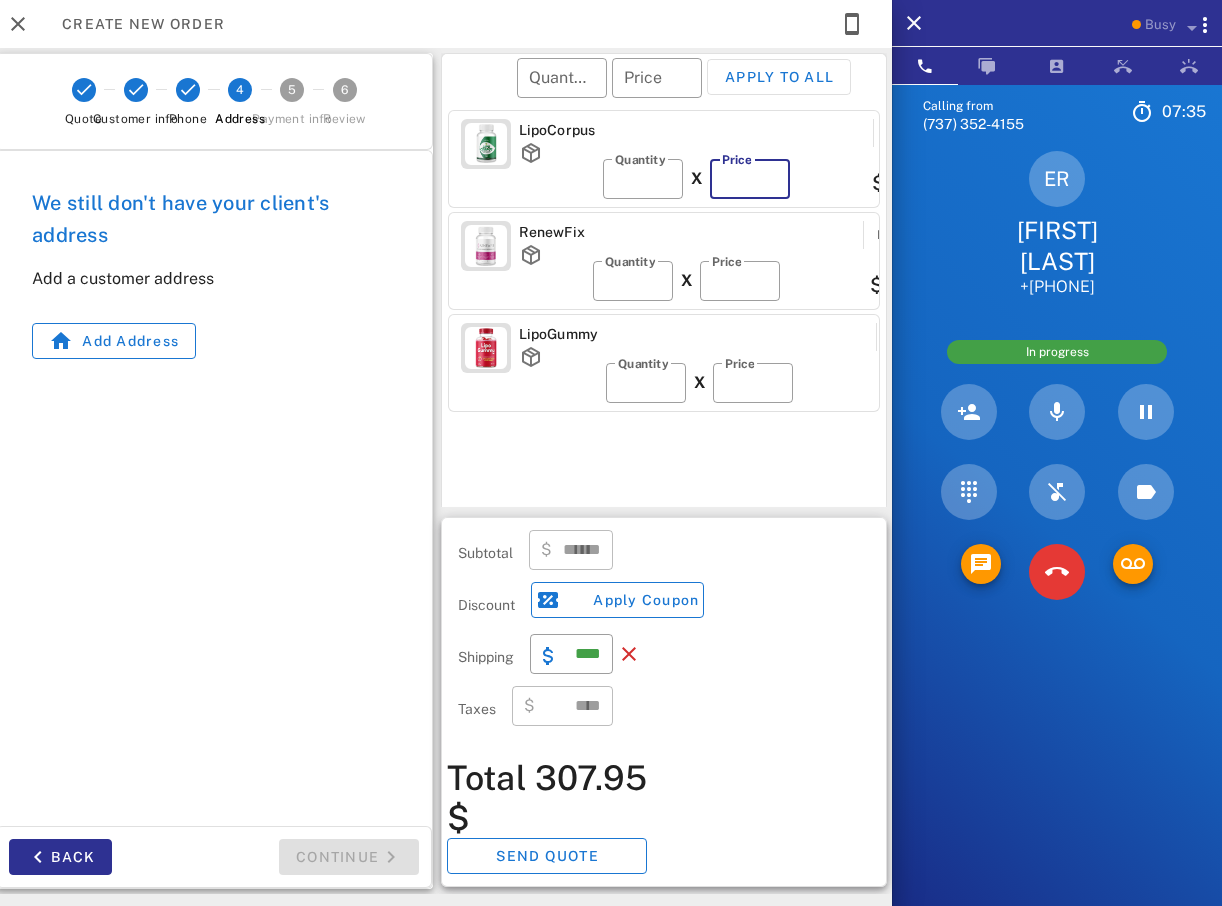 click on "**" at bounding box center (750, 179) 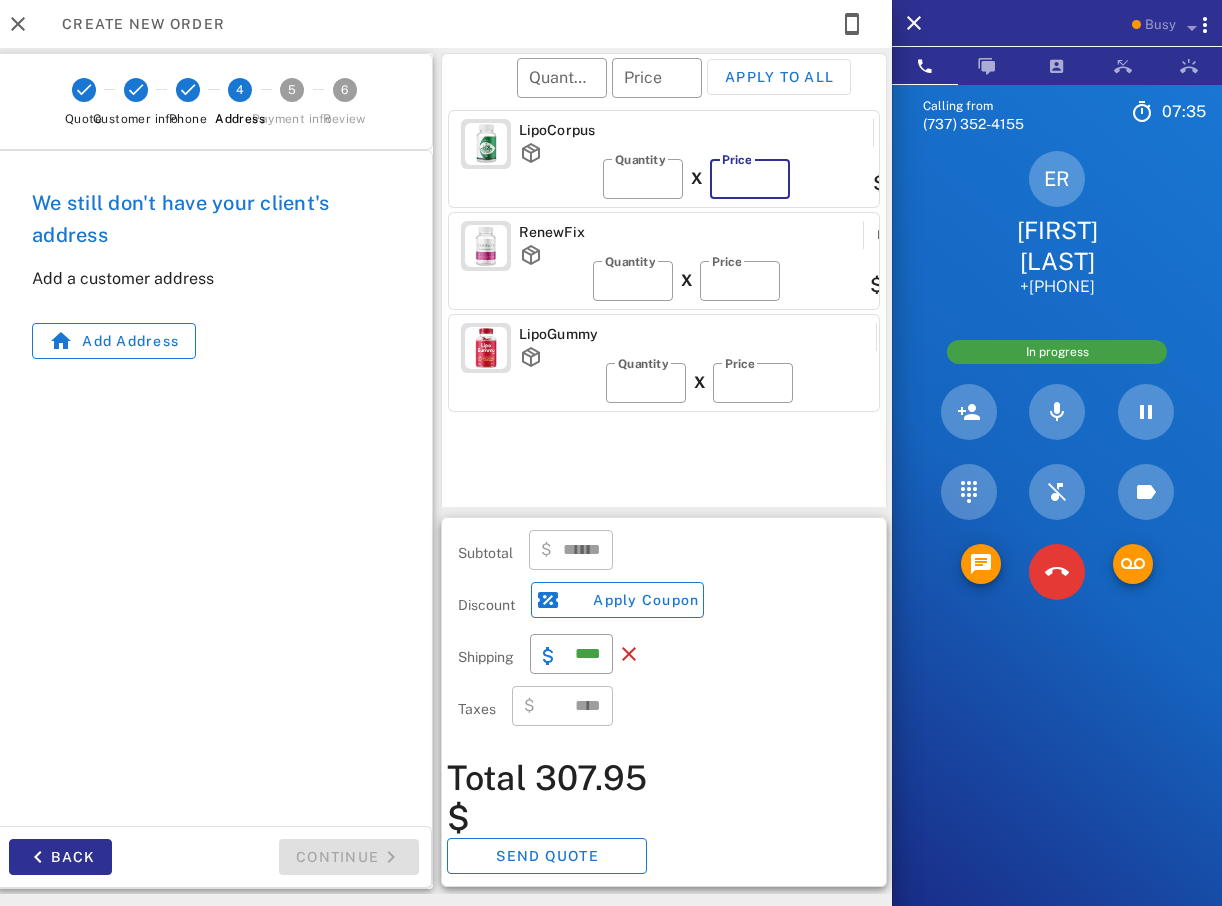 click on "**" at bounding box center [750, 179] 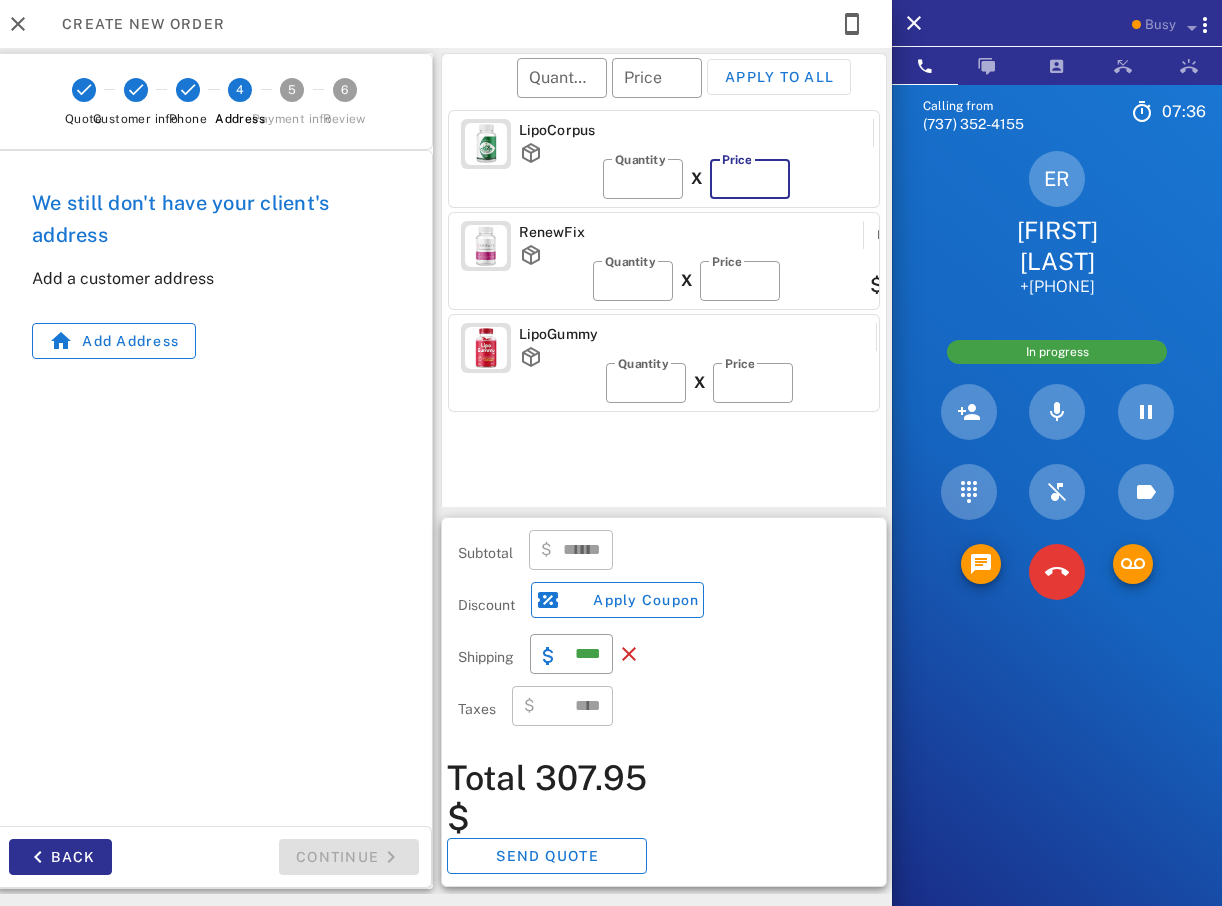 click on "**" at bounding box center [750, 179] 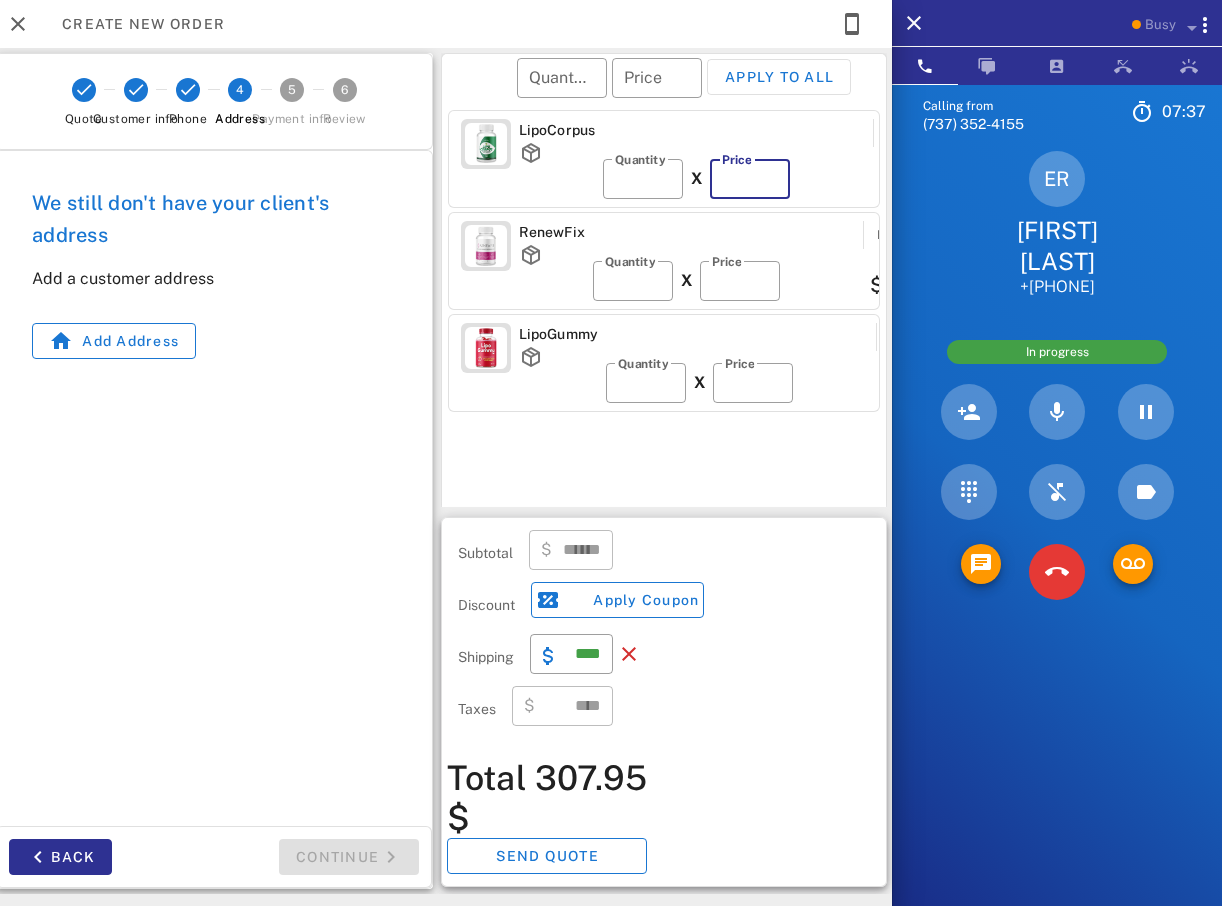type on "******" 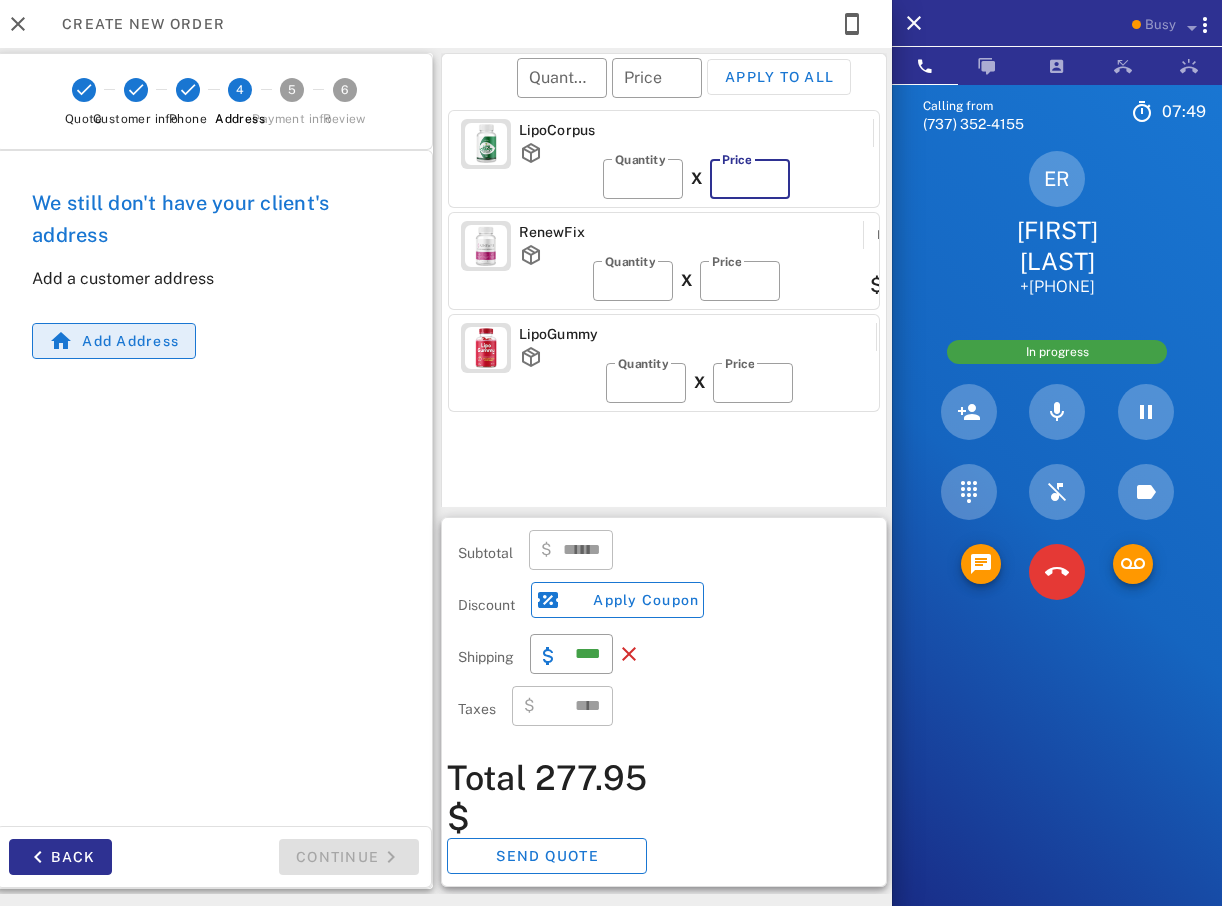 click on "Add address" at bounding box center [130, 341] 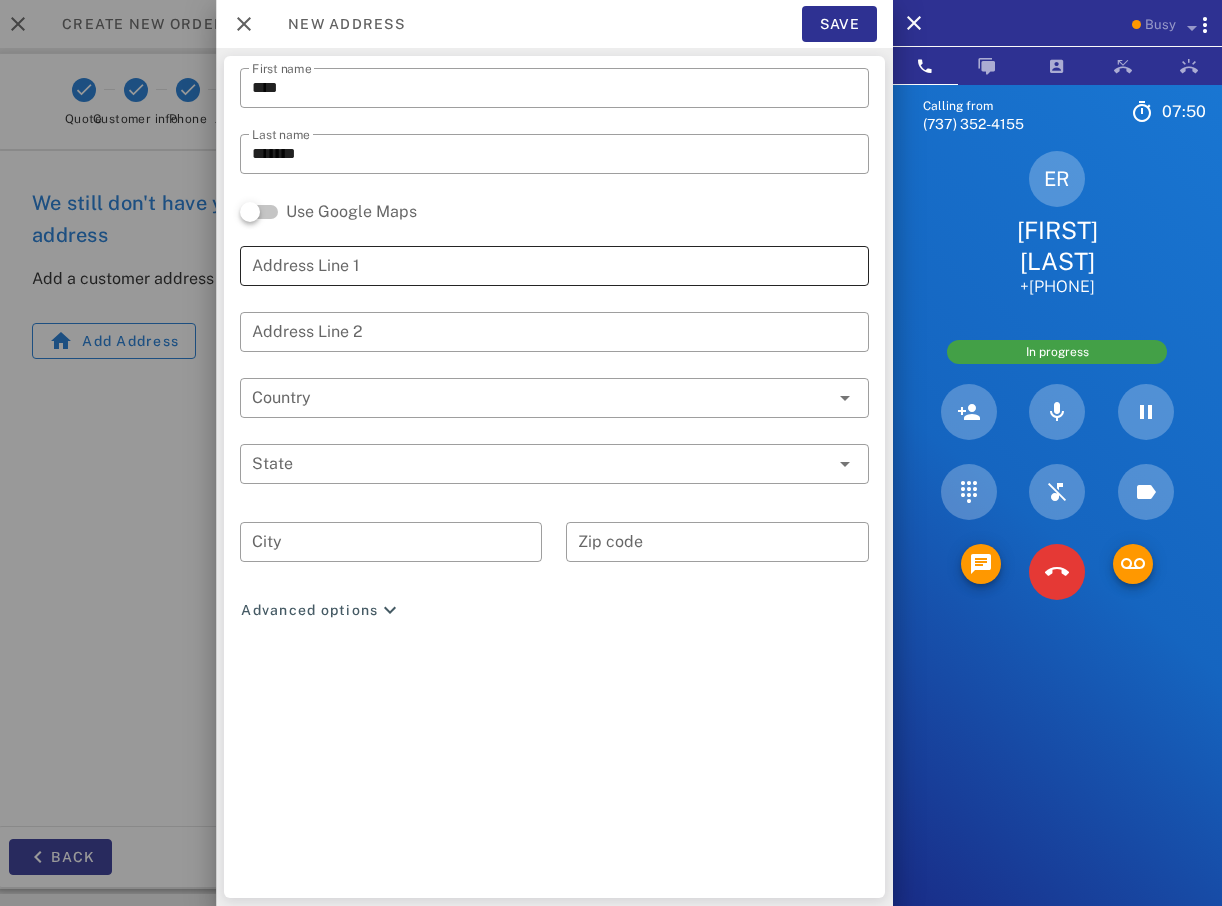 click on "Address Line 1" at bounding box center [554, 266] 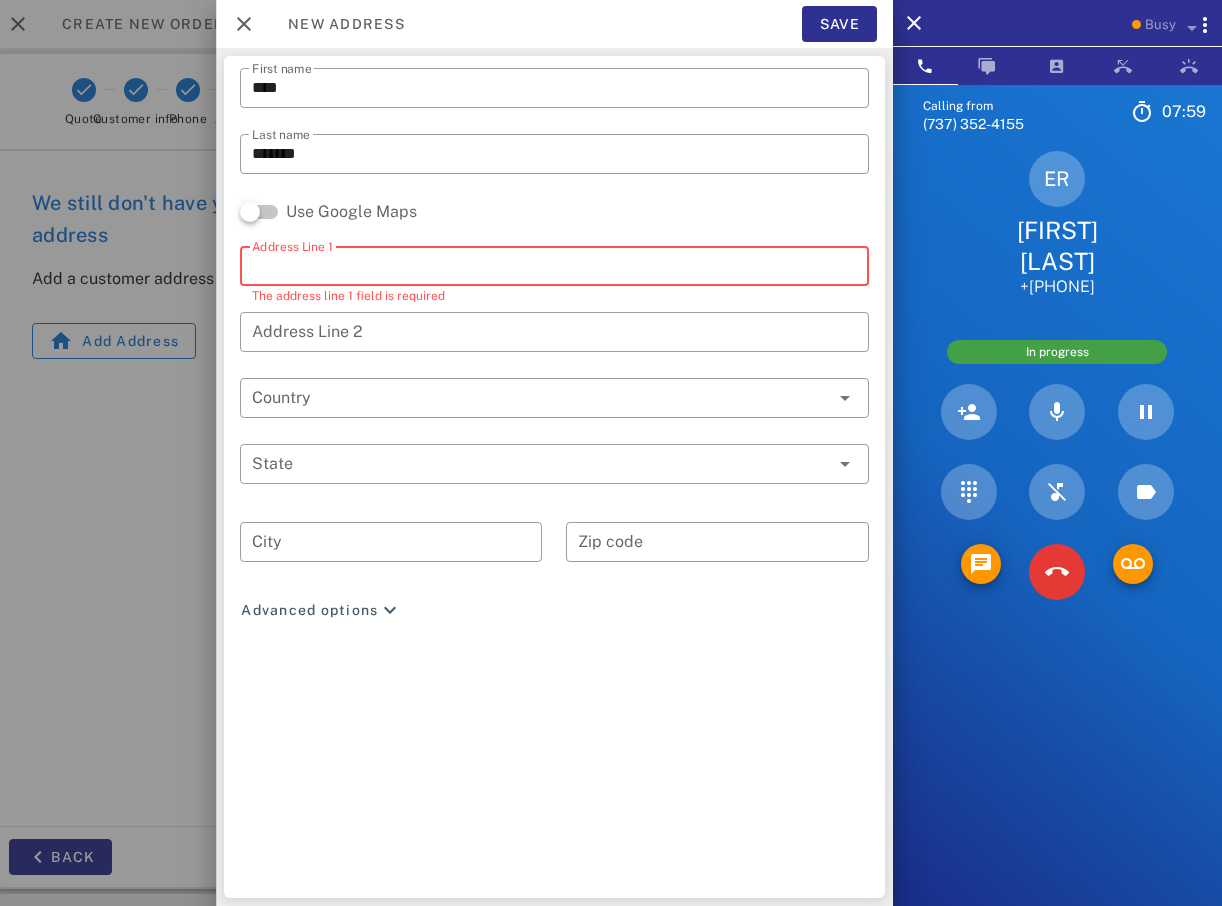 click on "Address Line 1" at bounding box center (554, 266) 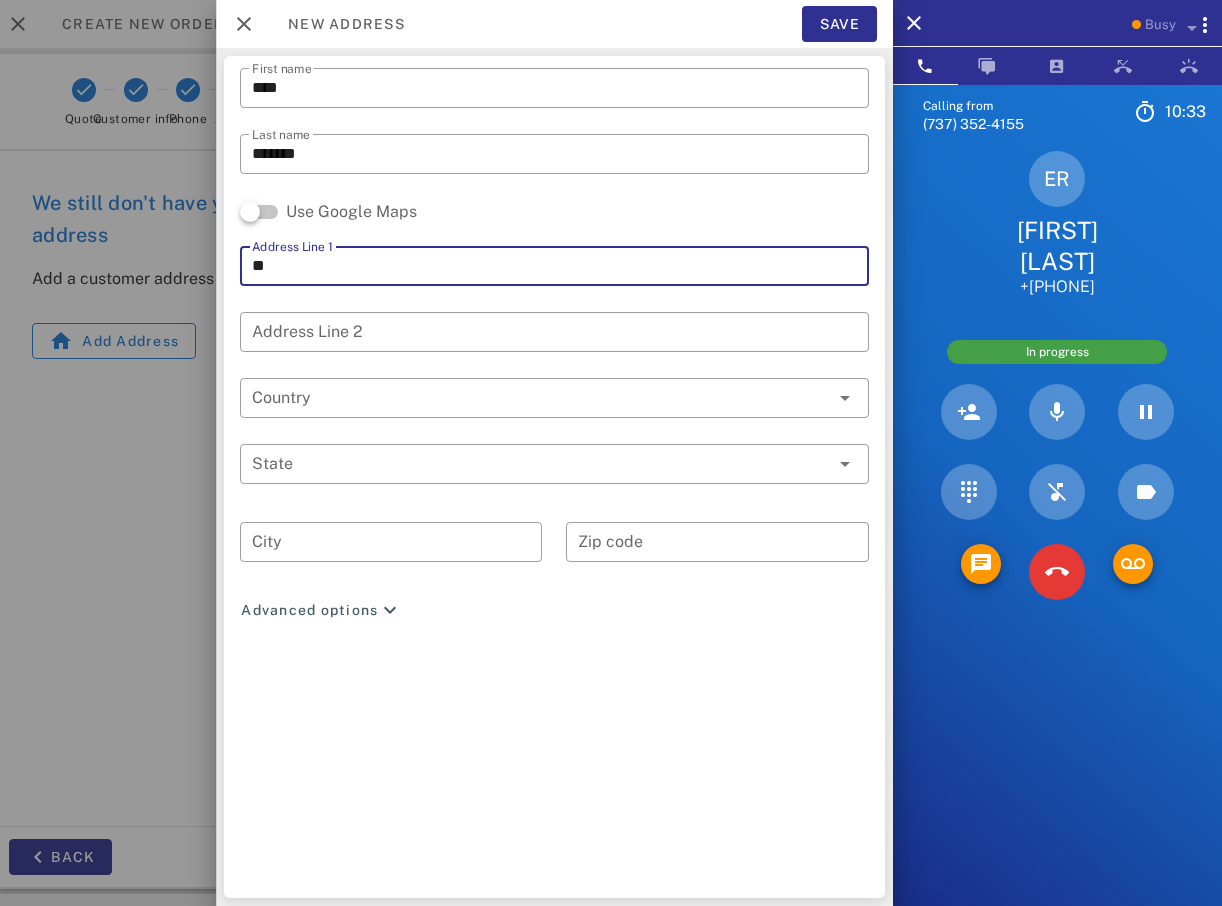 type on "*" 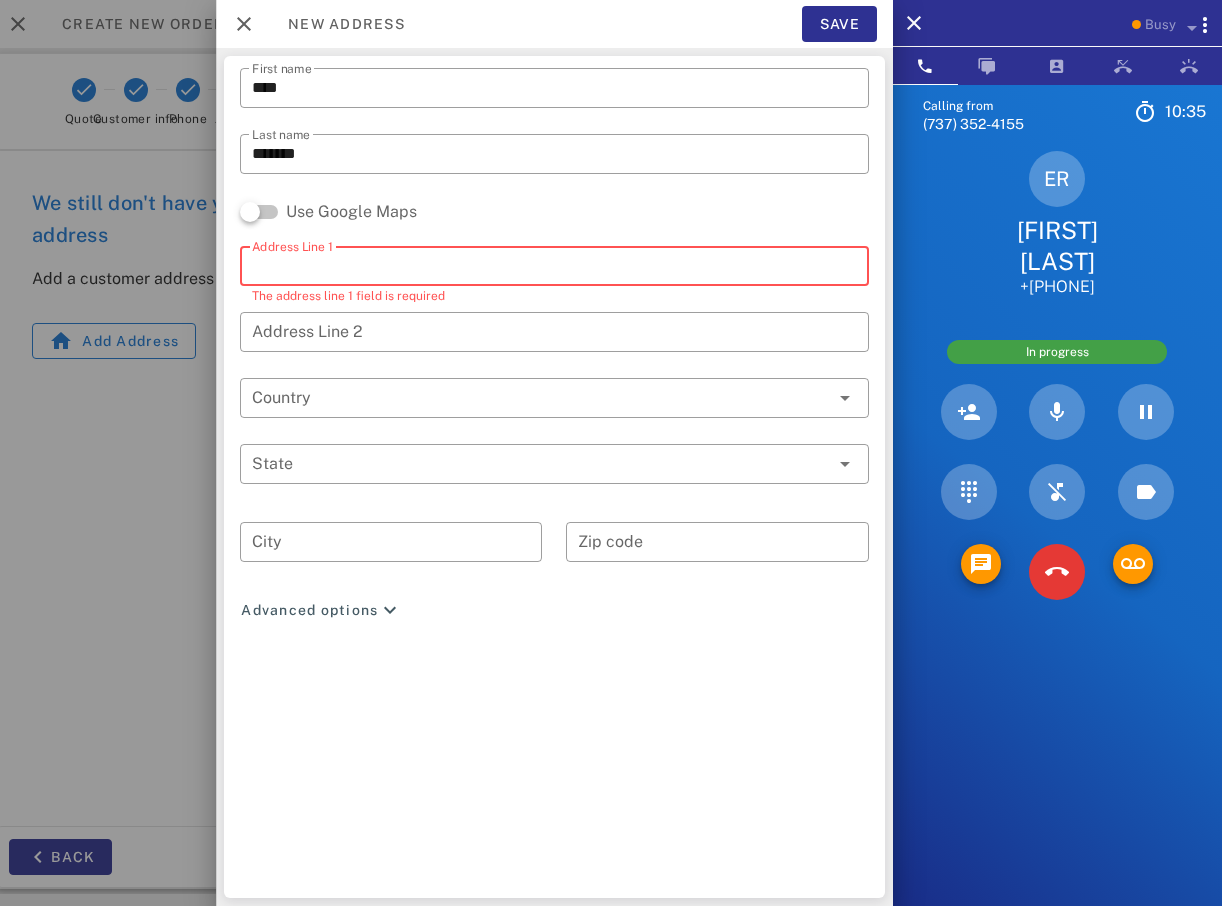 paste on "**********" 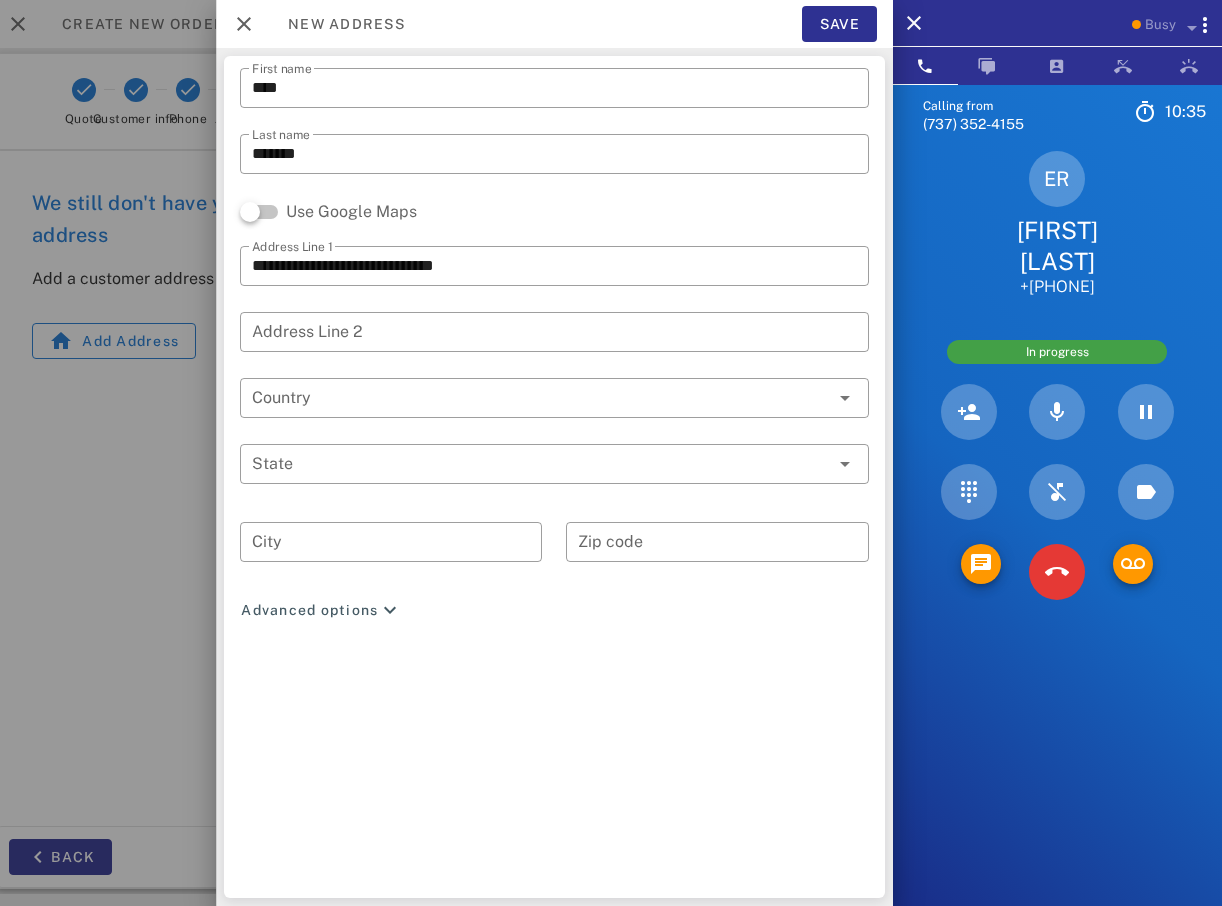 click at bounding box center [554, 429] 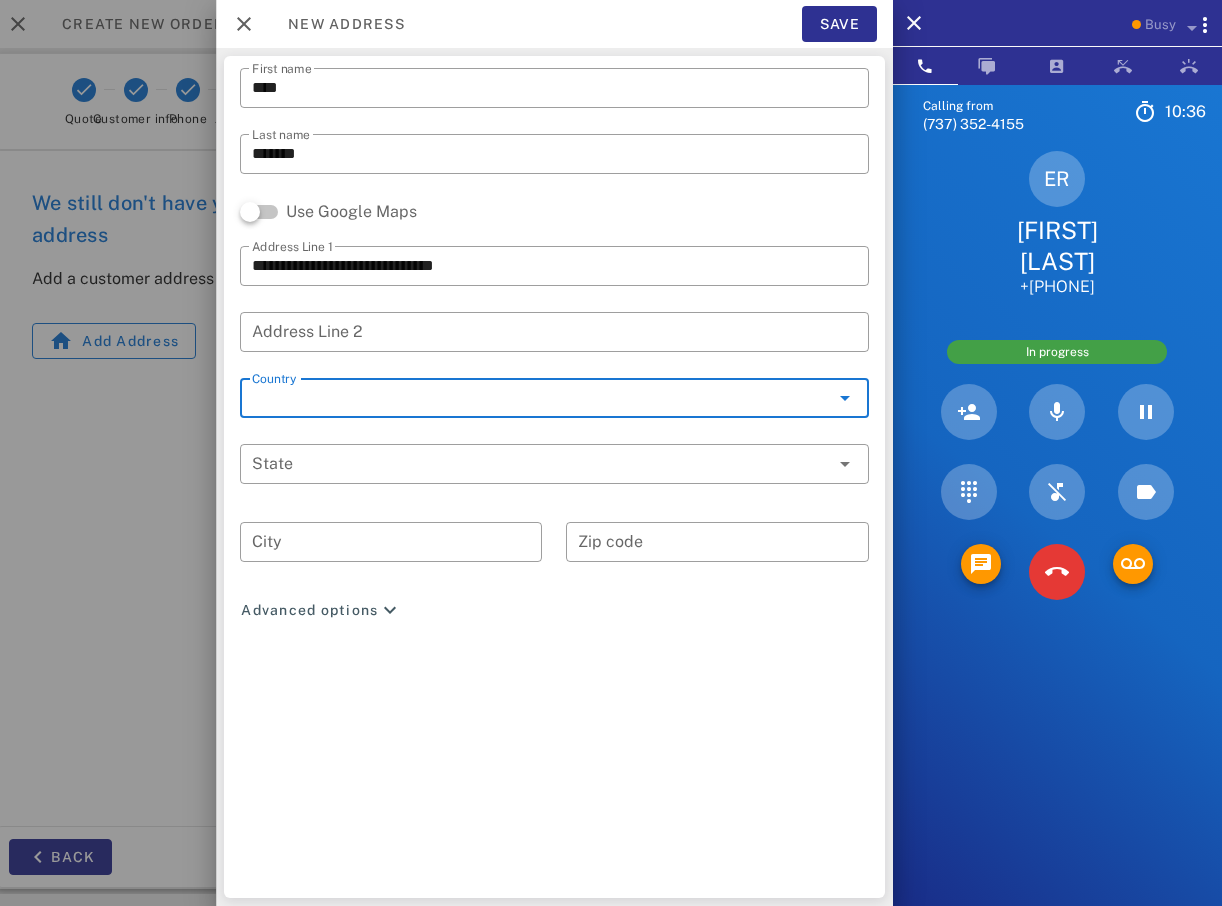 click on "Country" at bounding box center (540, 398) 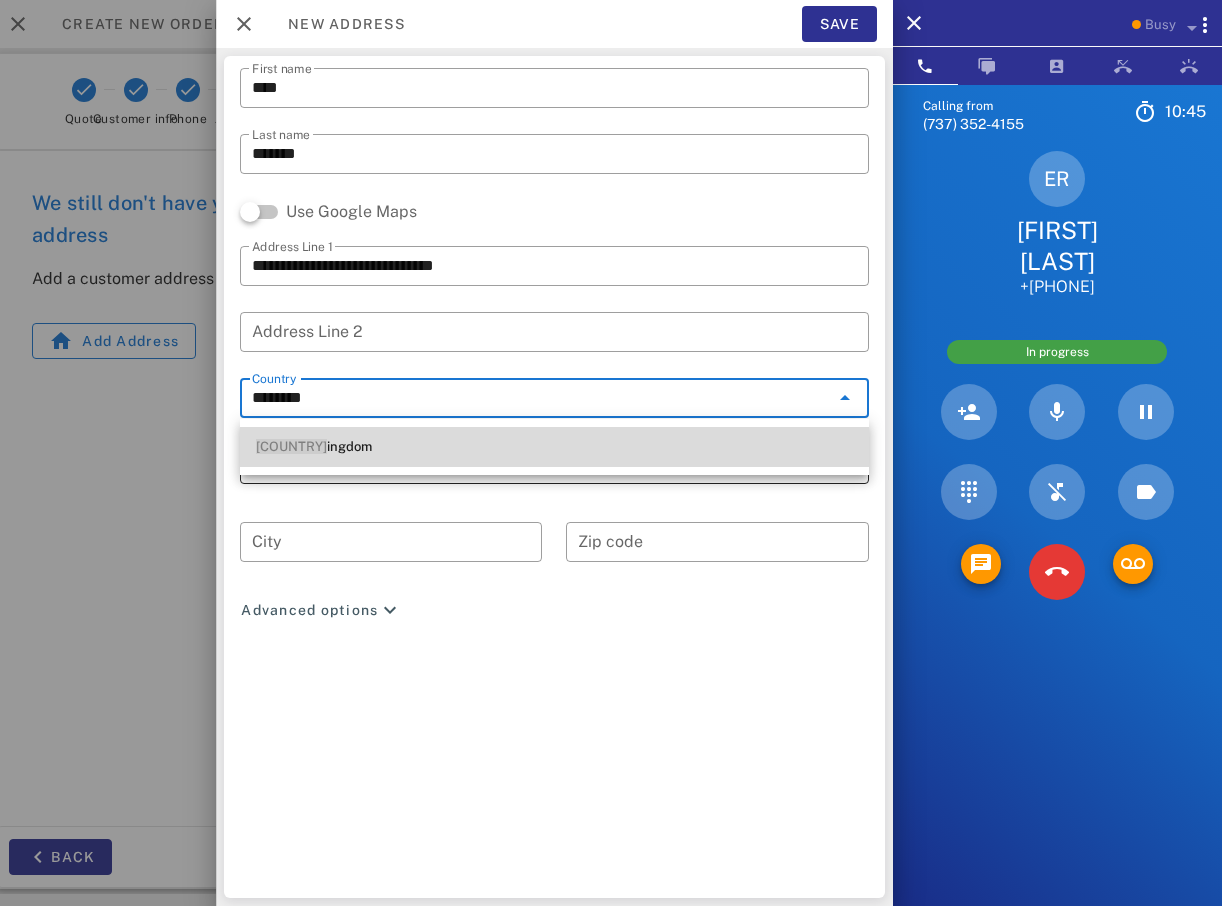 click on "[COUNTRY]" at bounding box center (554, 447) 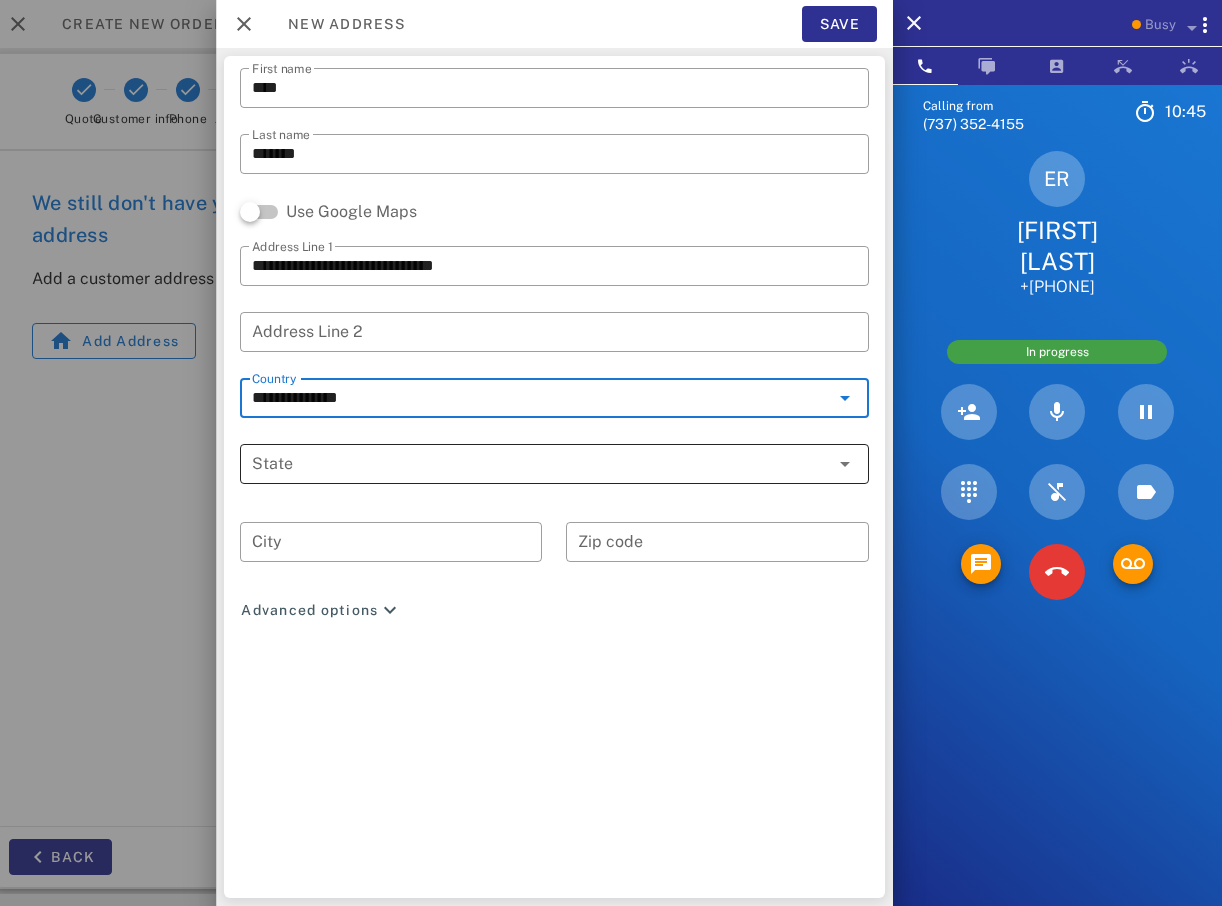 type on "**********" 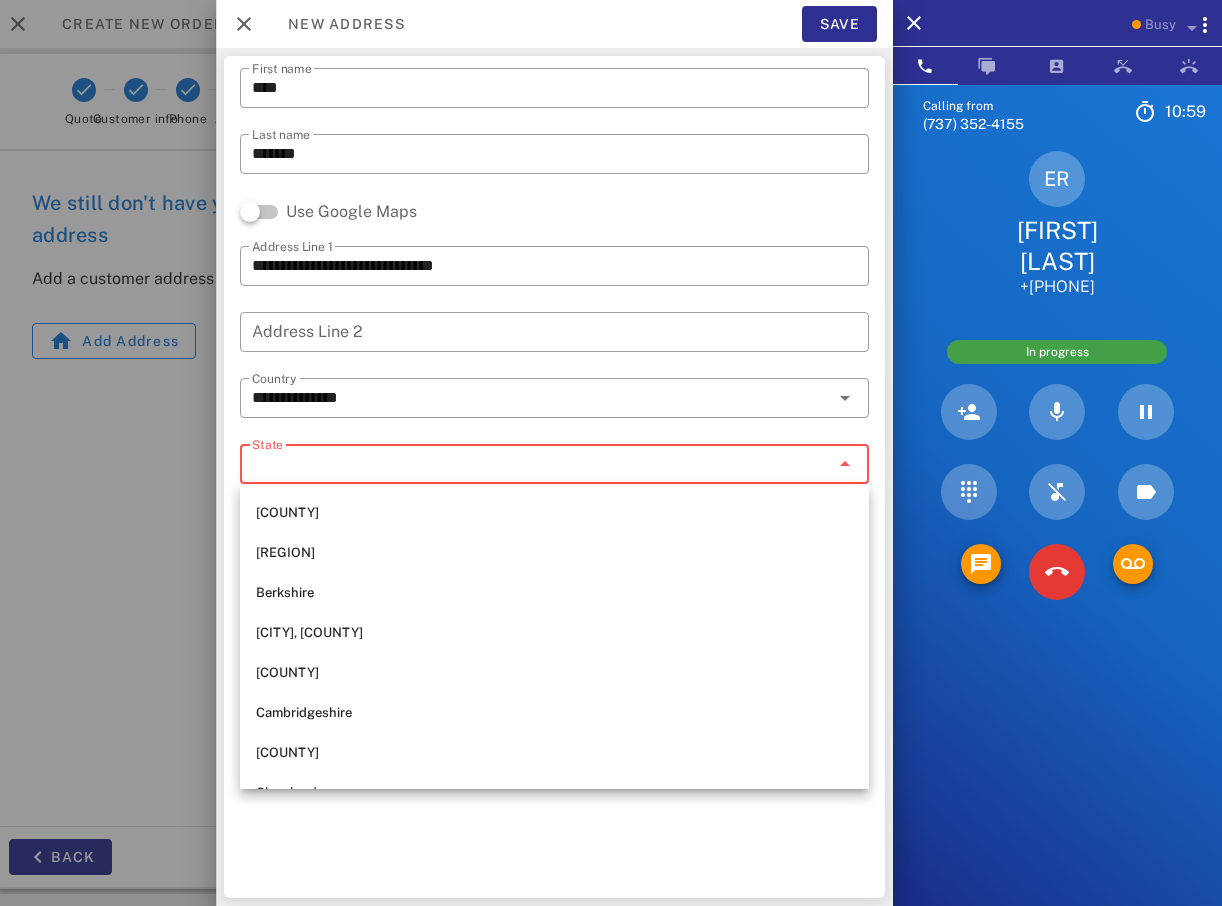 drag, startPoint x: 387, startPoint y: 469, endPoint x: 378, endPoint y: 477, distance: 12.0415945 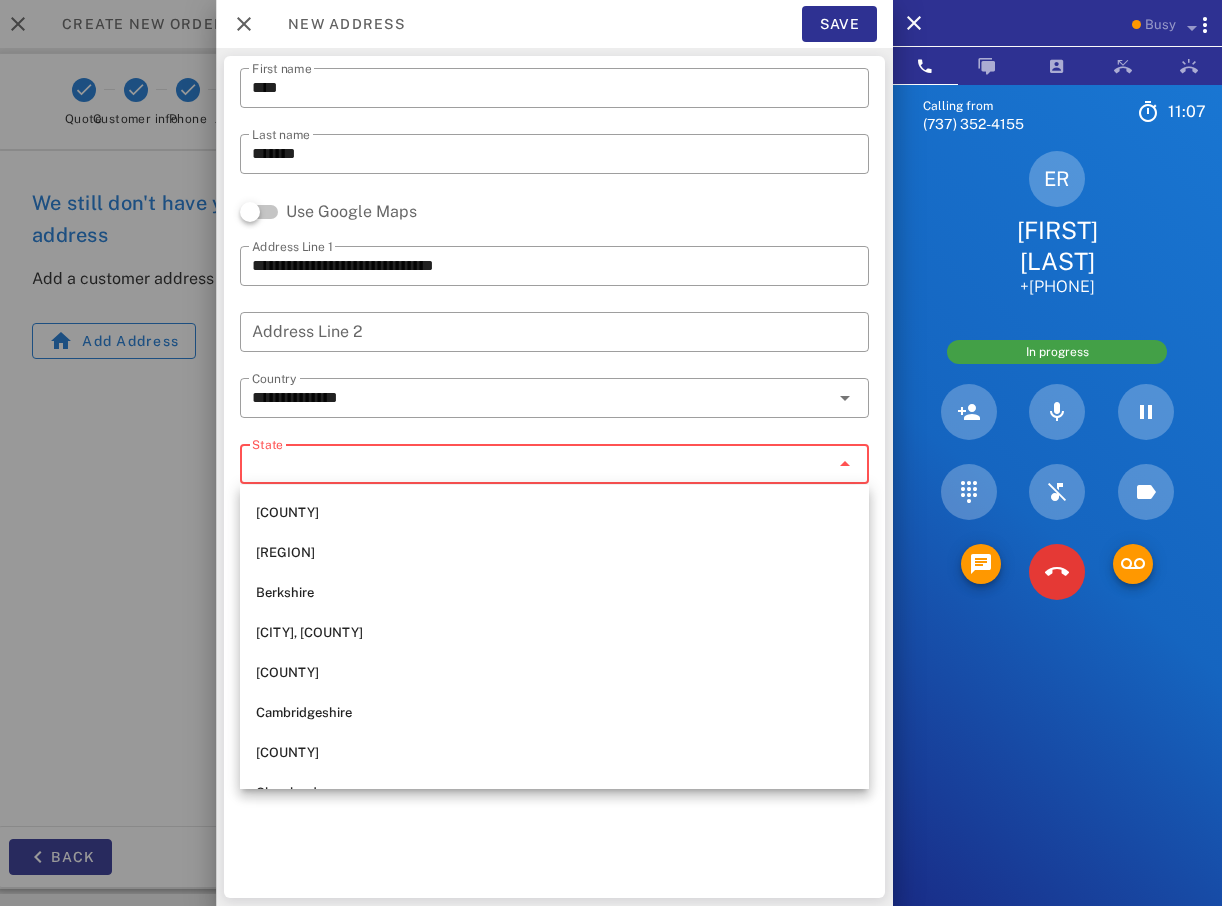 paste on "*********" 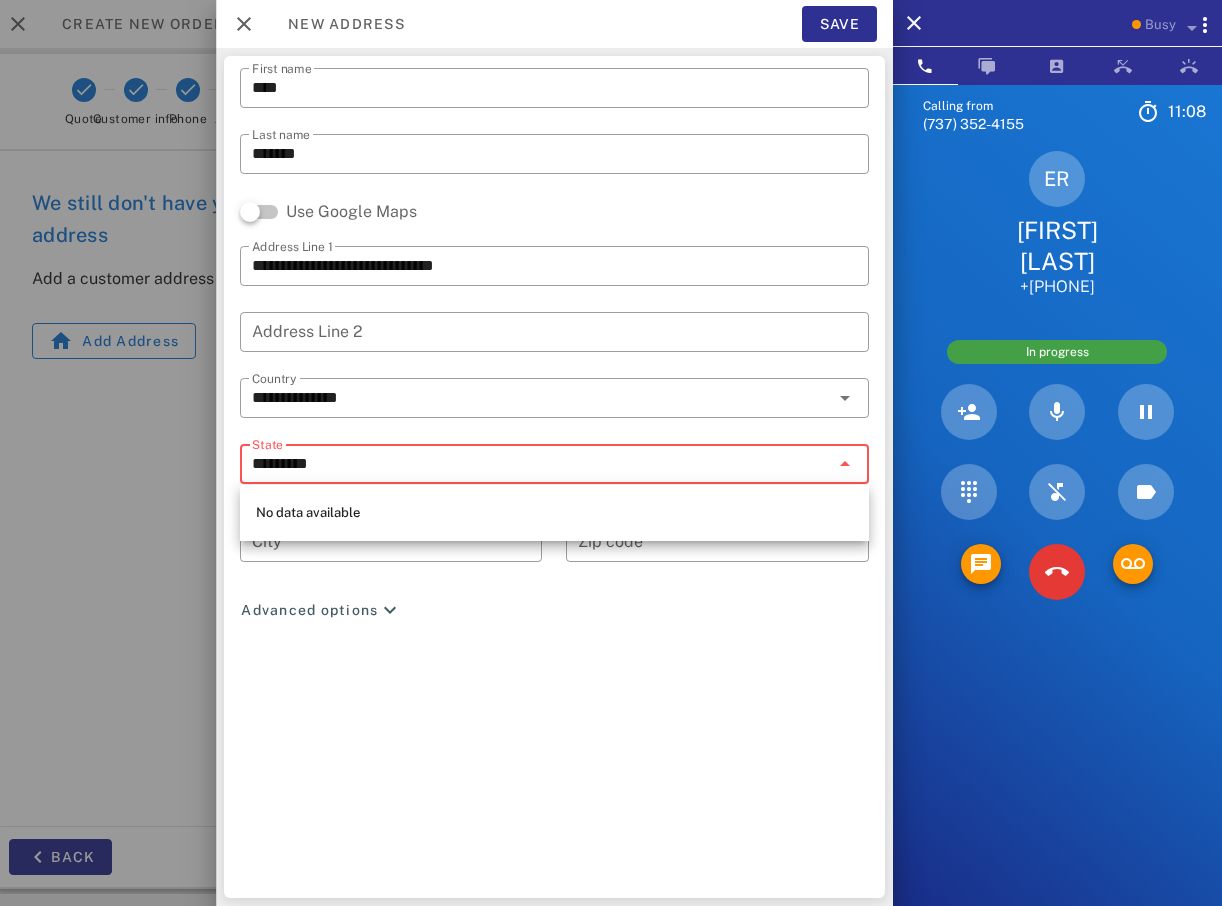type on "*********" 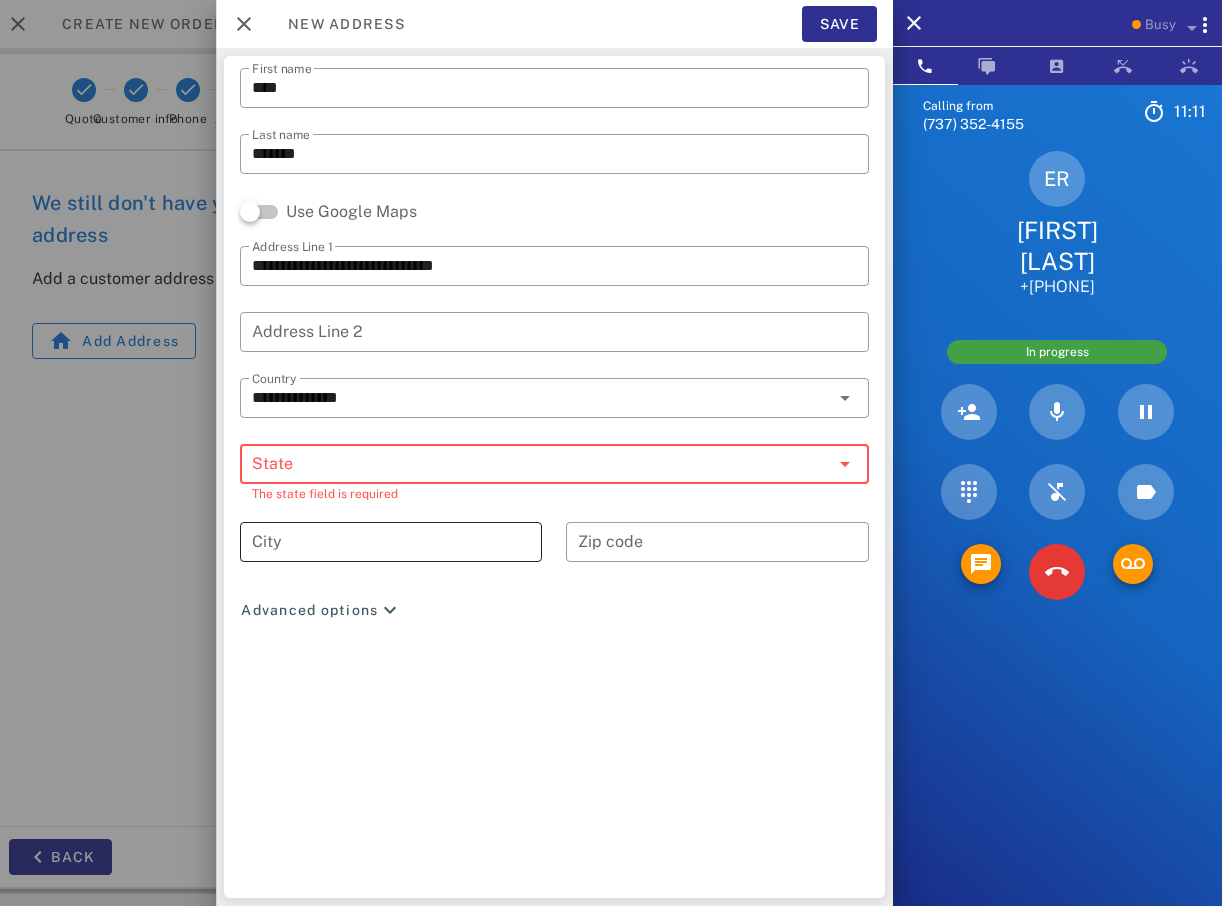 click on "City" at bounding box center (391, 542) 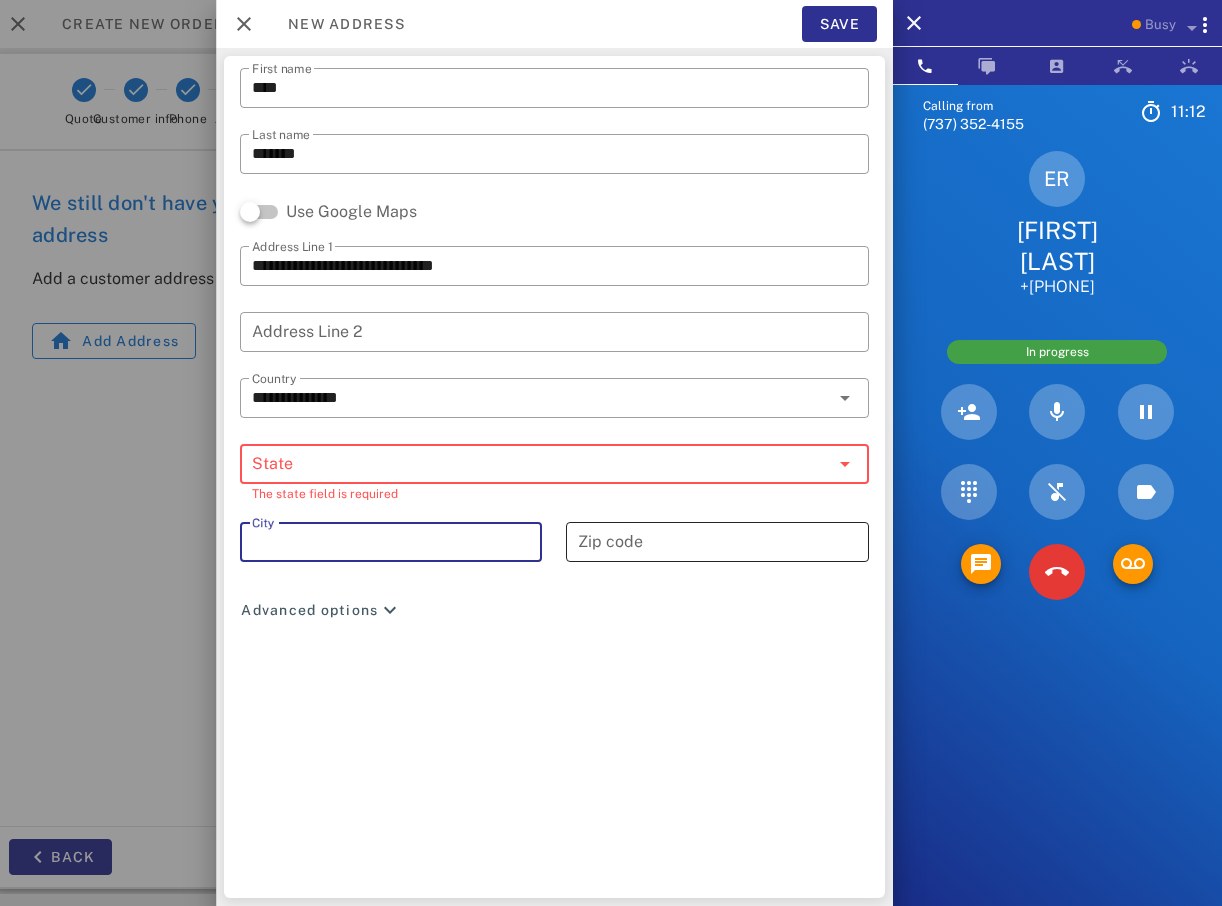 click on "Zip code" at bounding box center (717, 542) 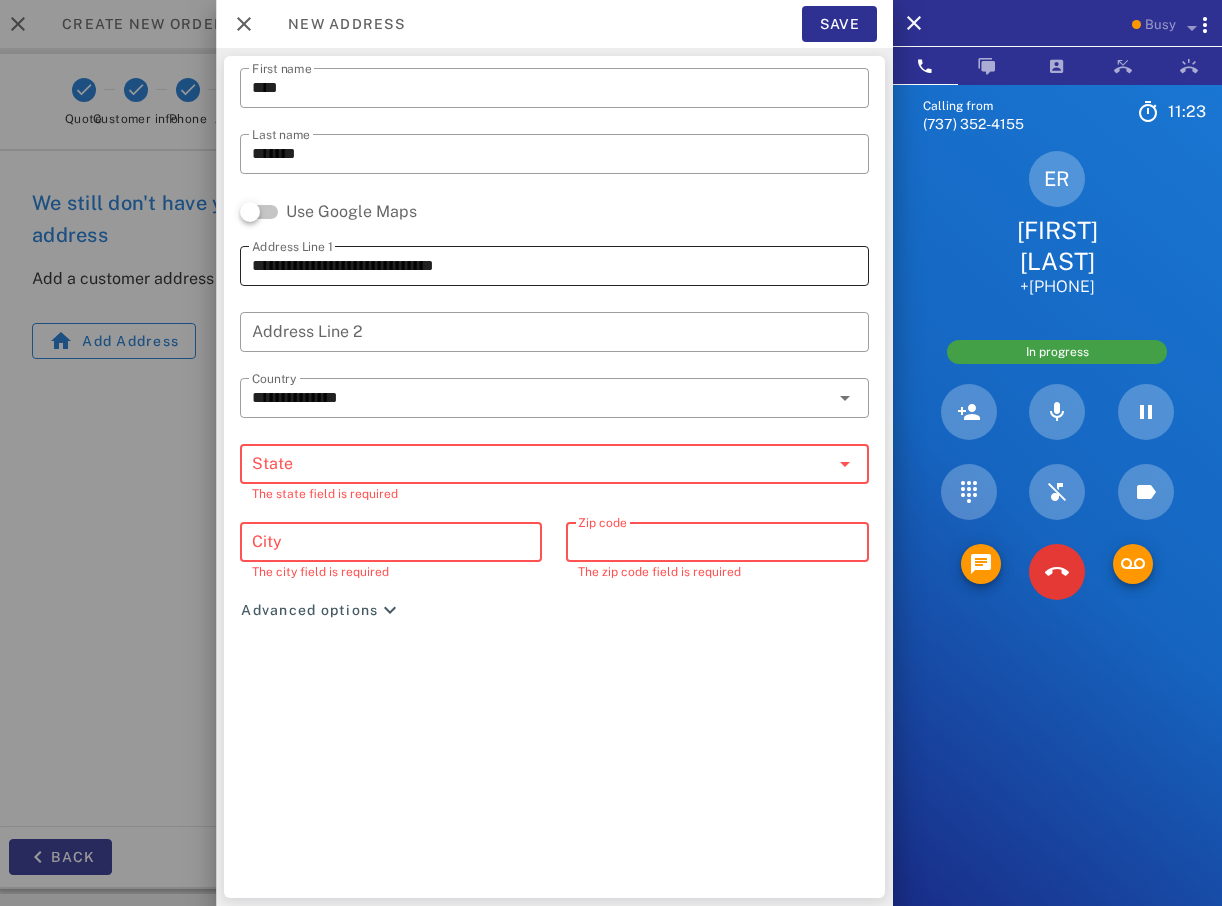 click on "**********" at bounding box center [554, 266] 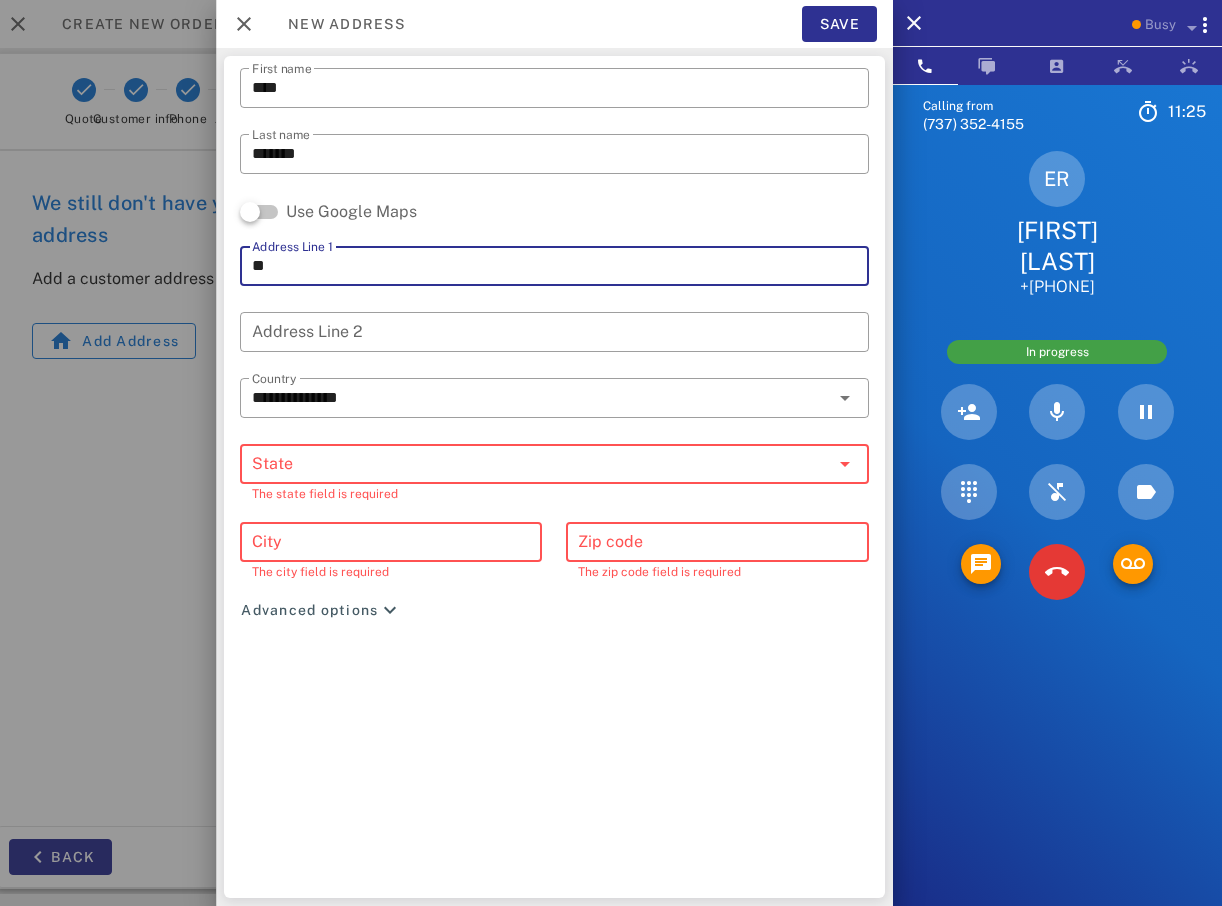 type on "*" 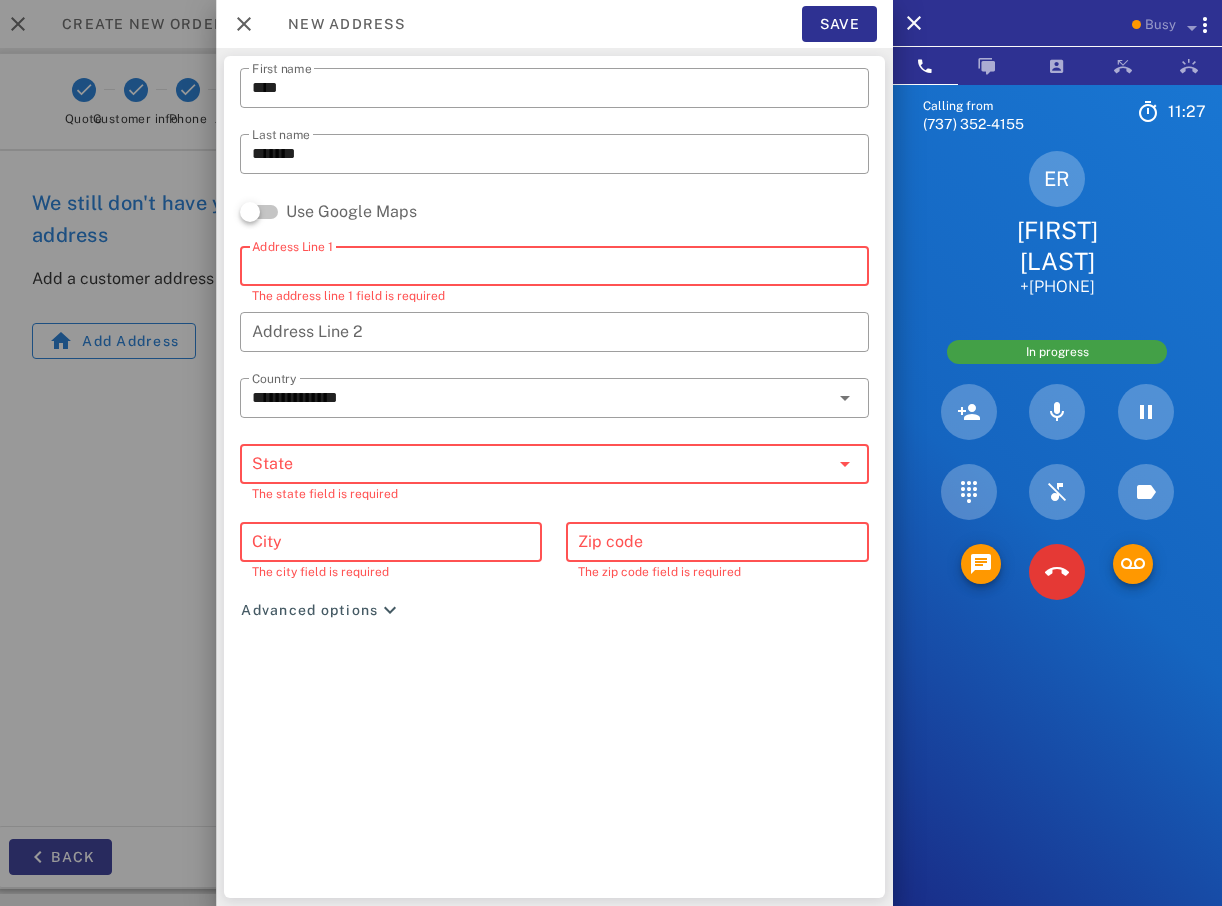 paste on "**********" 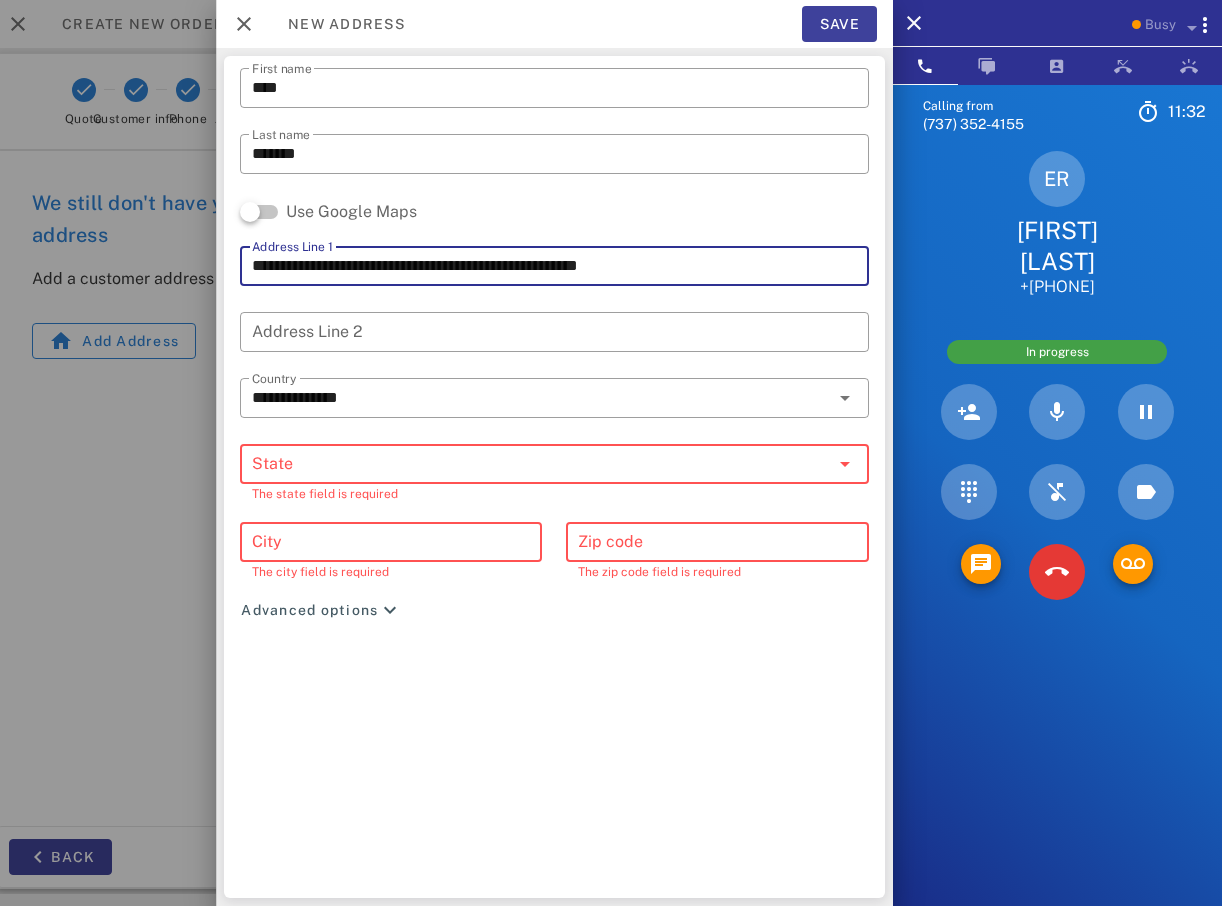 type on "**********" 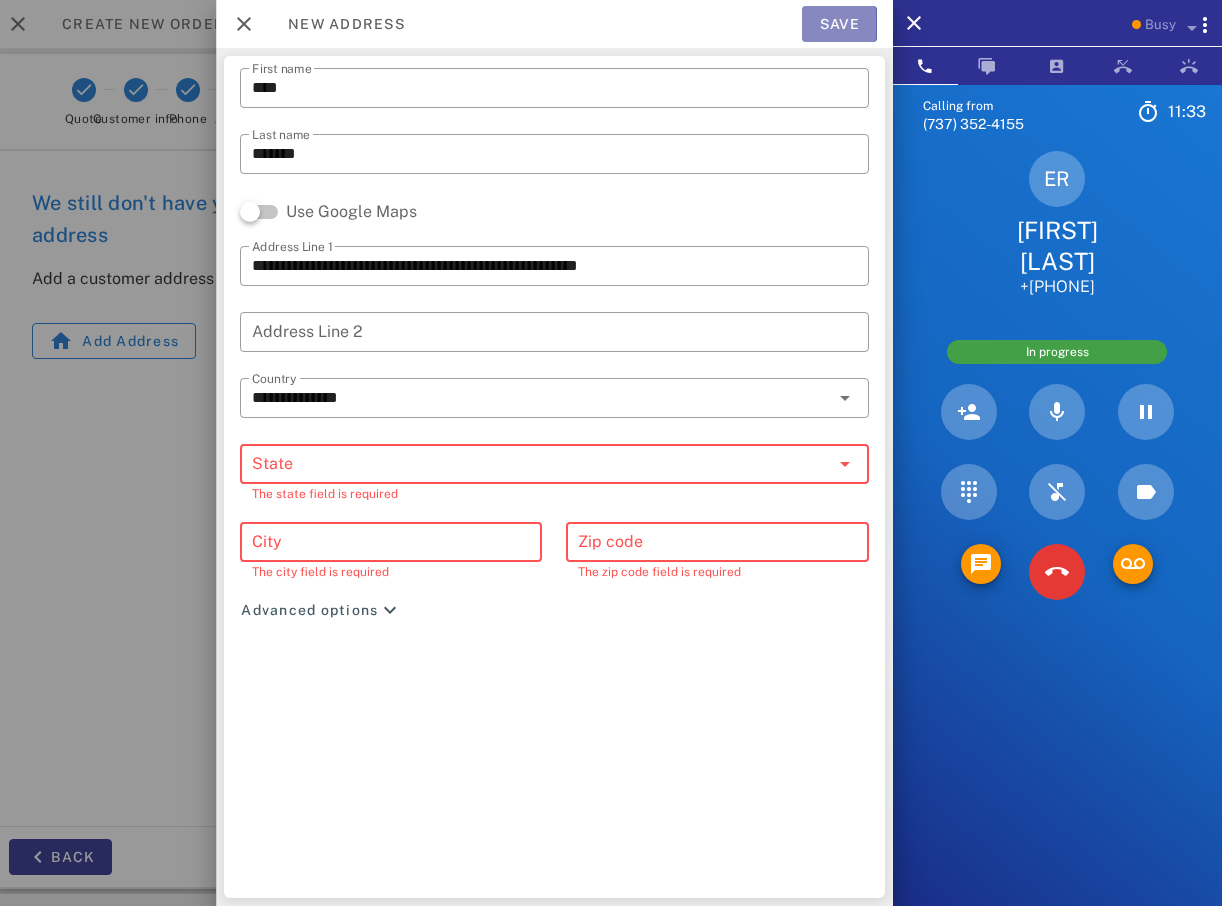 click on "Save" at bounding box center [839, 24] 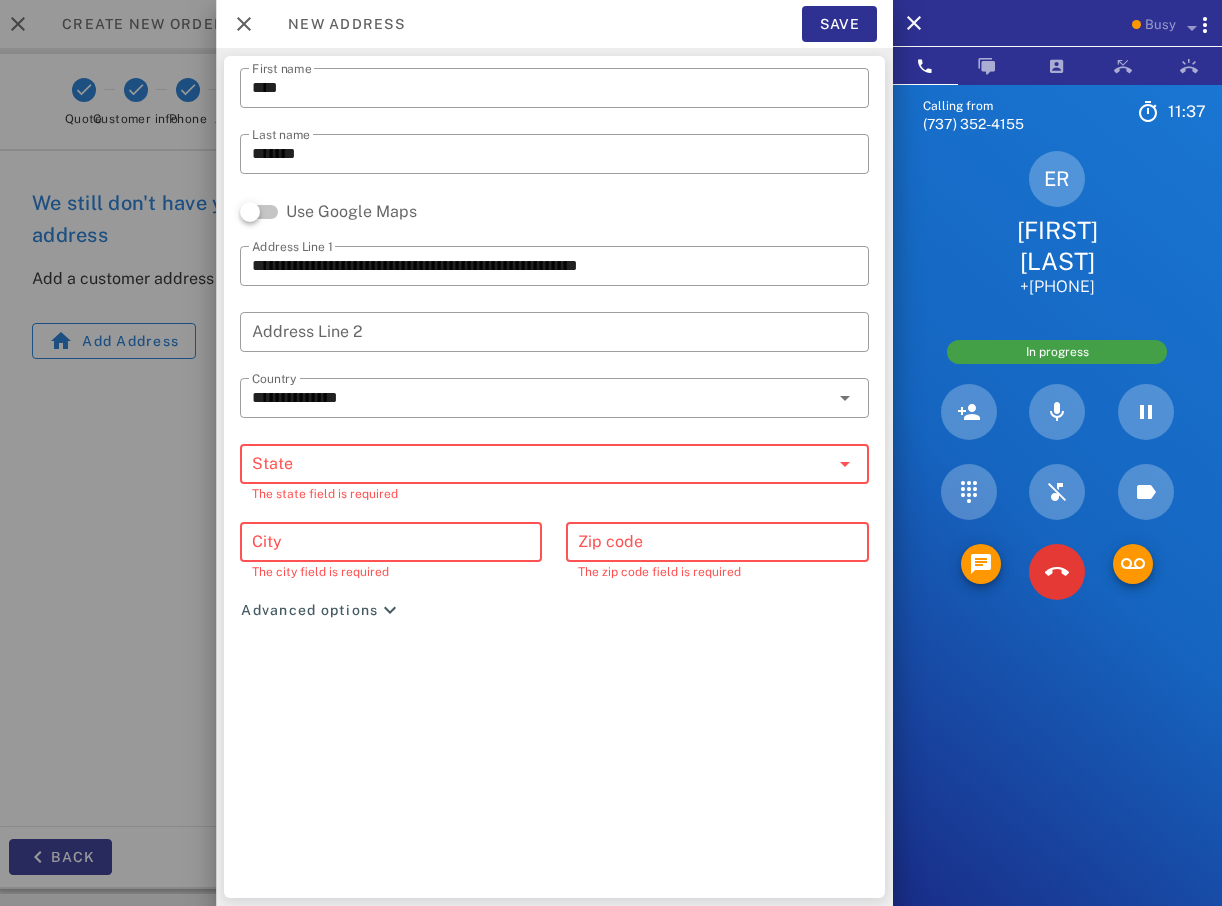 click on "Zip code" at bounding box center (717, 542) 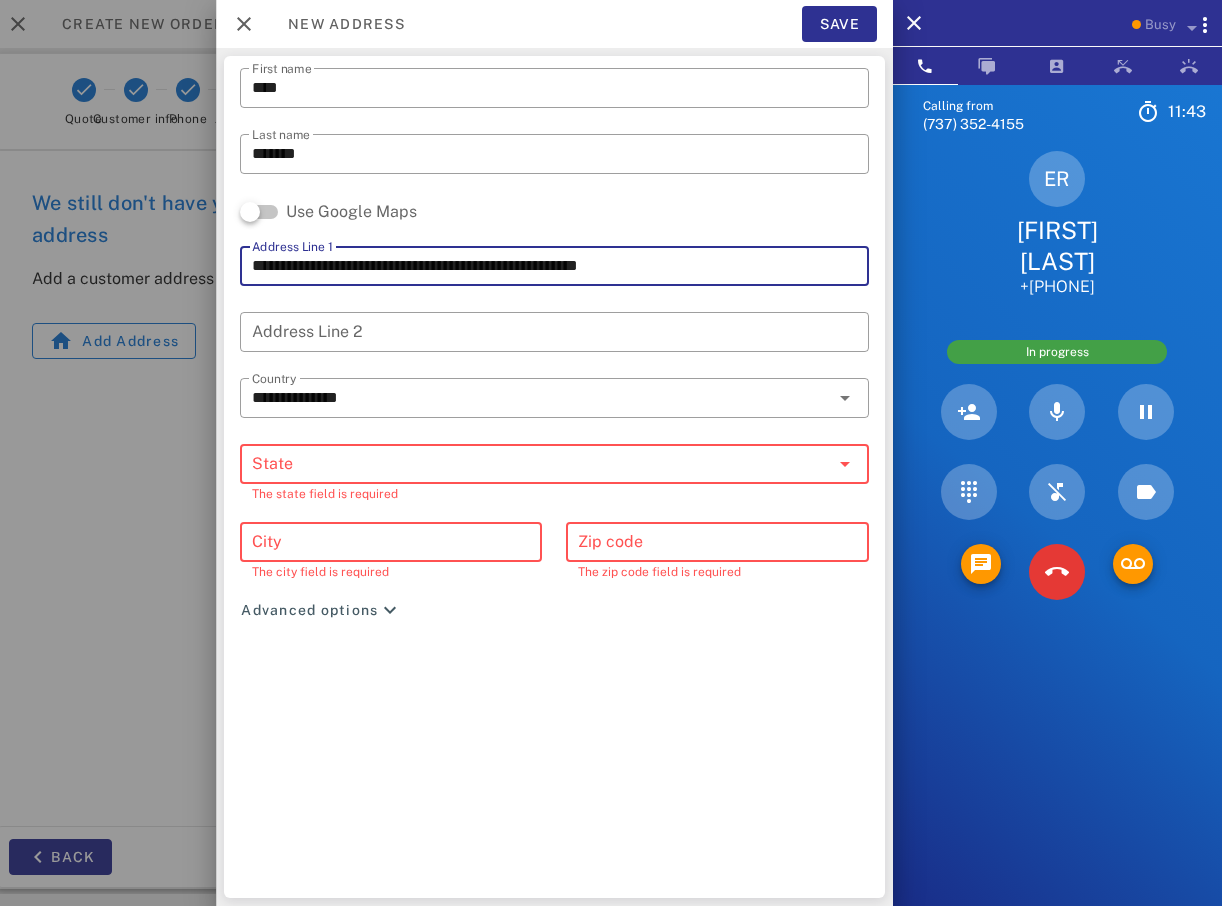 drag, startPoint x: 391, startPoint y: 268, endPoint x: 489, endPoint y: 277, distance: 98.4124 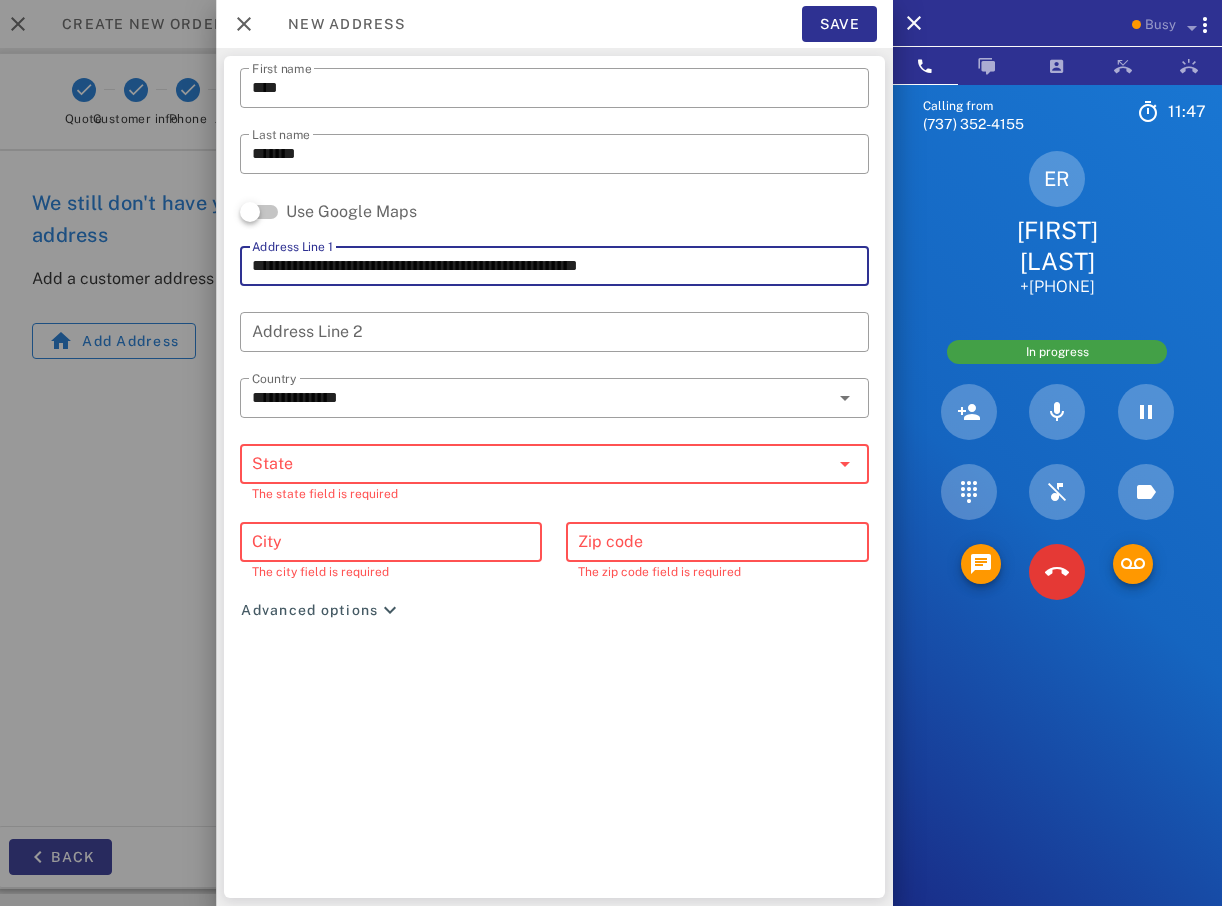 click on "City" at bounding box center [391, 542] 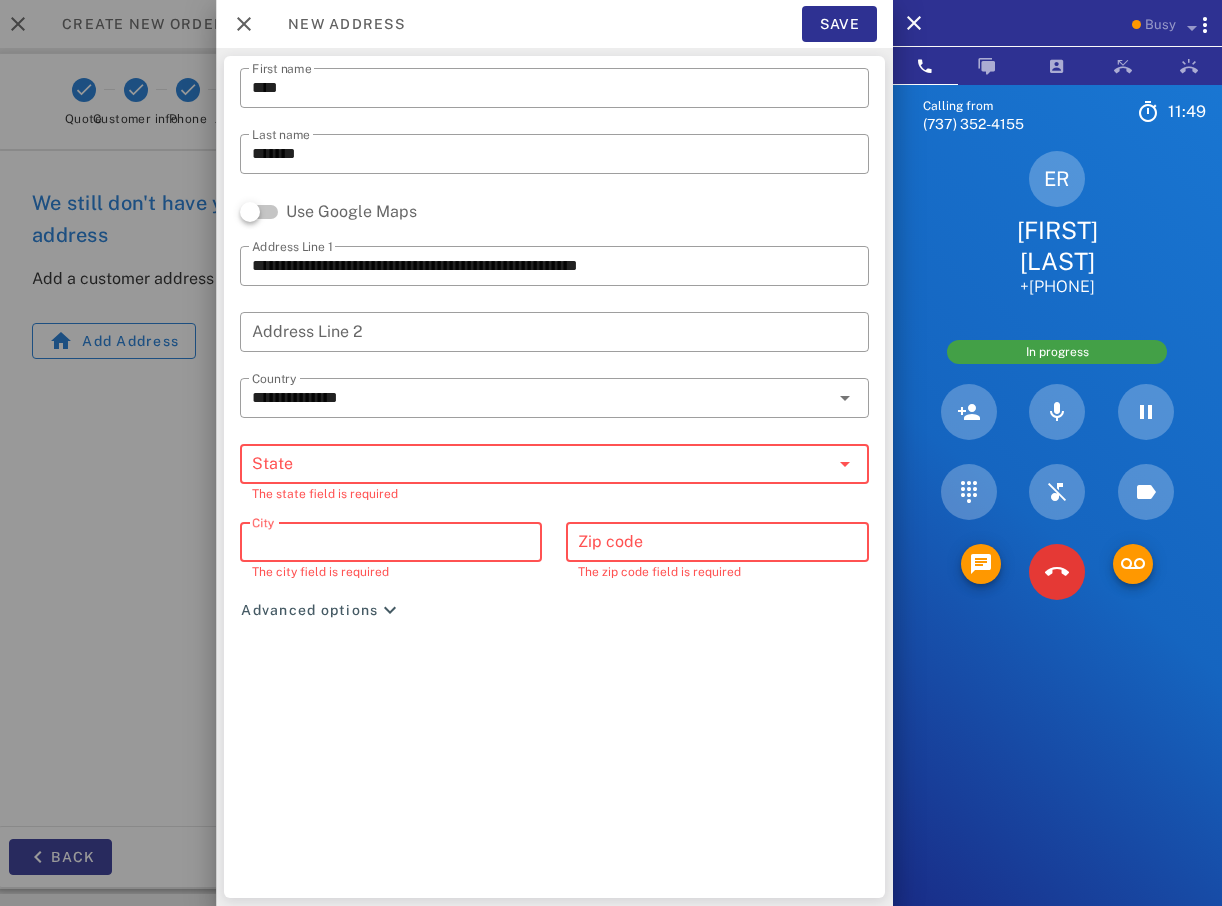 paste on "**********" 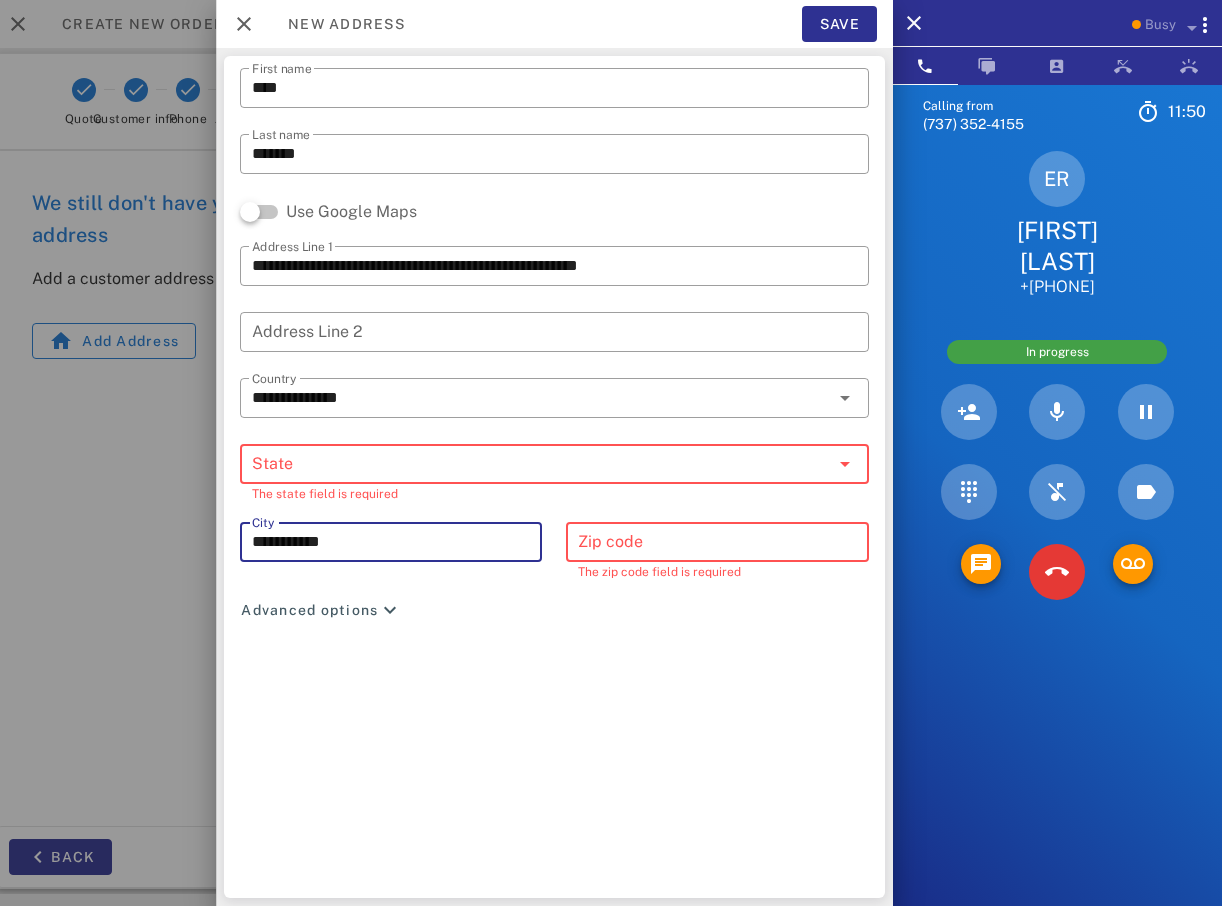 type on "**********" 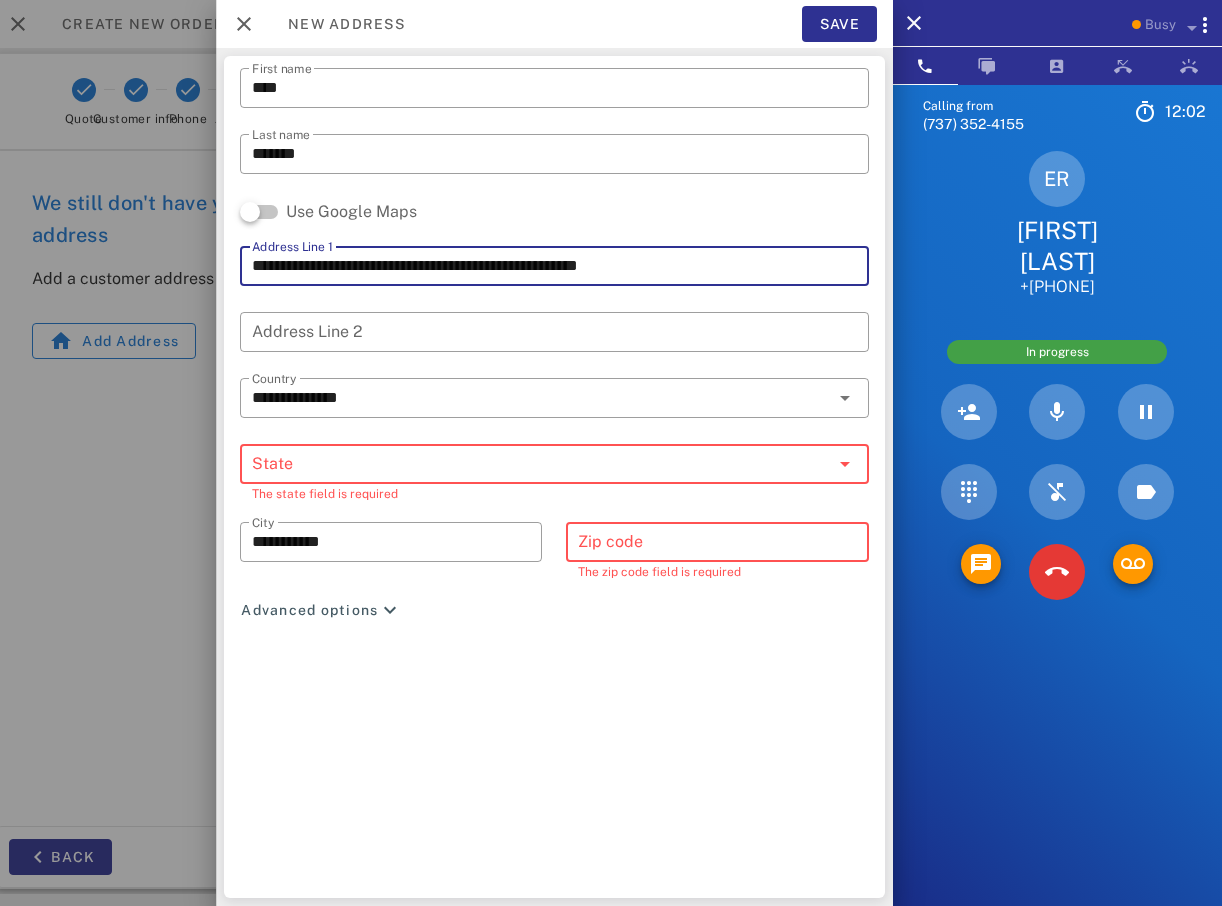 drag, startPoint x: 487, startPoint y: 264, endPoint x: 564, endPoint y: 270, distance: 77.23341 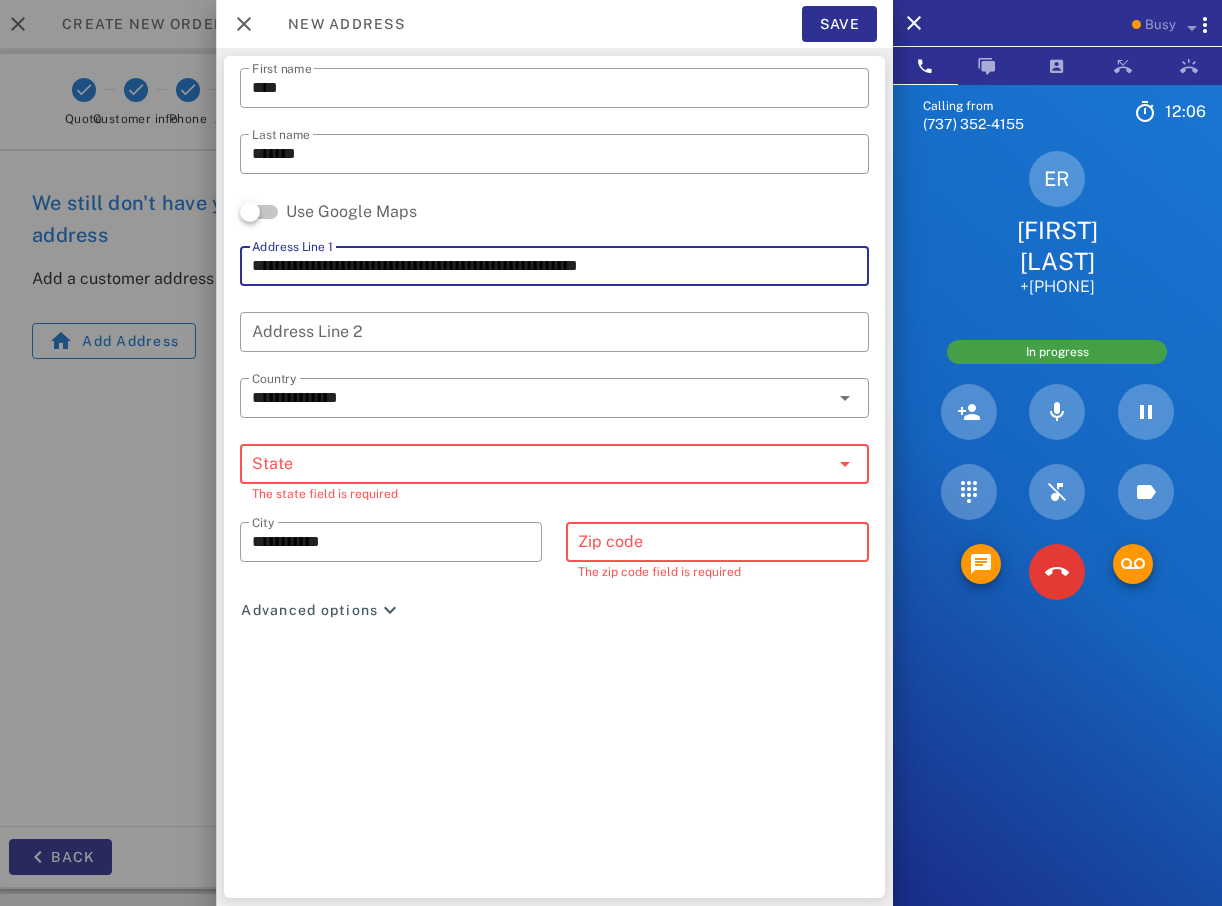 click on "Zip code" at bounding box center (717, 542) 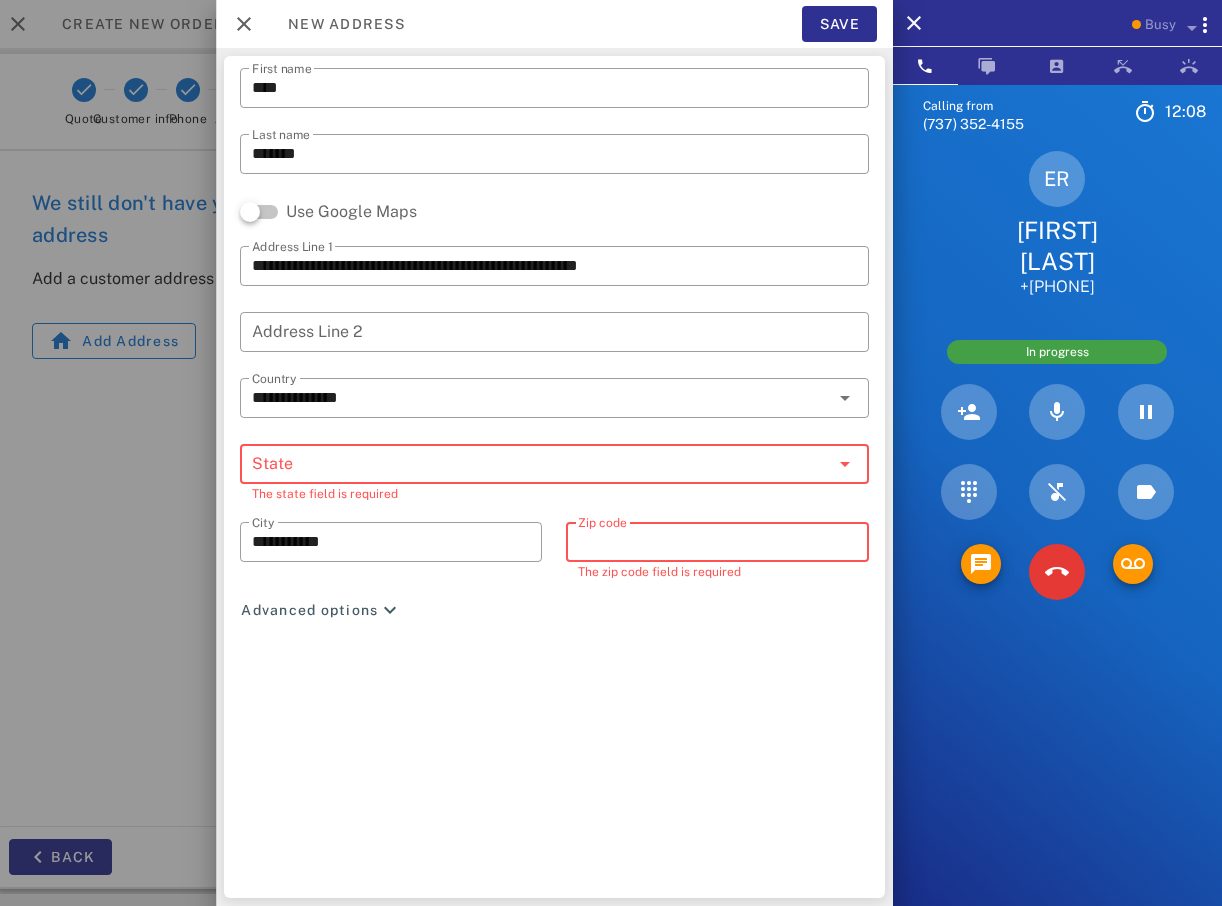 paste on "*********" 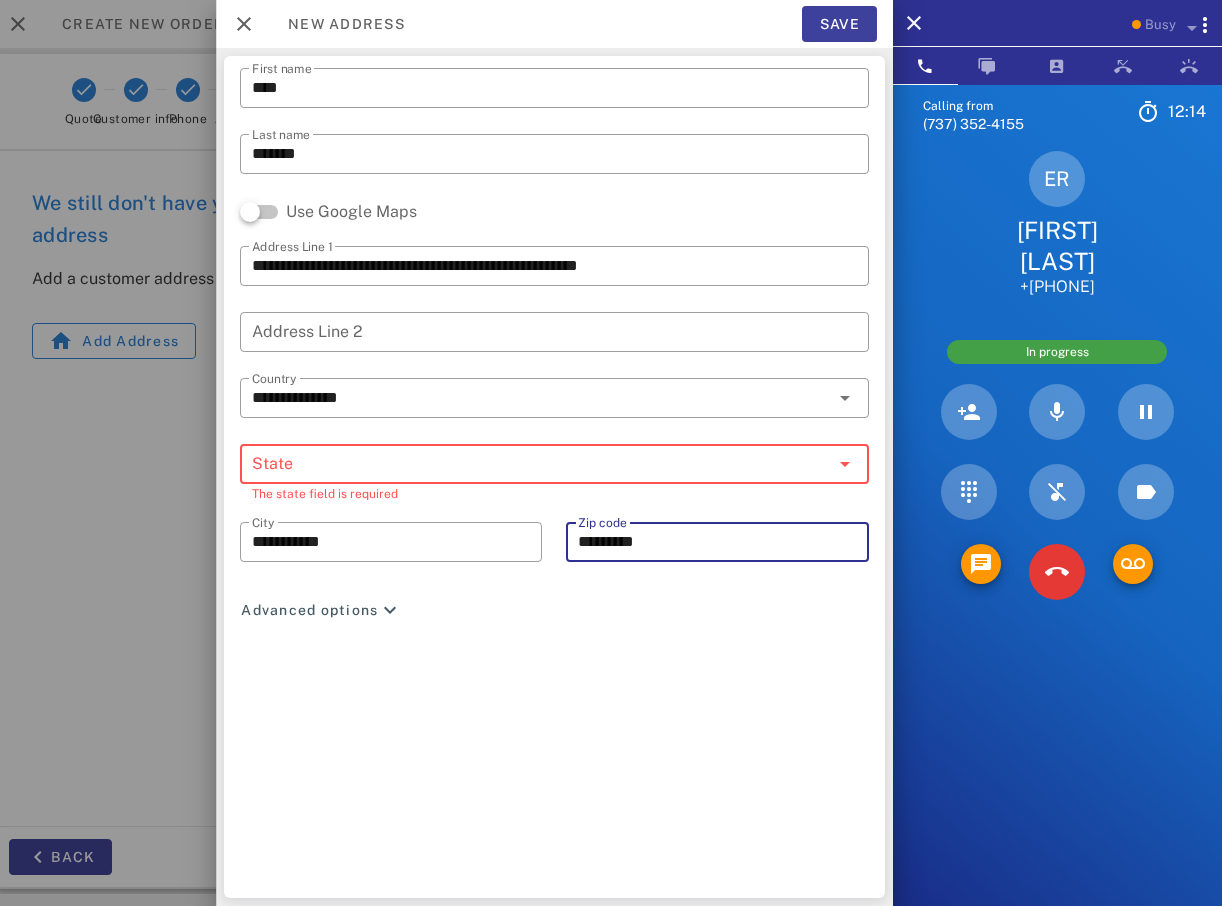 type on "*********" 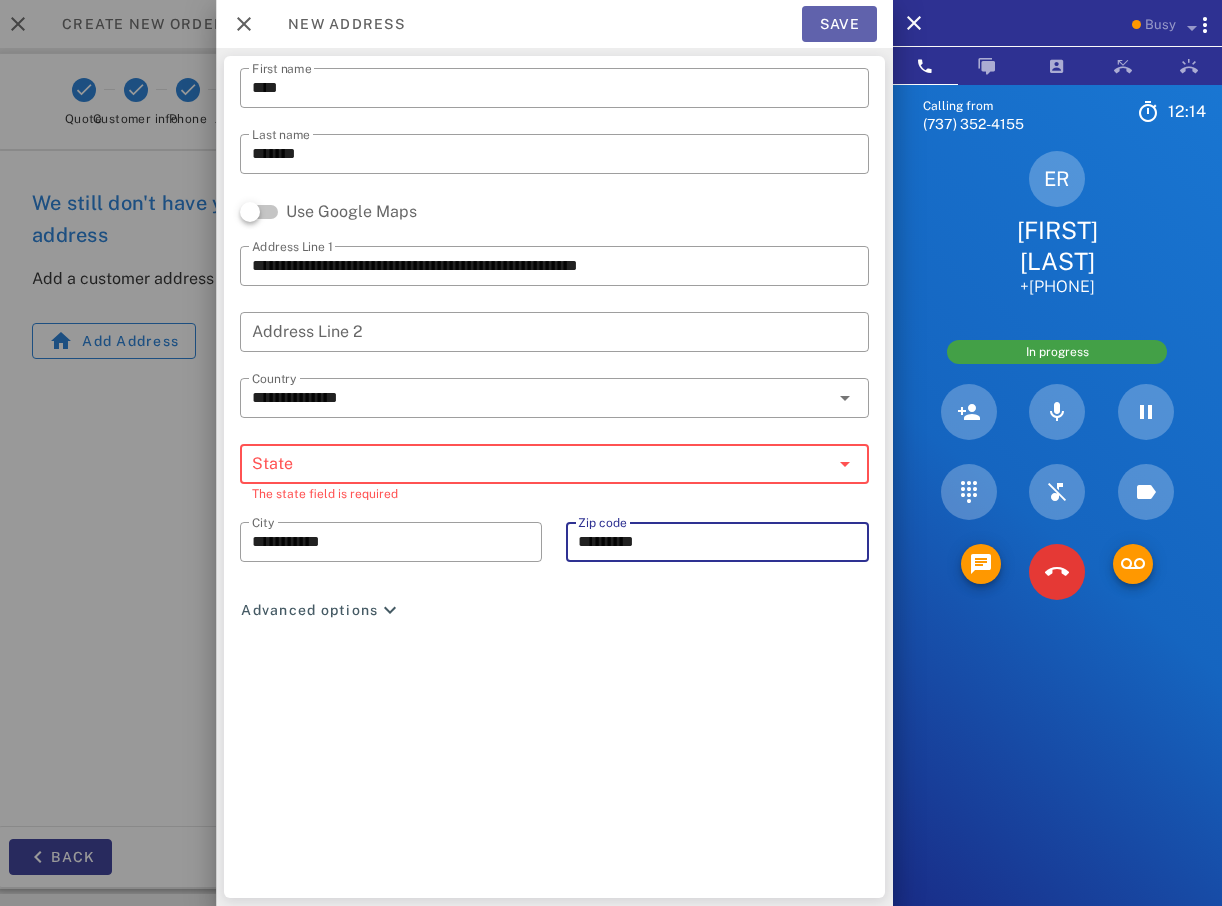 click on "Save" at bounding box center [839, 24] 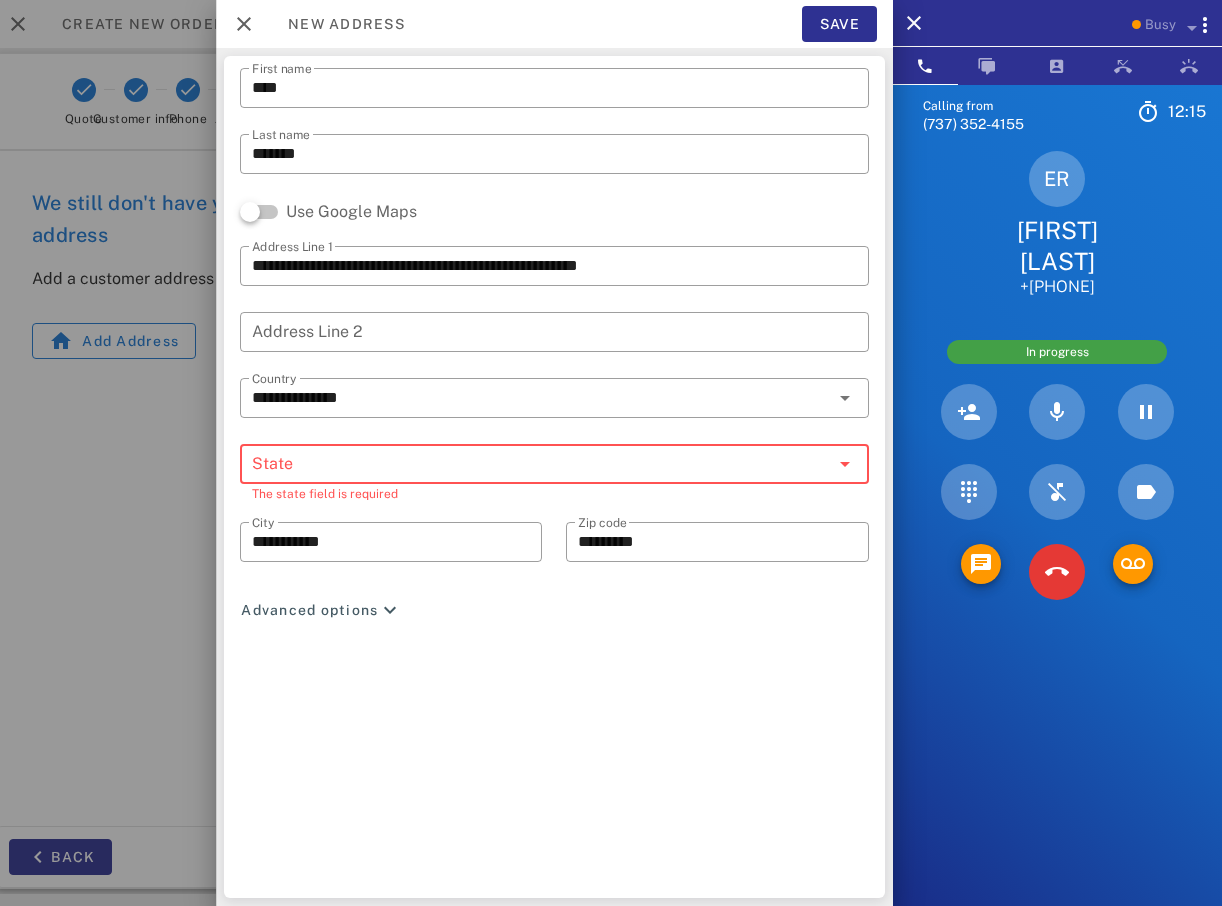 click on "​ State The state field is required" at bounding box center (554, 477) 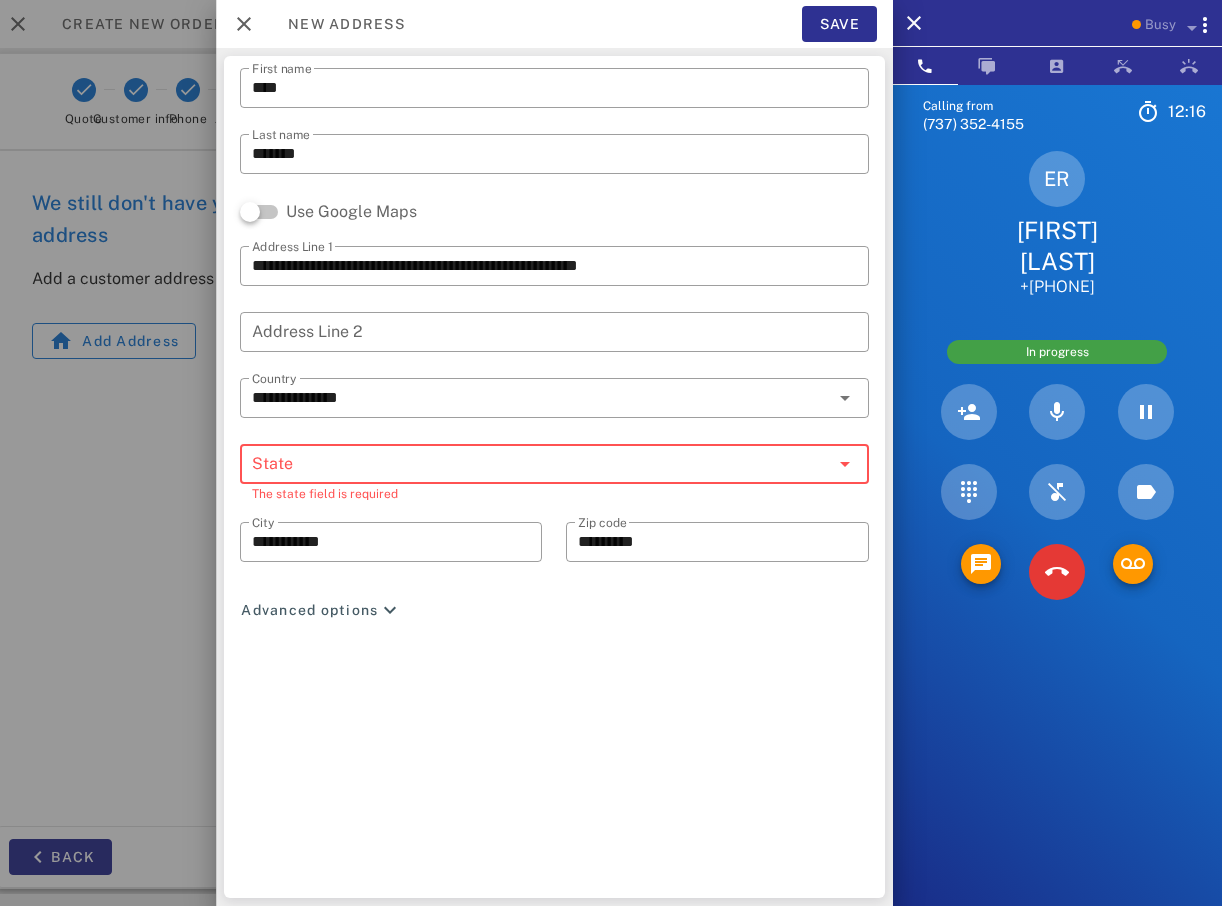 click on "State" at bounding box center (554, 464) 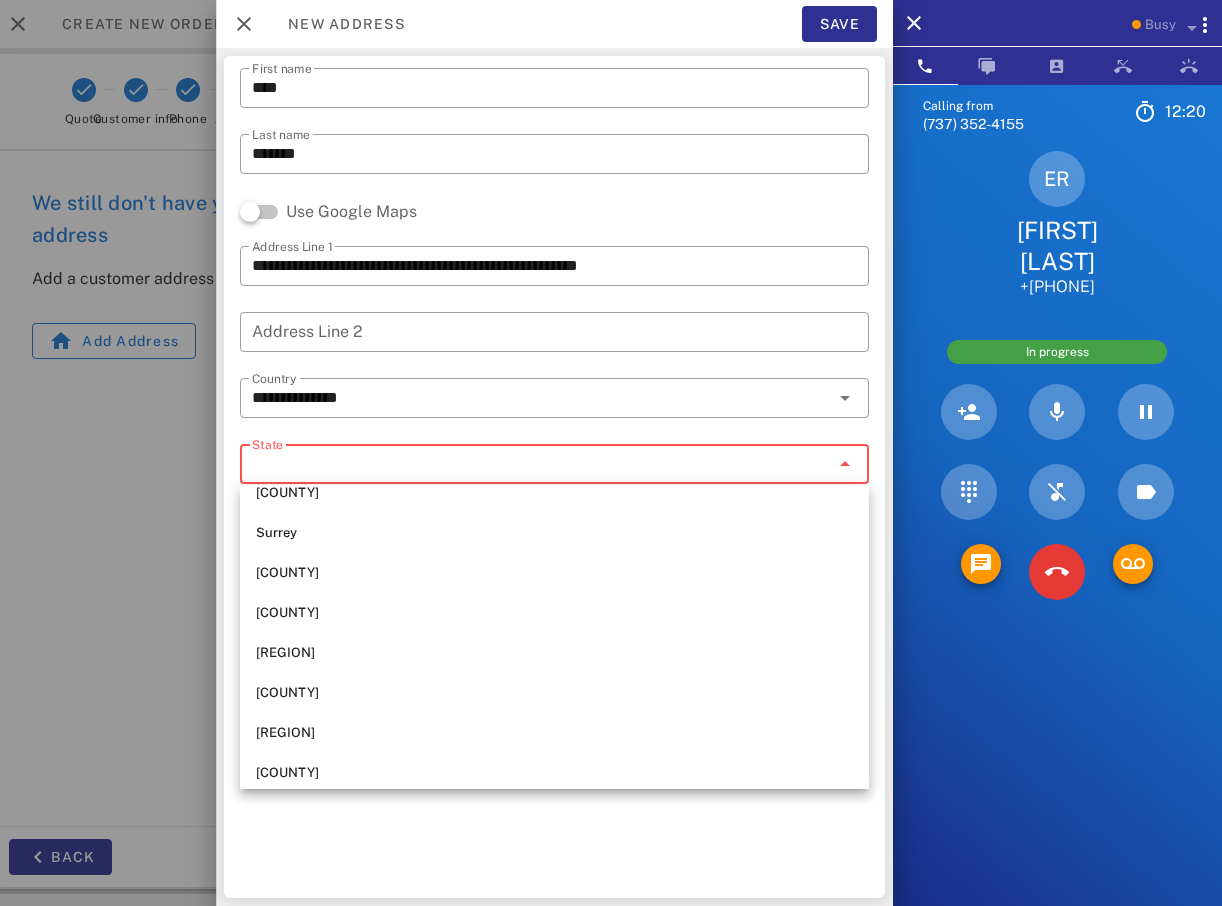 scroll, scrollTop: 2112, scrollLeft: 0, axis: vertical 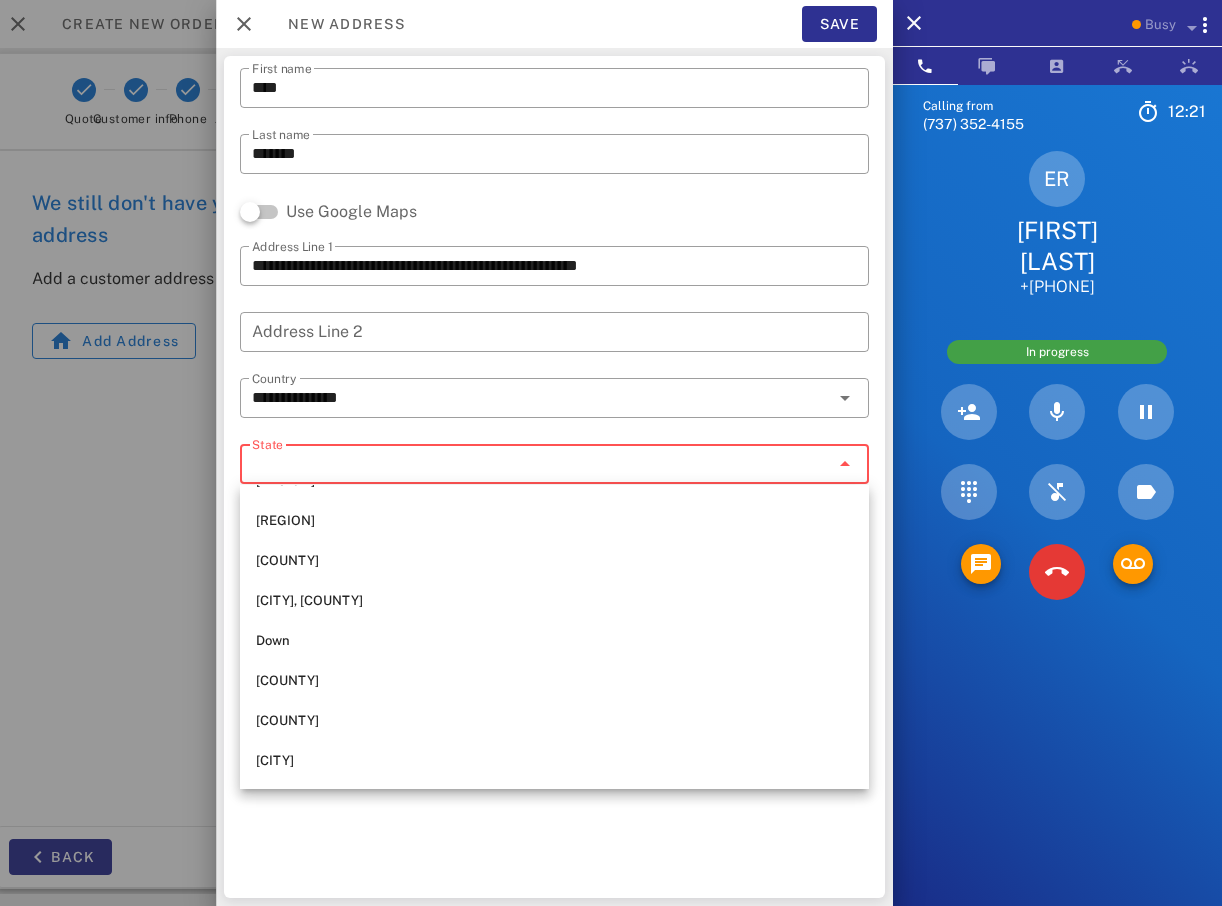 click on "**********" at bounding box center [554, 477] 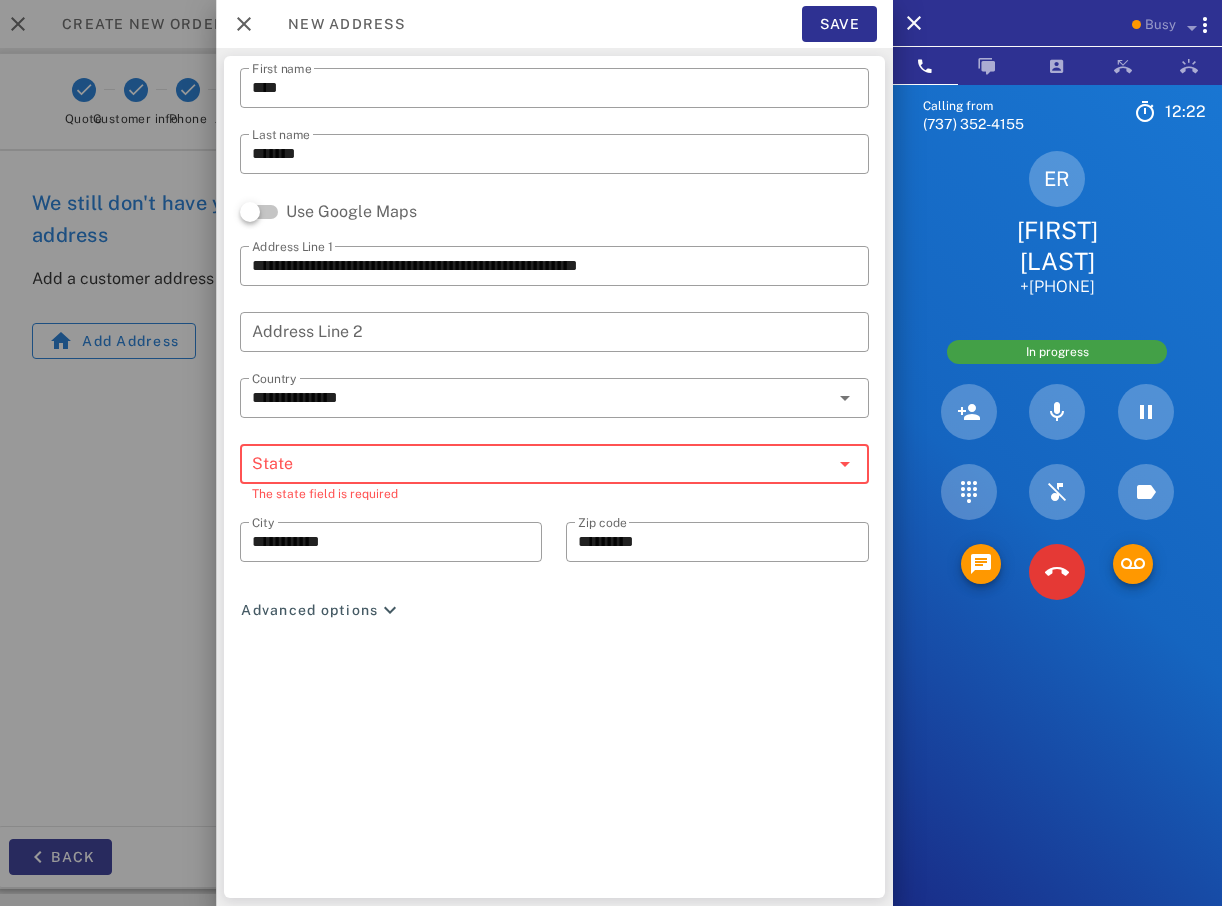 click on "State" at bounding box center [540, 464] 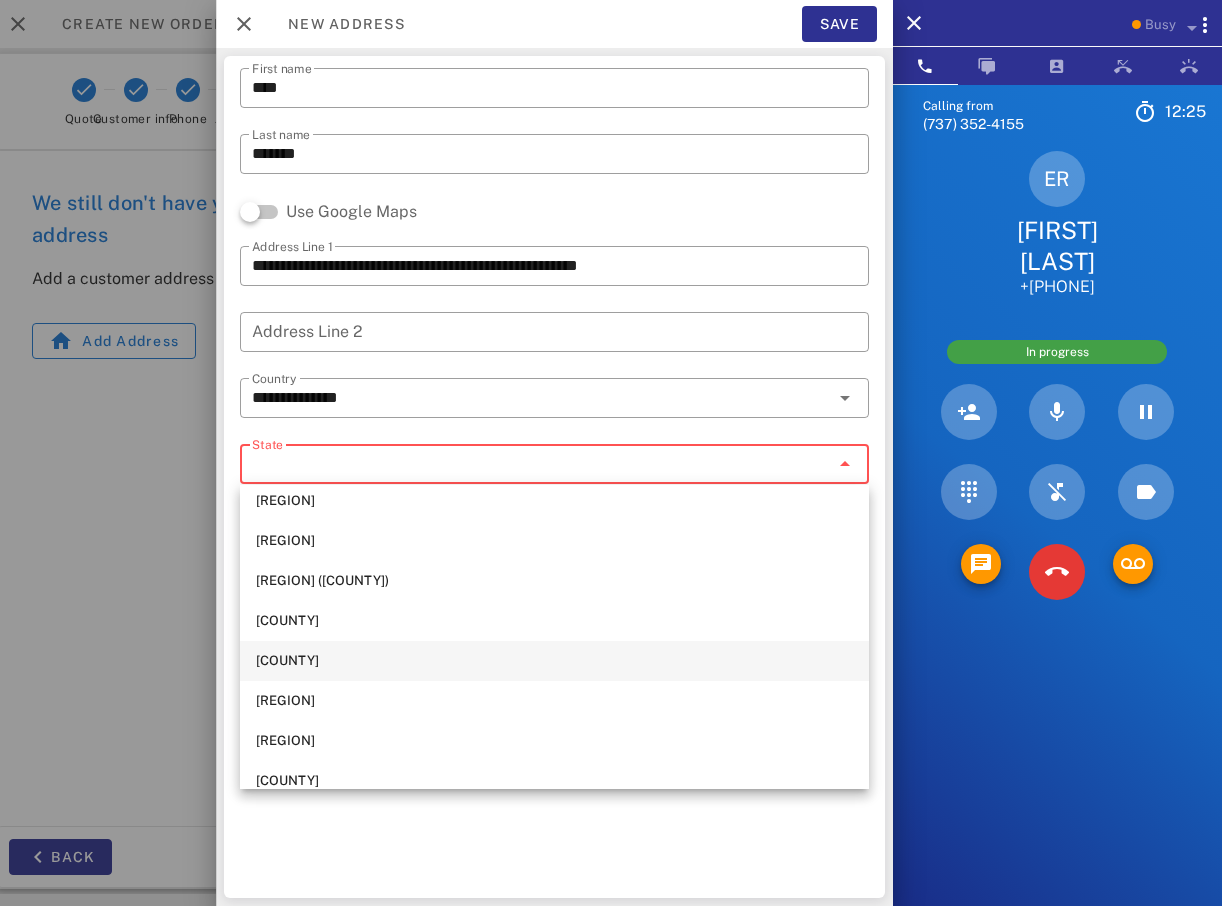 scroll, scrollTop: 4032, scrollLeft: 0, axis: vertical 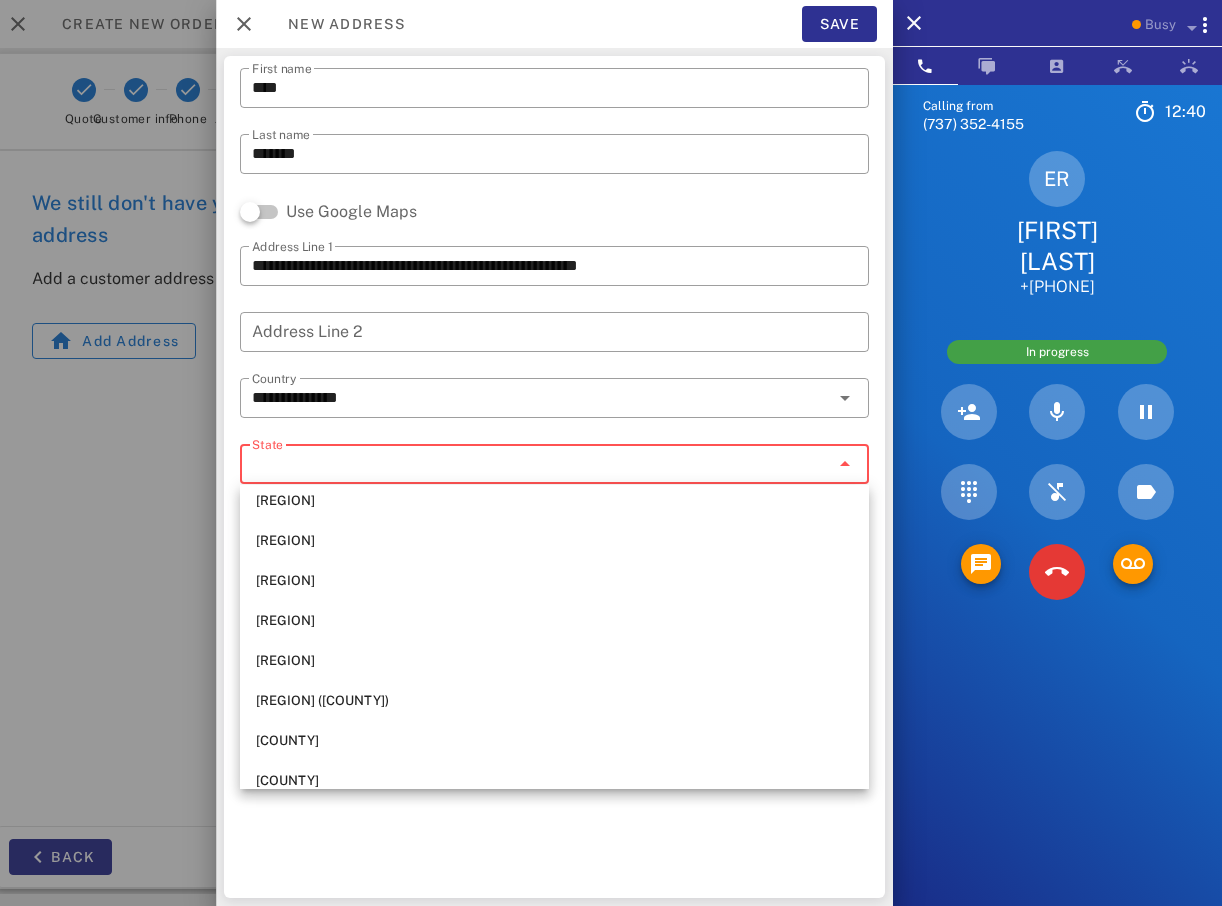 click on "State" at bounding box center [540, 464] 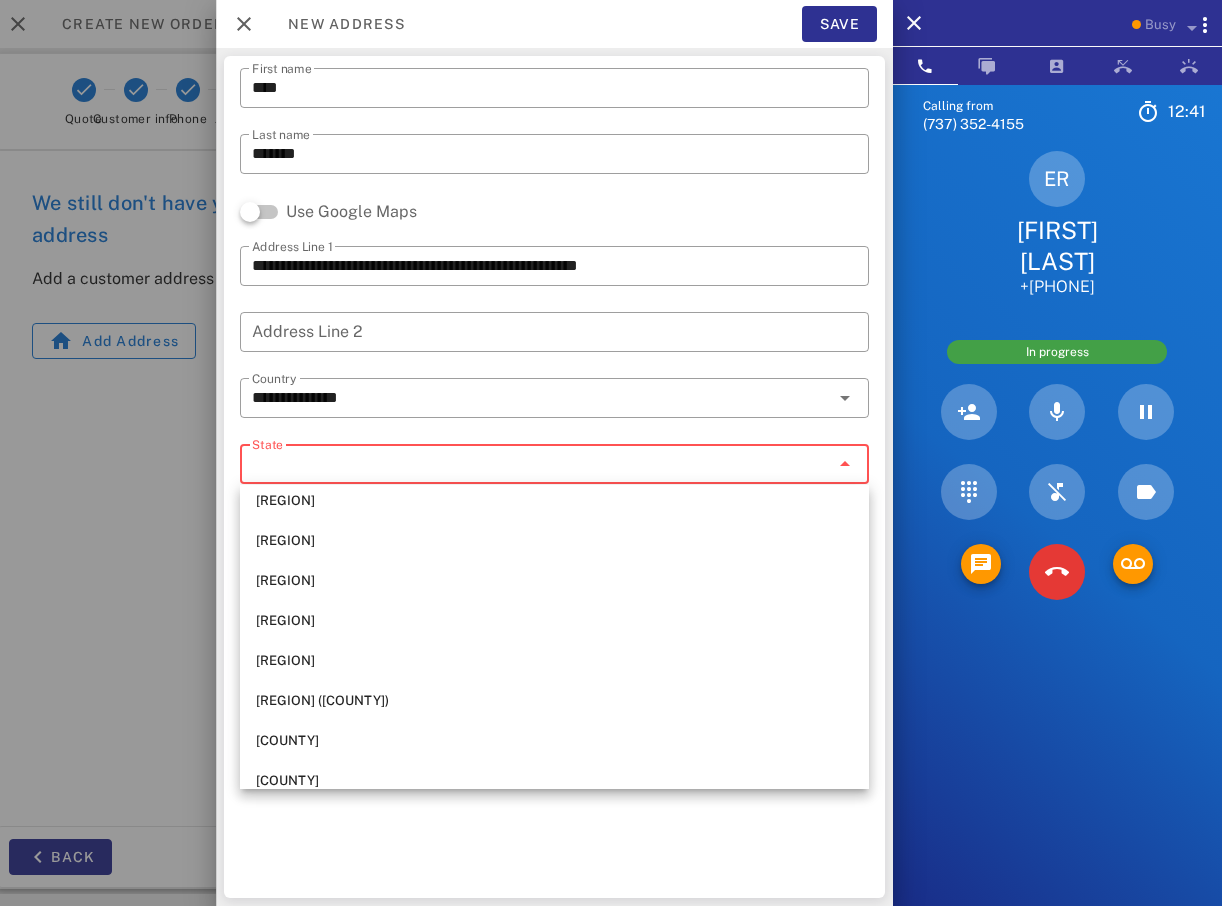click on "**********" at bounding box center [554, 477] 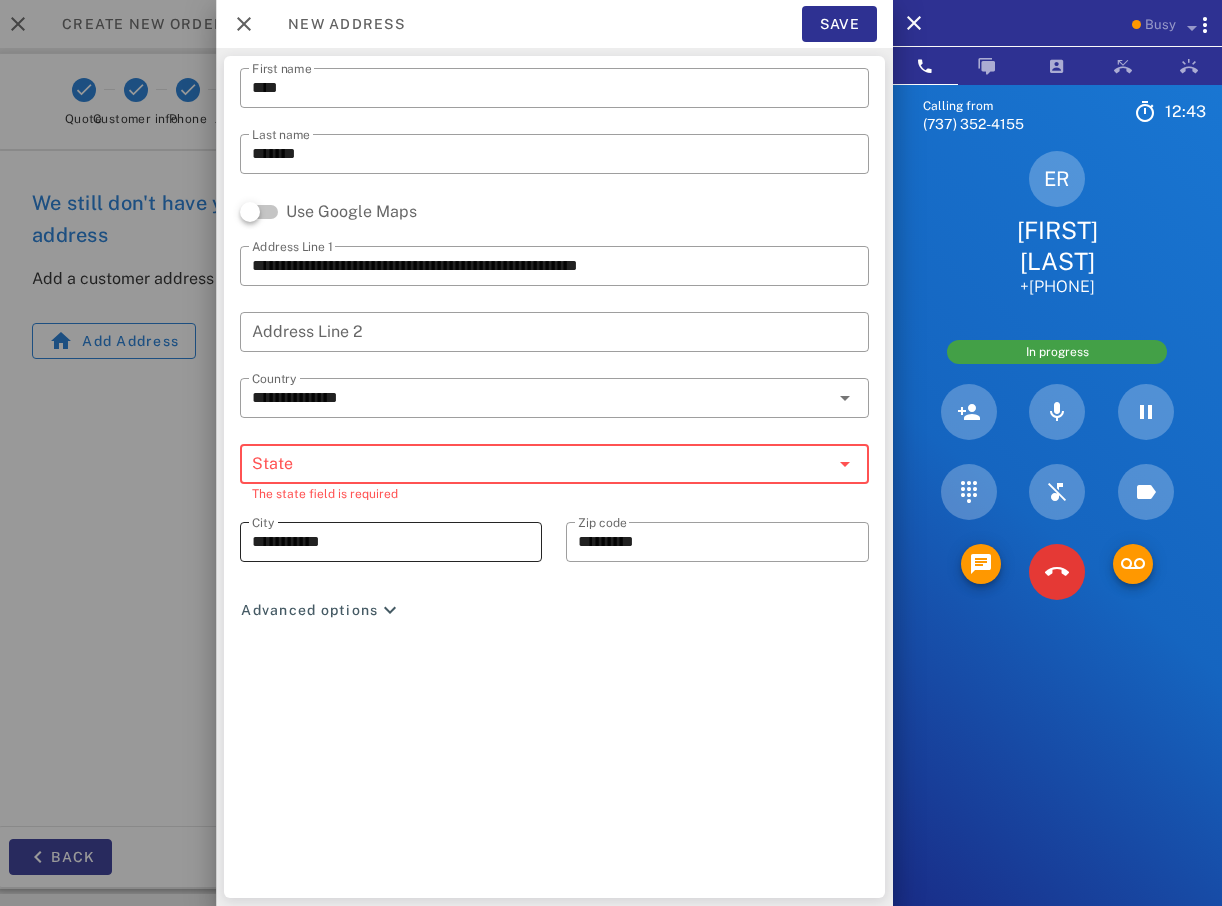 click on "**********" at bounding box center (391, 542) 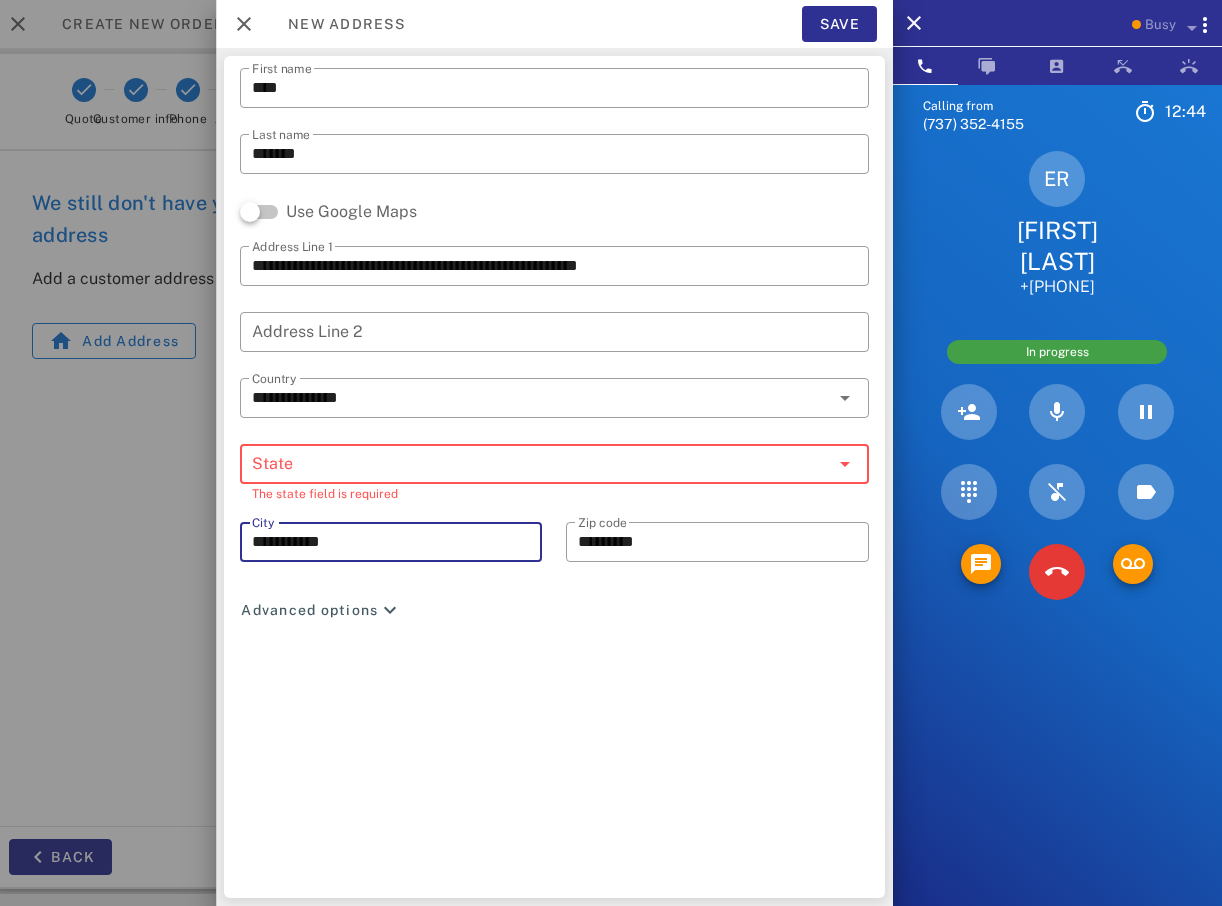 click on "**********" at bounding box center [391, 542] 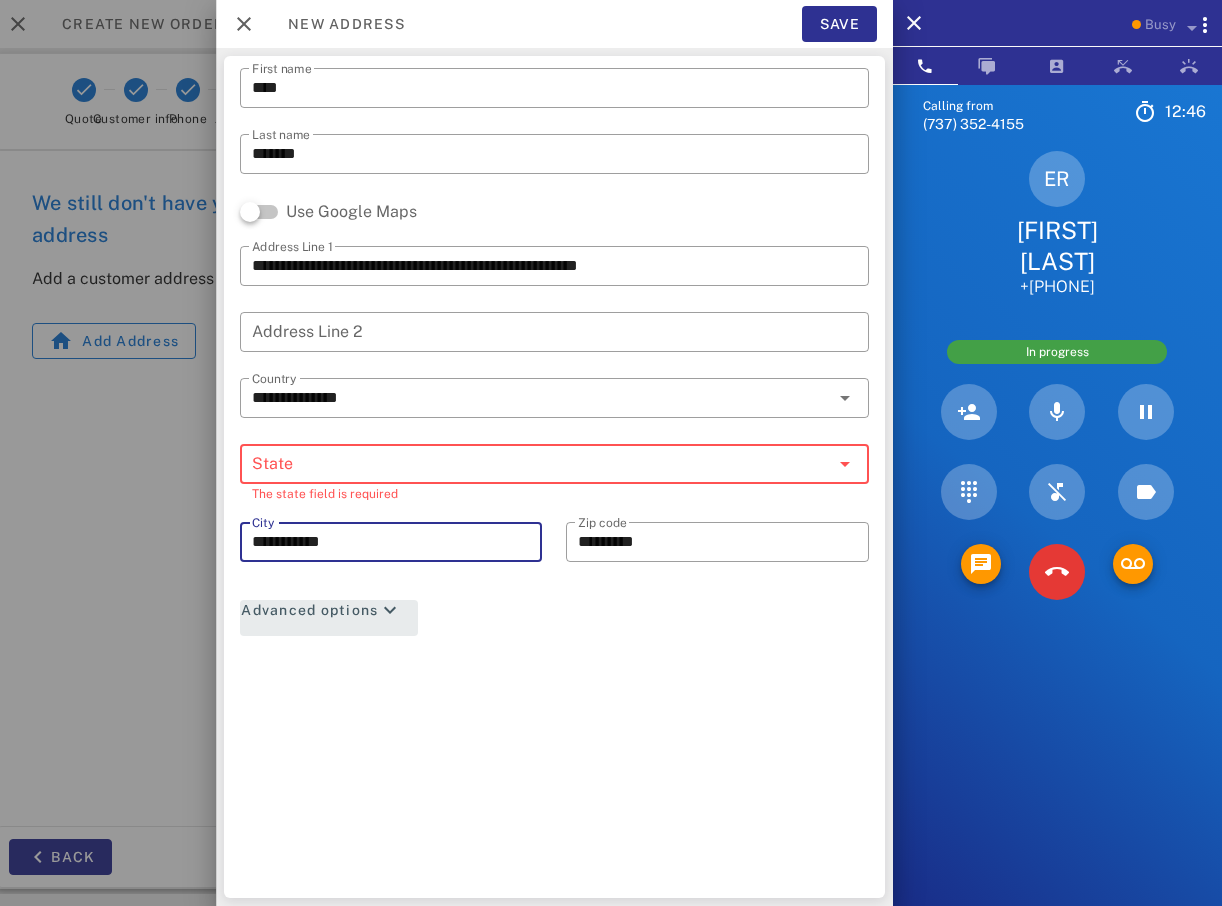 click at bounding box center (390, 610) 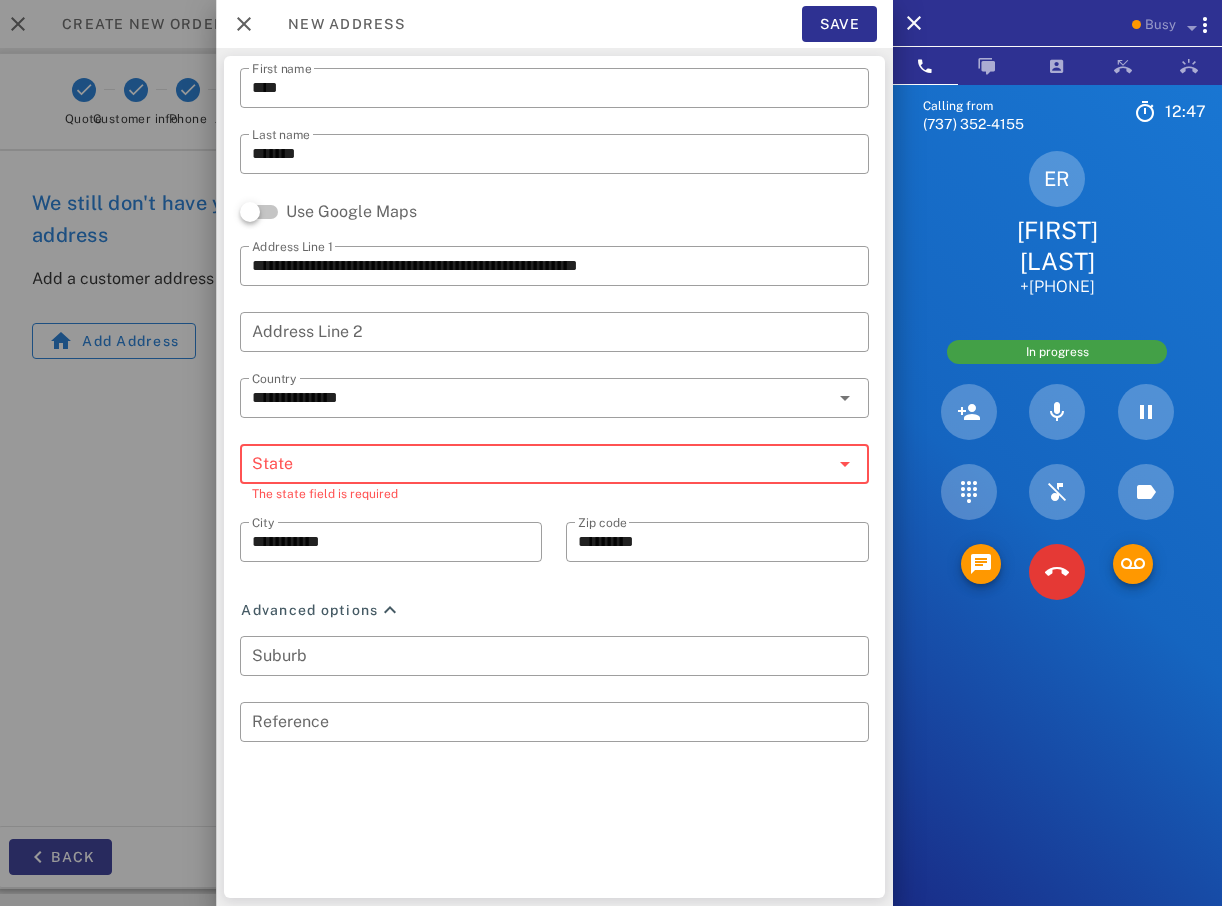 click on "State" at bounding box center [540, 464] 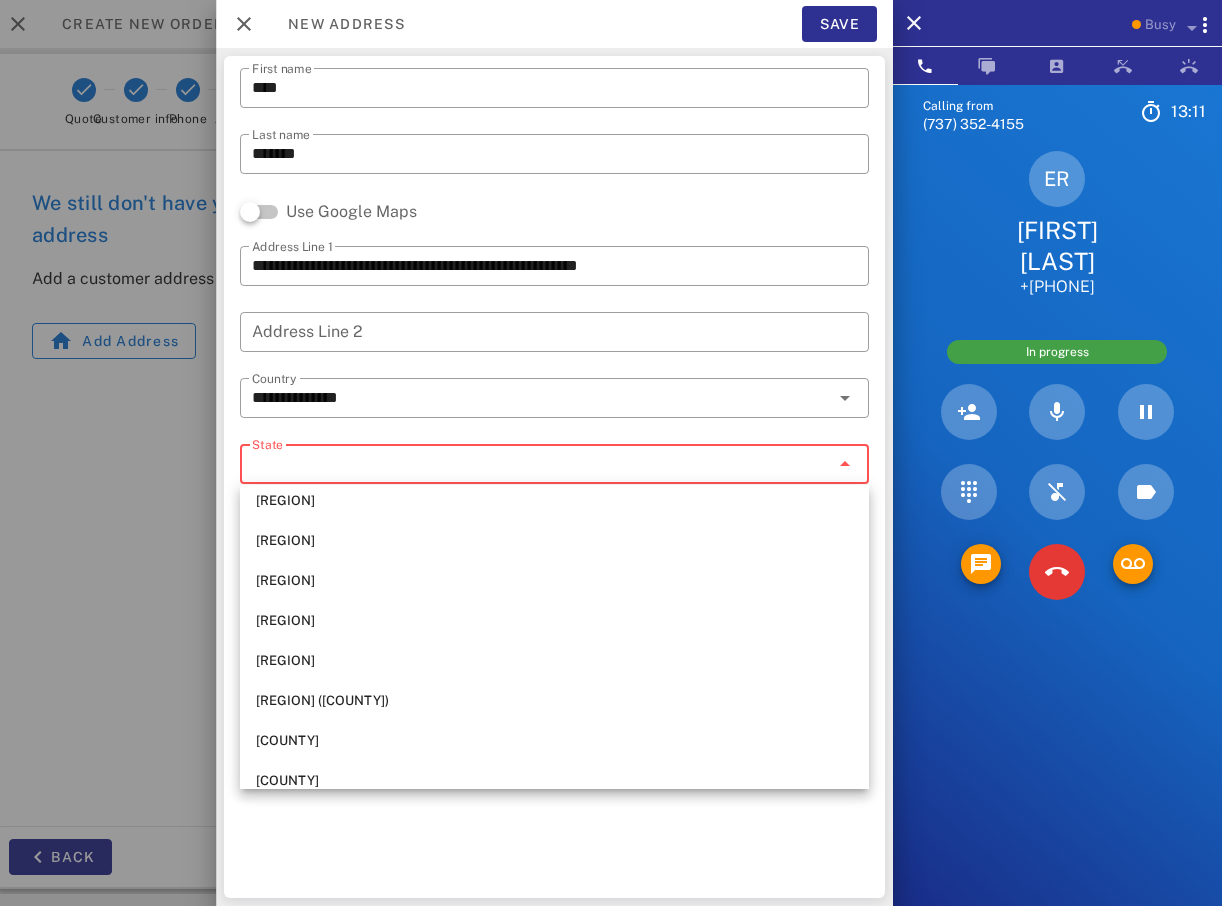 click on "State" at bounding box center [540, 464] 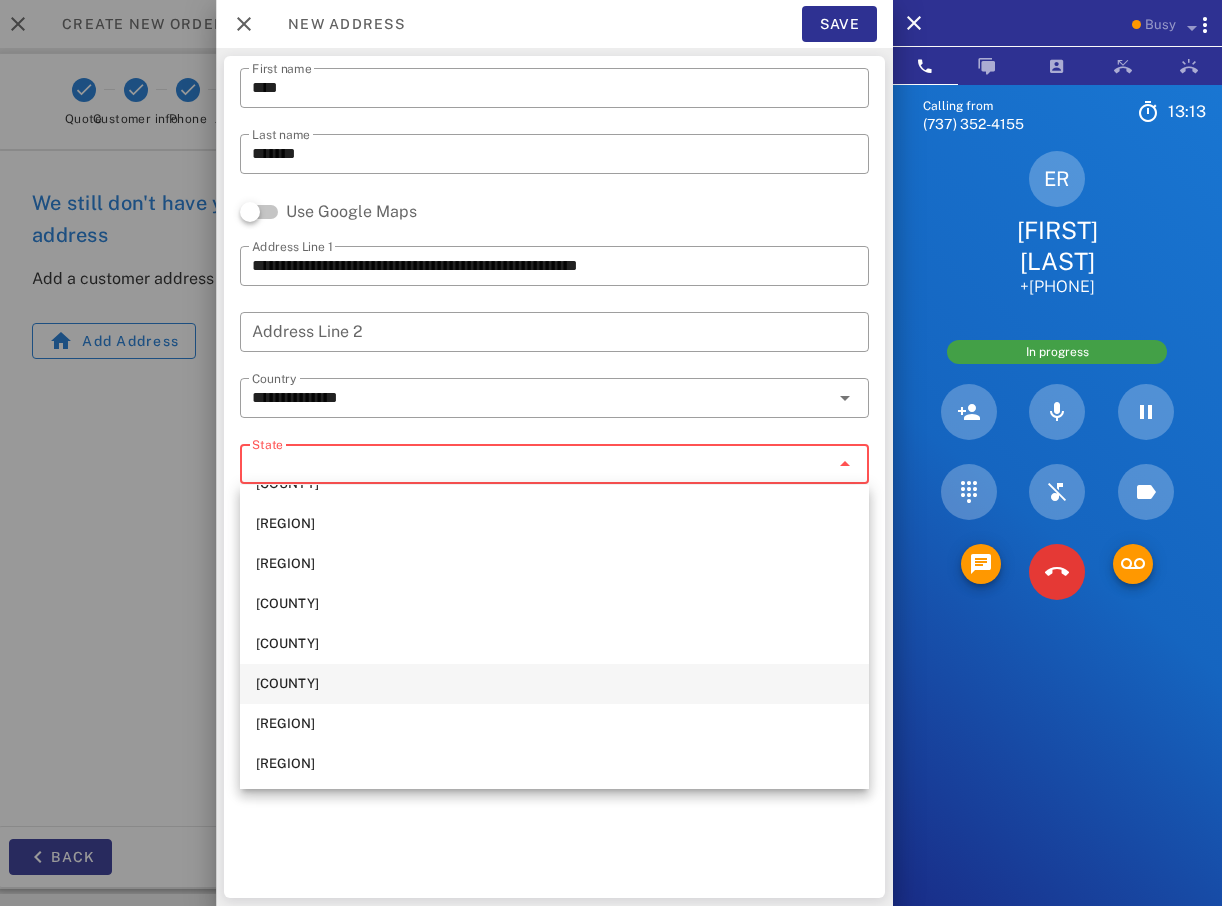 scroll, scrollTop: 4032, scrollLeft: 0, axis: vertical 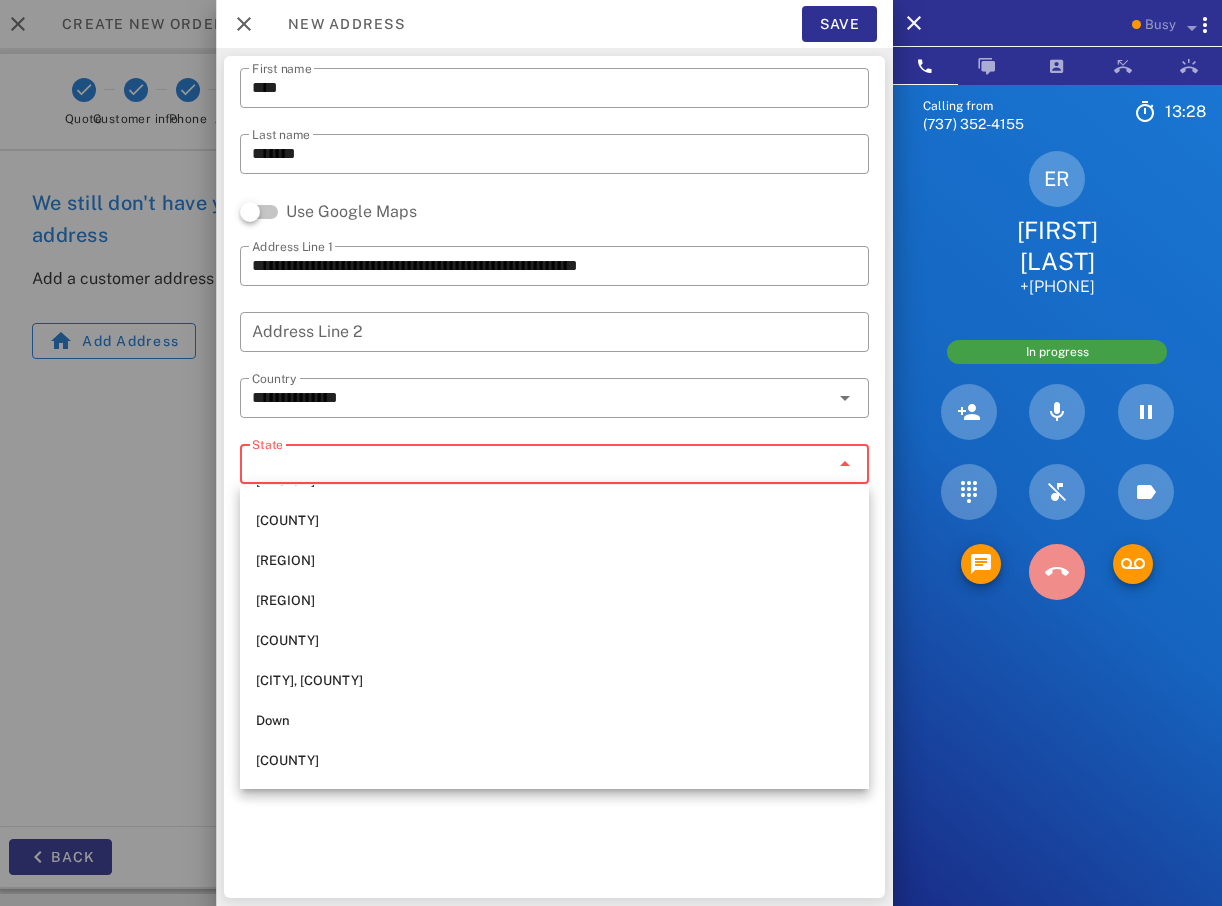 click at bounding box center (1057, 572) 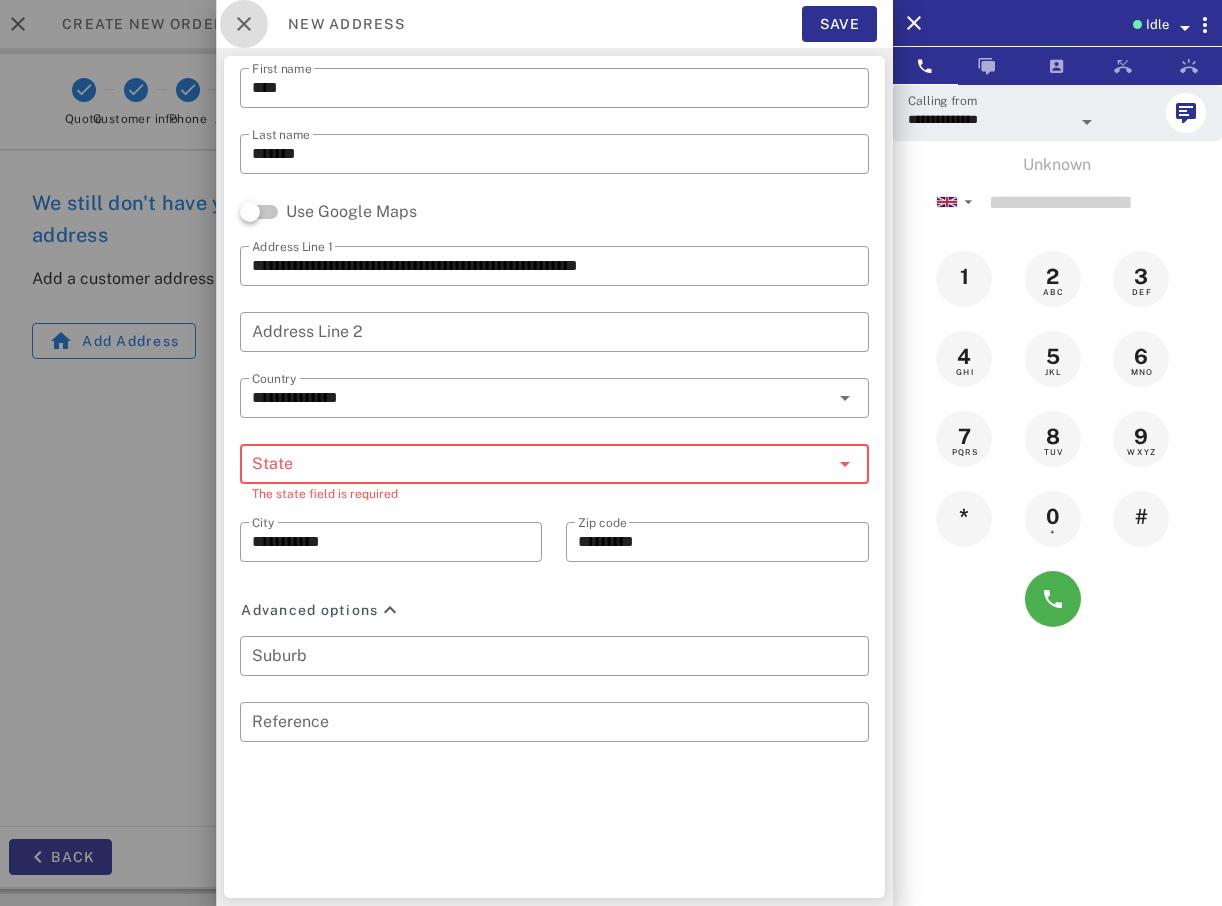 click at bounding box center [244, 24] 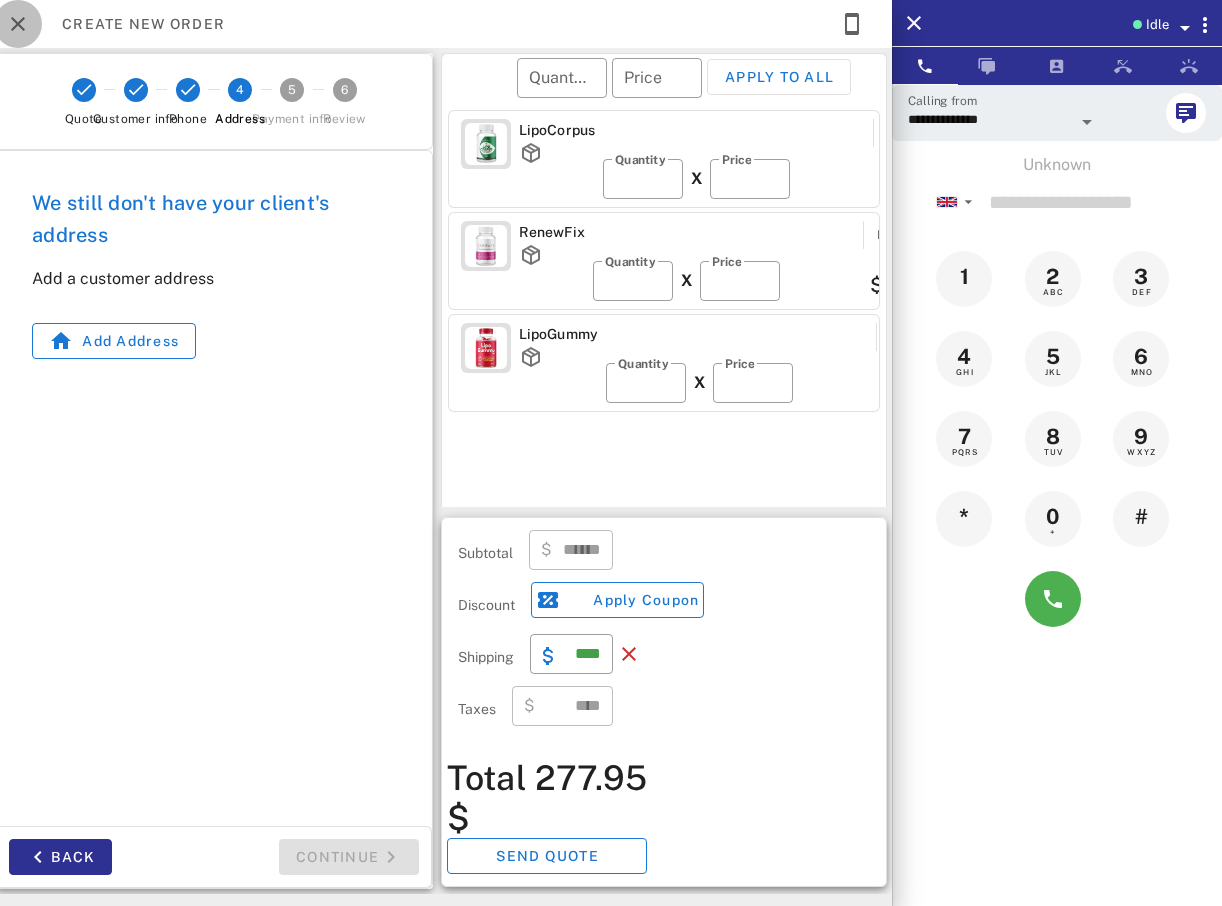 click at bounding box center (18, 24) 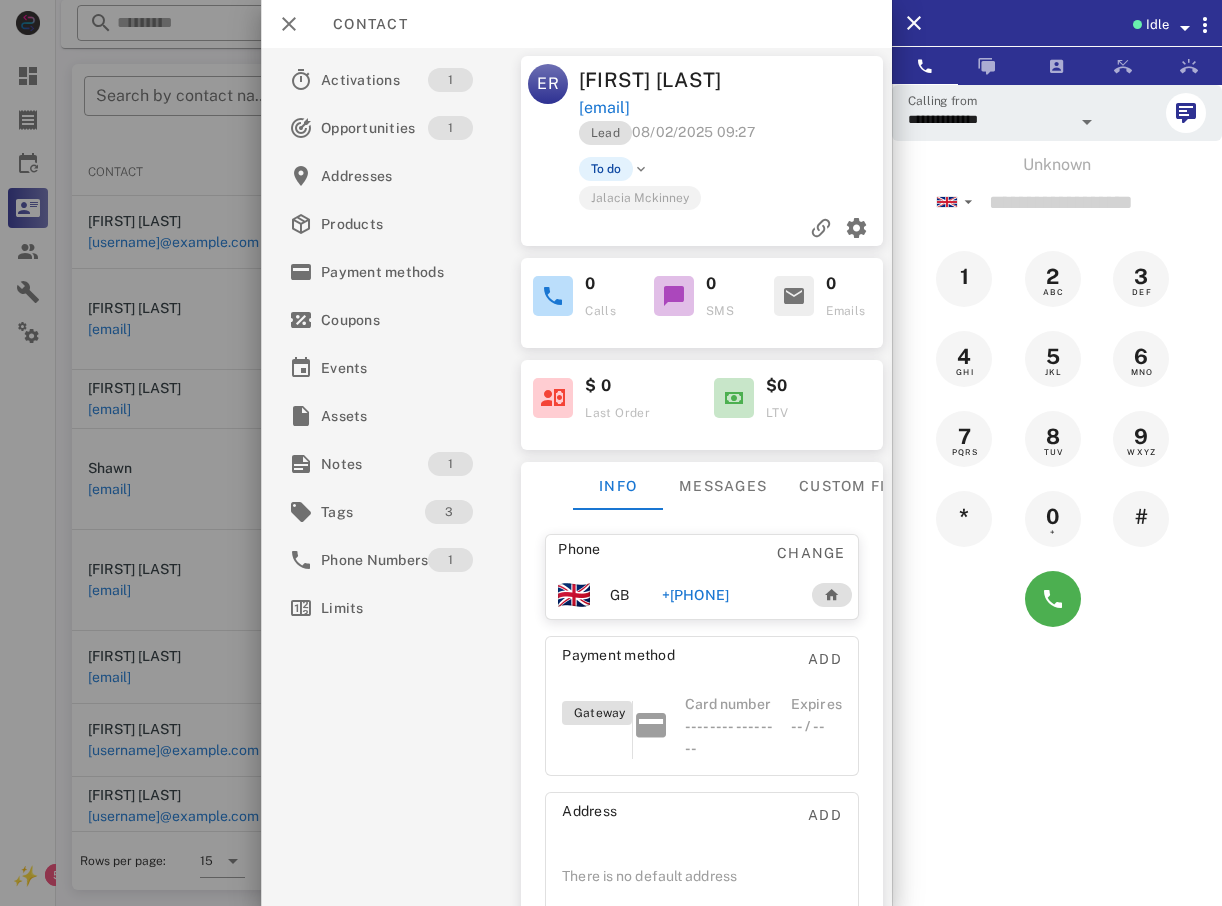 click at bounding box center [611, 453] 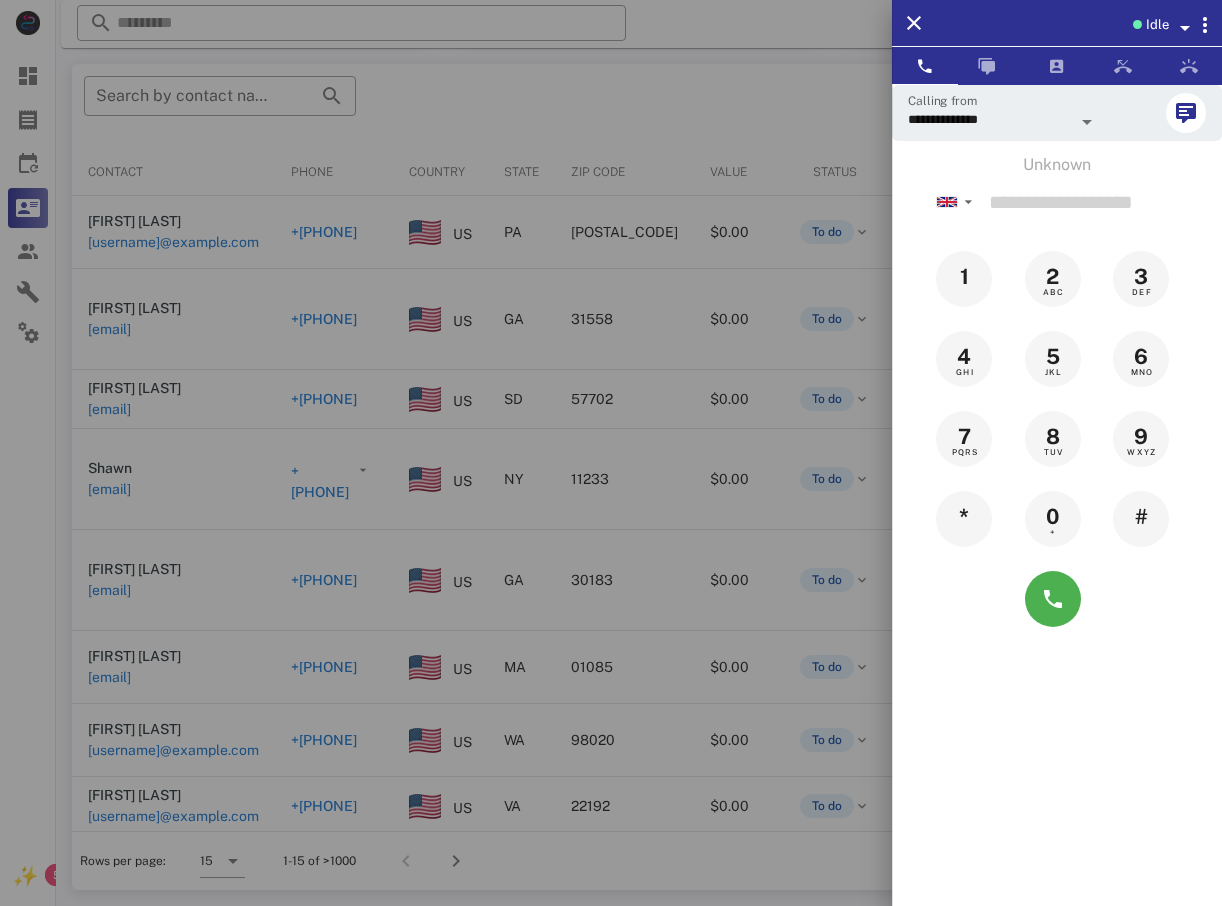 click at bounding box center [611, 453] 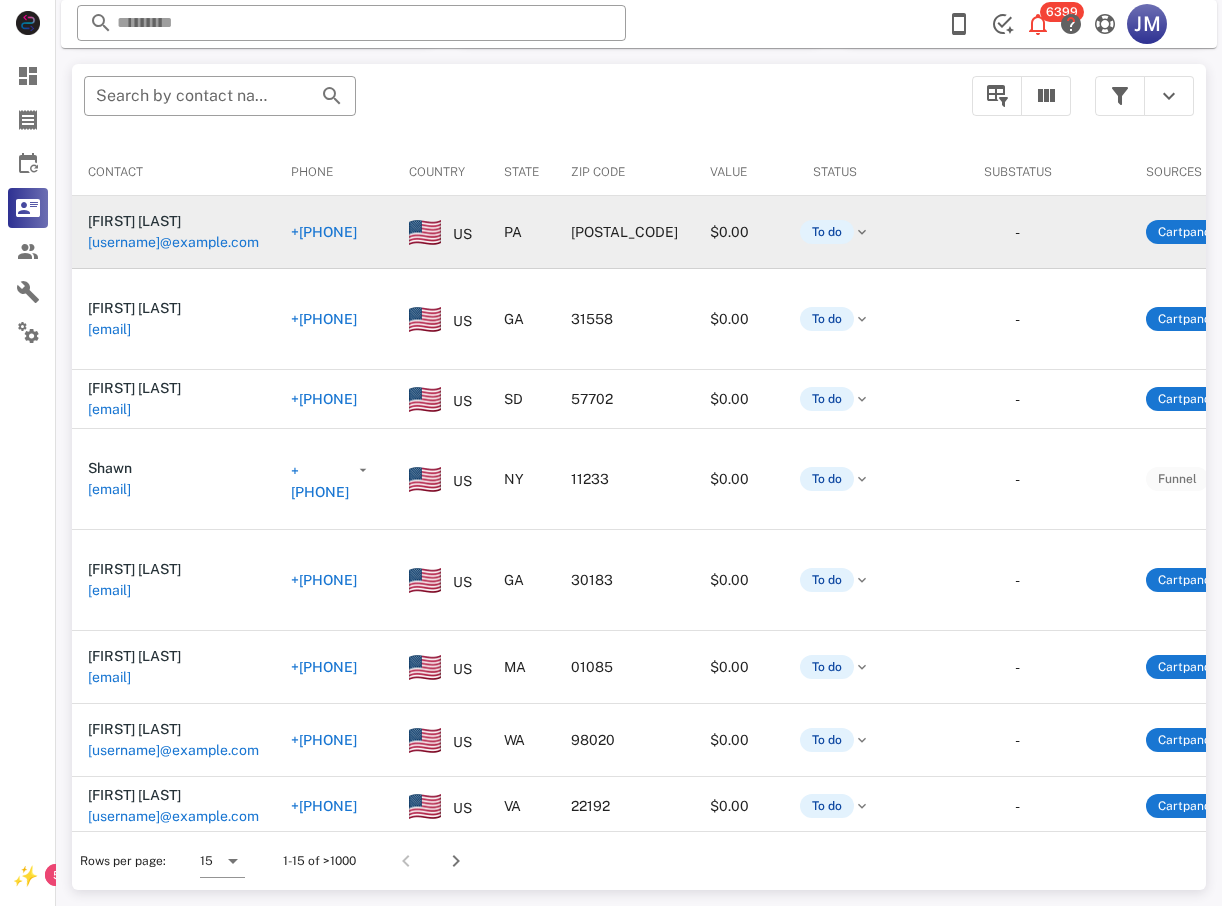 click on "+[PHONE]" at bounding box center [324, 232] 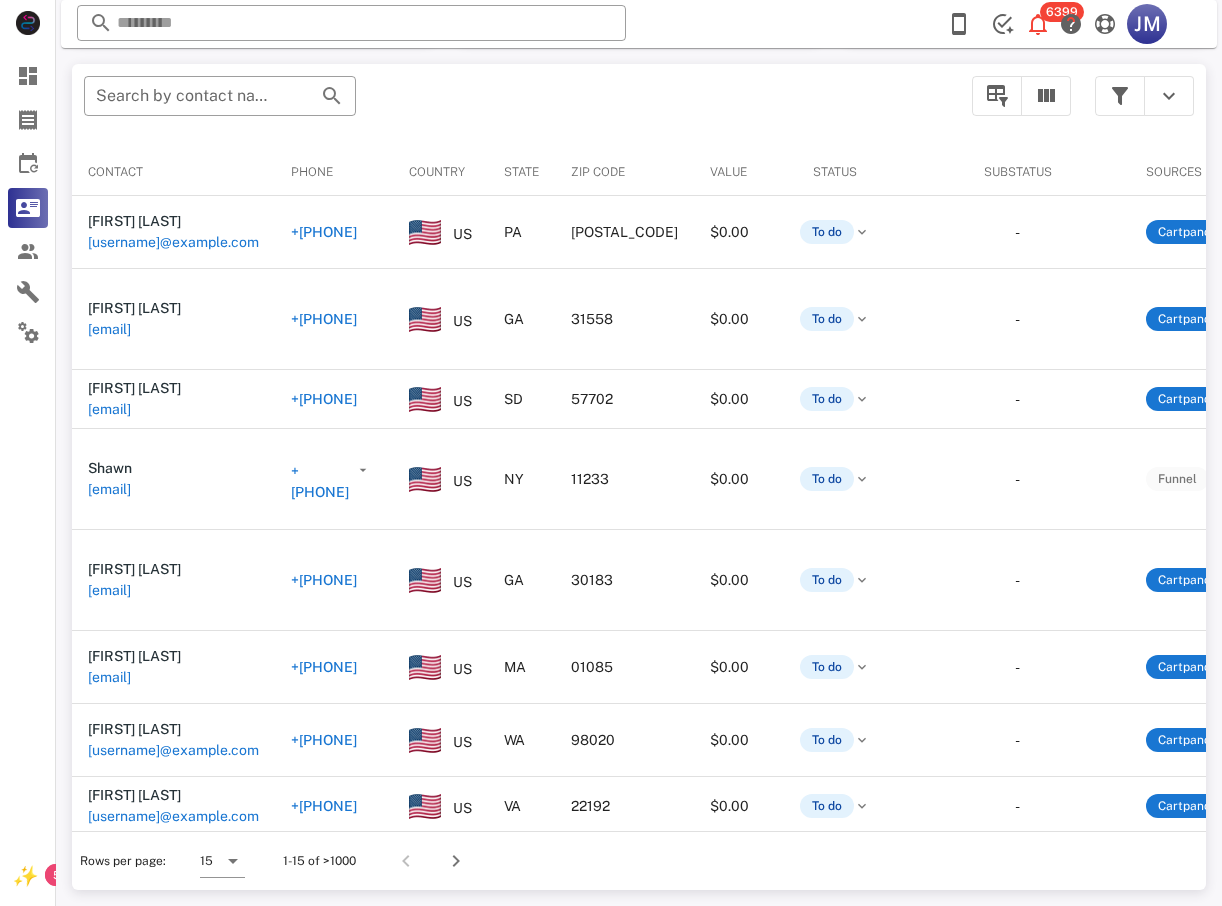 type on "**********" 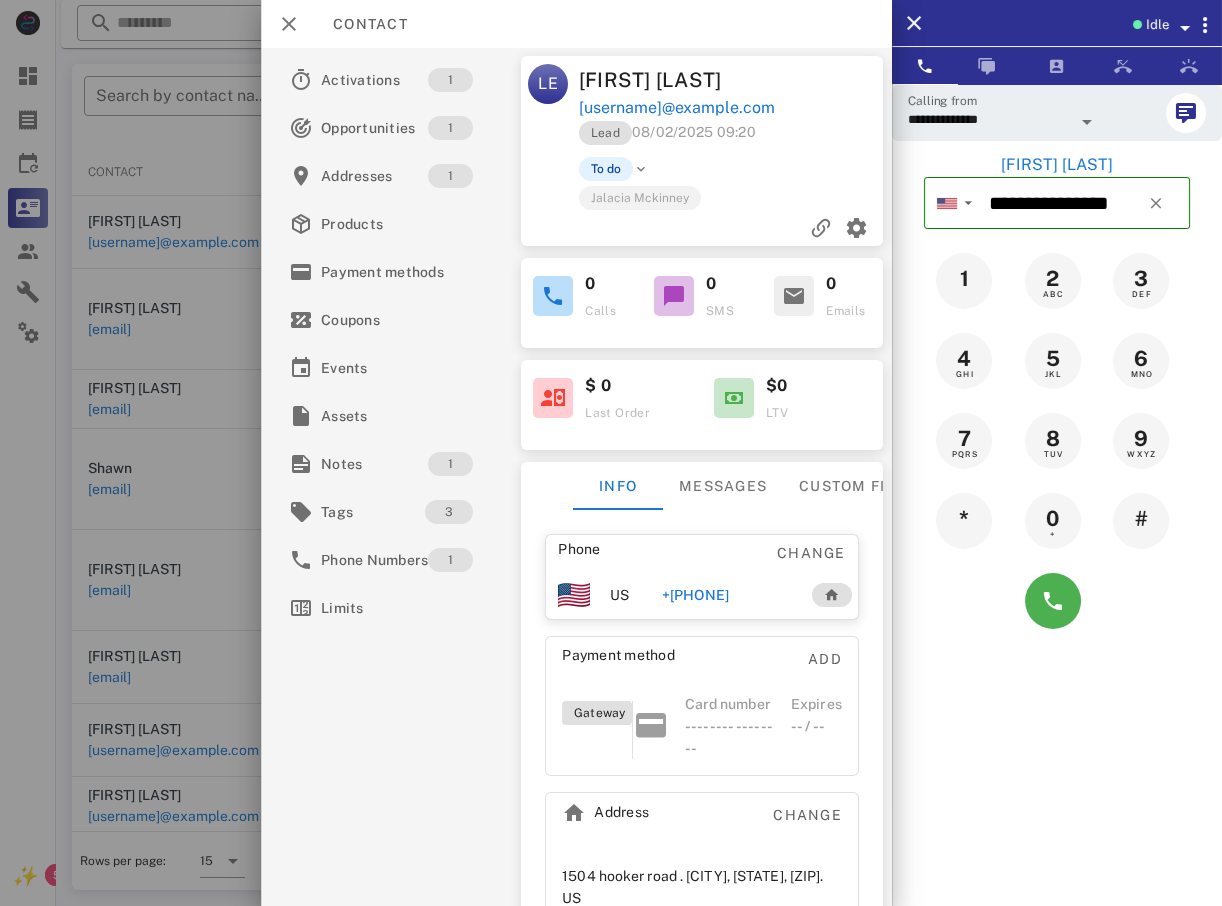 click at bounding box center [611, 453] 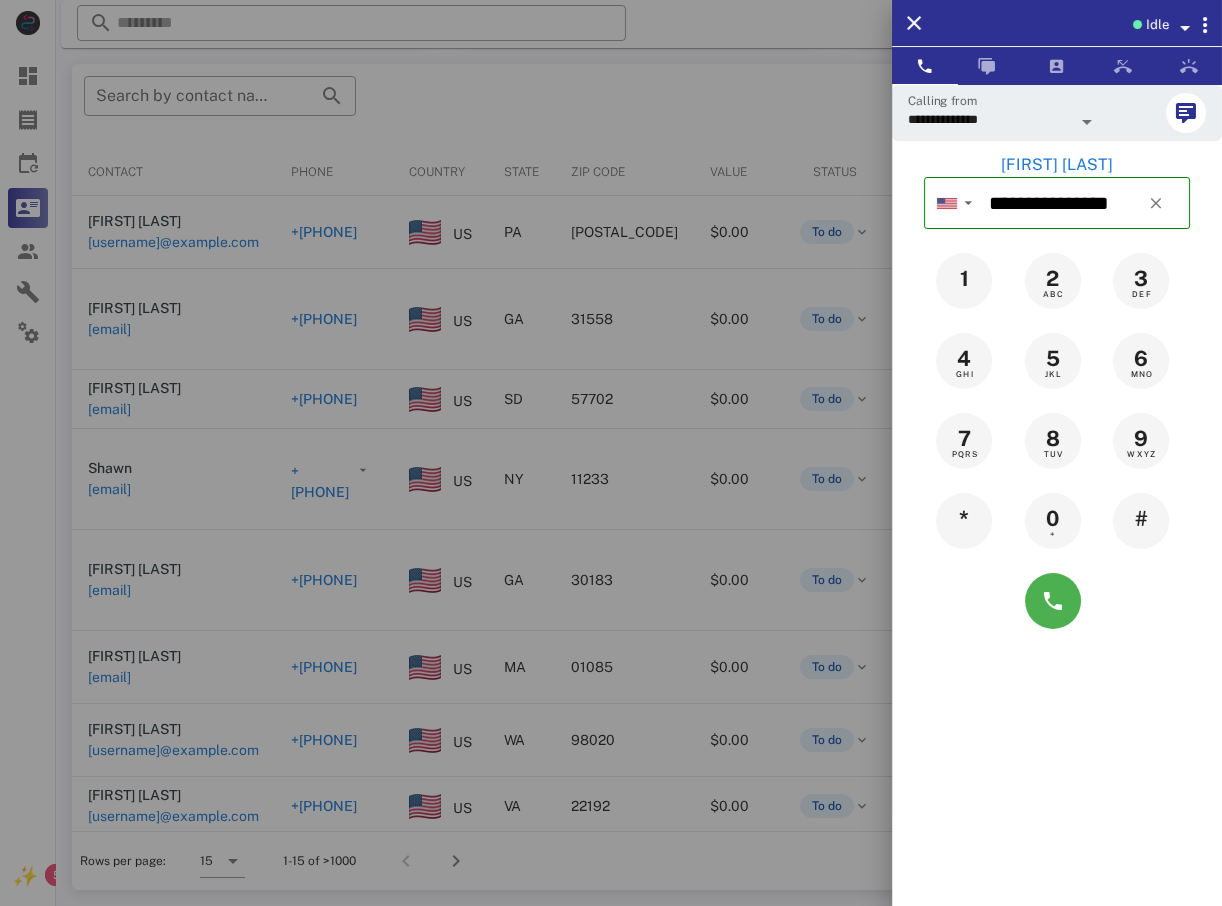 click at bounding box center (611, 453) 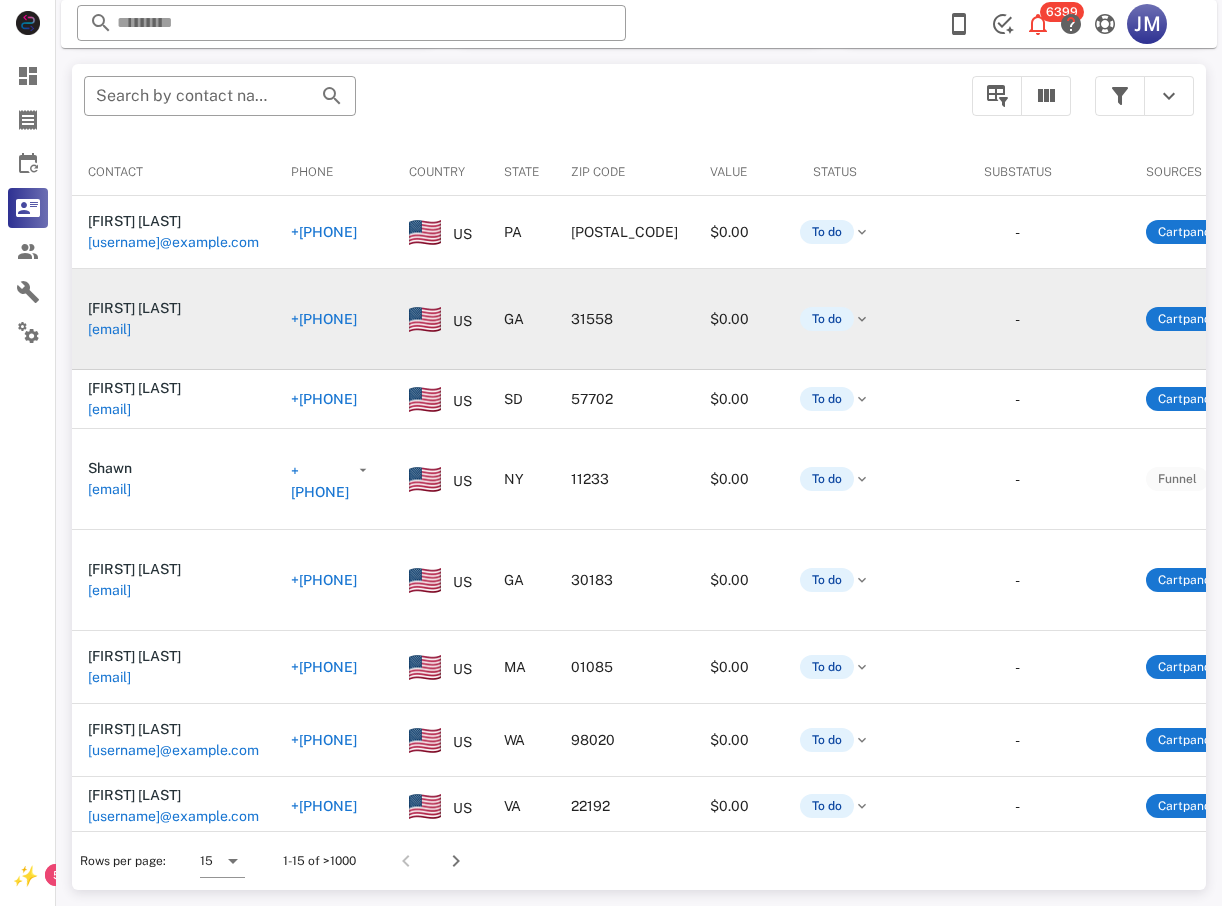 click on "+[PHONE]" at bounding box center (334, 319) 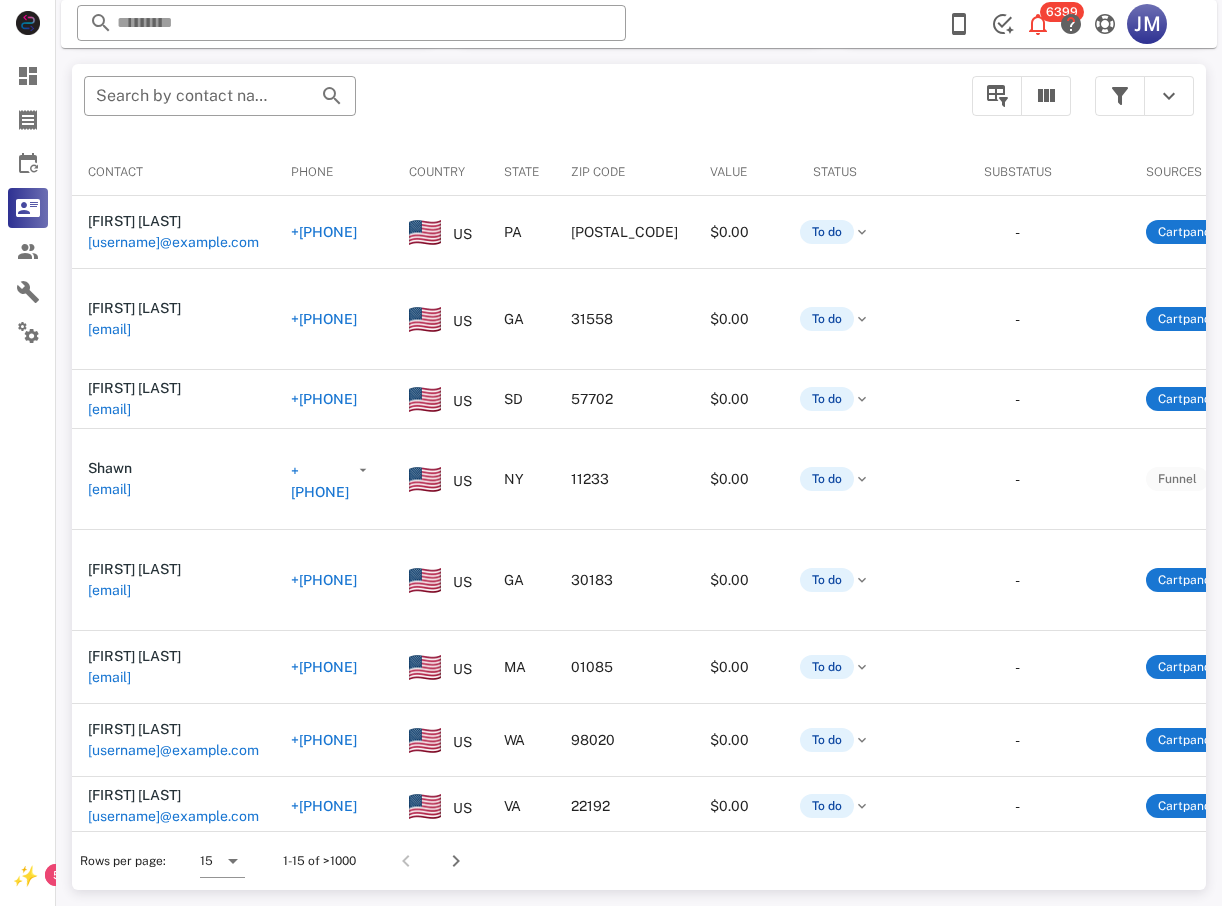 click on "+[PHONE]" at bounding box center [324, 319] 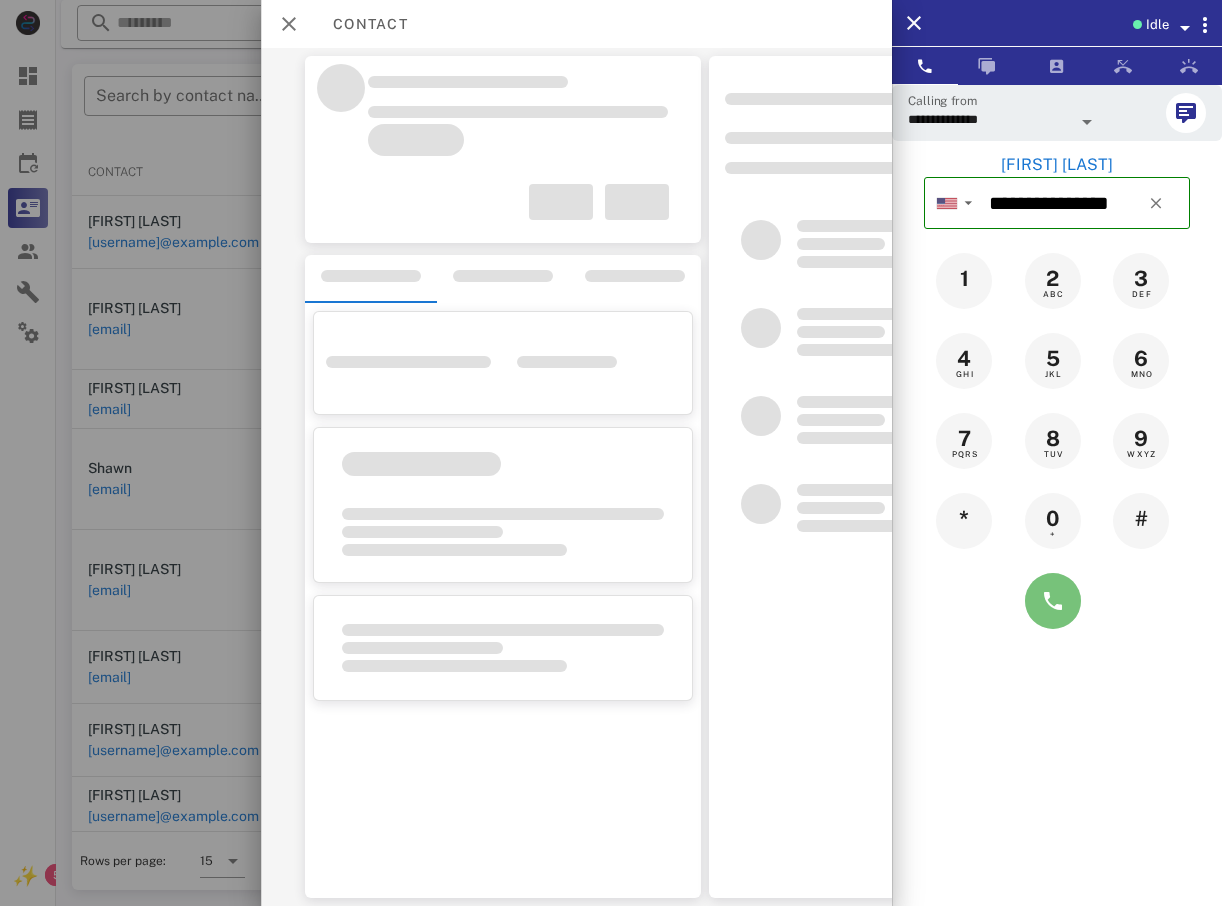 click at bounding box center [1053, 601] 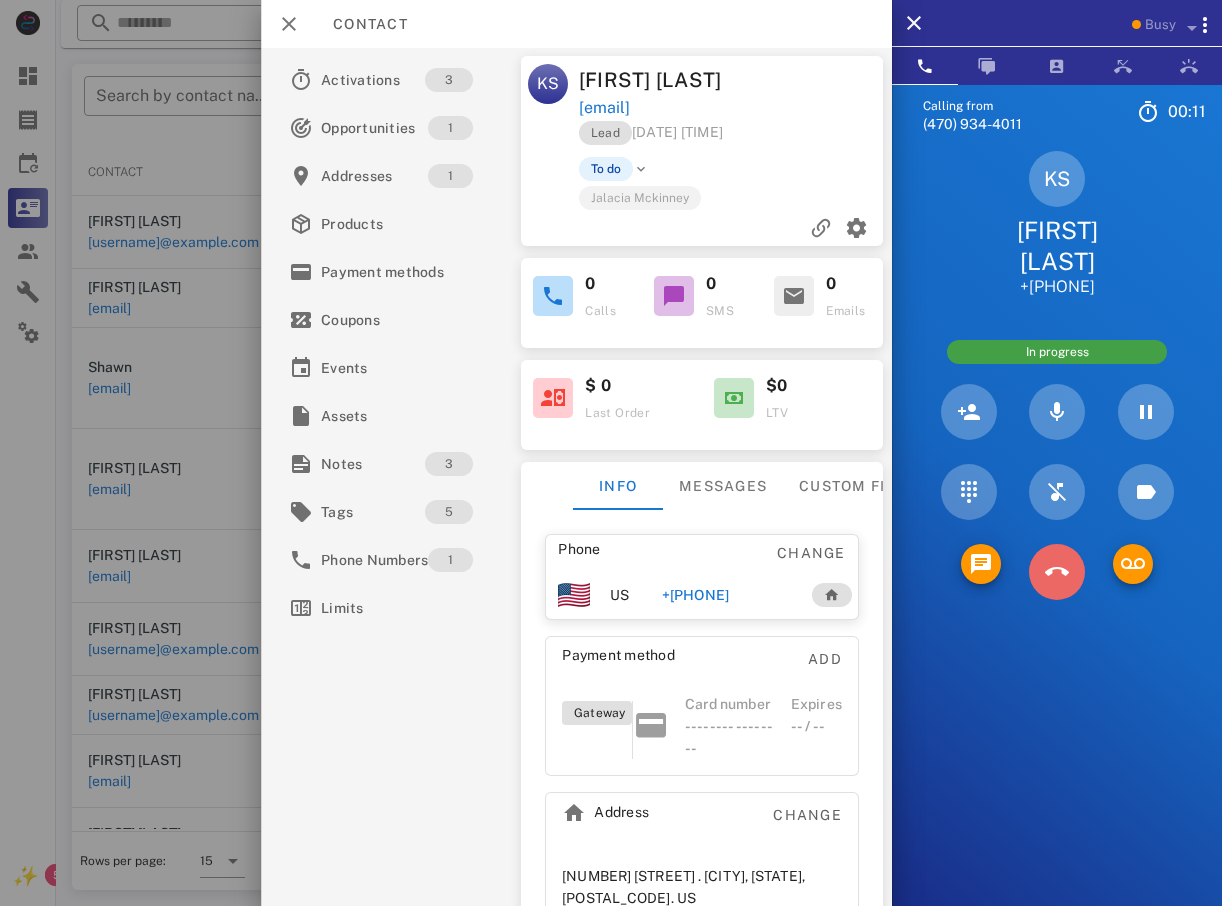 click at bounding box center (1057, 572) 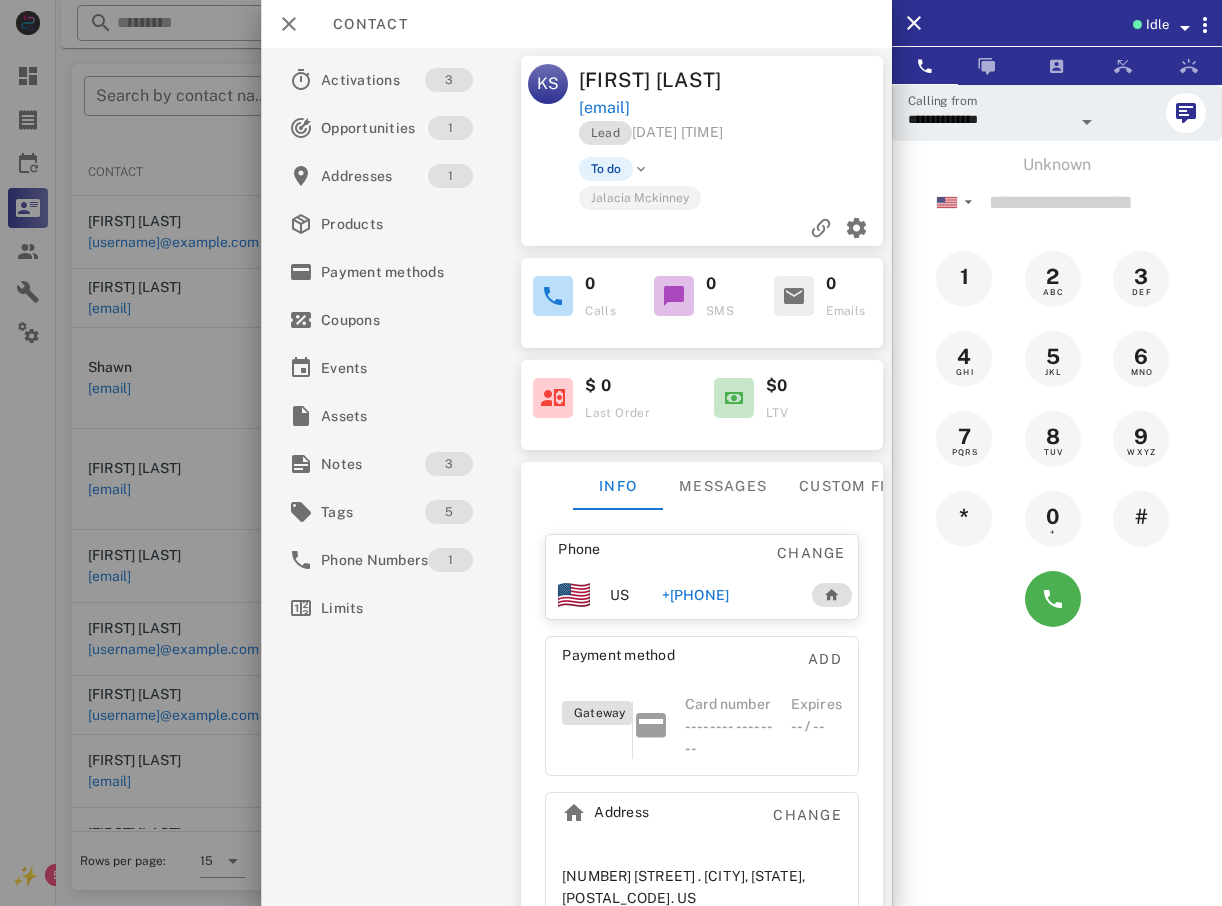 click at bounding box center (611, 453) 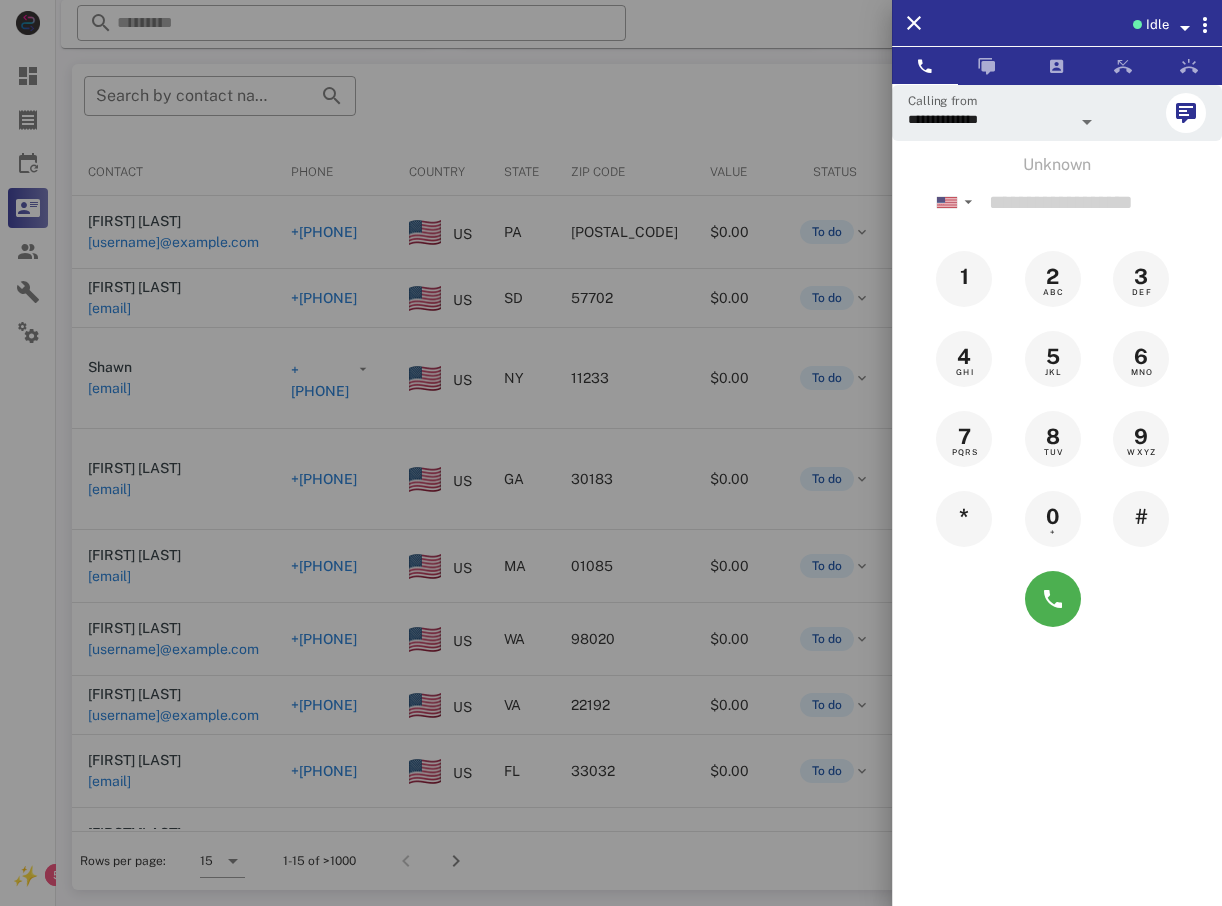 click at bounding box center (611, 453) 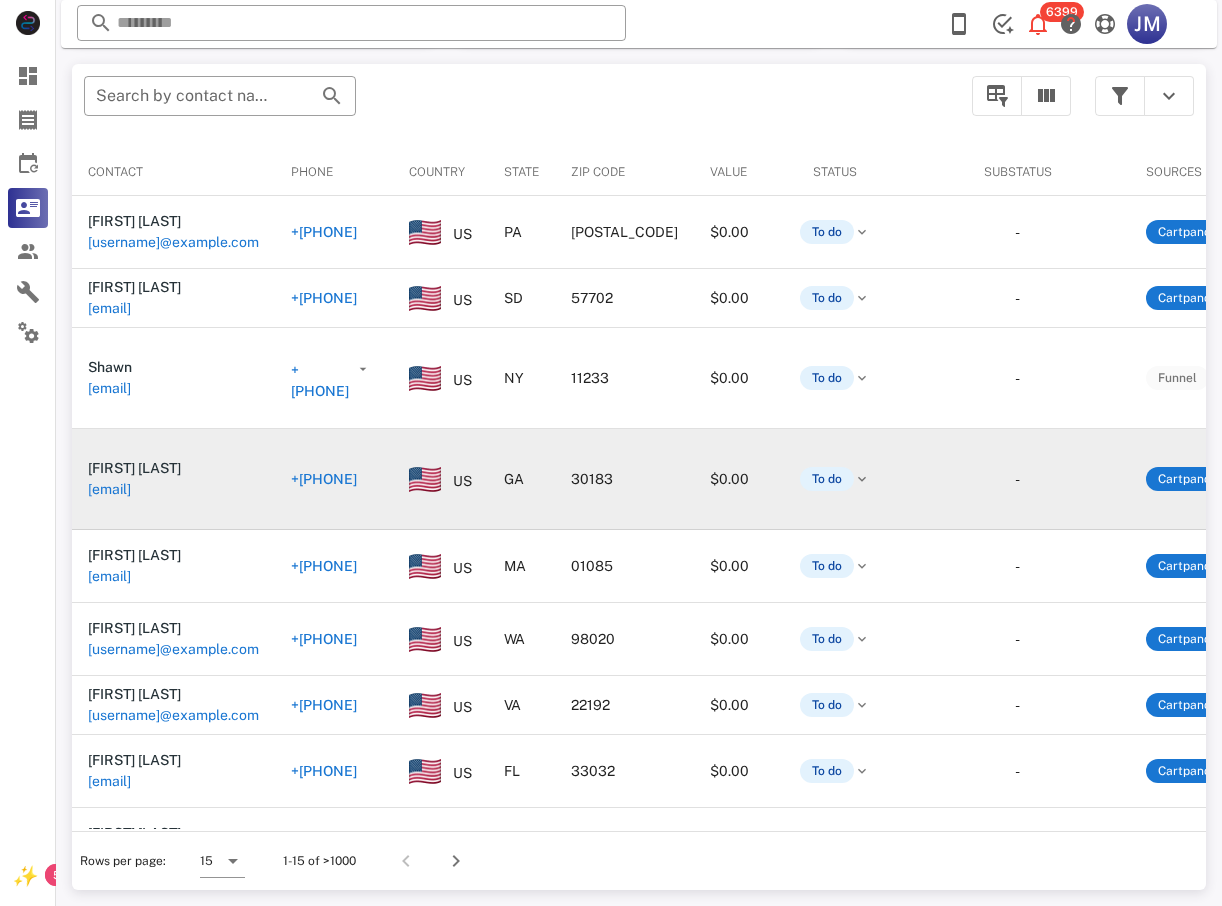 click on "+[PHONE]" at bounding box center (324, 479) 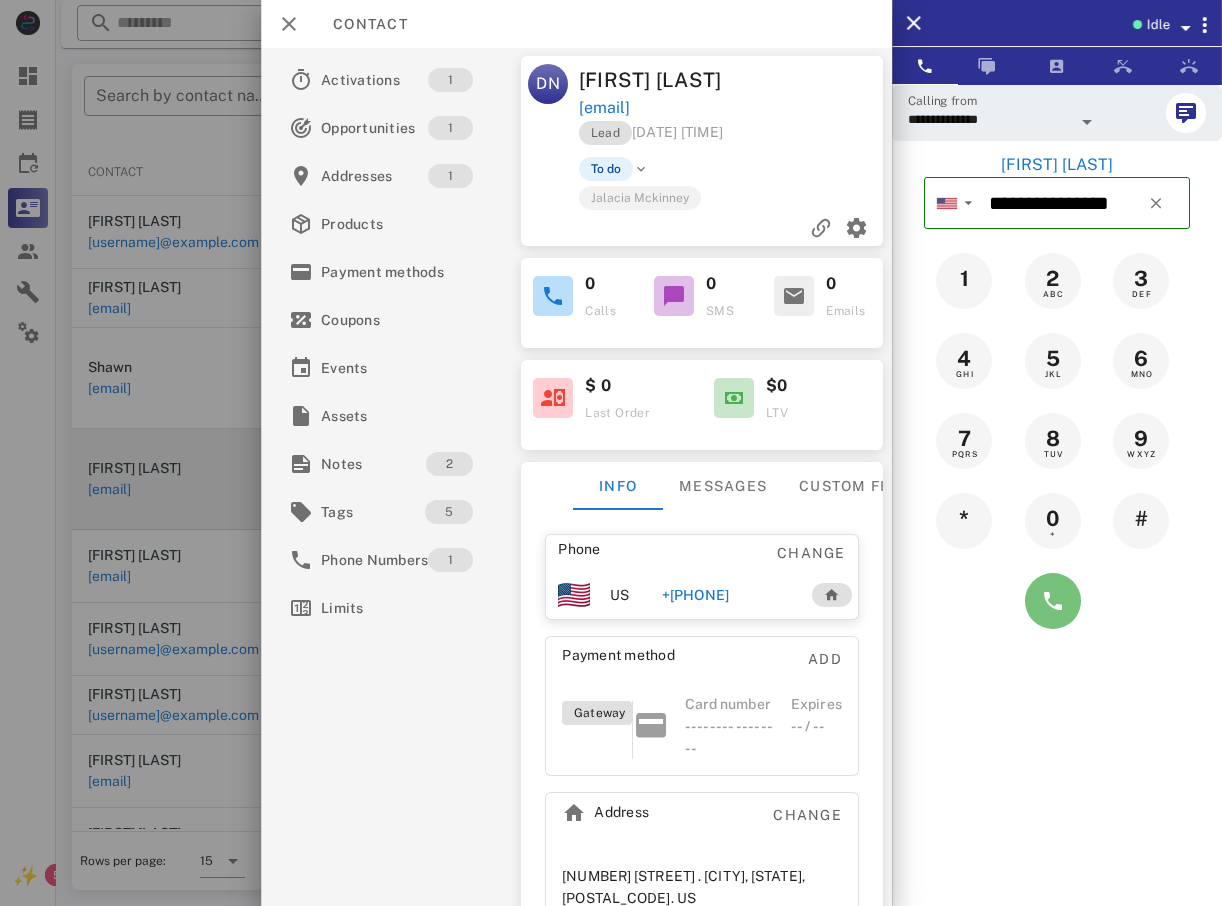 click at bounding box center (1053, 601) 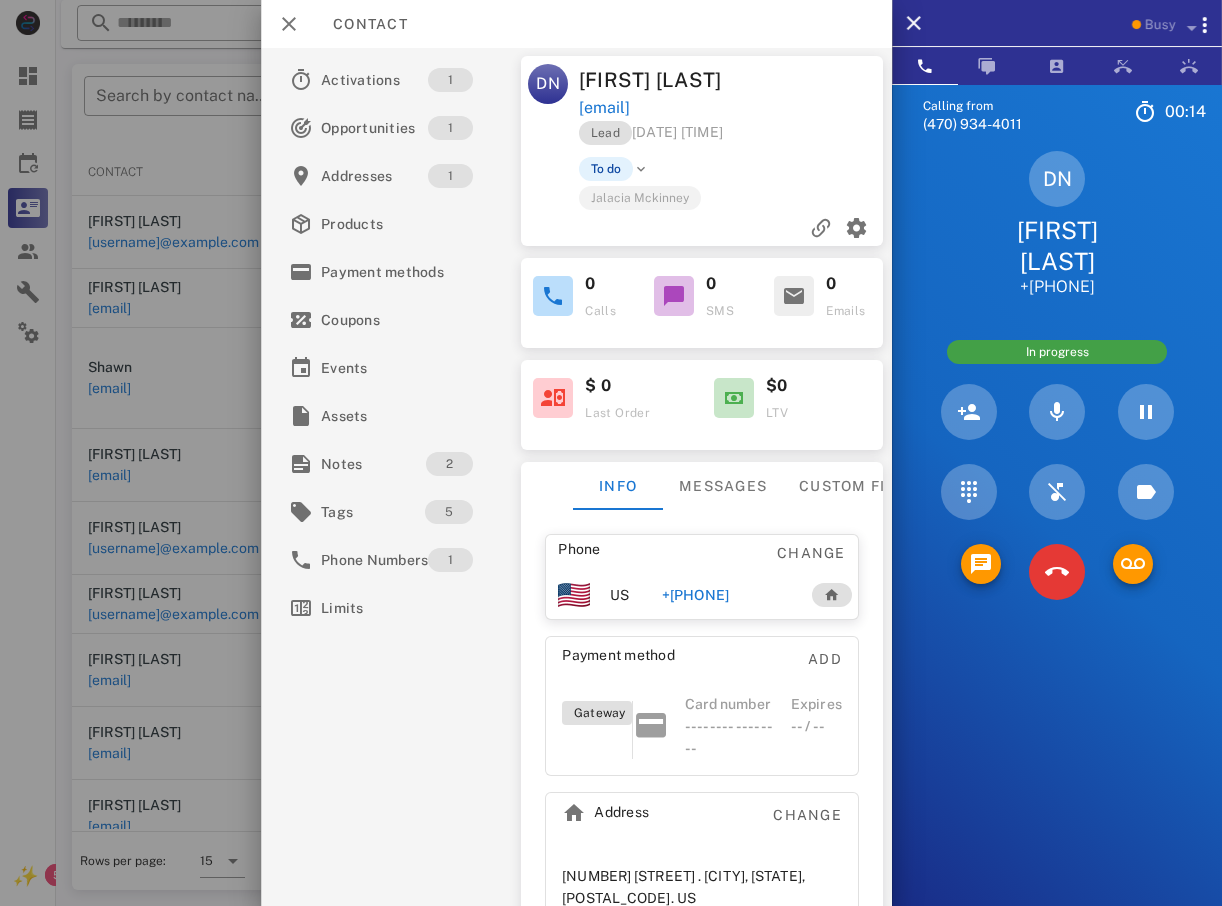 click at bounding box center (1057, 572) 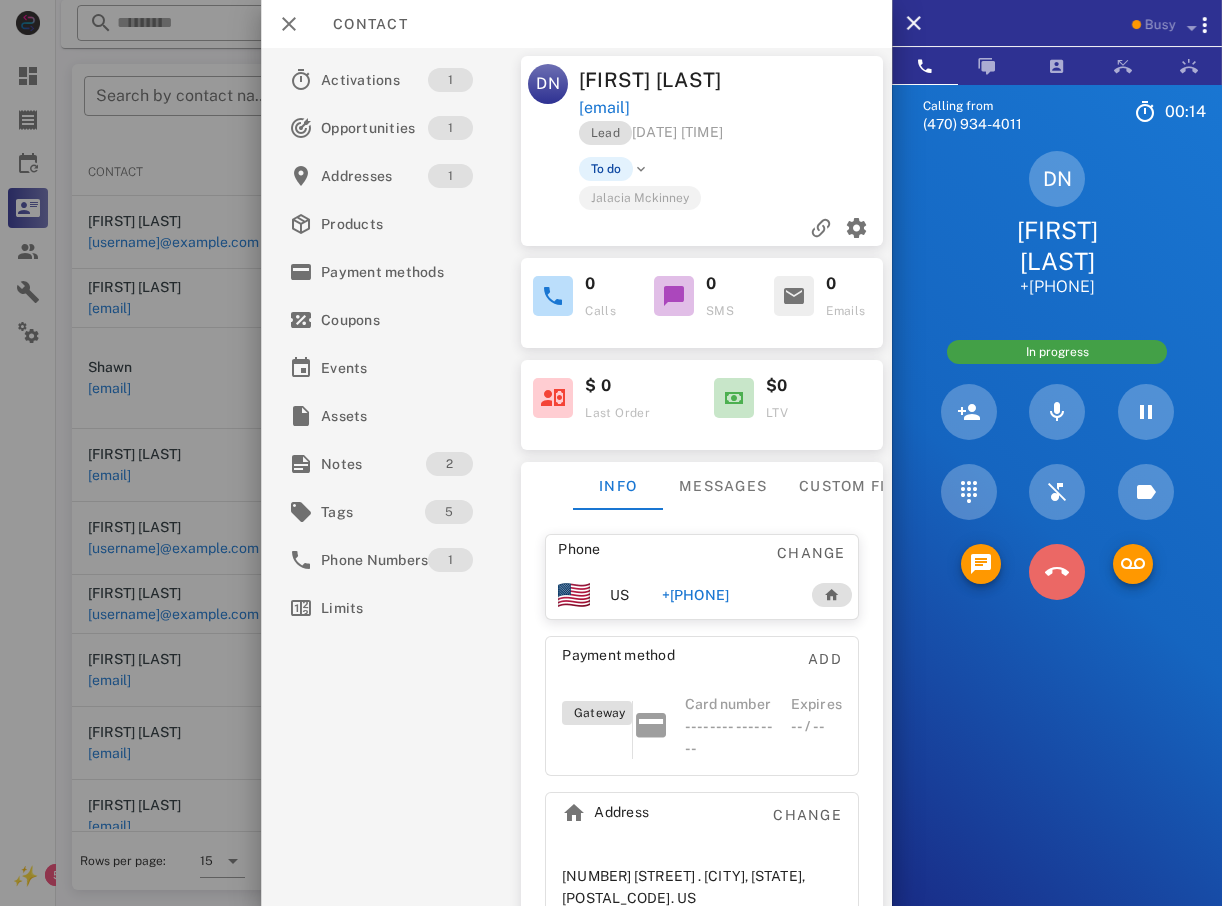 drag, startPoint x: 1076, startPoint y: 580, endPoint x: 1053, endPoint y: 587, distance: 24.04163 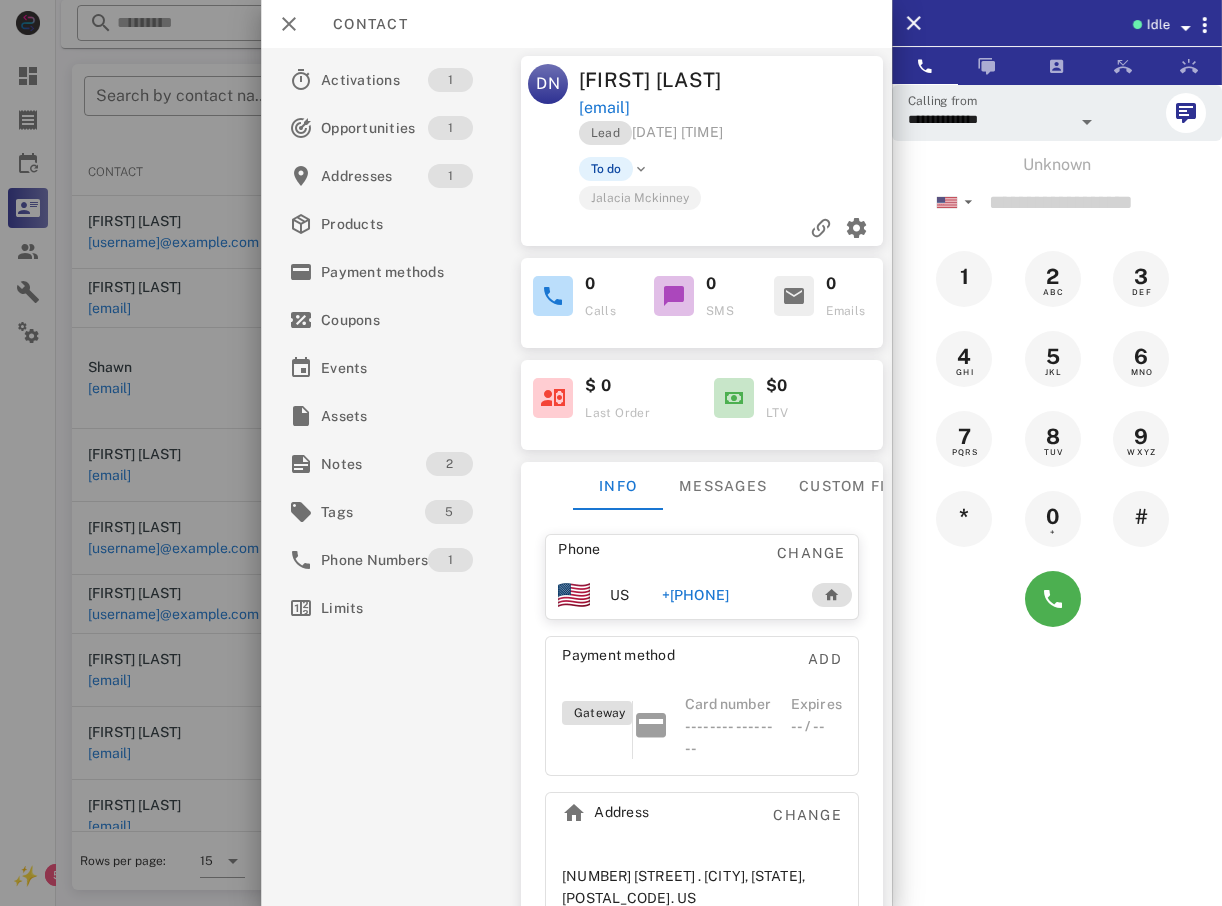 drag, startPoint x: 34, startPoint y: 525, endPoint x: 30, endPoint y: 542, distance: 17.464249 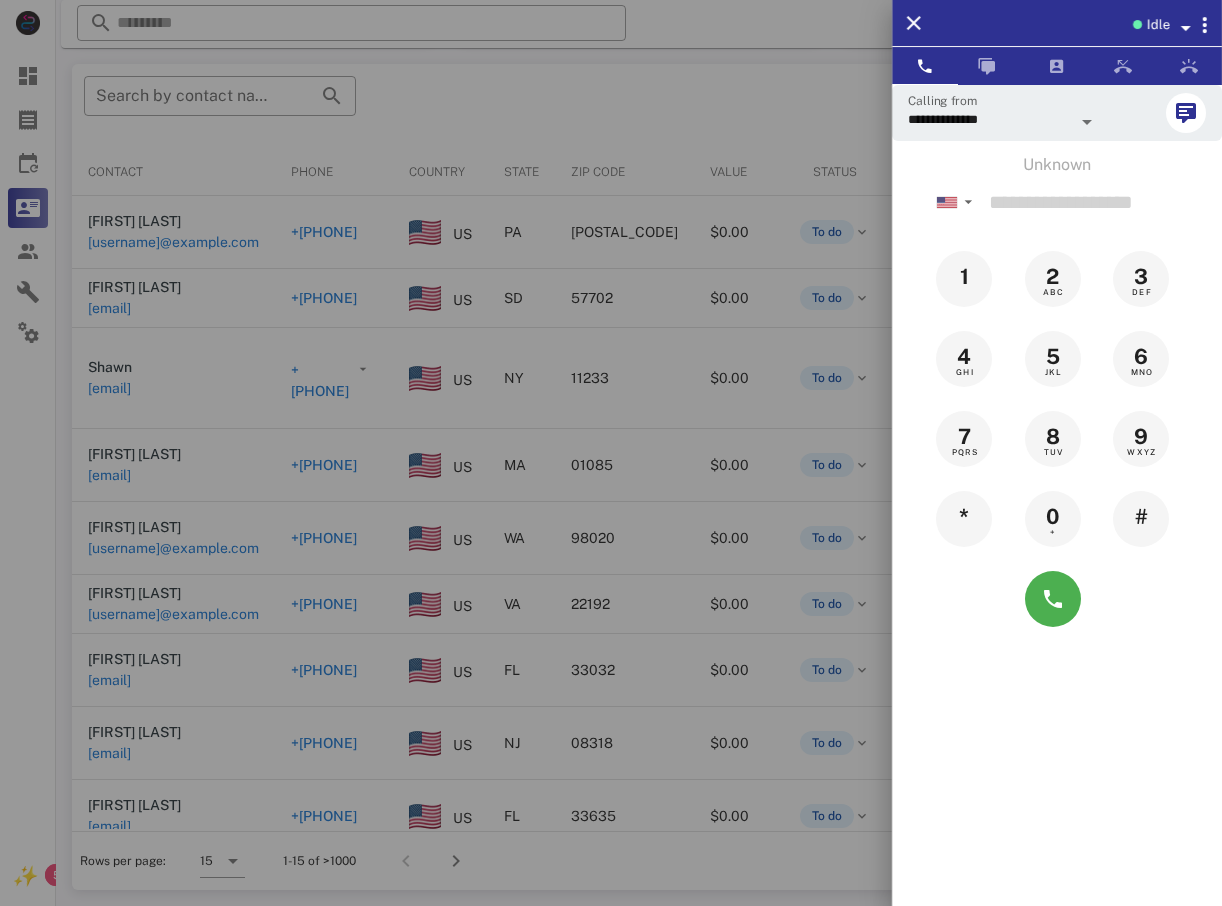click at bounding box center (611, 453) 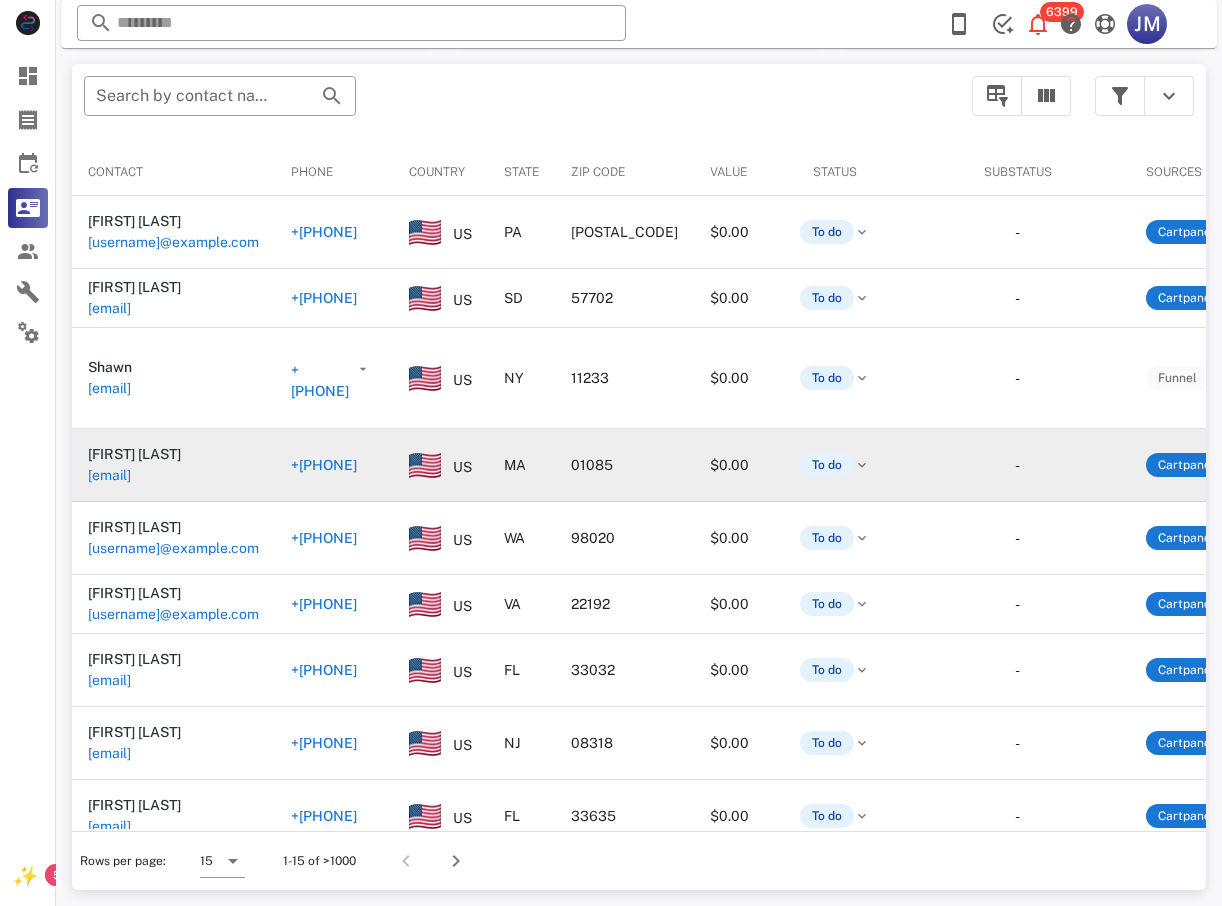 click on "+[PHONE]" at bounding box center (324, 465) 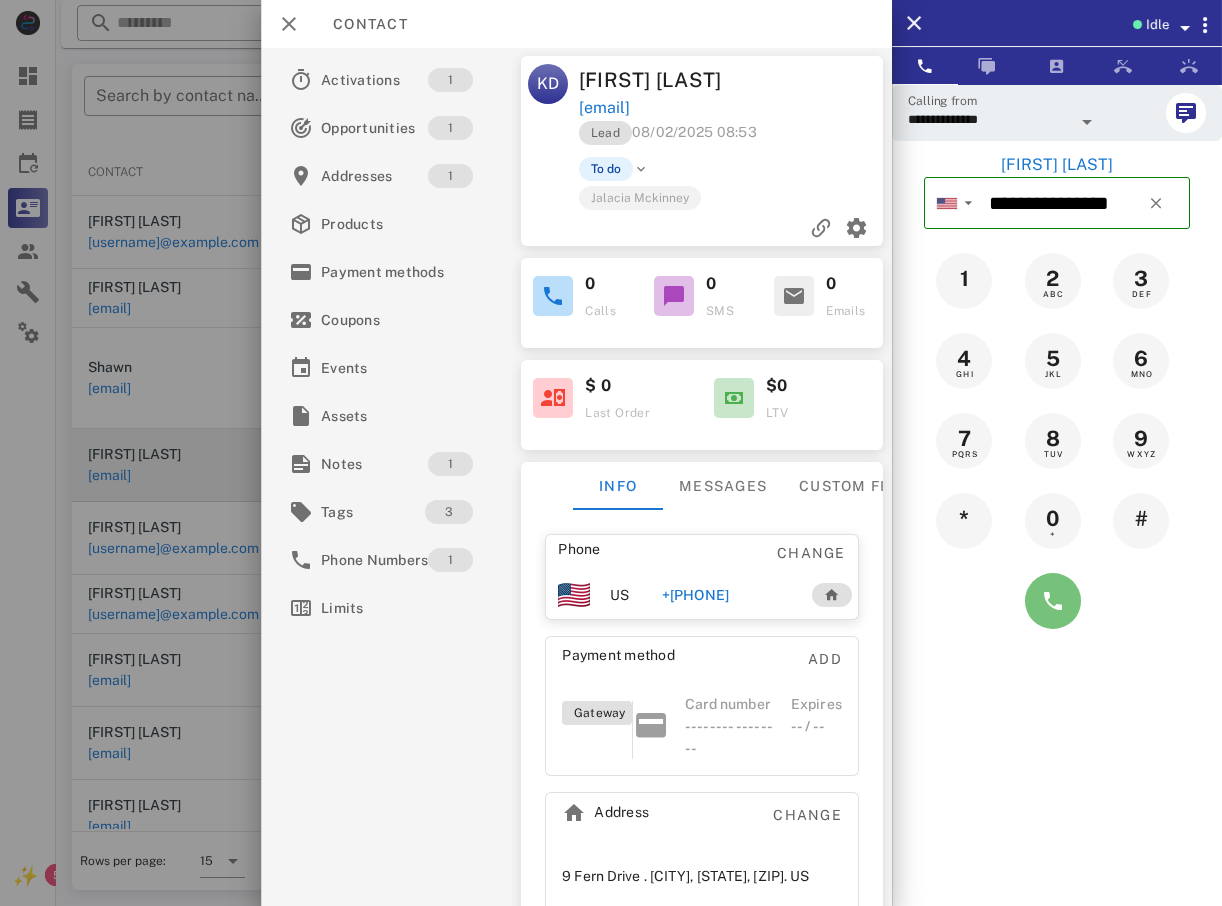 click at bounding box center (1053, 601) 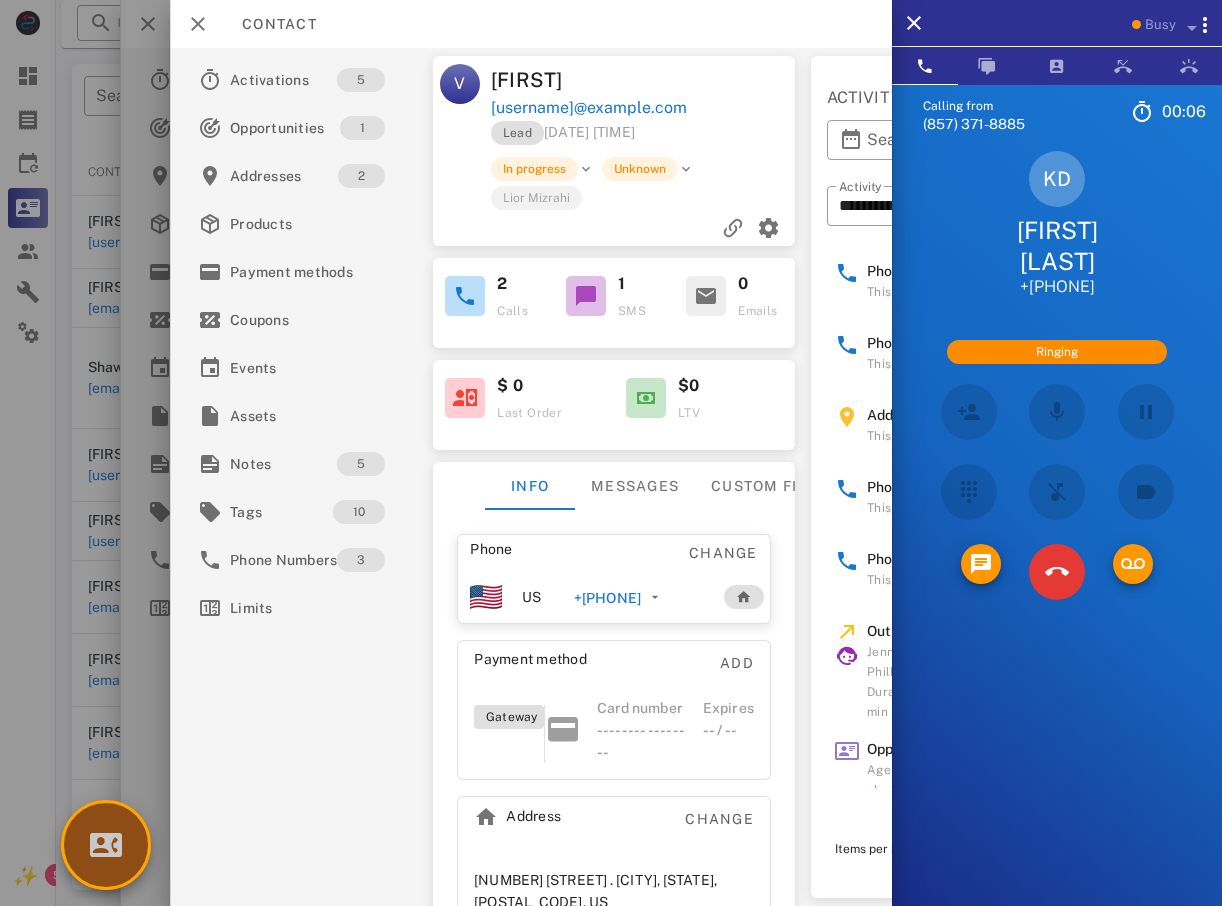 click at bounding box center (106, 845) 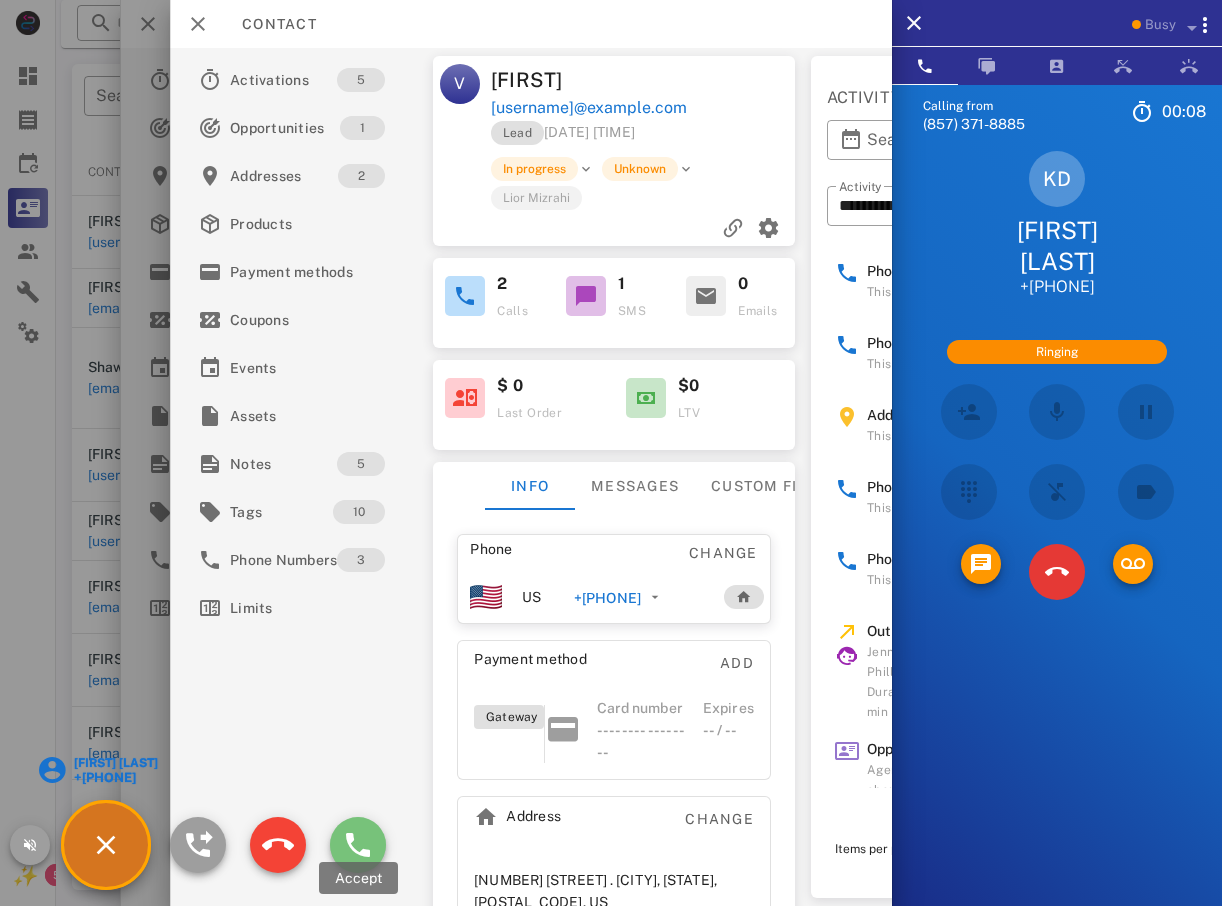click at bounding box center [358, 845] 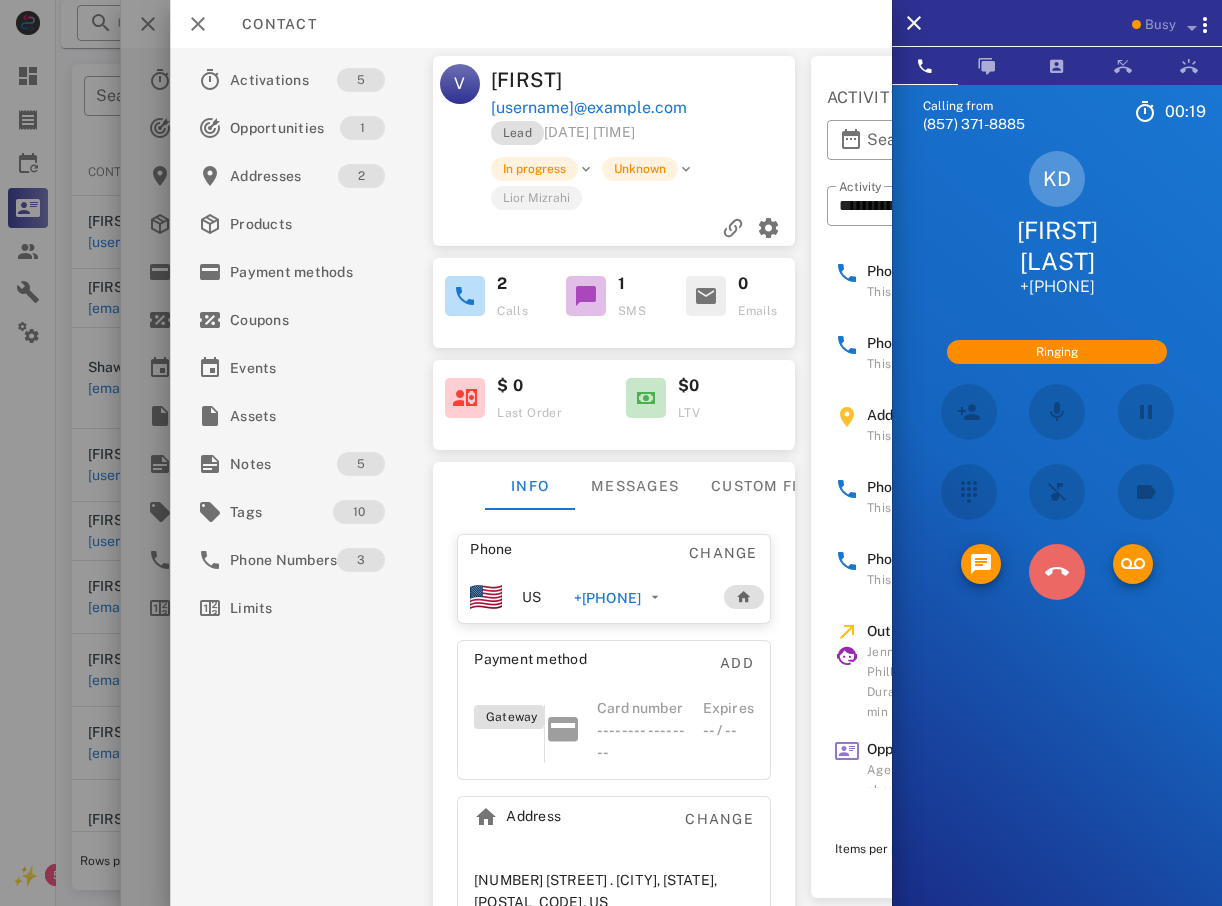 click at bounding box center (1057, 572) 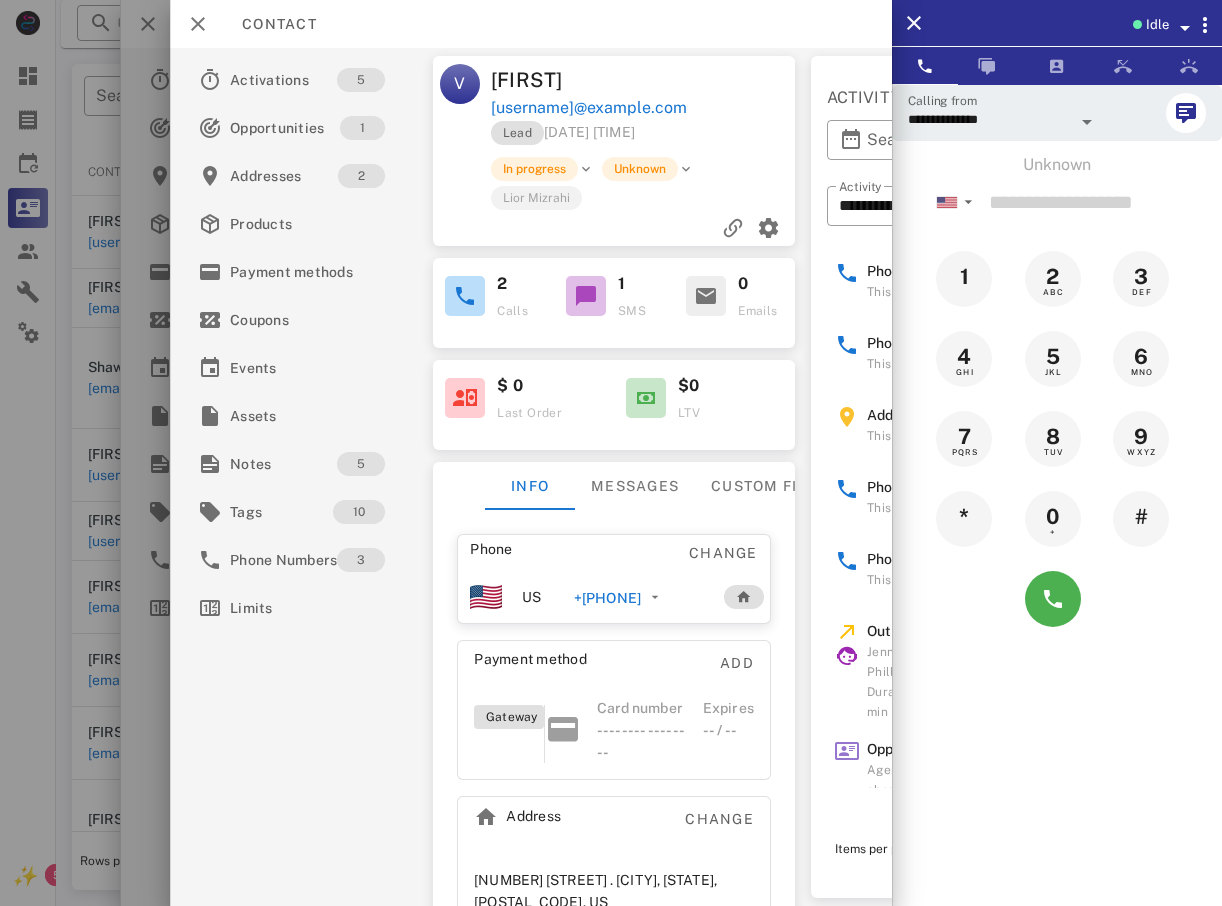click on "**********" at bounding box center (611, 263) 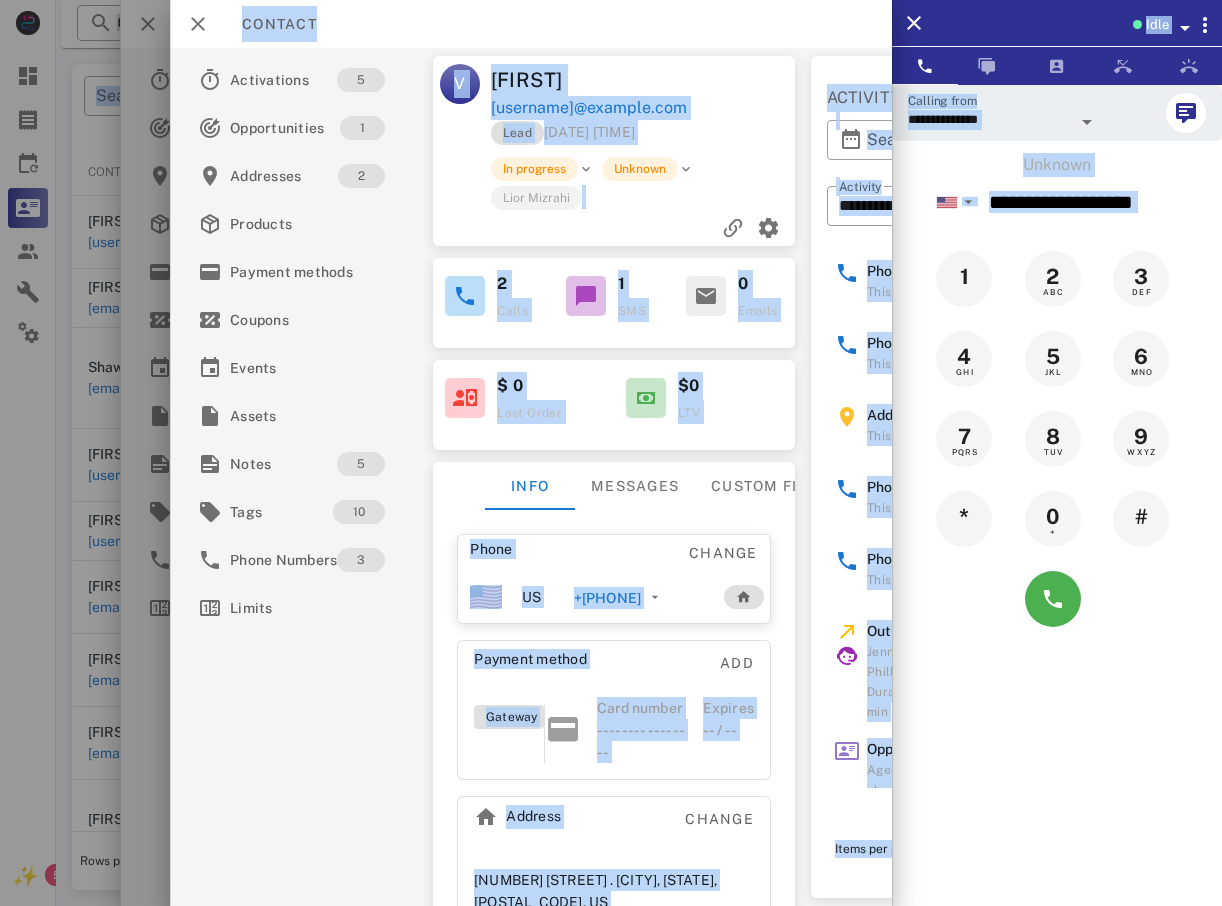 click on "**********" at bounding box center [611, 263] 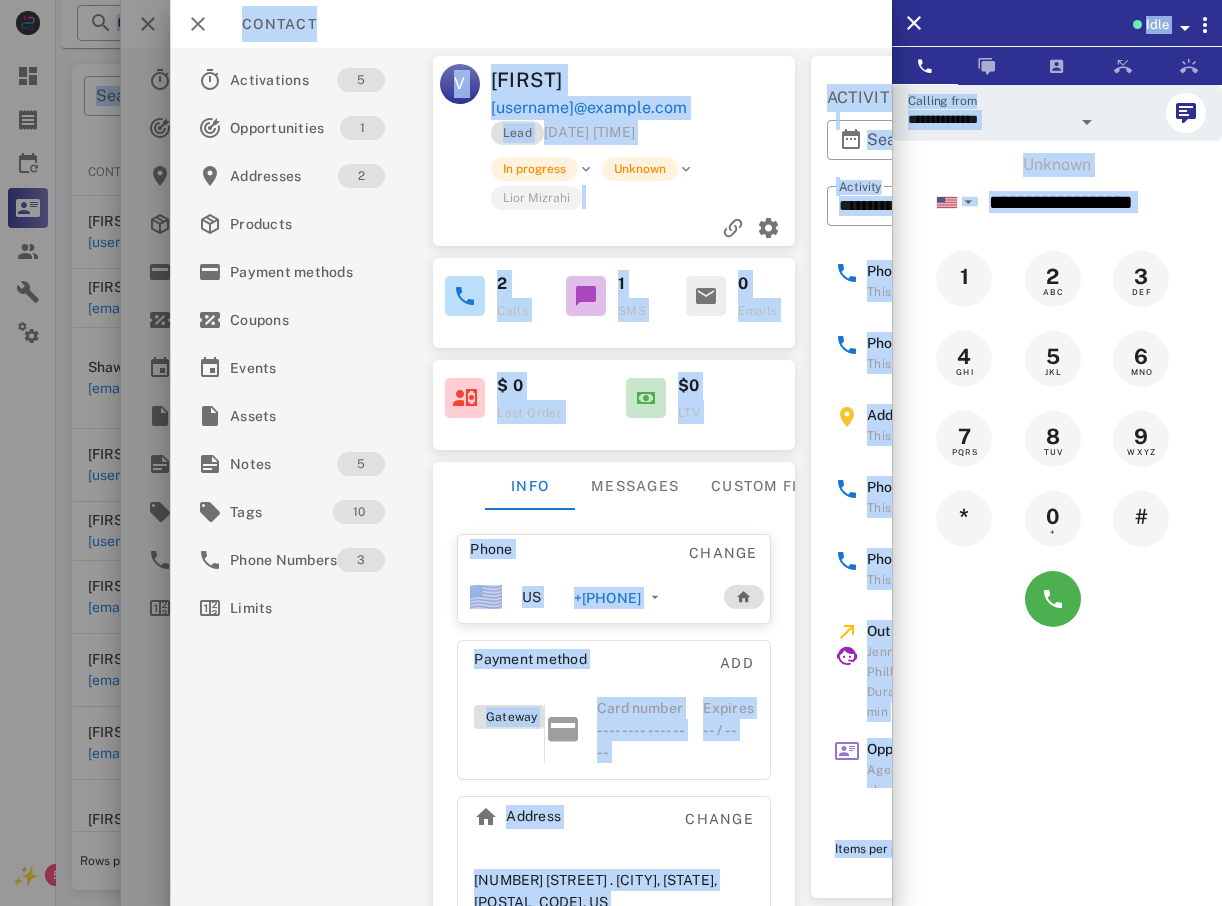 drag, startPoint x: -4, startPoint y: 544, endPoint x: 50, endPoint y: 552, distance: 54.589375 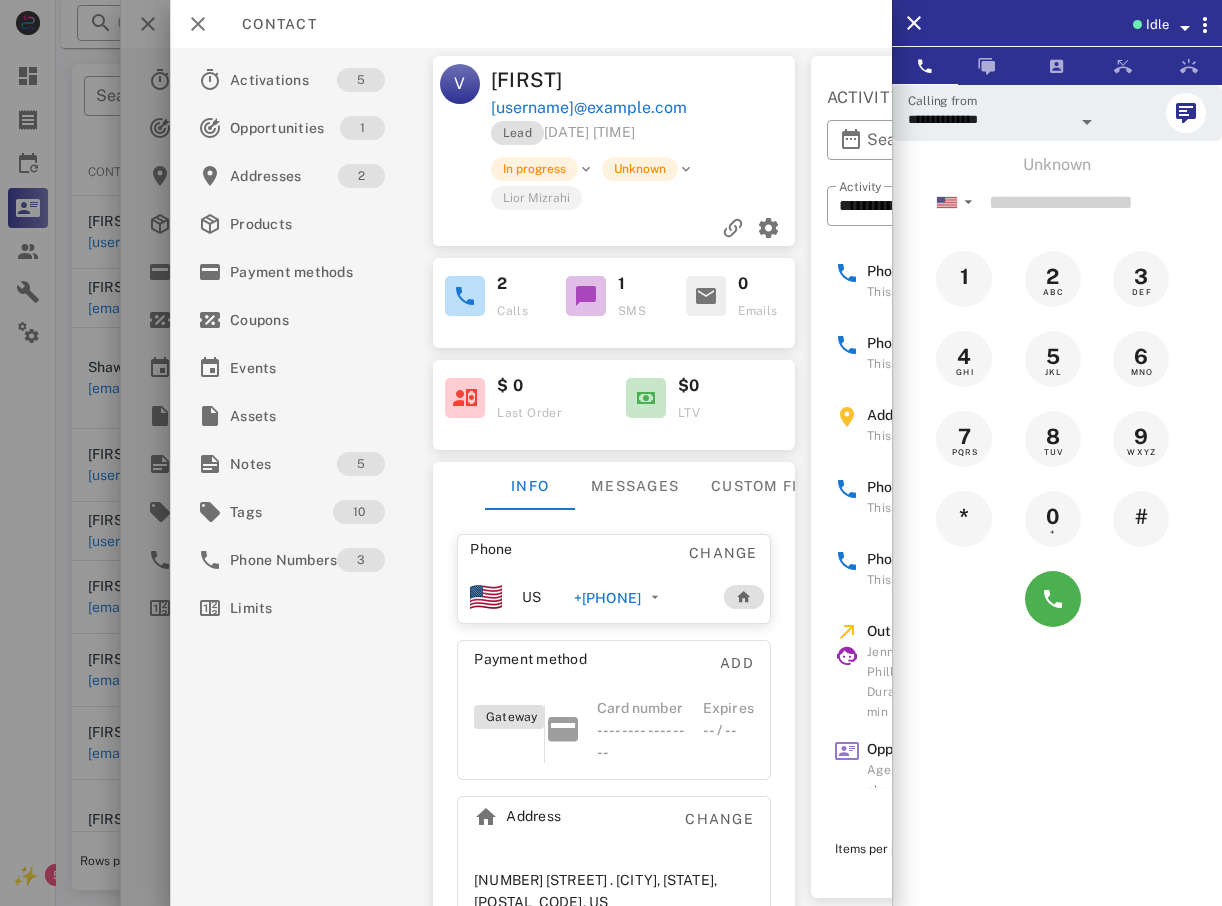 click at bounding box center (611, 453) 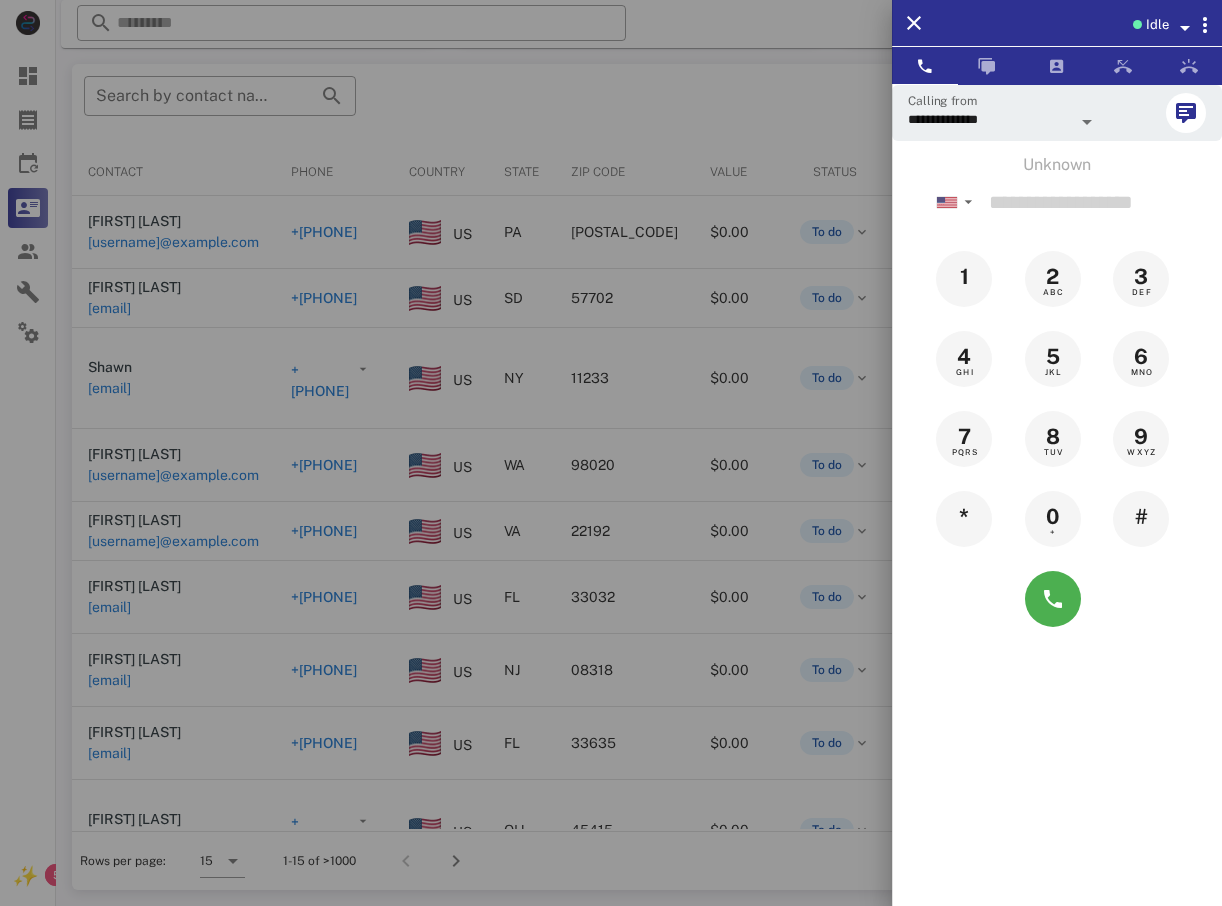 drag, startPoint x: 49, startPoint y: 552, endPoint x: 39, endPoint y: 680, distance: 128.39003 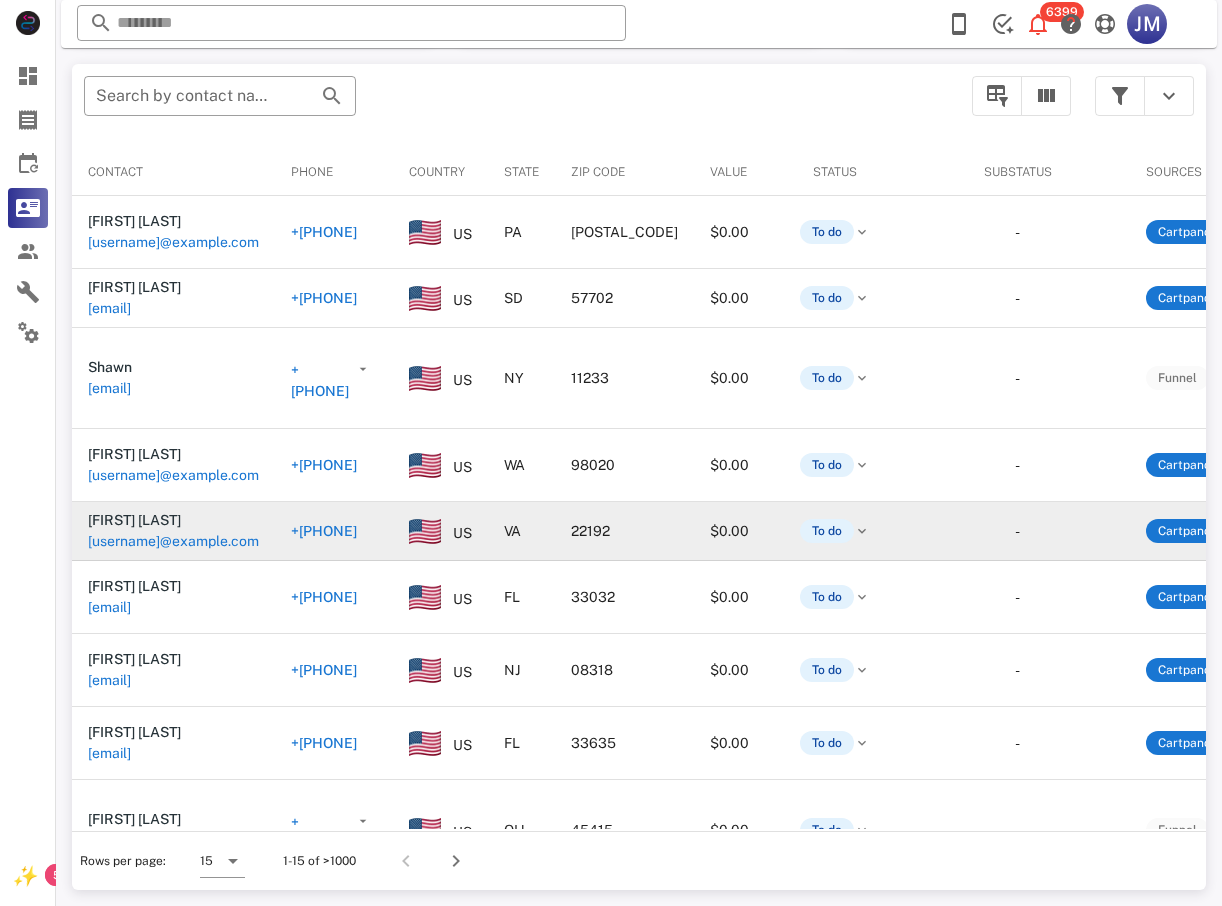 click on "[FIRST] [LAST]" at bounding box center (134, 520) 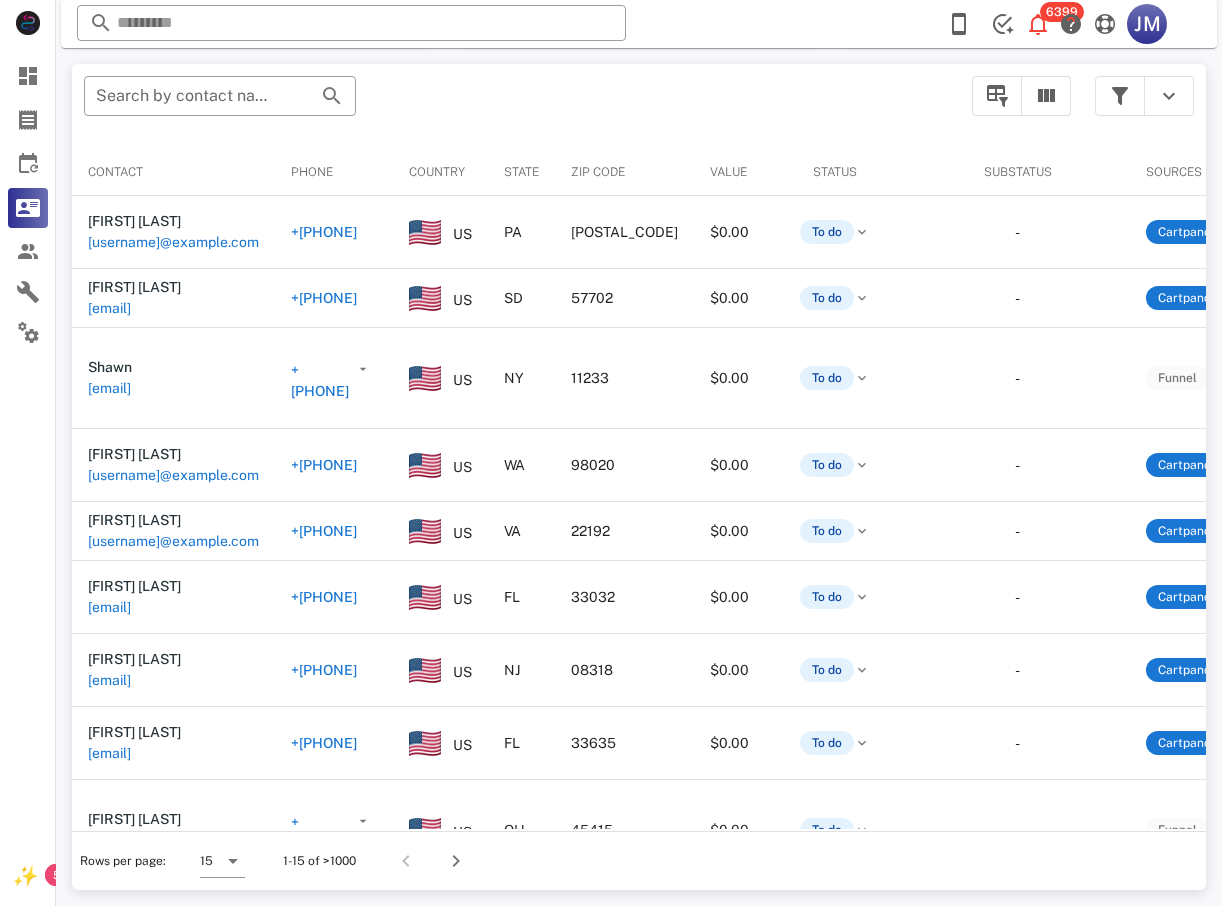 click on "+[PHONE]" at bounding box center (324, 531) 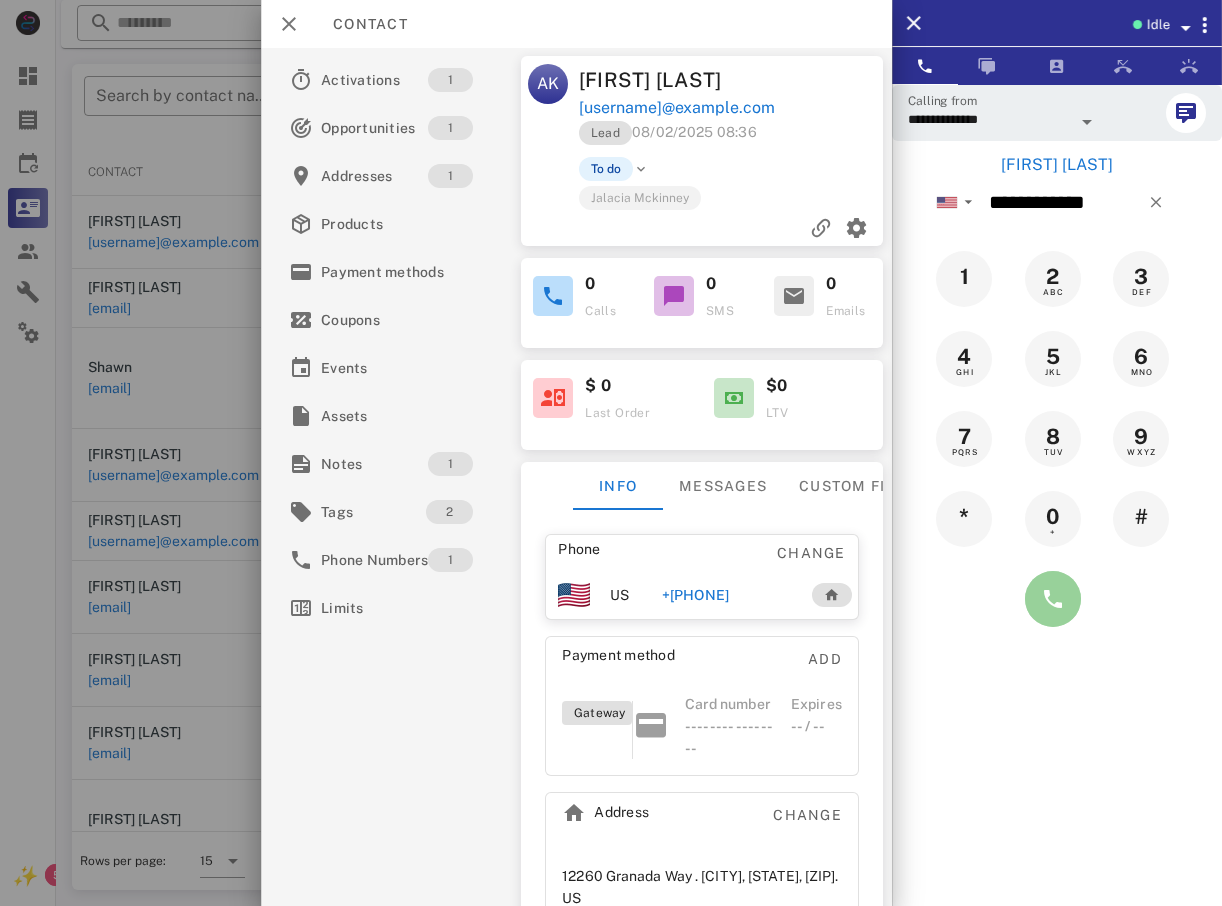click at bounding box center [1053, 599] 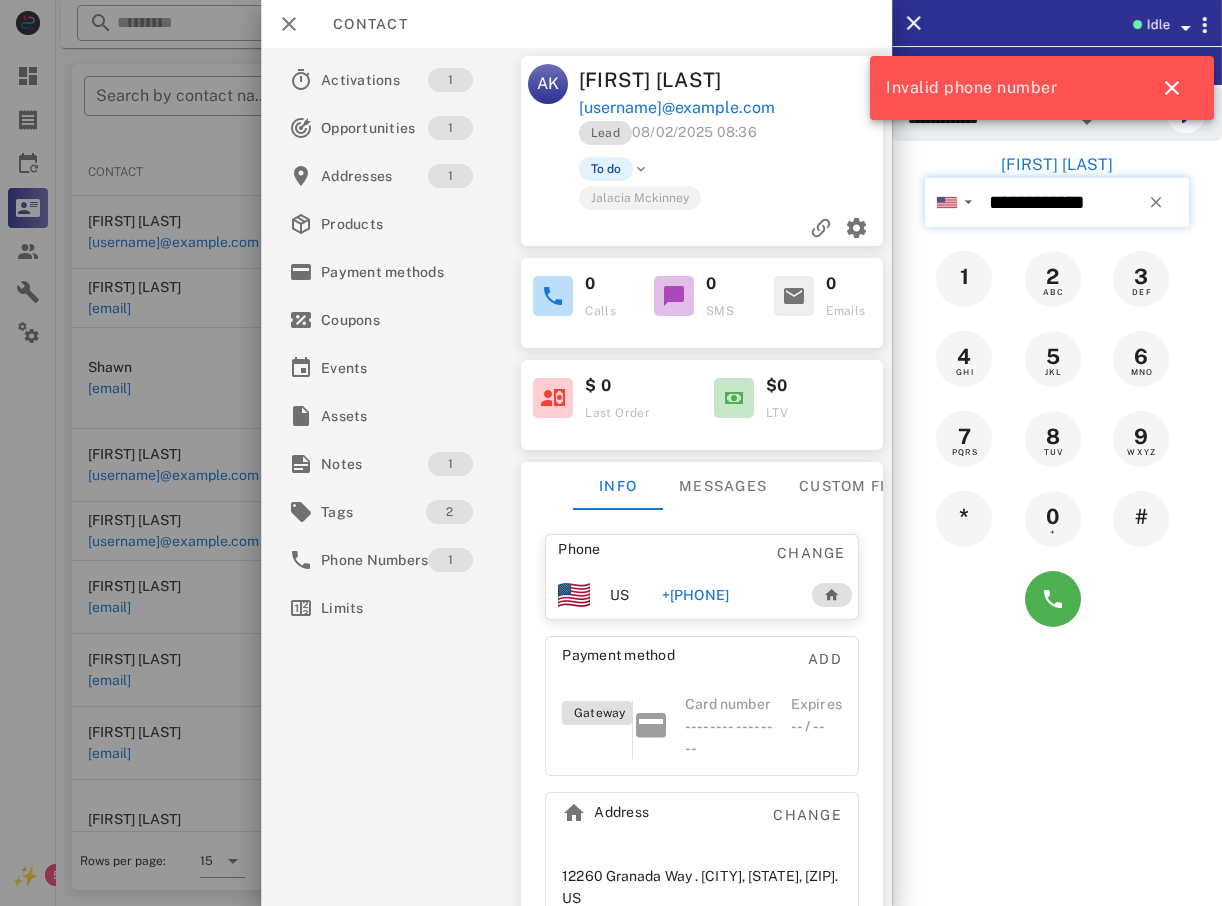 click on "**********" at bounding box center [1085, 202] 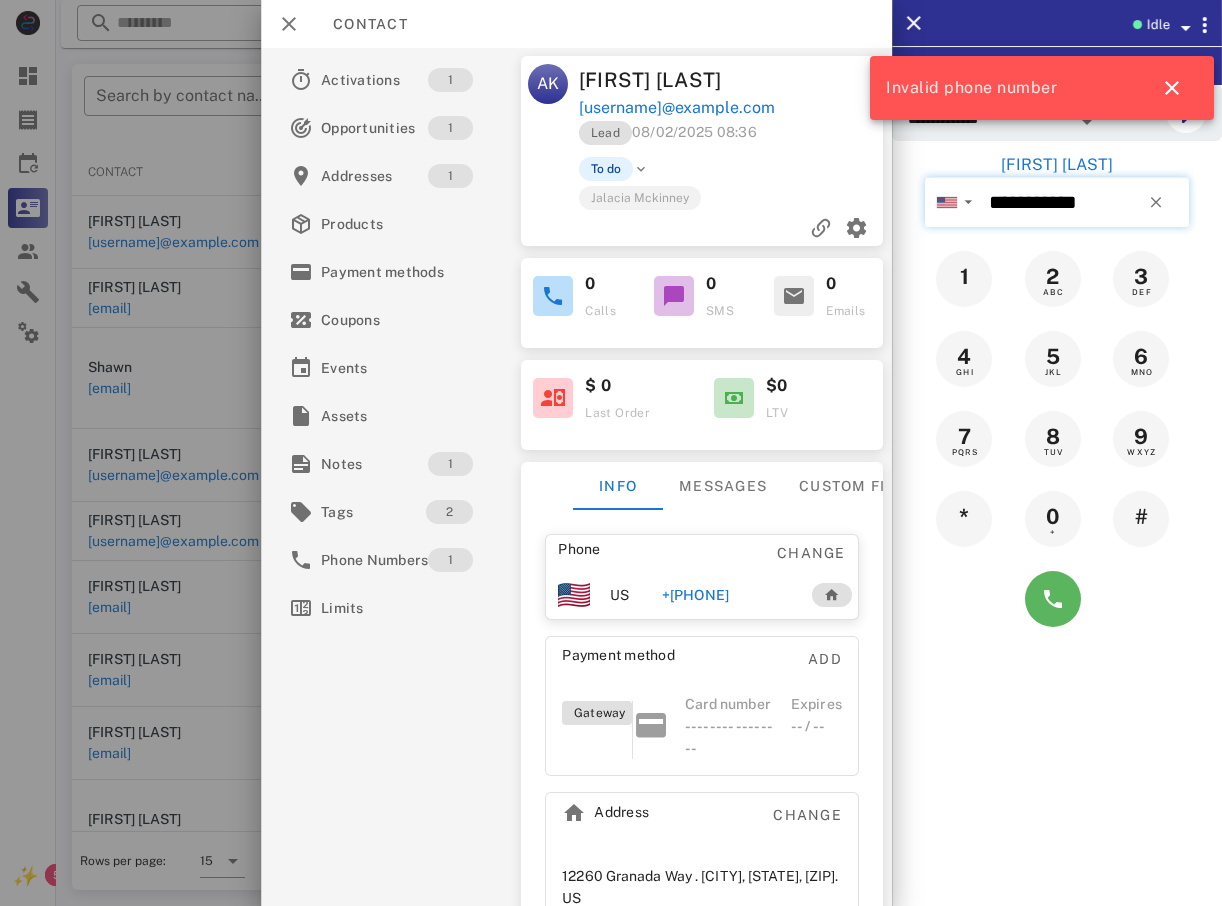 type on "**********" 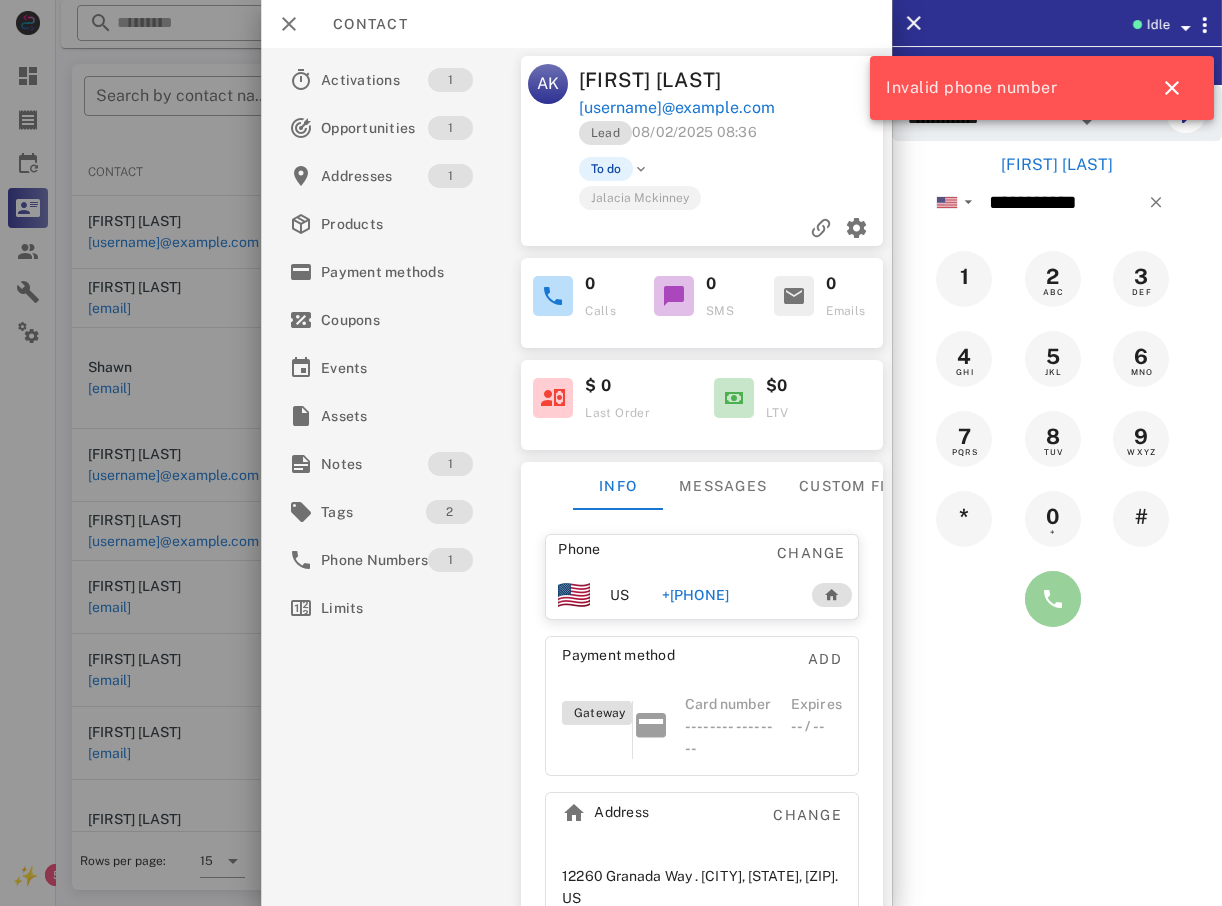 click at bounding box center (1053, 599) 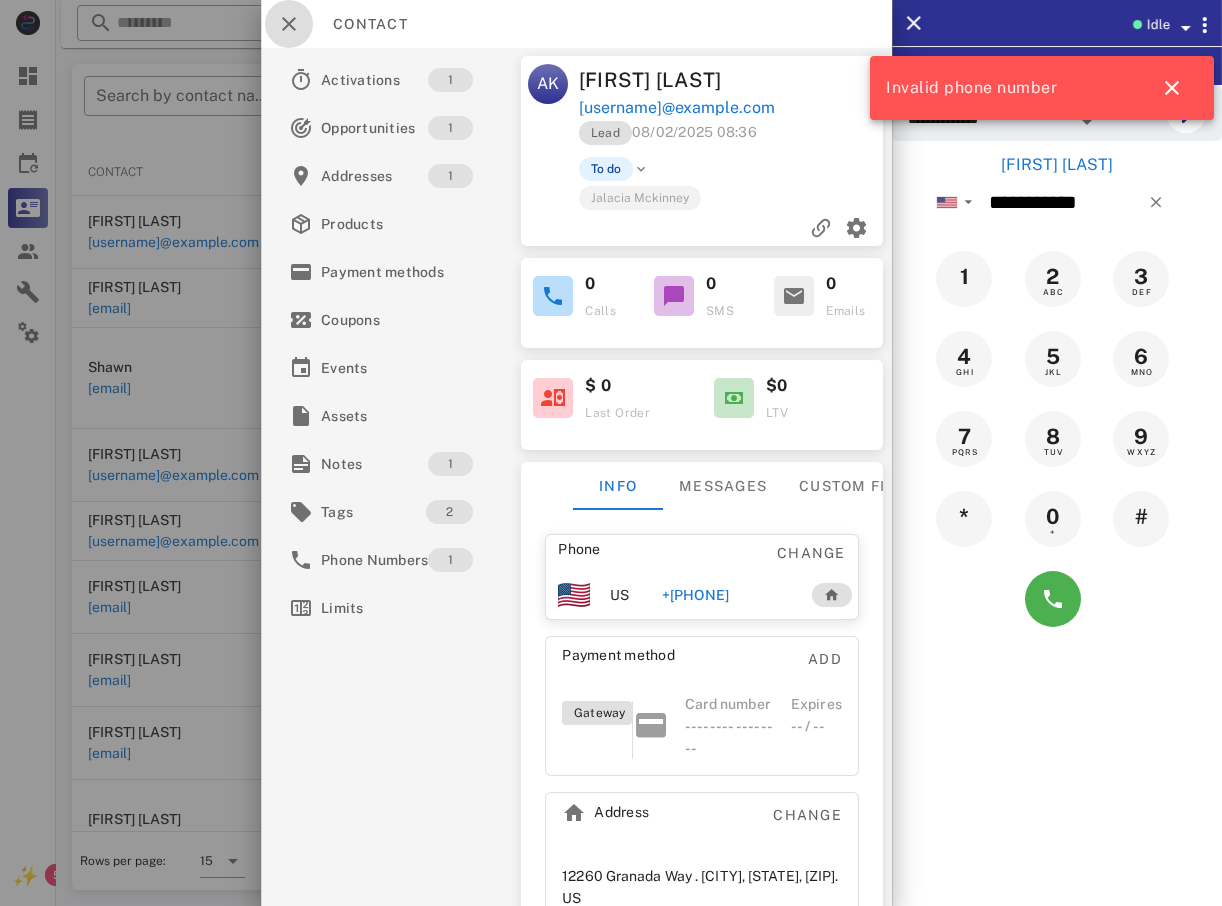 click at bounding box center (289, 24) 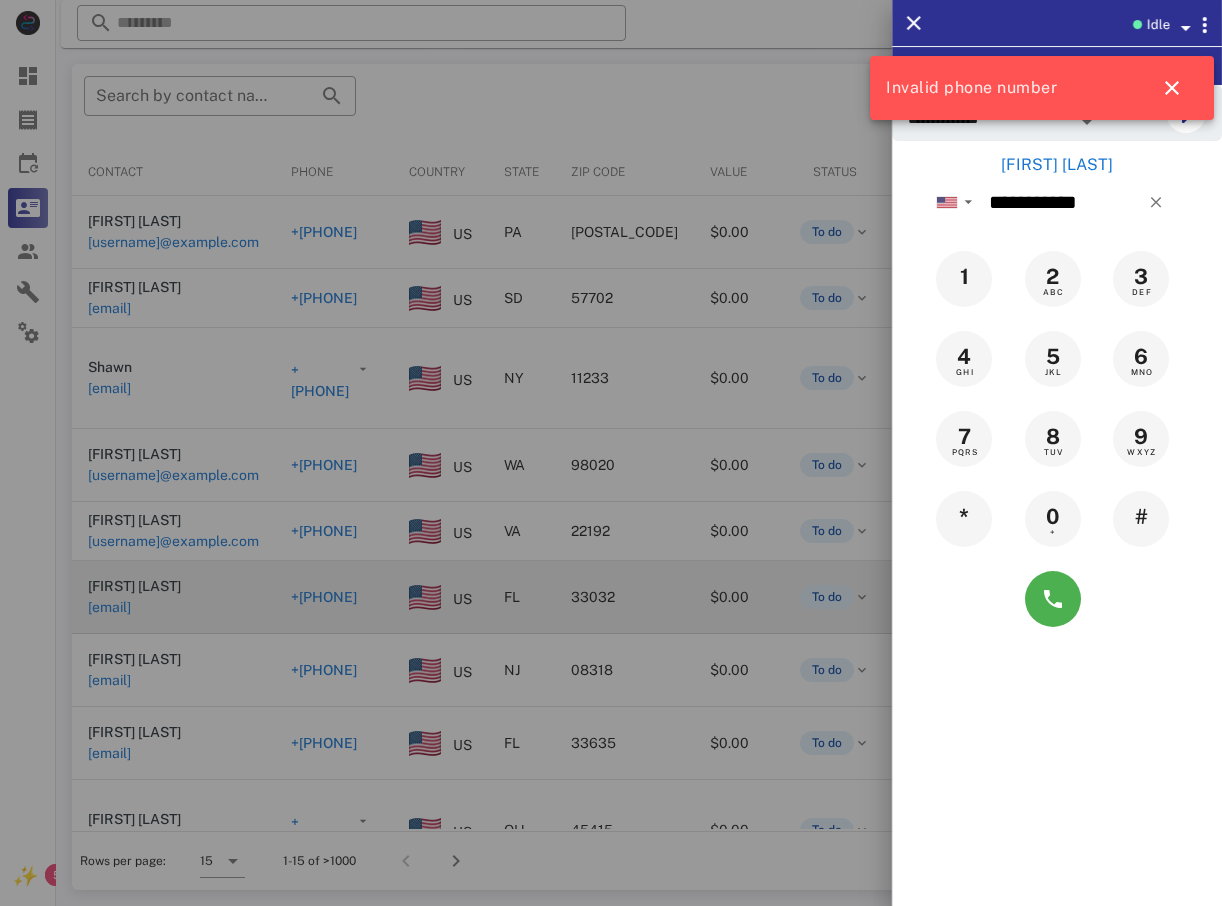 click at bounding box center [611, 453] 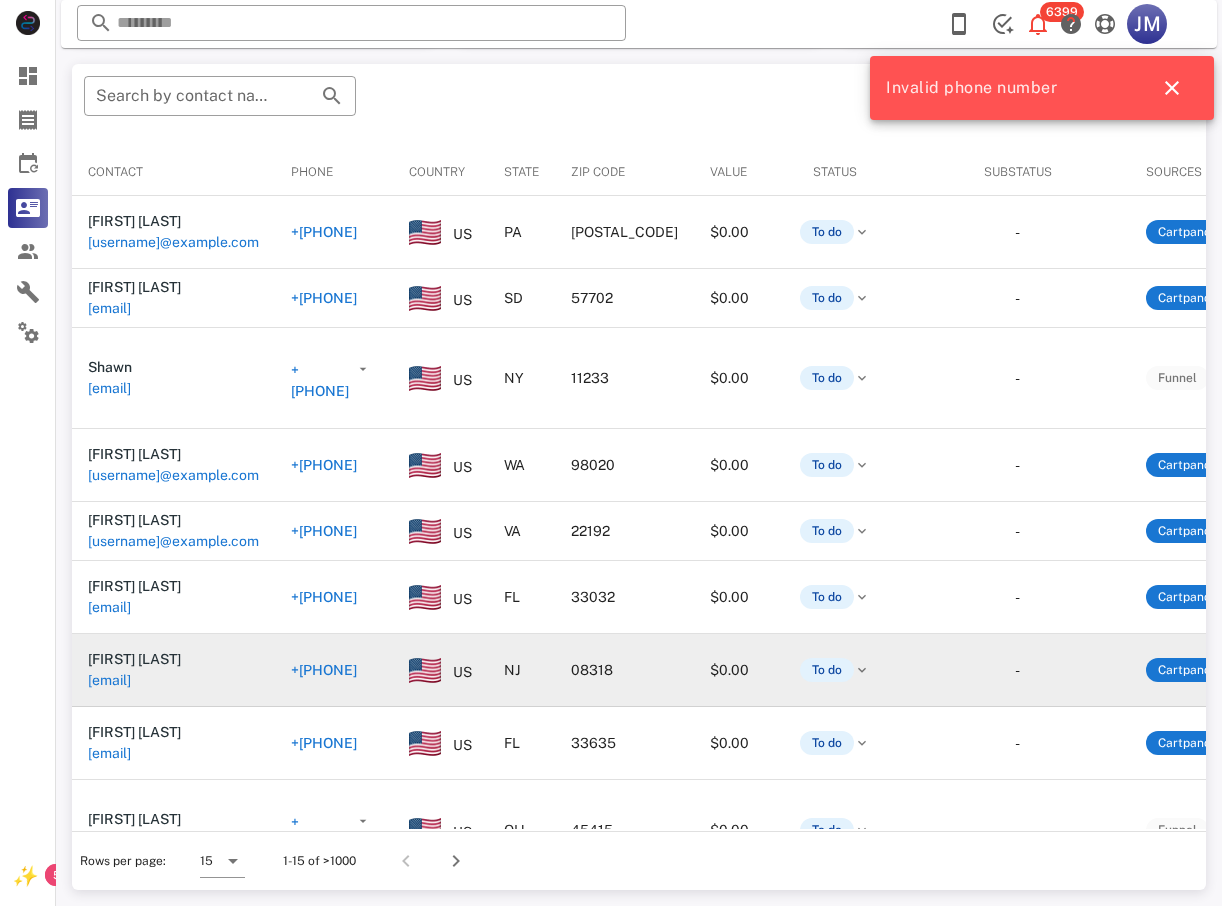 click on "+[PHONE]" at bounding box center (324, 670) 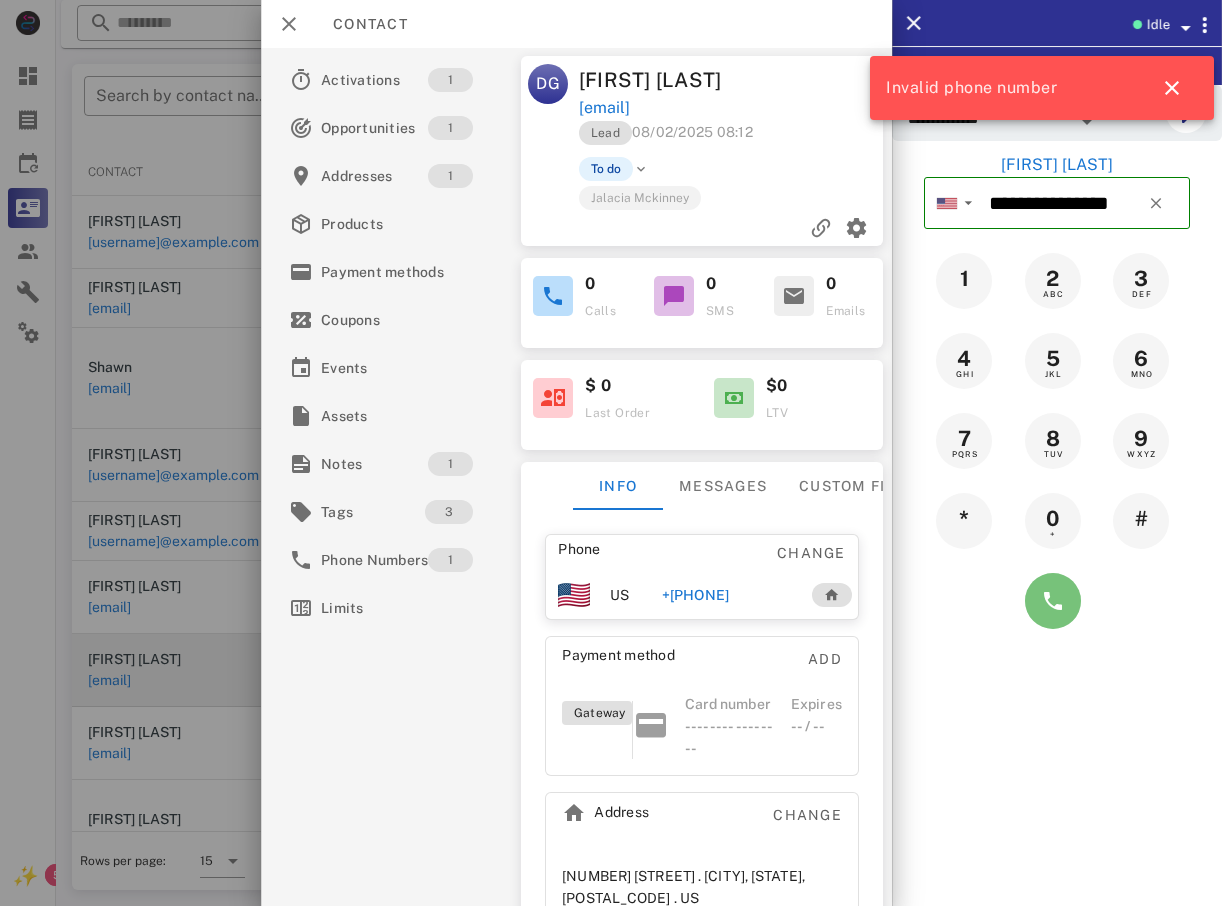 click at bounding box center (1053, 601) 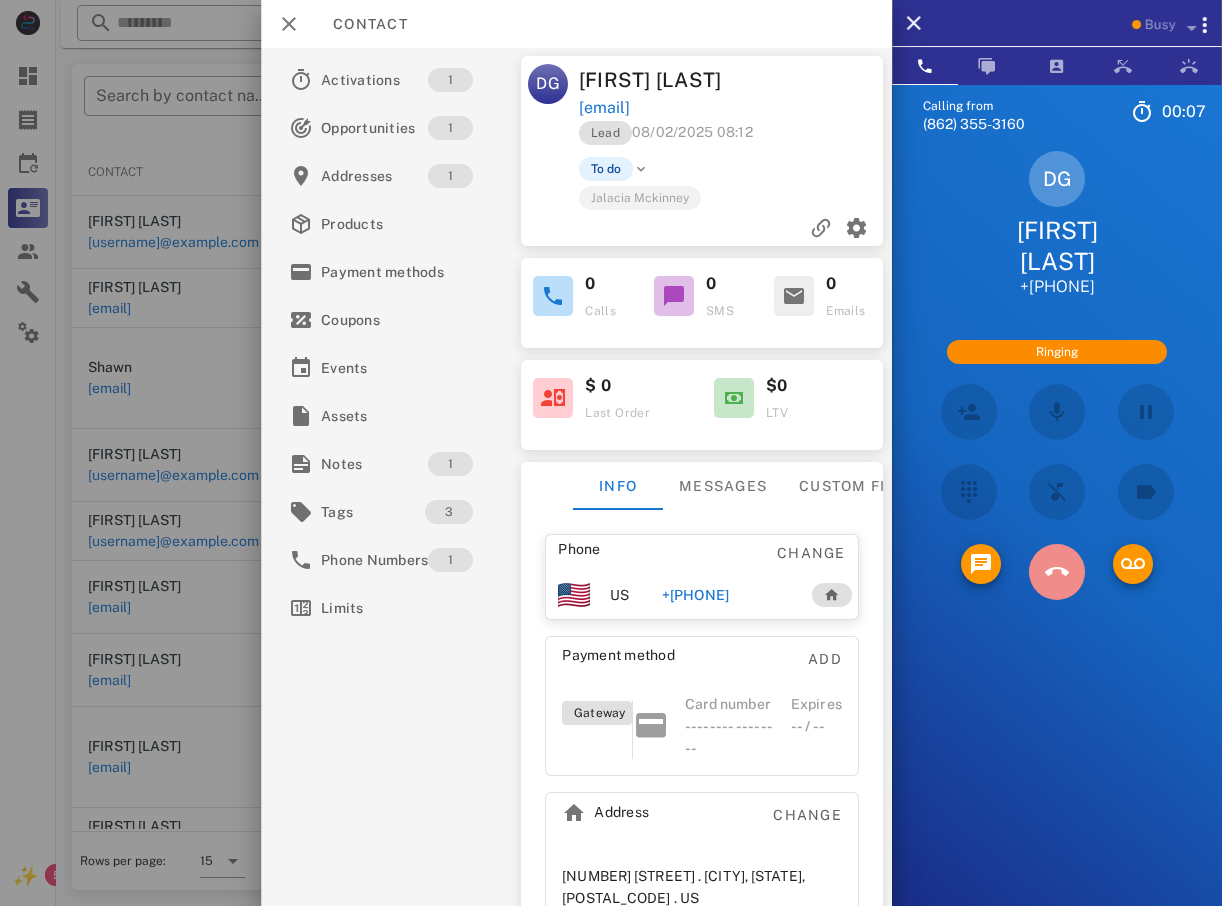 click at bounding box center [1057, 572] 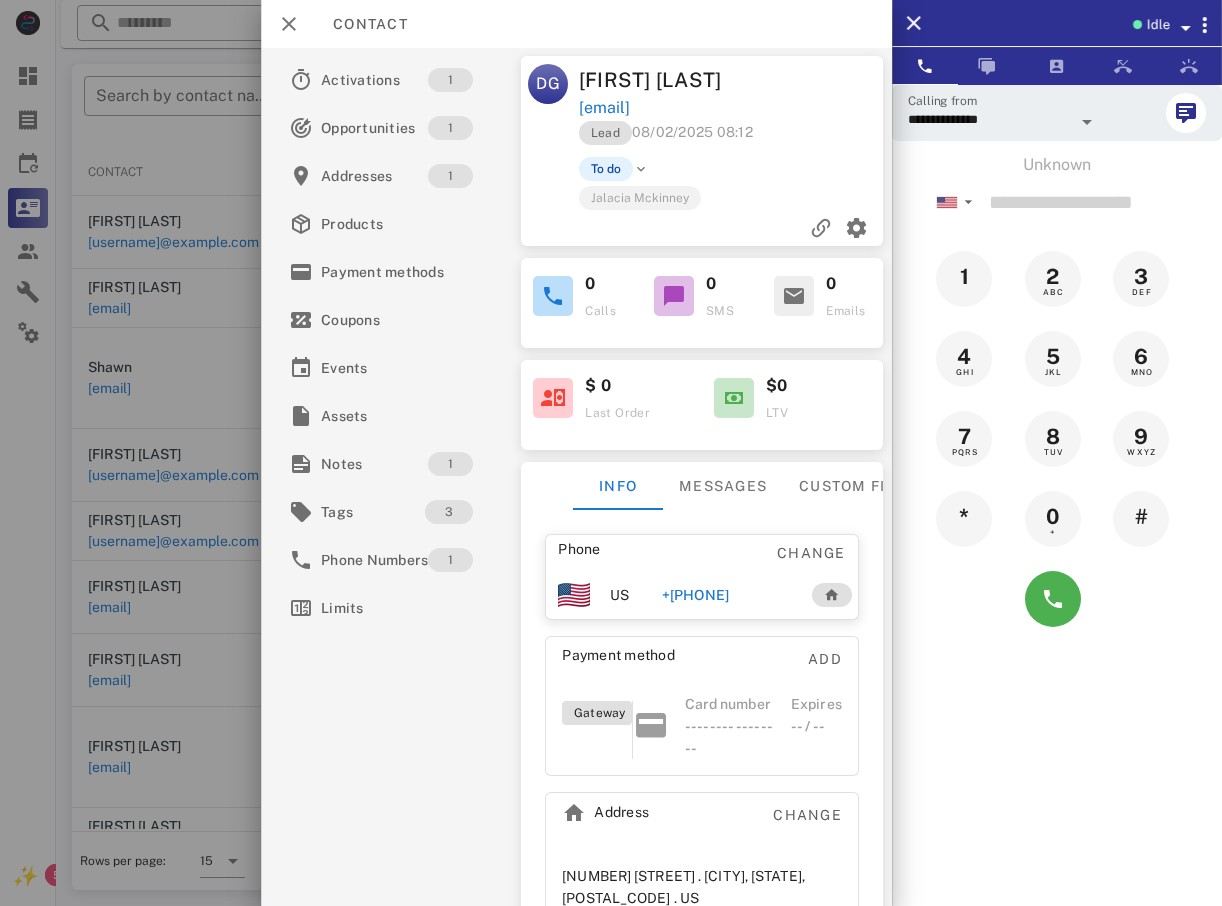 click on "**********" at bounding box center (611, 263) 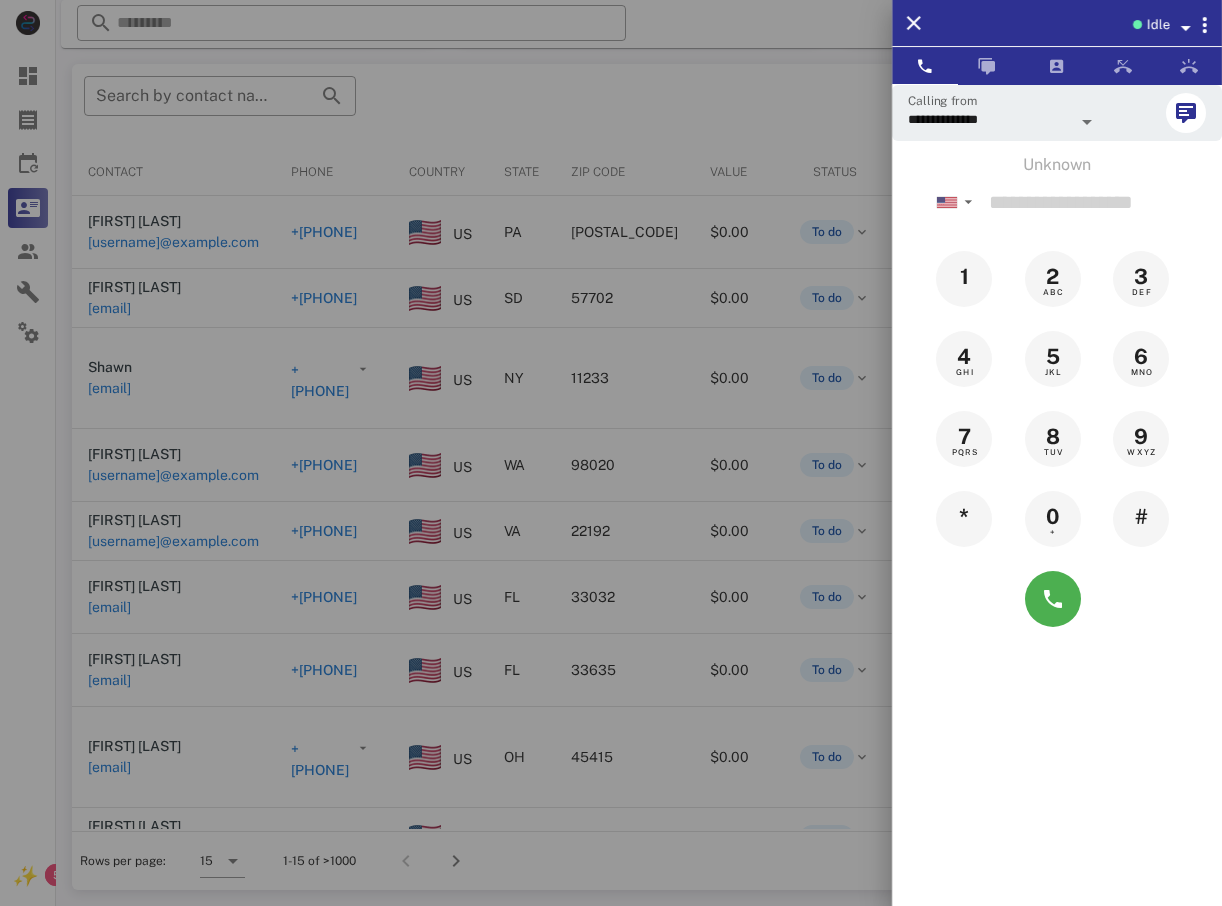 click at bounding box center [611, 453] 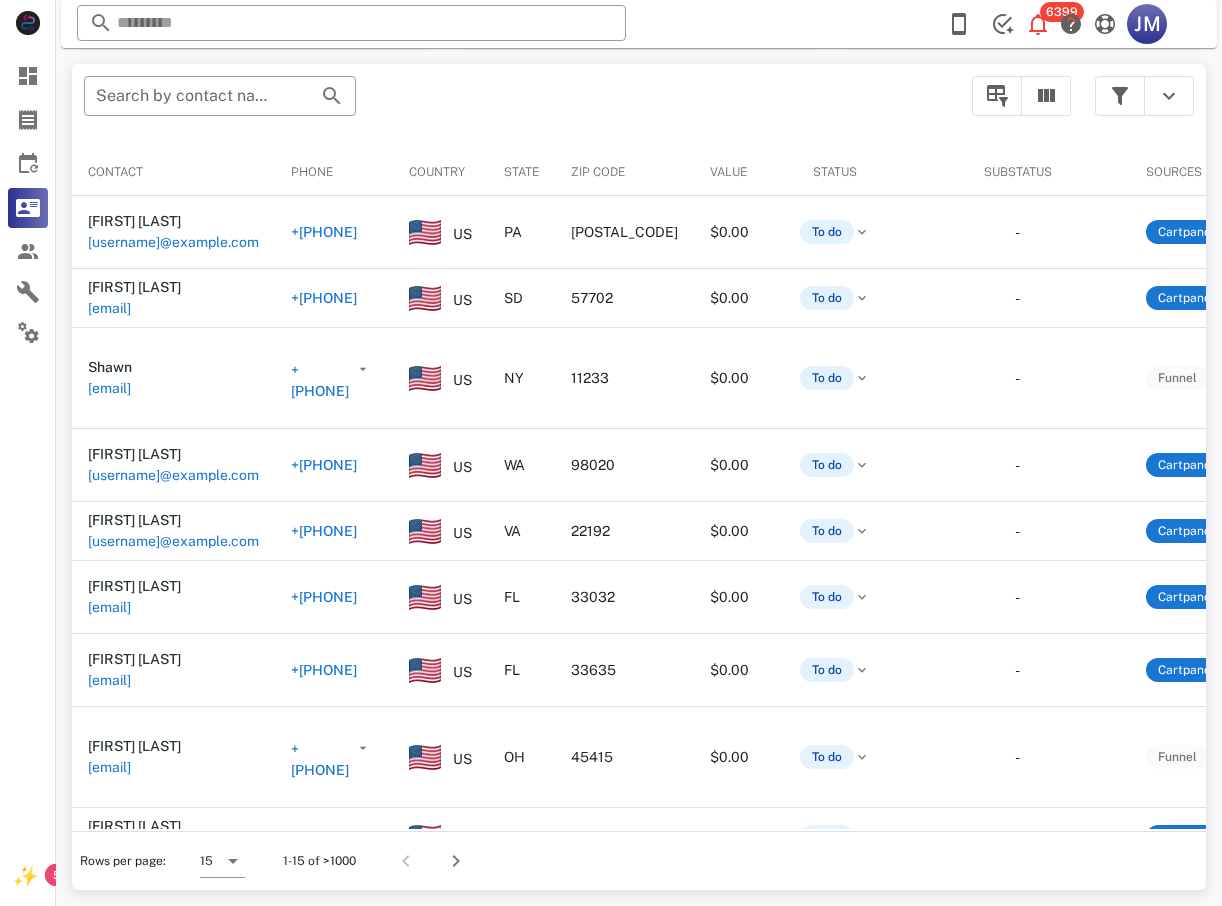 click on "+[PHONE]" at bounding box center [324, 670] 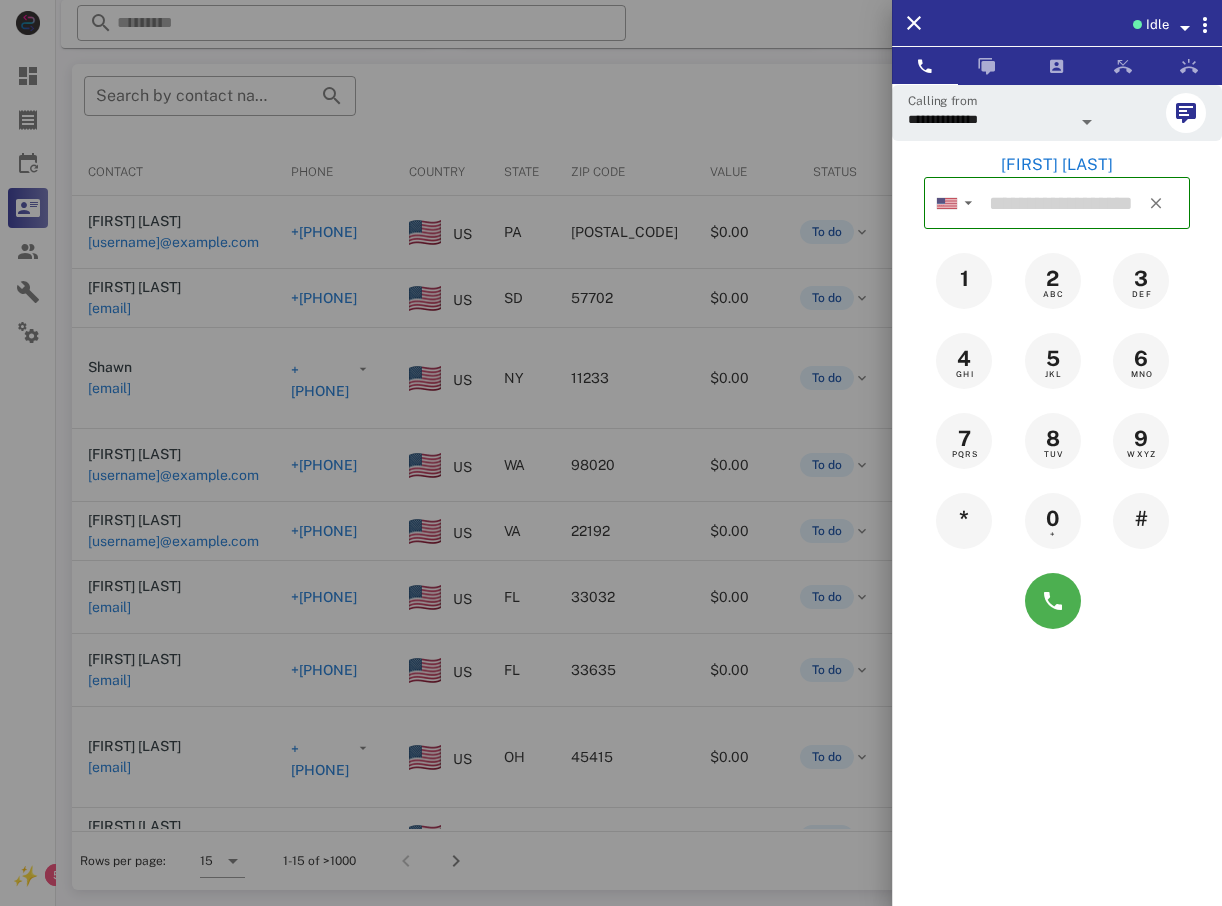 type on "**********" 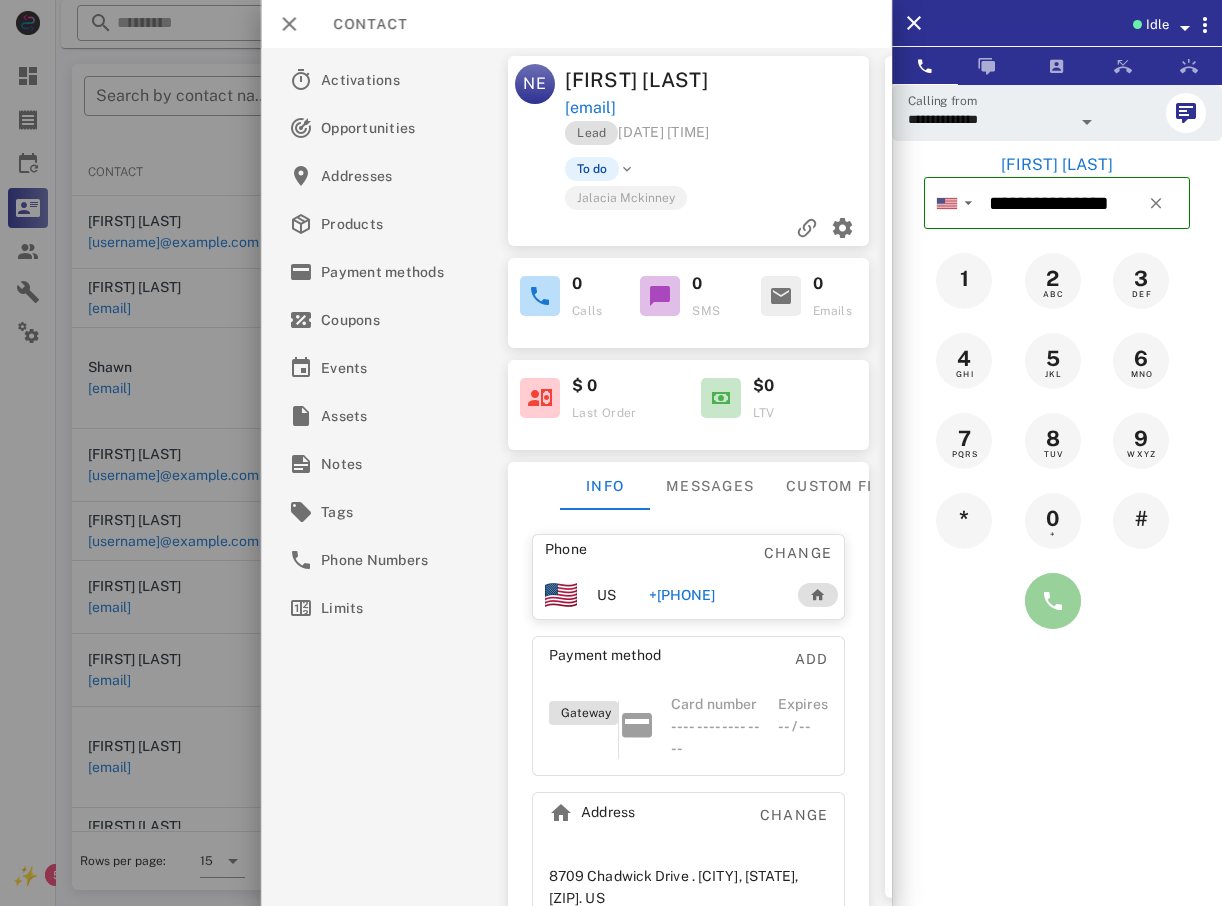 click at bounding box center (1053, 601) 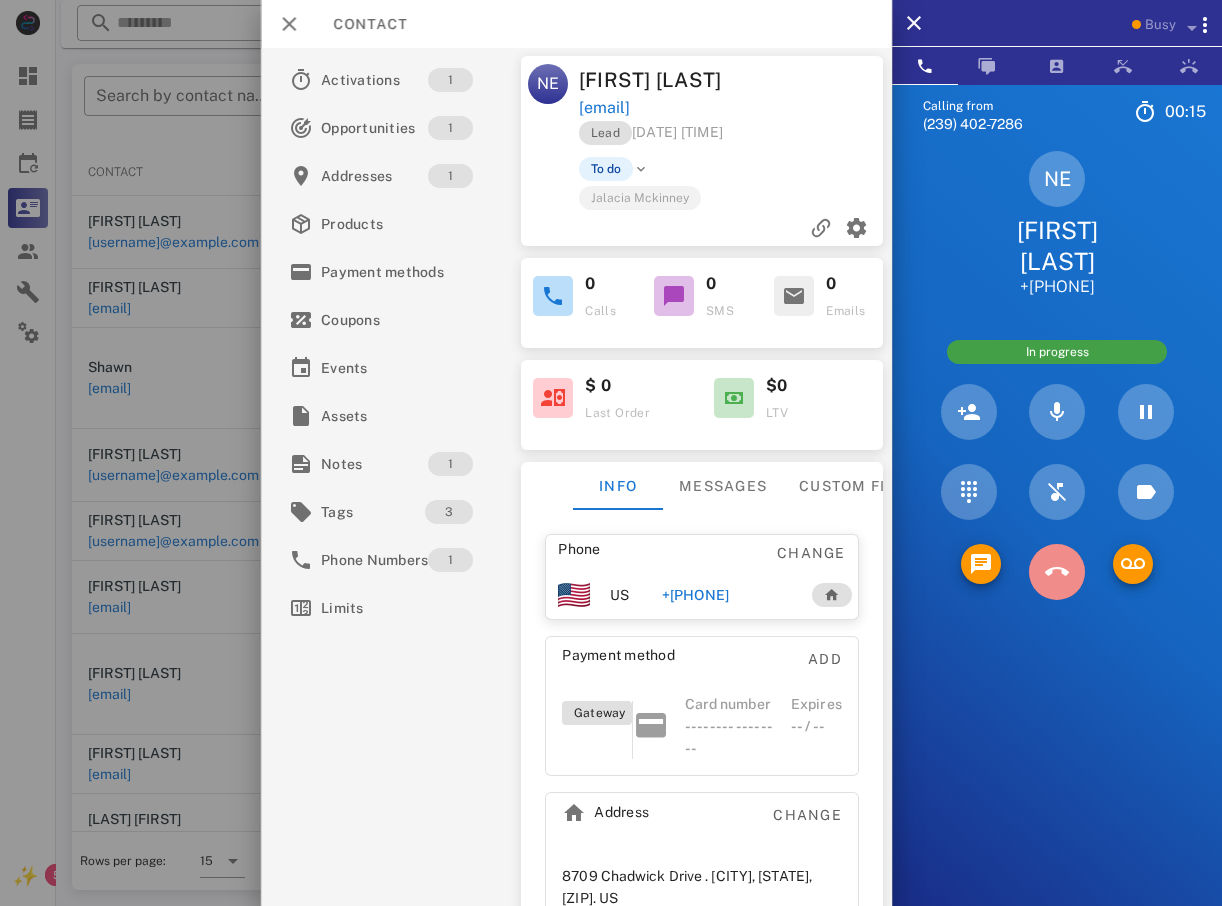 click at bounding box center (1057, 572) 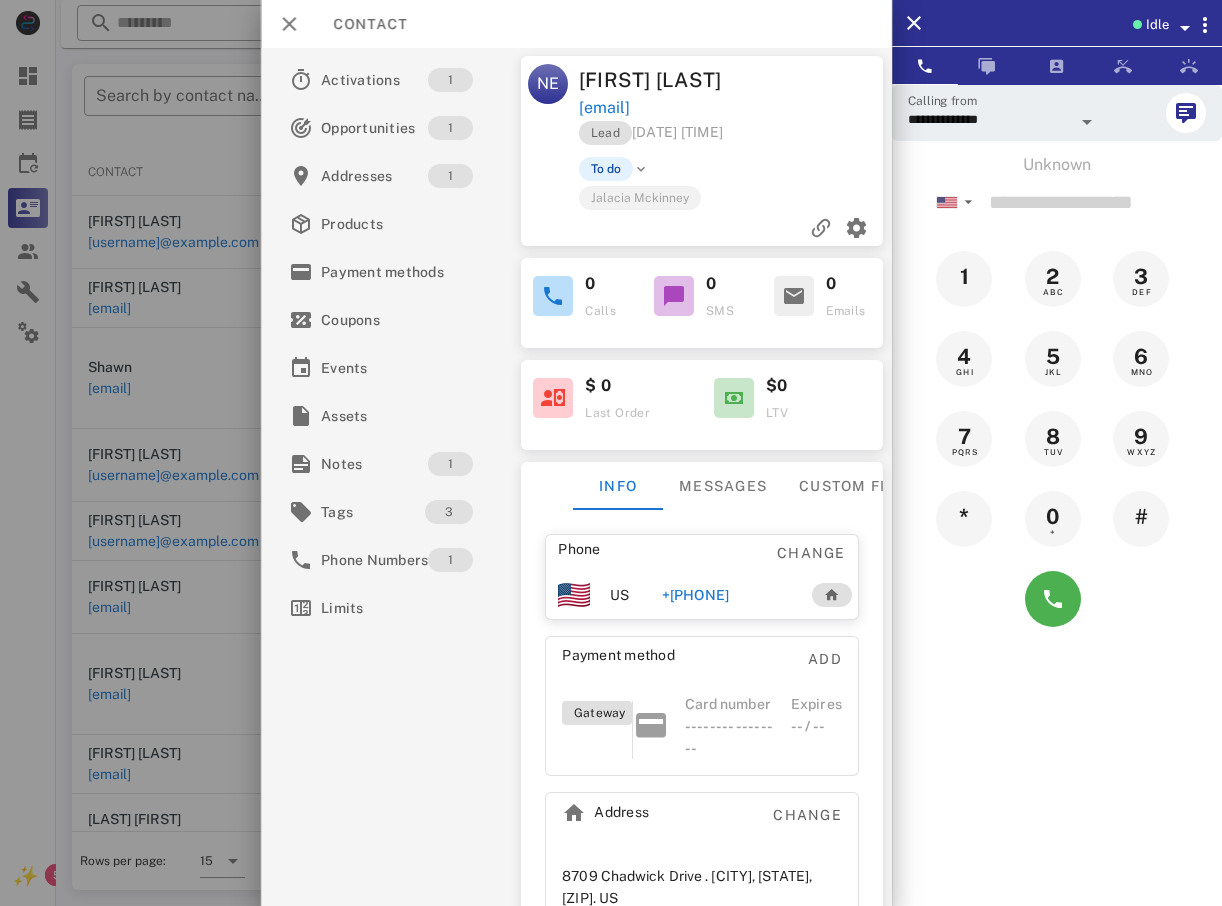 click at bounding box center [611, 453] 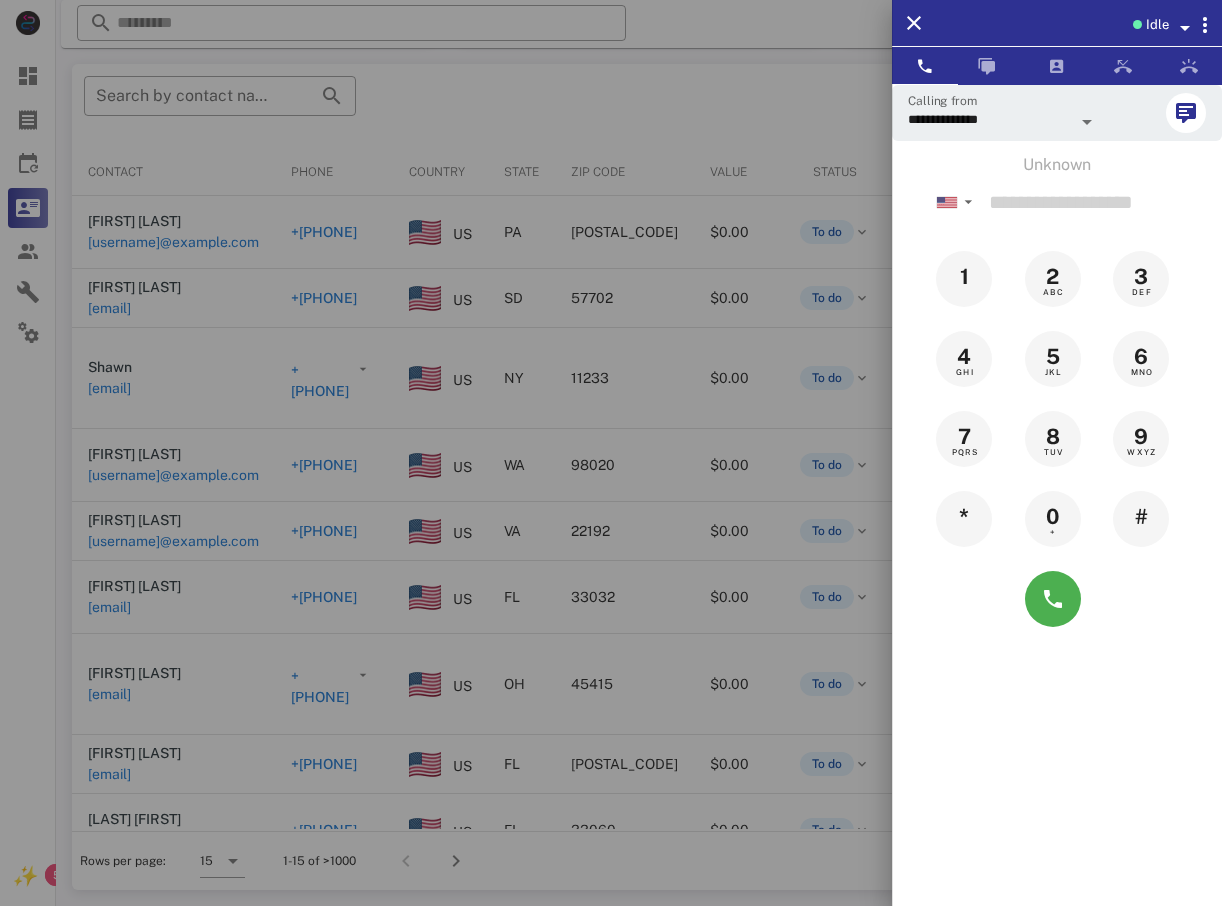 click at bounding box center (611, 453) 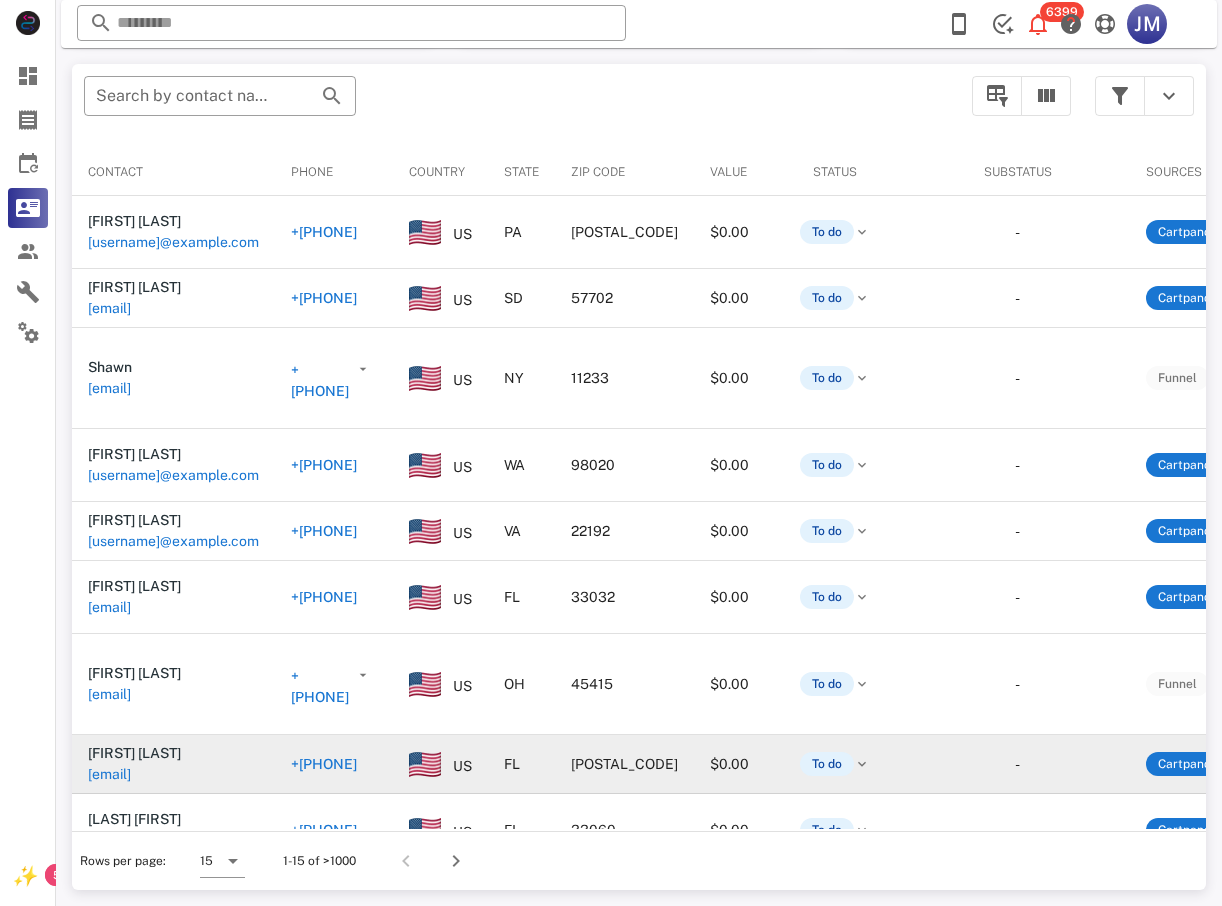 click on "+[PHONE]" at bounding box center [324, 764] 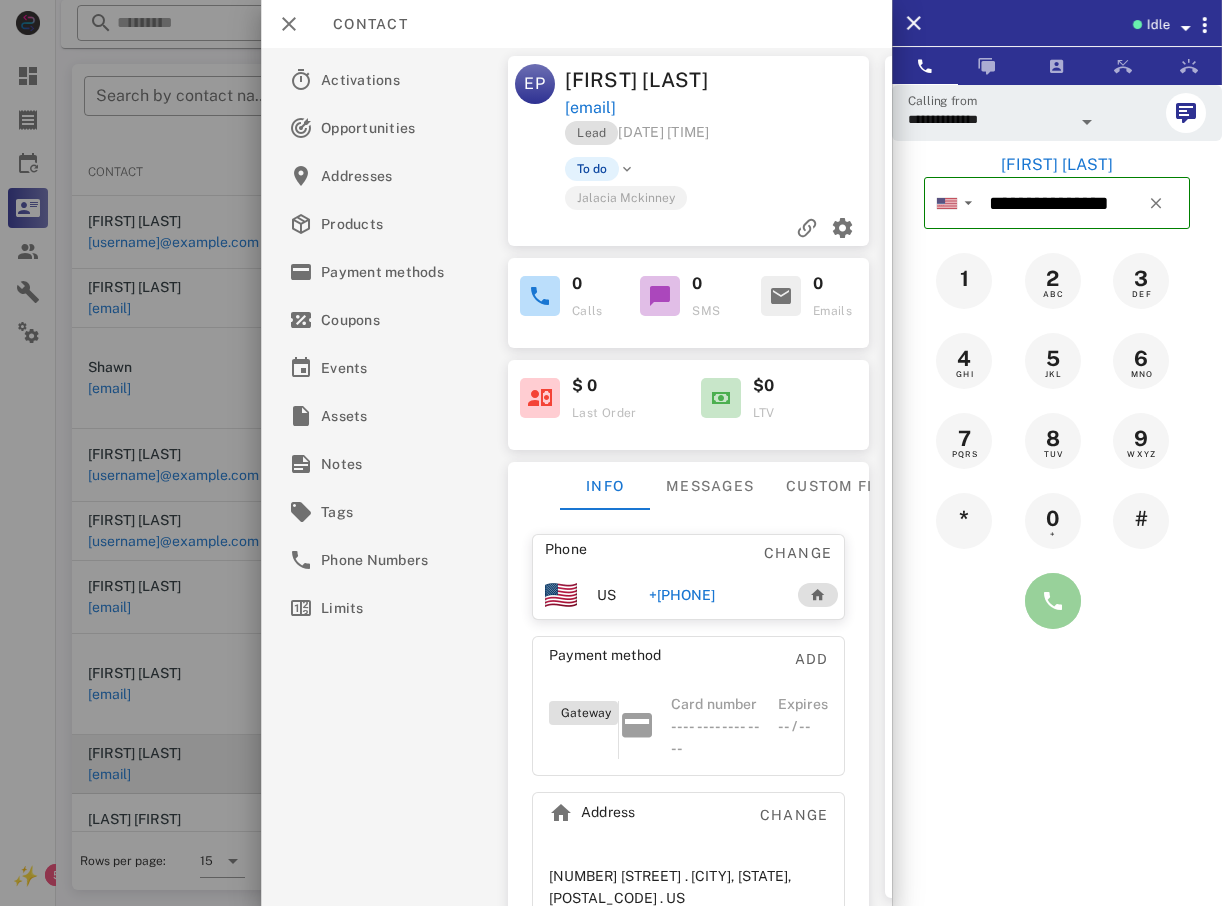 click at bounding box center (1053, 601) 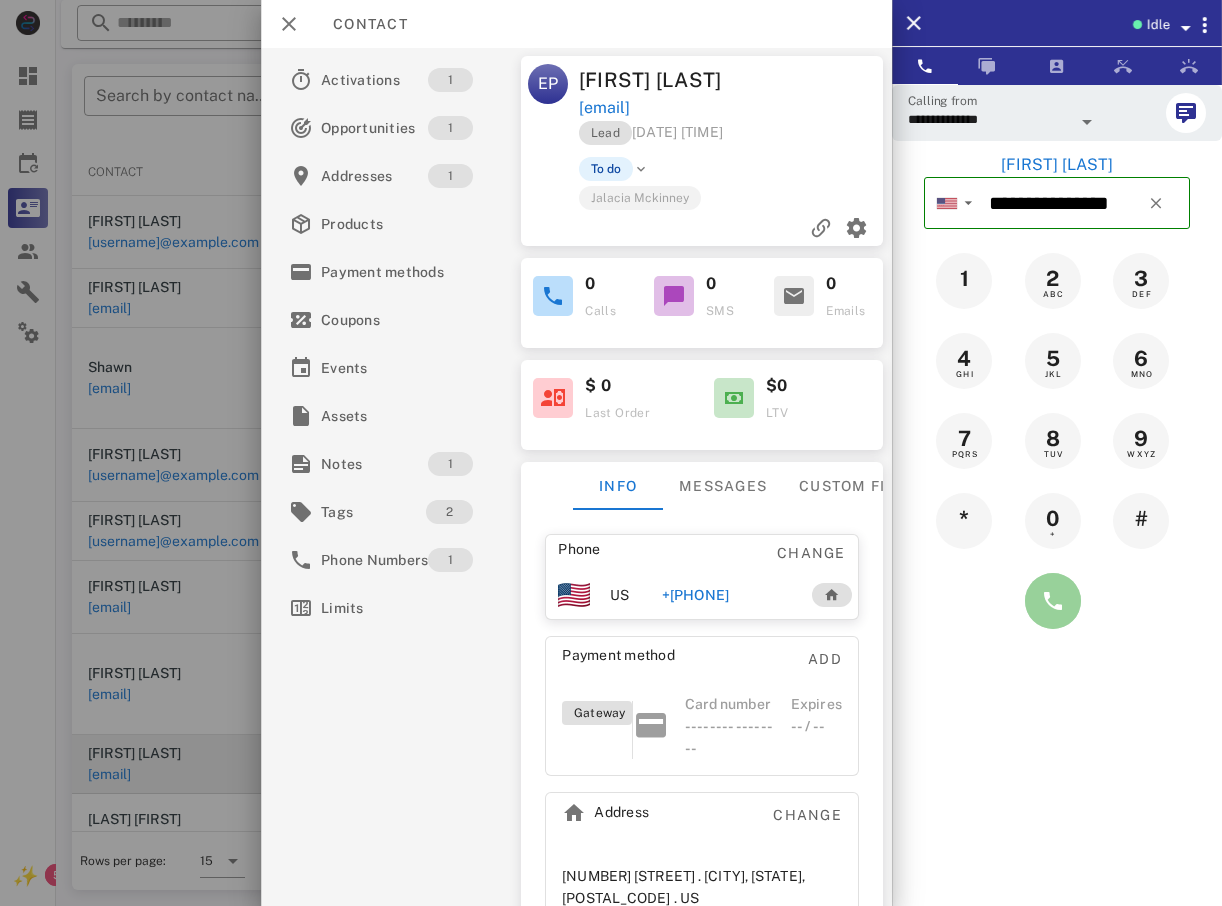 click at bounding box center [1053, 601] 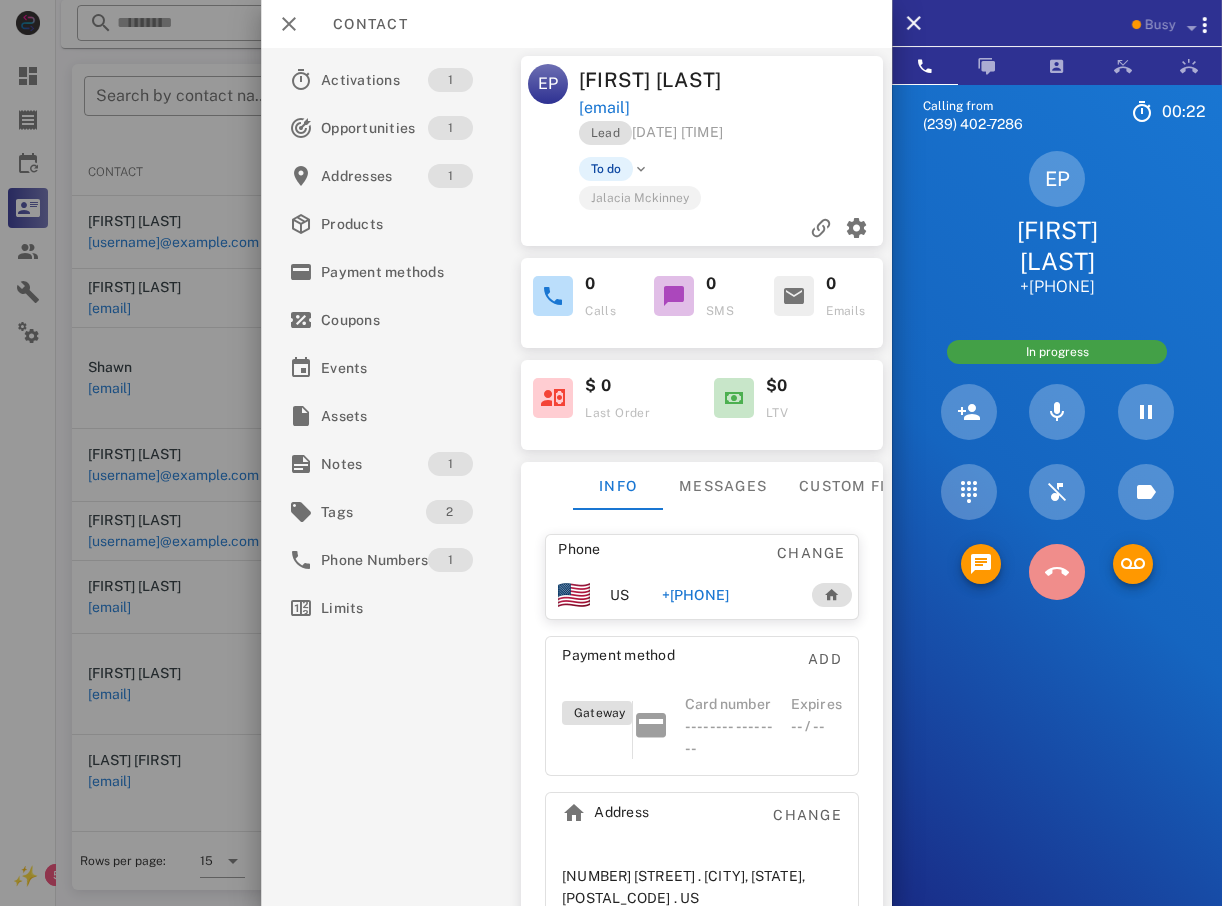 click at bounding box center (1057, 572) 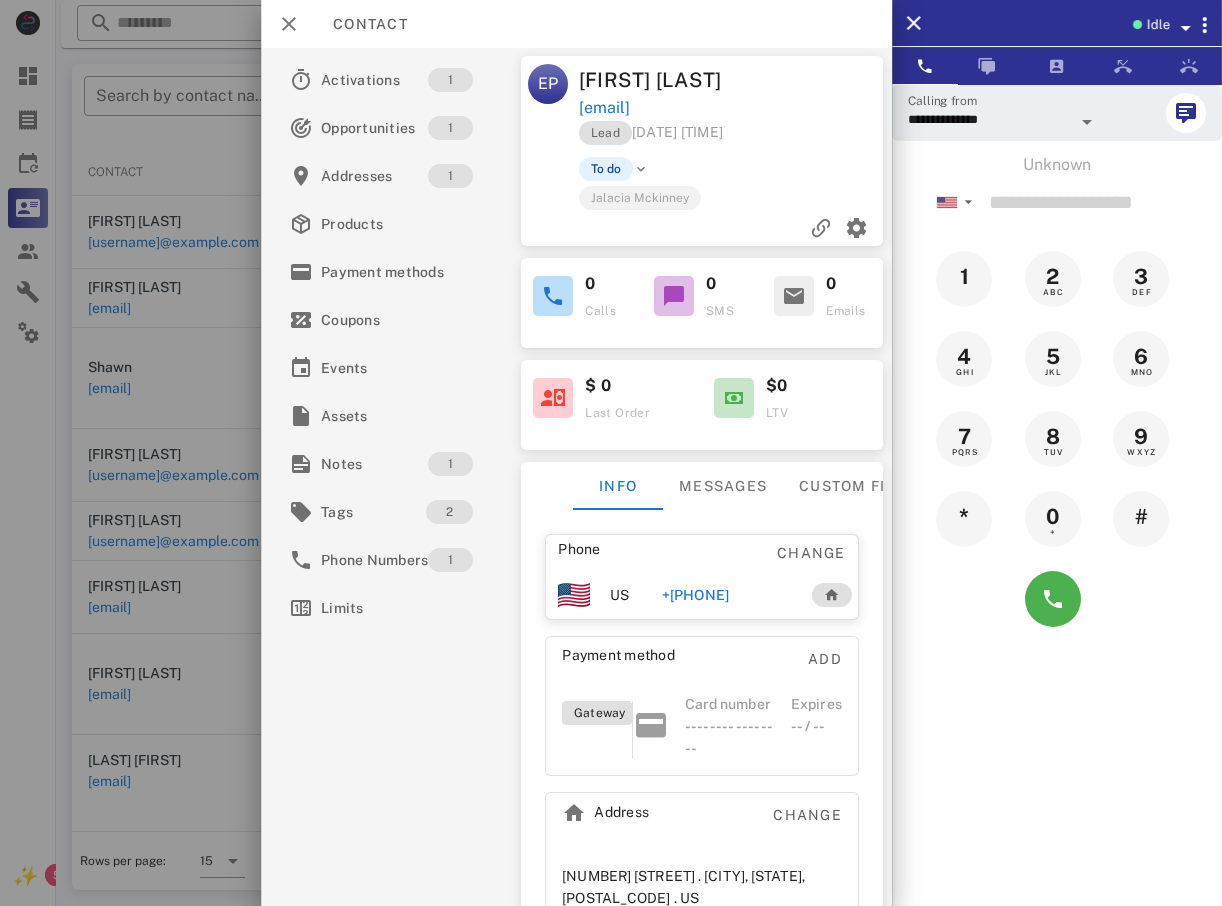 click at bounding box center [611, 453] 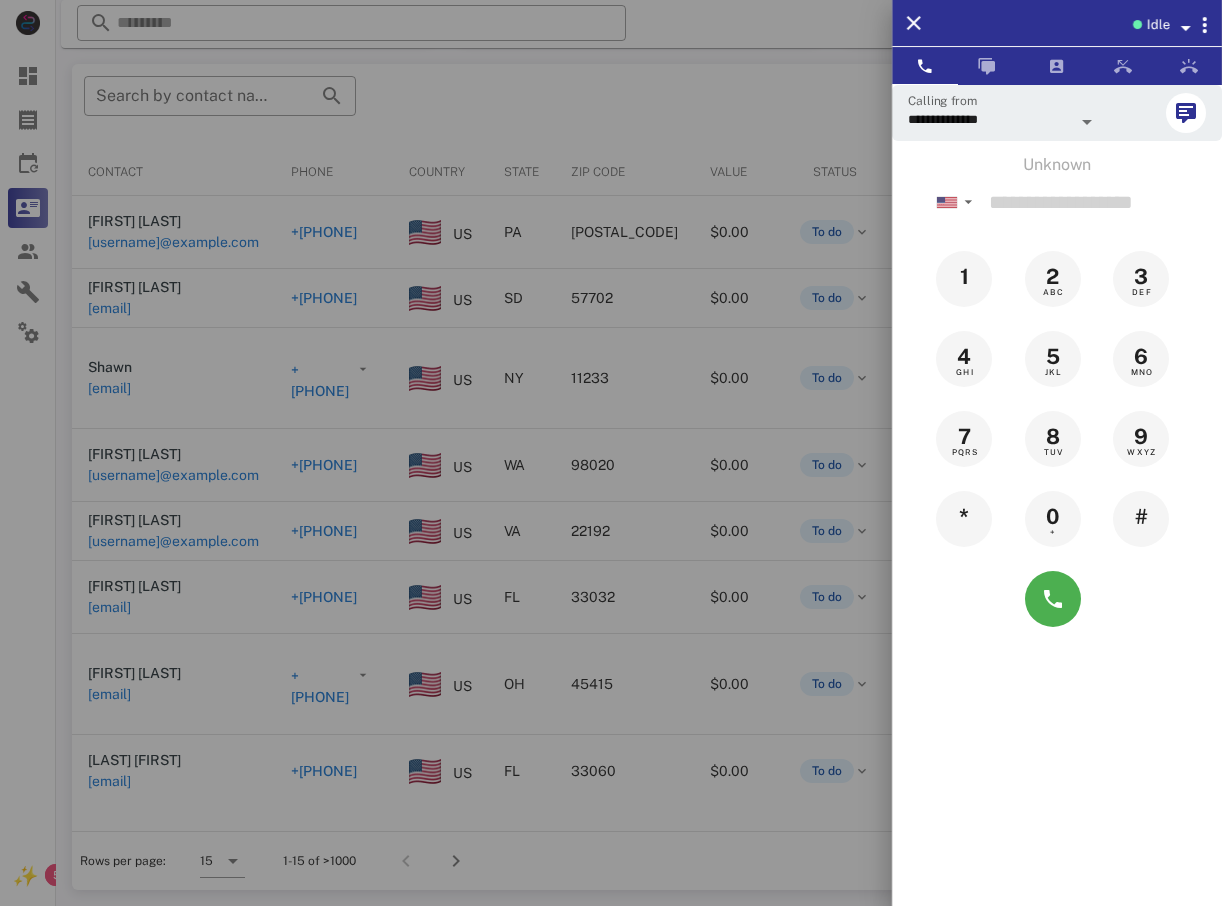 click at bounding box center (611, 453) 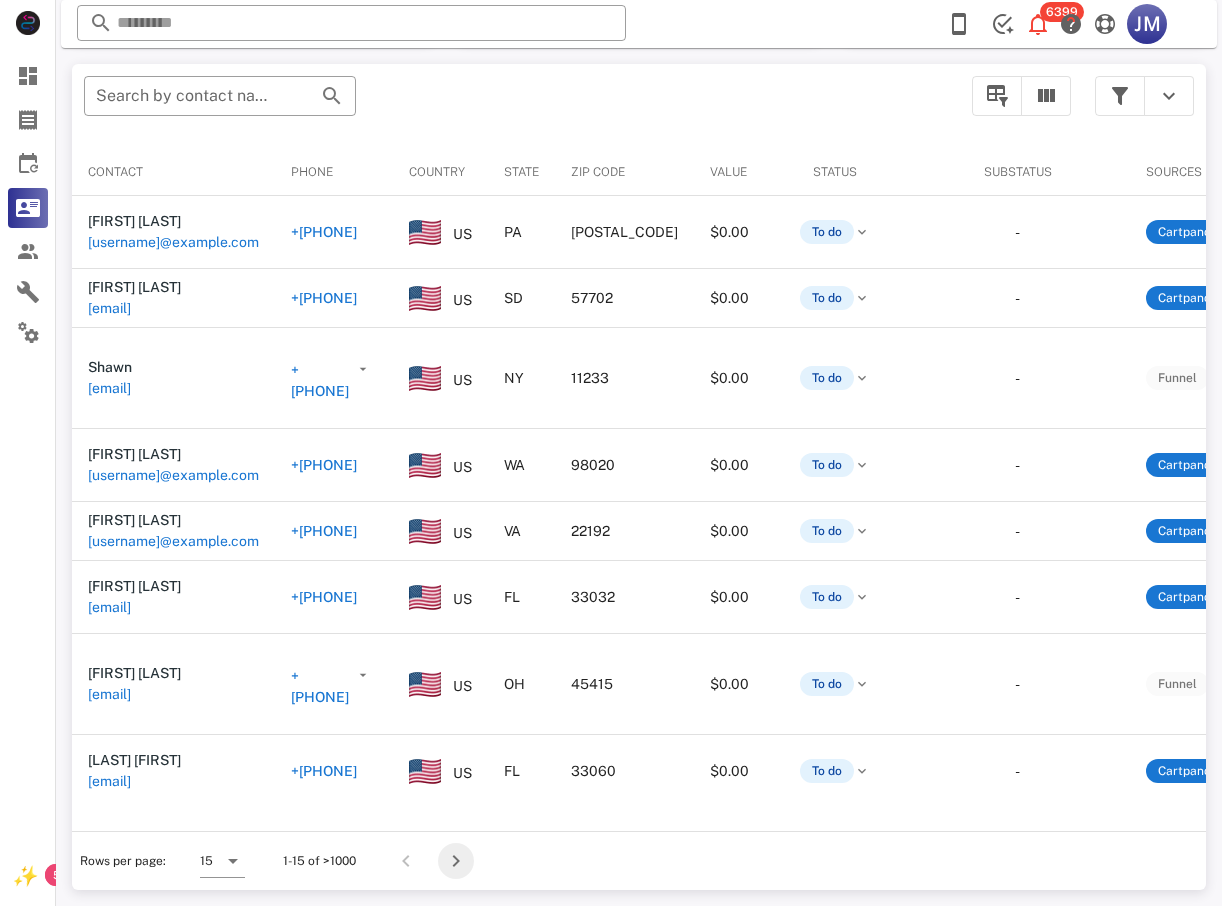 click at bounding box center (456, 861) 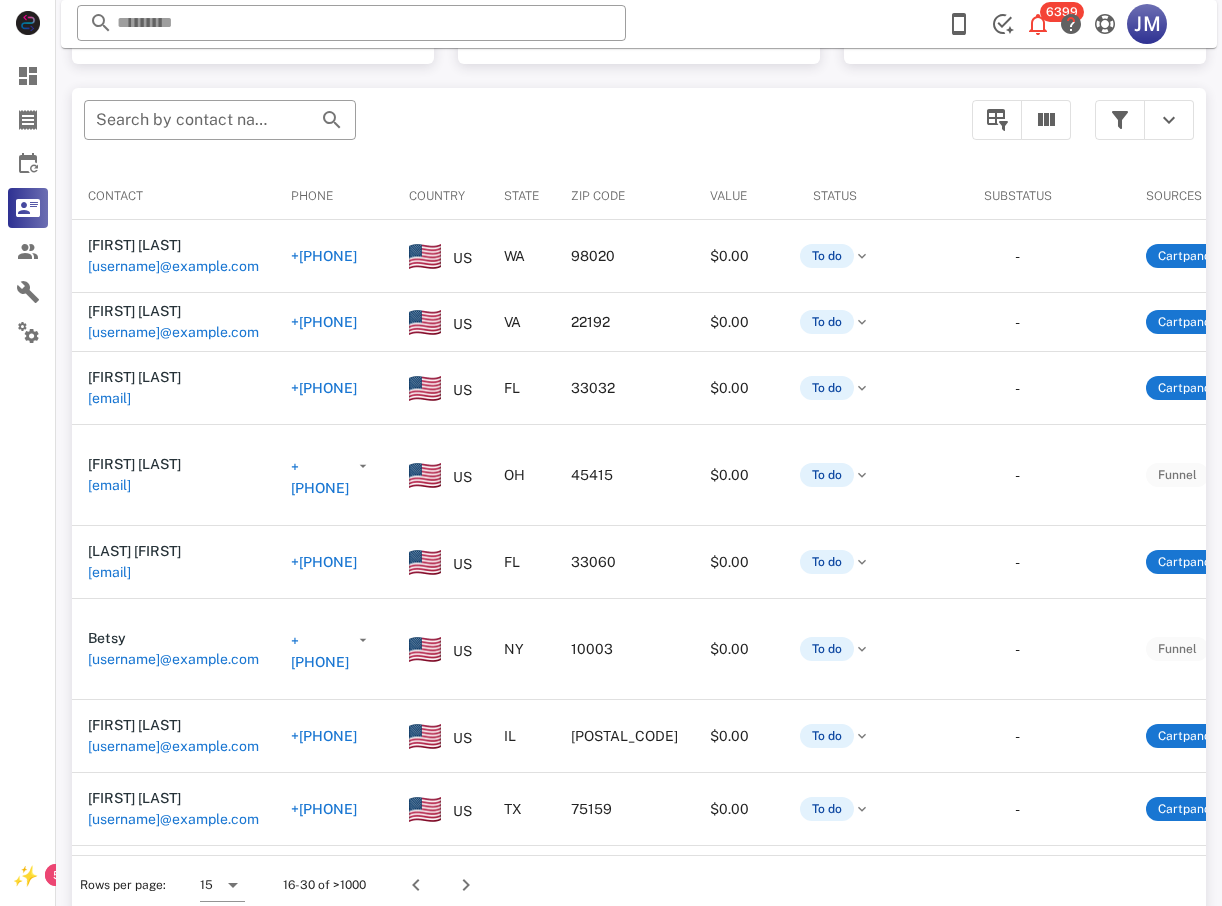 scroll, scrollTop: 380, scrollLeft: 0, axis: vertical 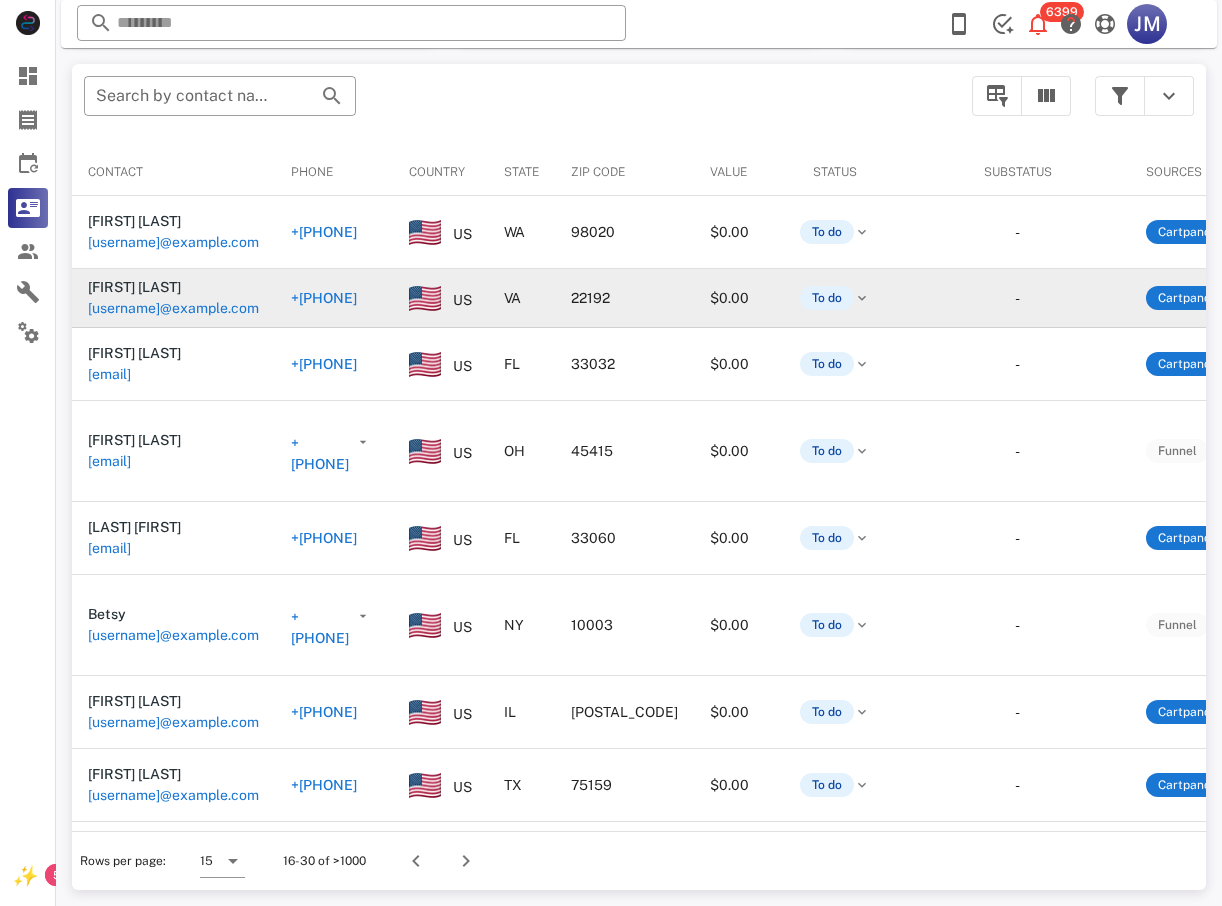 click on "+[PHONE]" at bounding box center [324, 298] 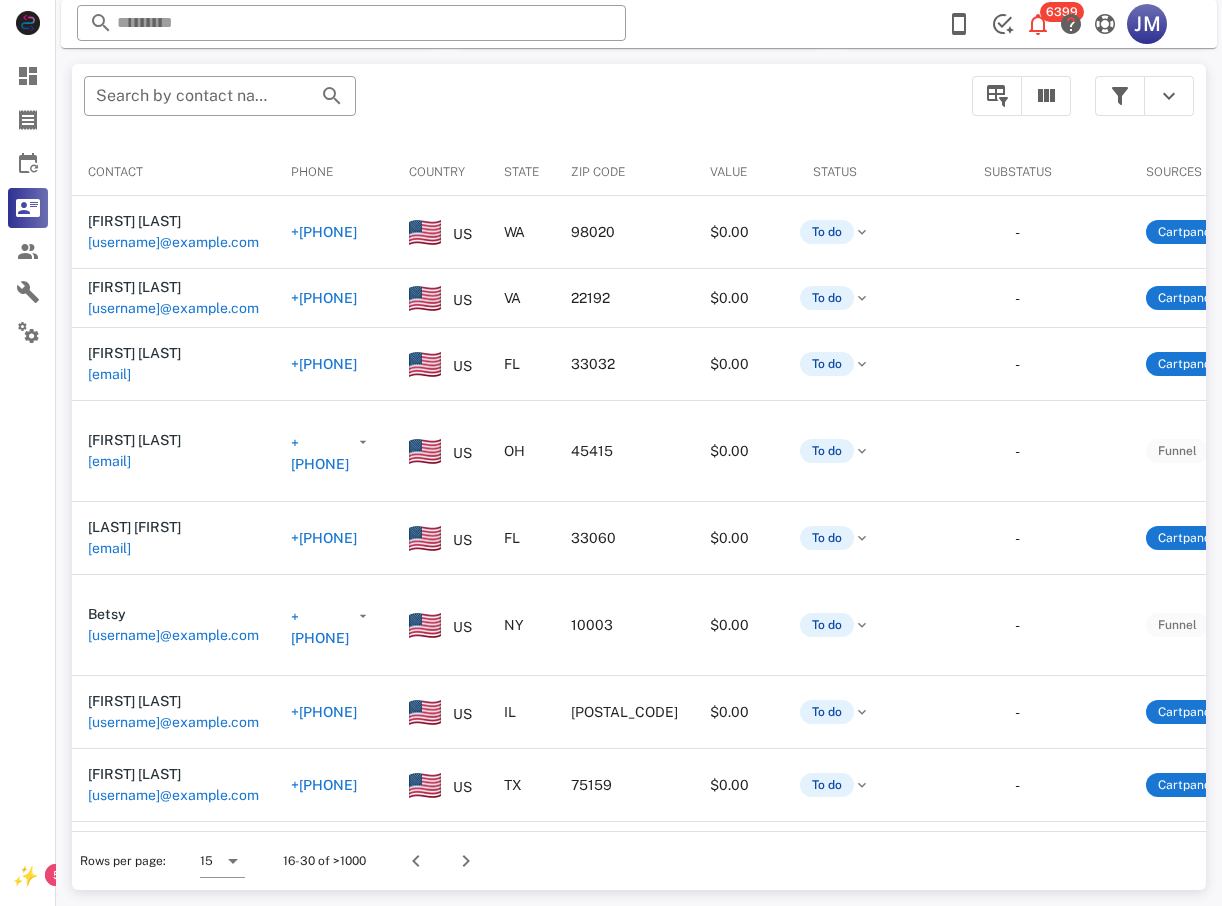 type on "**********" 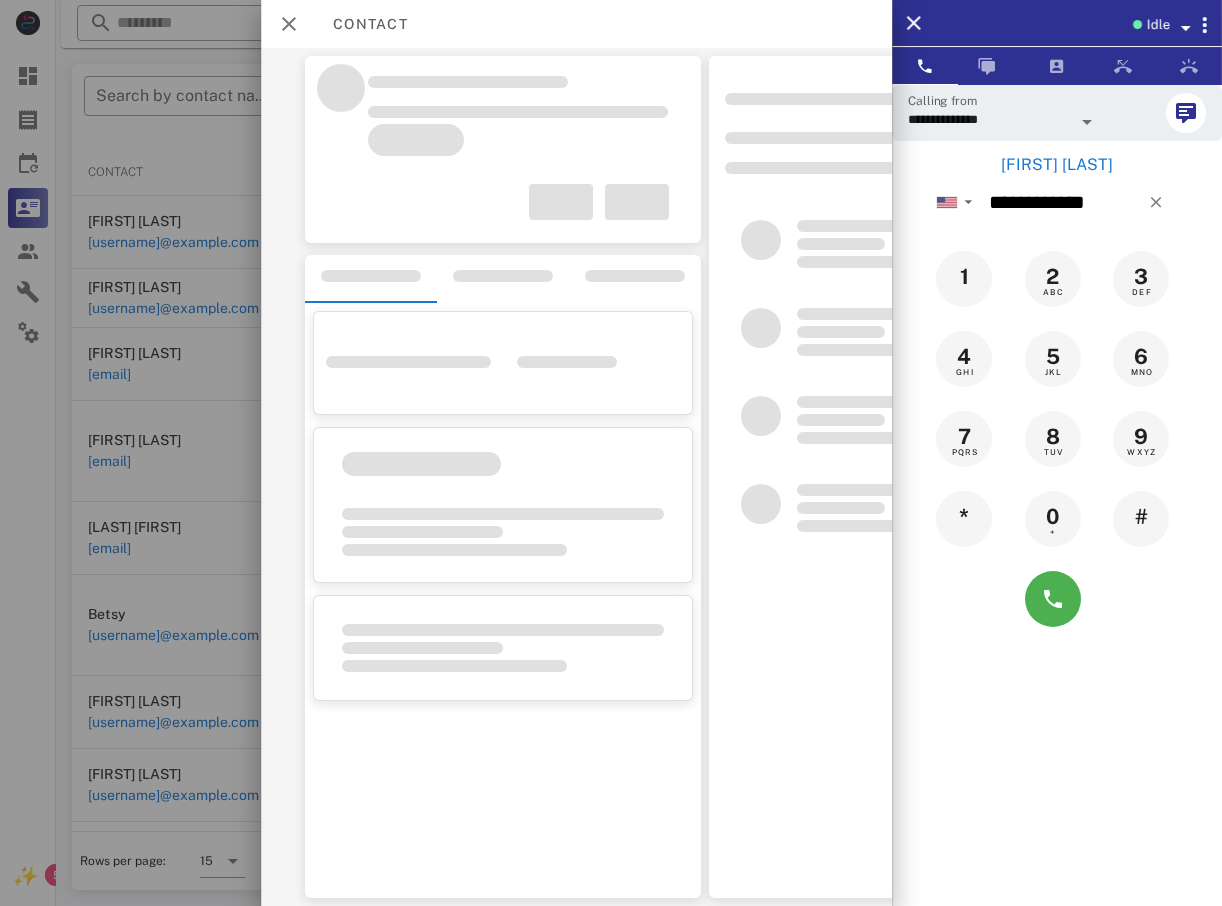 click at bounding box center [611, 453] 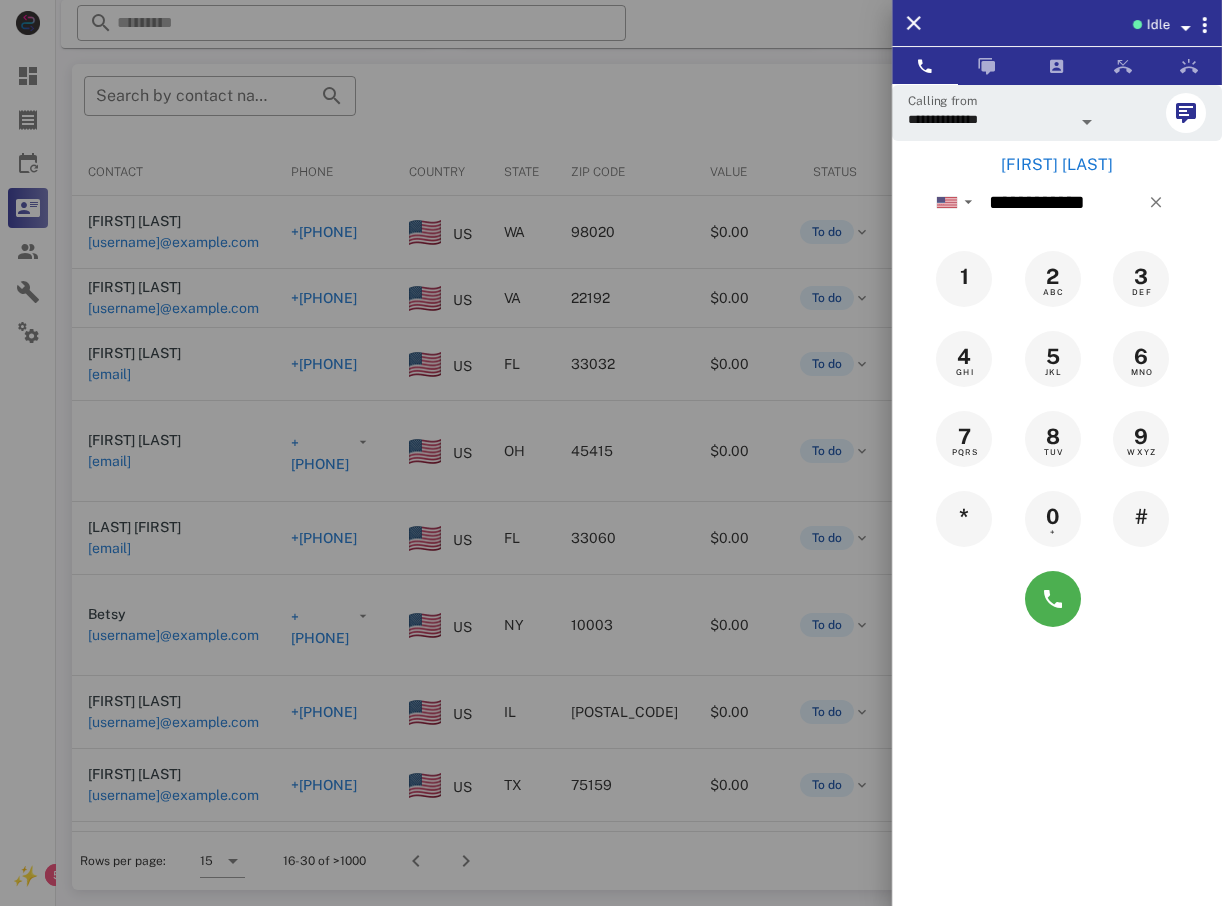 click at bounding box center [611, 453] 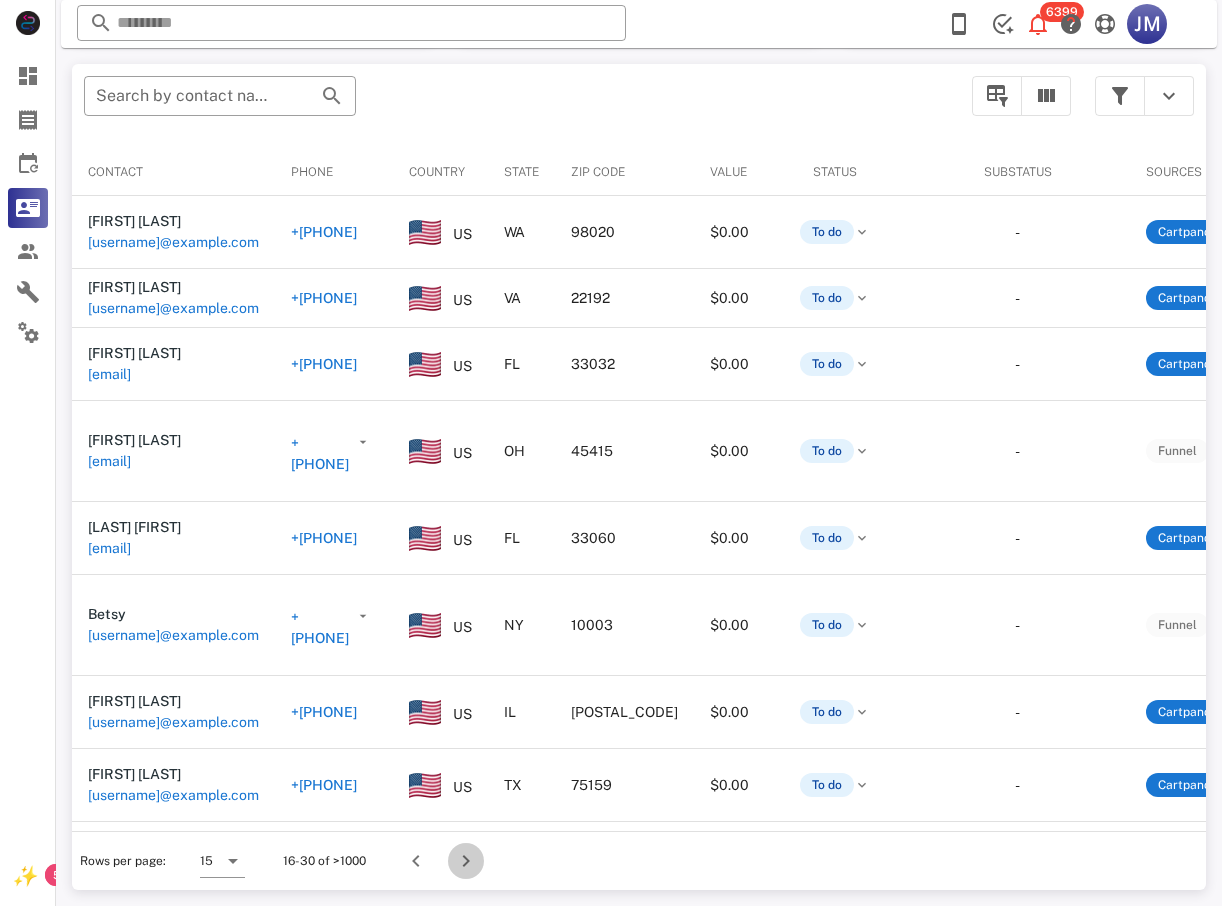 click at bounding box center [466, 861] 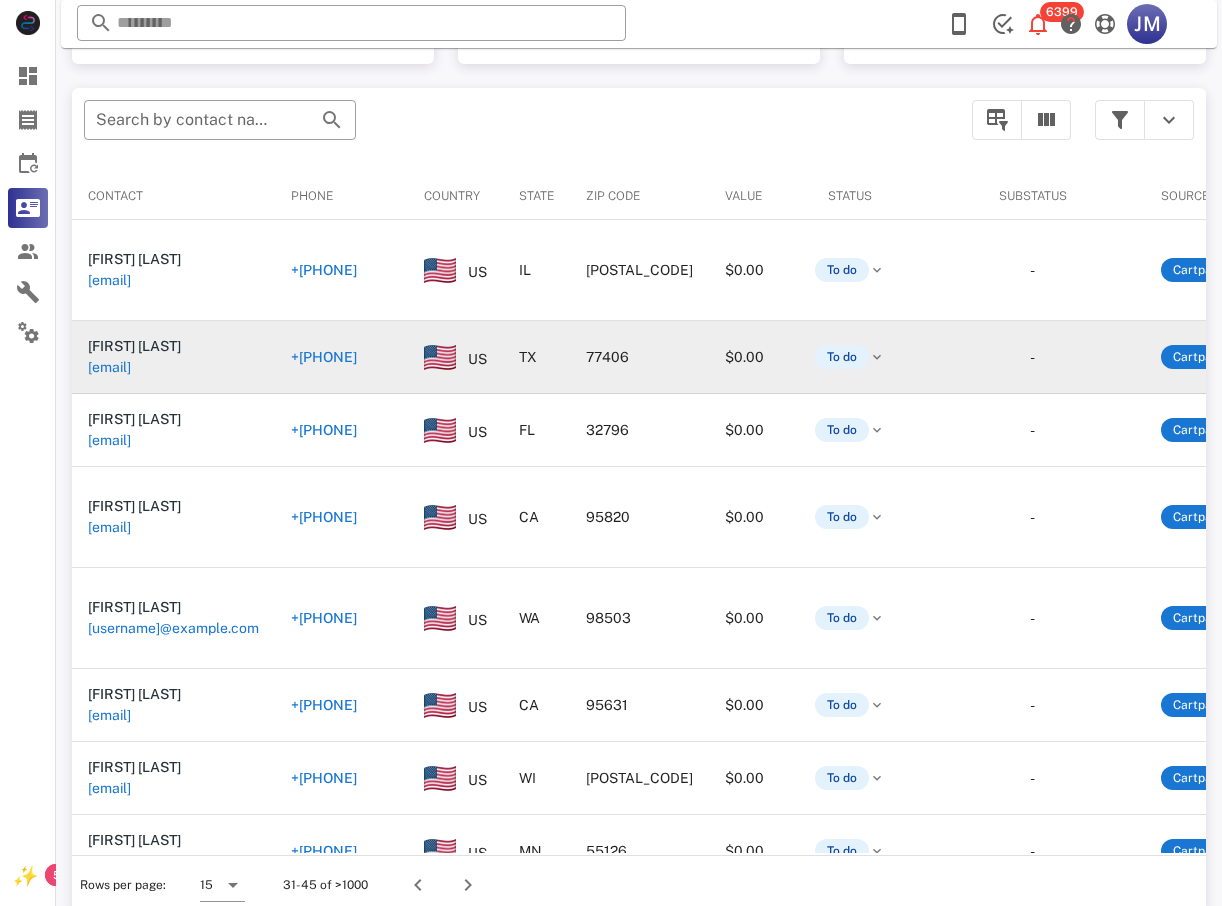 scroll, scrollTop: 380, scrollLeft: 0, axis: vertical 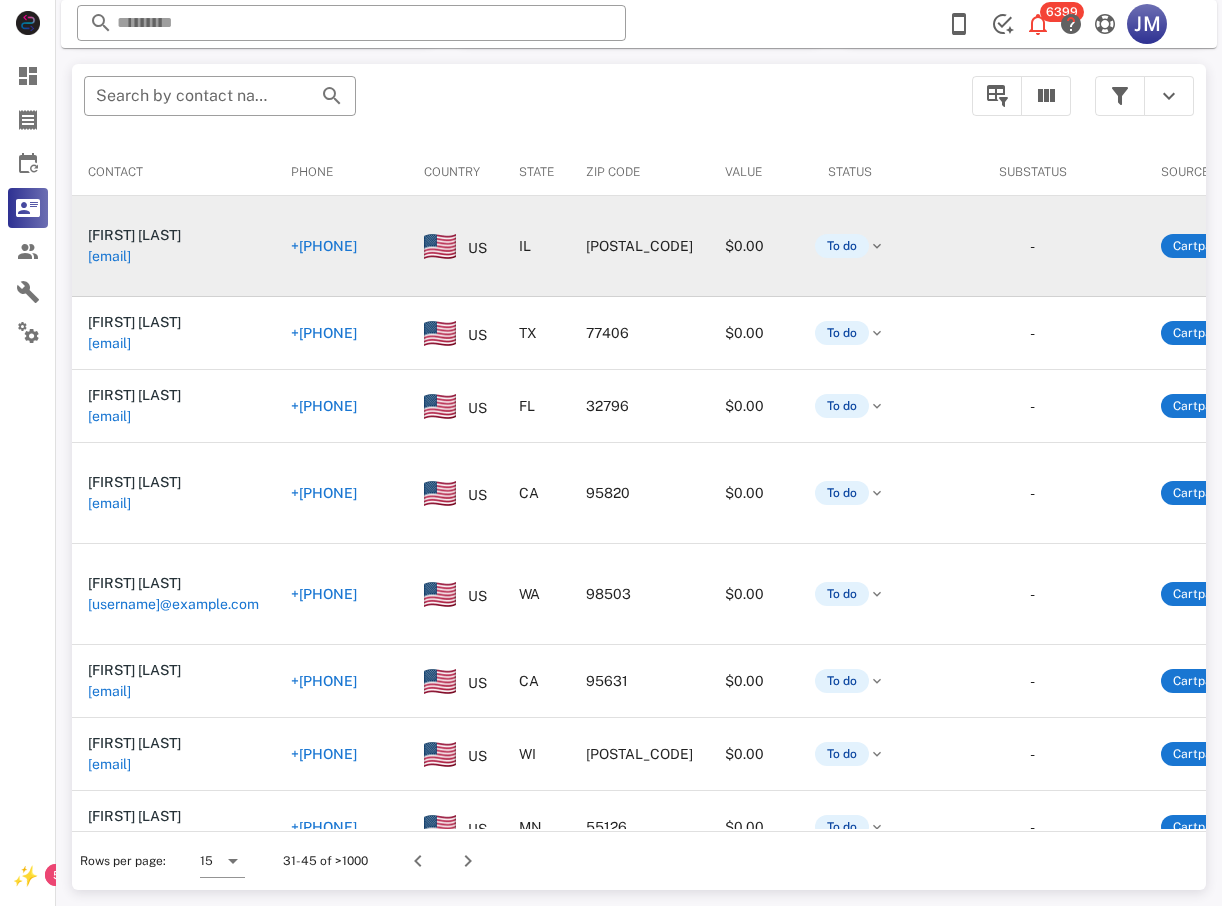 click on "+[PHONE]" at bounding box center (324, 246) 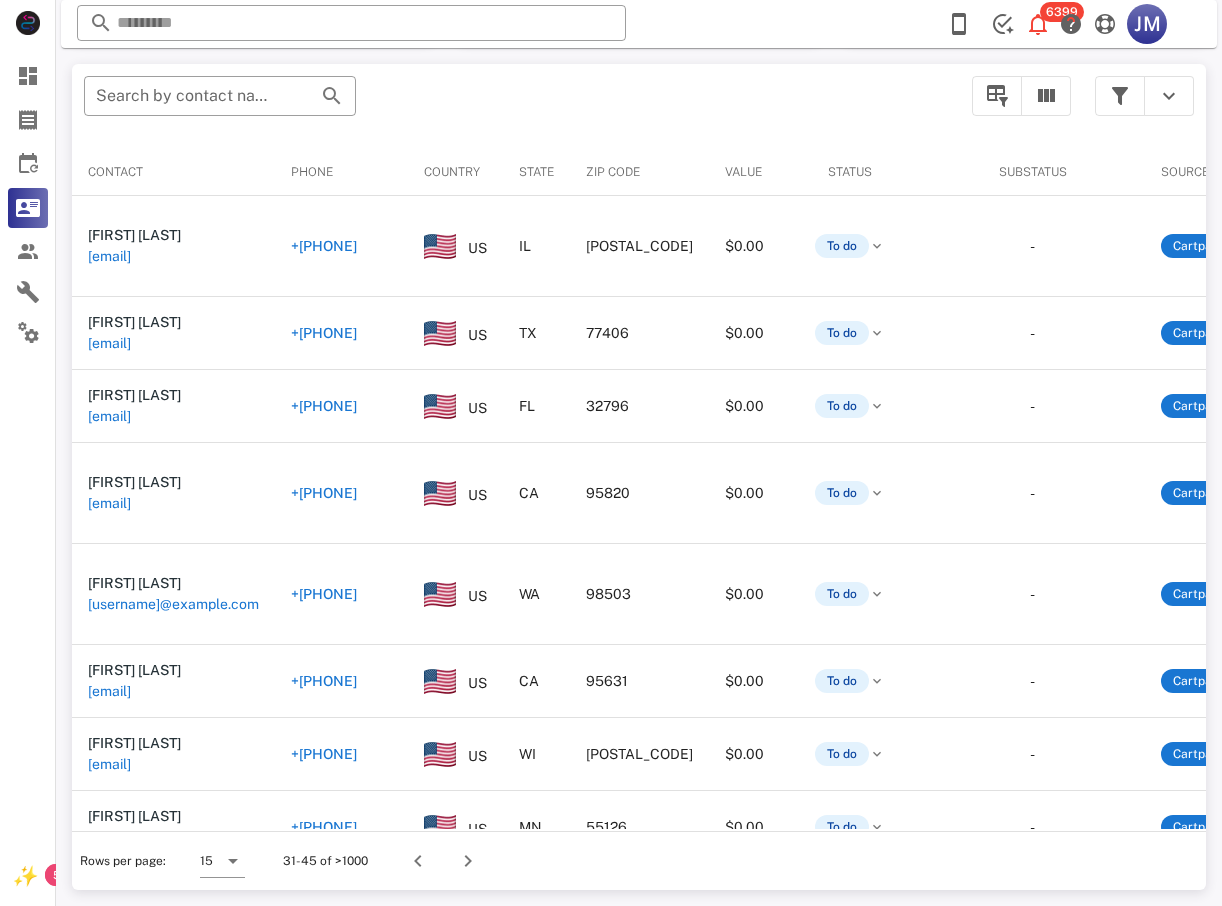 type on "**********" 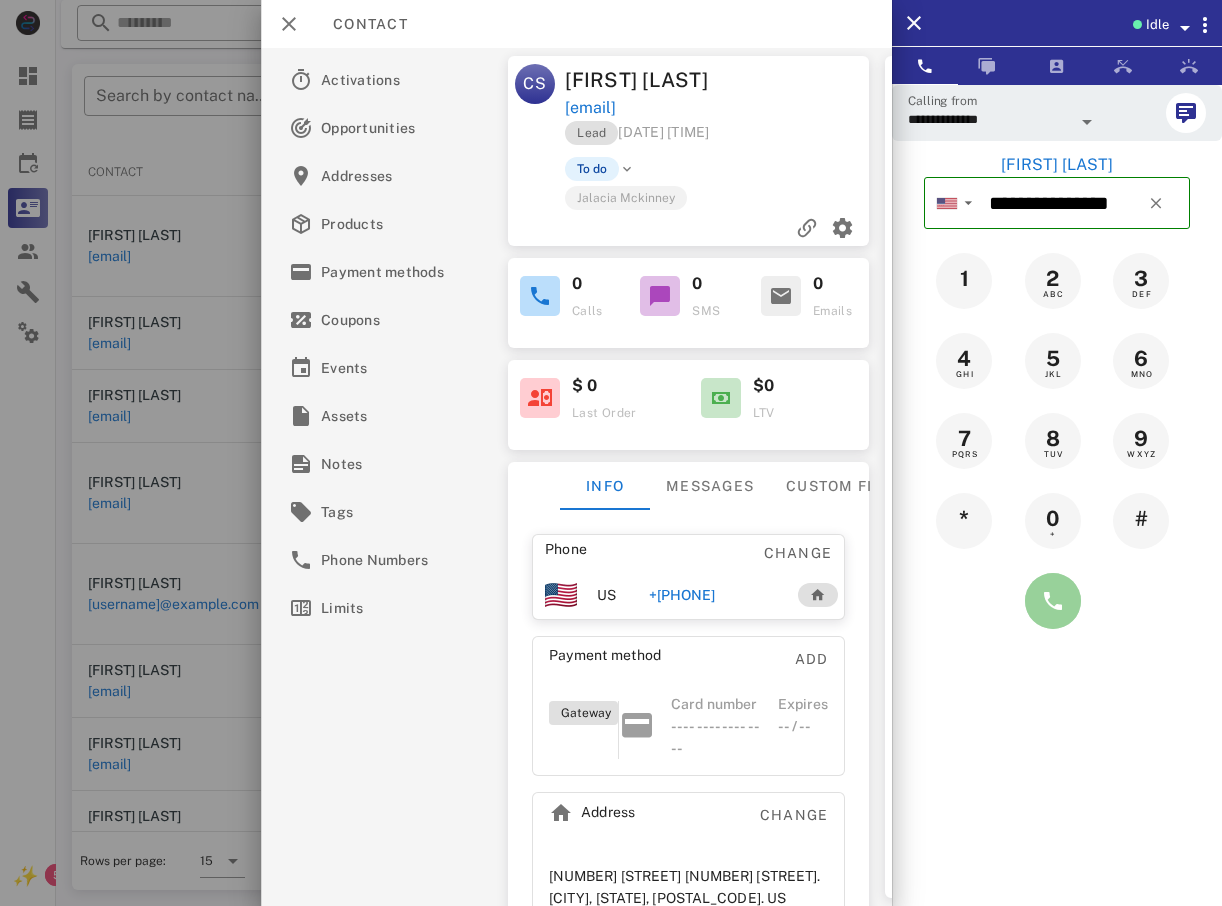 click at bounding box center (1053, 601) 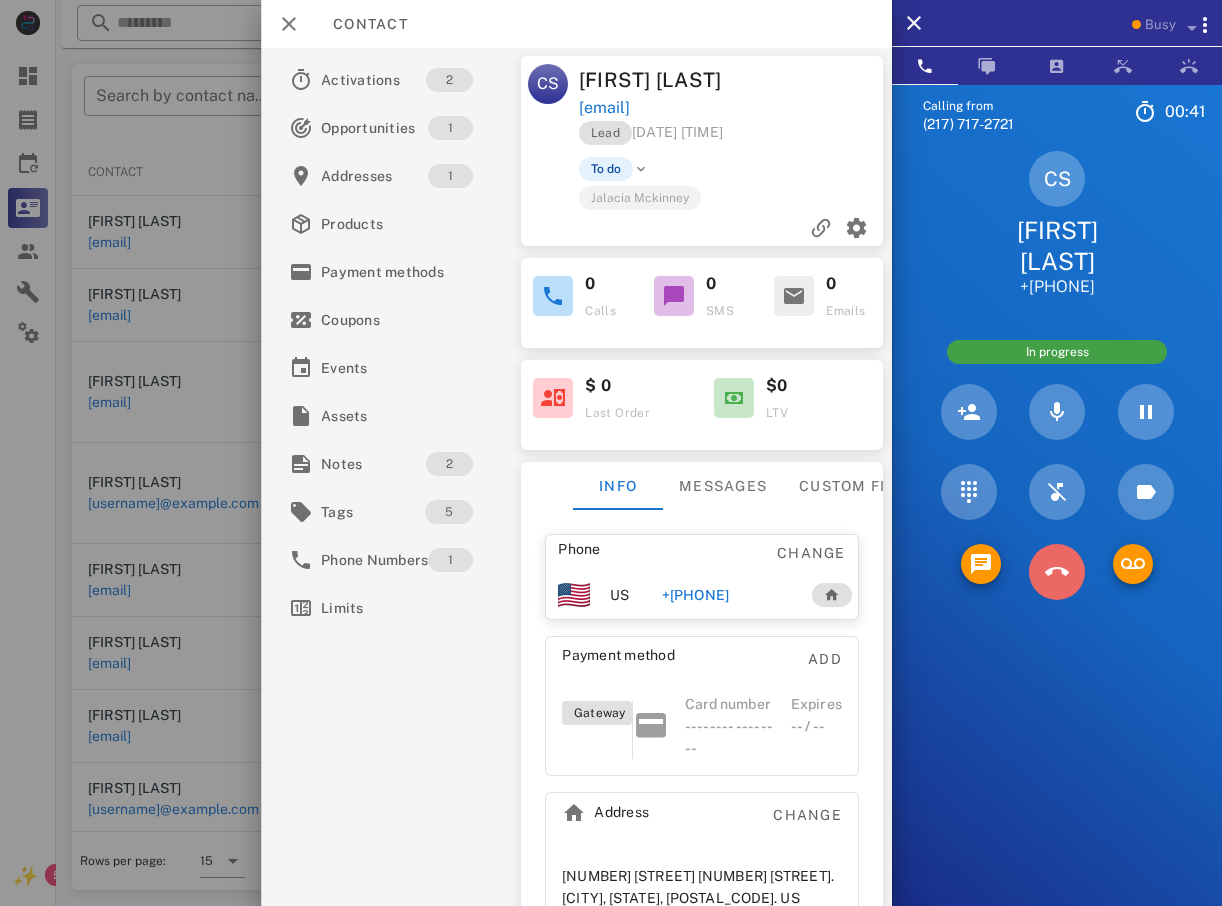 drag, startPoint x: 1070, startPoint y: 541, endPoint x: 995, endPoint y: 544, distance: 75.059975 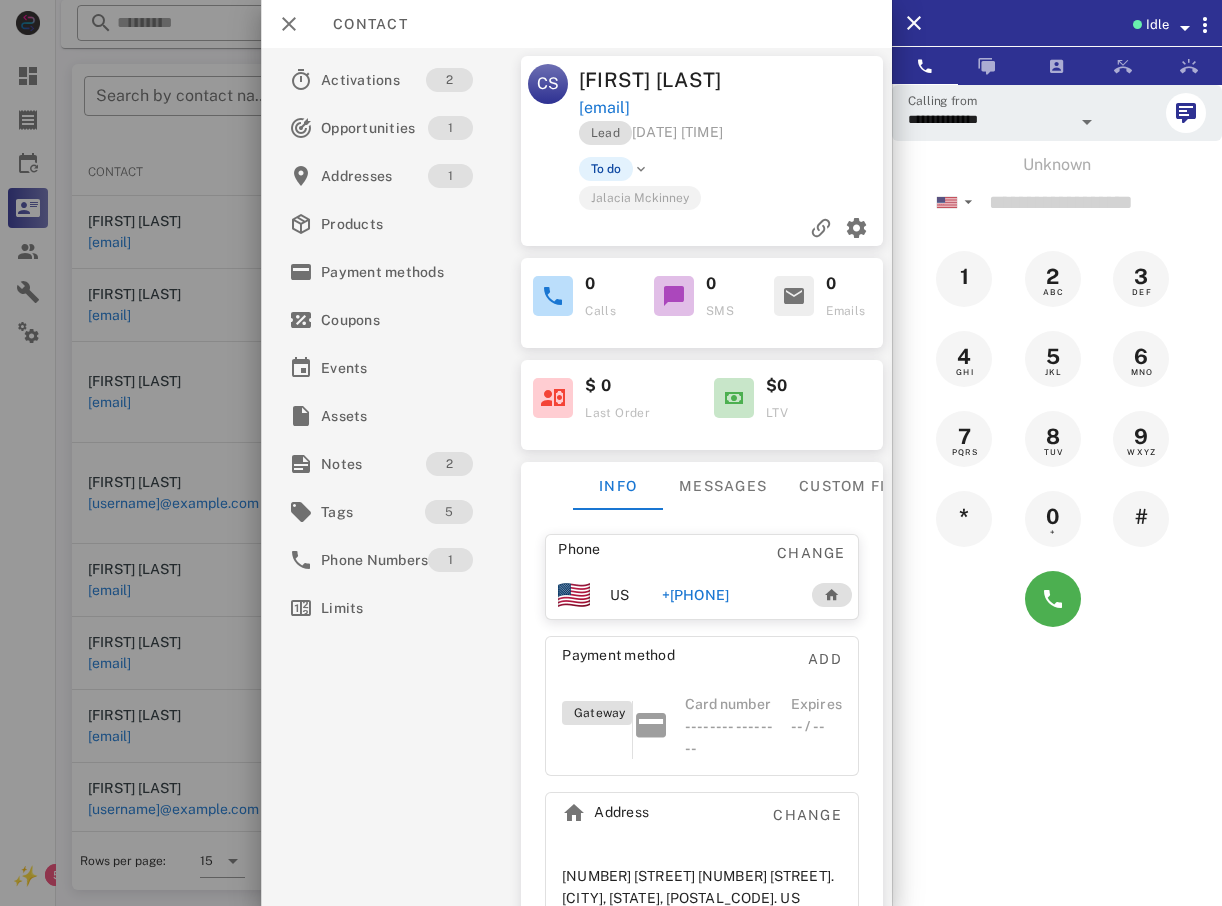 click on "**********" at bounding box center (611, 263) 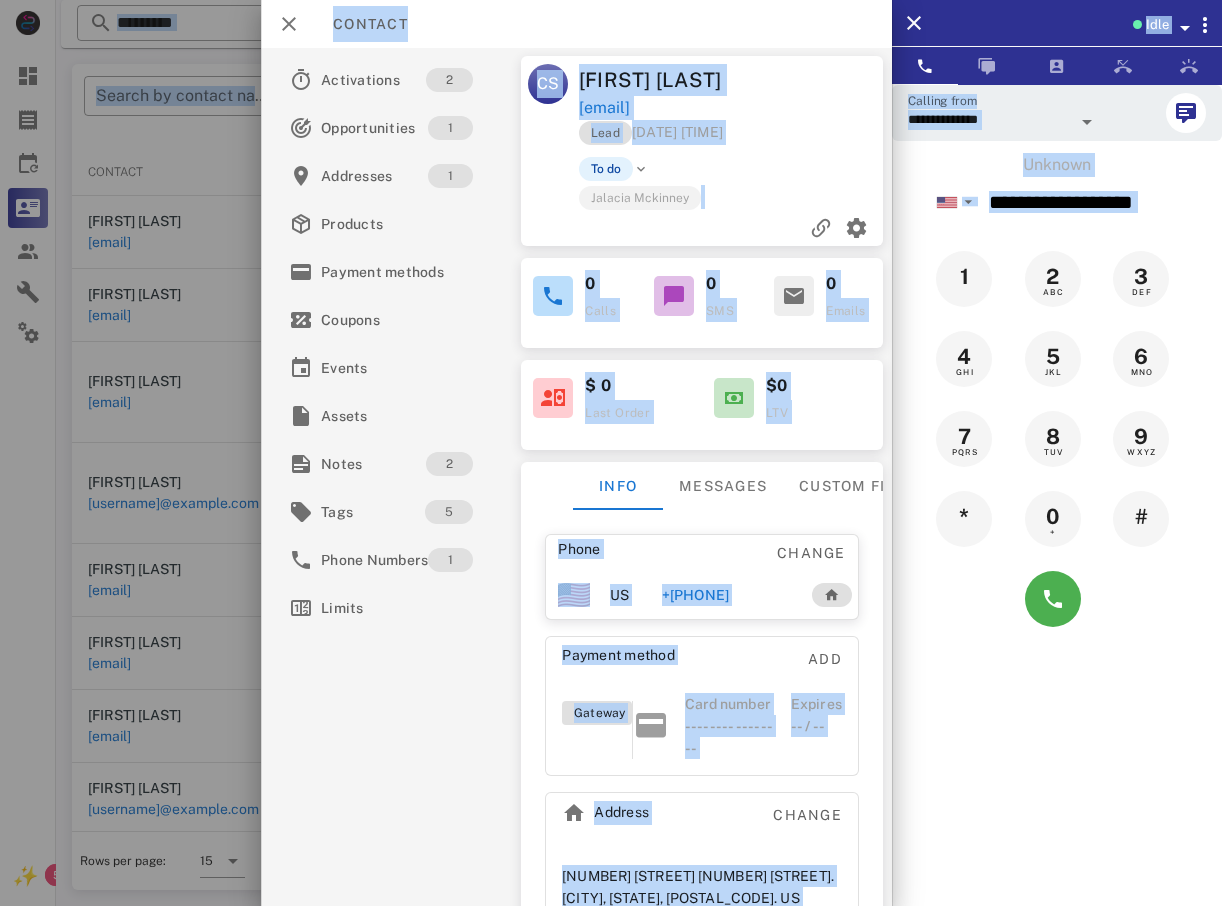 drag, startPoint x: -4, startPoint y: 466, endPoint x: 45, endPoint y: 483, distance: 51.86521 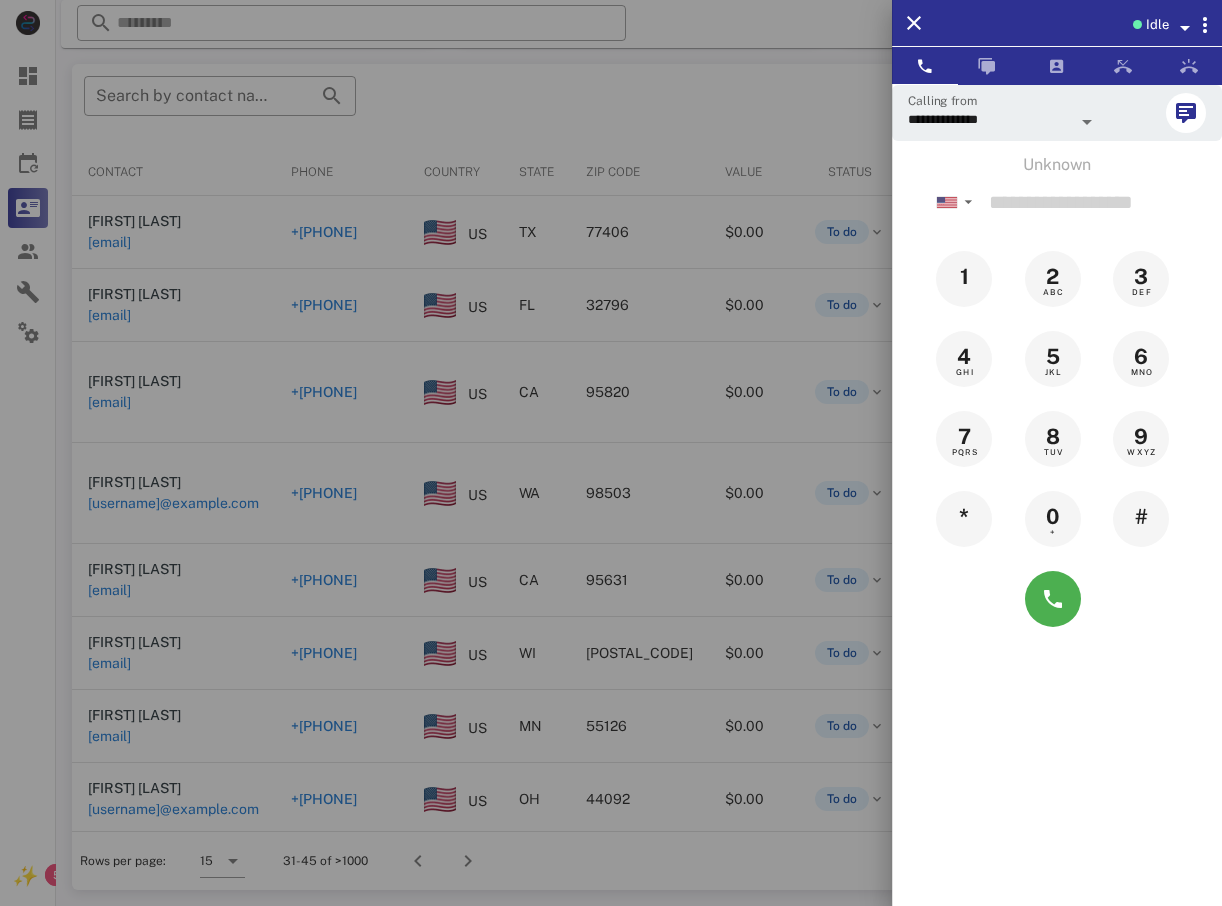 click at bounding box center (611, 453) 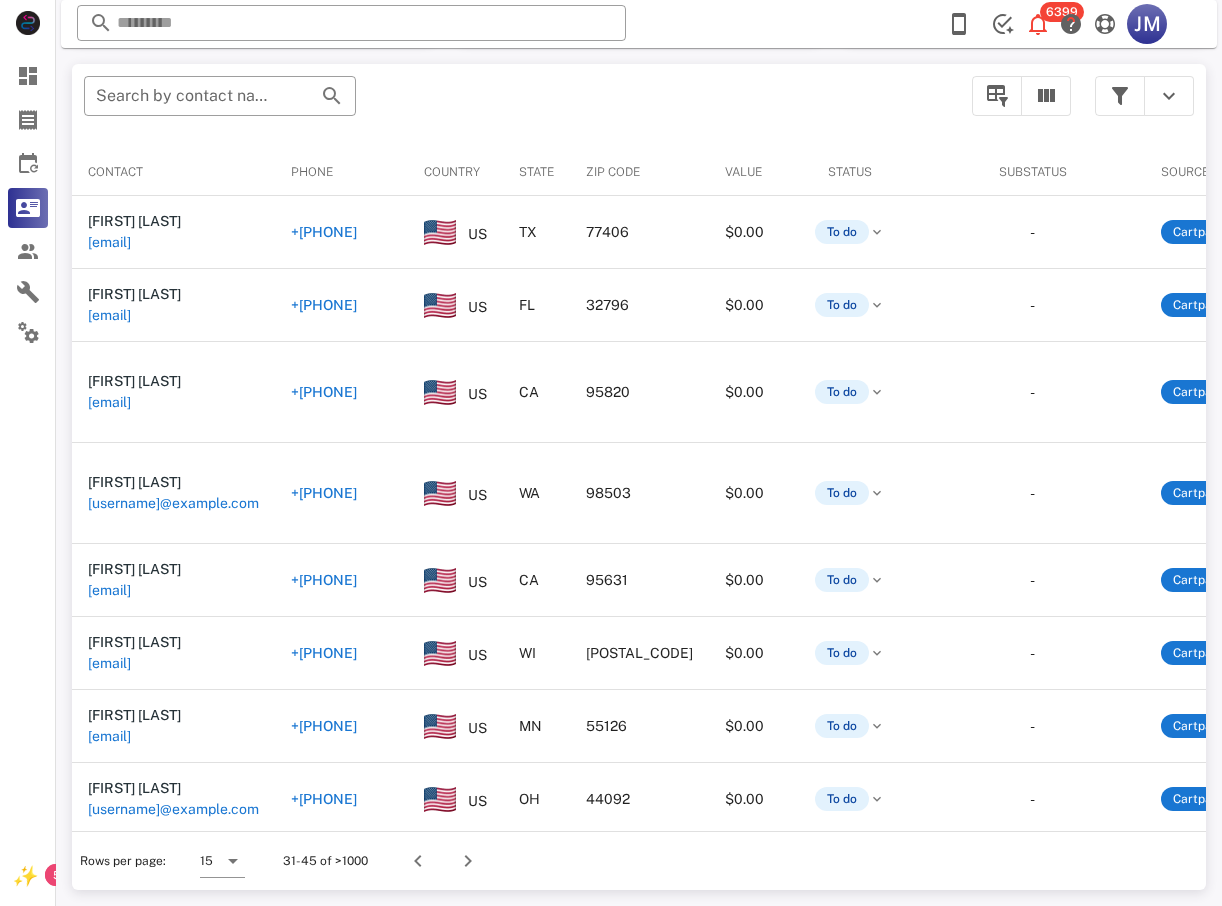 click on "+[PHONE]" at bounding box center (324, 232) 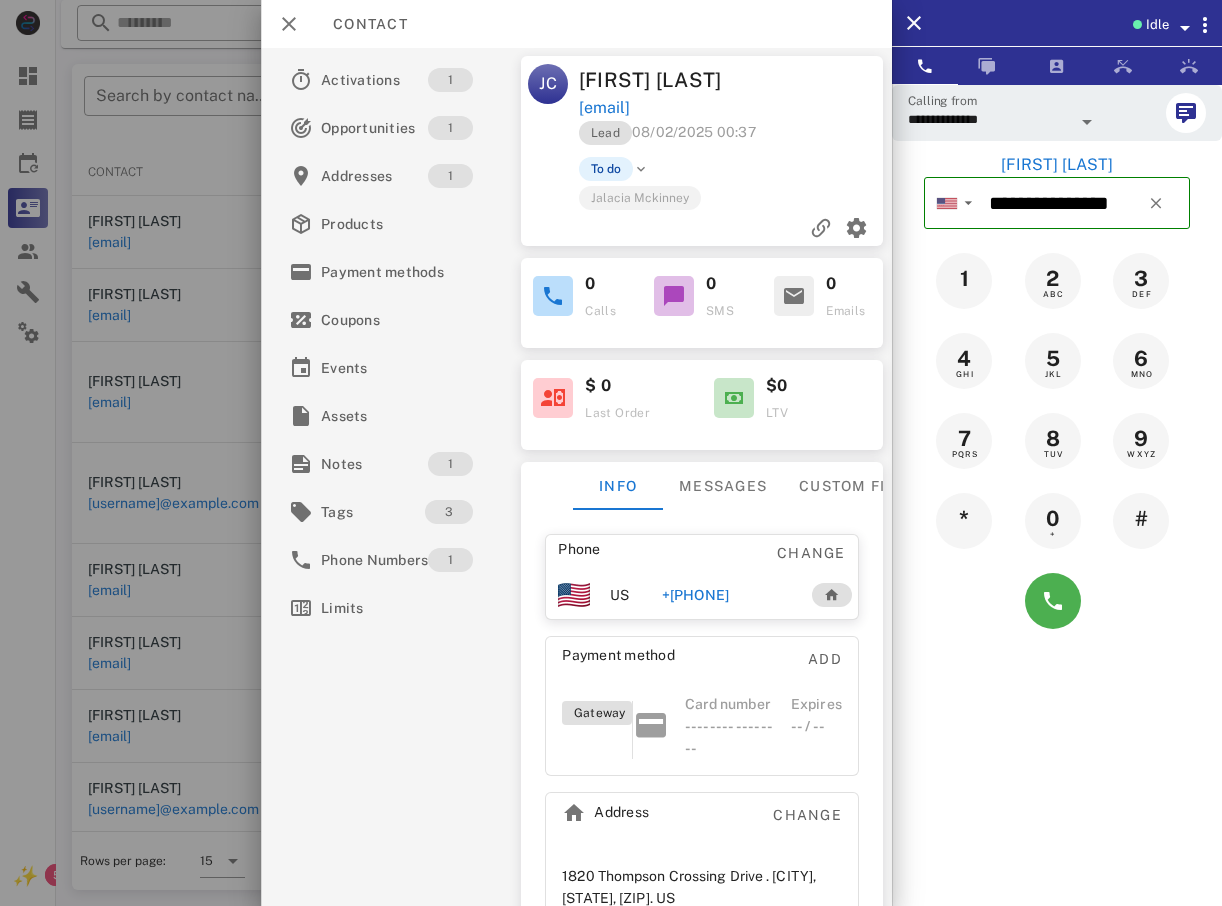 click at bounding box center (1057, 601) 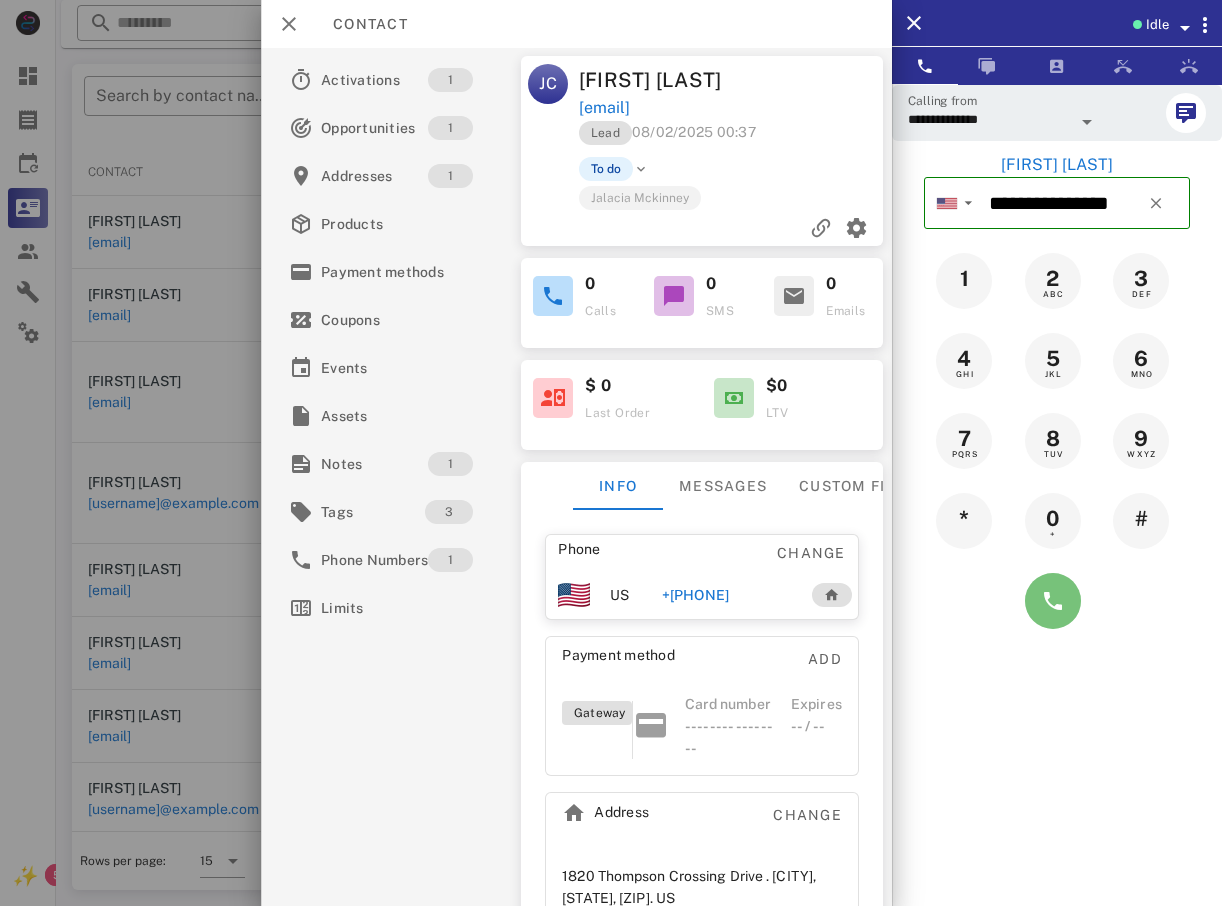 click at bounding box center (1053, 601) 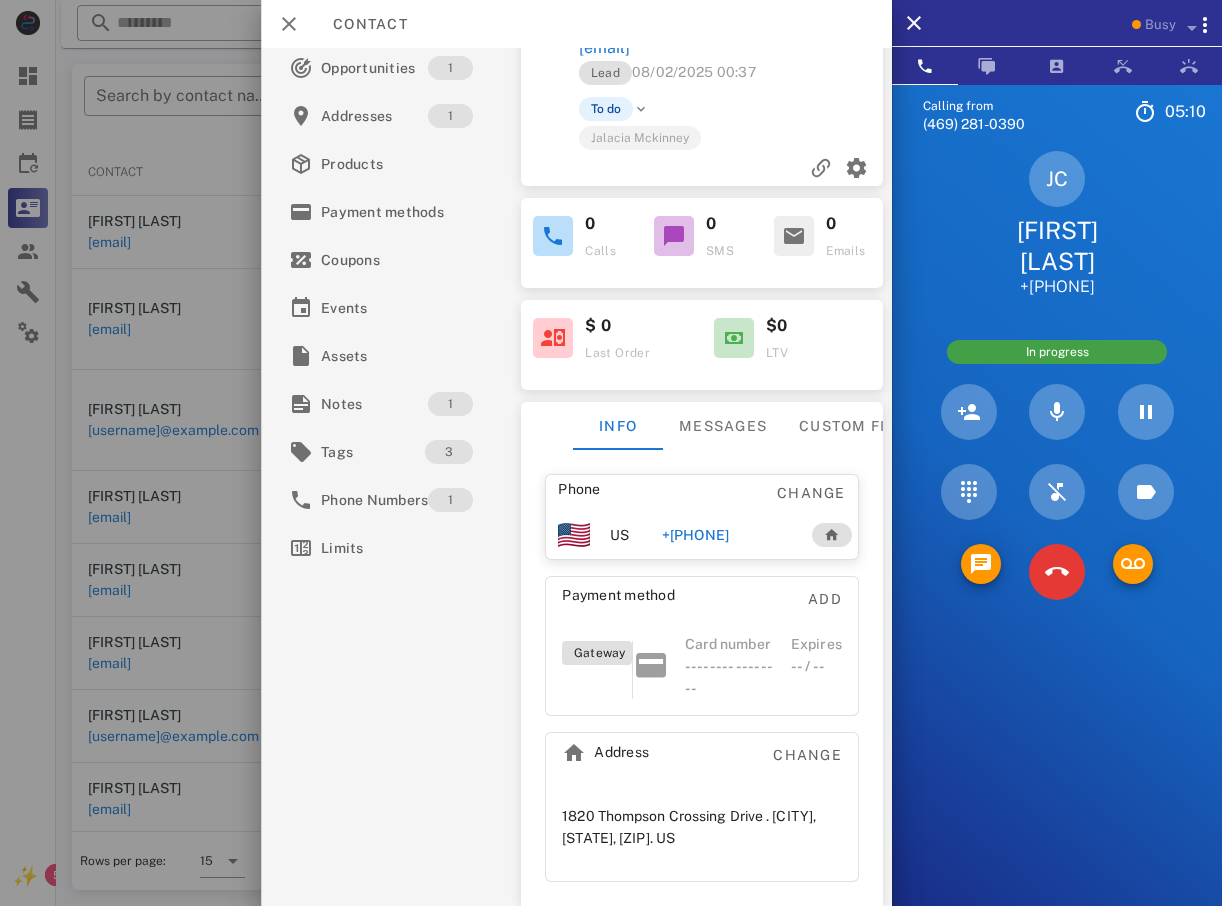 scroll, scrollTop: 0, scrollLeft: 0, axis: both 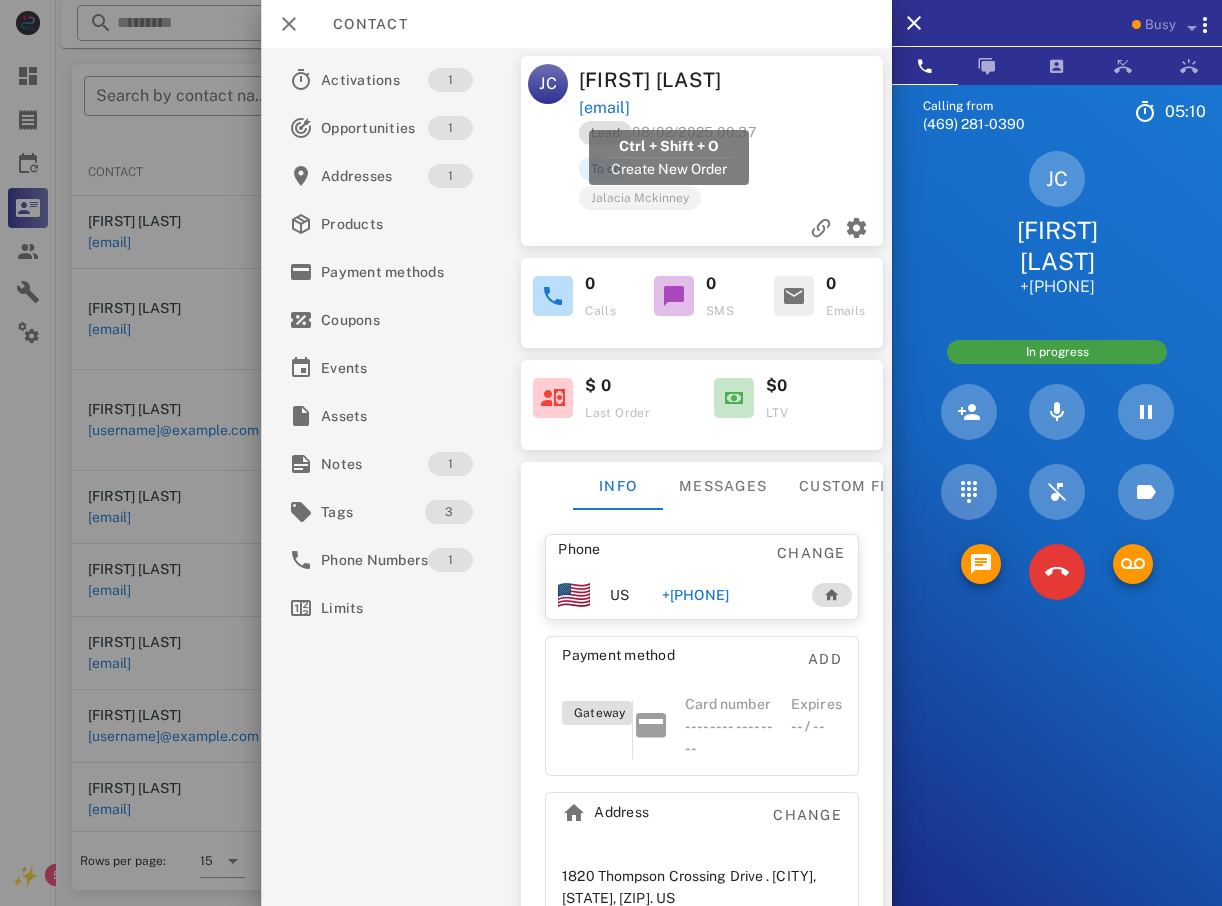click on "[EMAIL]" at bounding box center (603, 108) 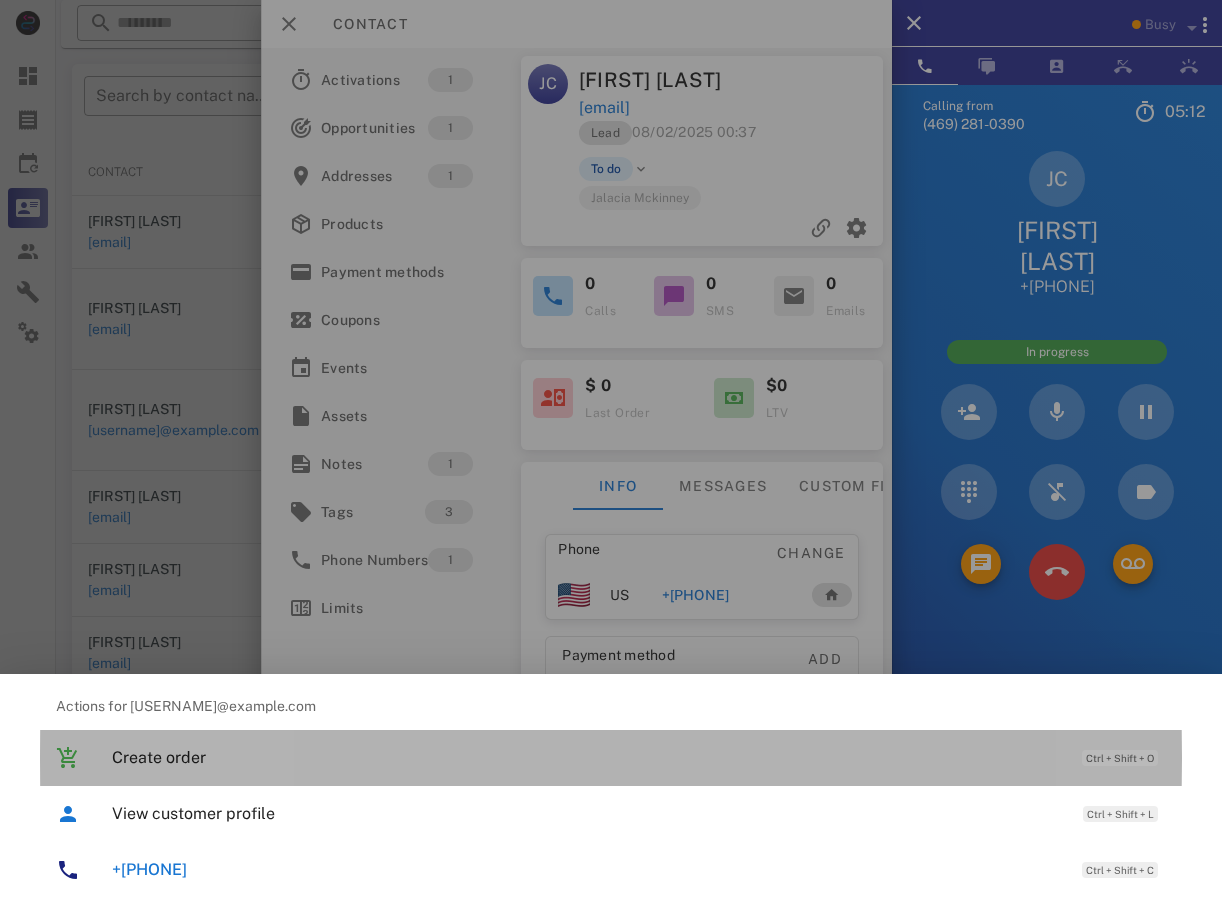 click on "Create order" at bounding box center [587, 757] 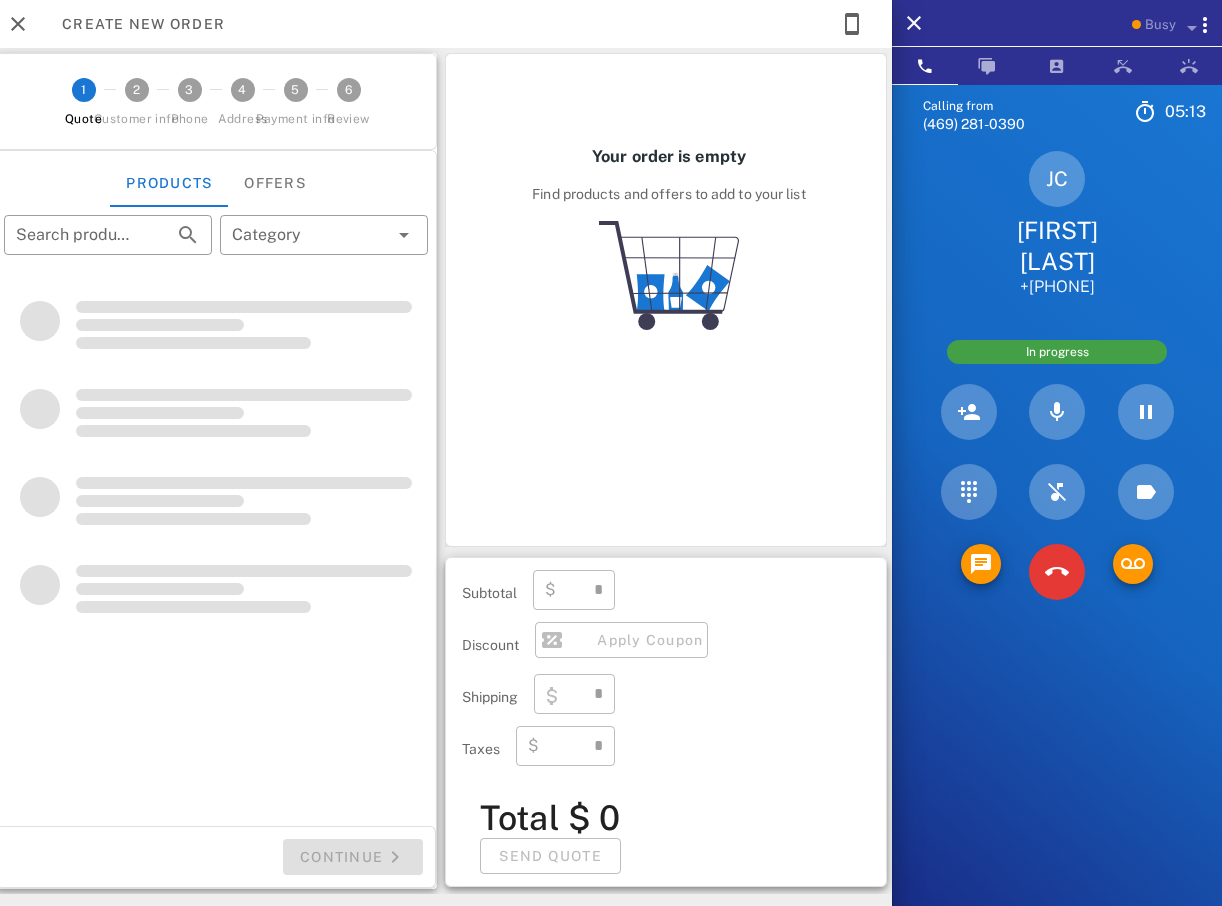 type on "**********" 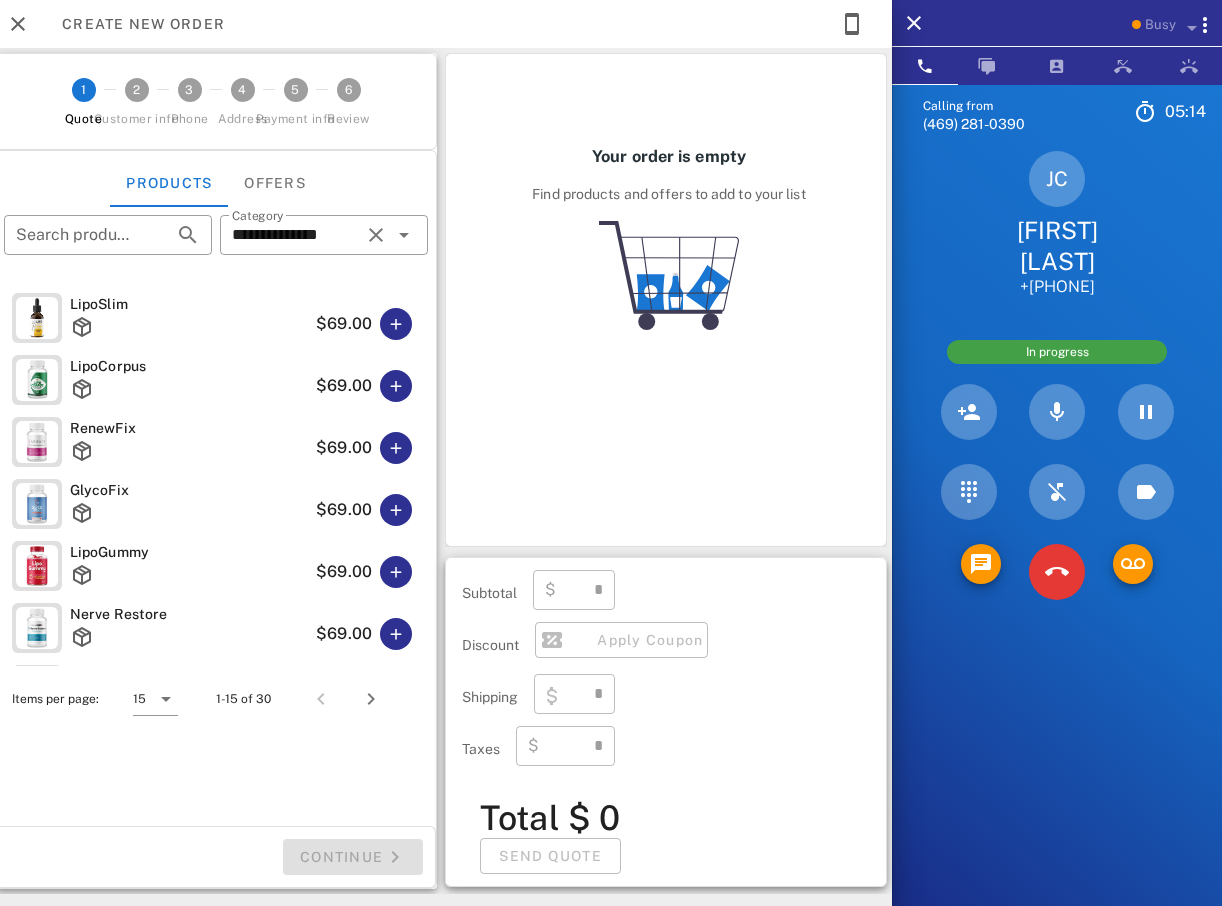type on "****" 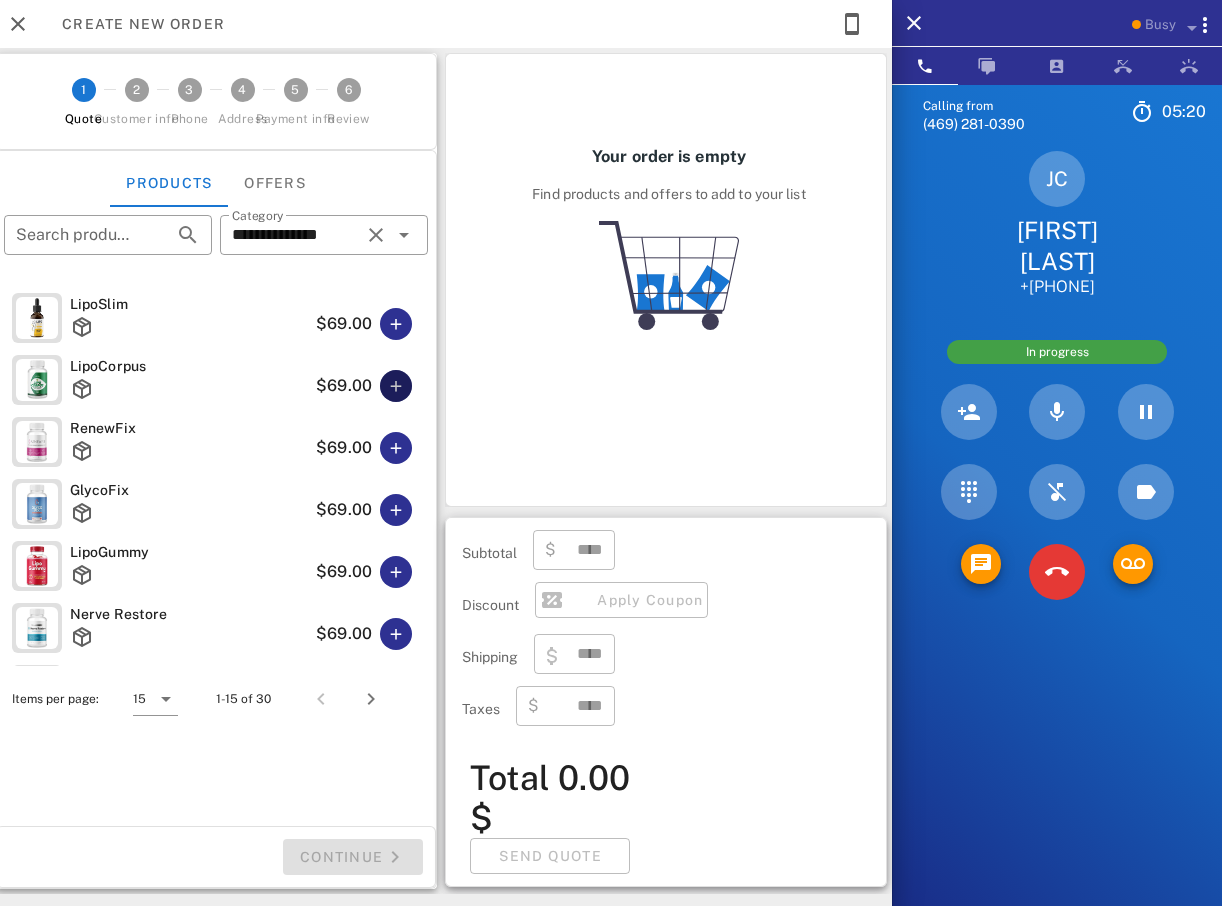 click at bounding box center [396, 386] 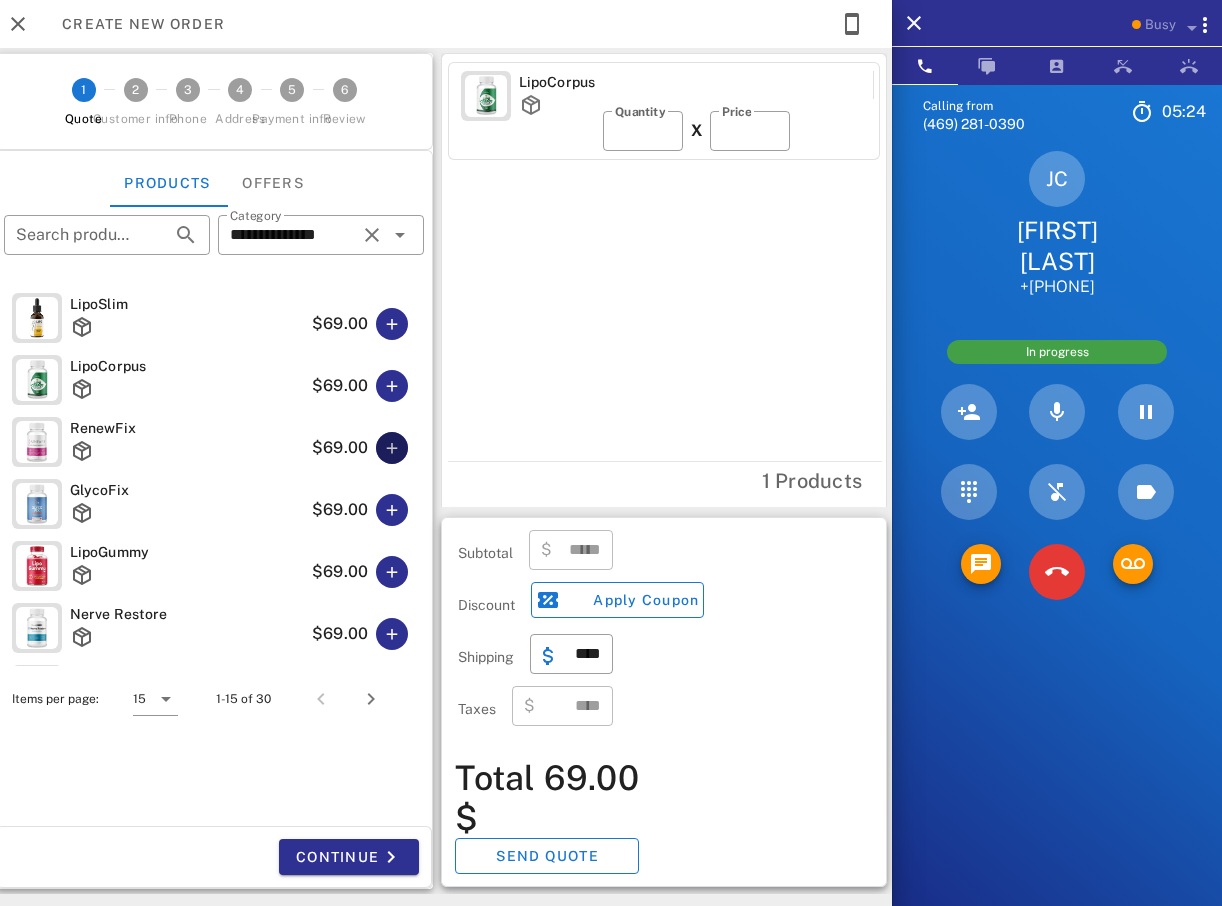 click at bounding box center (392, 448) 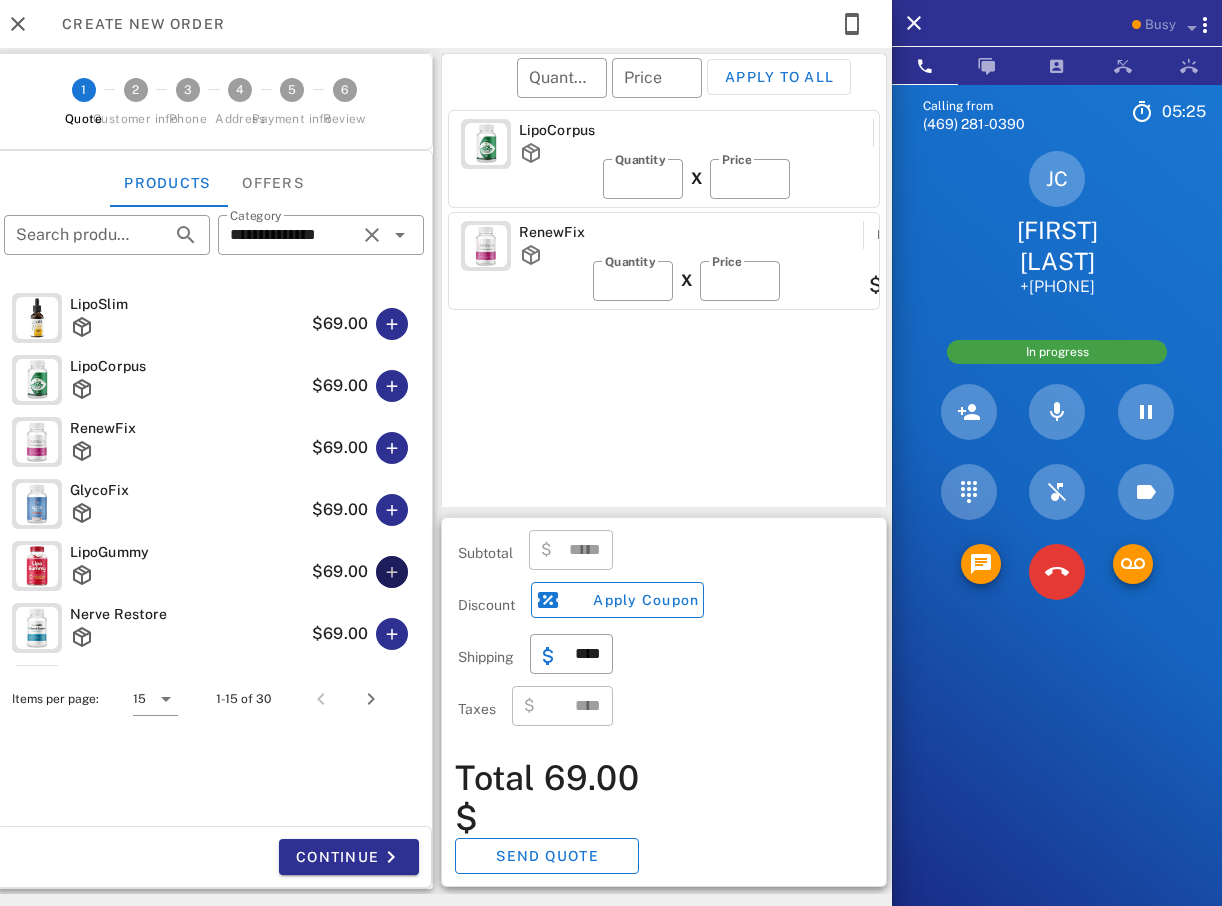 click at bounding box center (392, 572) 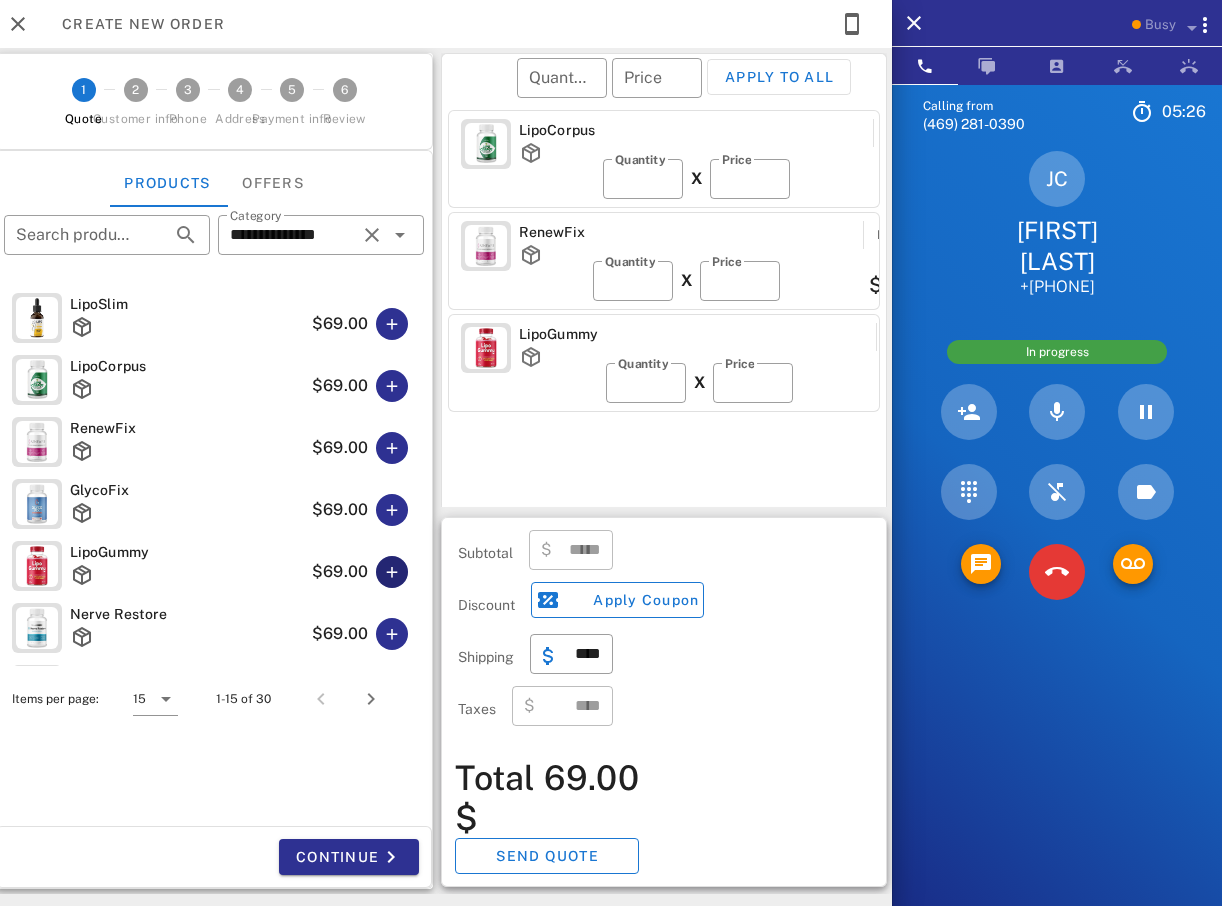 type on "******" 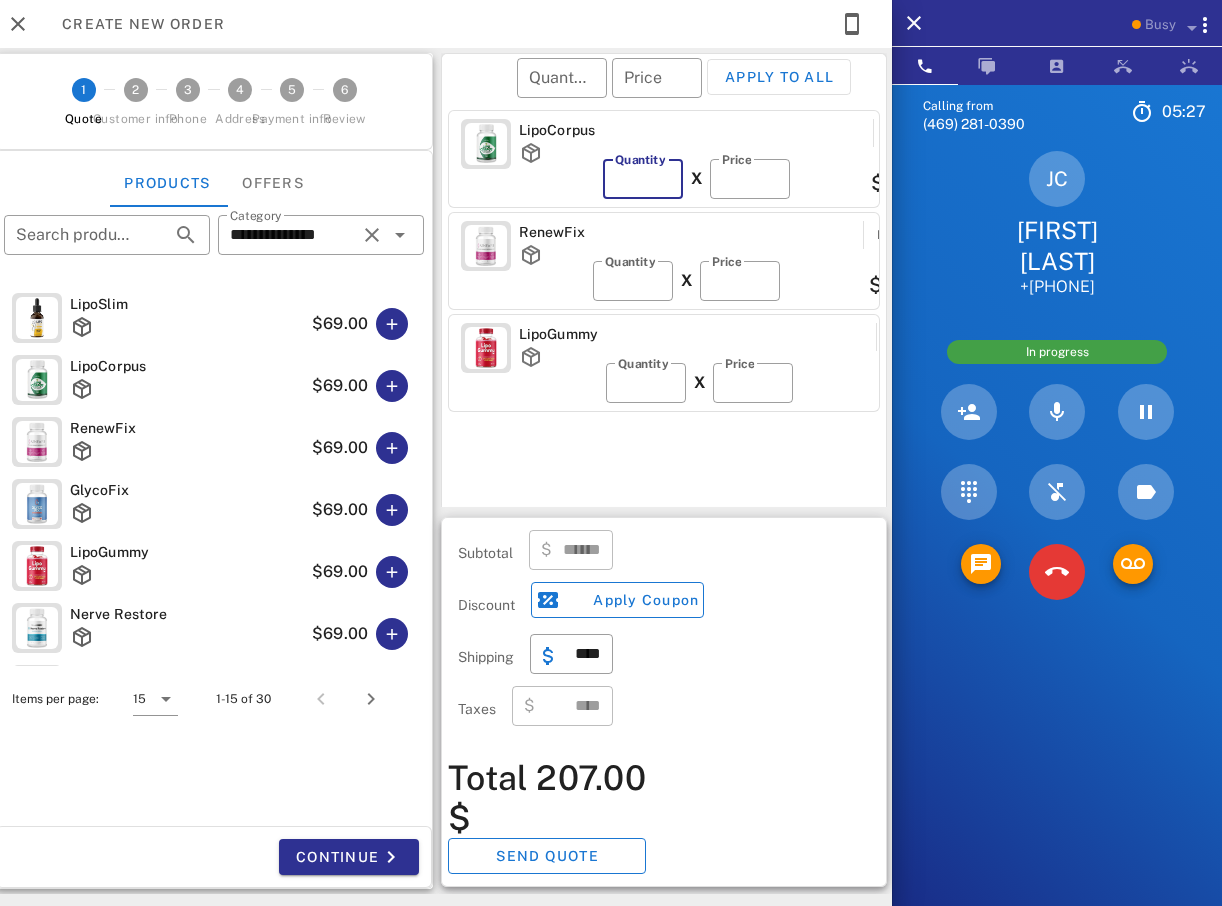 click on "*" at bounding box center (643, 179) 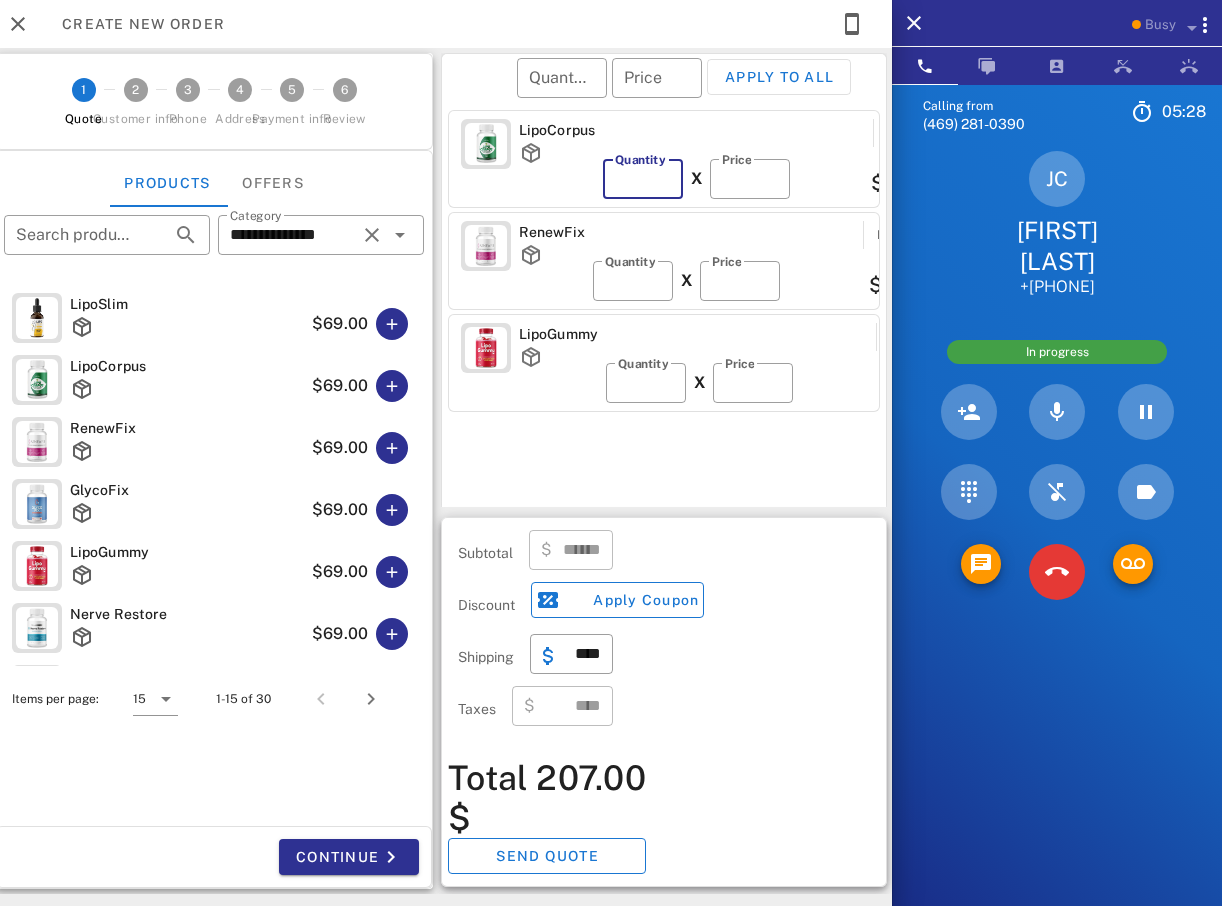 type on "*" 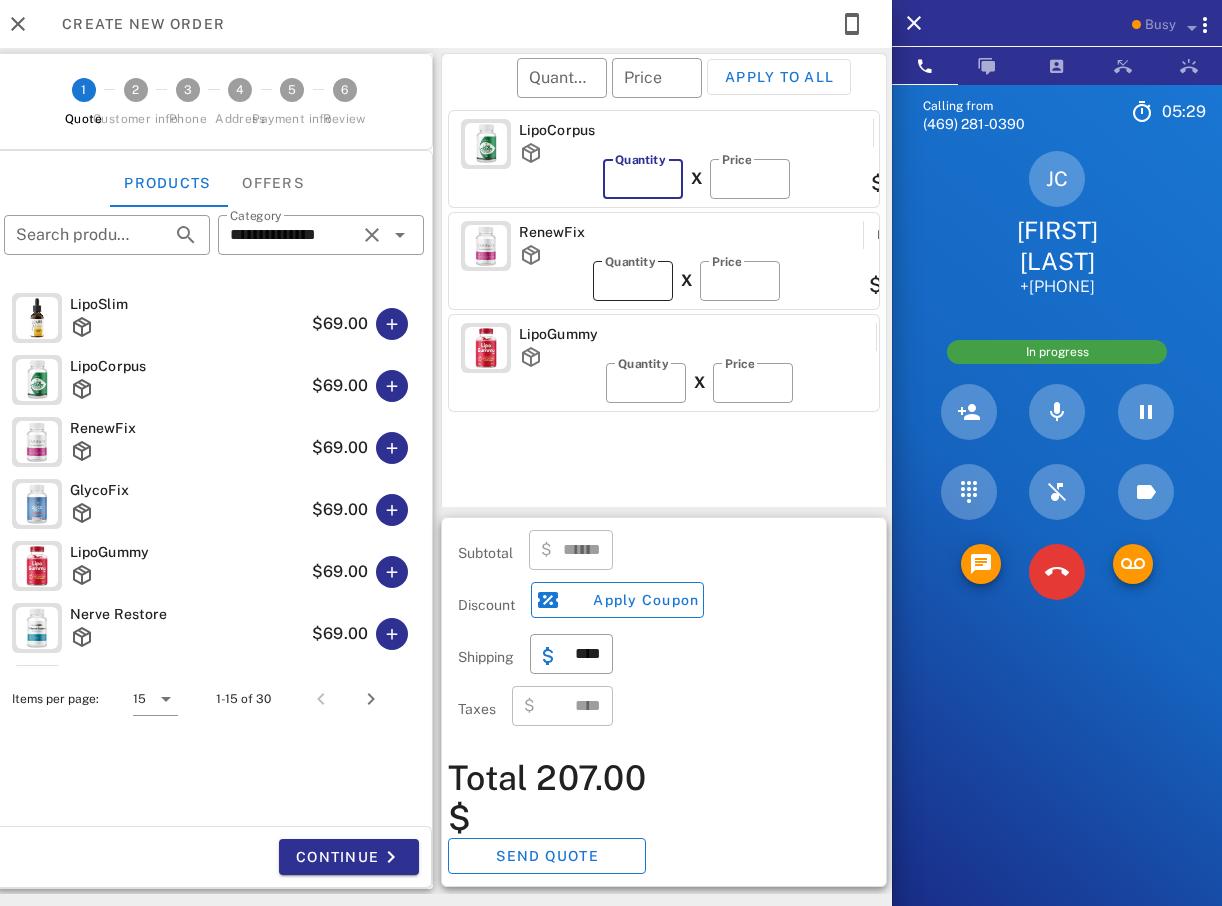 type on "******" 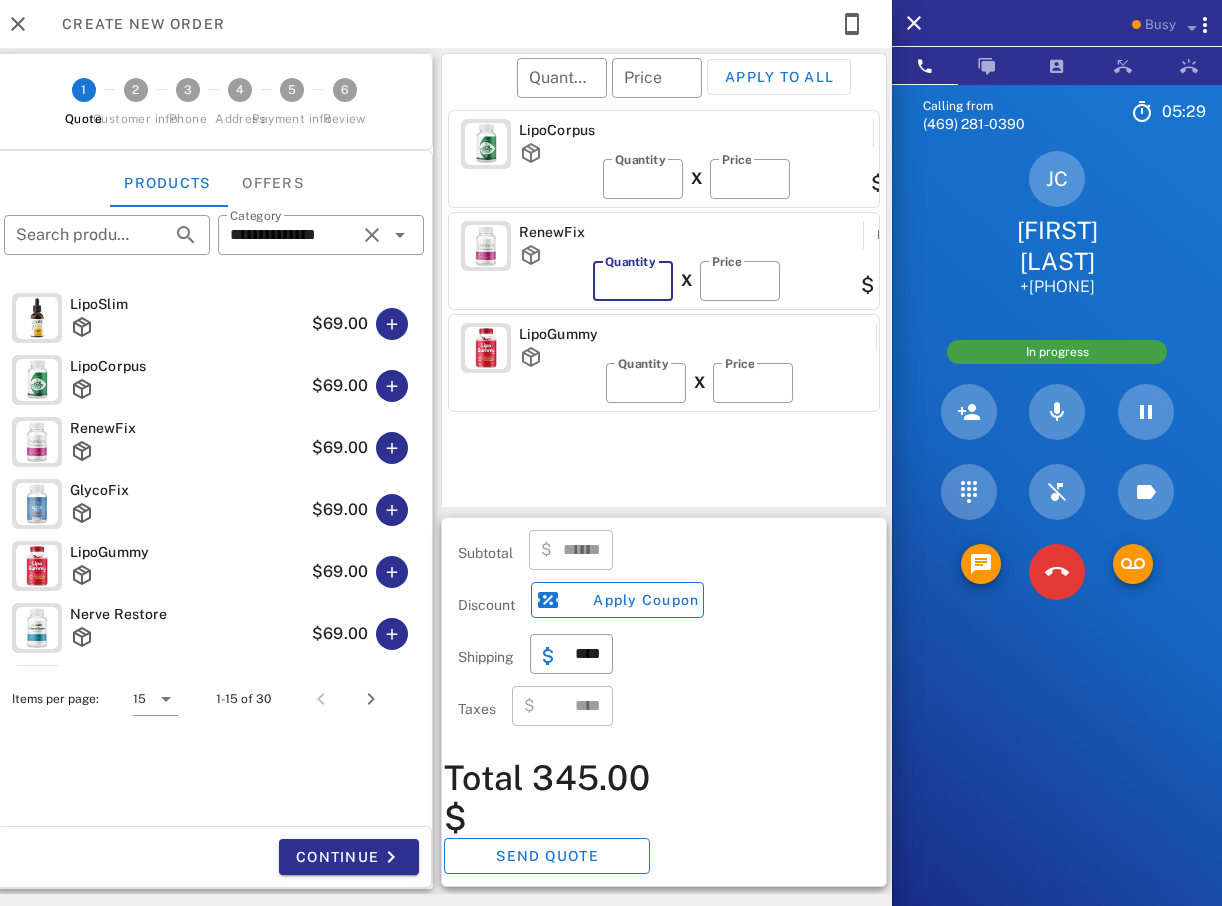 click on "*" at bounding box center (633, 281) 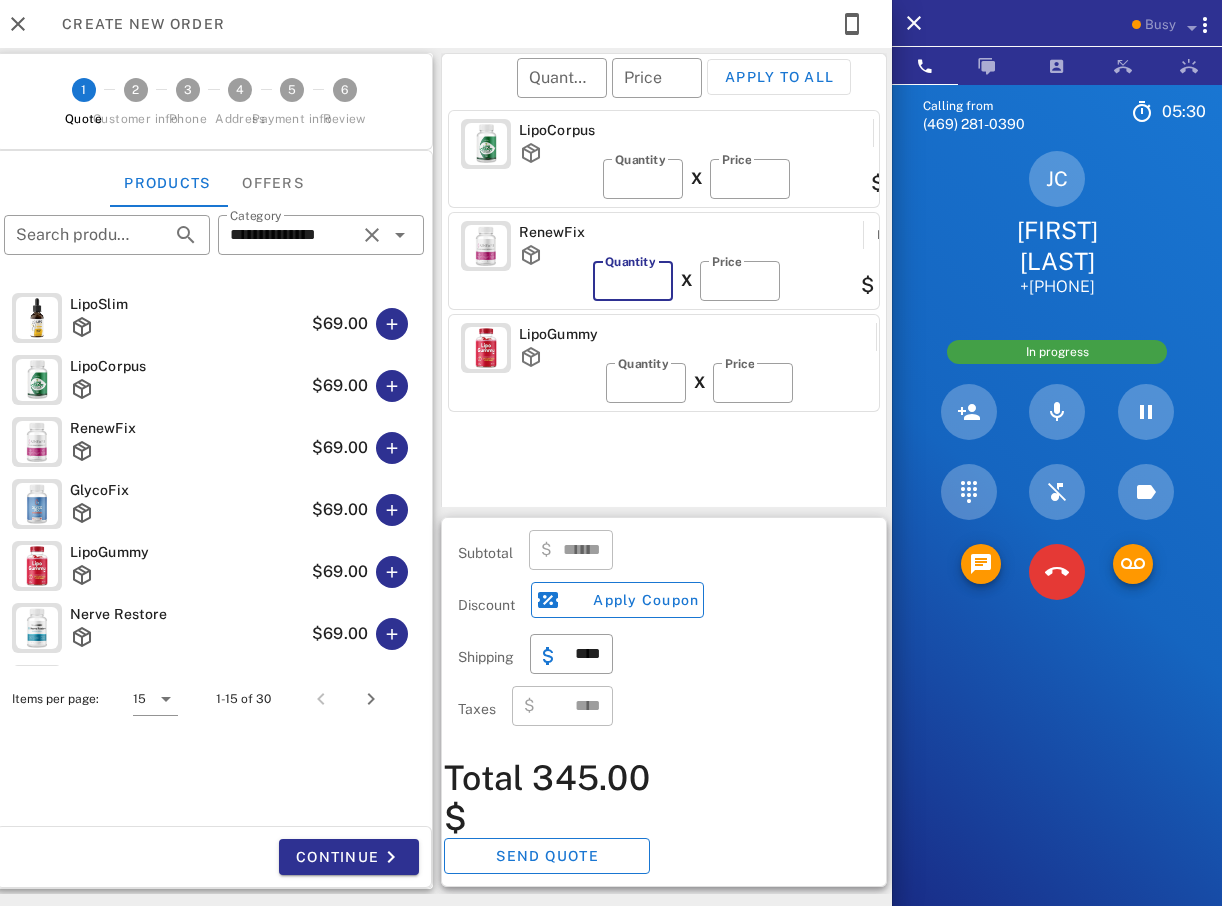 type on "******" 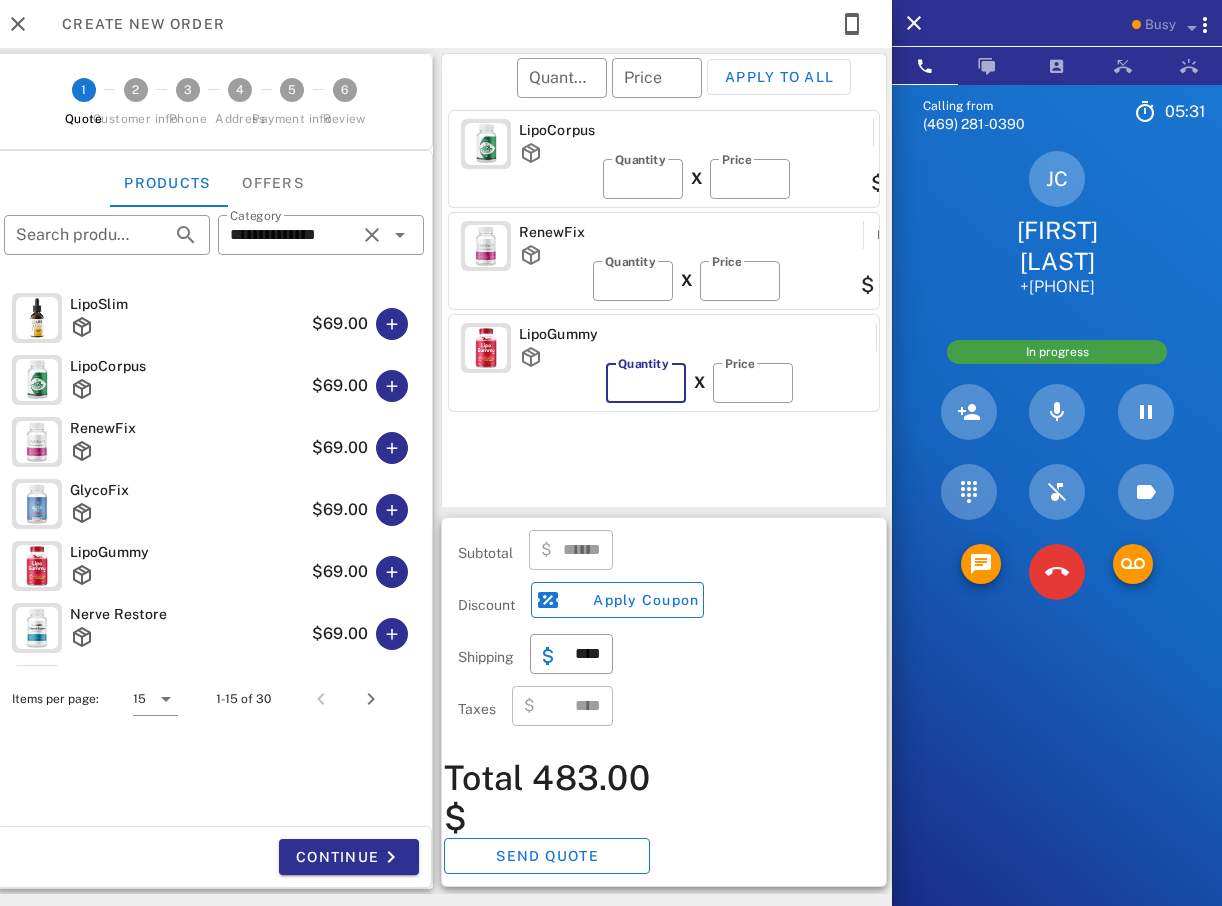 click on "*" at bounding box center (646, 383) 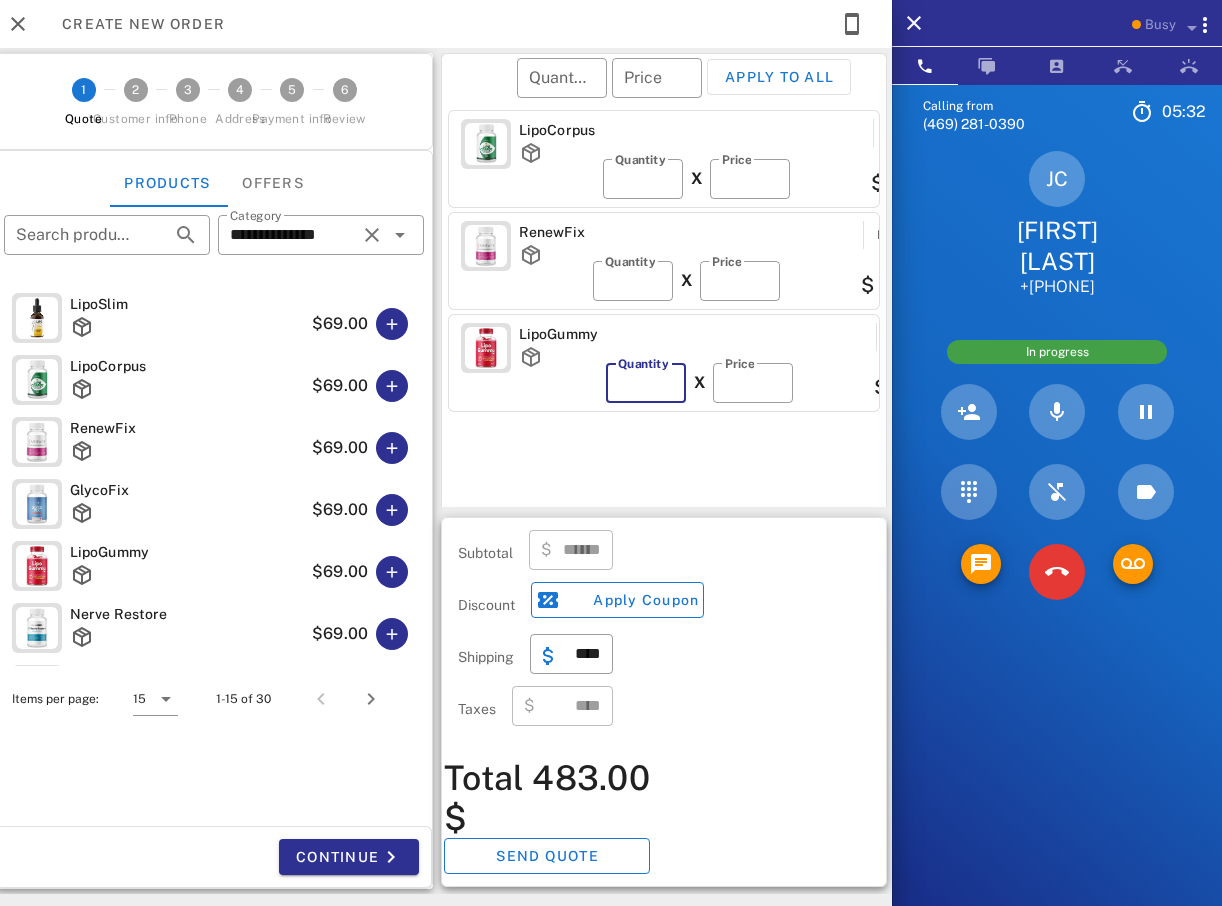 type on "*" 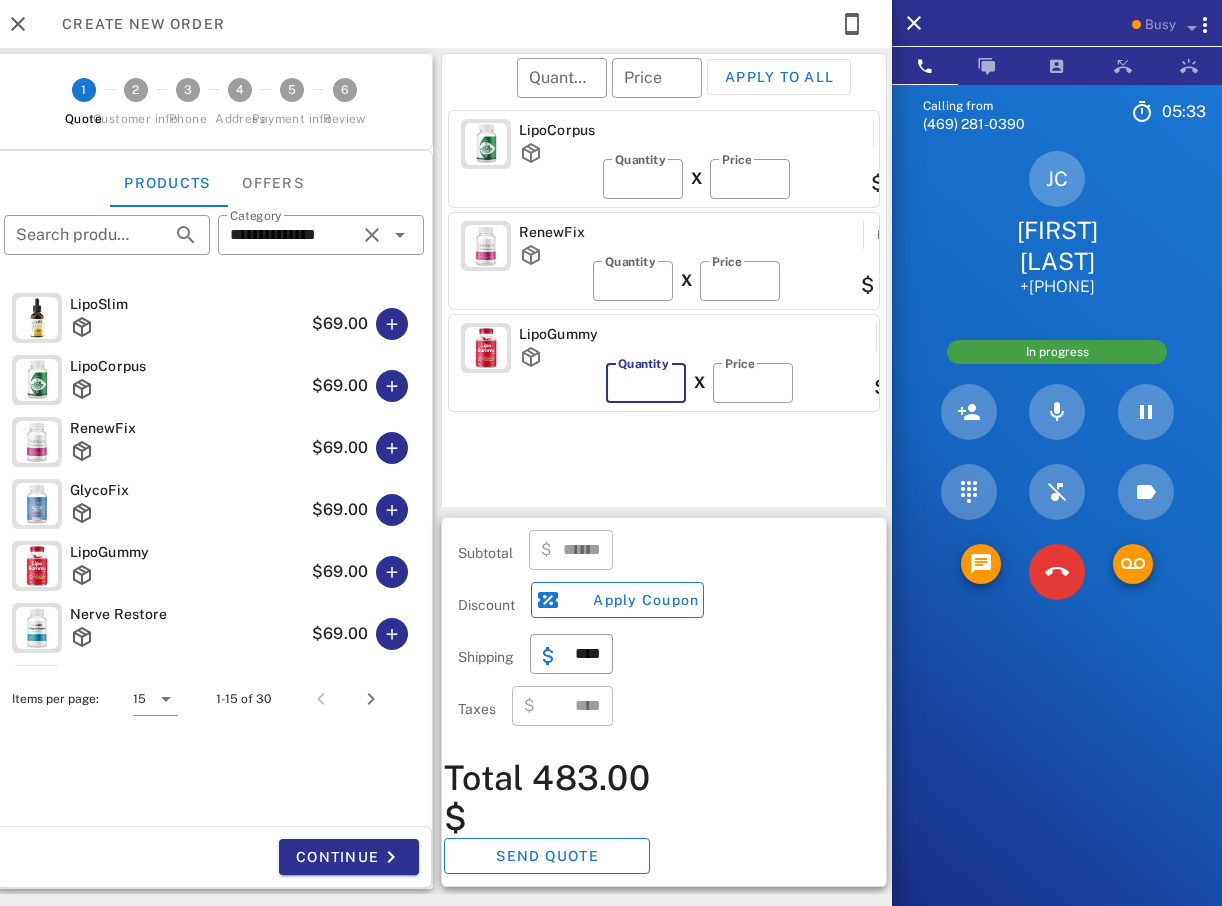 type on "******" 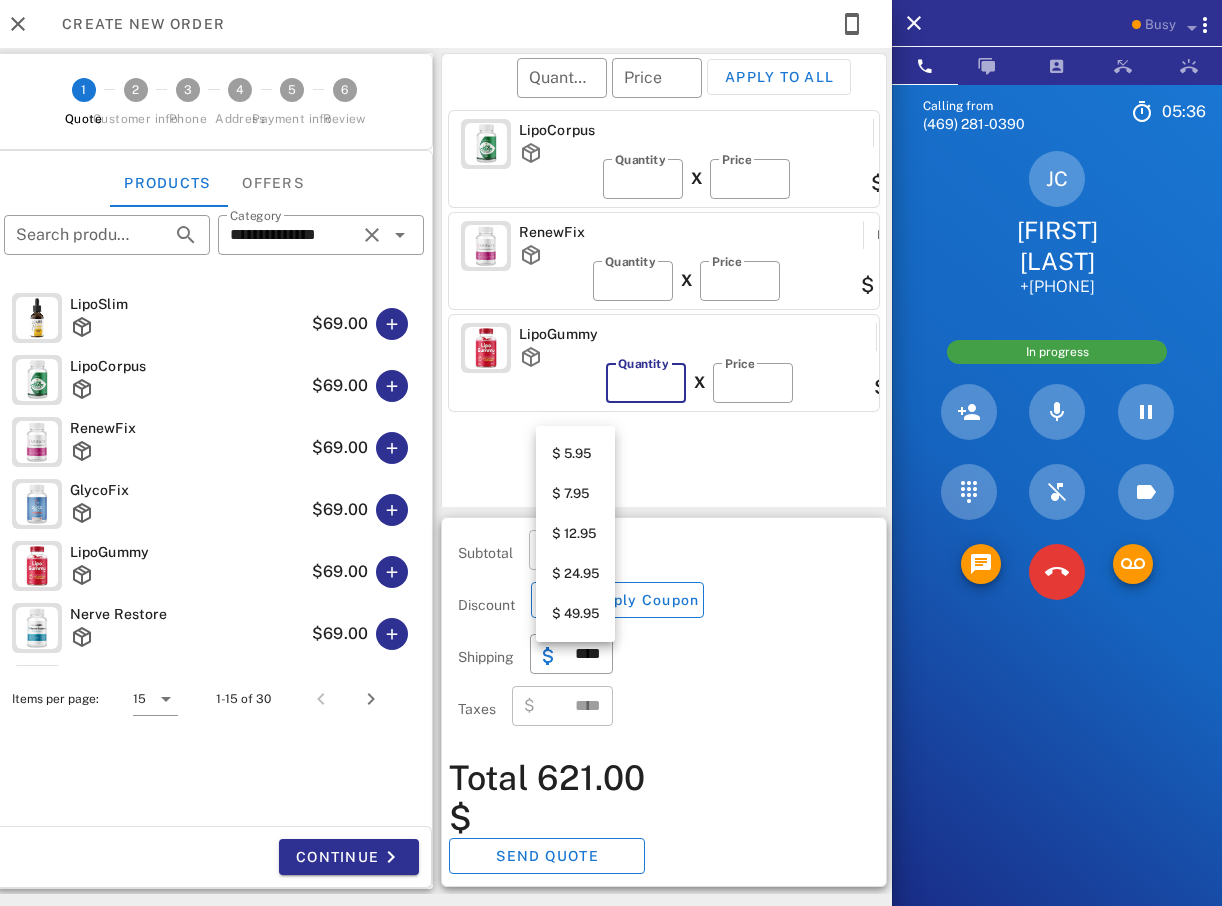 click on "$ 7.95" at bounding box center (575, 494) 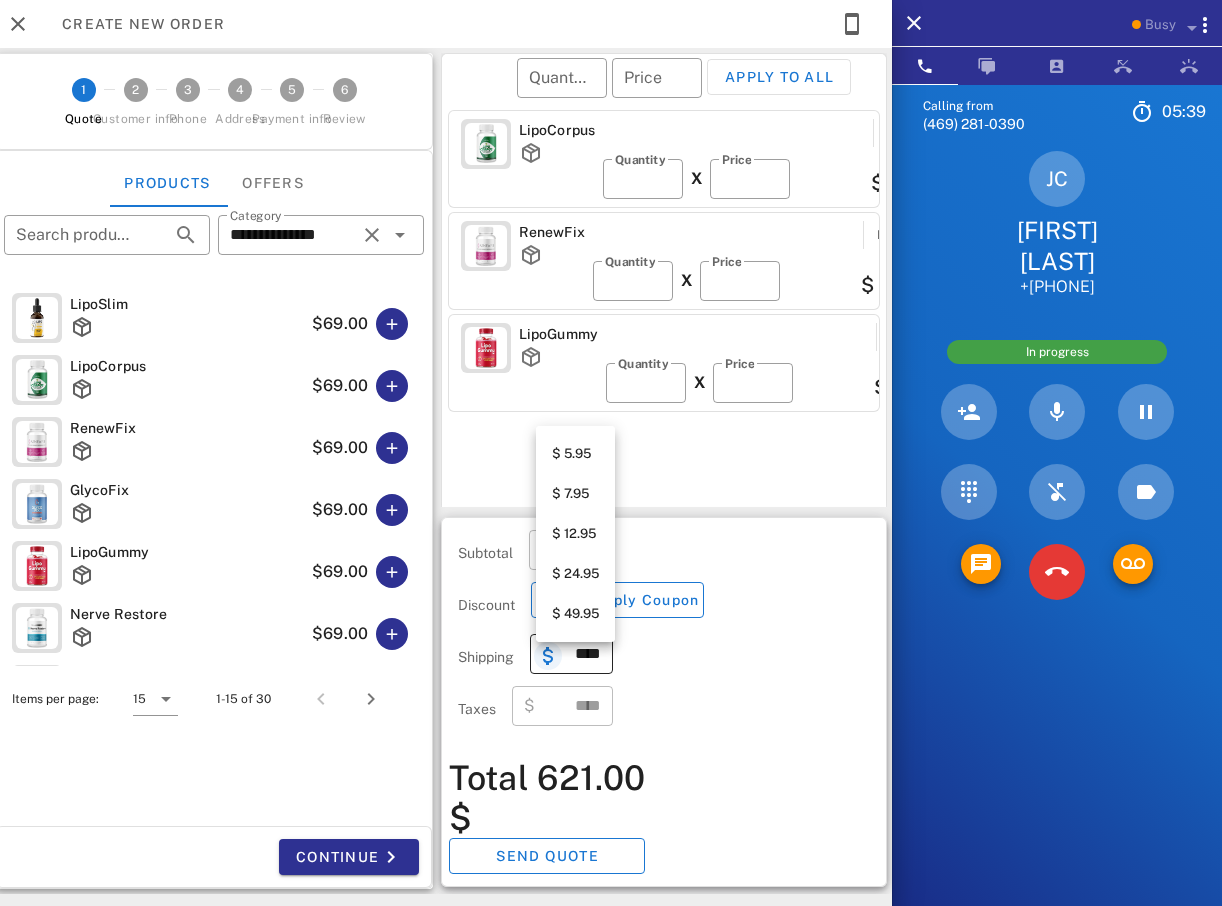 click at bounding box center (548, 656) 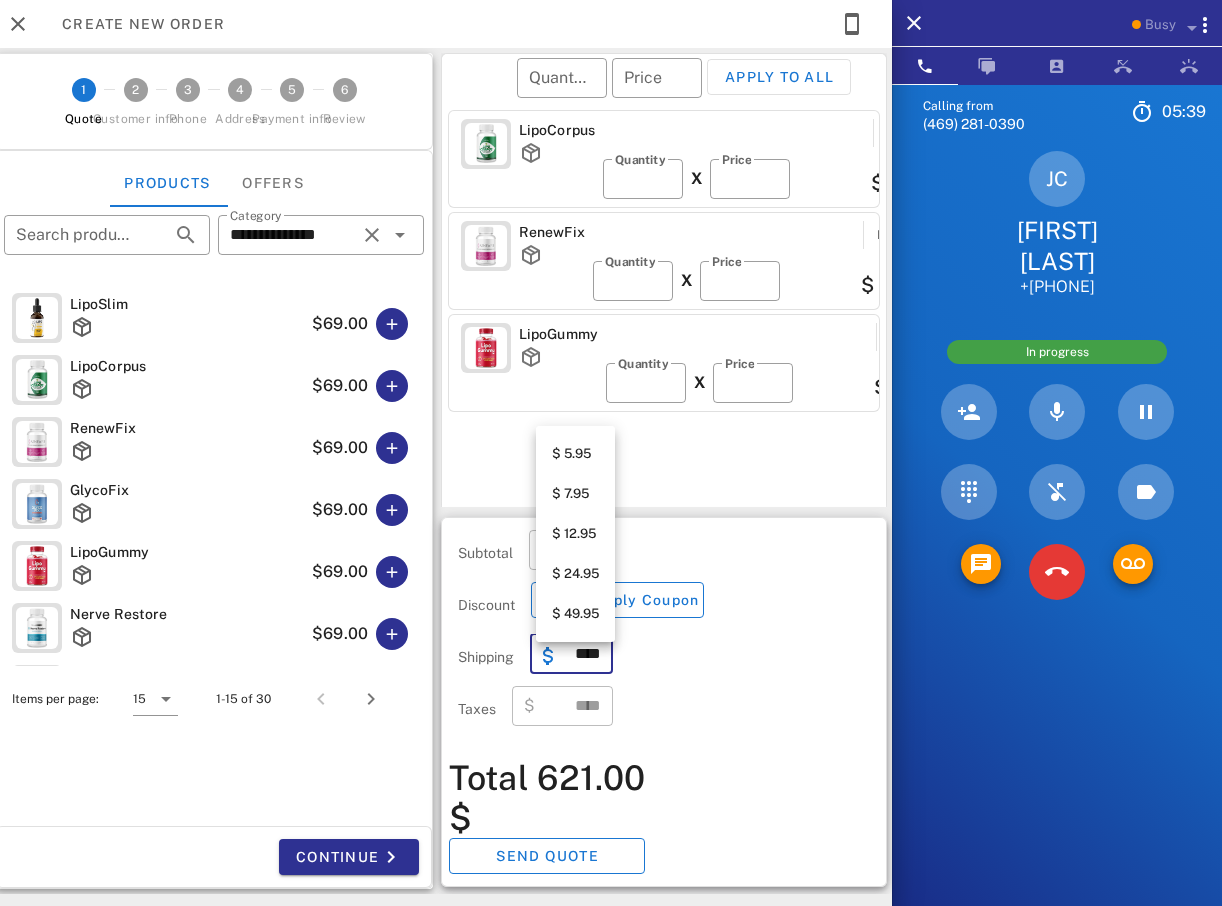 click on "$ 7.95" at bounding box center [575, 494] 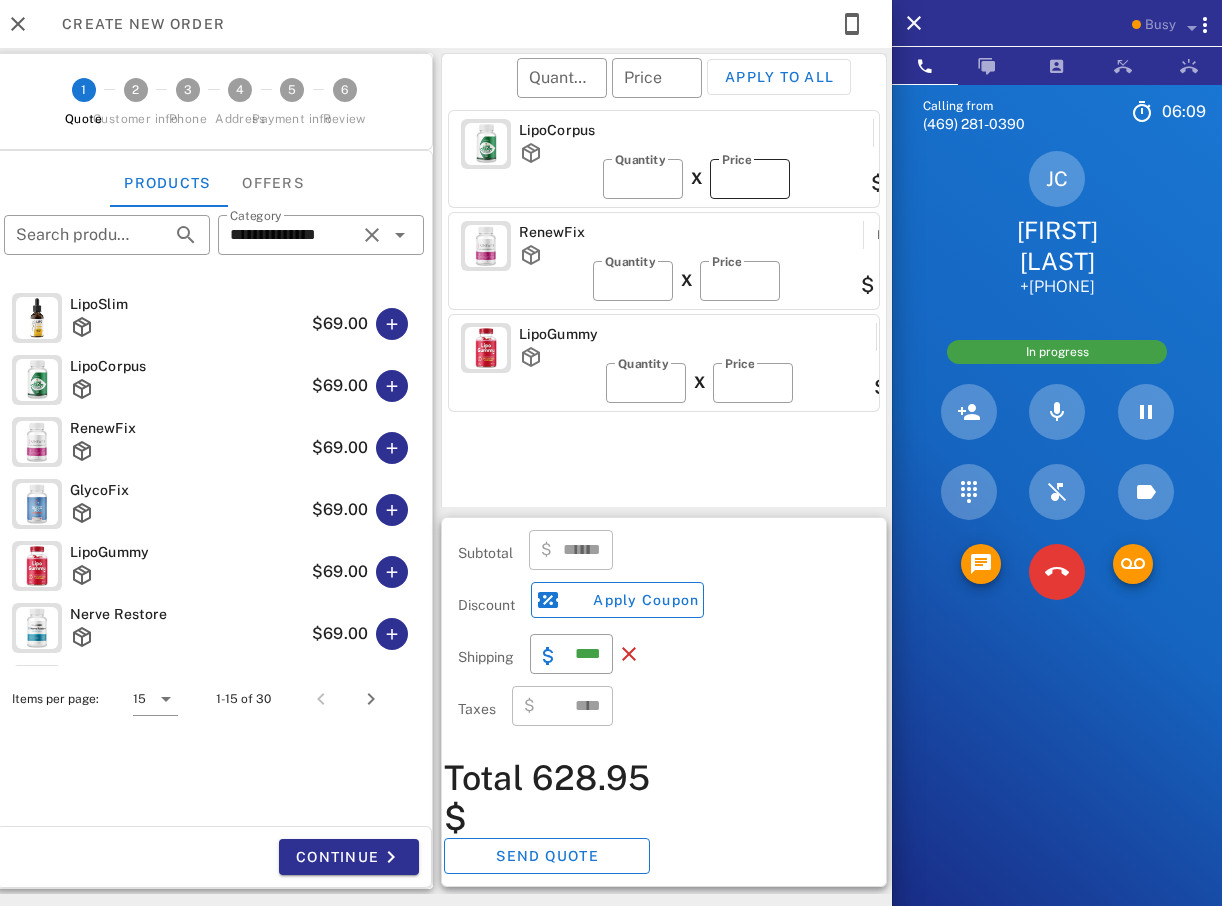 click on "**" at bounding box center [750, 179] 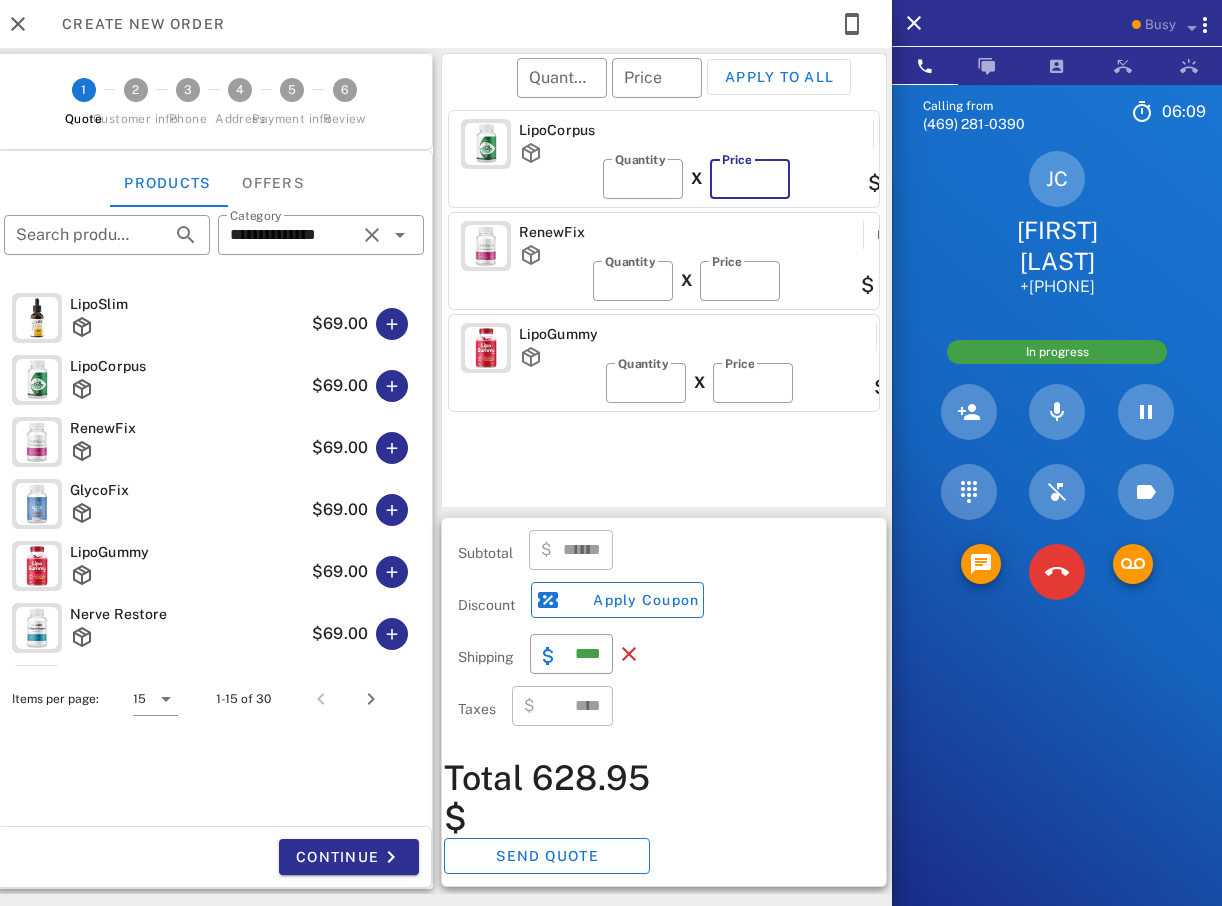 click on "**" at bounding box center (750, 179) 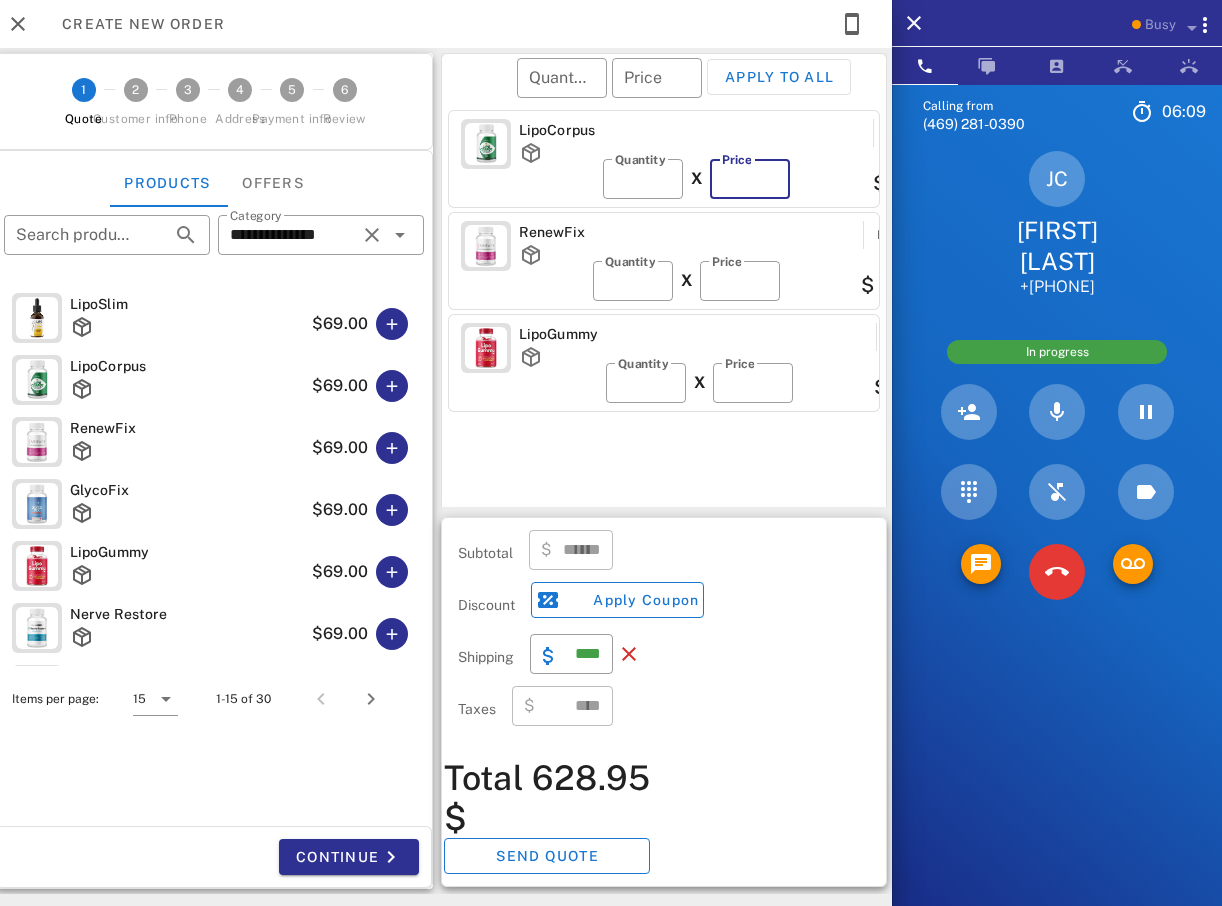 click on "**" at bounding box center (750, 179) 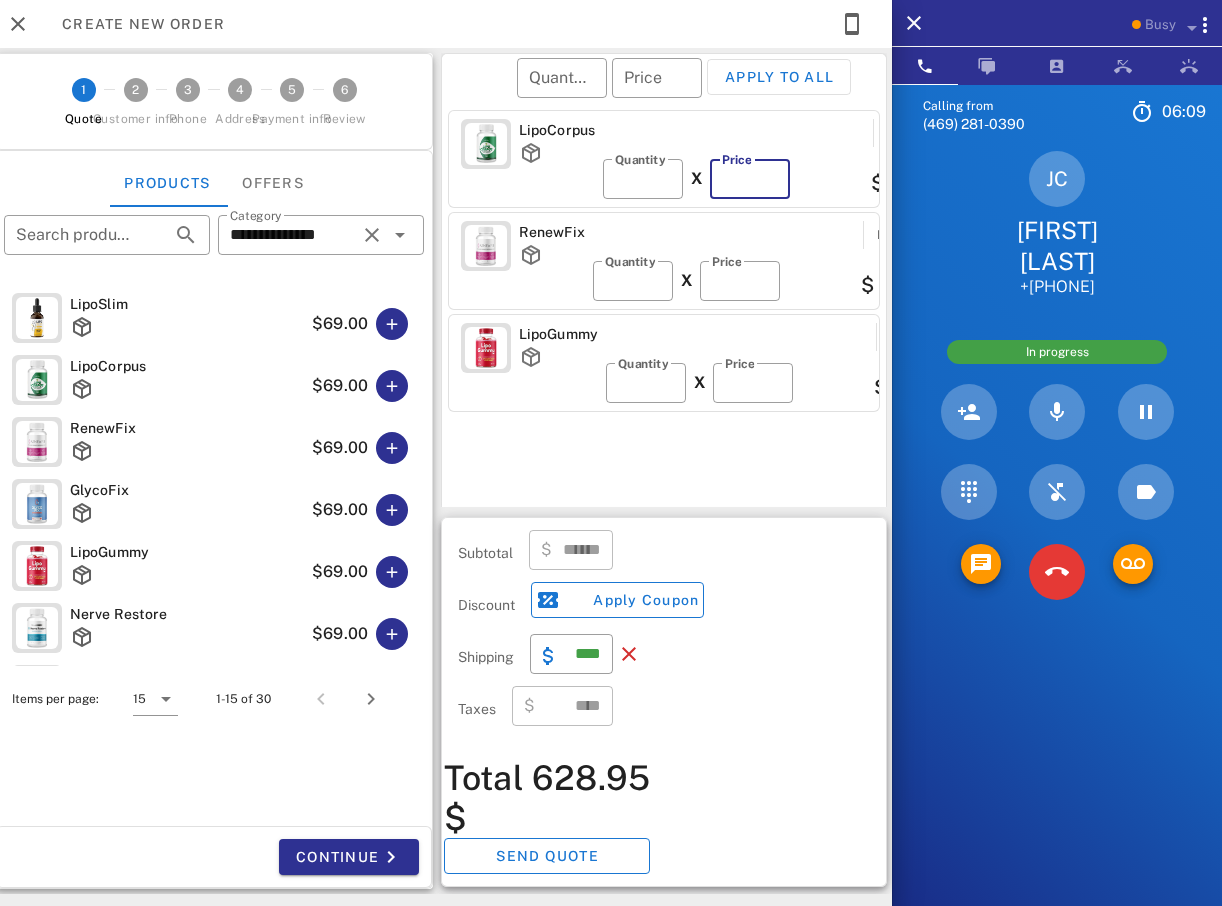 click on "**" at bounding box center (750, 179) 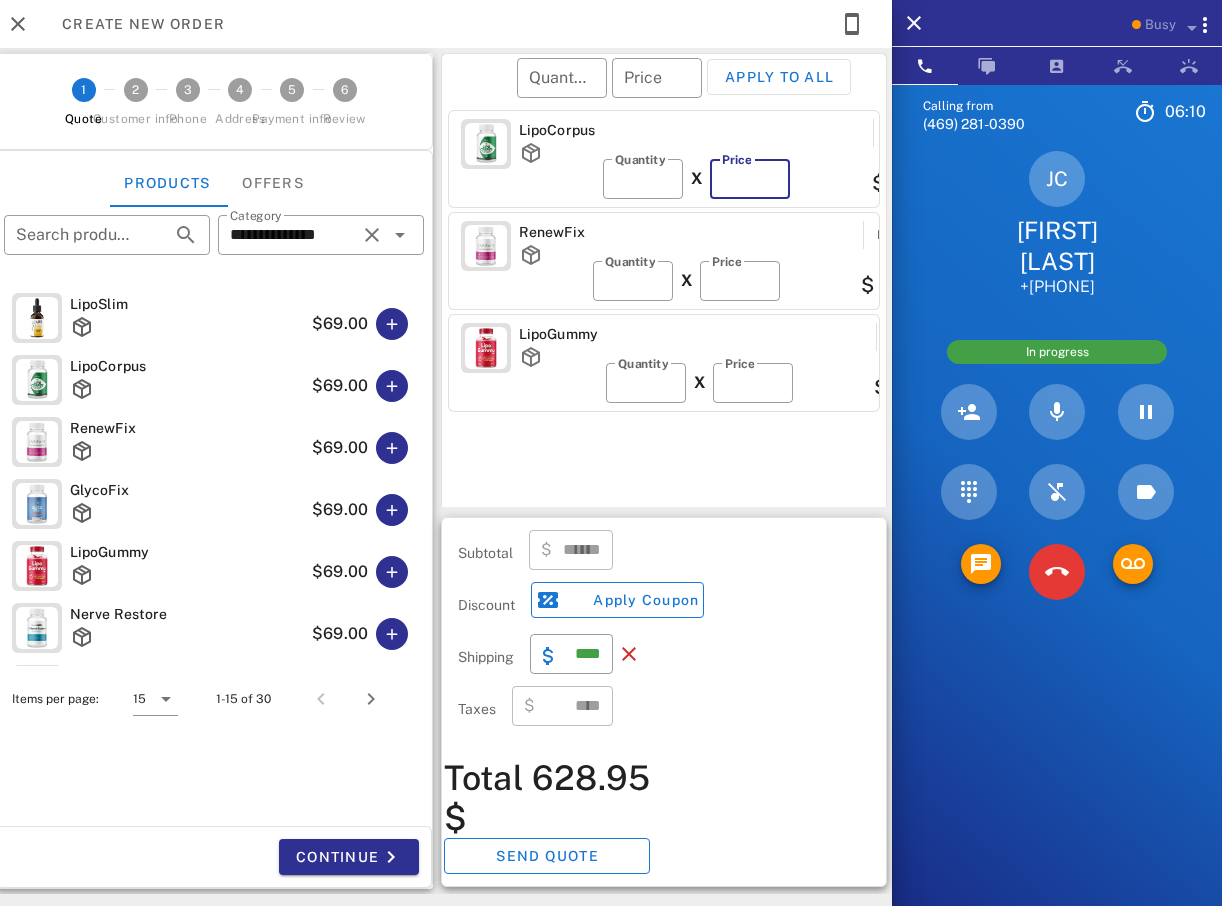click on "**" at bounding box center [750, 179] 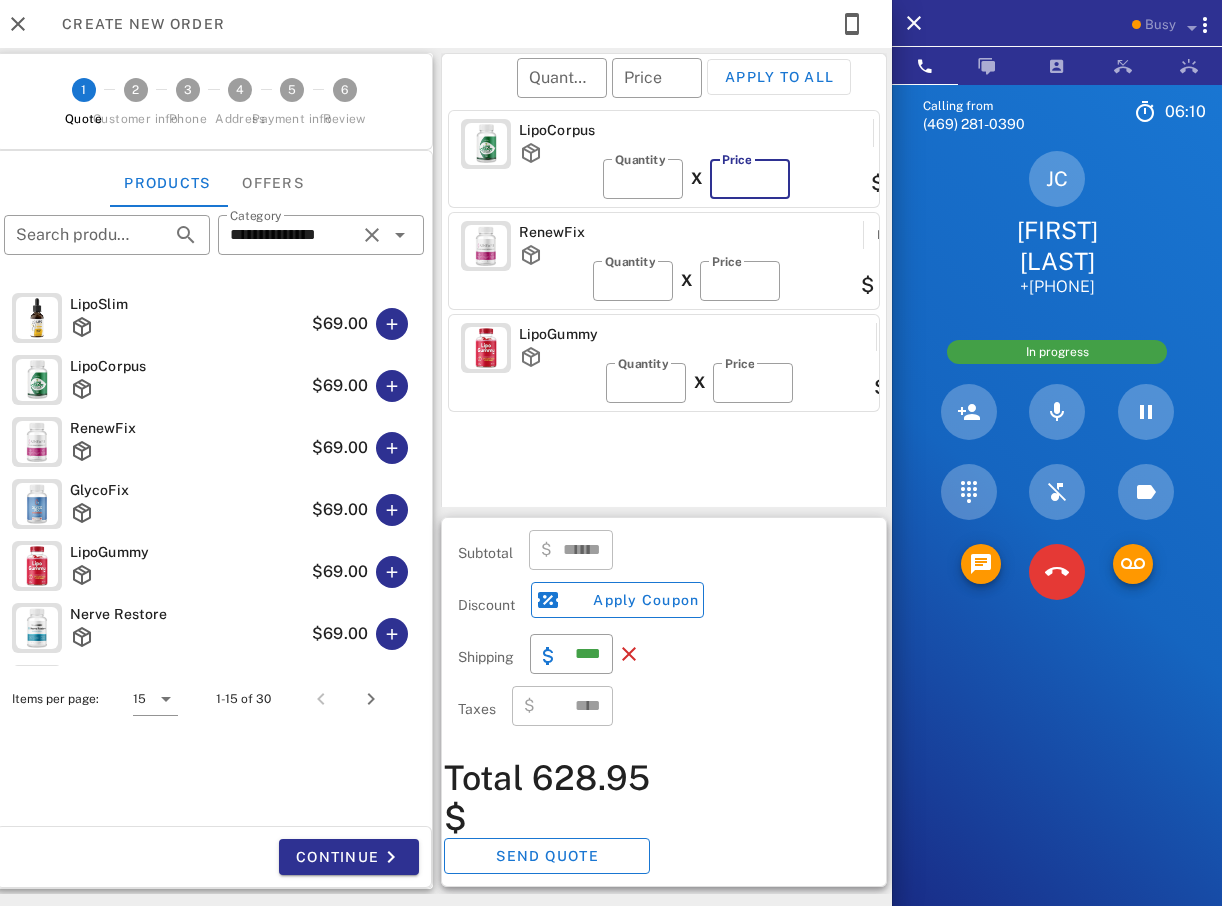 click on "**" at bounding box center [750, 179] 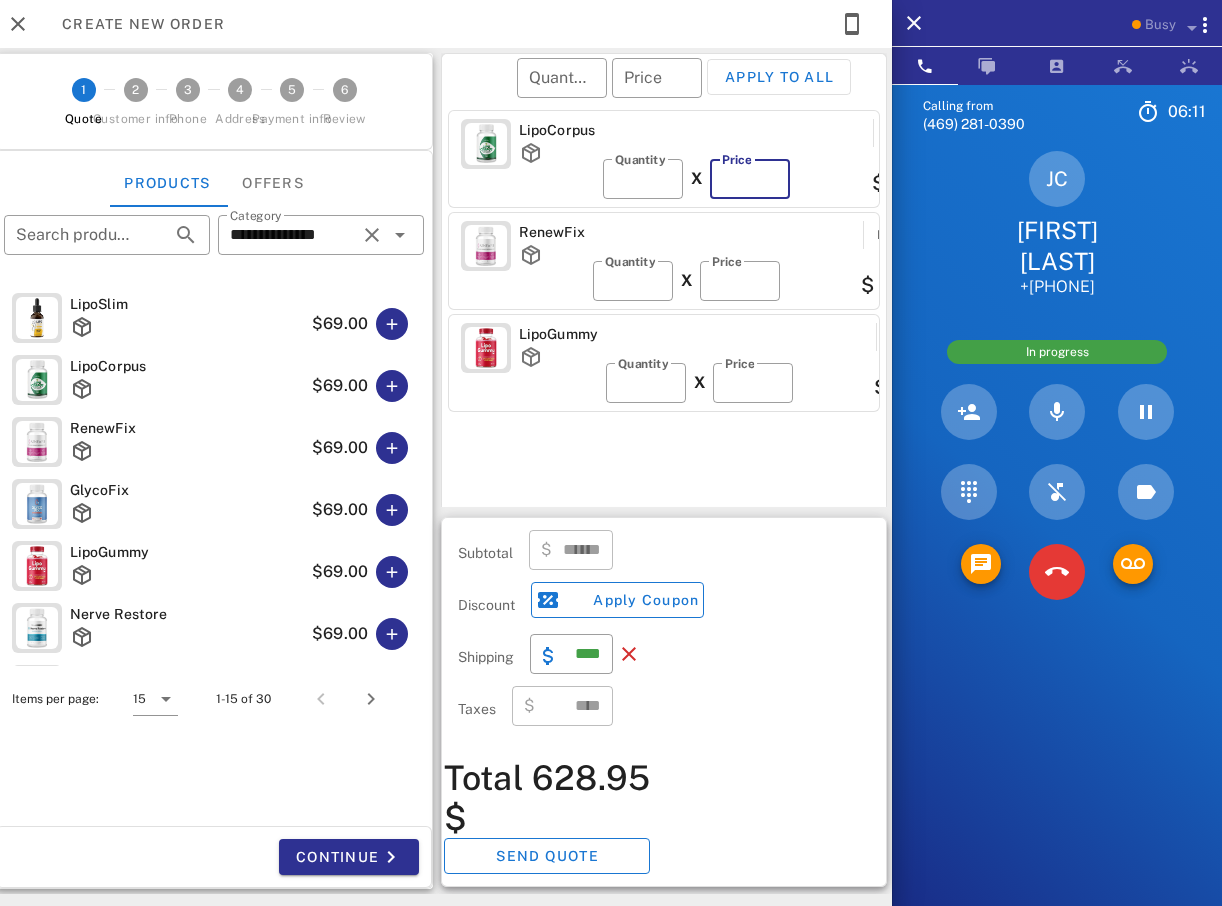 type on "******" 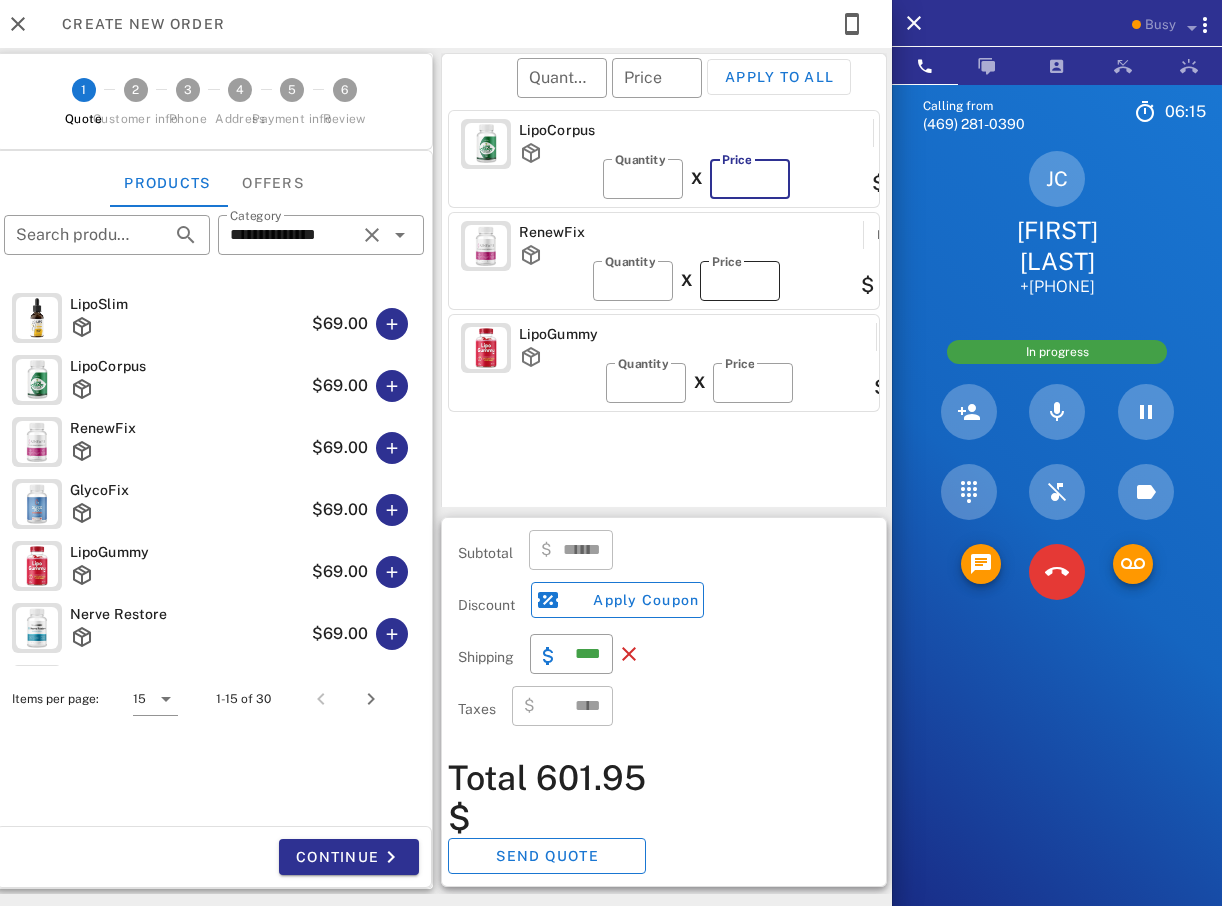 click on "**" at bounding box center [740, 281] 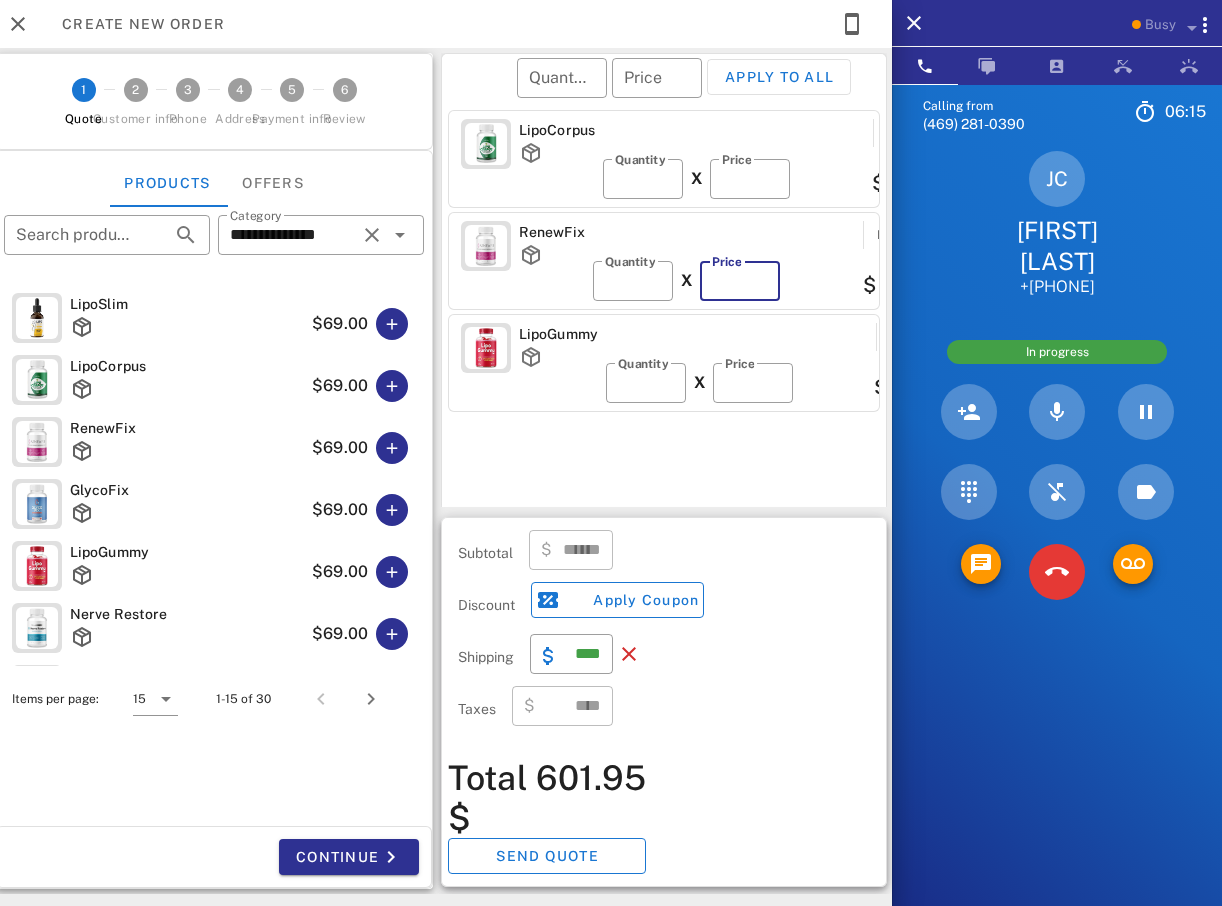 click on "**" at bounding box center [740, 281] 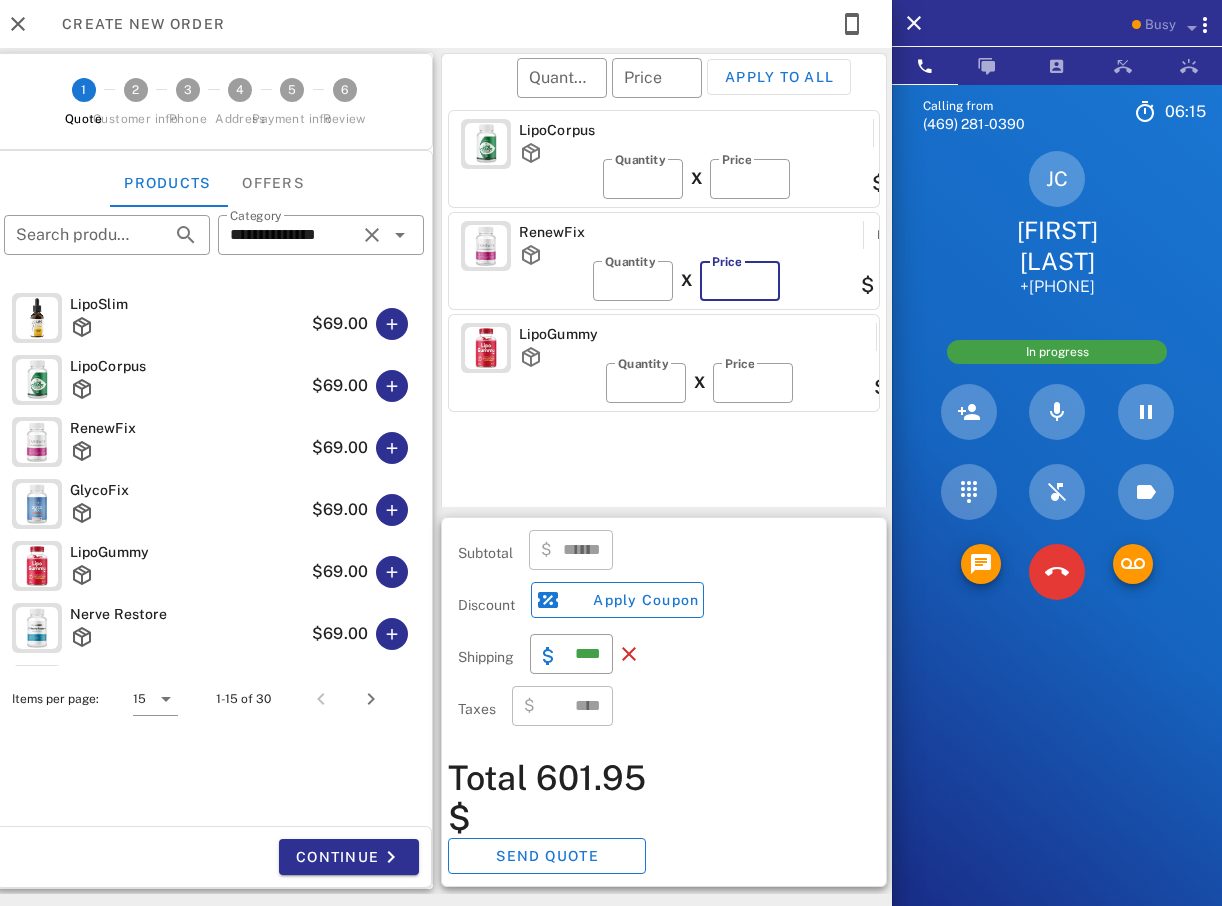 click on "**" at bounding box center (740, 281) 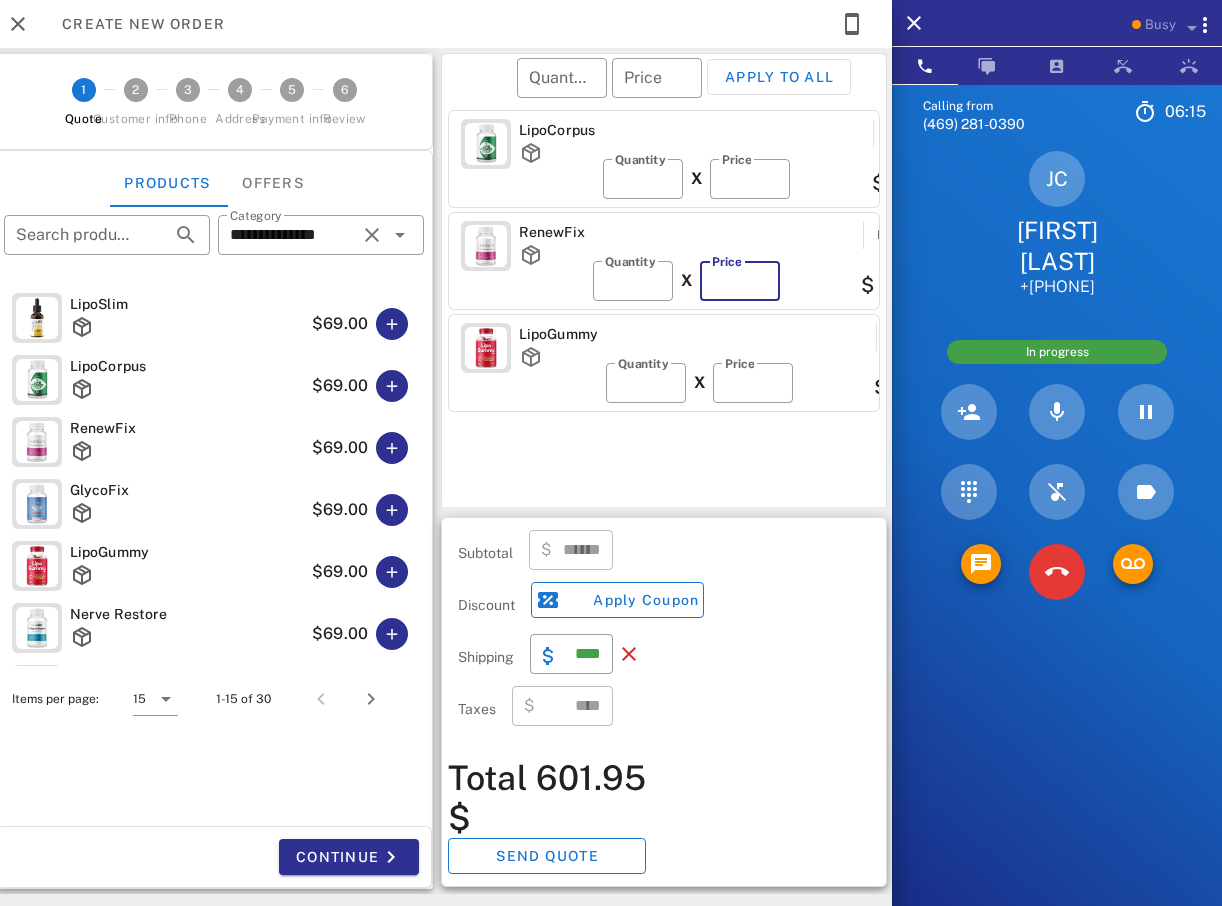click on "**" at bounding box center [740, 281] 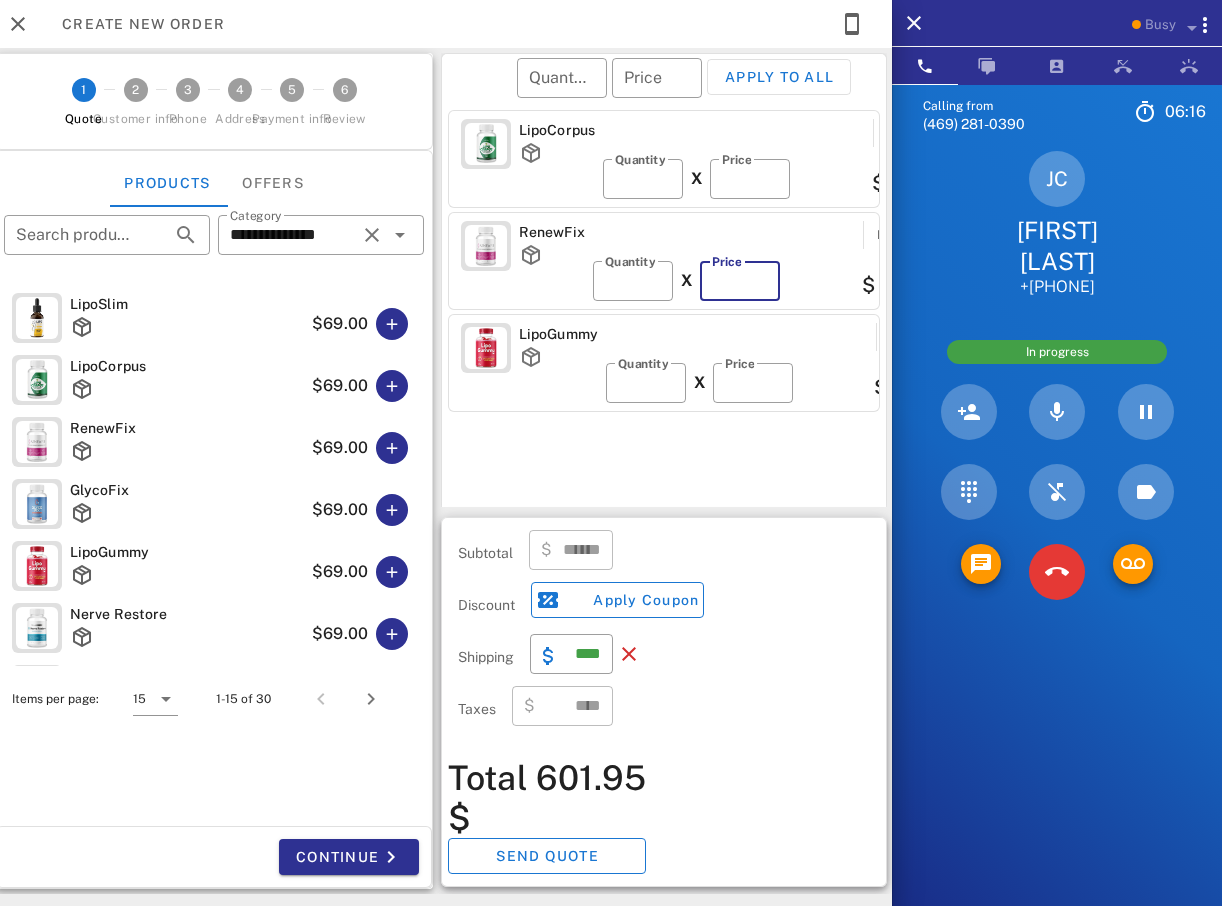 click on "**" at bounding box center [740, 281] 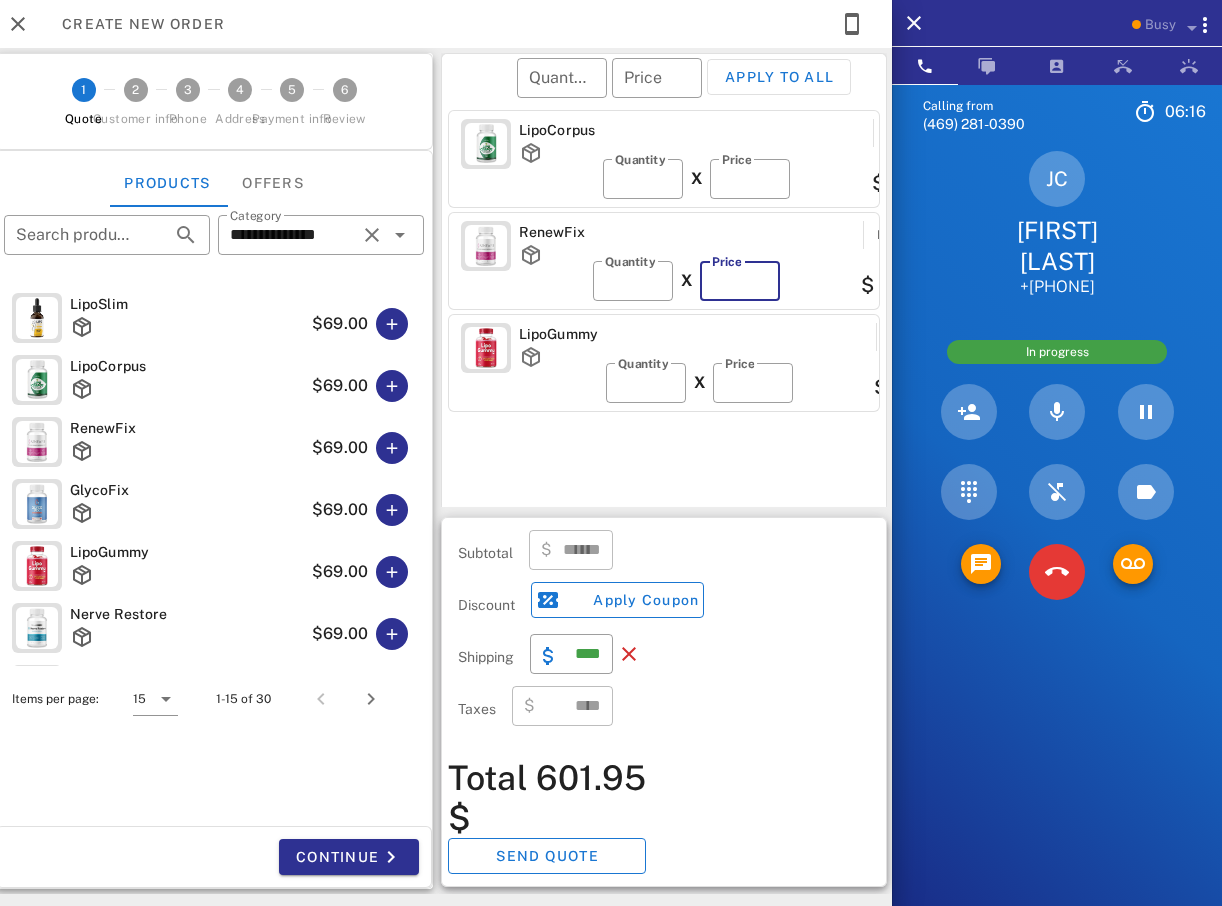 click on "**" at bounding box center (740, 281) 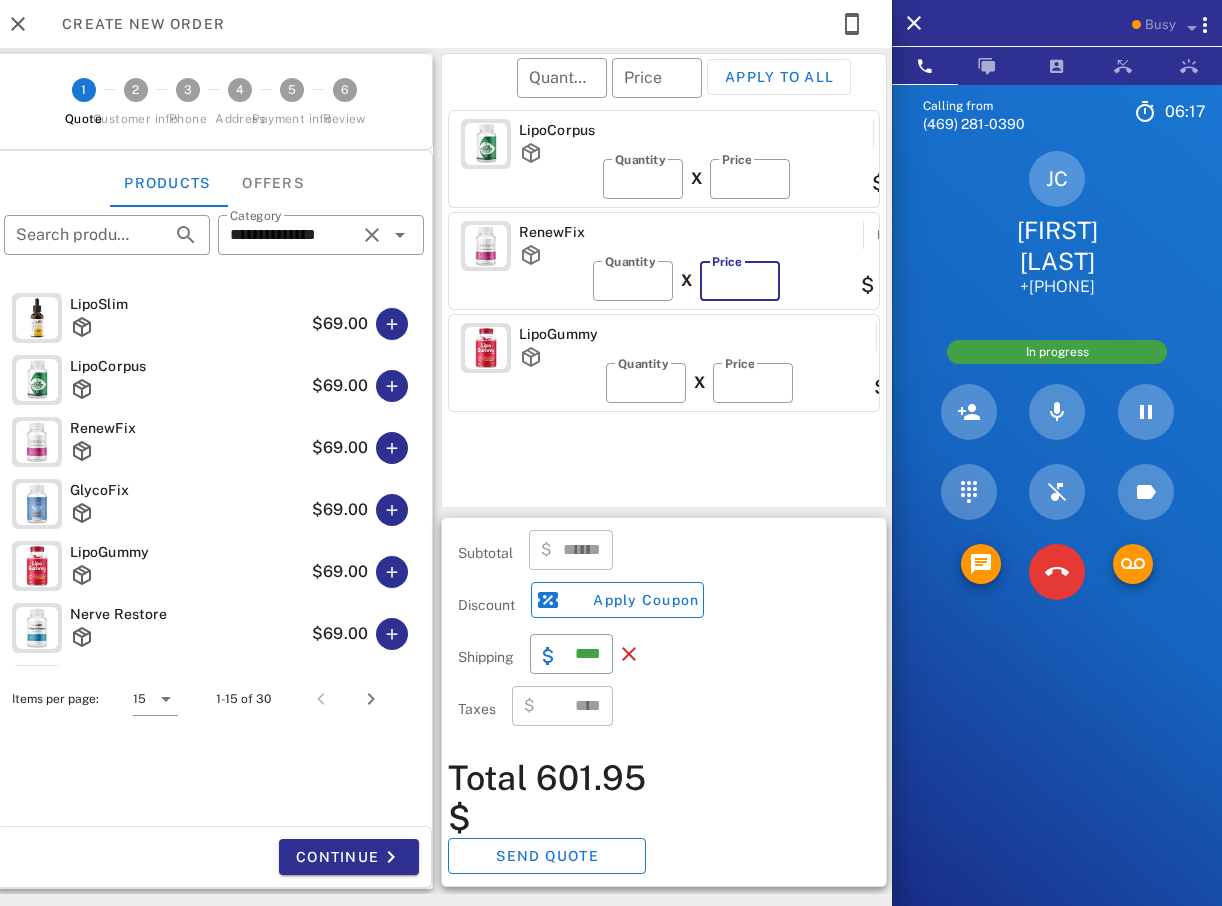 type on "**" 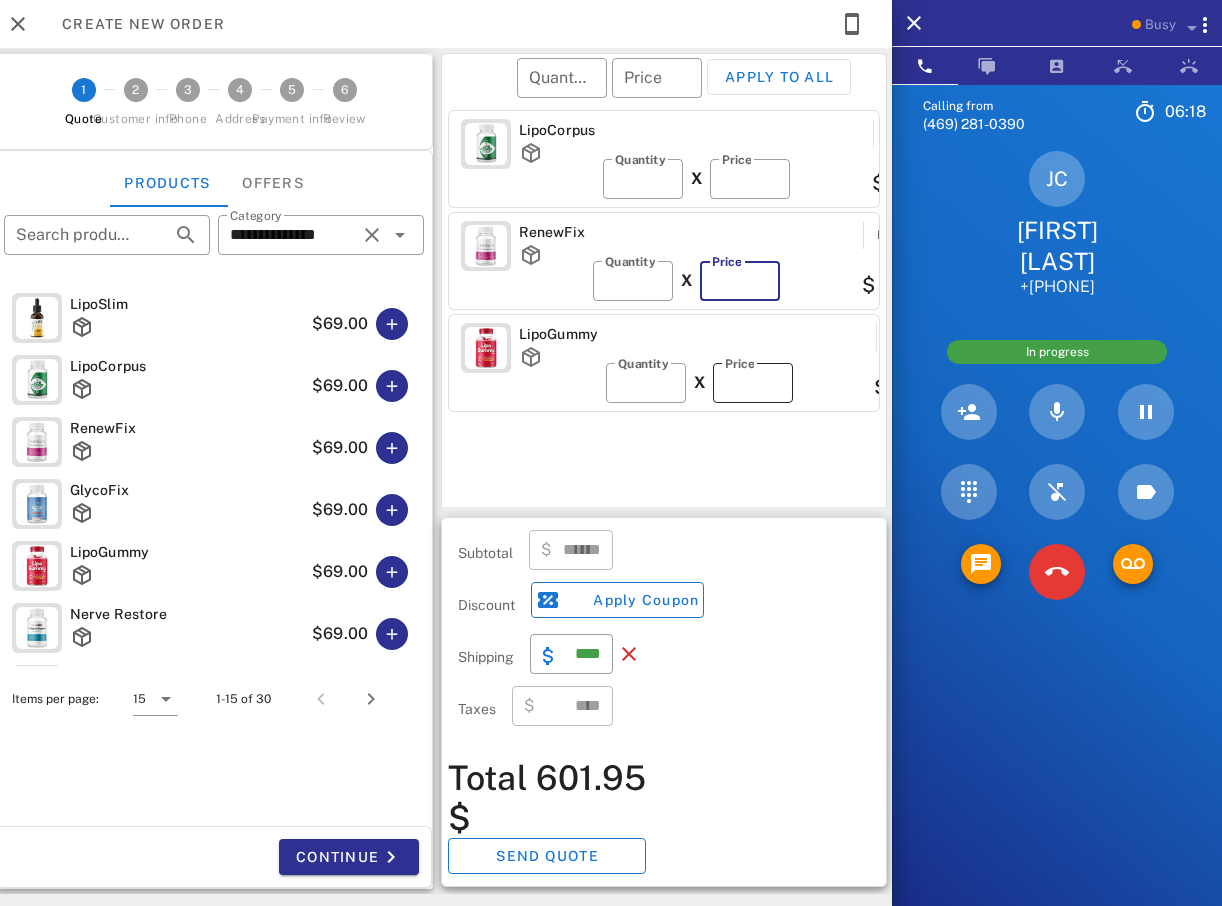 type on "******" 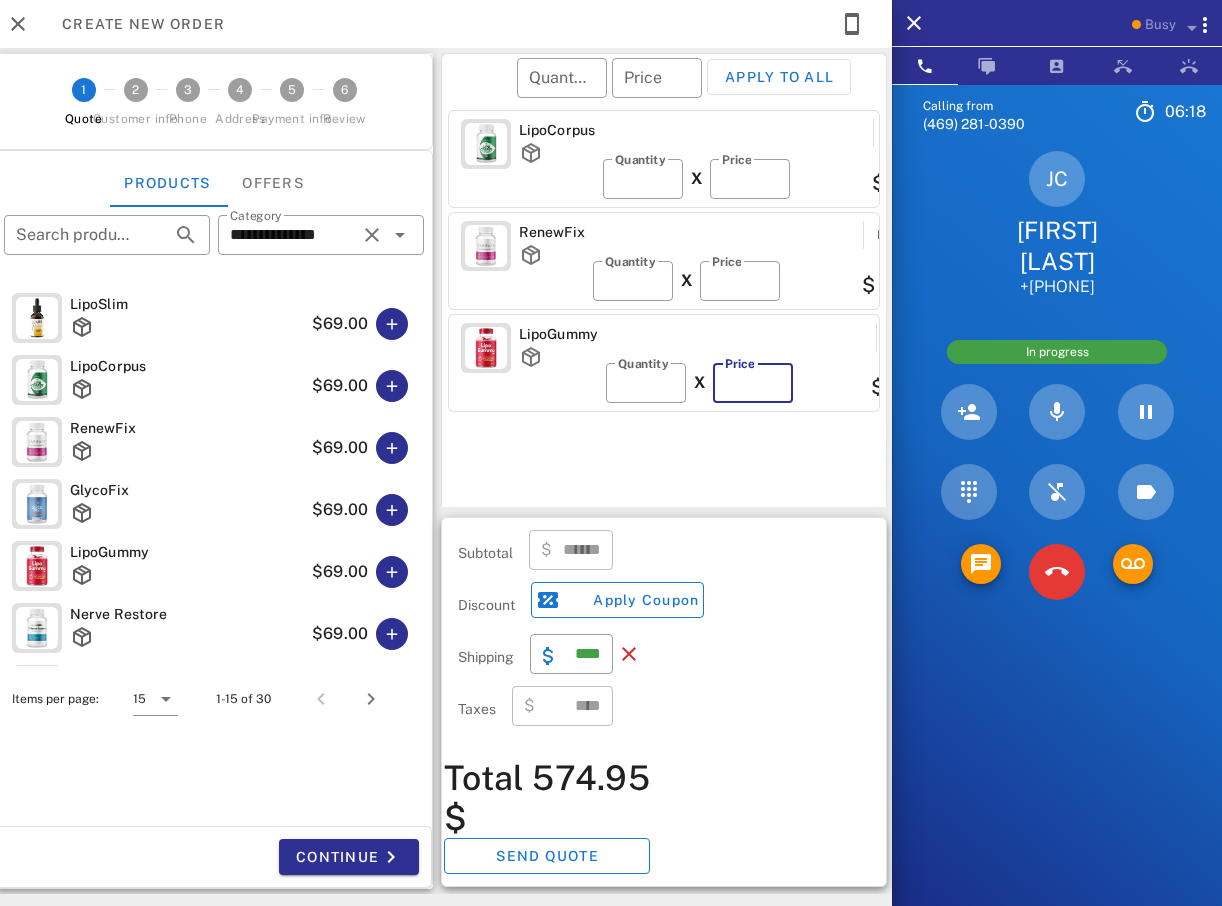 click on "**" at bounding box center [753, 383] 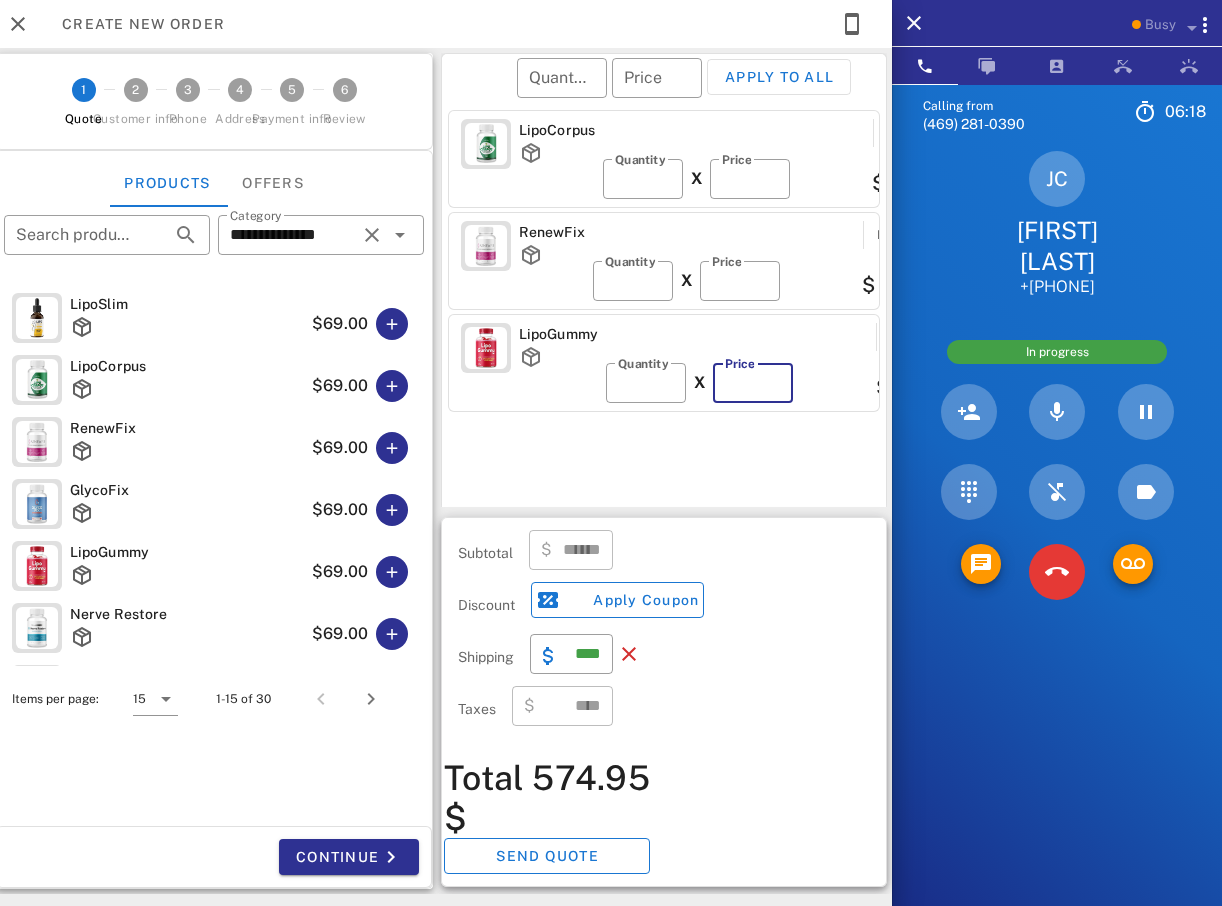 click on "**" at bounding box center (753, 383) 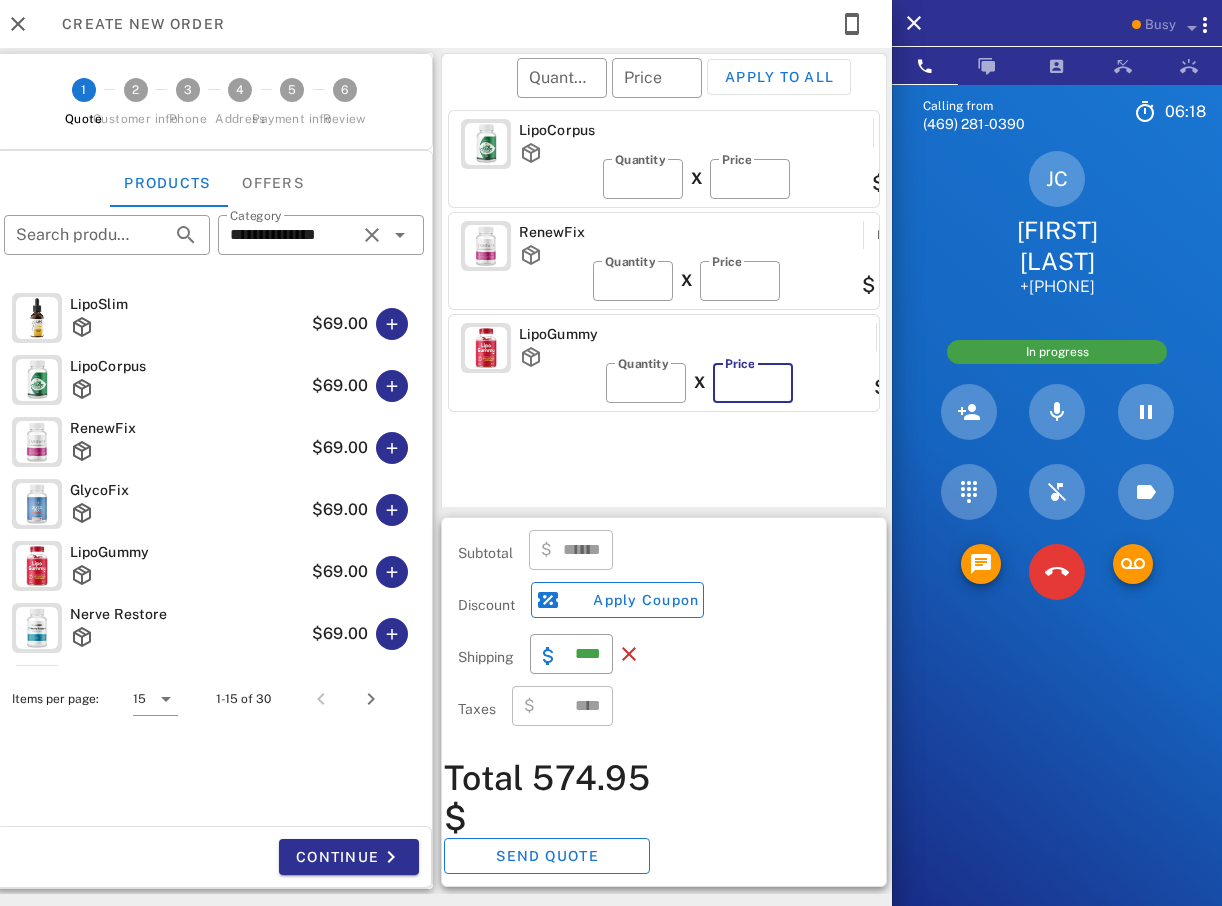 click on "**" at bounding box center (753, 383) 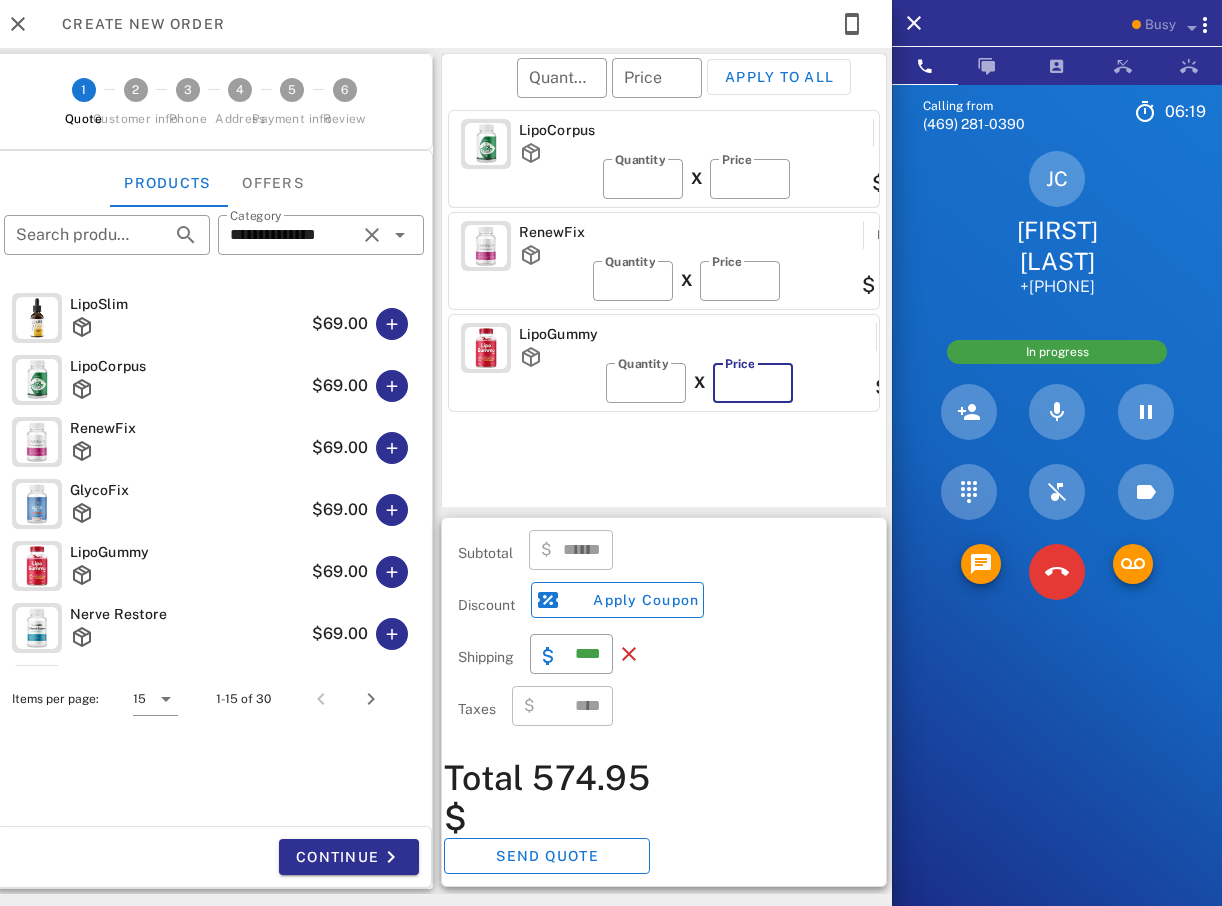 click on "**" at bounding box center (753, 383) 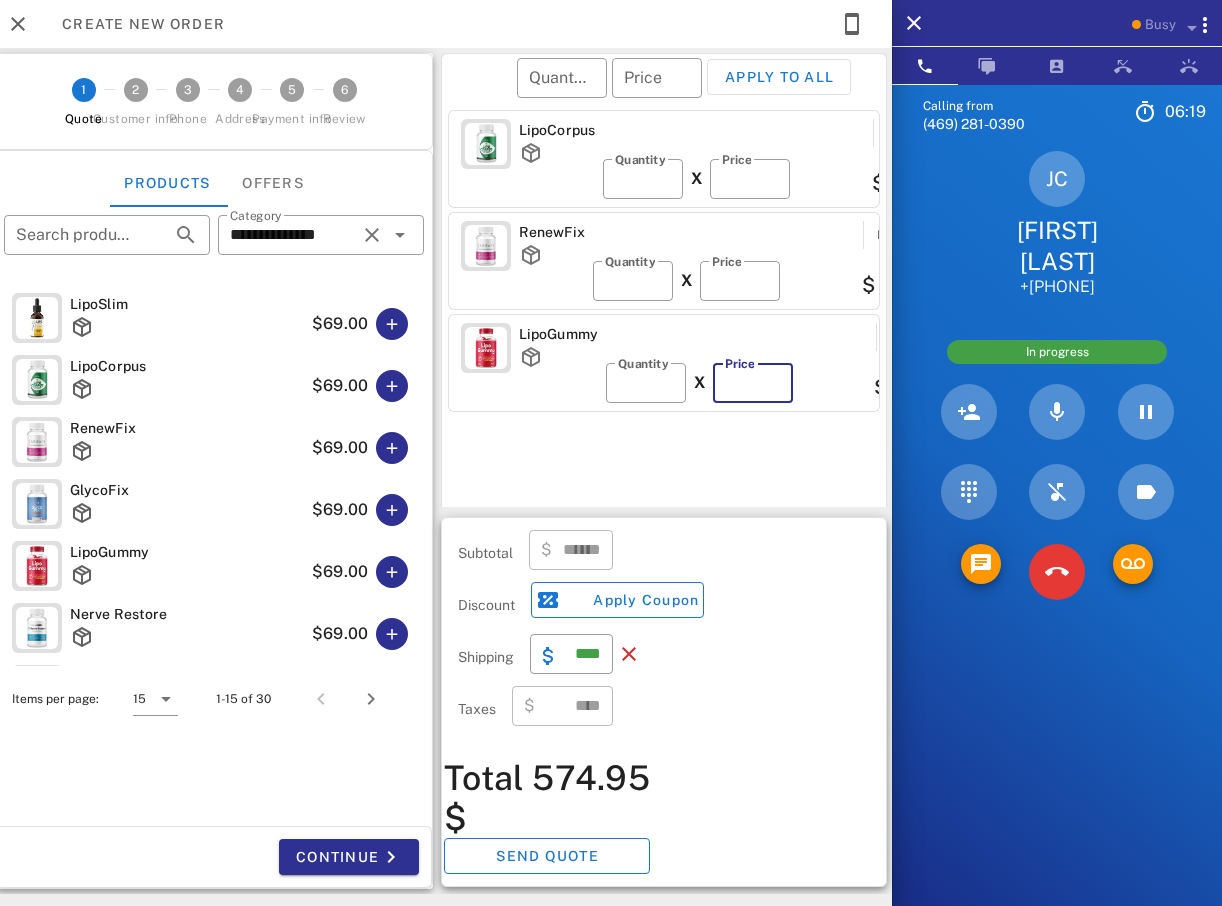 click on "**" at bounding box center [753, 383] 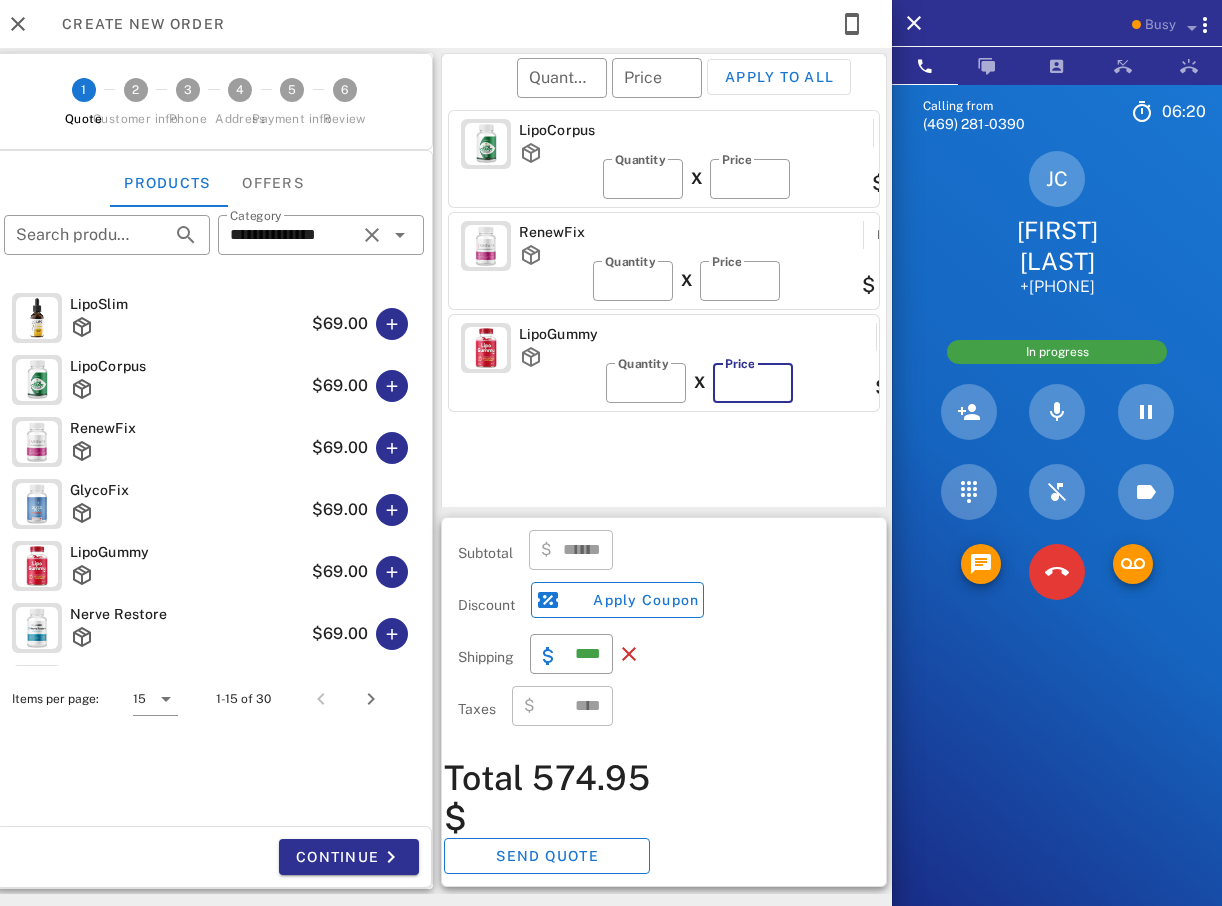 type on "**" 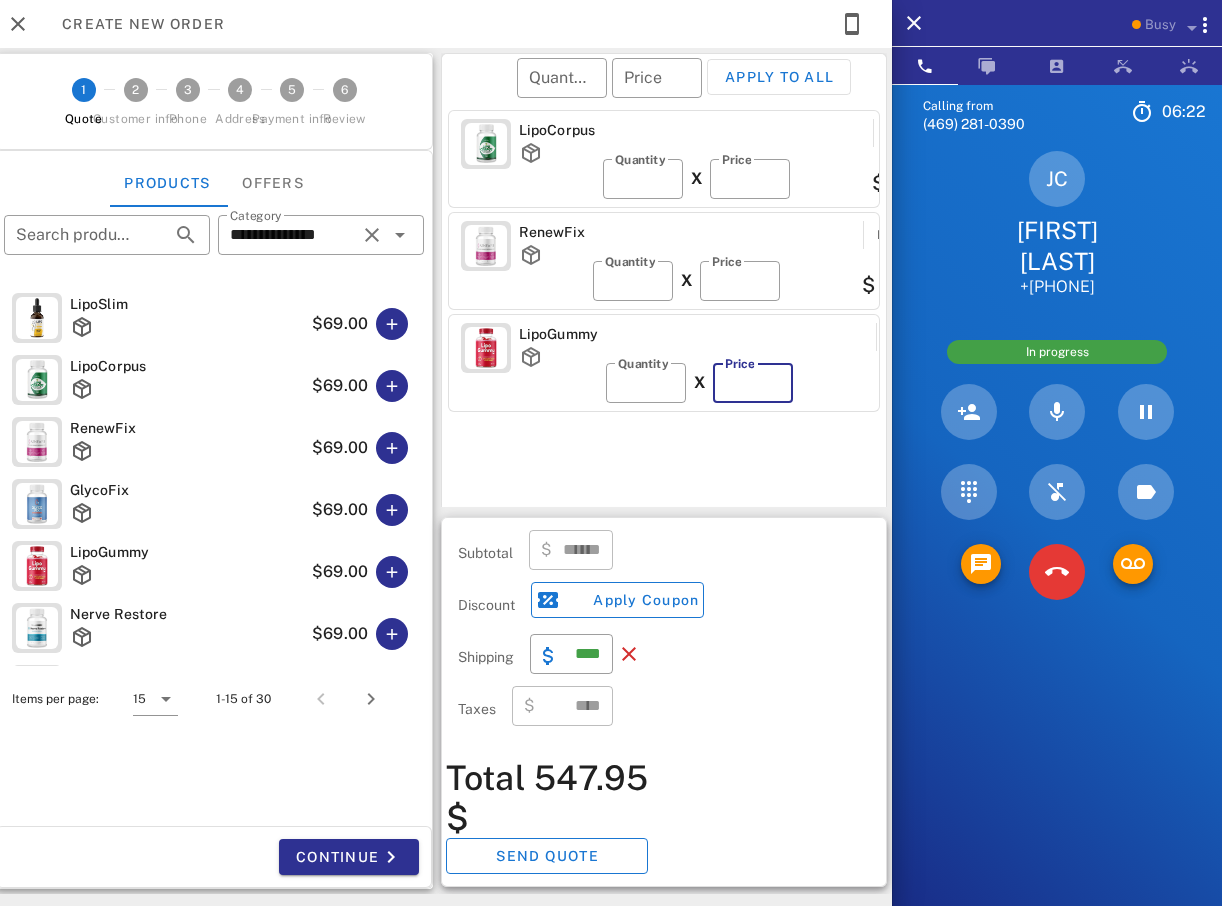 click on "**" at bounding box center (753, 383) 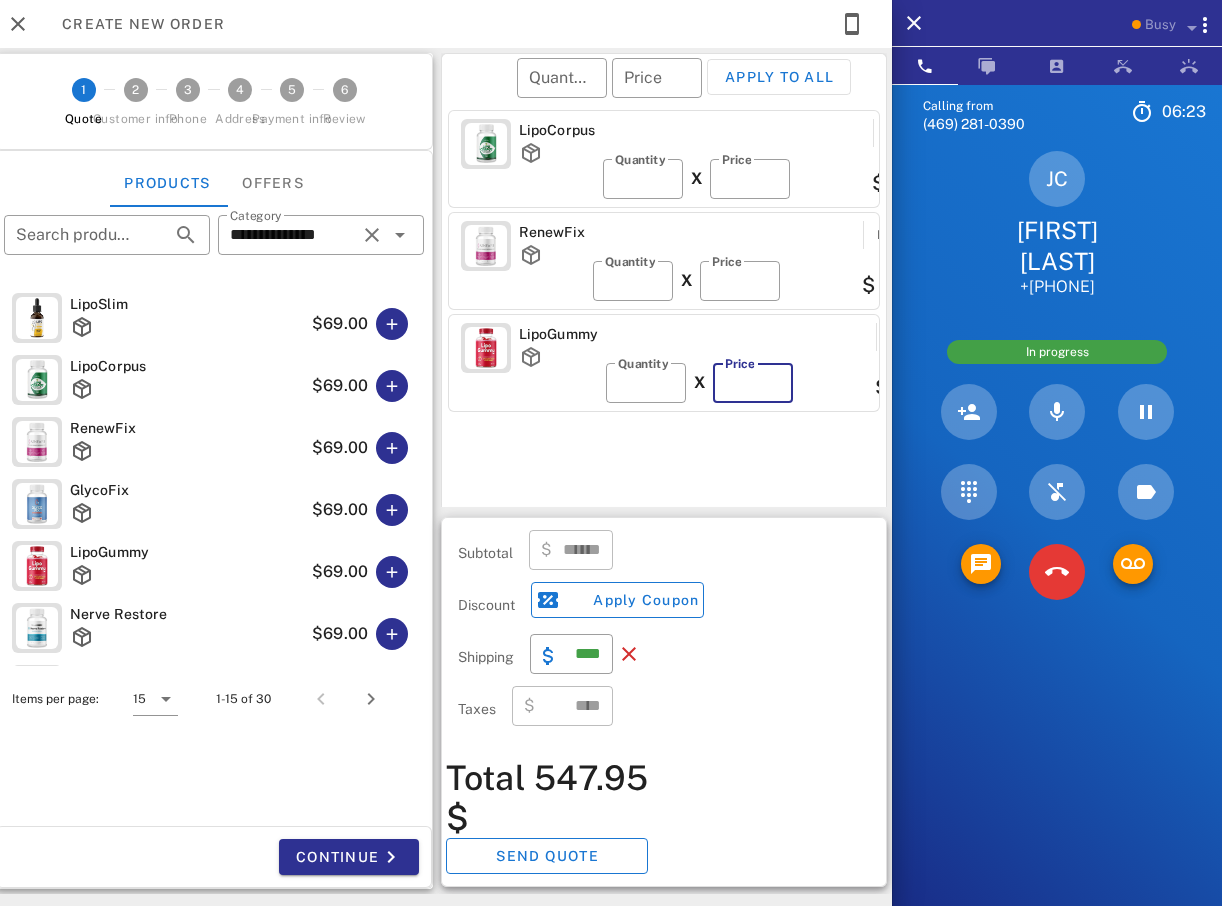 click on "**" at bounding box center [753, 383] 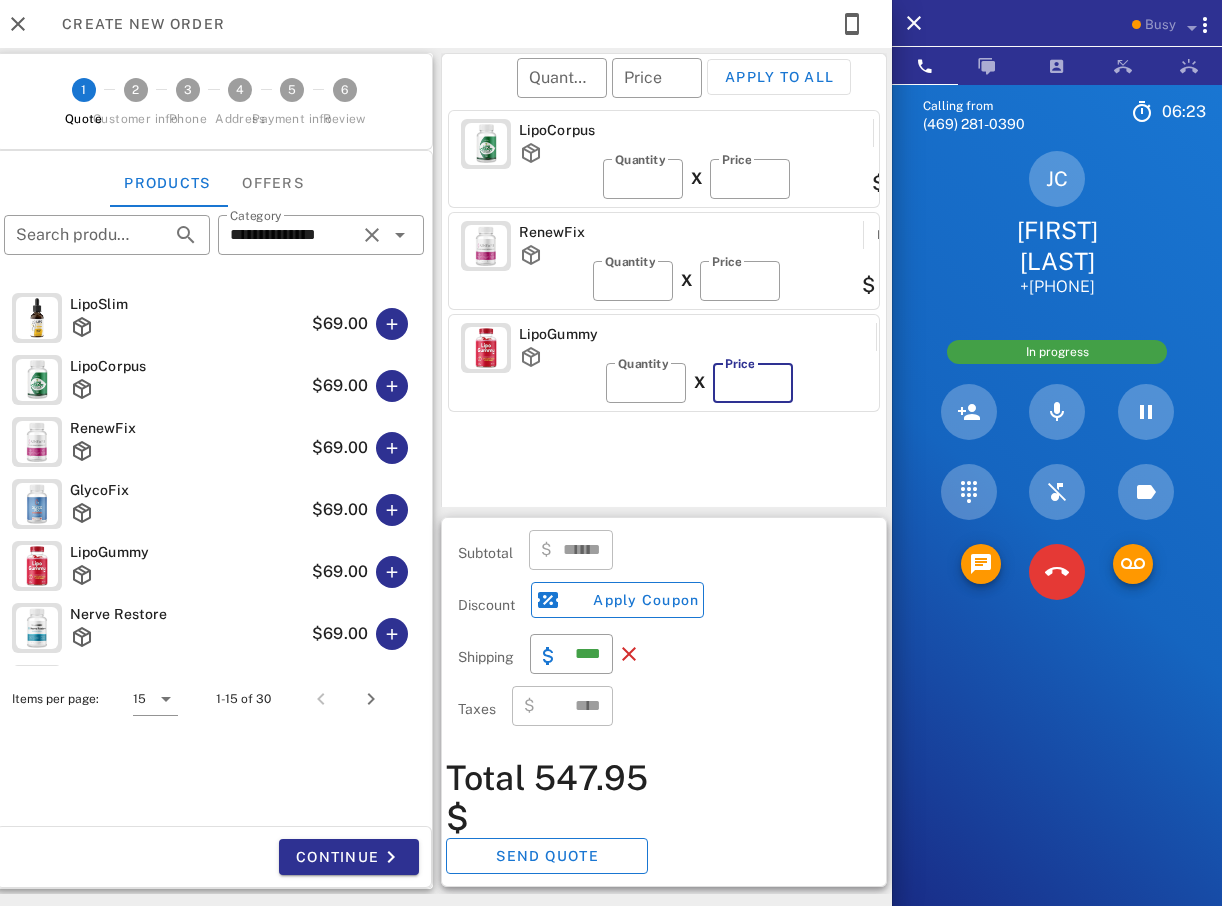 click on "**" at bounding box center (753, 383) 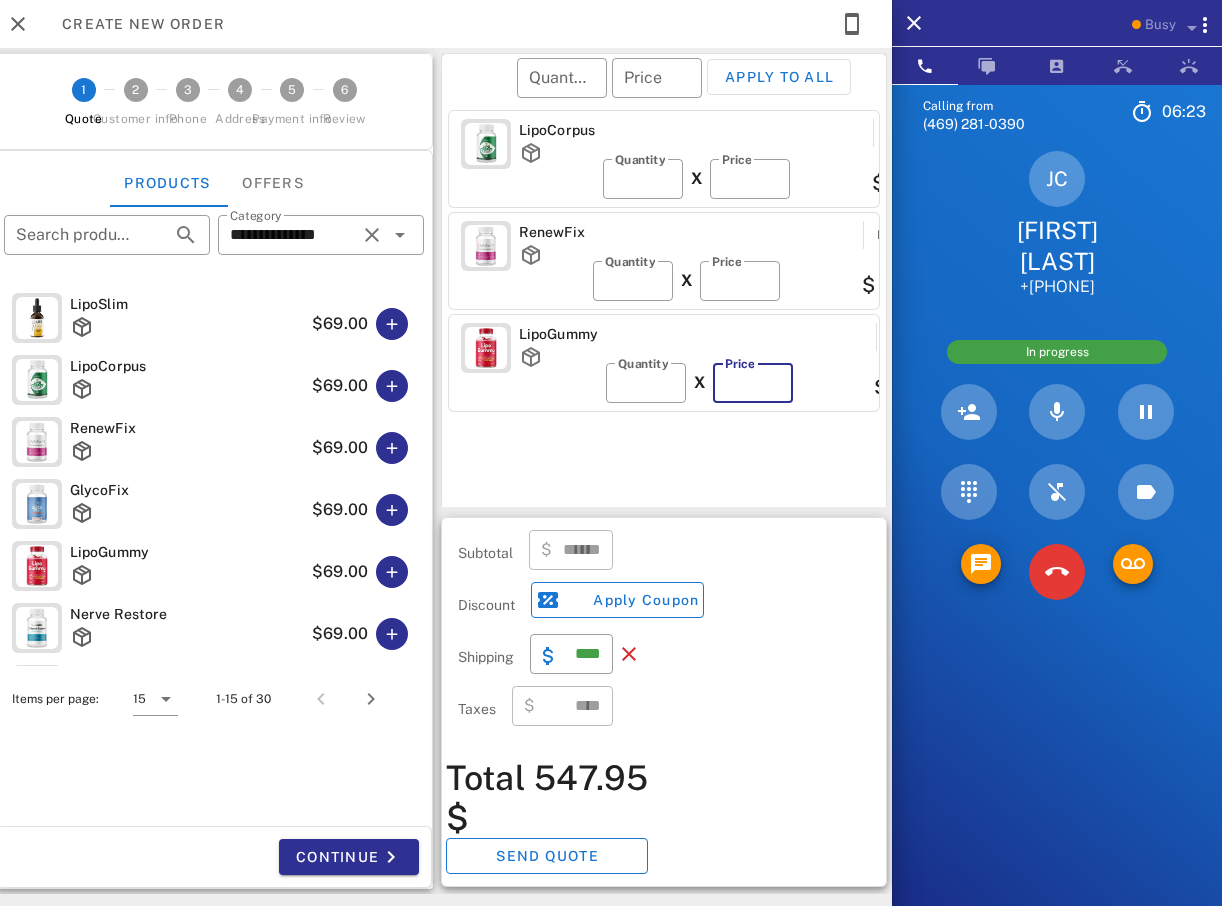 click on "**" at bounding box center [753, 383] 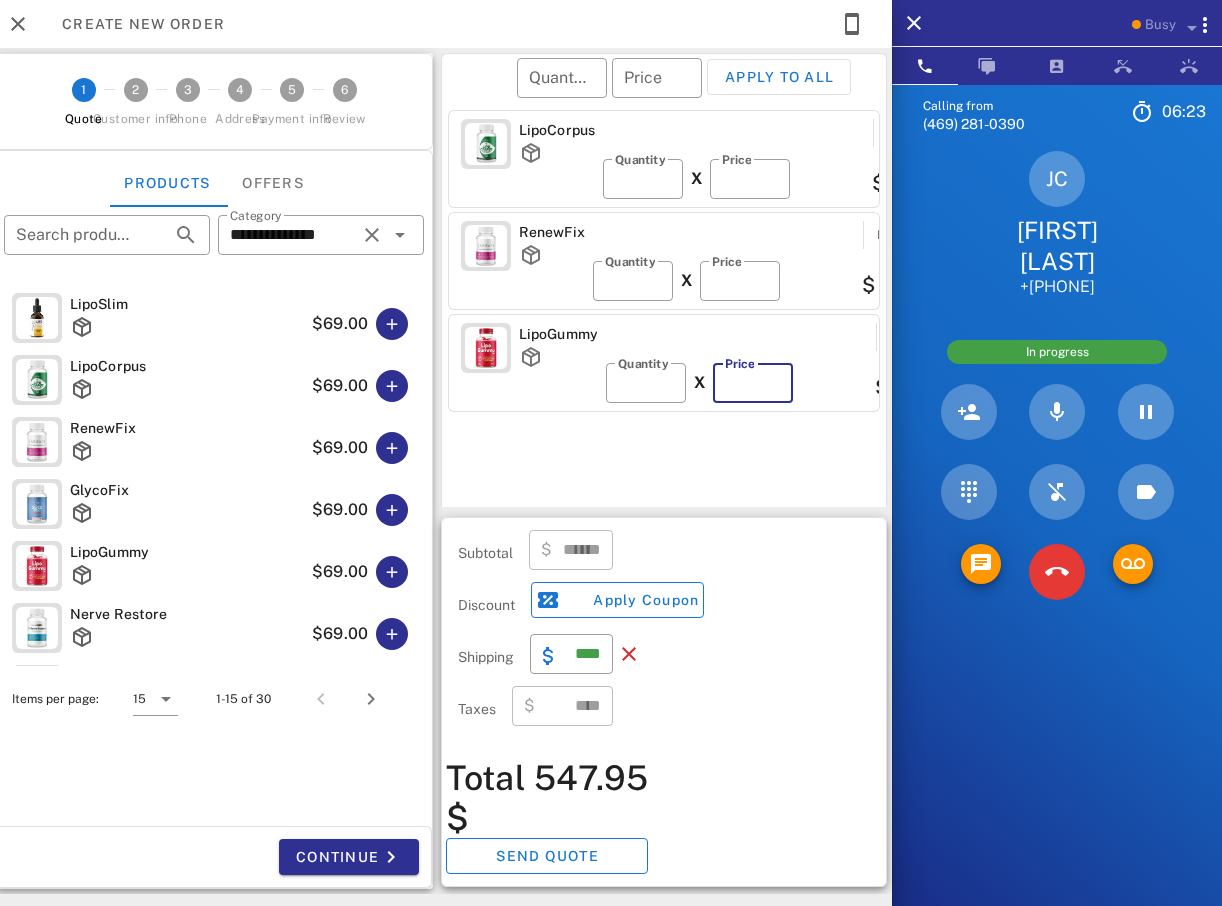click on "**" at bounding box center (753, 383) 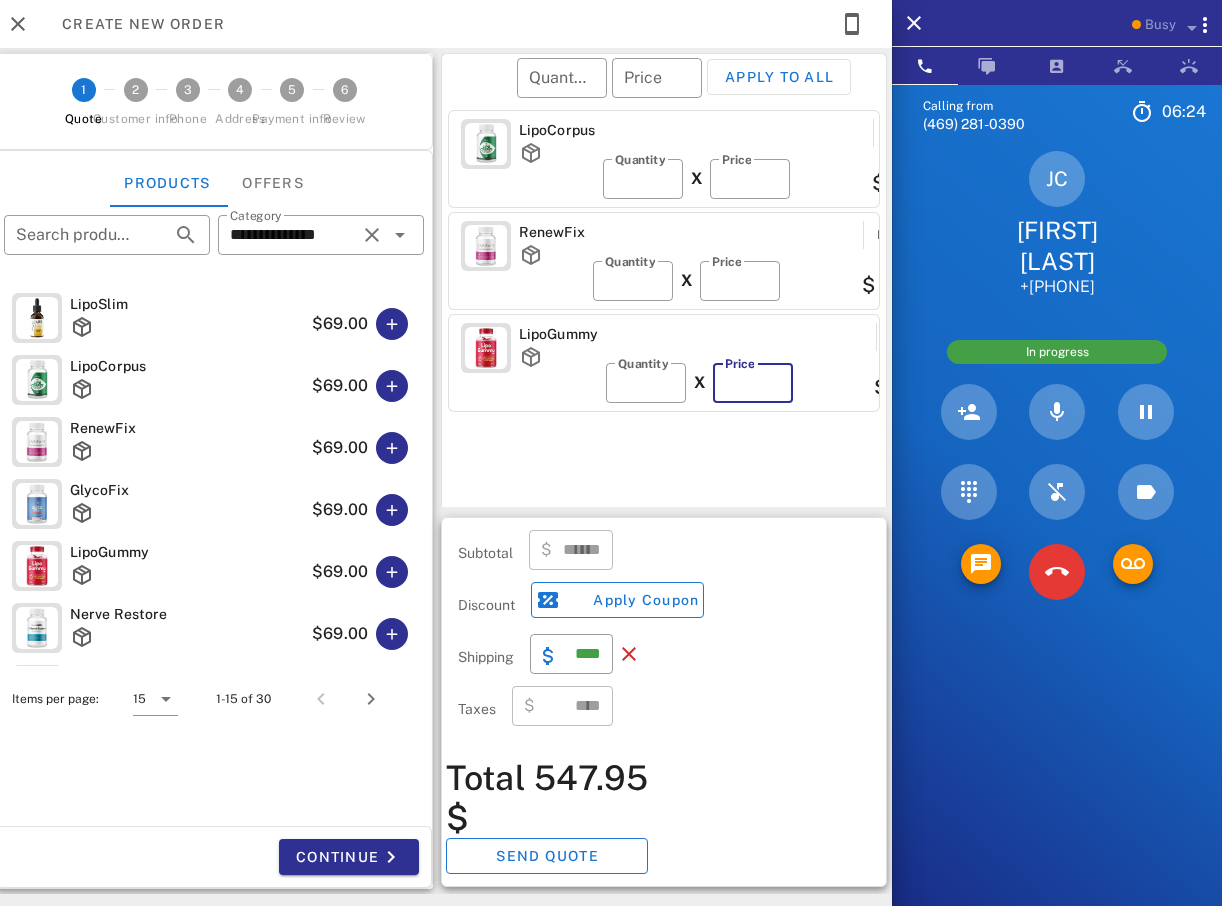click on "**" at bounding box center (753, 383) 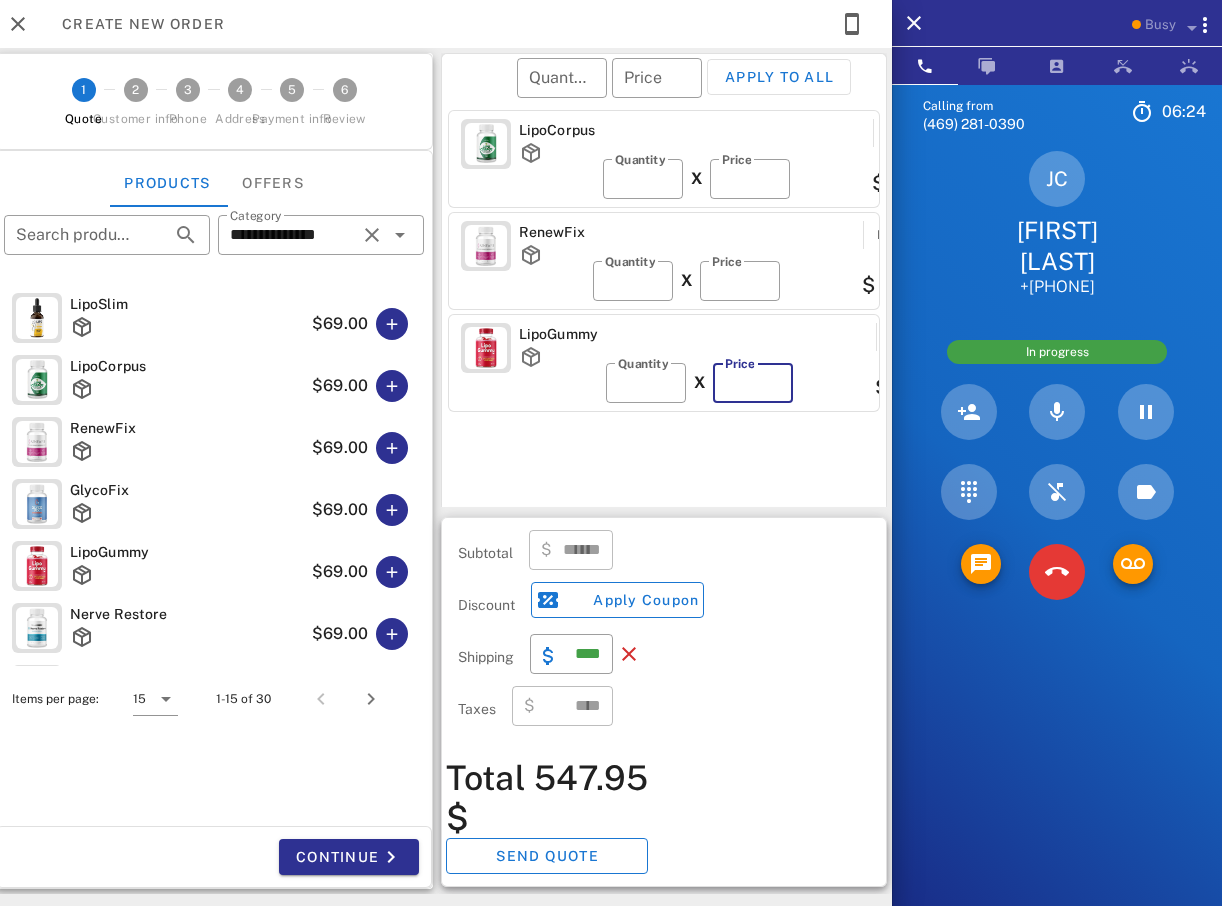 type on "**" 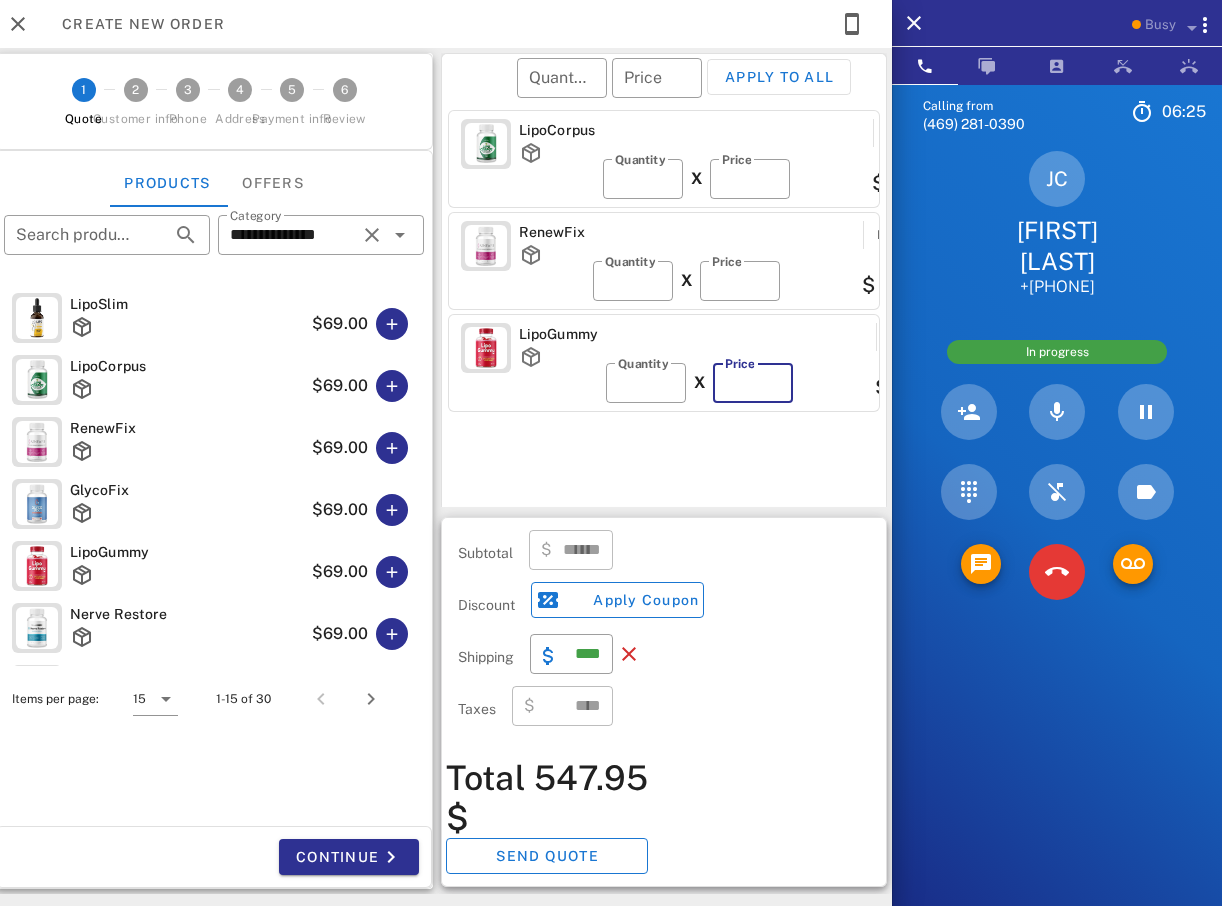 type on "******" 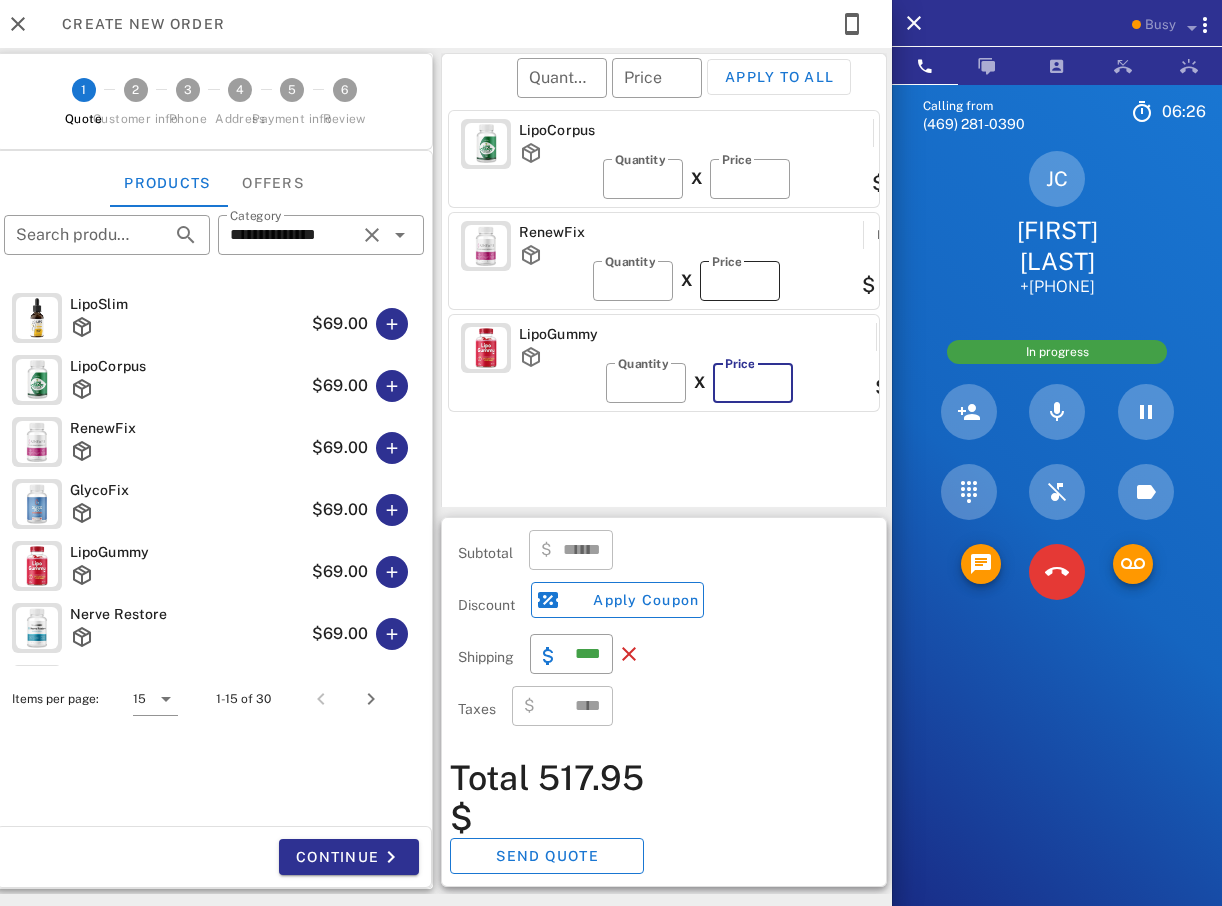 click on "**" at bounding box center (740, 281) 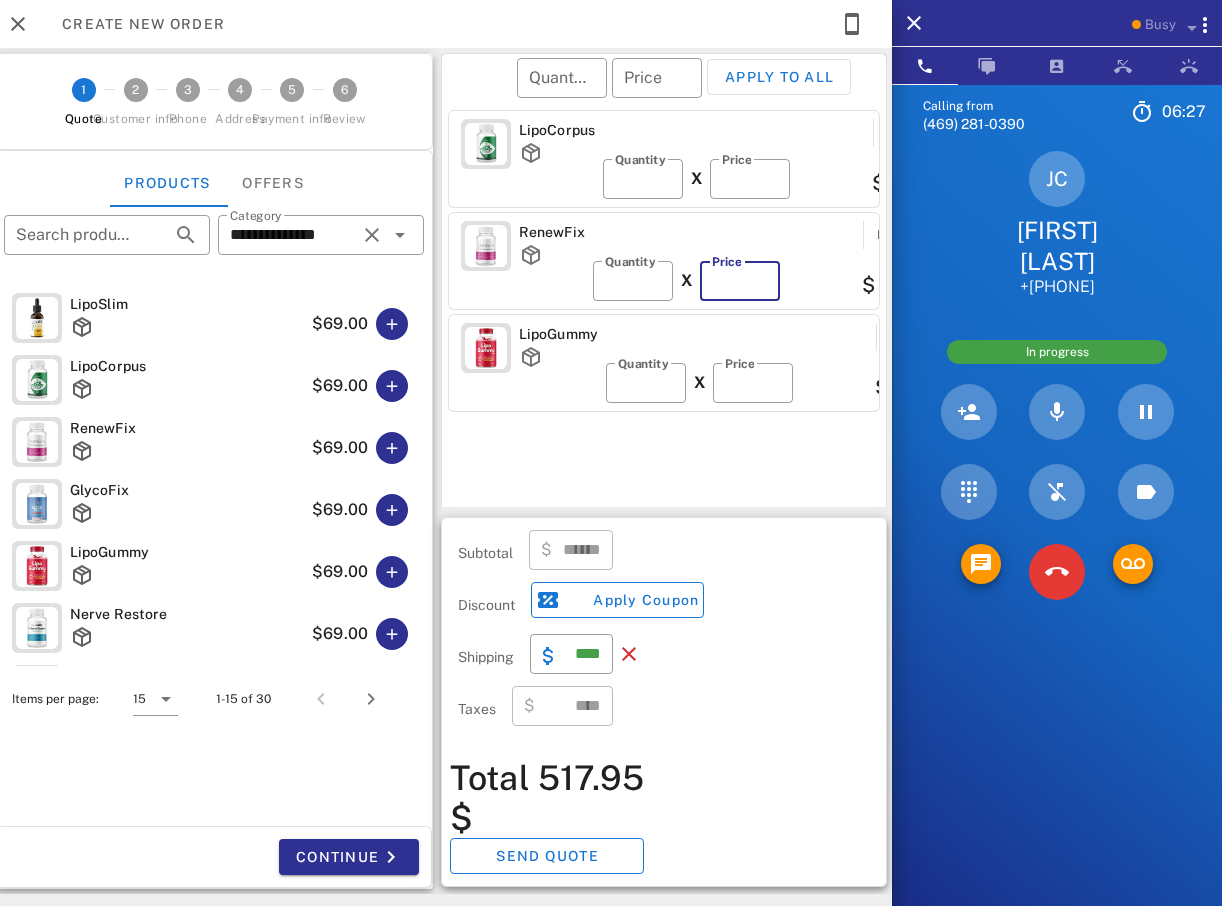 click on "**" at bounding box center (740, 281) 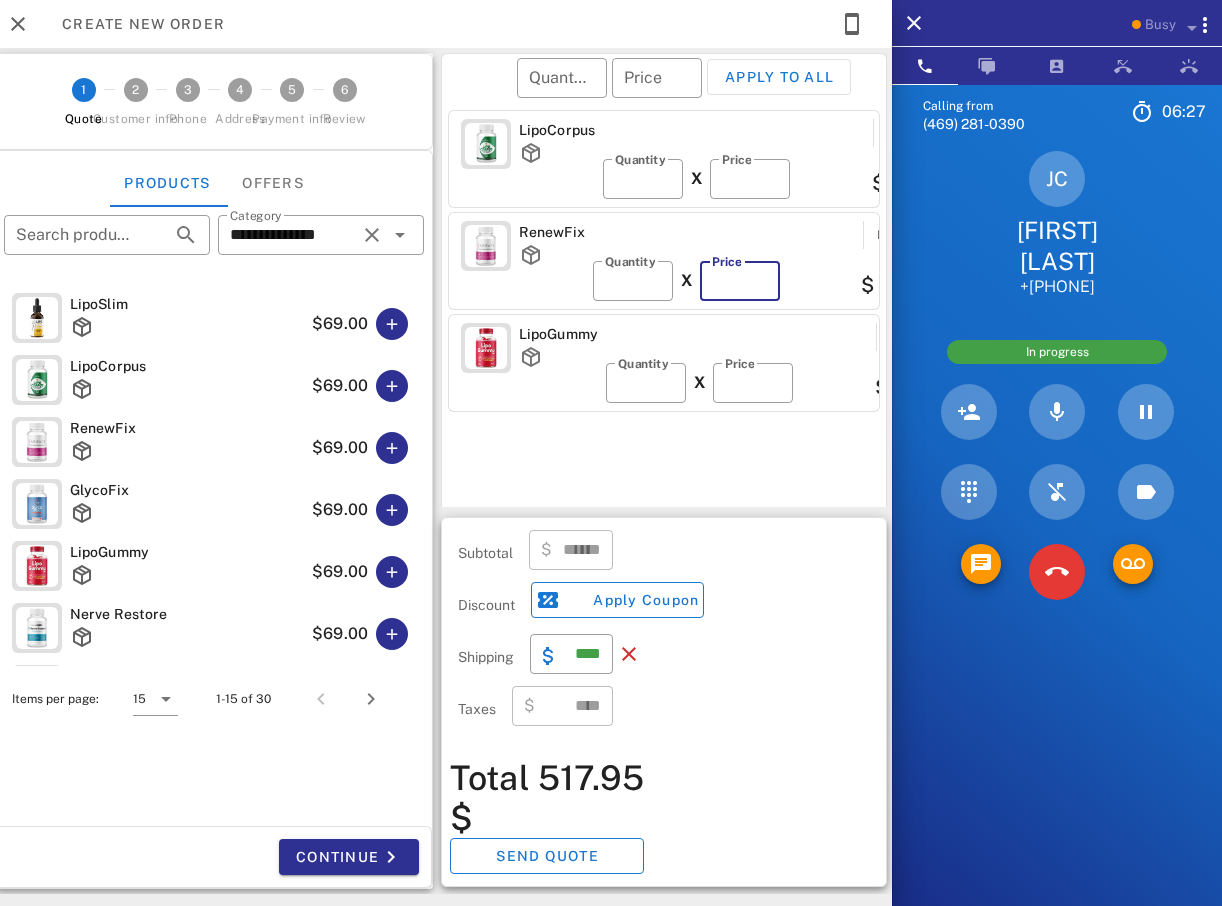 click on "**" at bounding box center [740, 281] 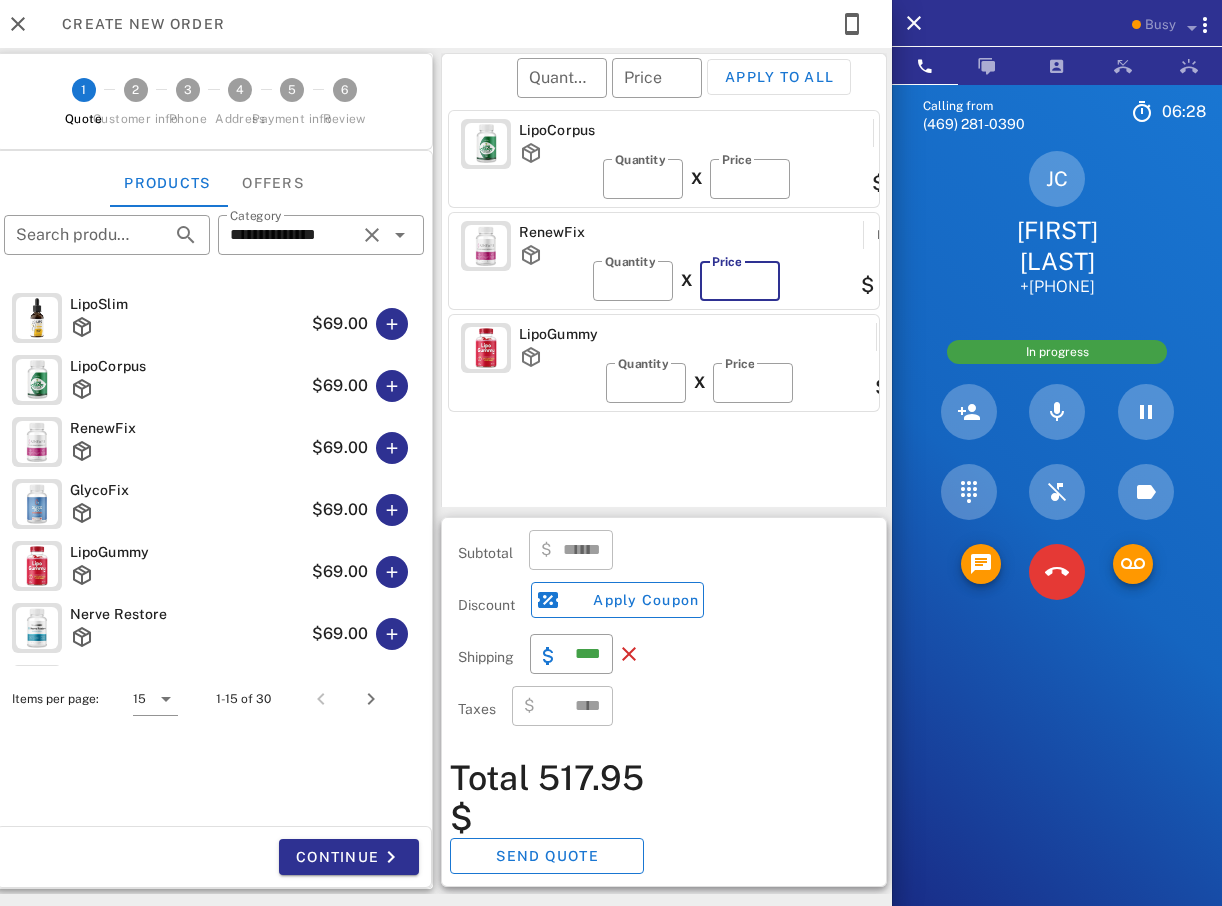 click on "**" at bounding box center (740, 281) 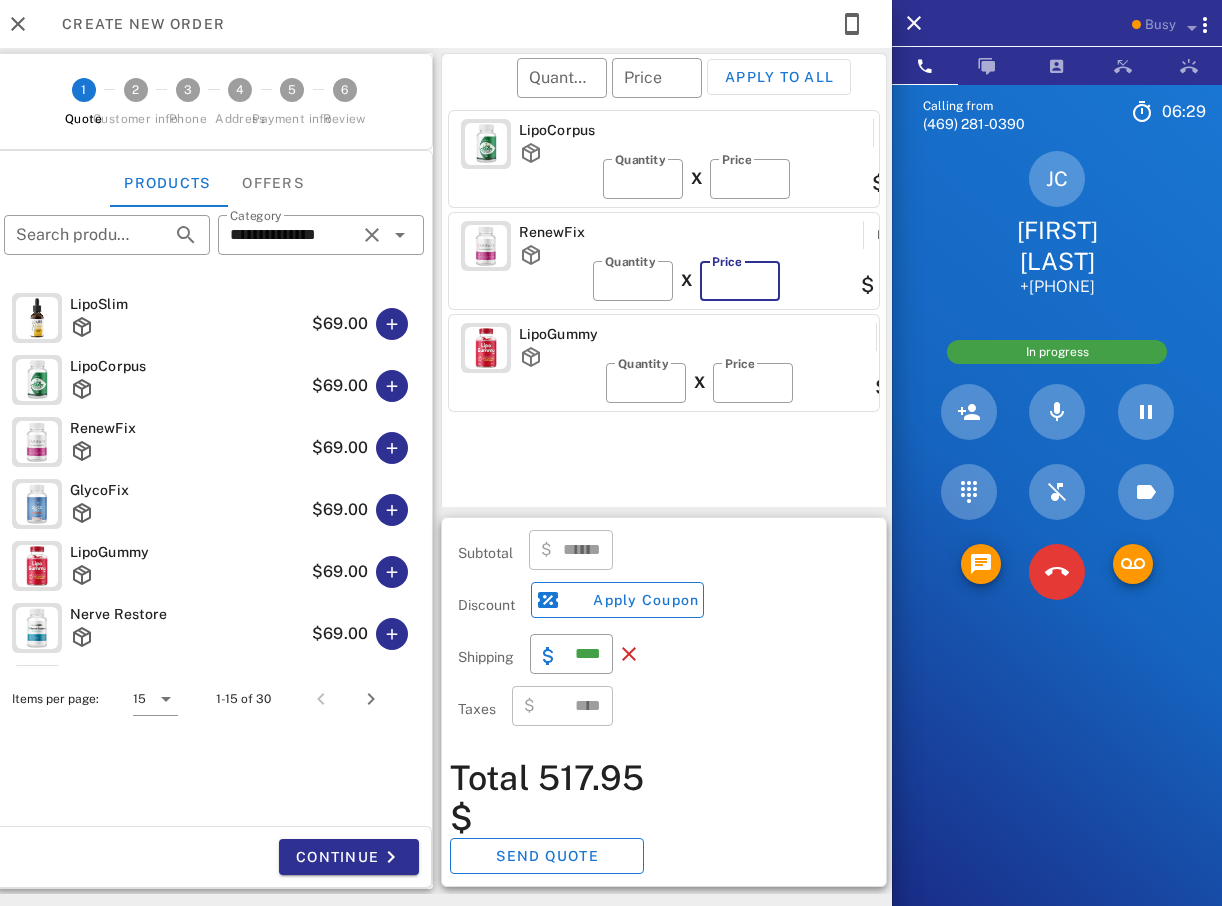 type on "******" 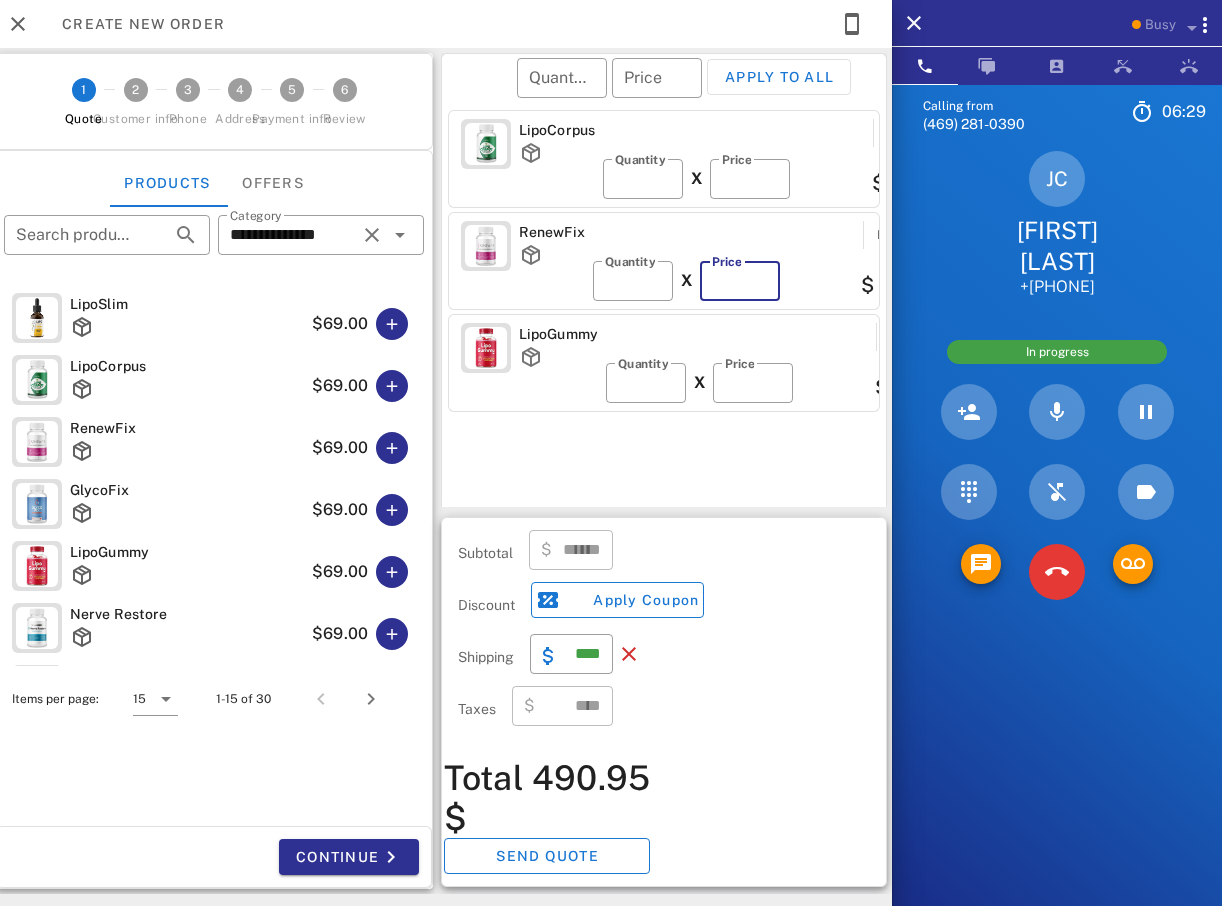 click on "**" at bounding box center [740, 281] 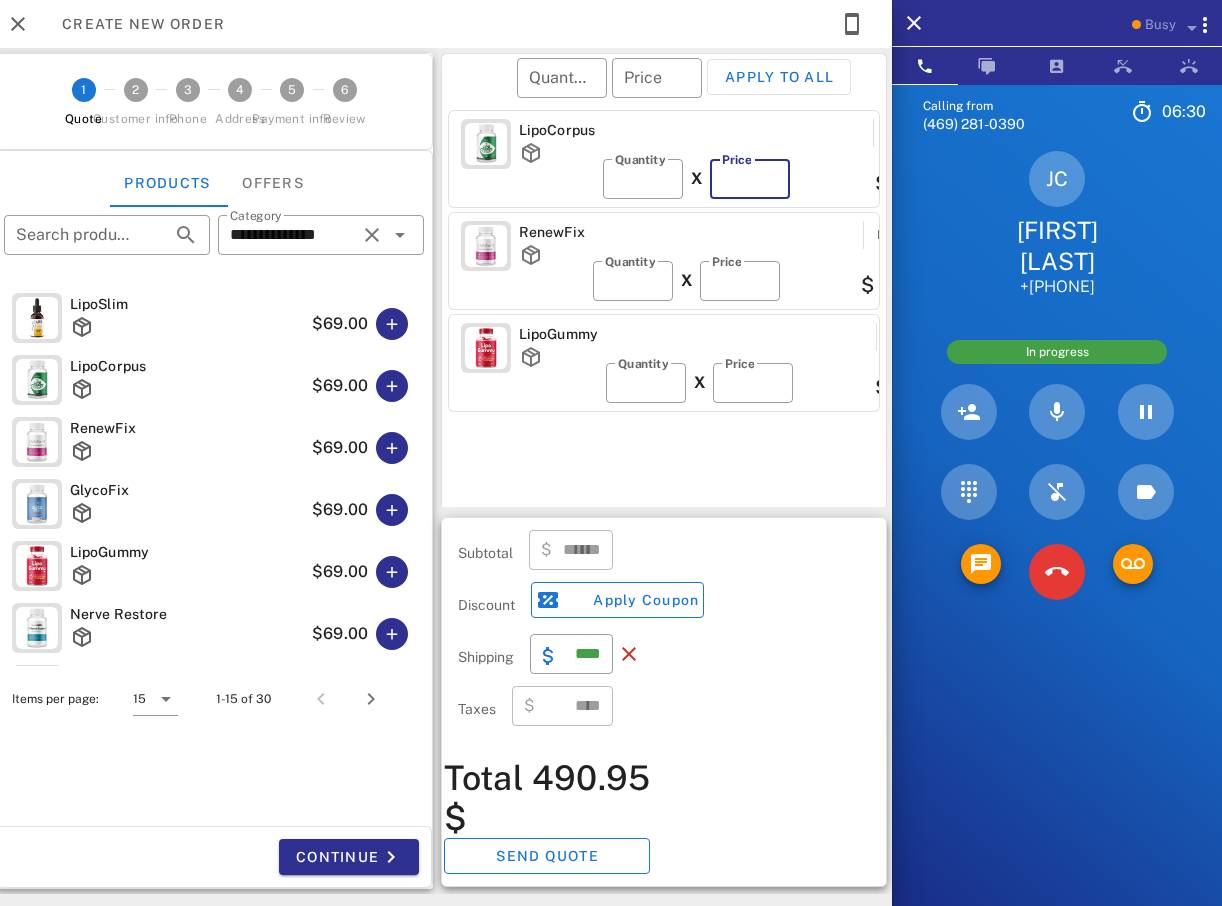 click on "**" at bounding box center (750, 179) 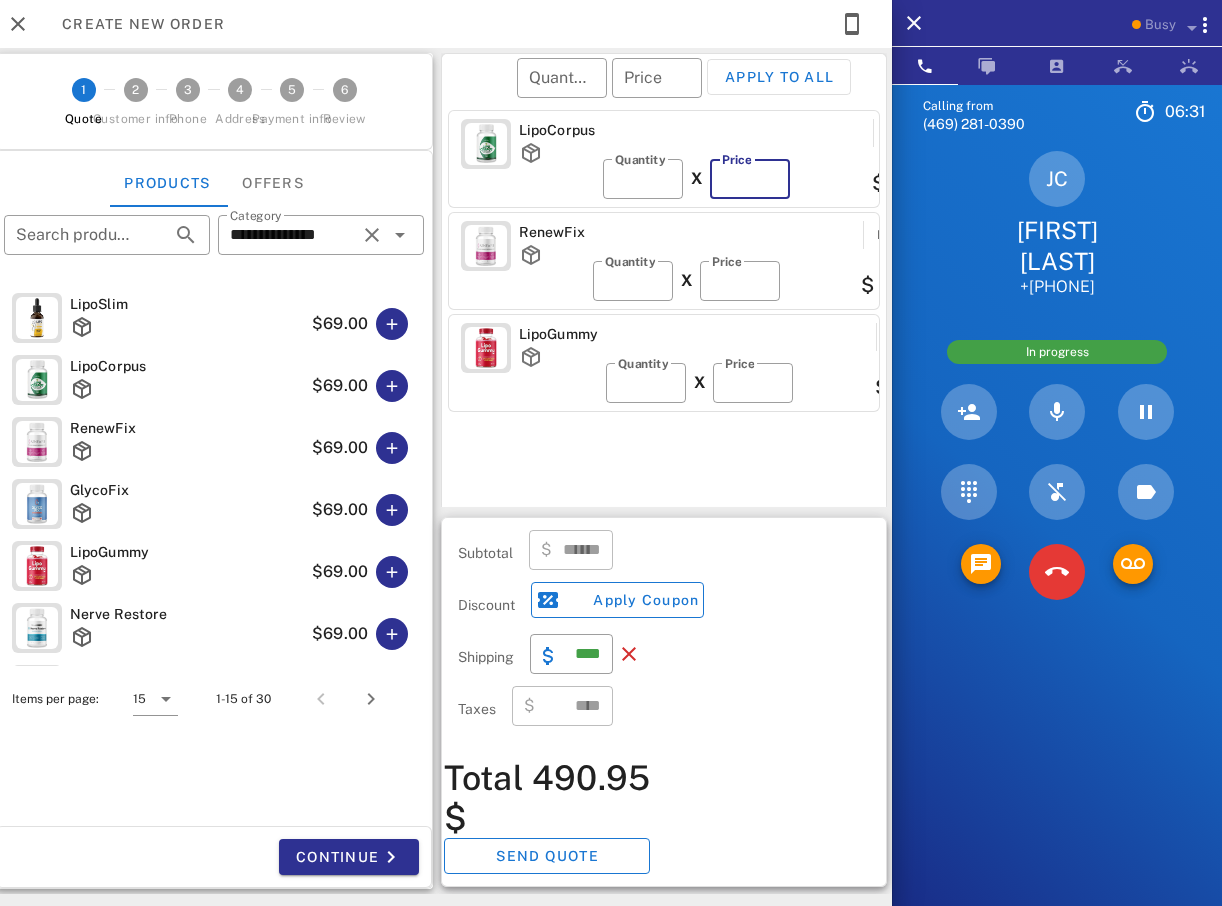 click on "**" at bounding box center (750, 179) 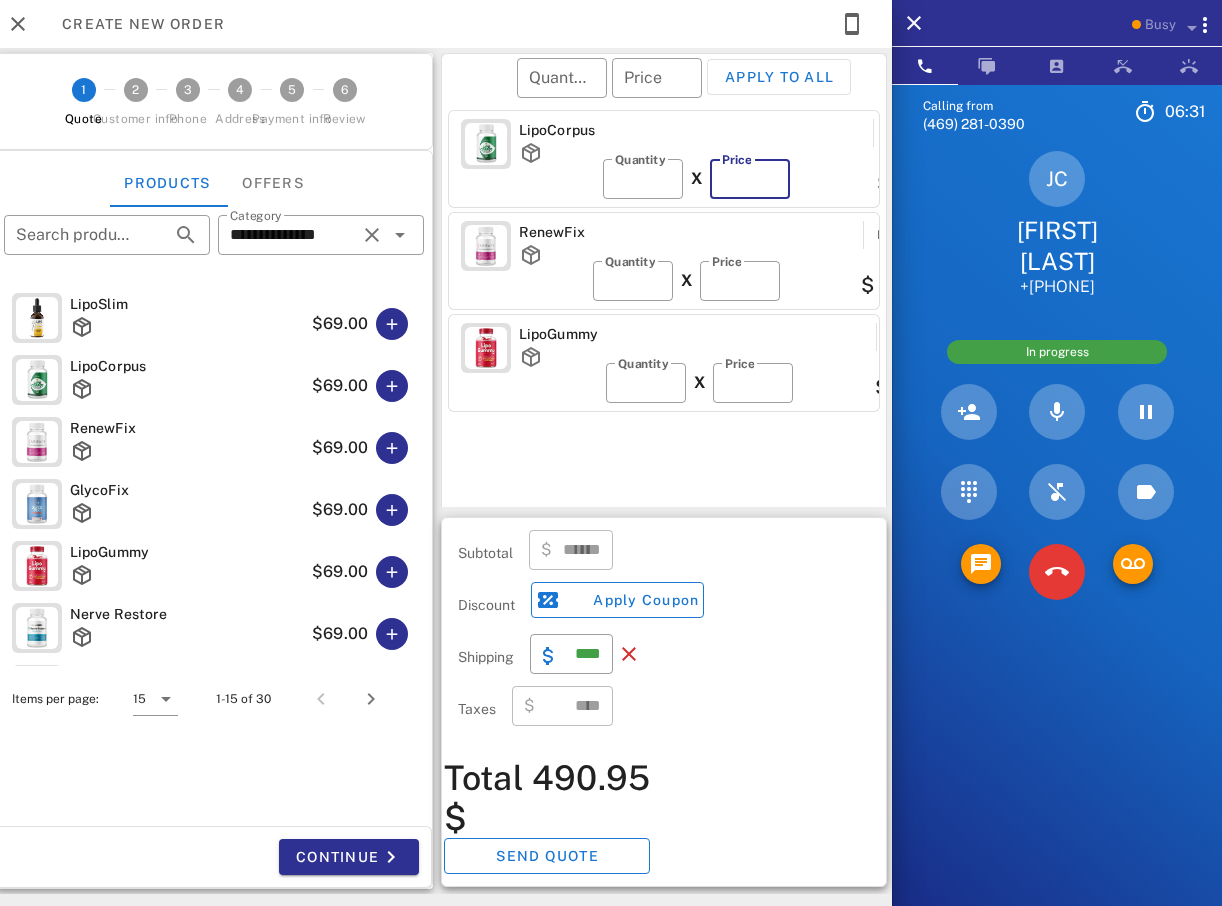 click on "**" at bounding box center (750, 179) 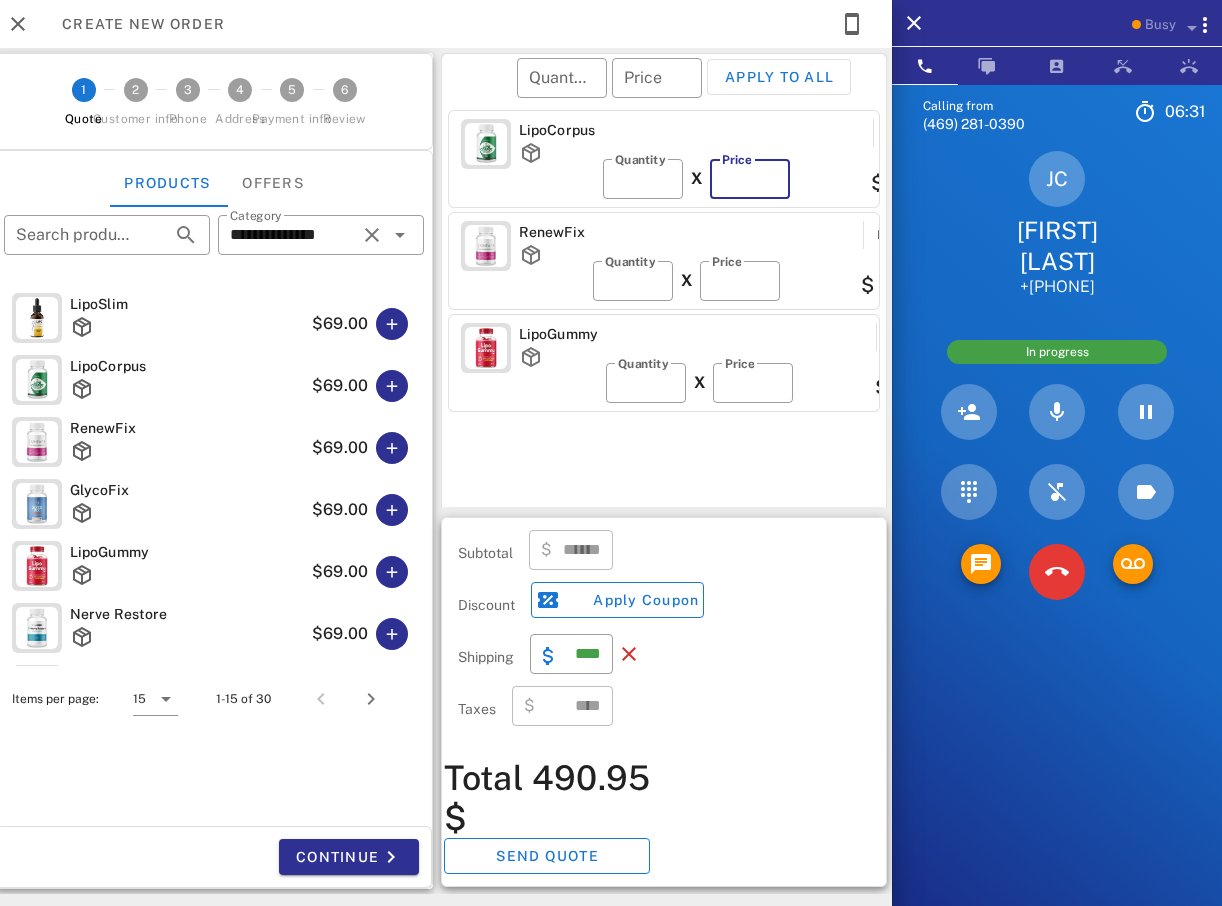 click on "**" at bounding box center [750, 179] 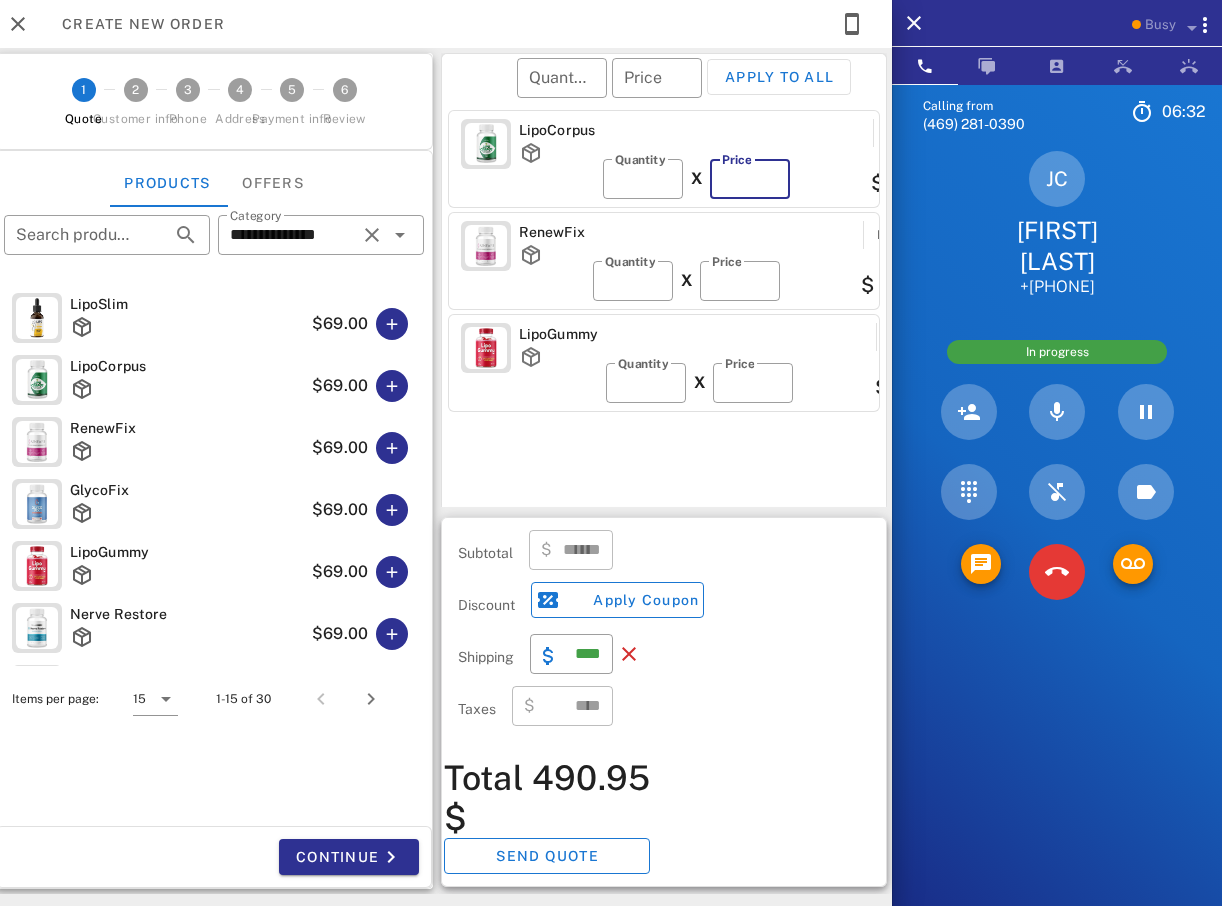 click on "**" at bounding box center [750, 179] 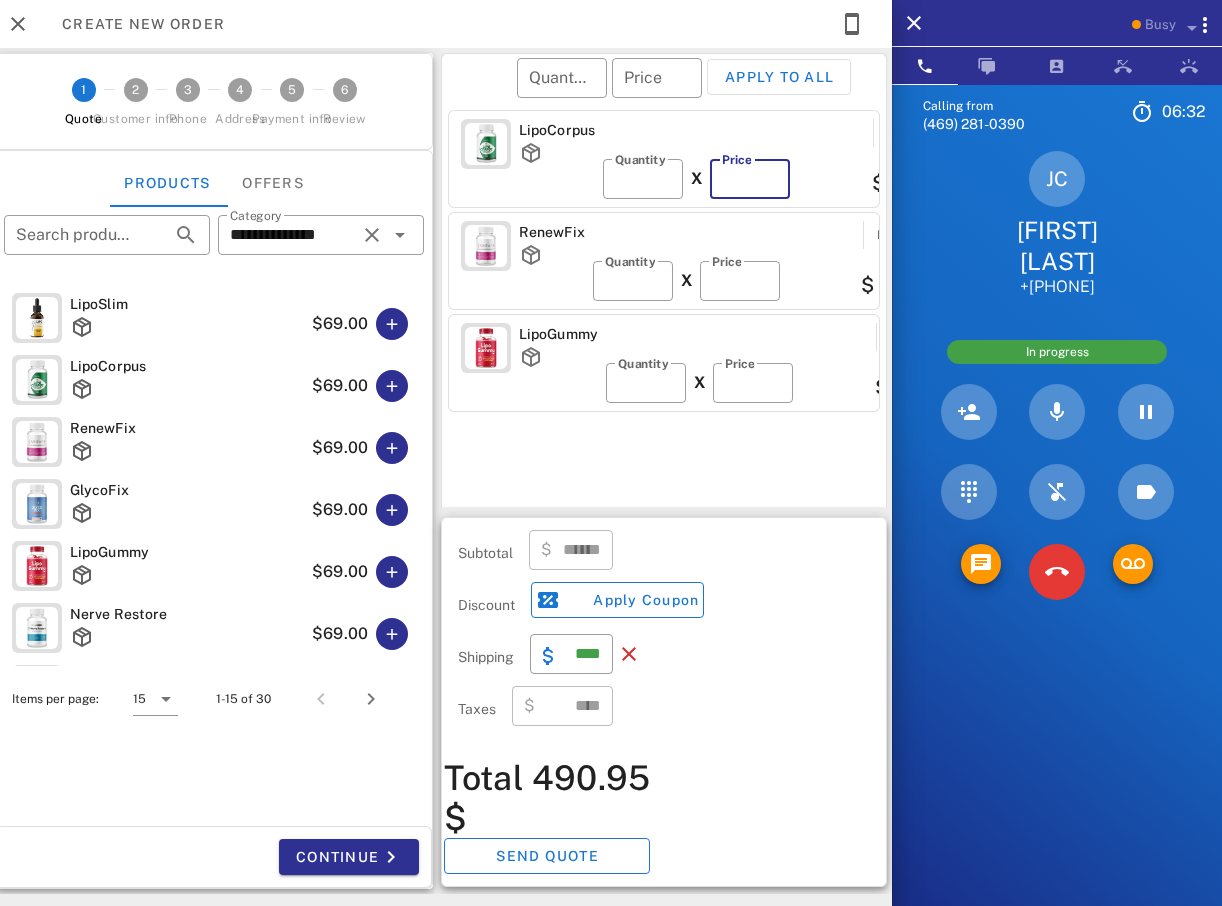 click on "**" at bounding box center (750, 179) 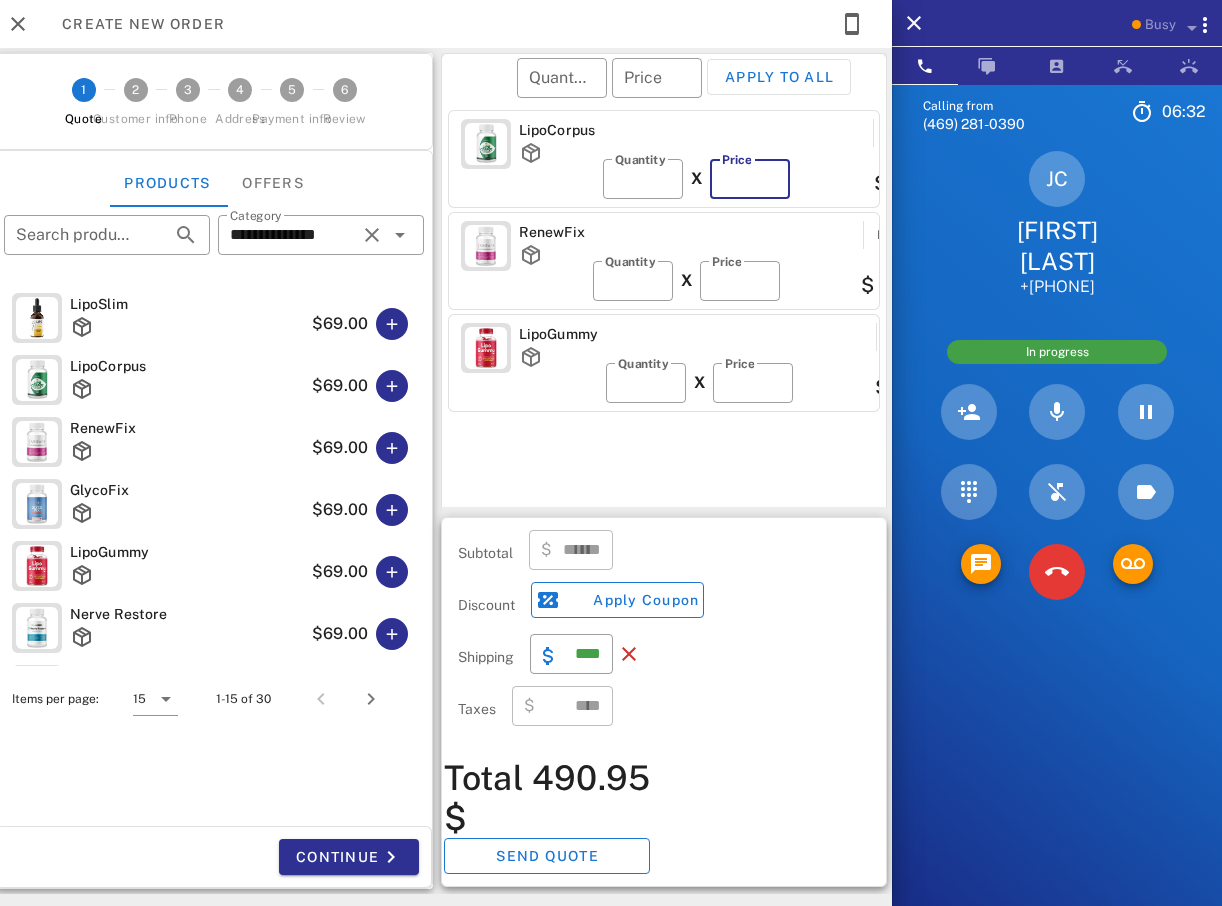 click on "**" at bounding box center (750, 179) 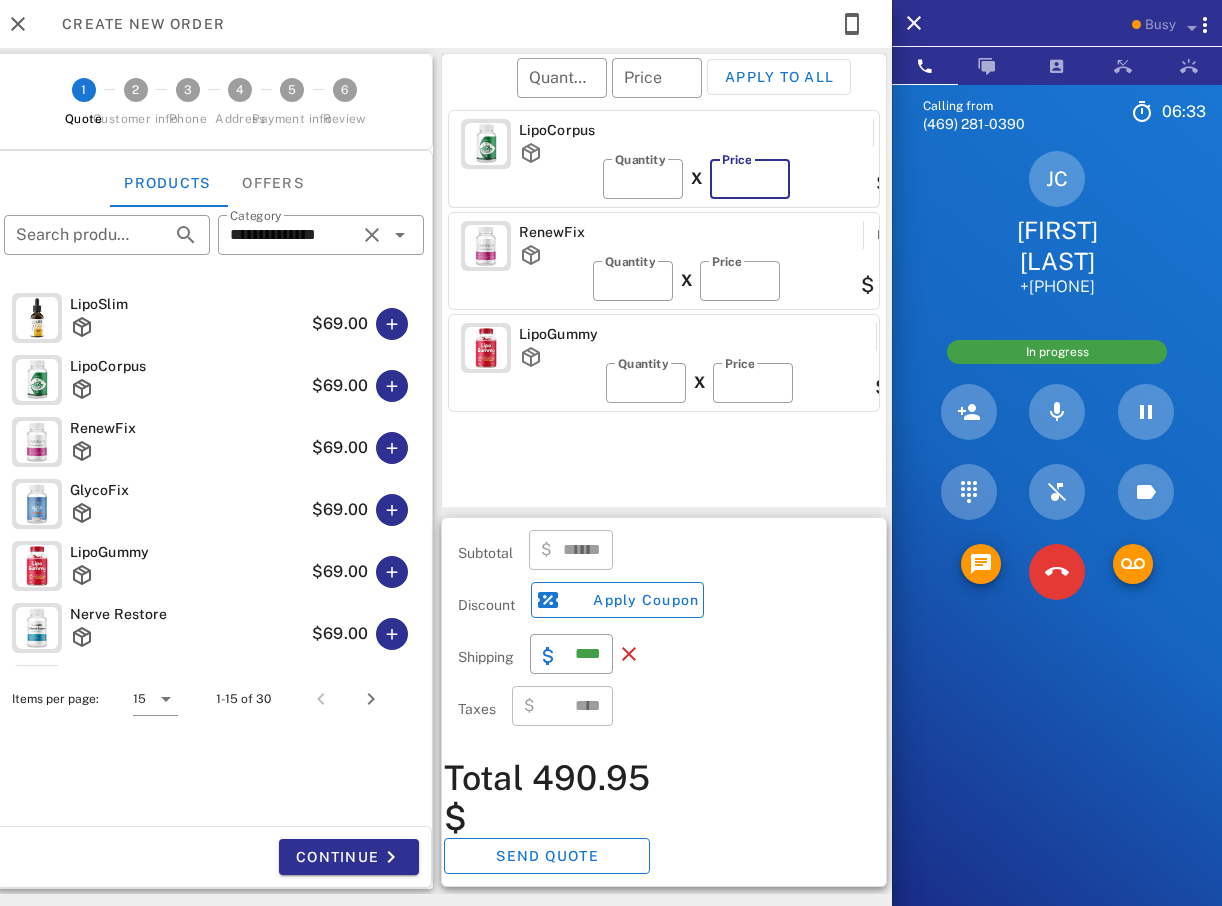 click on "**" at bounding box center (750, 179) 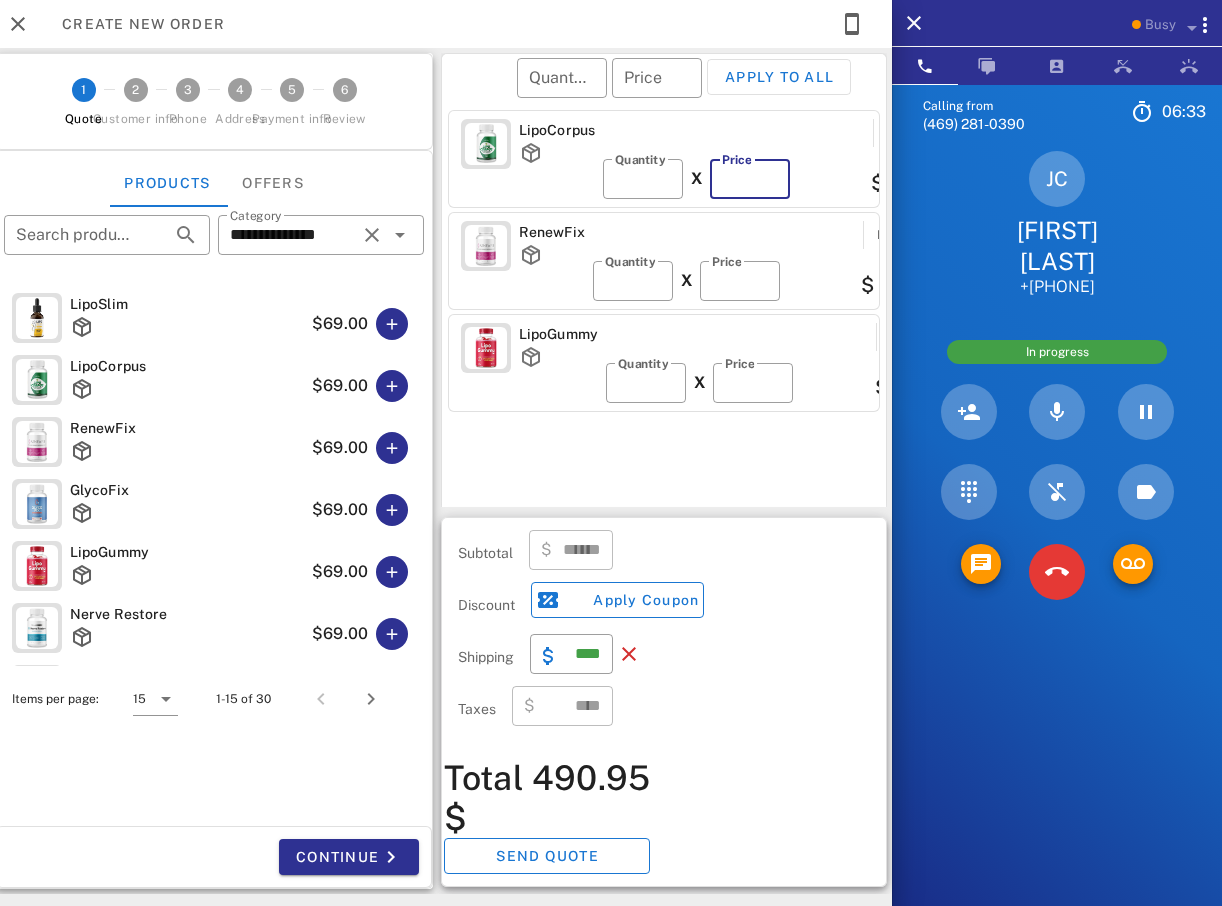 click on "**" at bounding box center (750, 179) 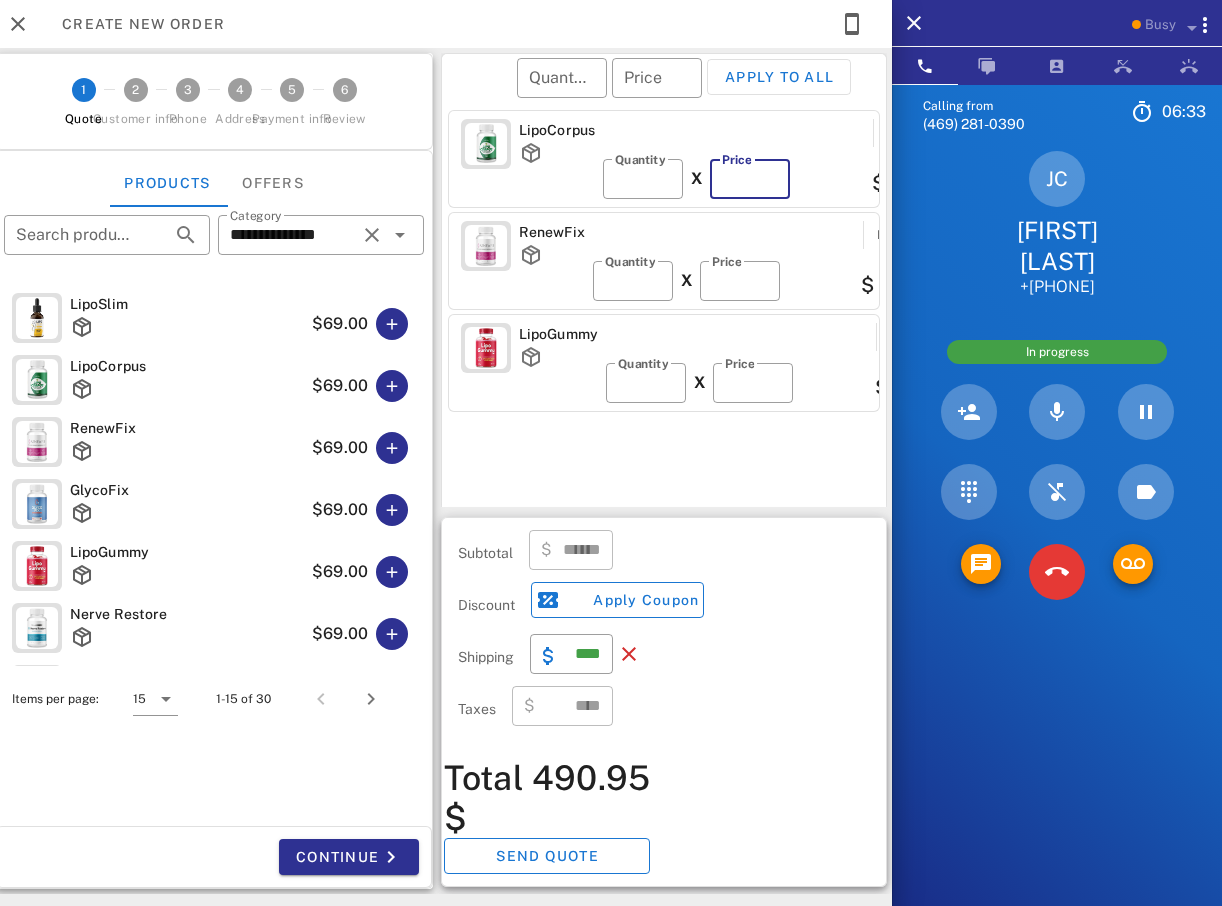 click on "**" at bounding box center (750, 179) 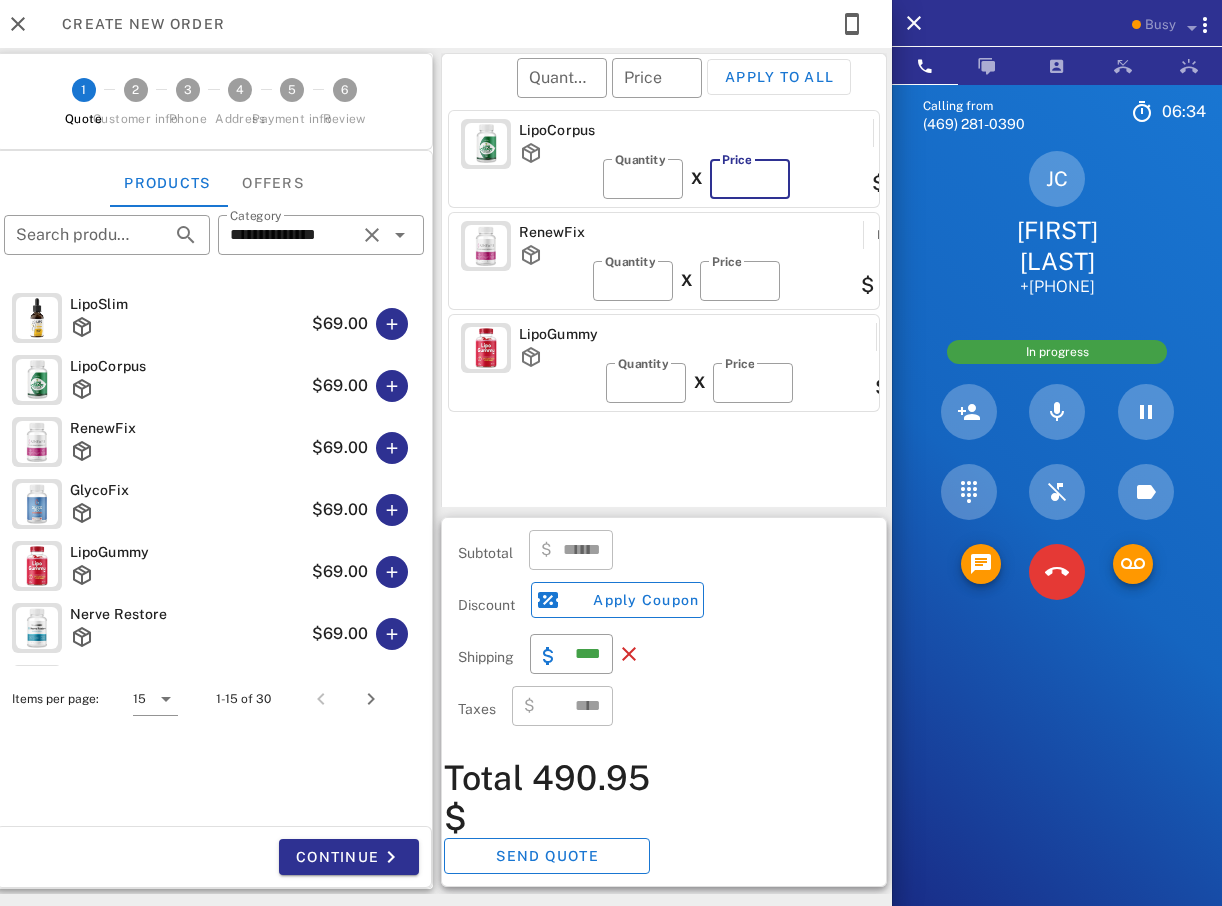 click on "**" at bounding box center [750, 179] 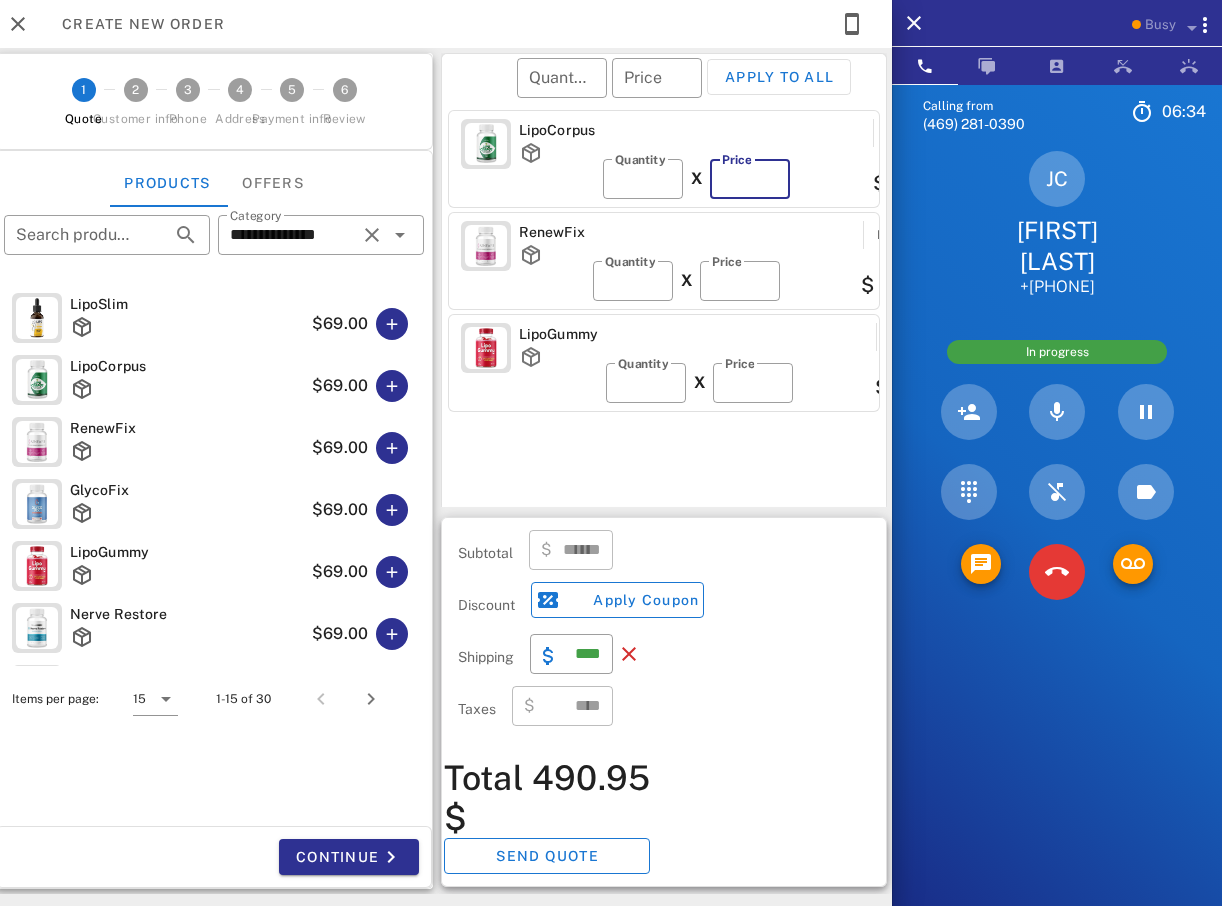 type on "**" 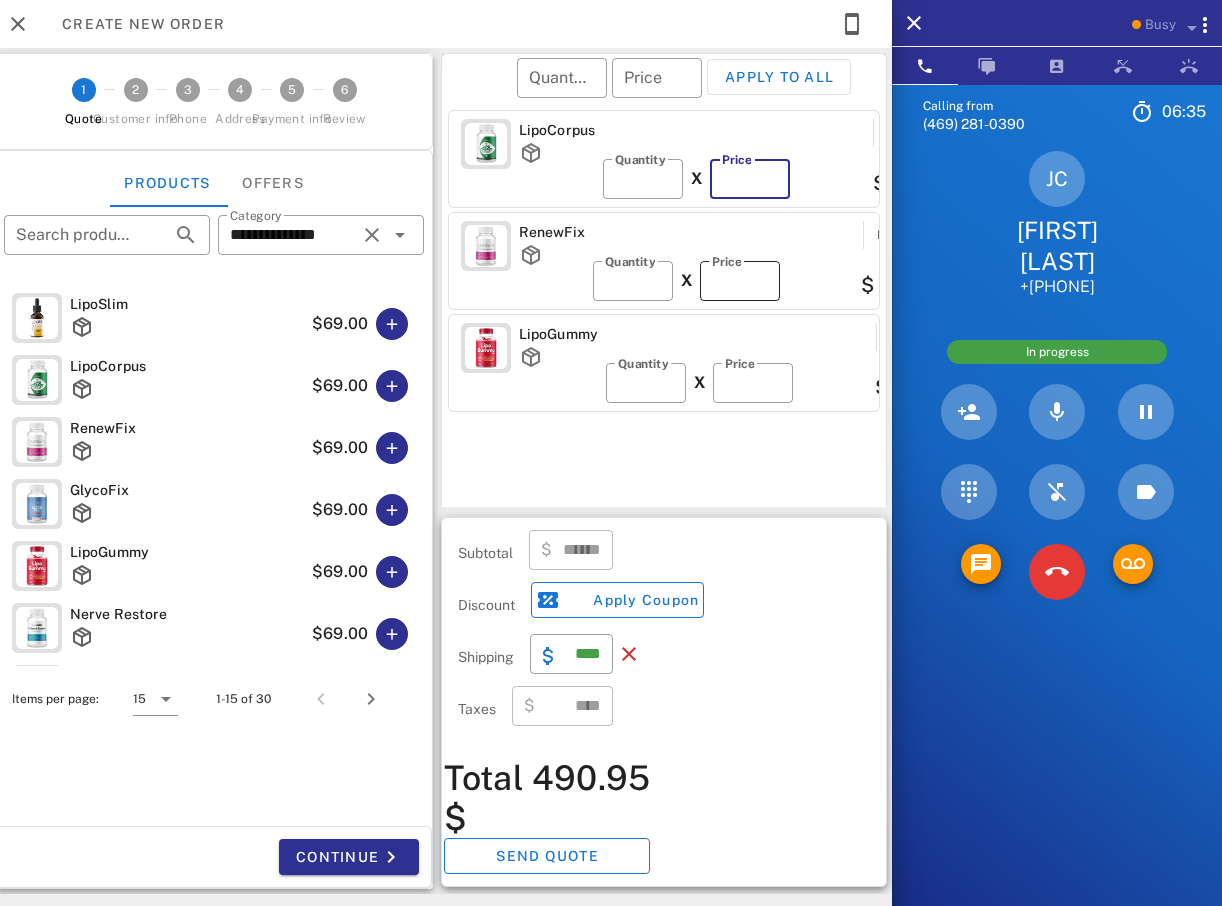 click on "**" at bounding box center (740, 281) 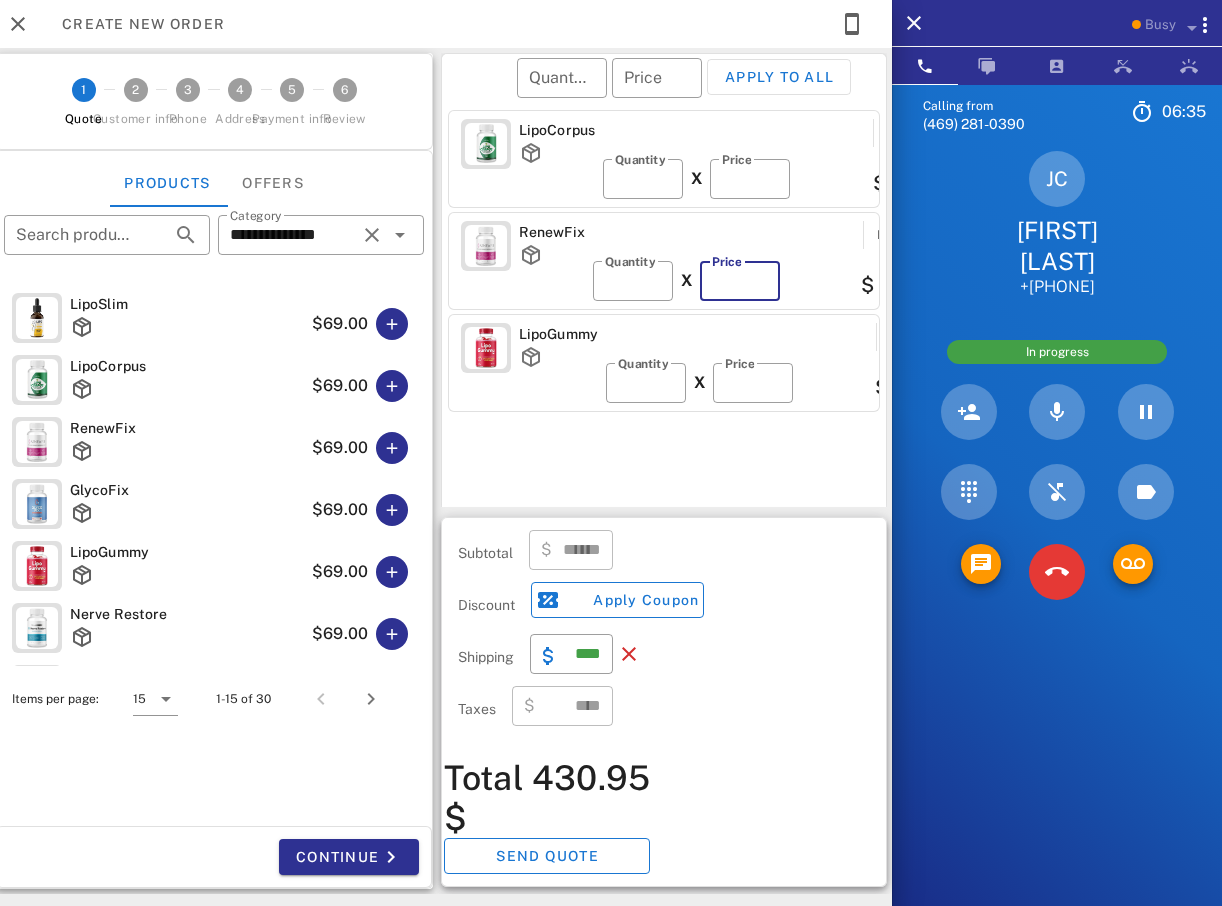 click on "**" at bounding box center [740, 281] 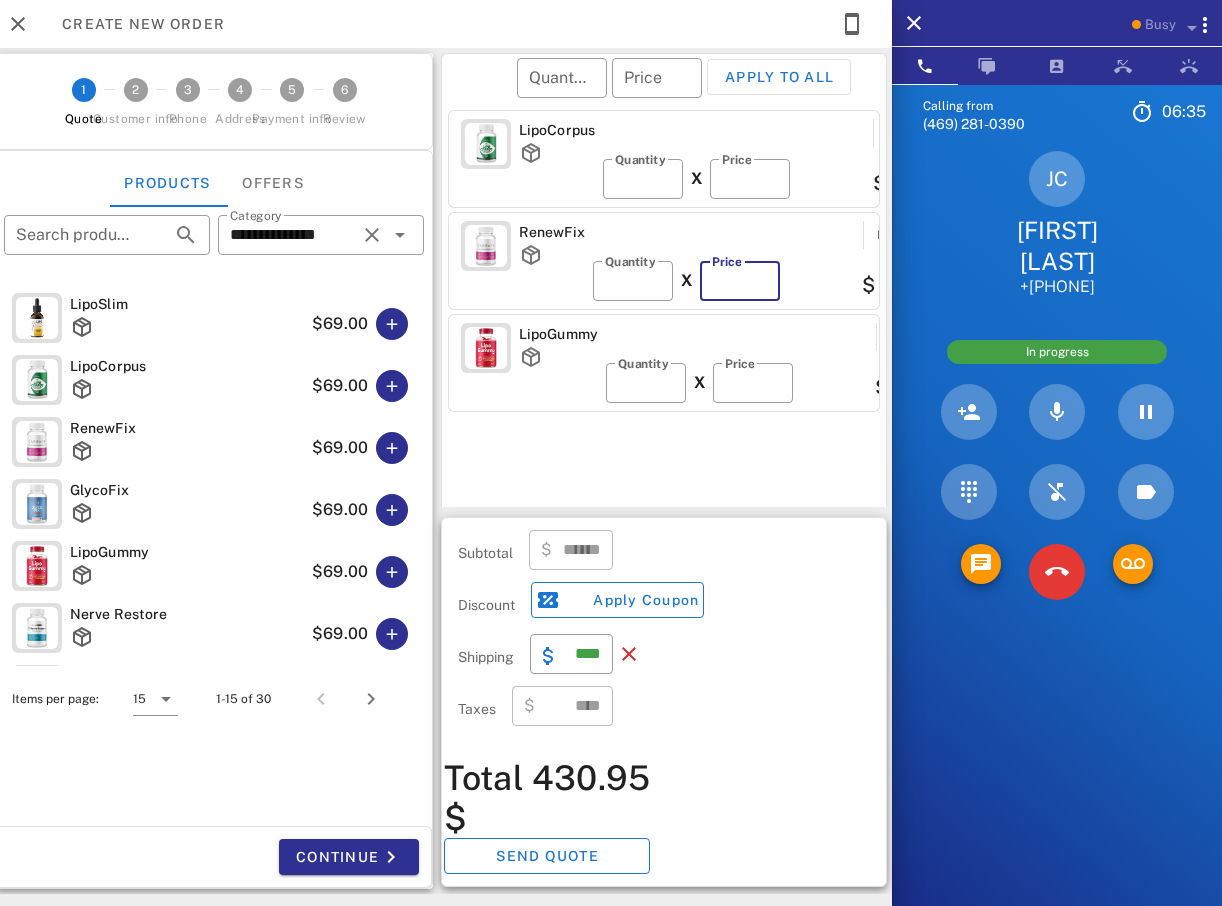 click on "**" at bounding box center (740, 281) 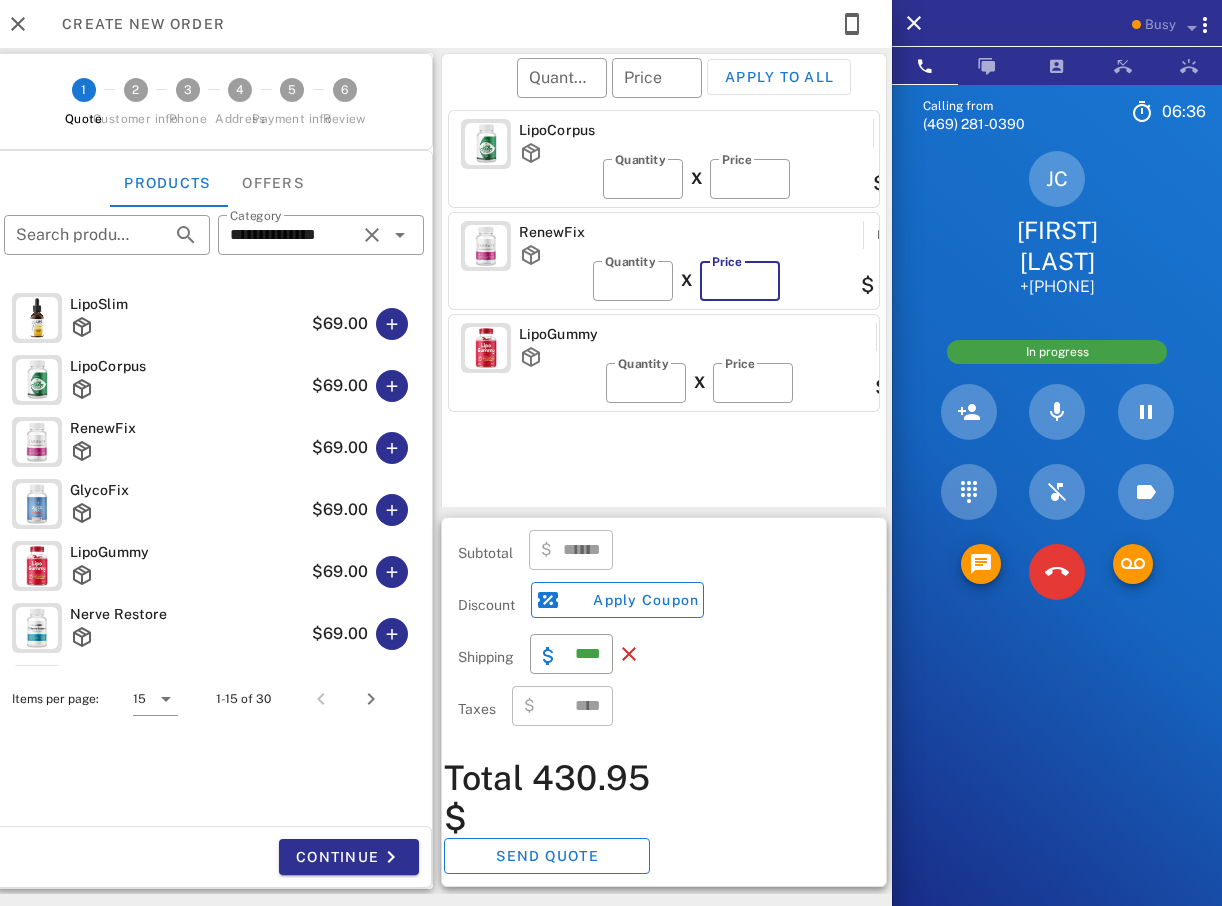 click on "**" at bounding box center [740, 281] 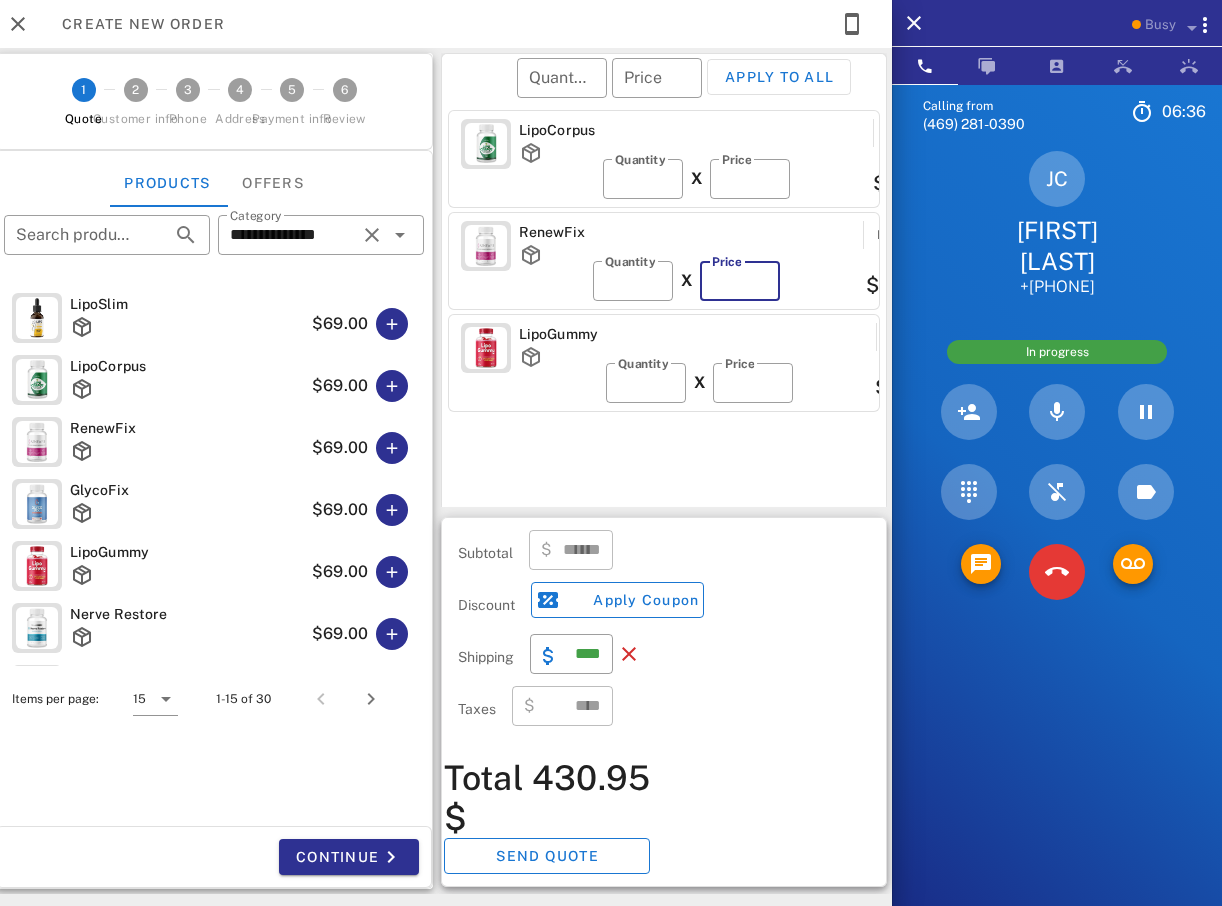 click on "**" at bounding box center [740, 281] 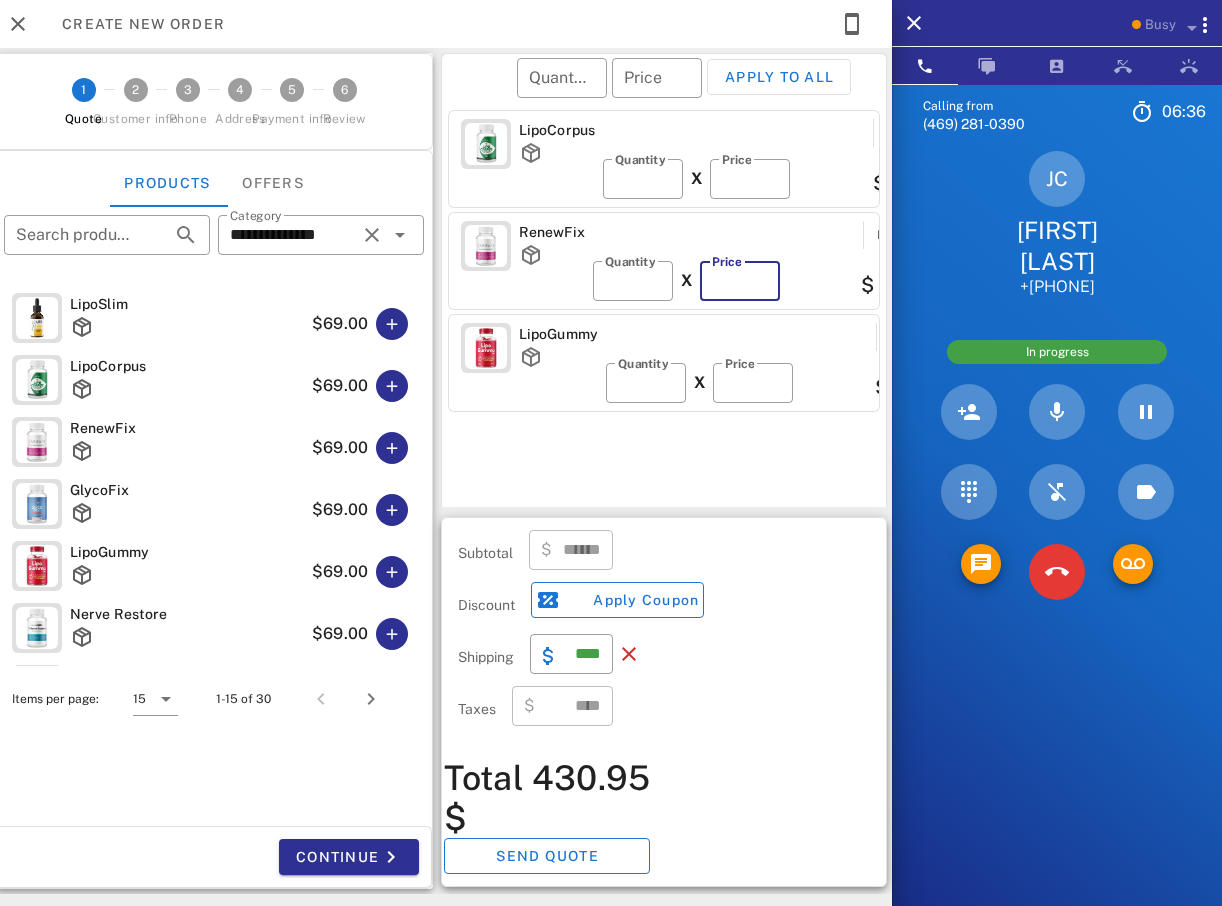 click on "**" at bounding box center [740, 281] 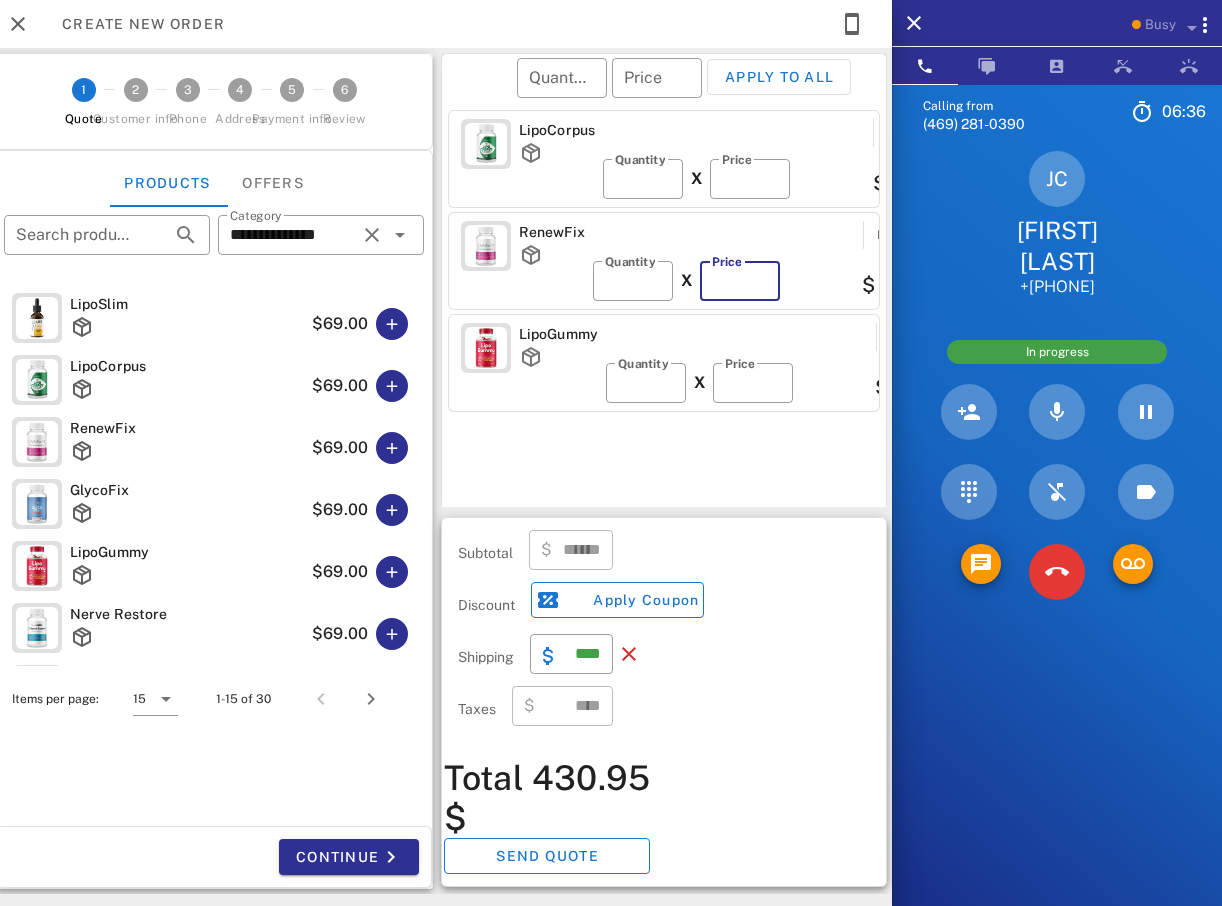 click on "**" at bounding box center (740, 281) 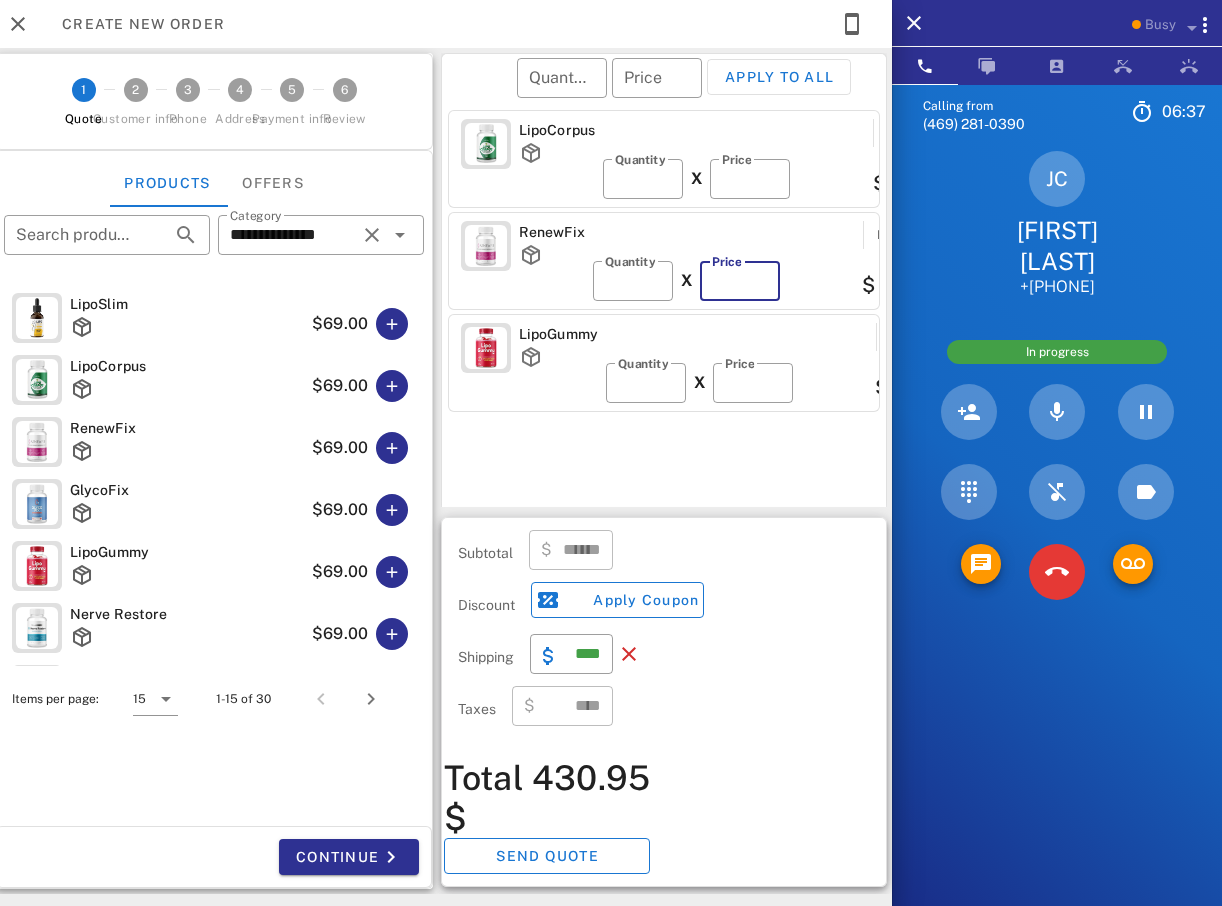 click on "**" at bounding box center (740, 281) 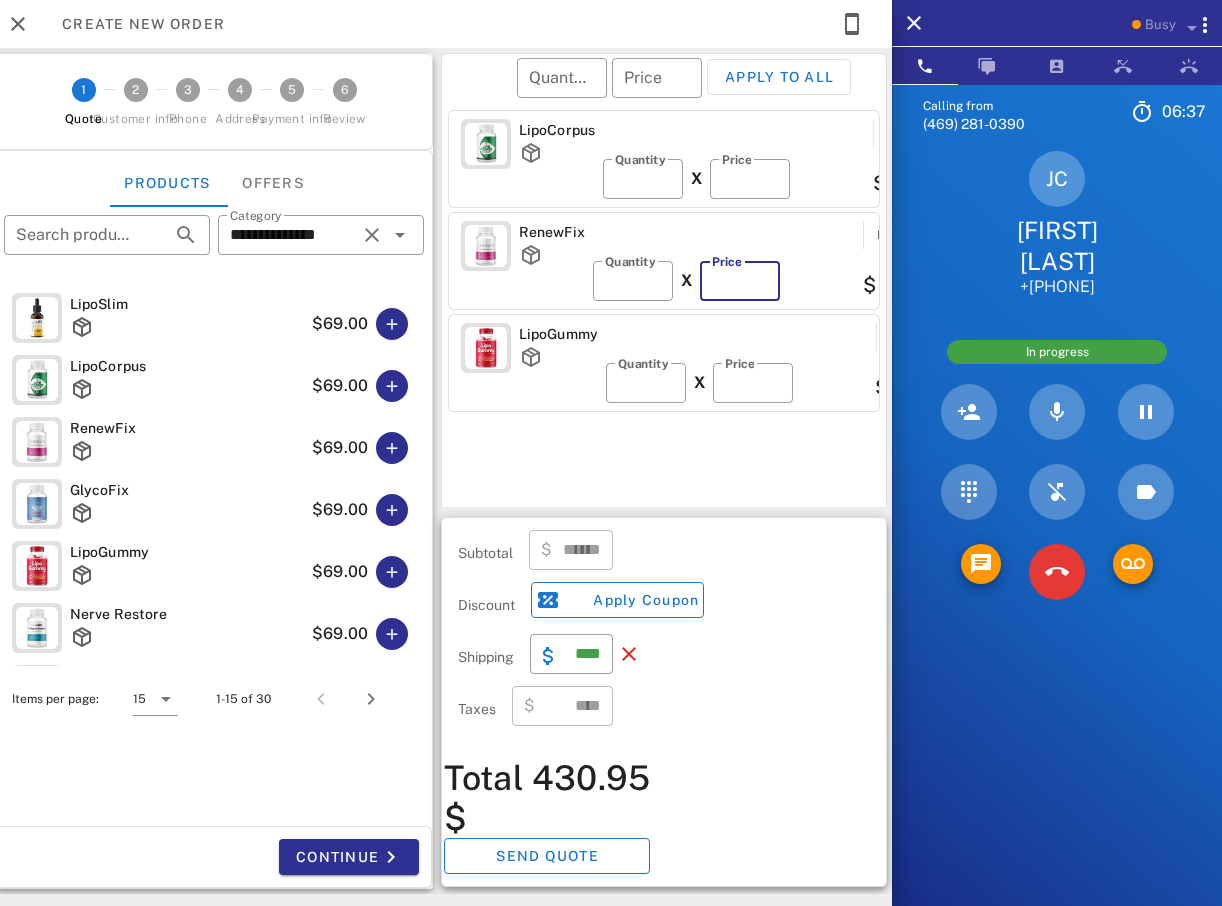 type on "**" 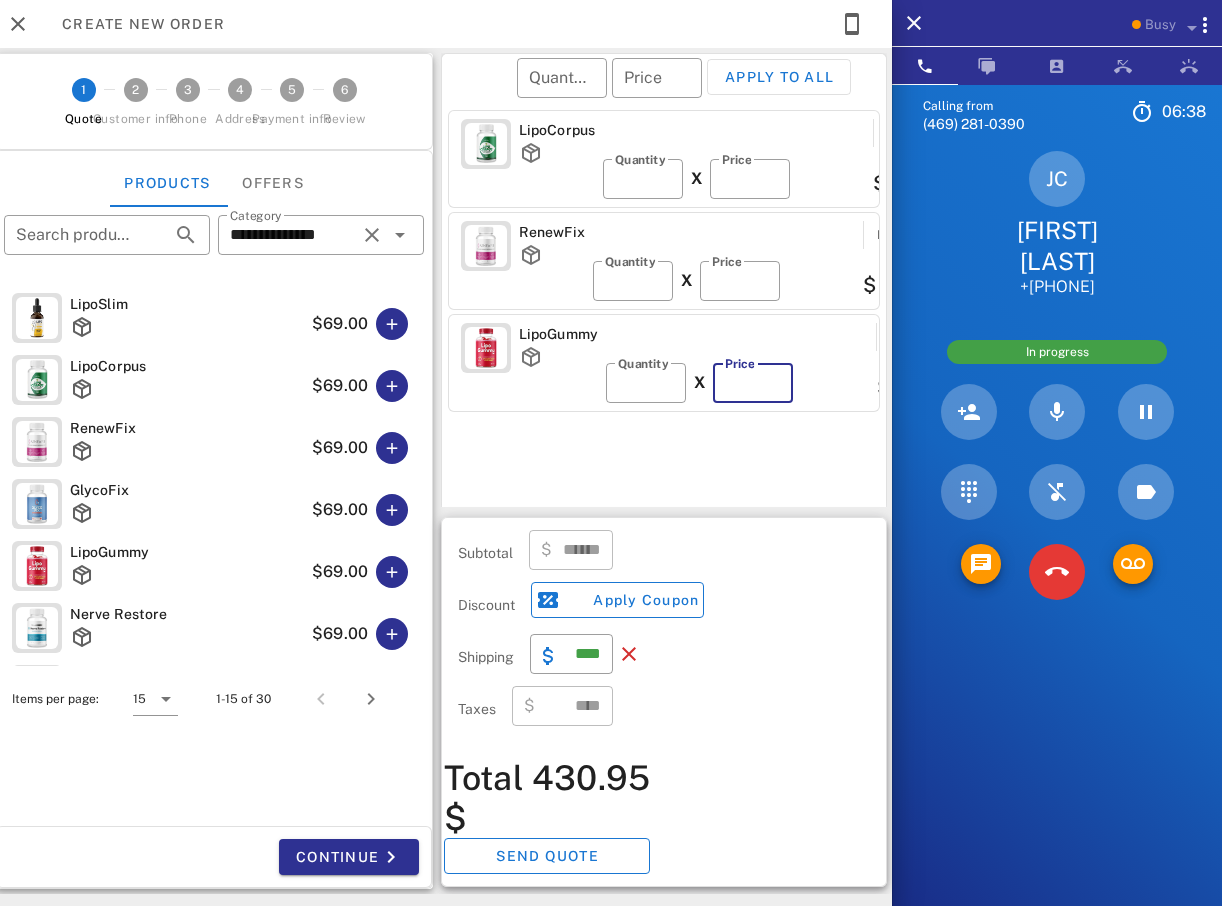 click on "**" at bounding box center (753, 383) 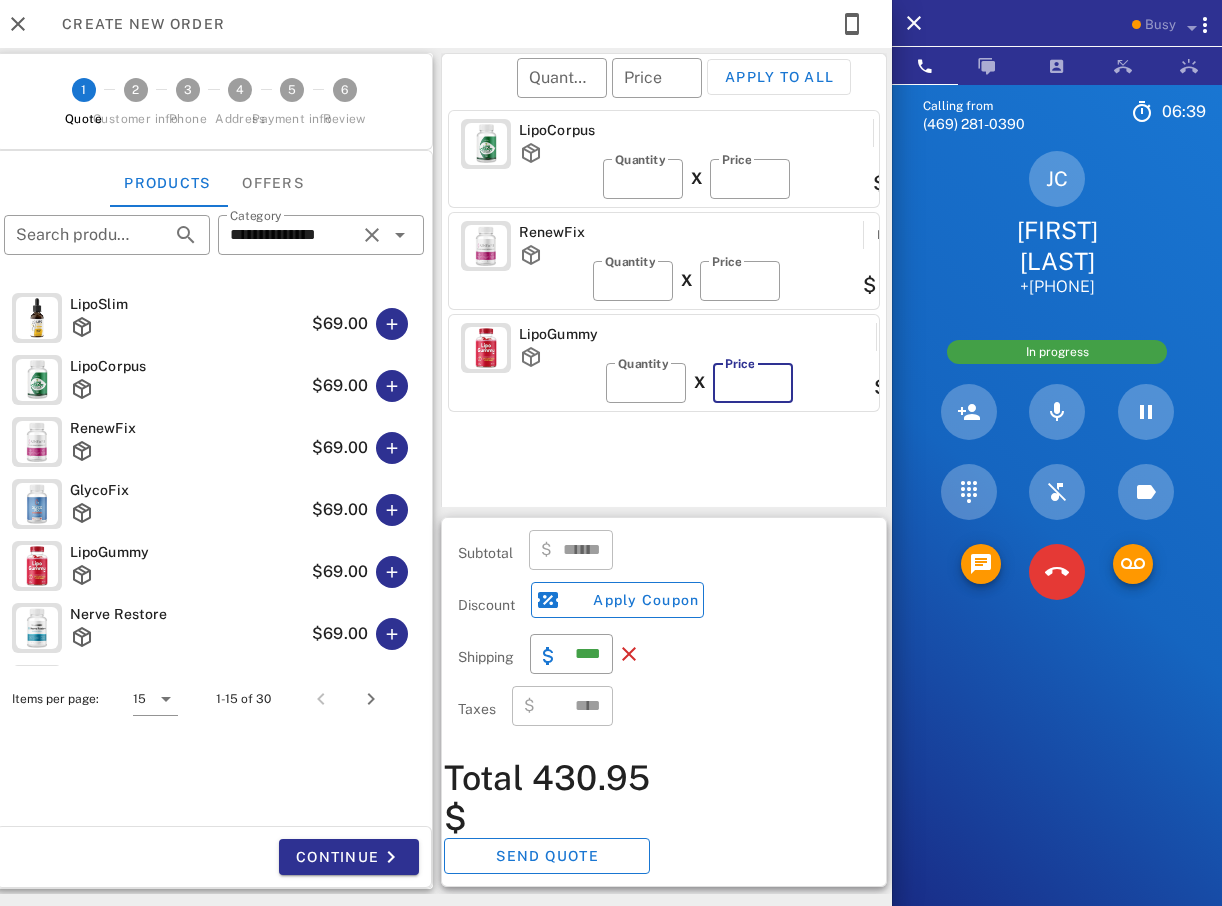 click on "**" at bounding box center [753, 383] 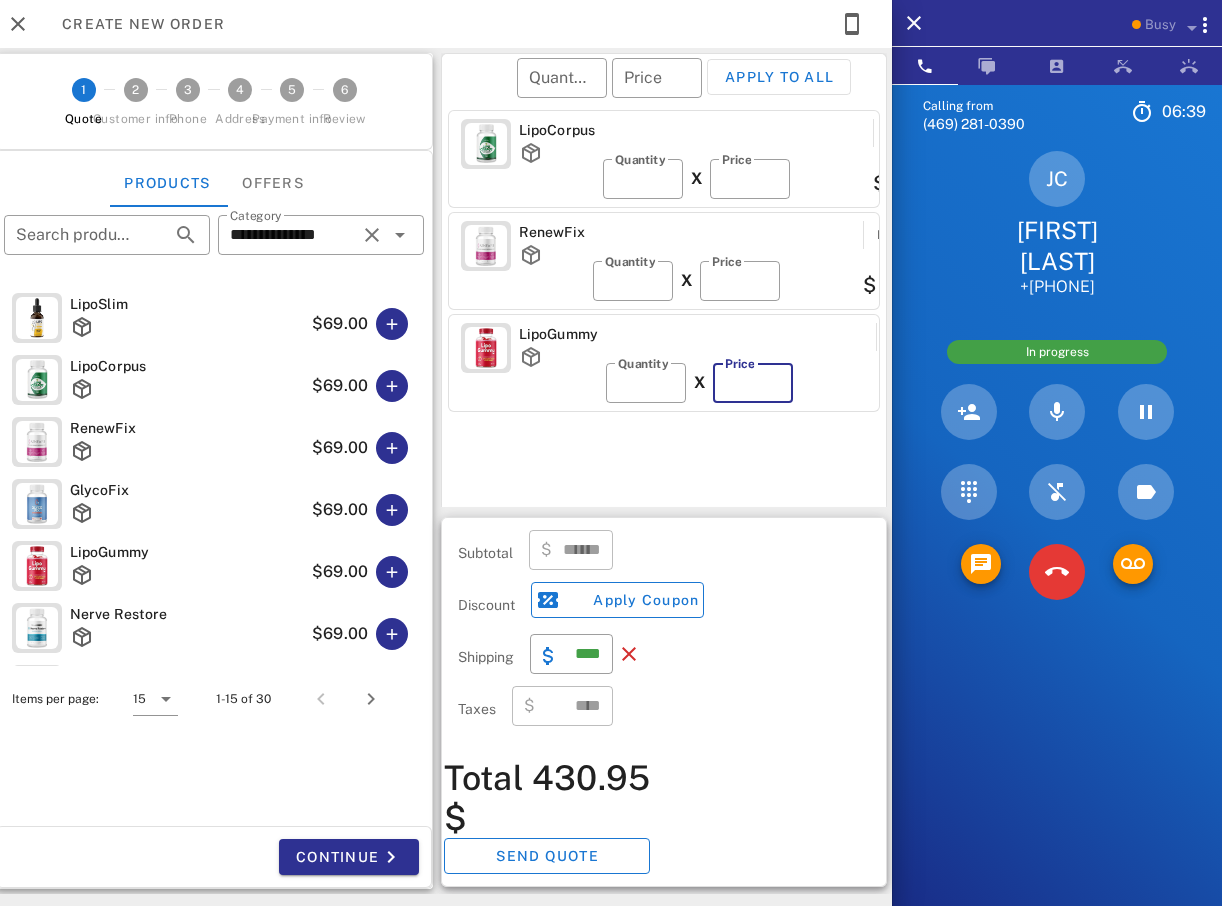 click on "**" at bounding box center (753, 383) 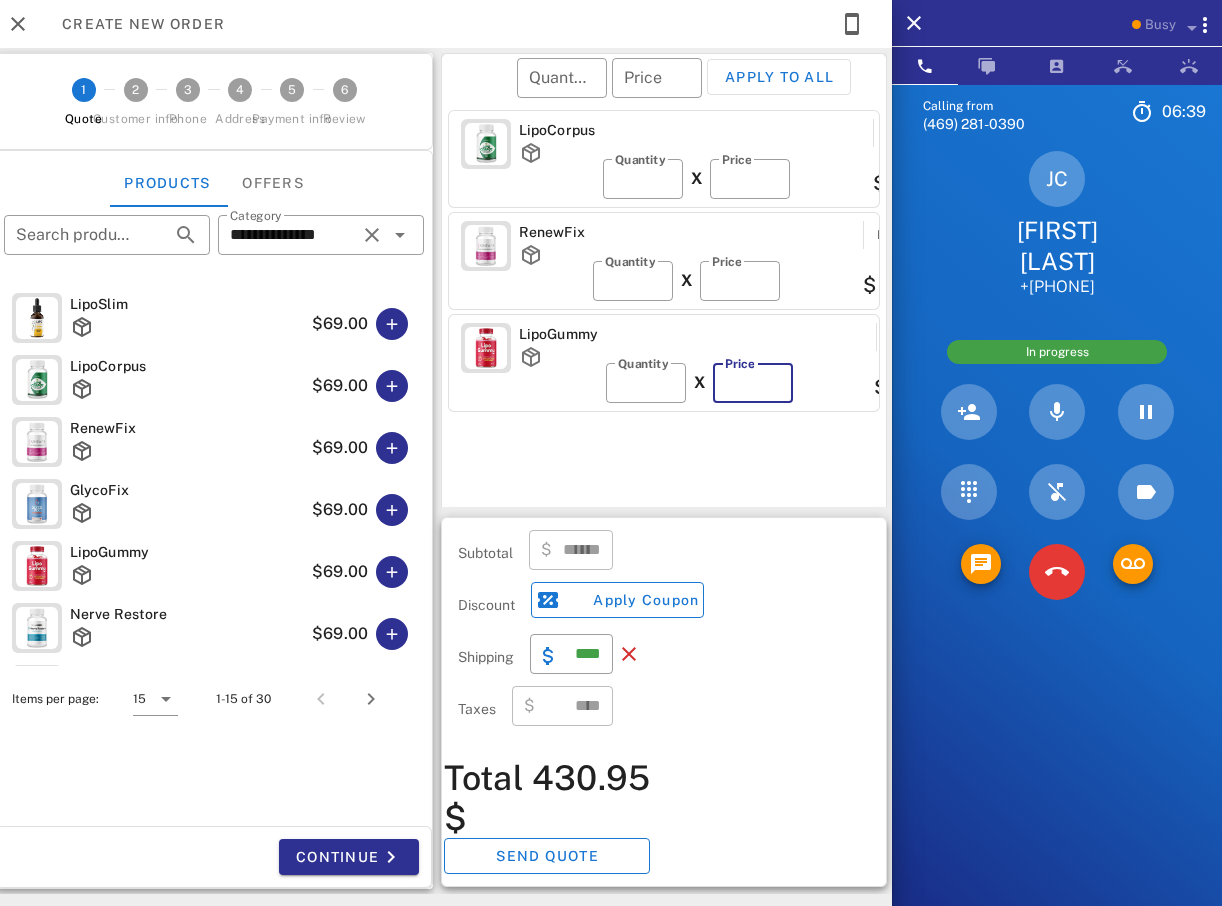 click on "**" at bounding box center (753, 383) 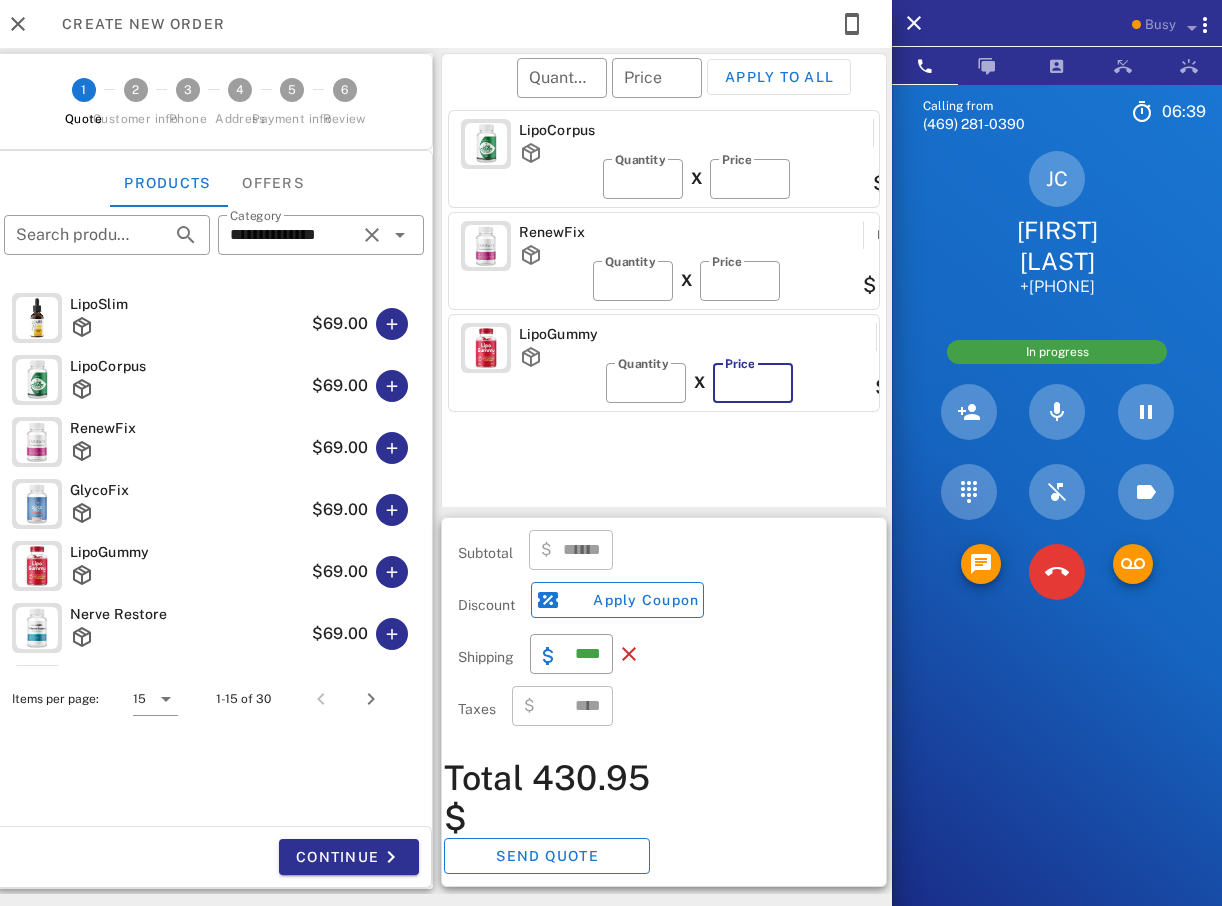 click on "**" at bounding box center (753, 383) 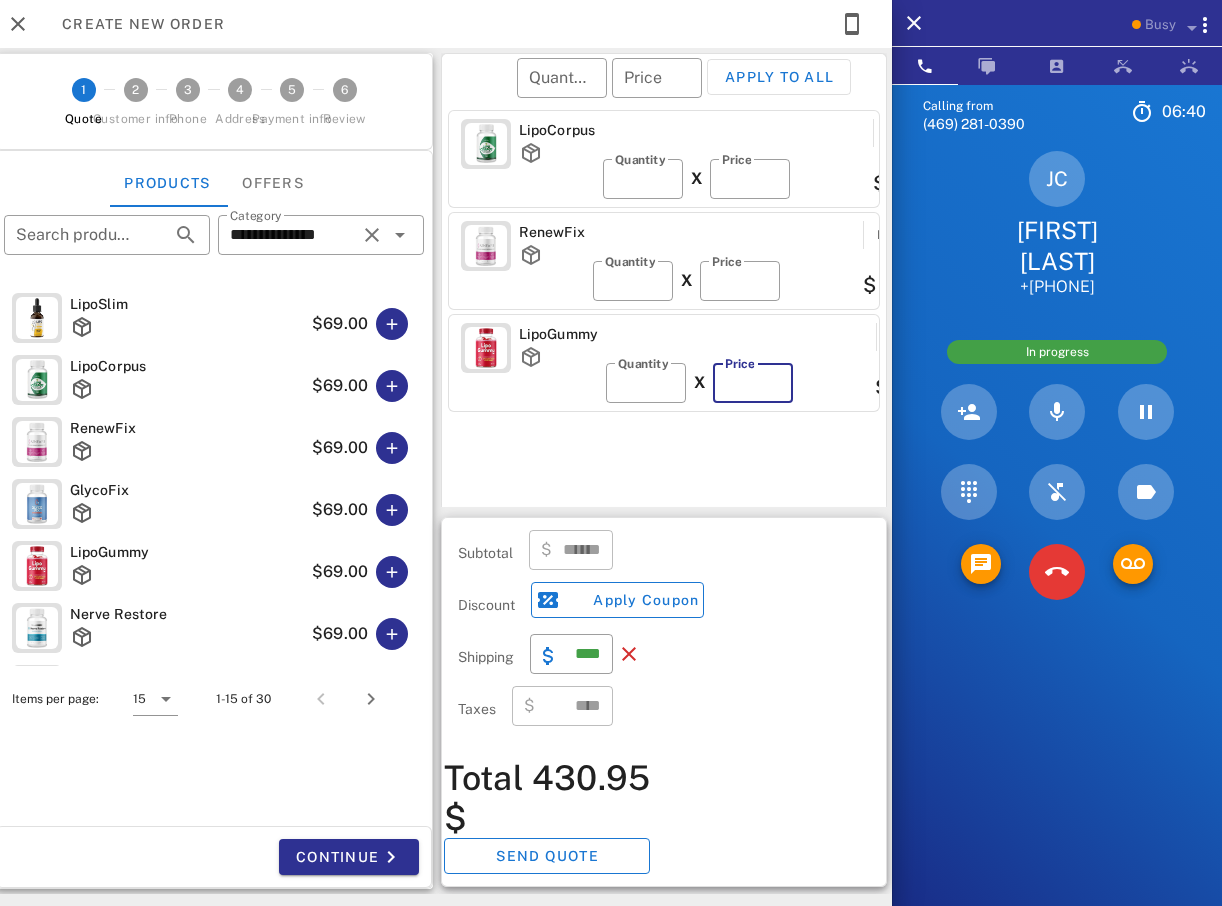 click on "**" at bounding box center (753, 383) 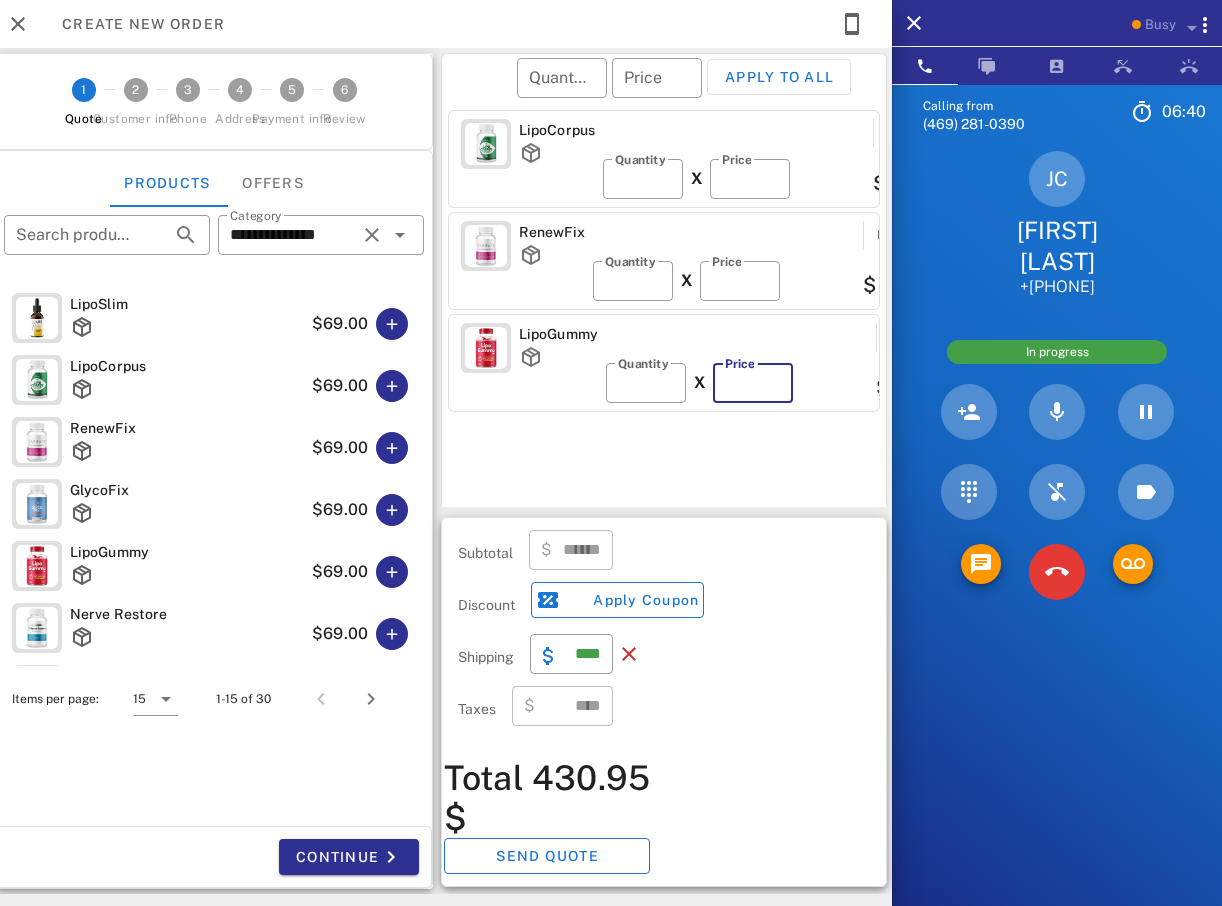 type on "**" 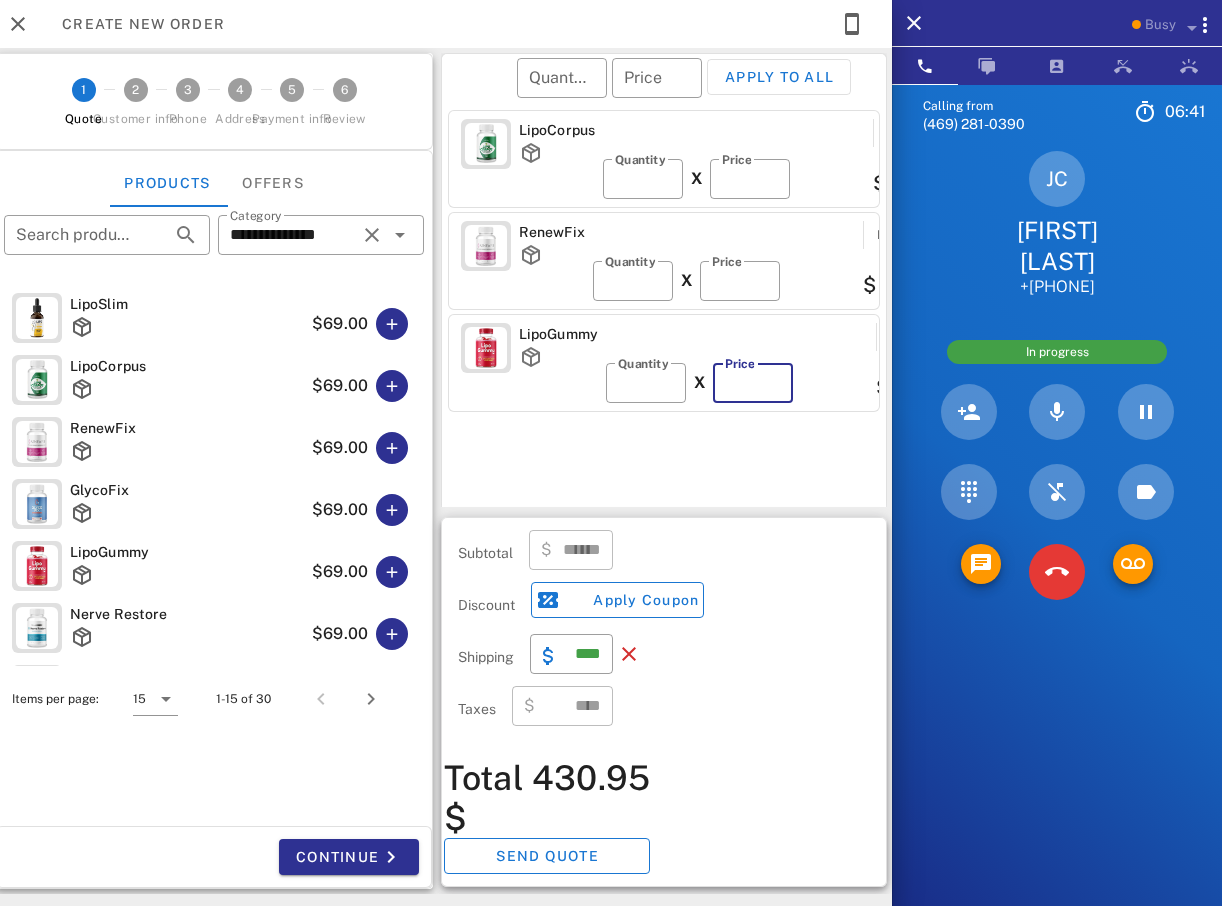 type on "******" 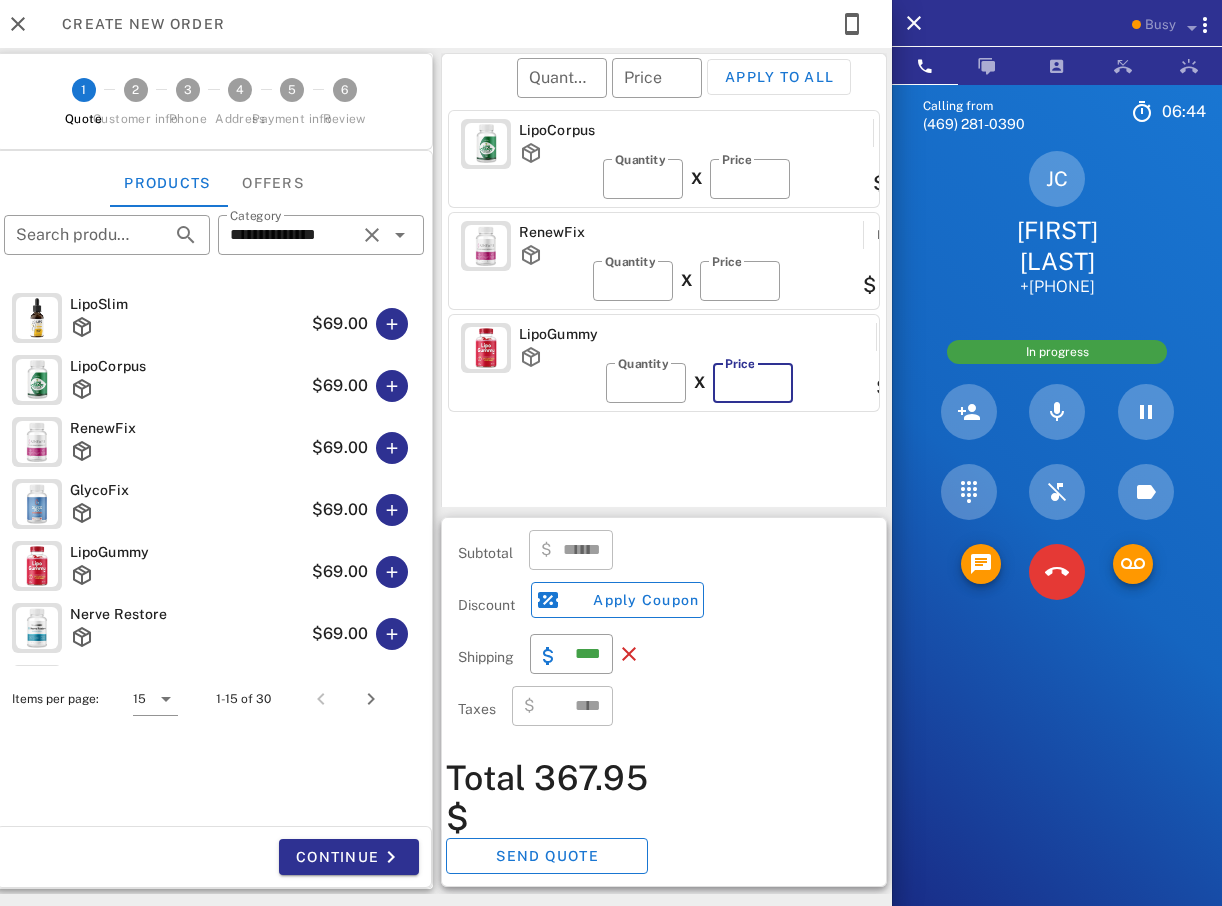 click on "**" at bounding box center (753, 383) 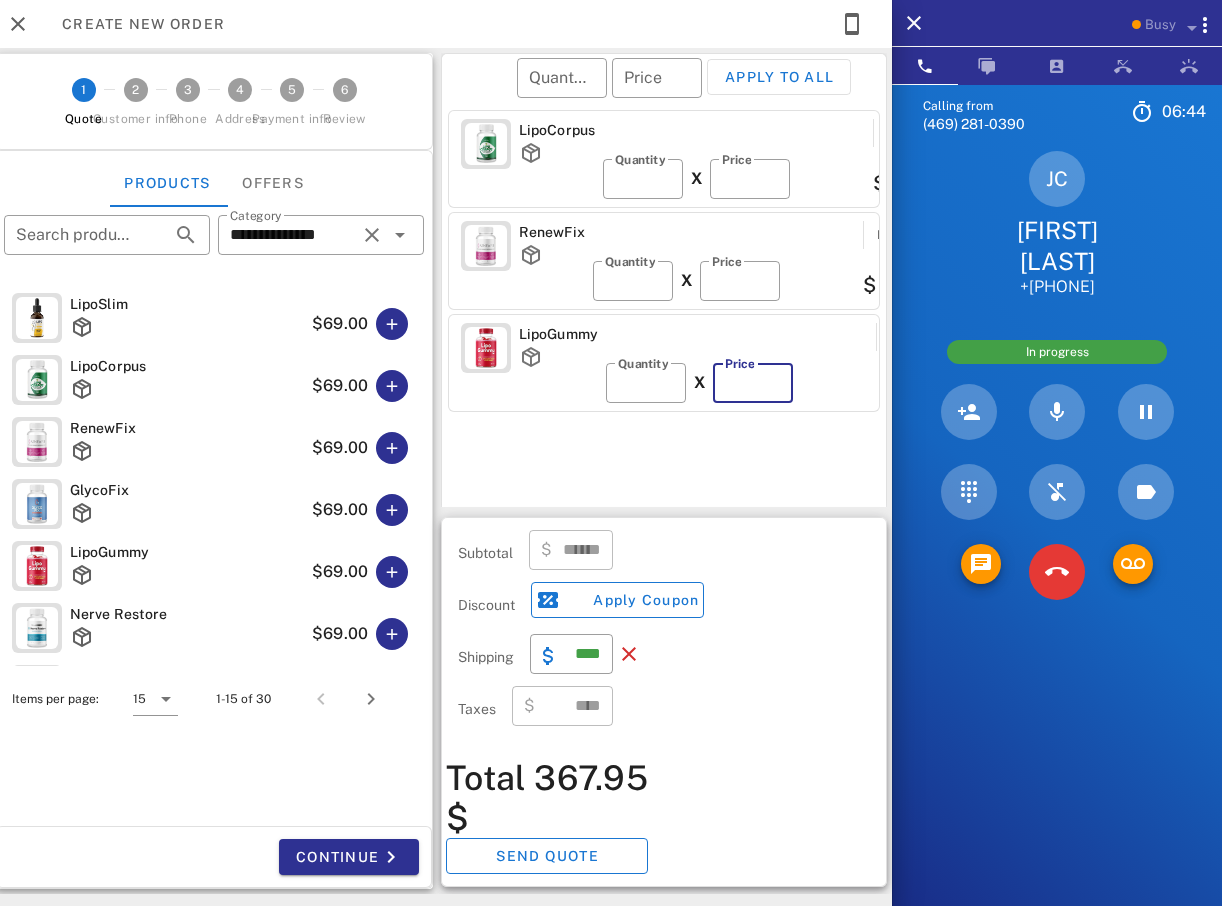click on "**" at bounding box center [753, 383] 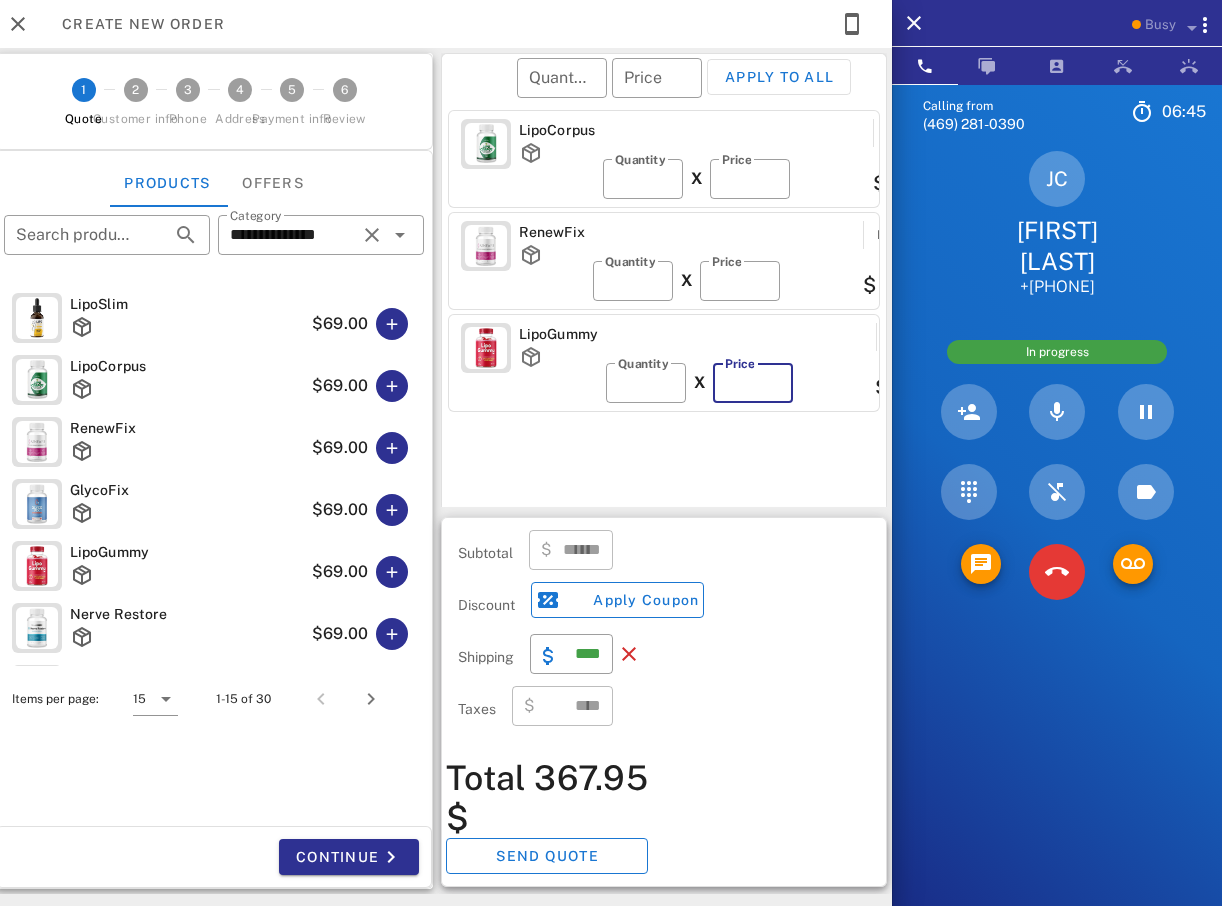 click on "**" at bounding box center [753, 383] 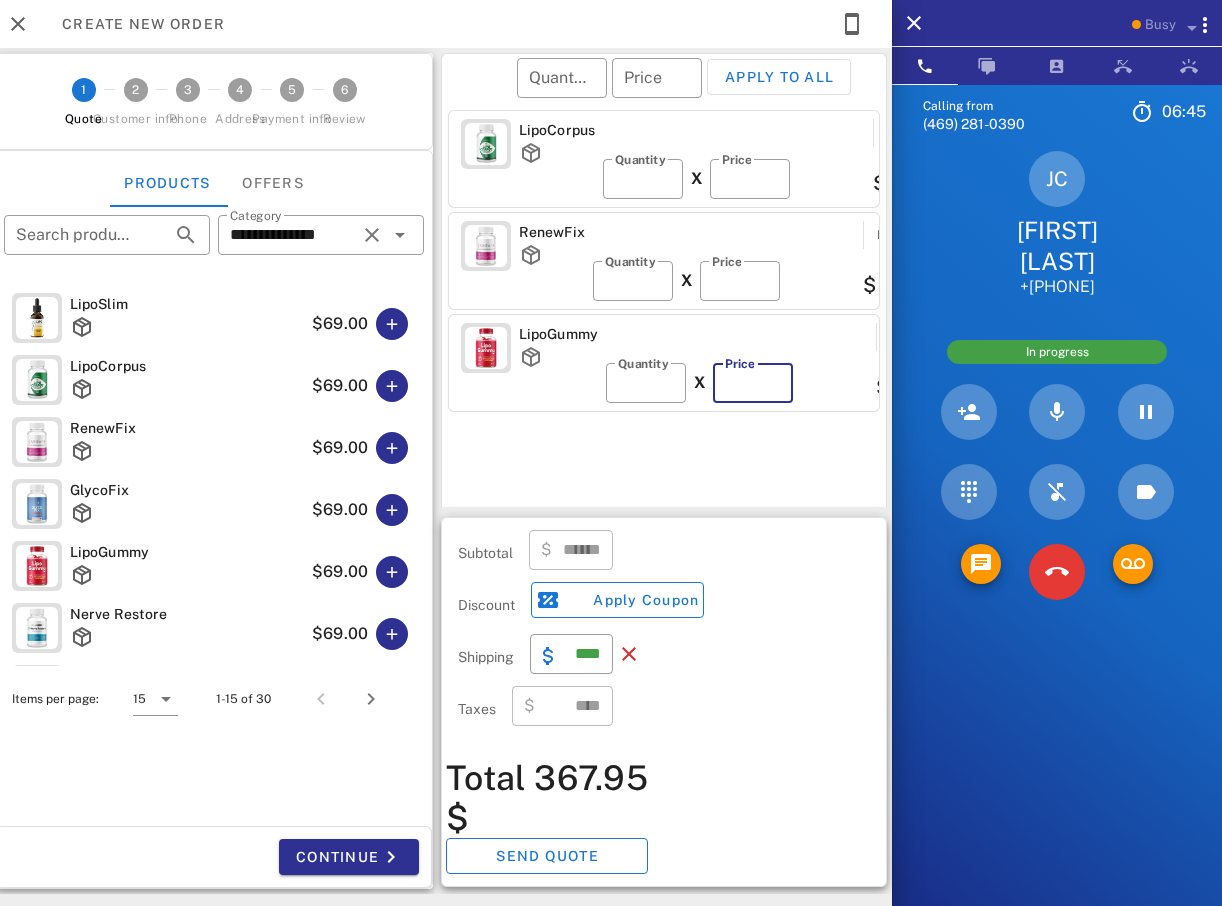 click on "**" at bounding box center [753, 383] 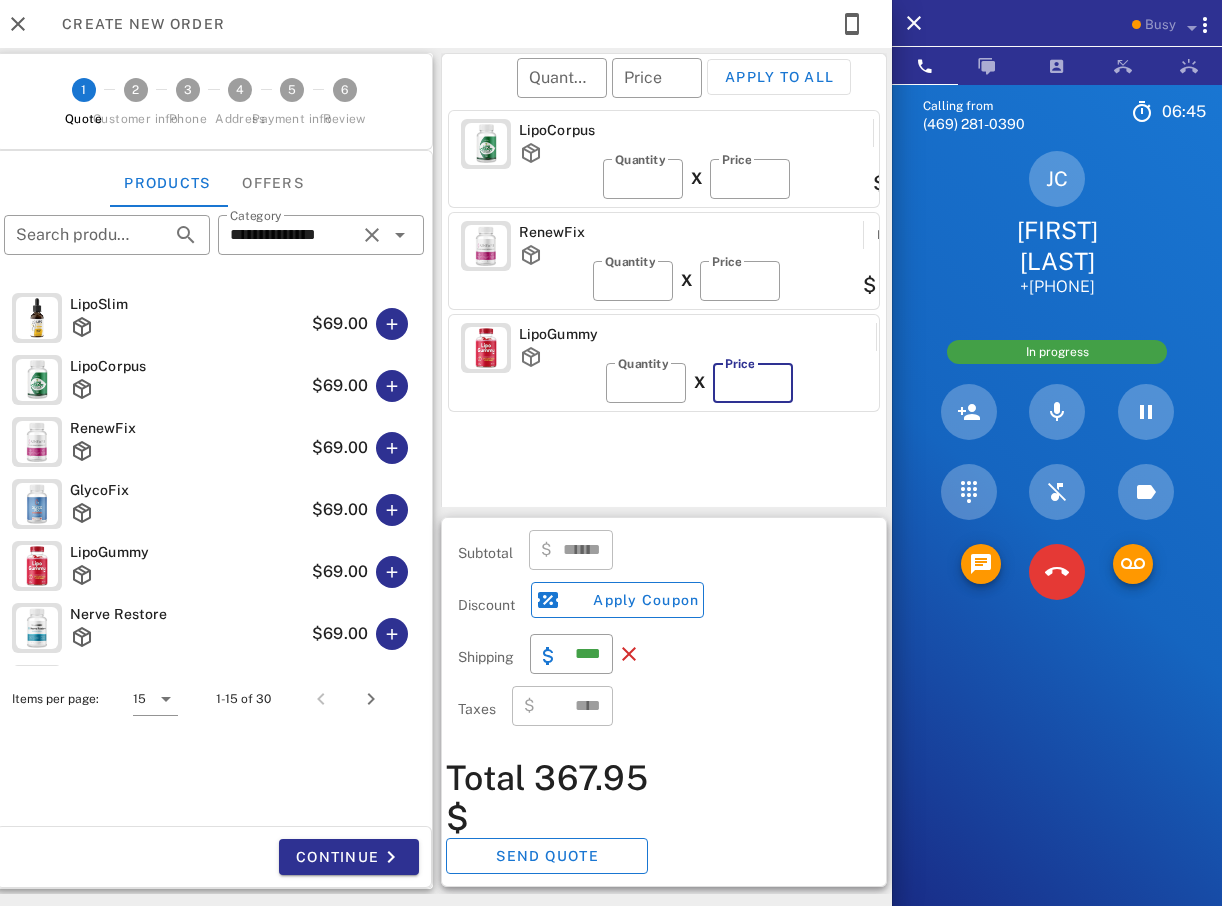 click on "**" at bounding box center (753, 383) 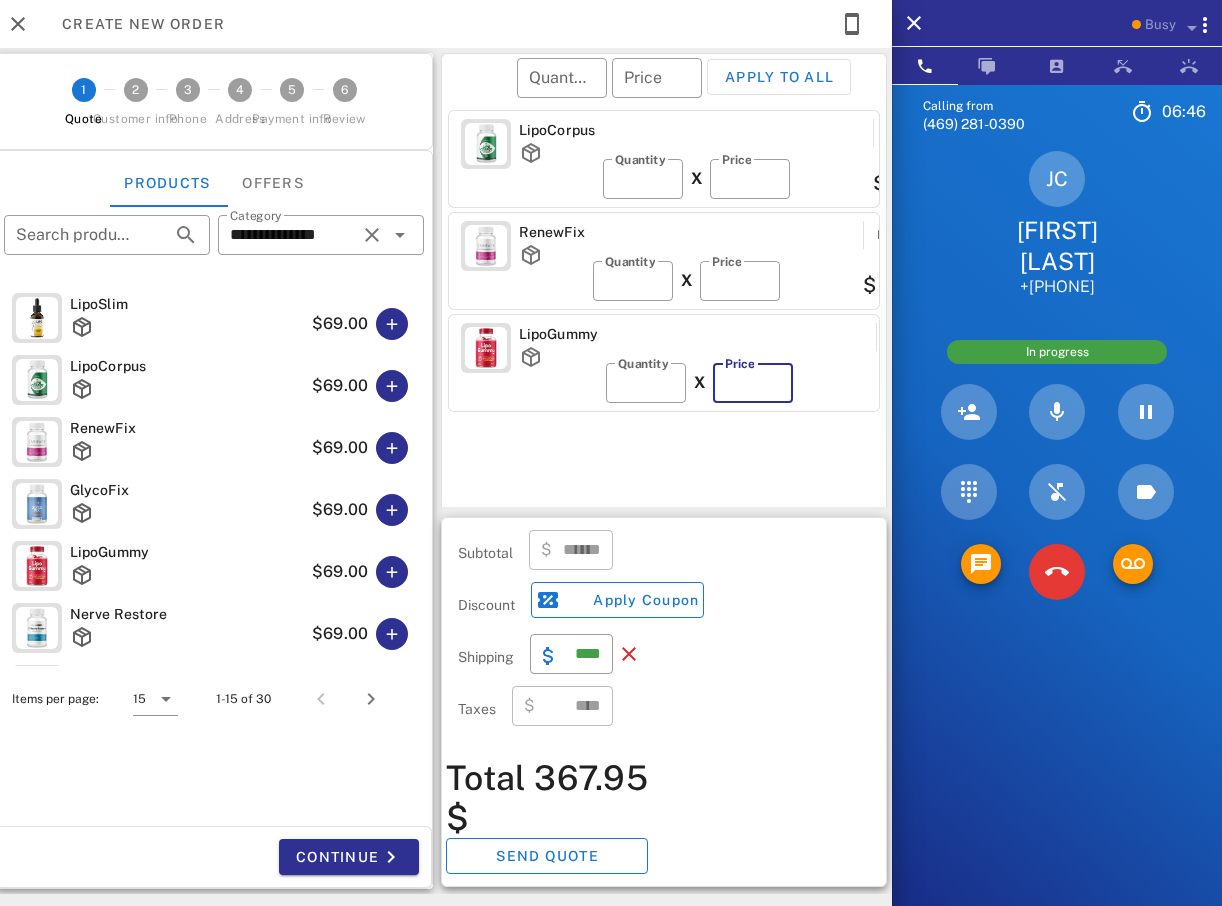 type on "**" 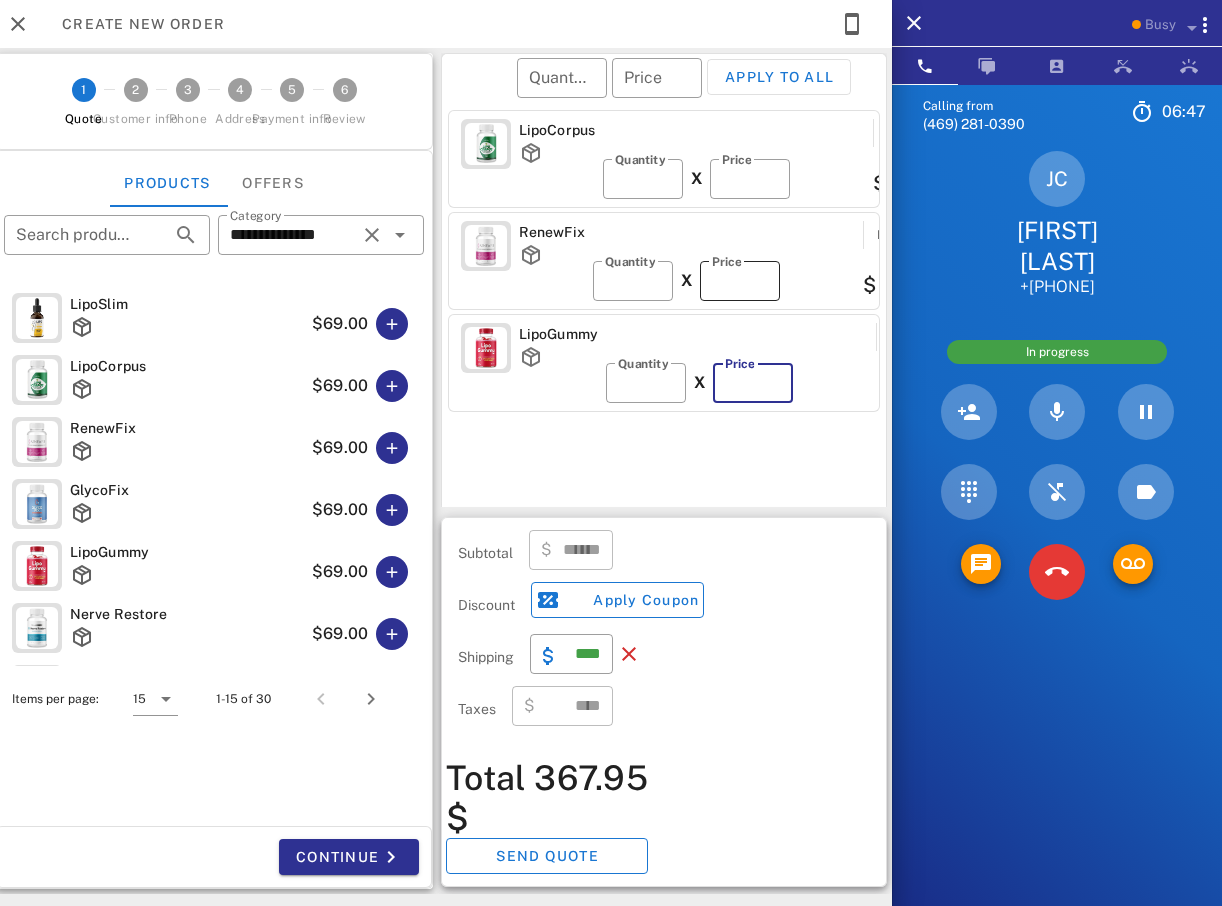 type on "******" 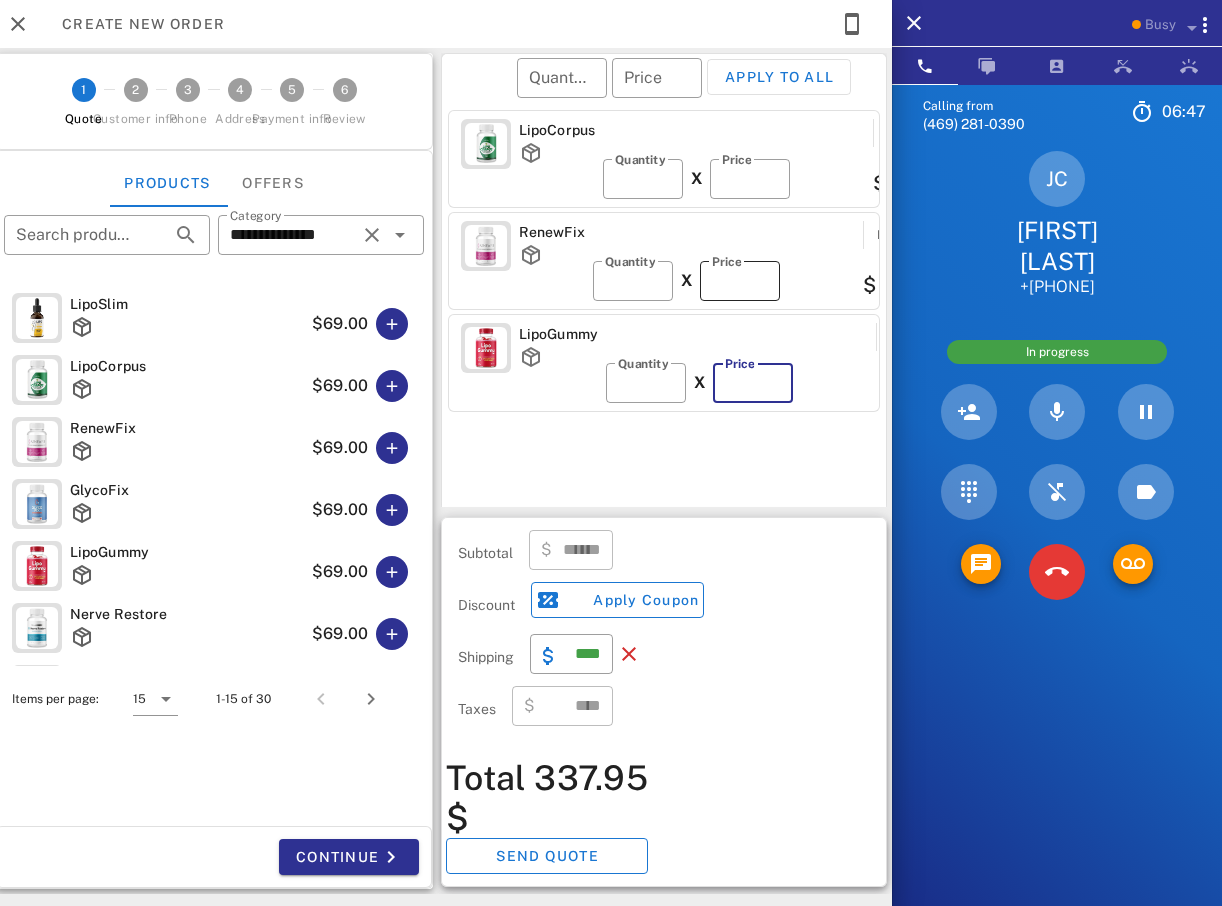 click on "**" at bounding box center [740, 281] 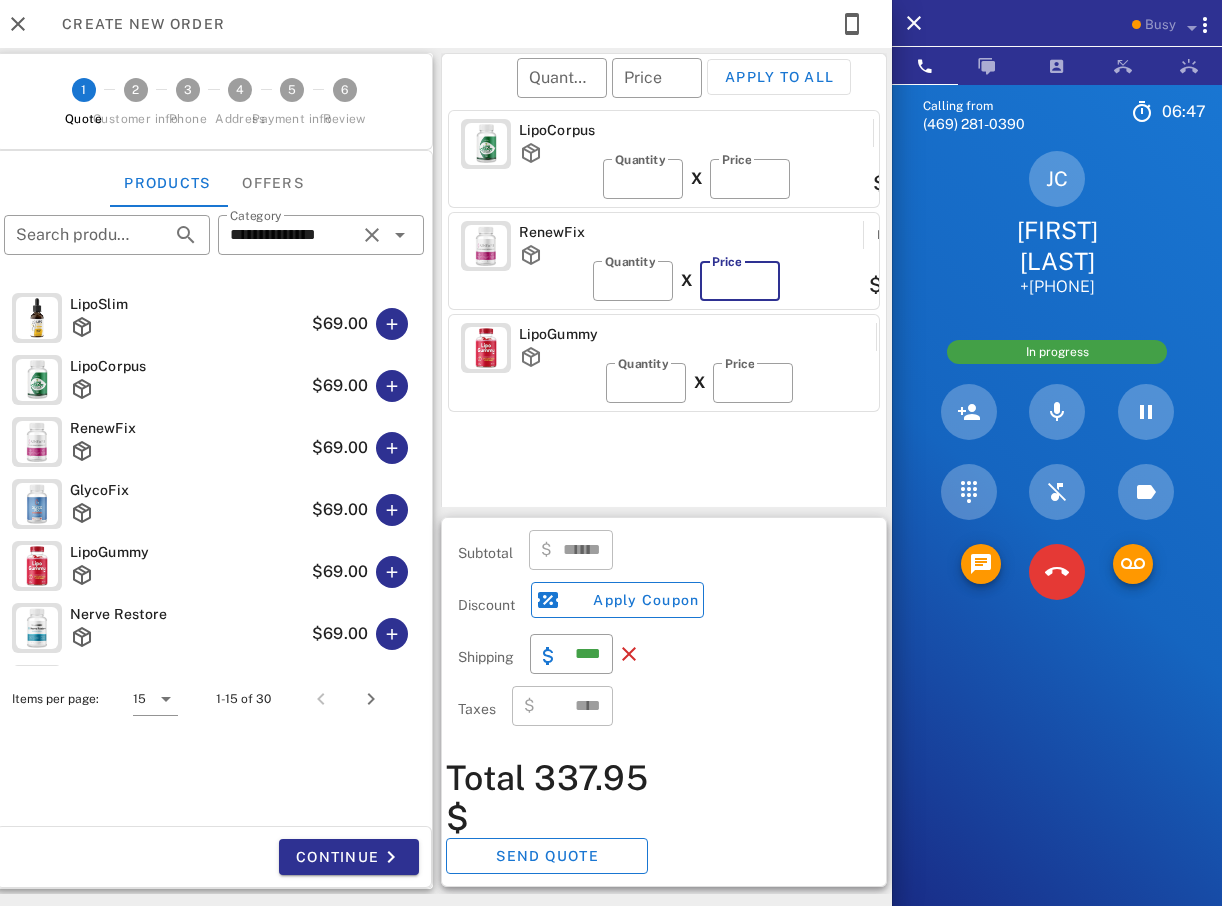 click on "**" at bounding box center (740, 281) 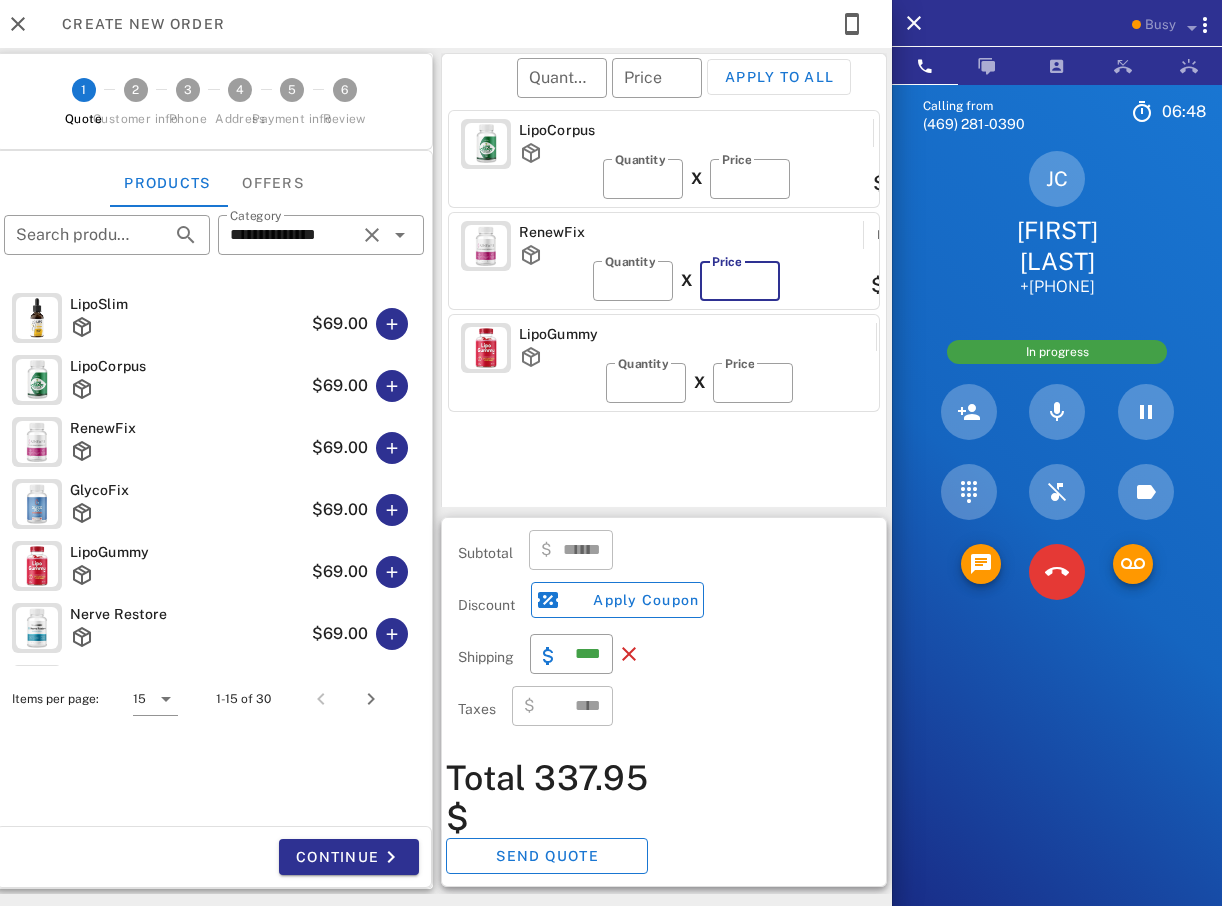 click on "**" at bounding box center (740, 281) 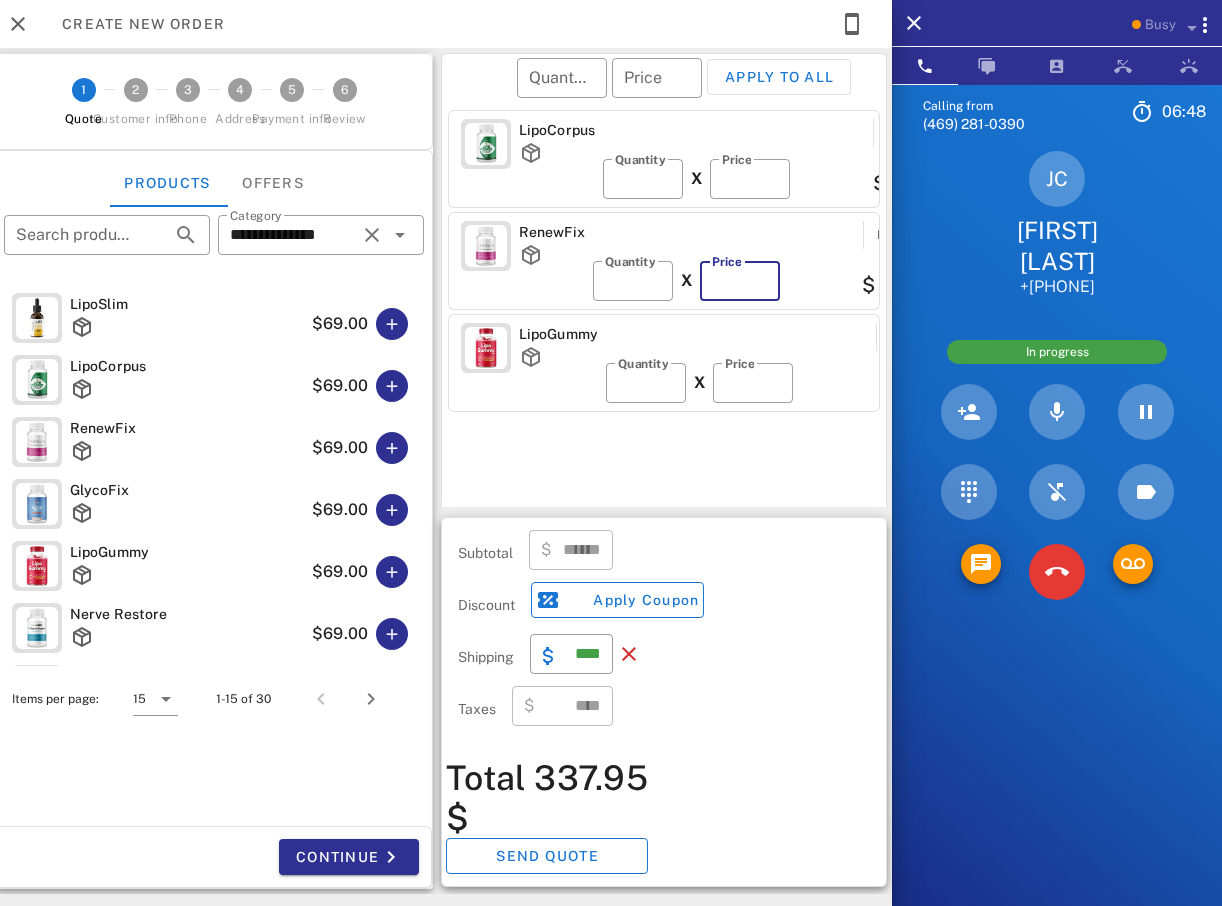 click on "**" at bounding box center (740, 281) 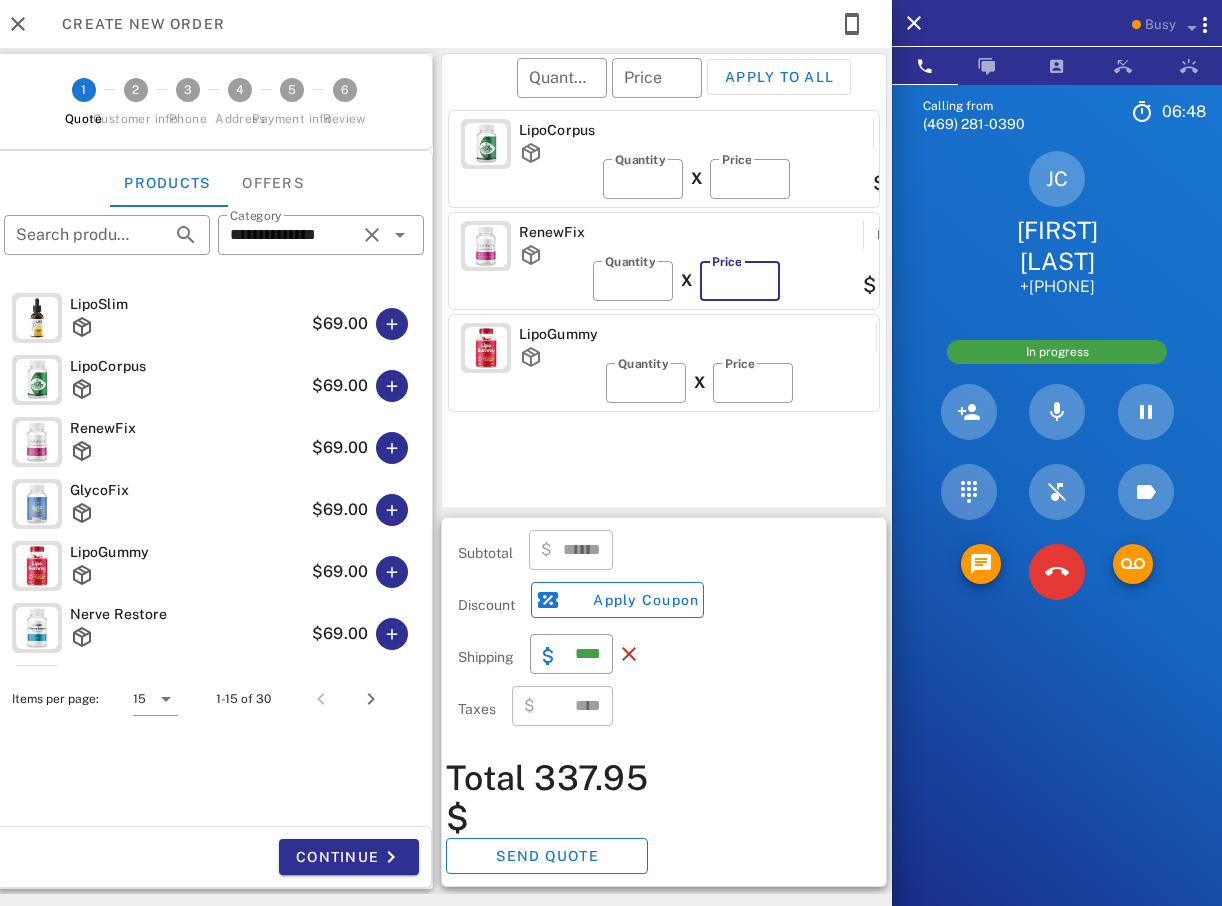 click on "**" at bounding box center (740, 281) 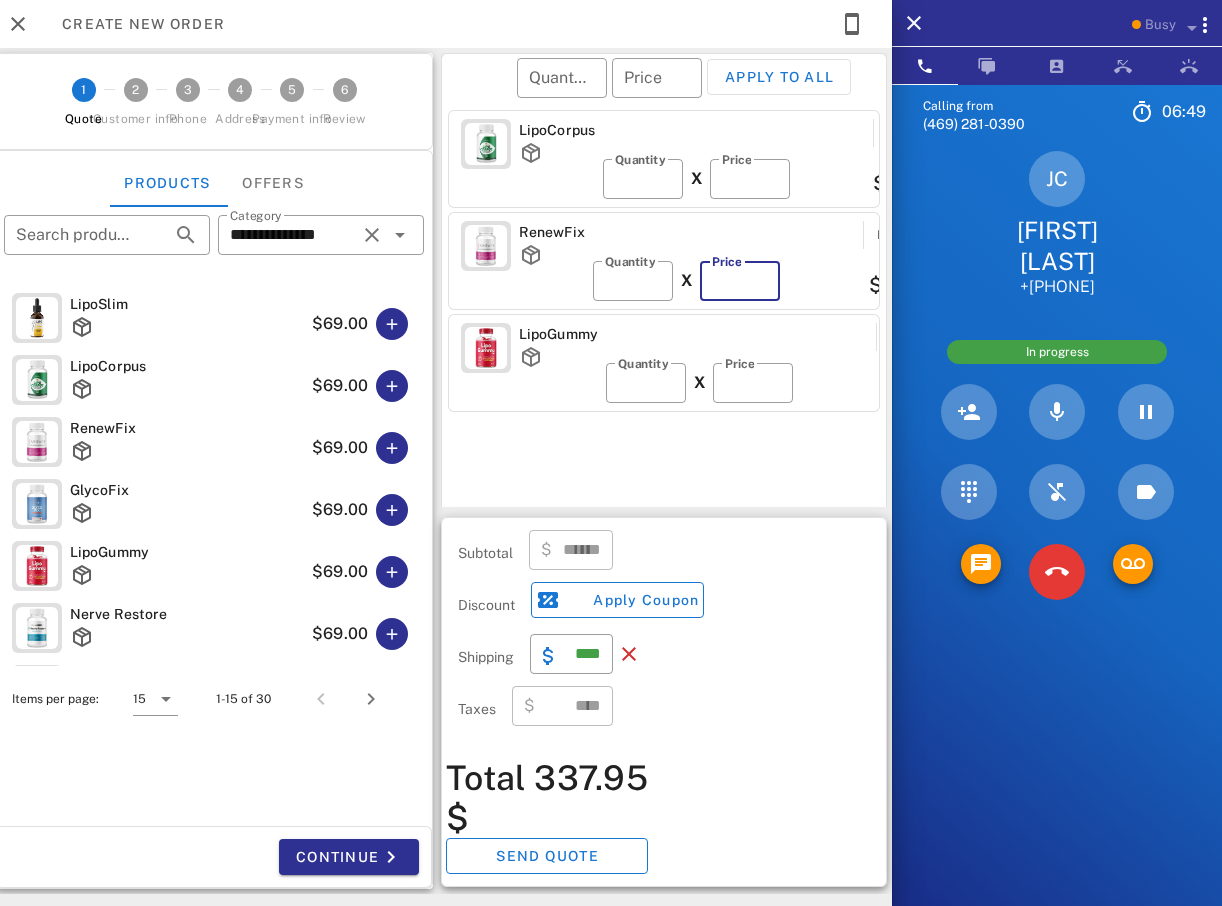 click on "**" at bounding box center [740, 281] 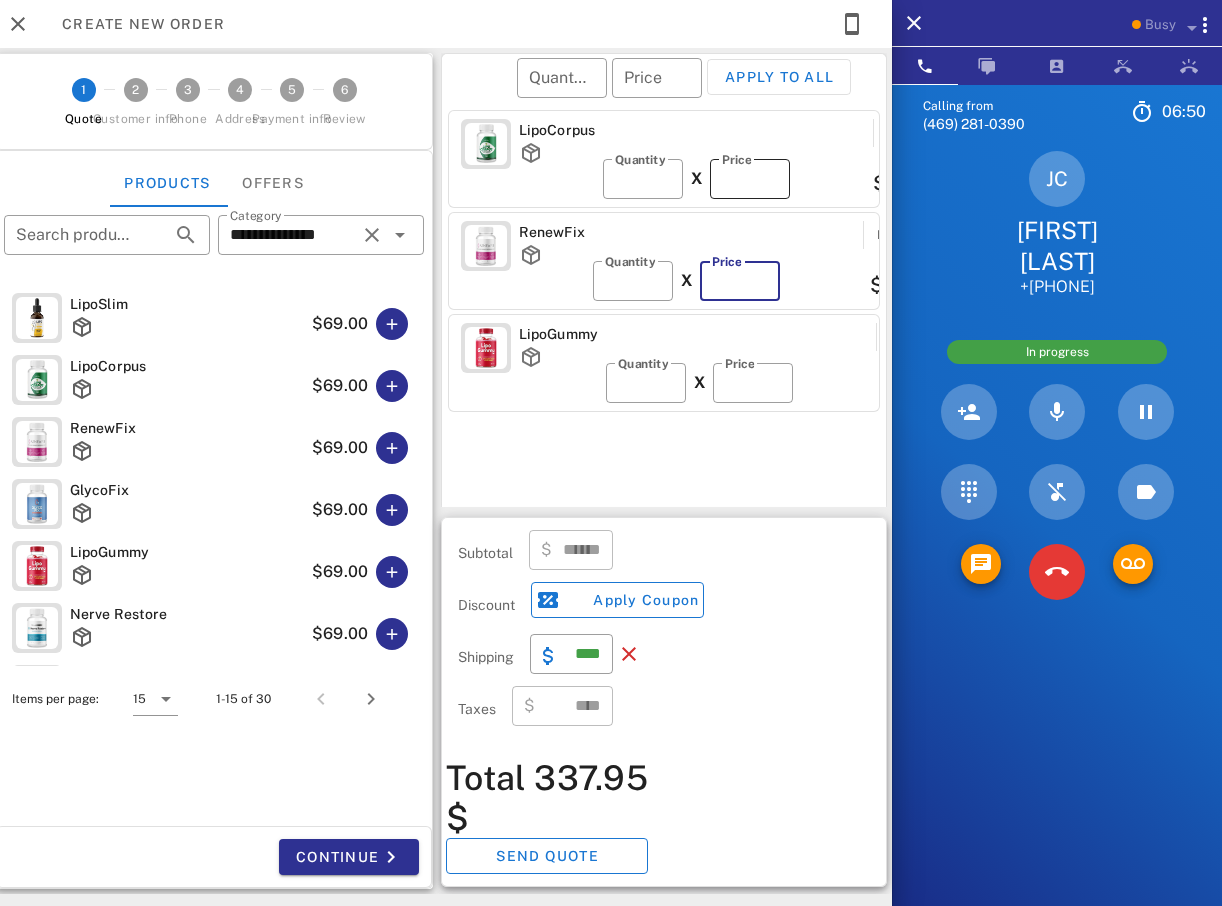 type on "******" 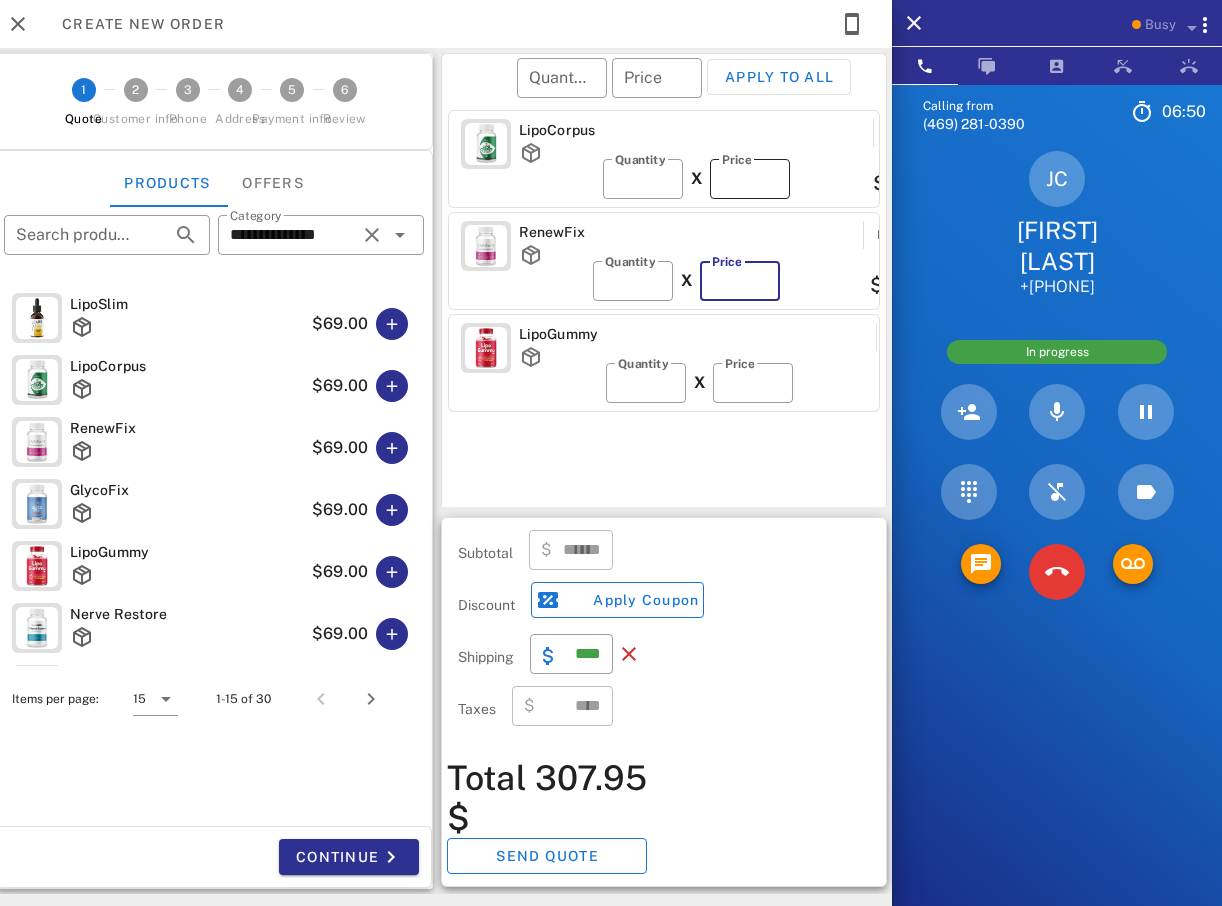click on "**" at bounding box center [750, 179] 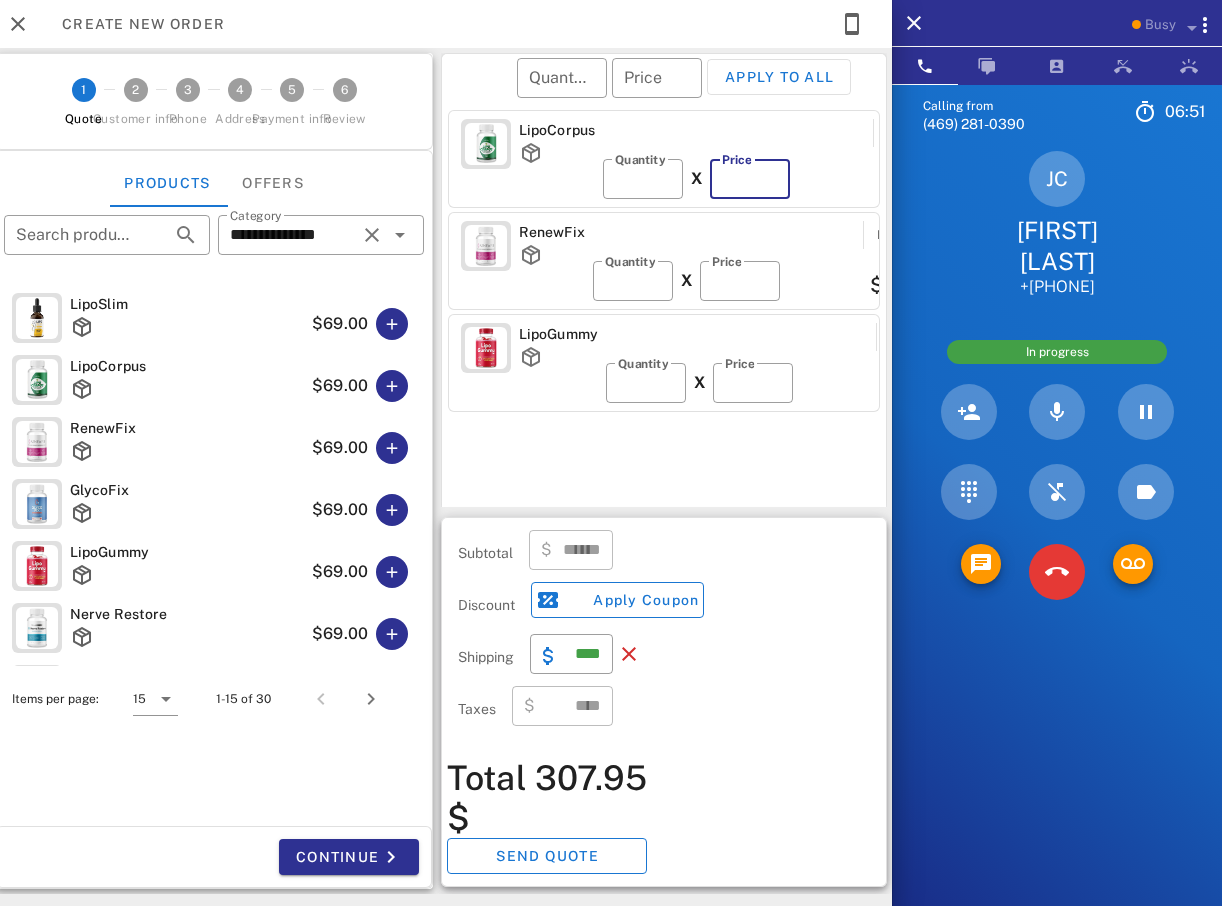 click on "**" at bounding box center [750, 179] 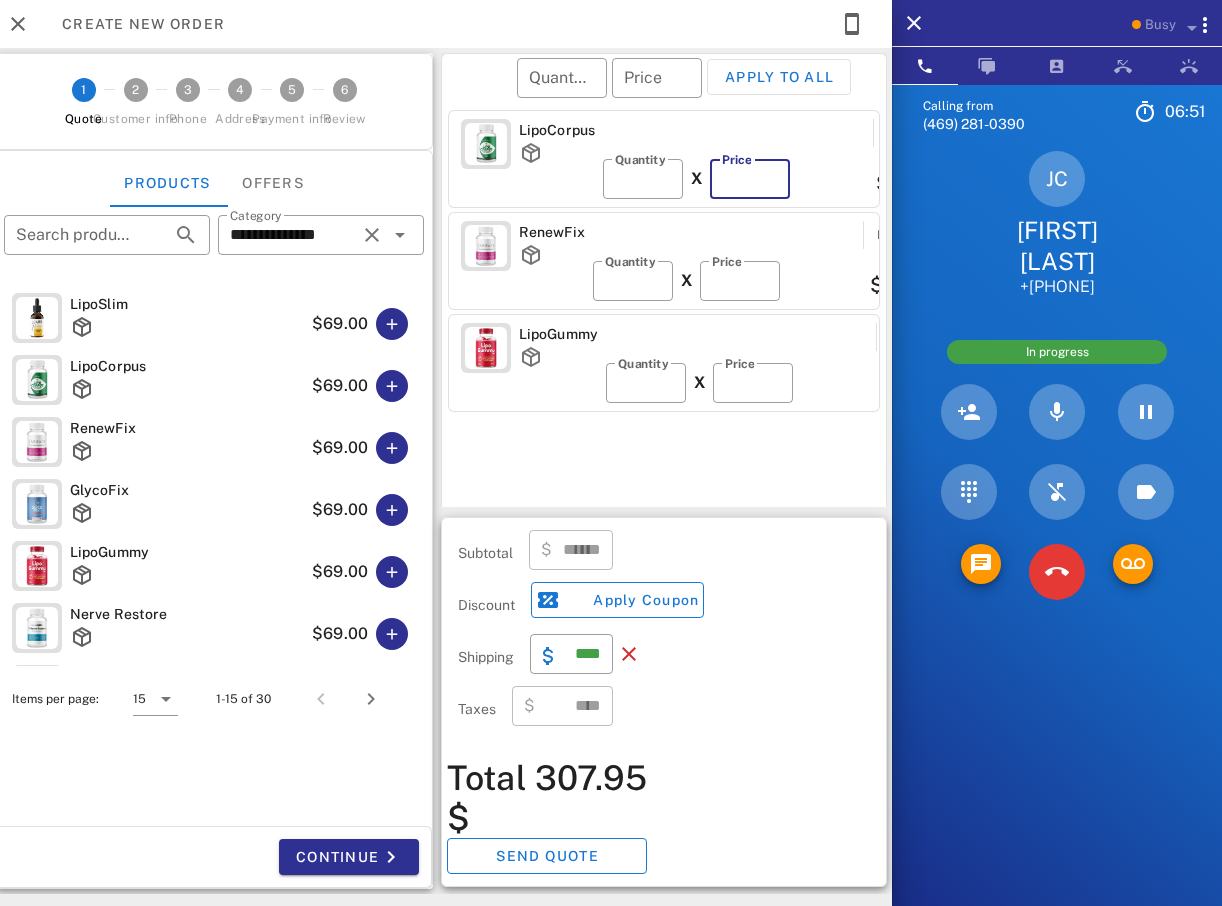 click on "**" at bounding box center (750, 179) 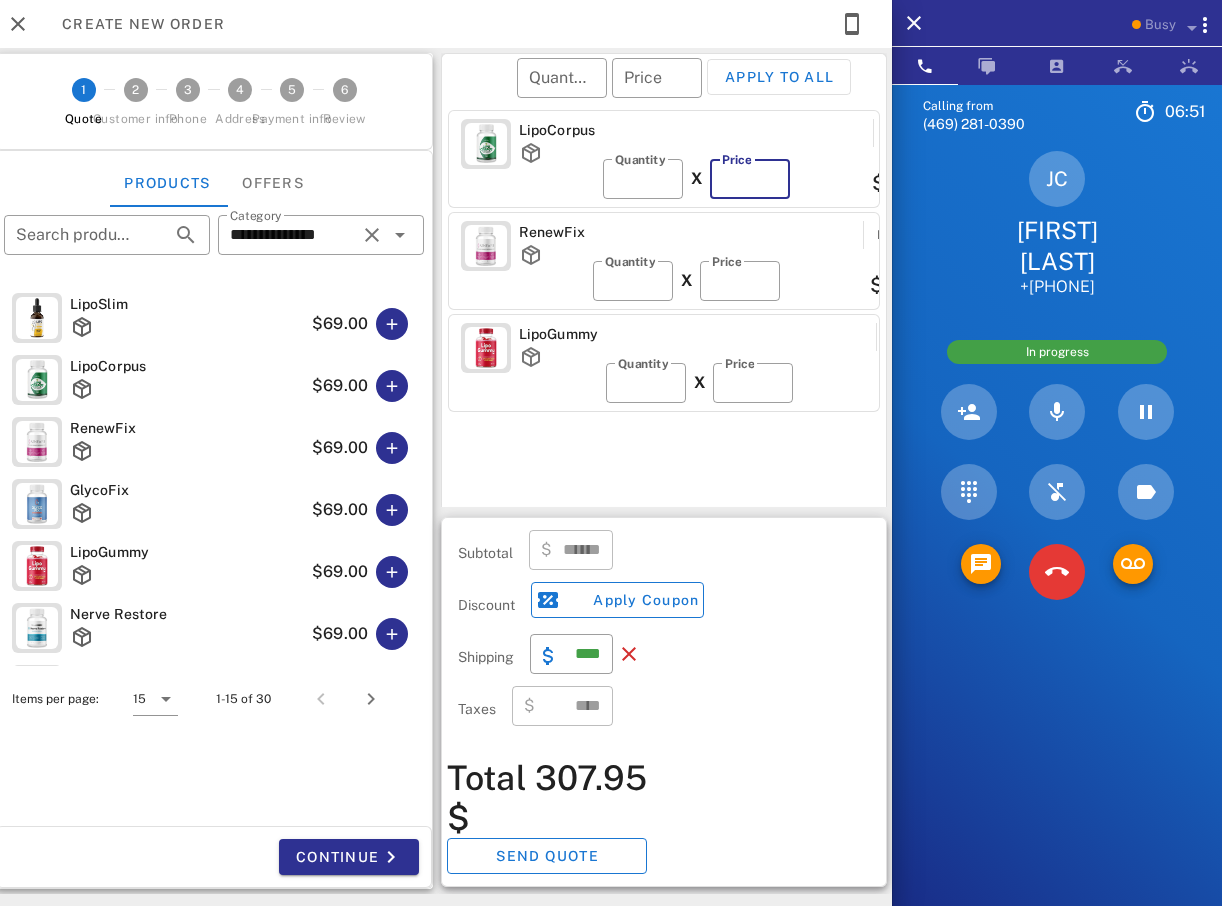 click on "**" at bounding box center [750, 179] 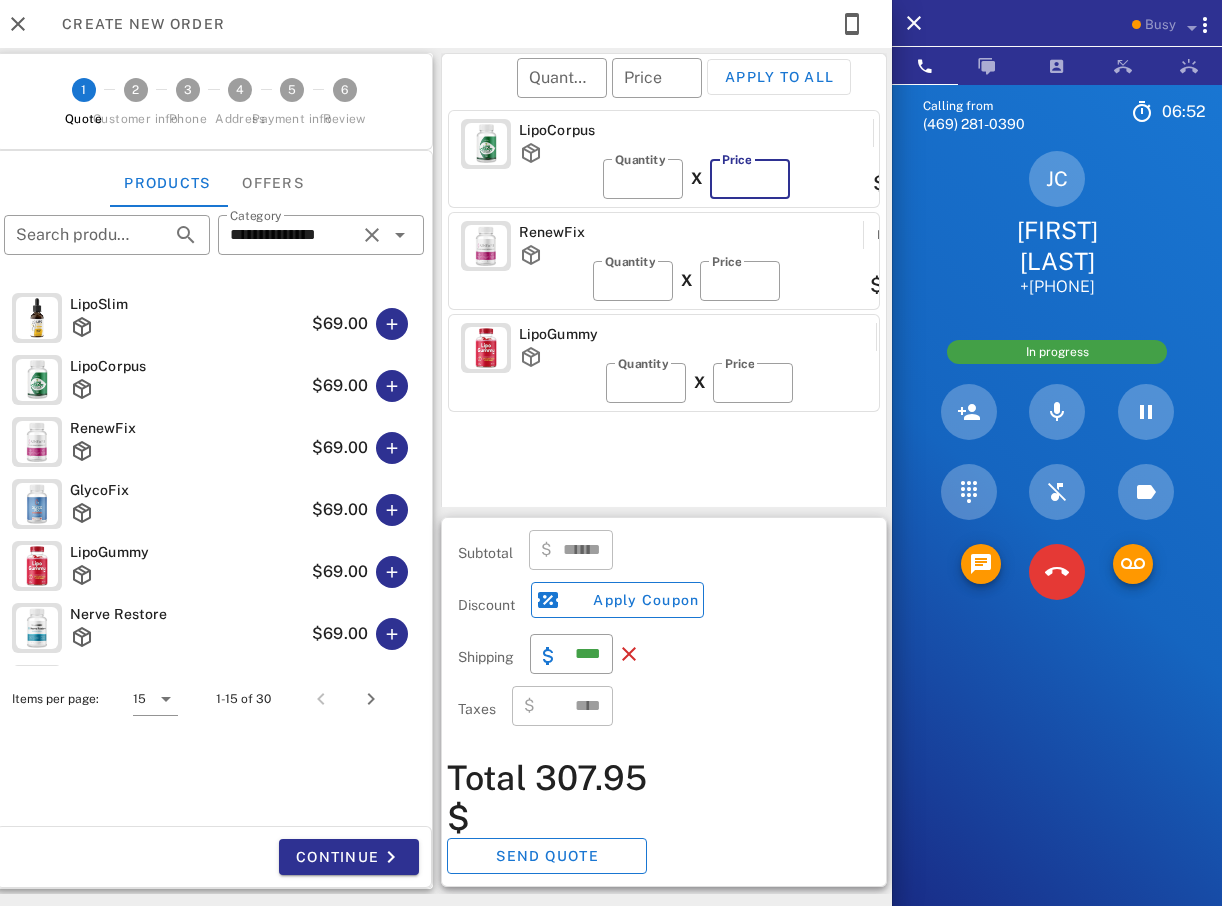 click on "**" at bounding box center (750, 179) 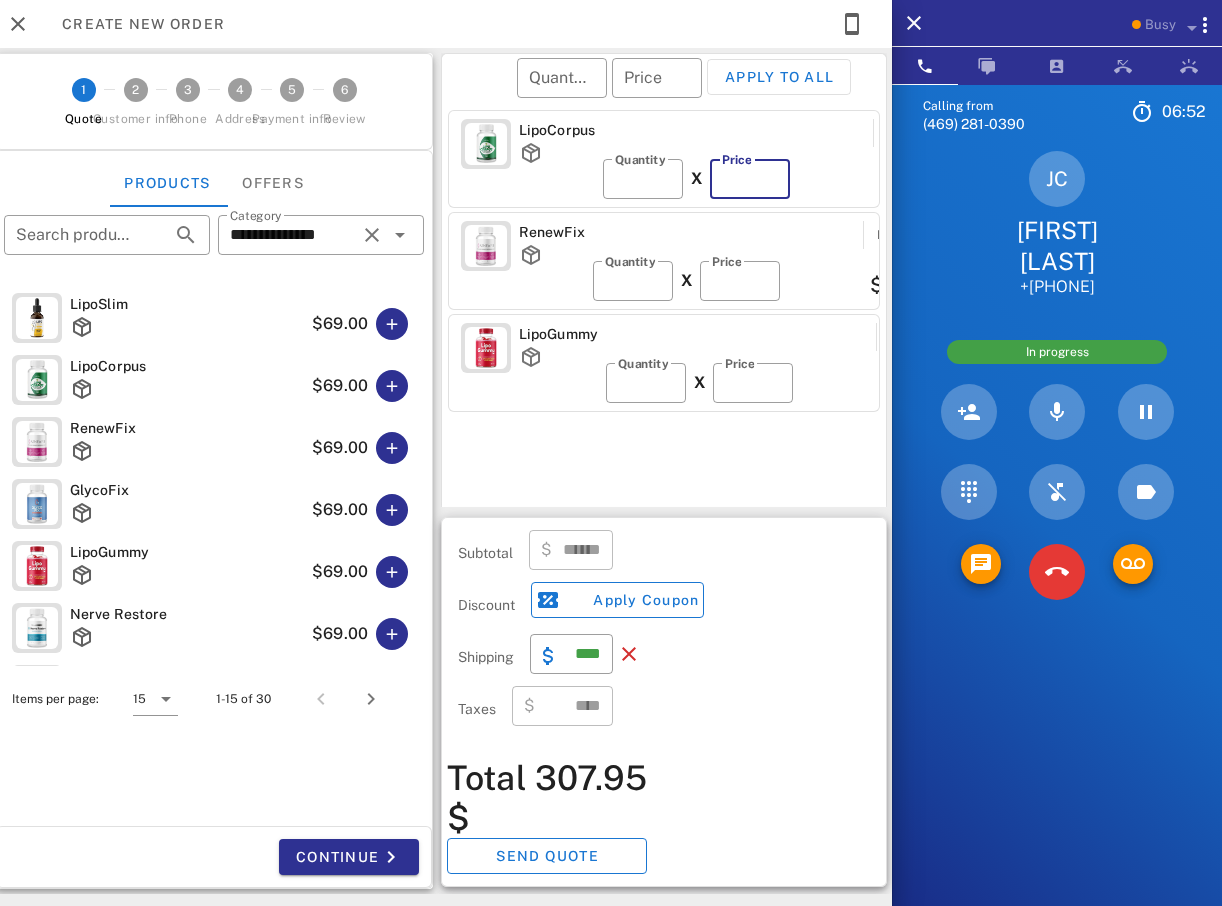 click on "**" at bounding box center (750, 179) 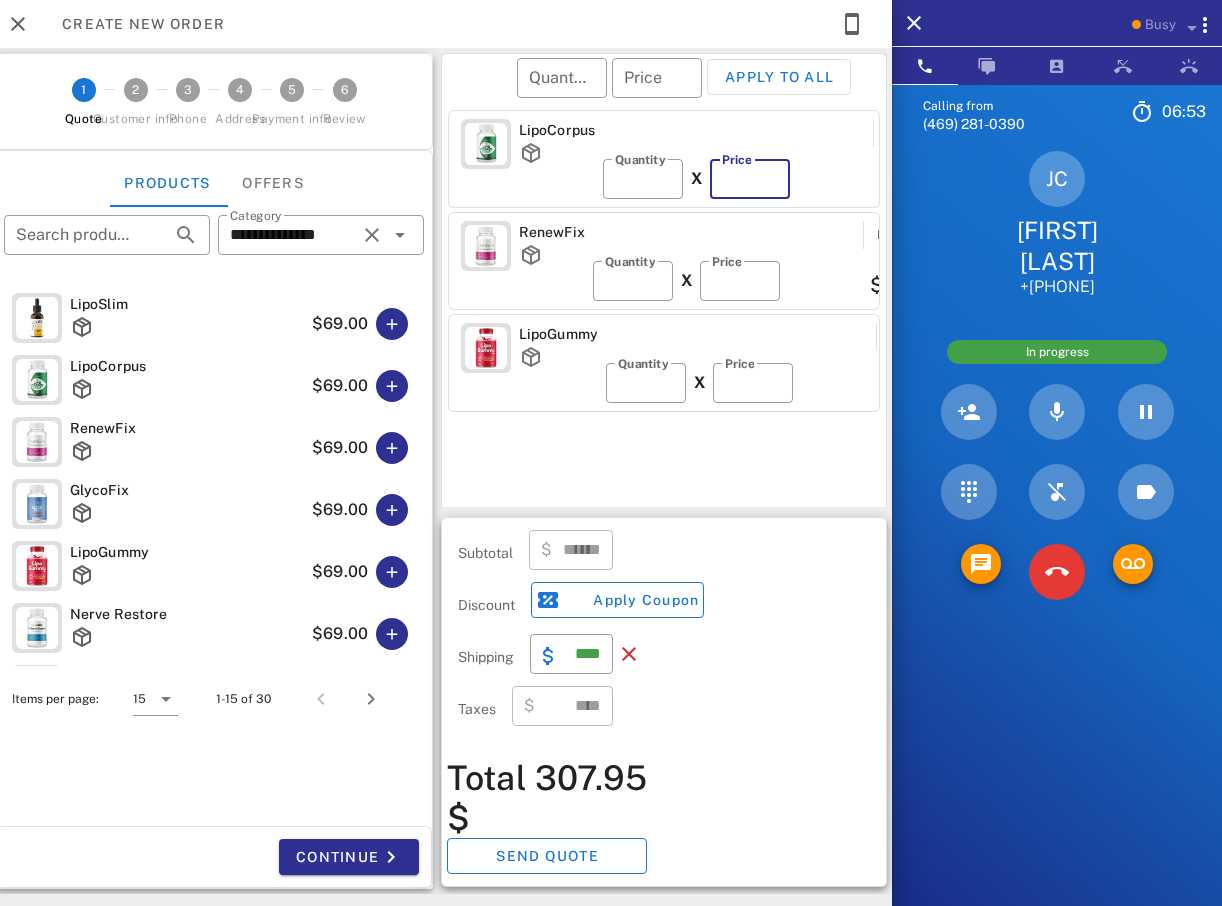 type on "******" 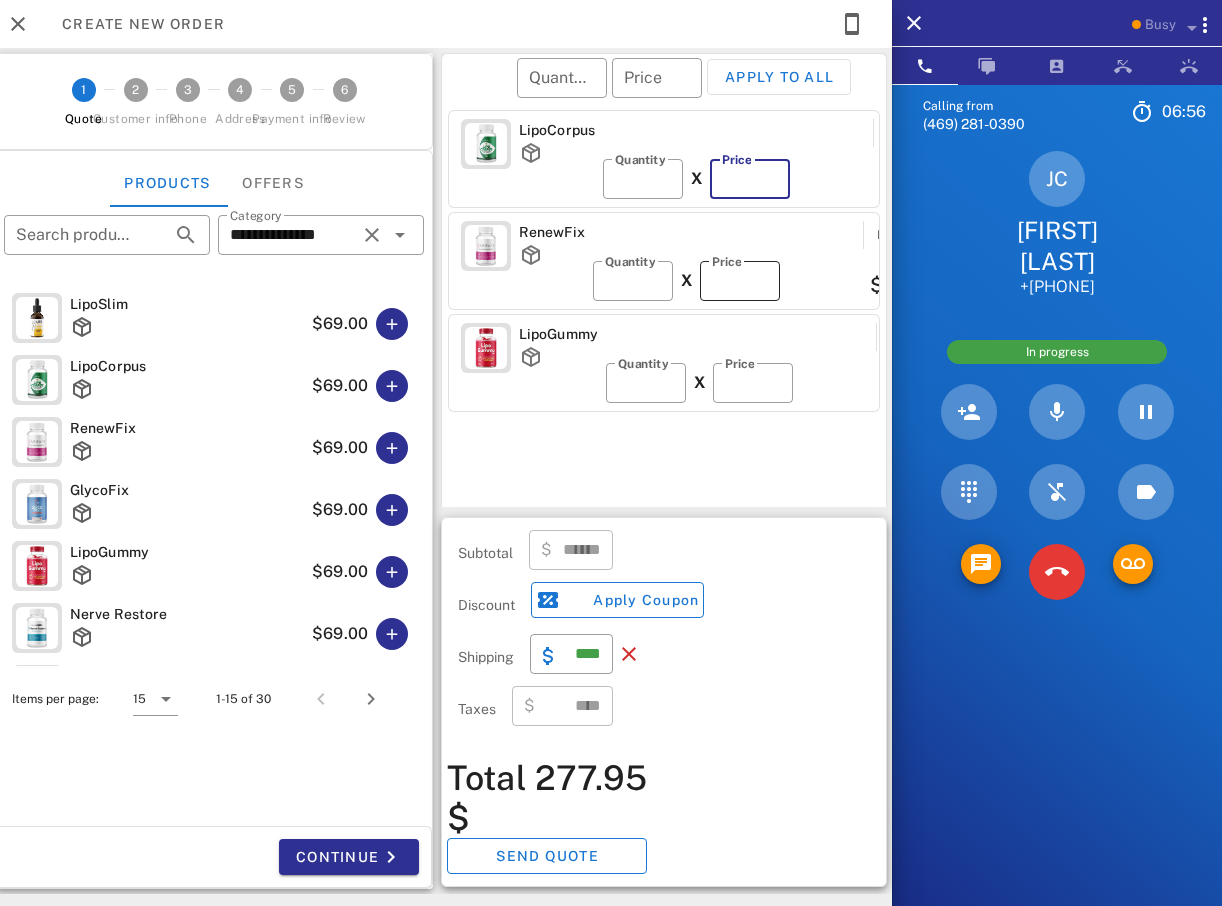 click on "**" at bounding box center (740, 281) 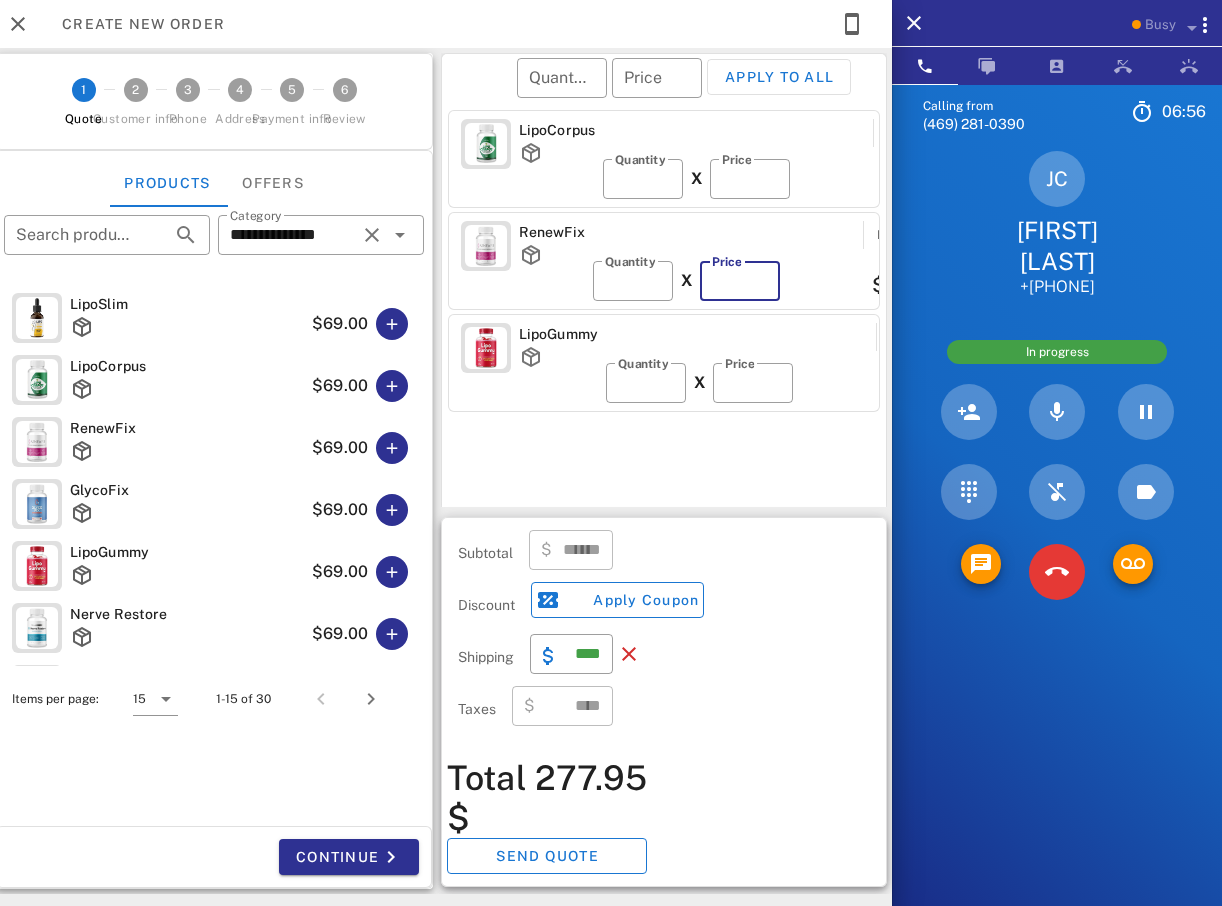 click on "**" at bounding box center (740, 281) 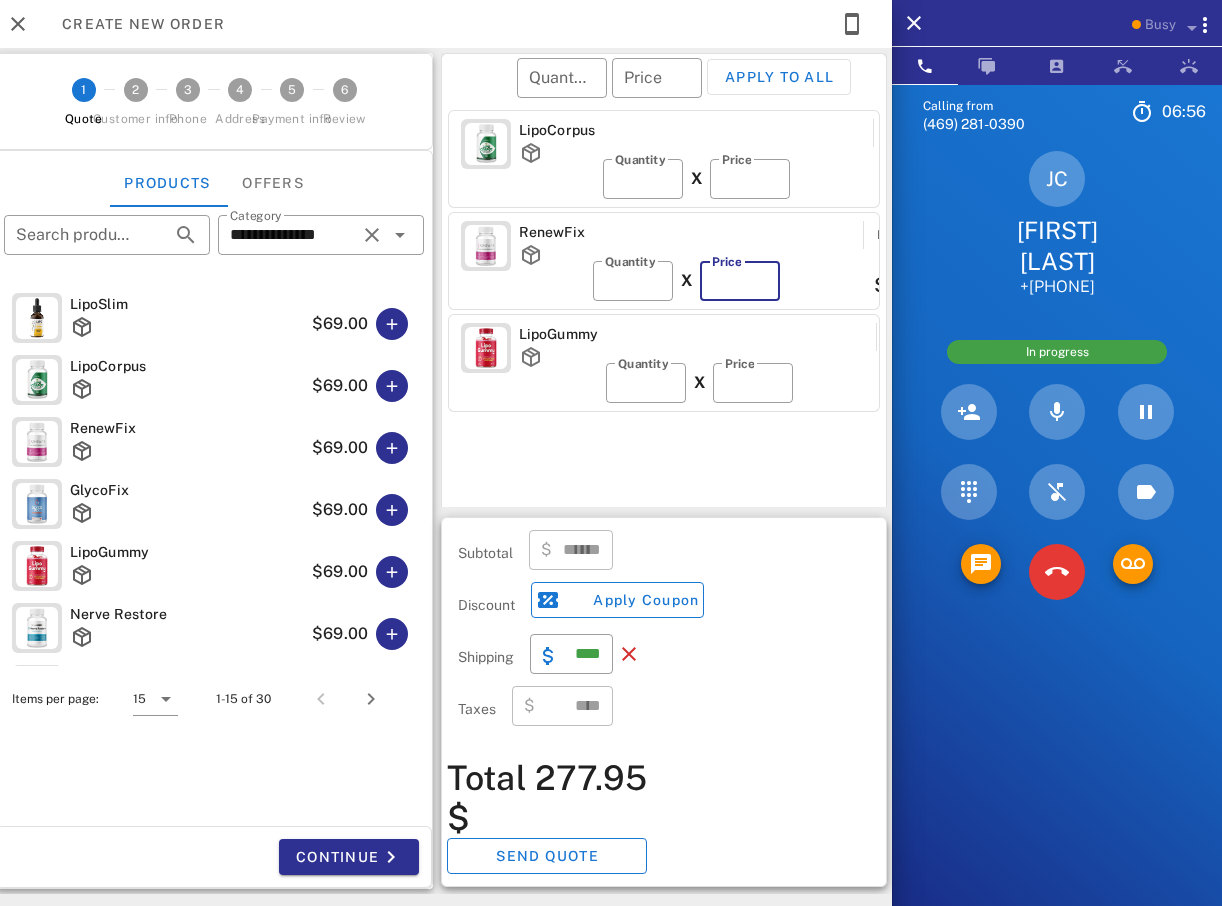 click on "**" at bounding box center (740, 281) 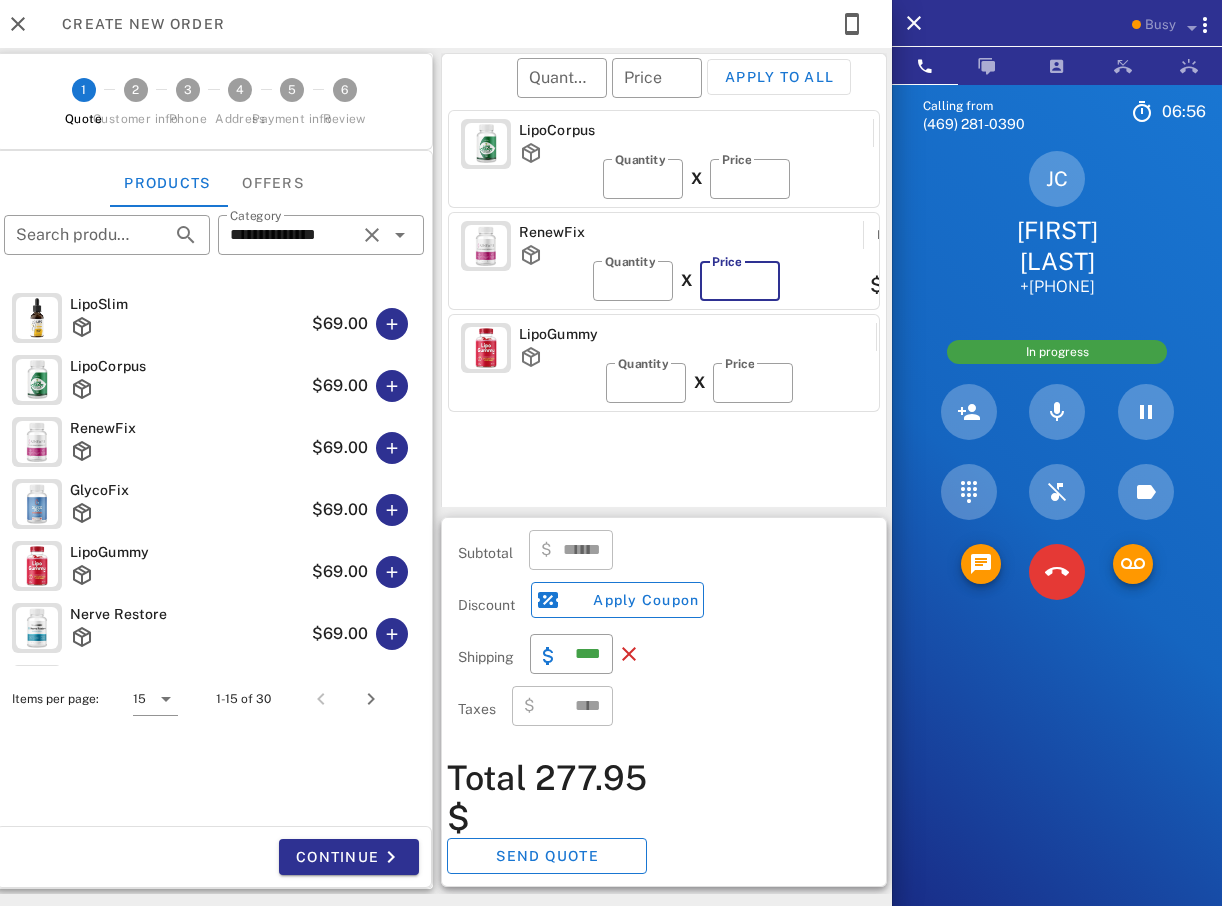 click on "**" at bounding box center [740, 281] 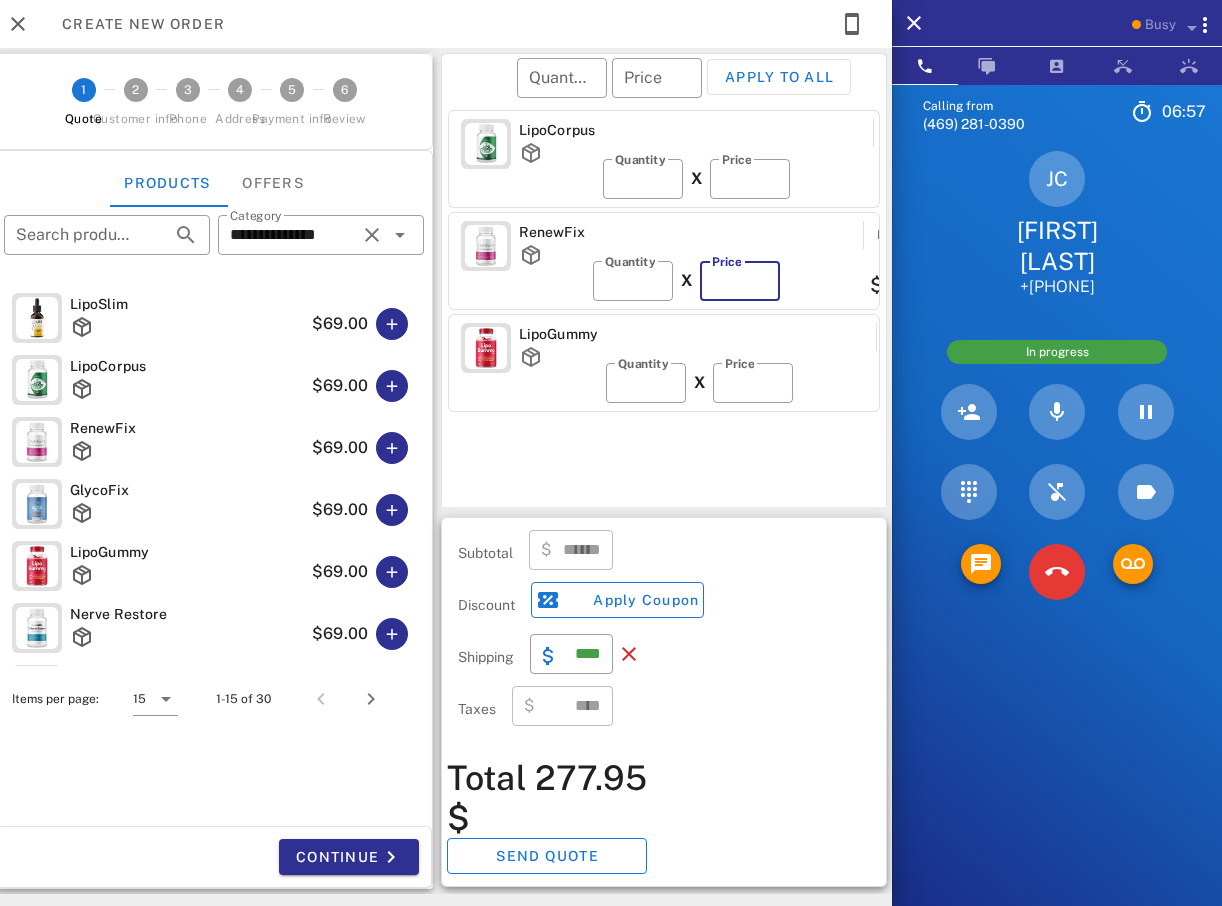 click on "**" at bounding box center (740, 281) 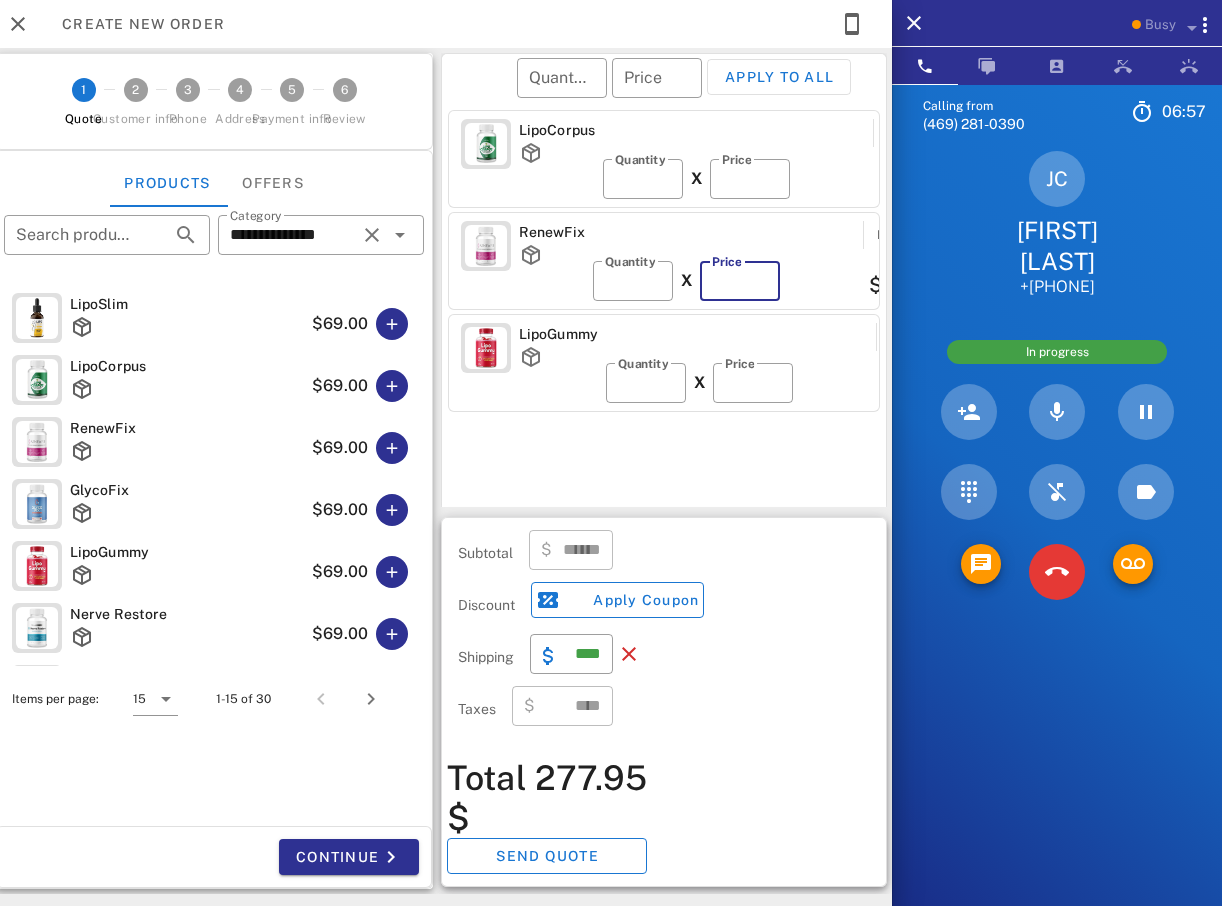 click on "**" at bounding box center (740, 281) 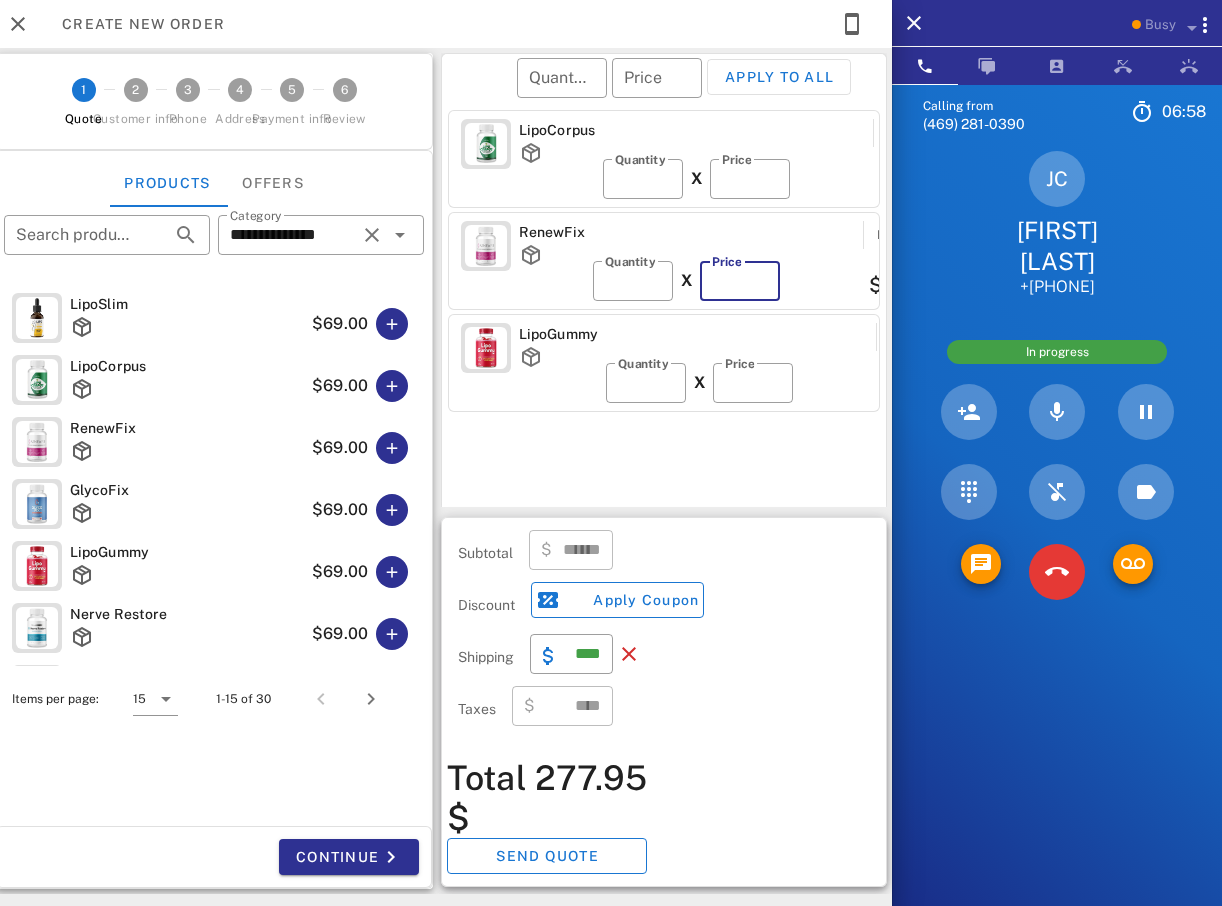type on "**" 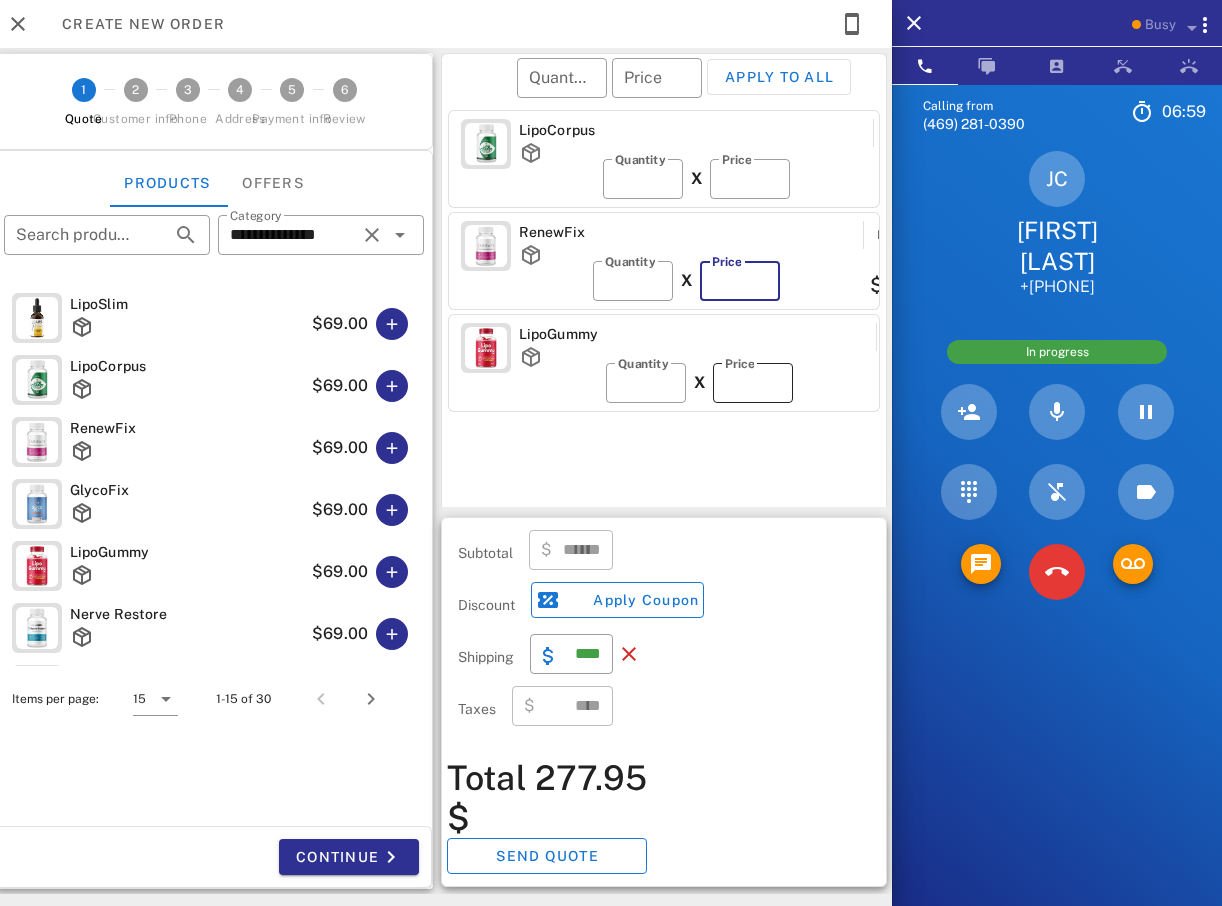 type on "******" 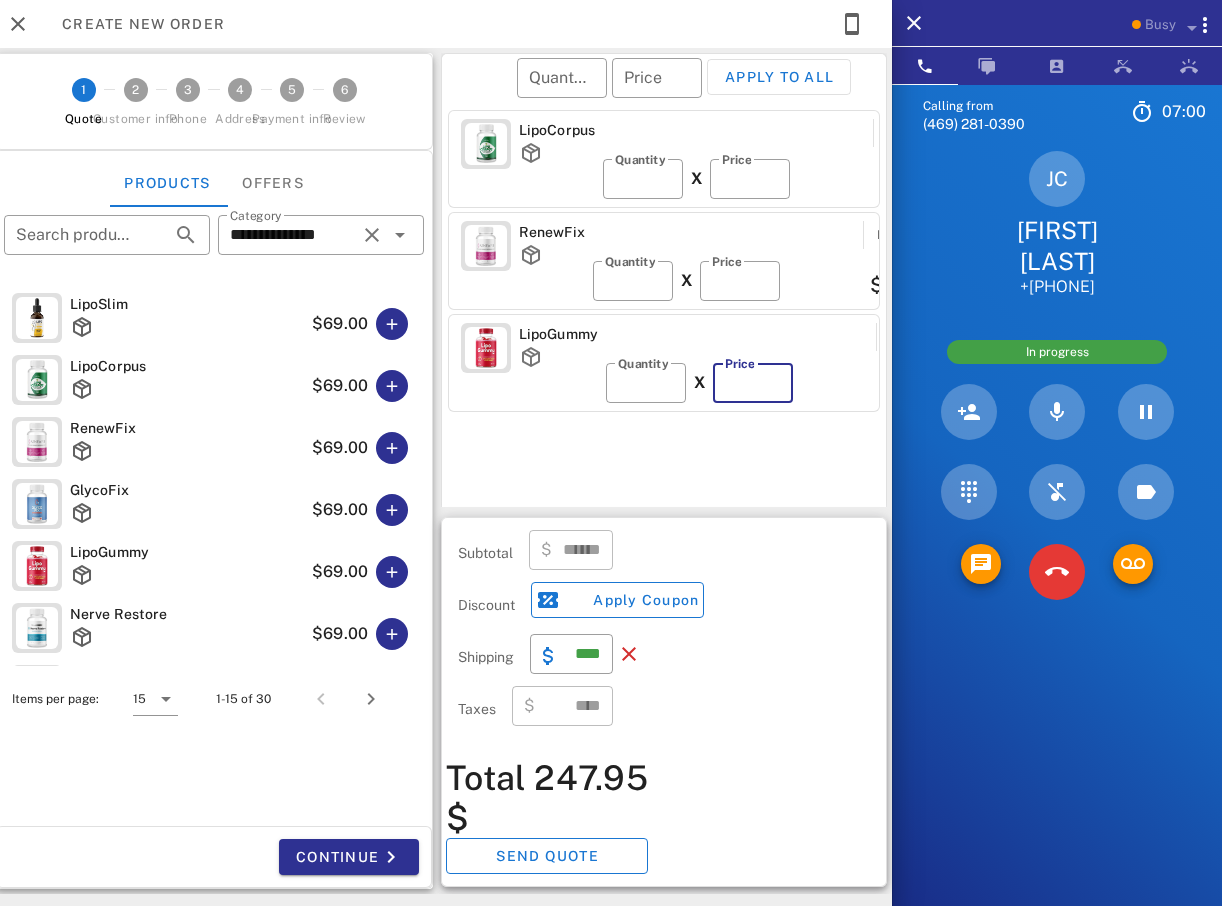 click on "**" at bounding box center [753, 383] 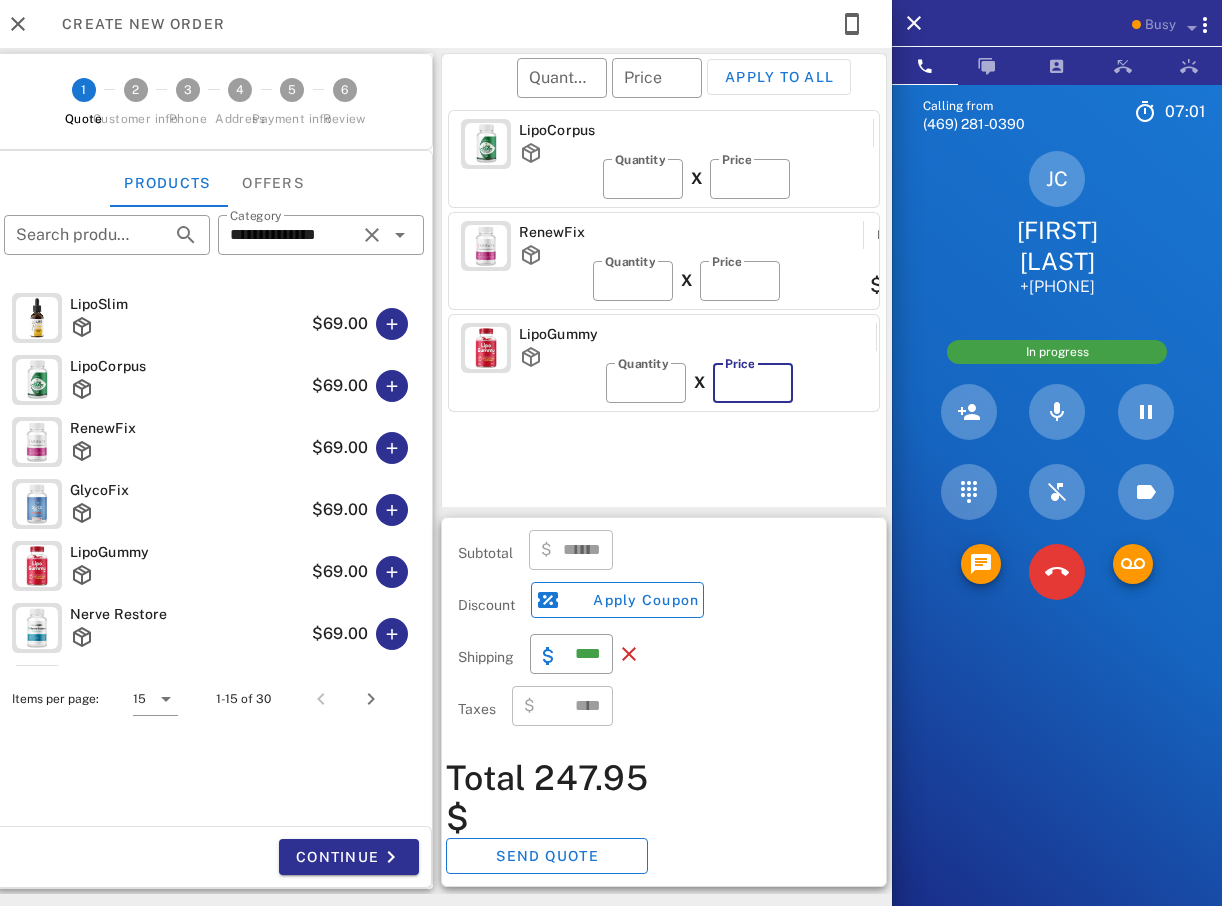 click on "**" at bounding box center [753, 383] 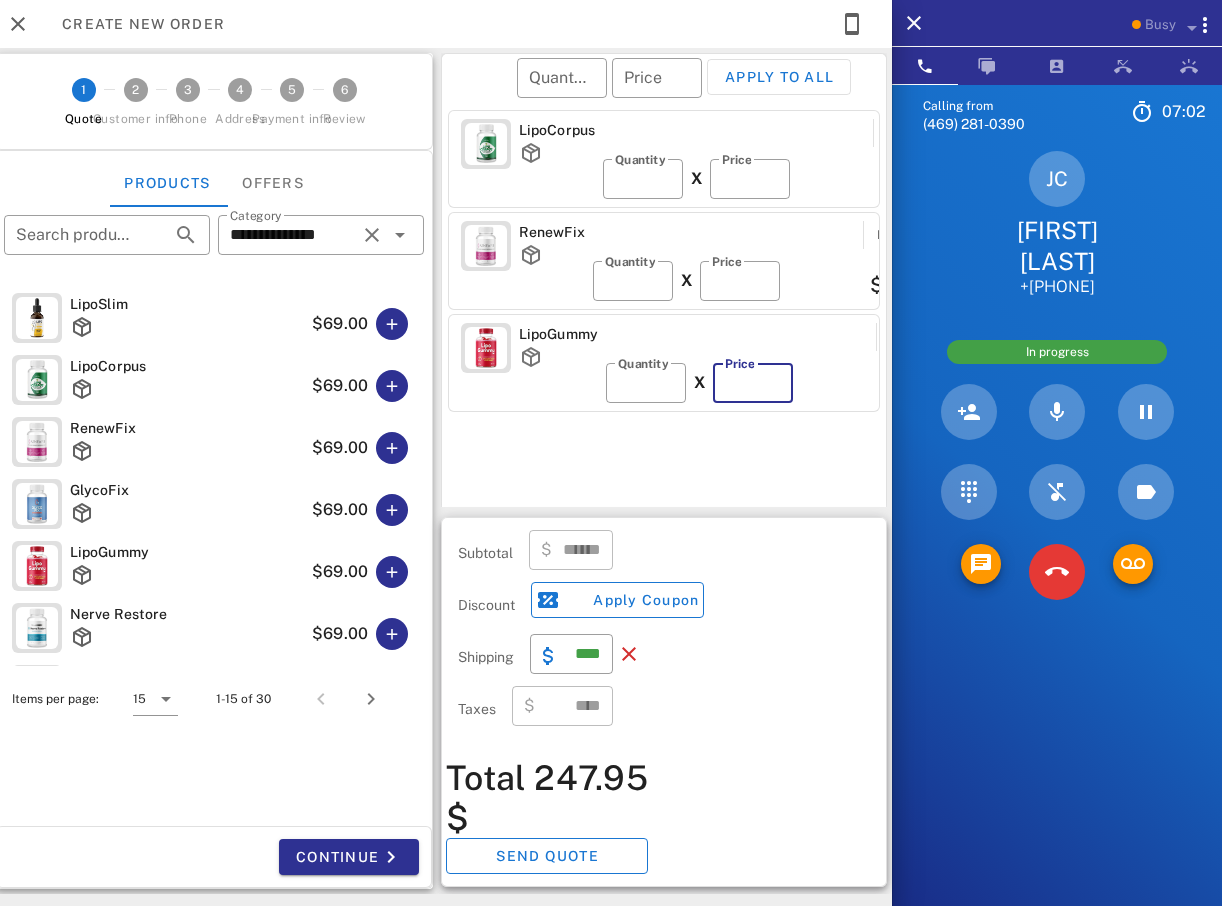 type on "**" 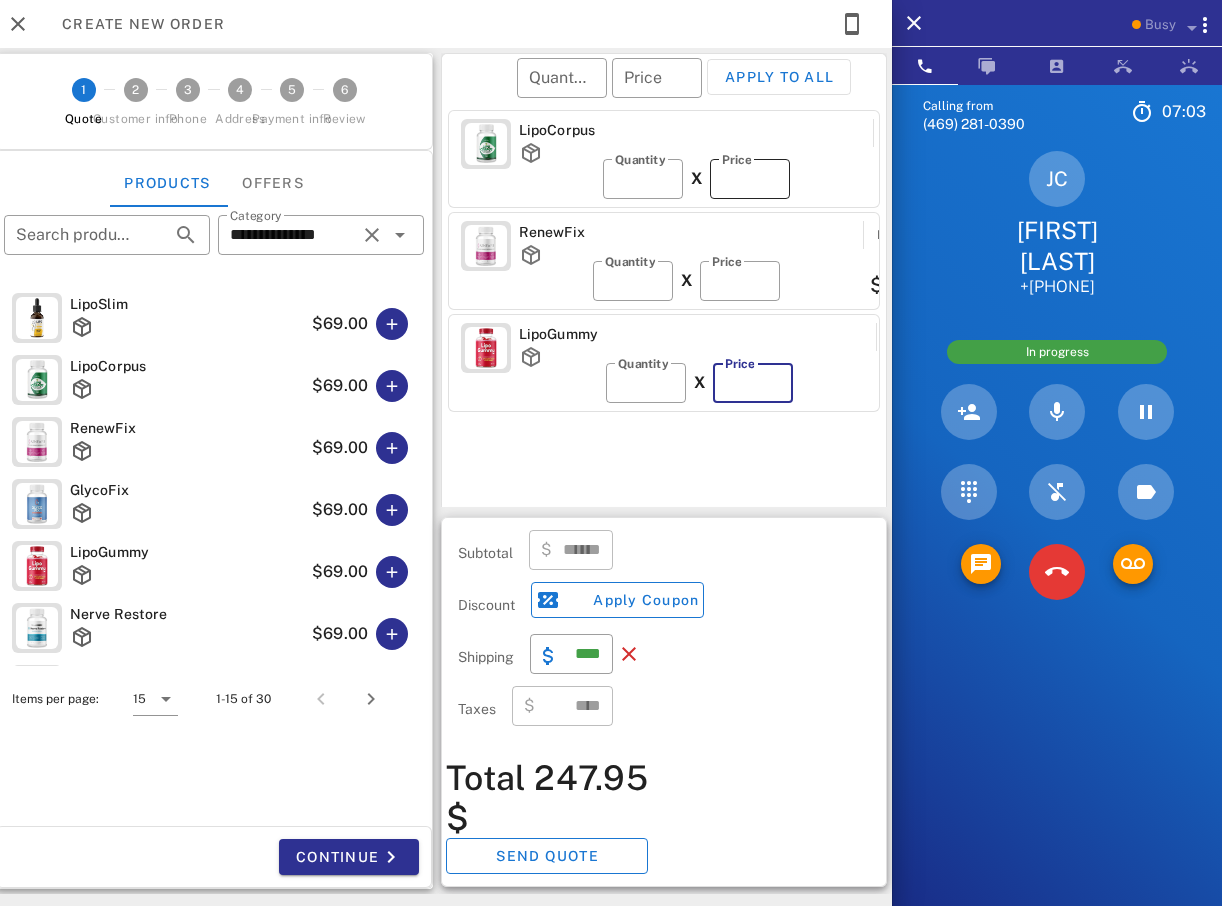 type on "******" 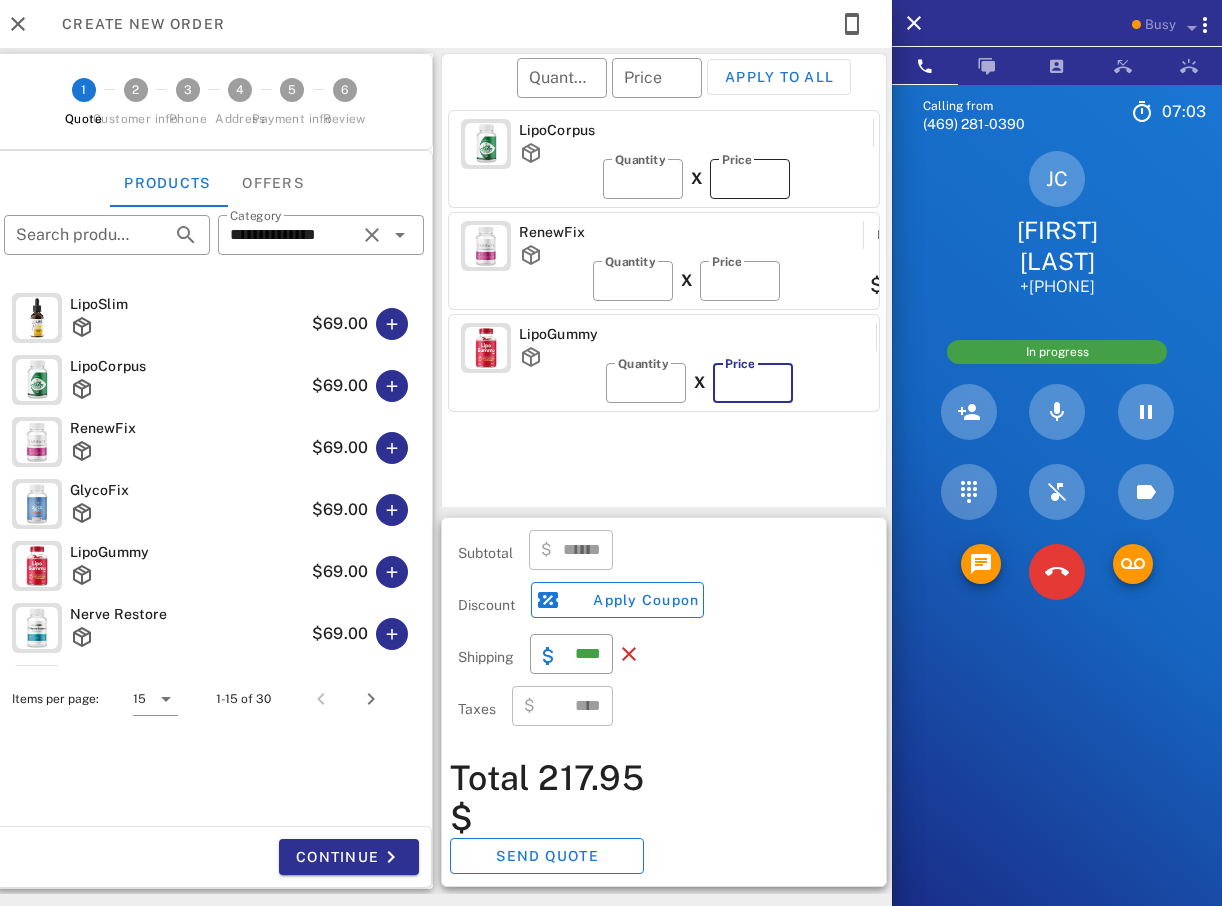 click on "**" at bounding box center [750, 179] 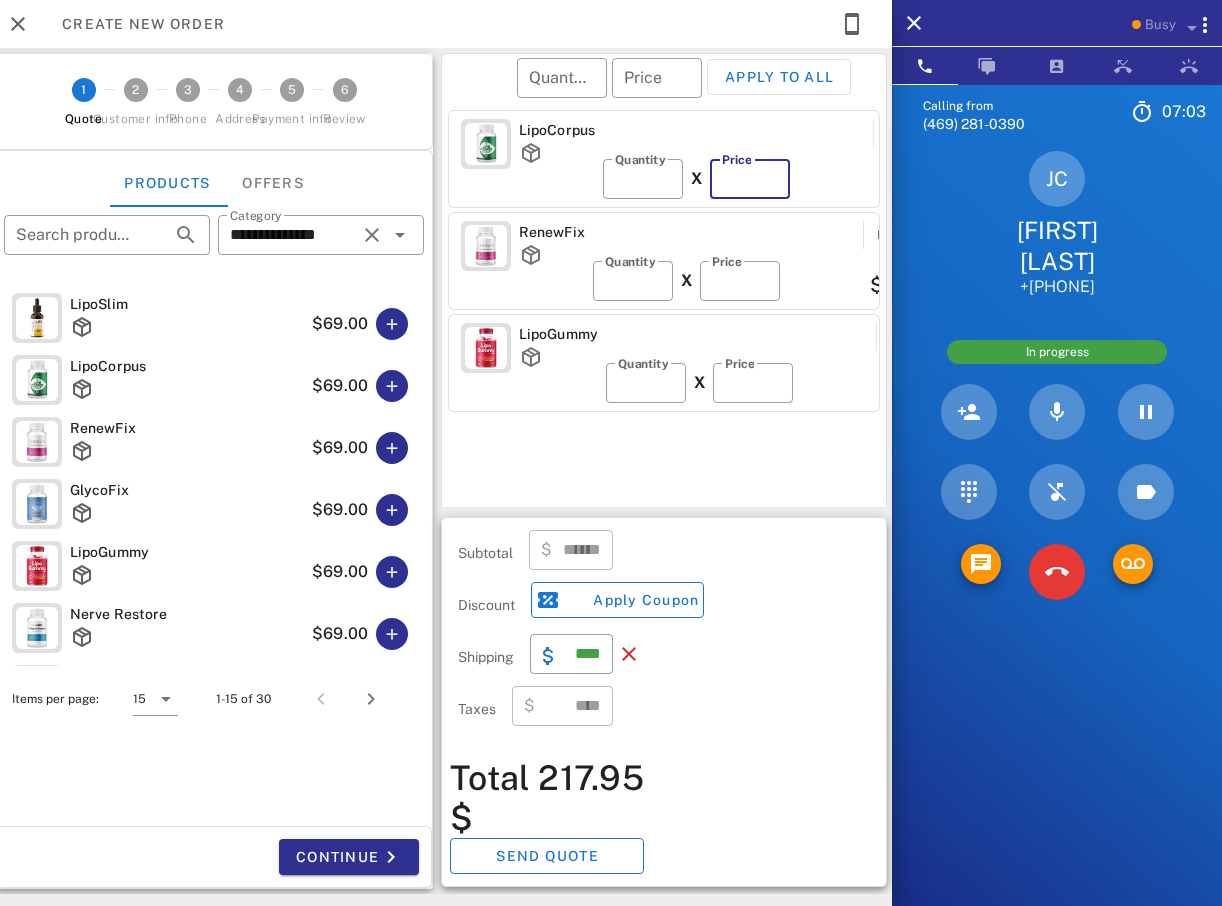 click on "**" at bounding box center [750, 179] 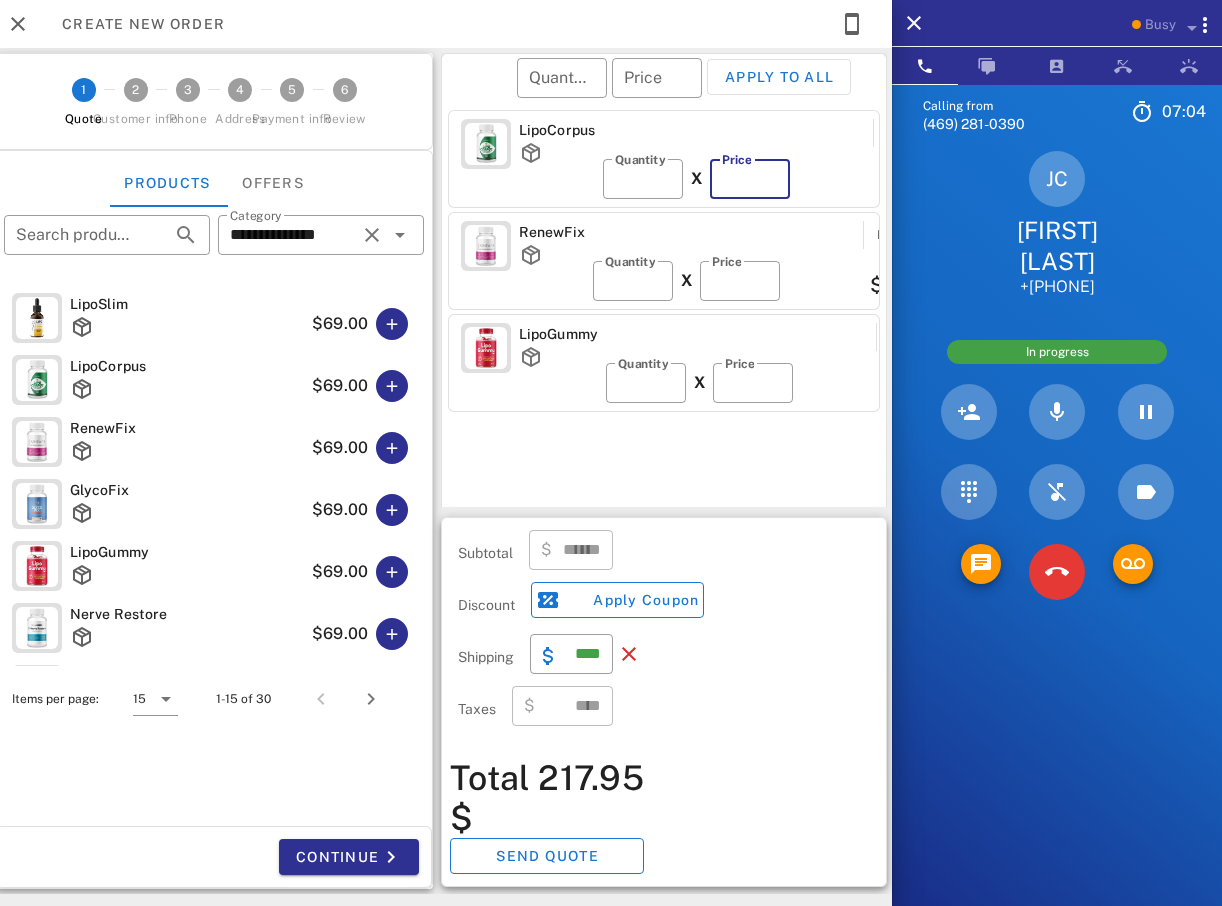 click on "**" at bounding box center (750, 179) 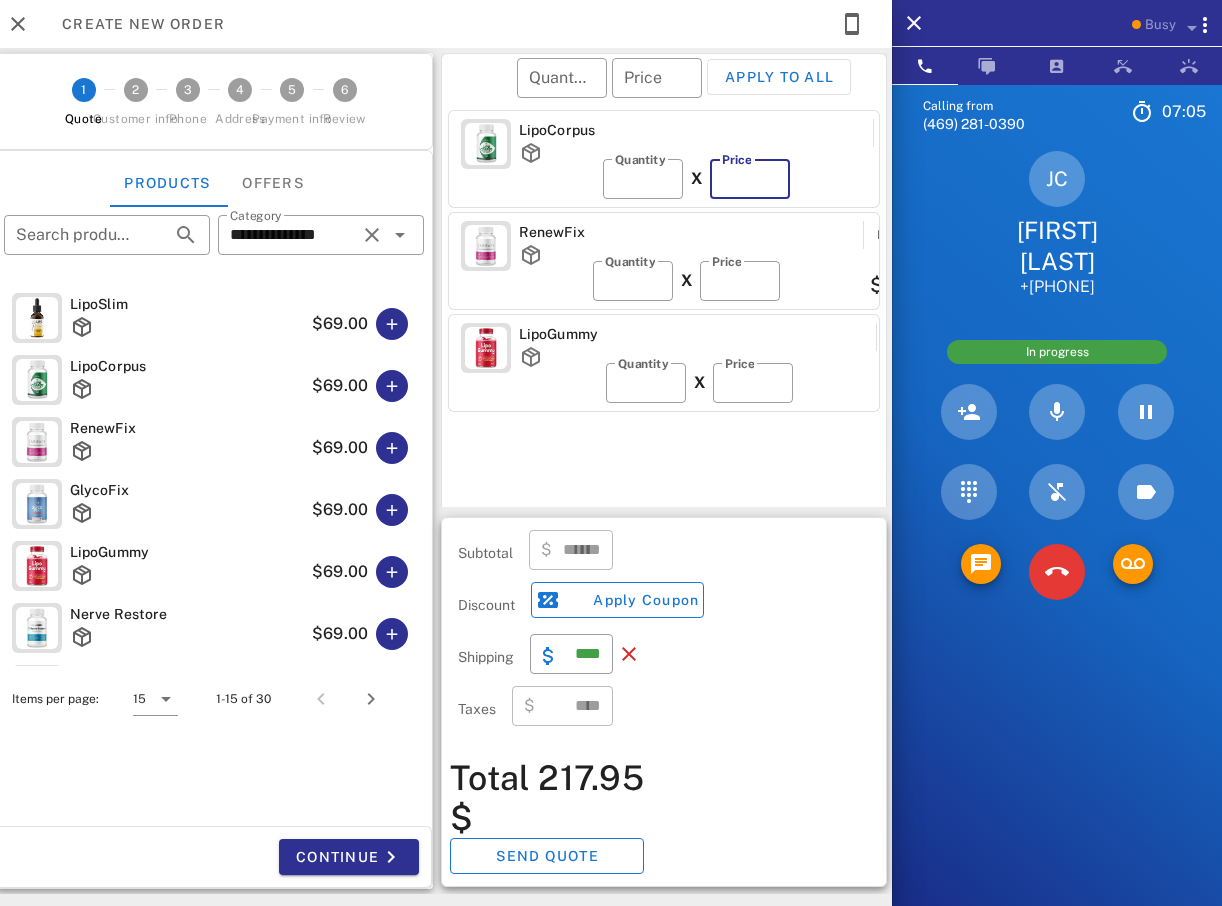 click on "**" at bounding box center (750, 179) 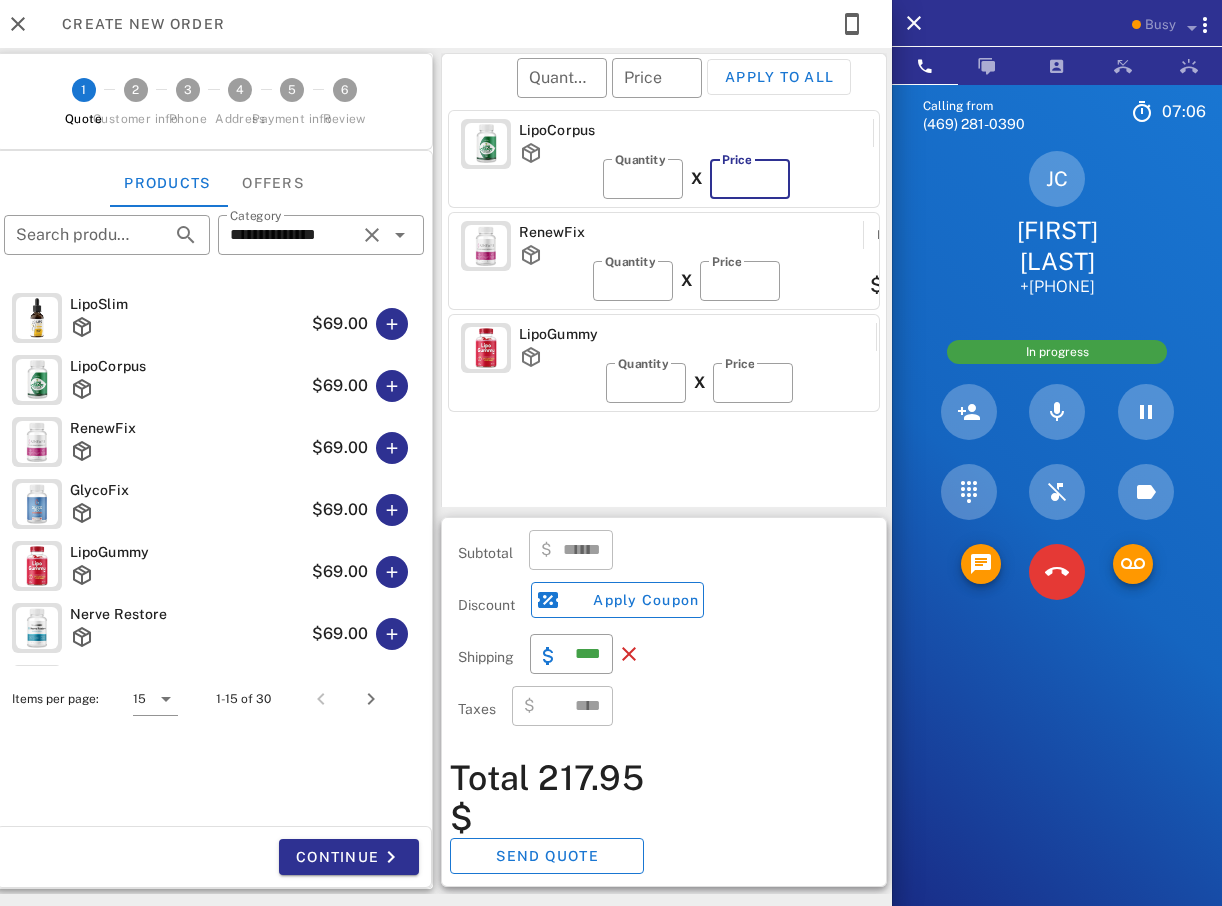 type on "******" 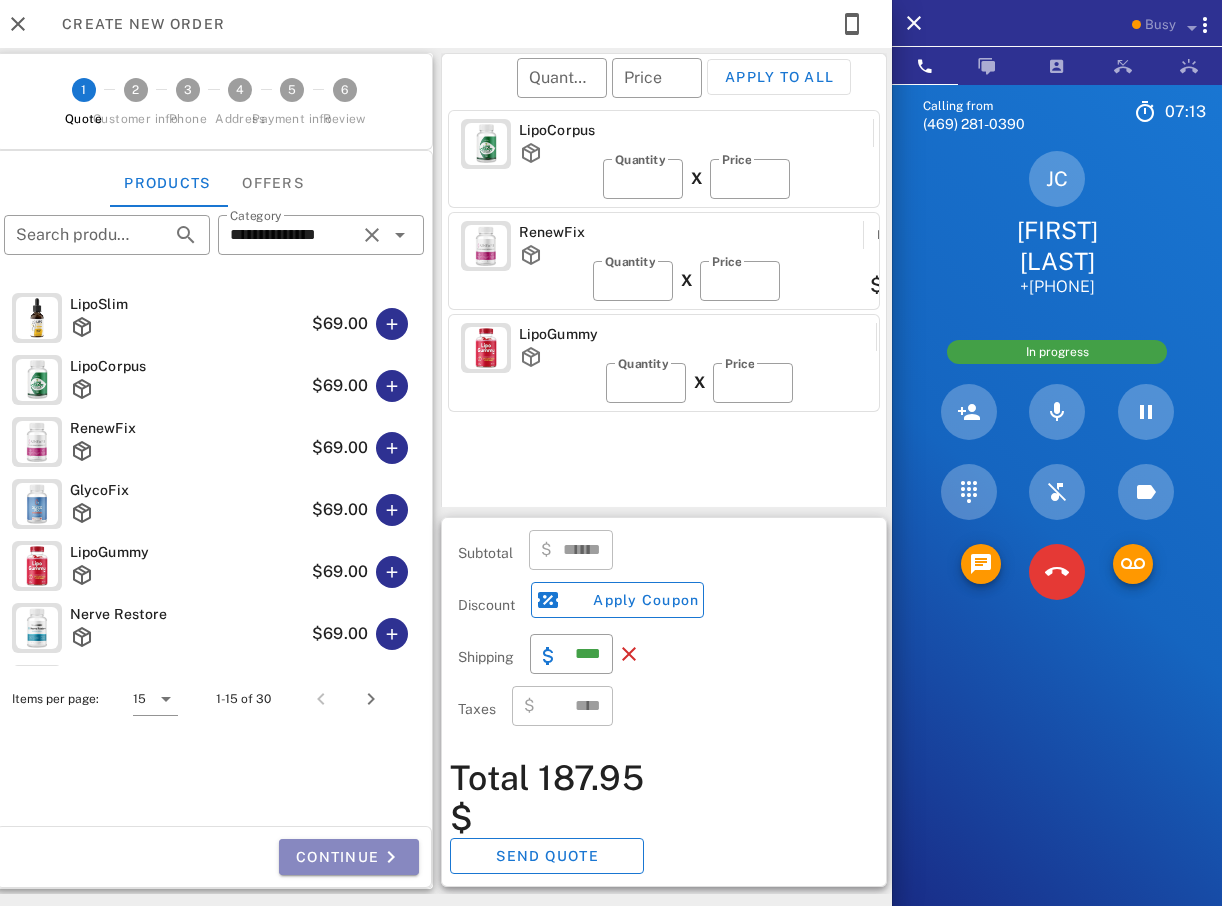 click on "Continue" at bounding box center [349, 857] 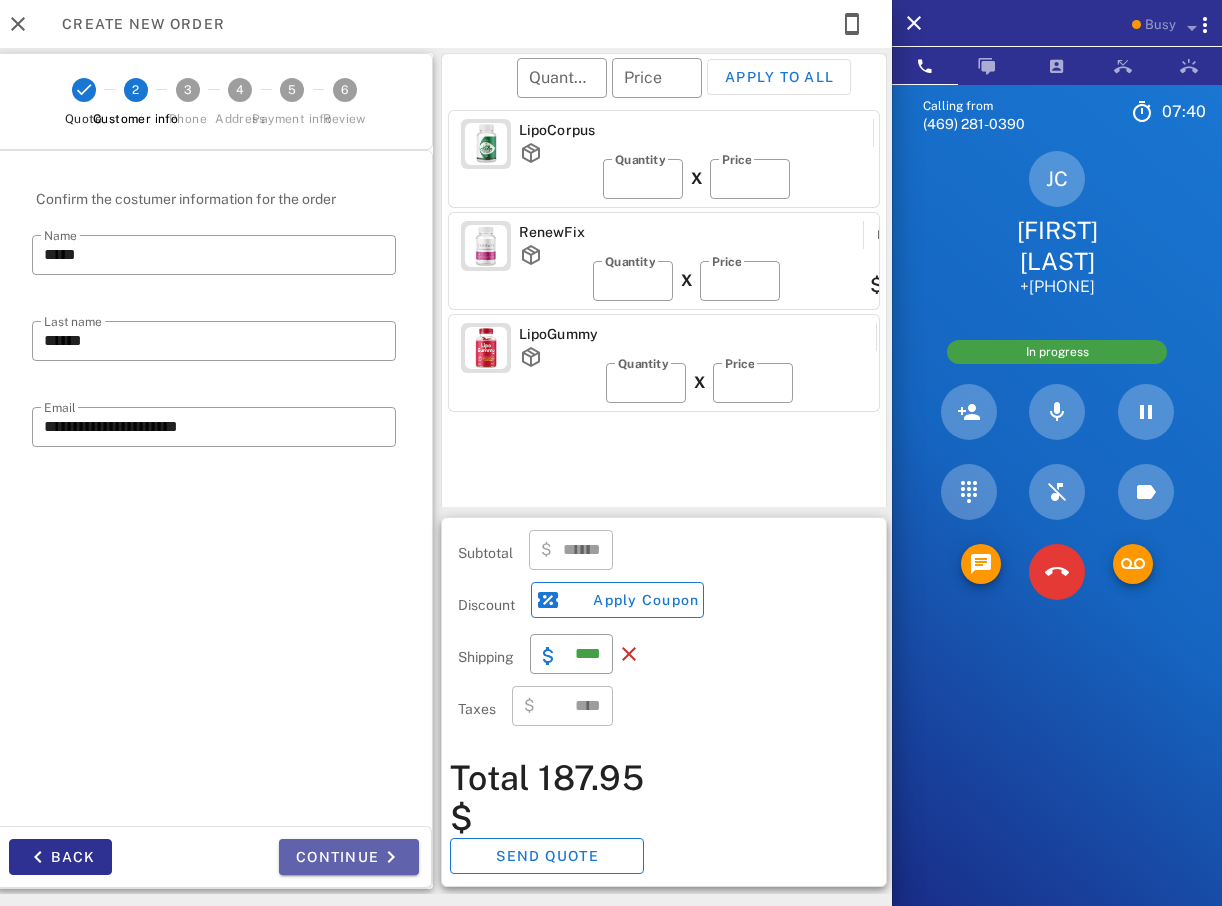 click on "Continue" at bounding box center [349, 857] 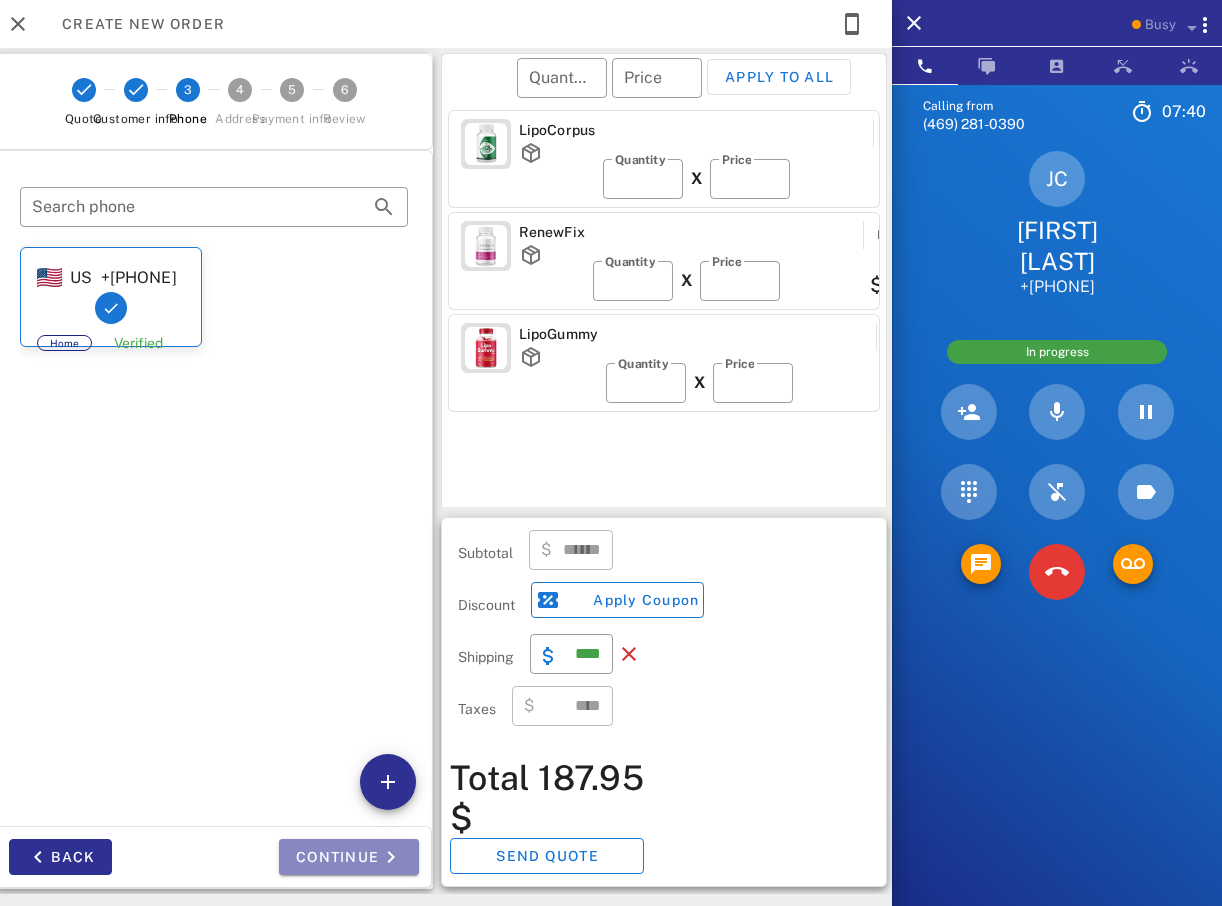 click at bounding box center [391, 857] 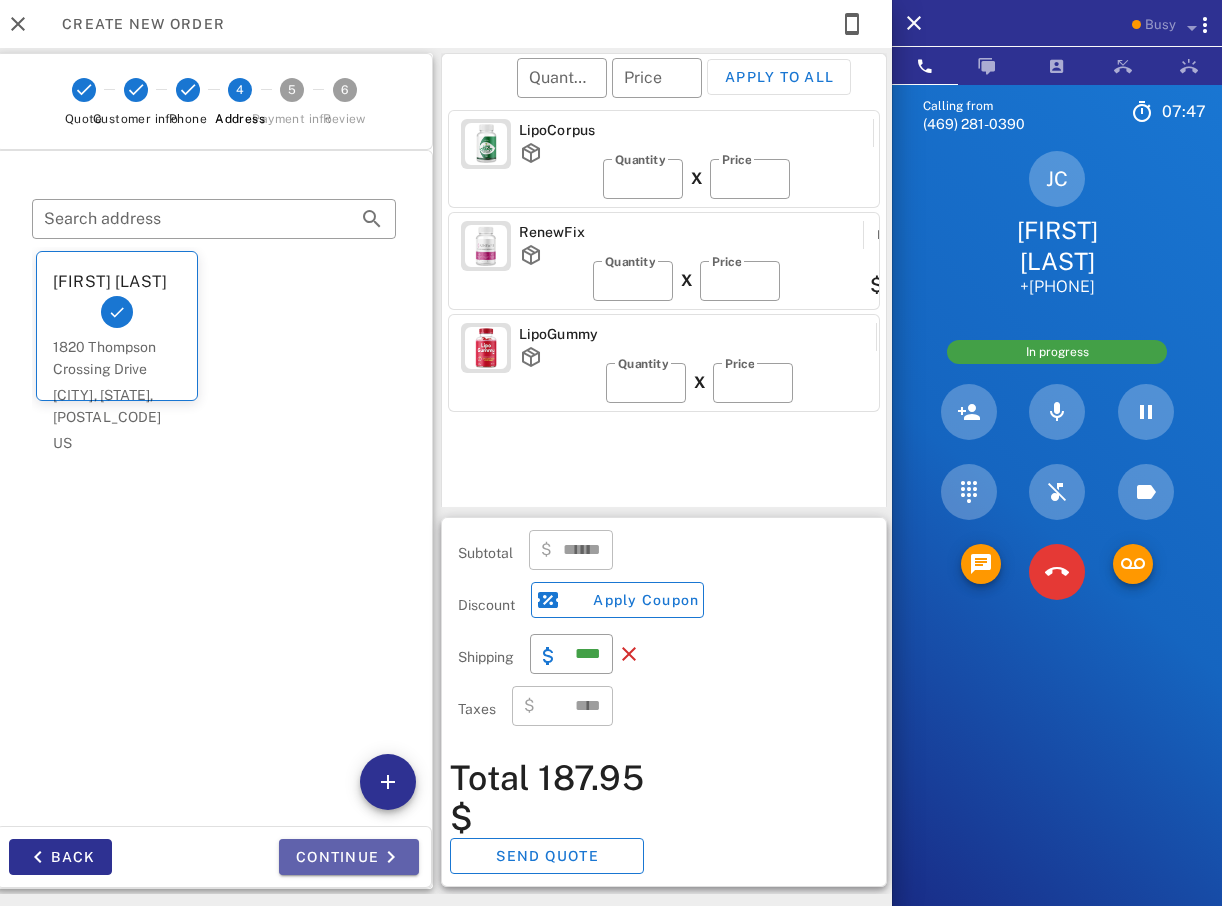 click on "Continue" at bounding box center [349, 857] 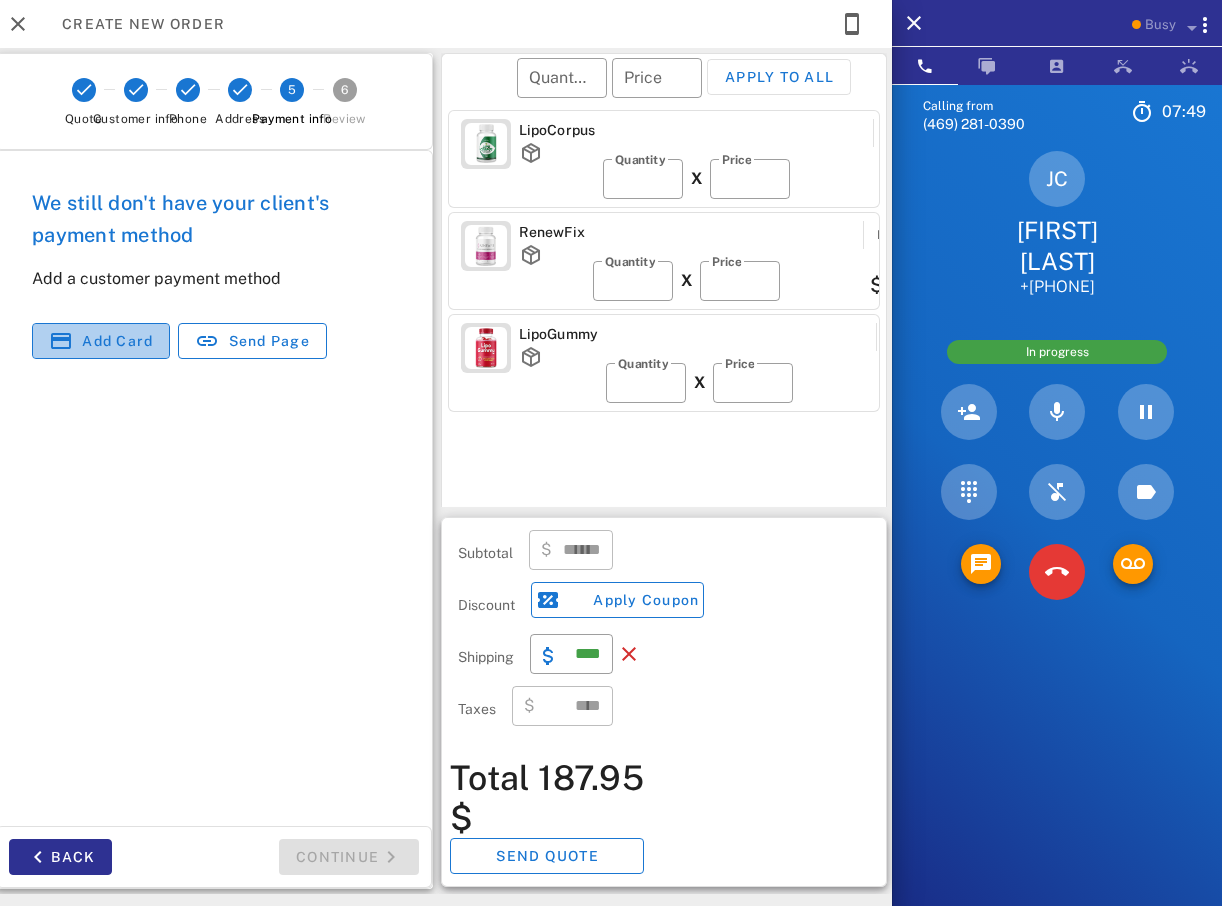 click on "Add card" at bounding box center (101, 341) 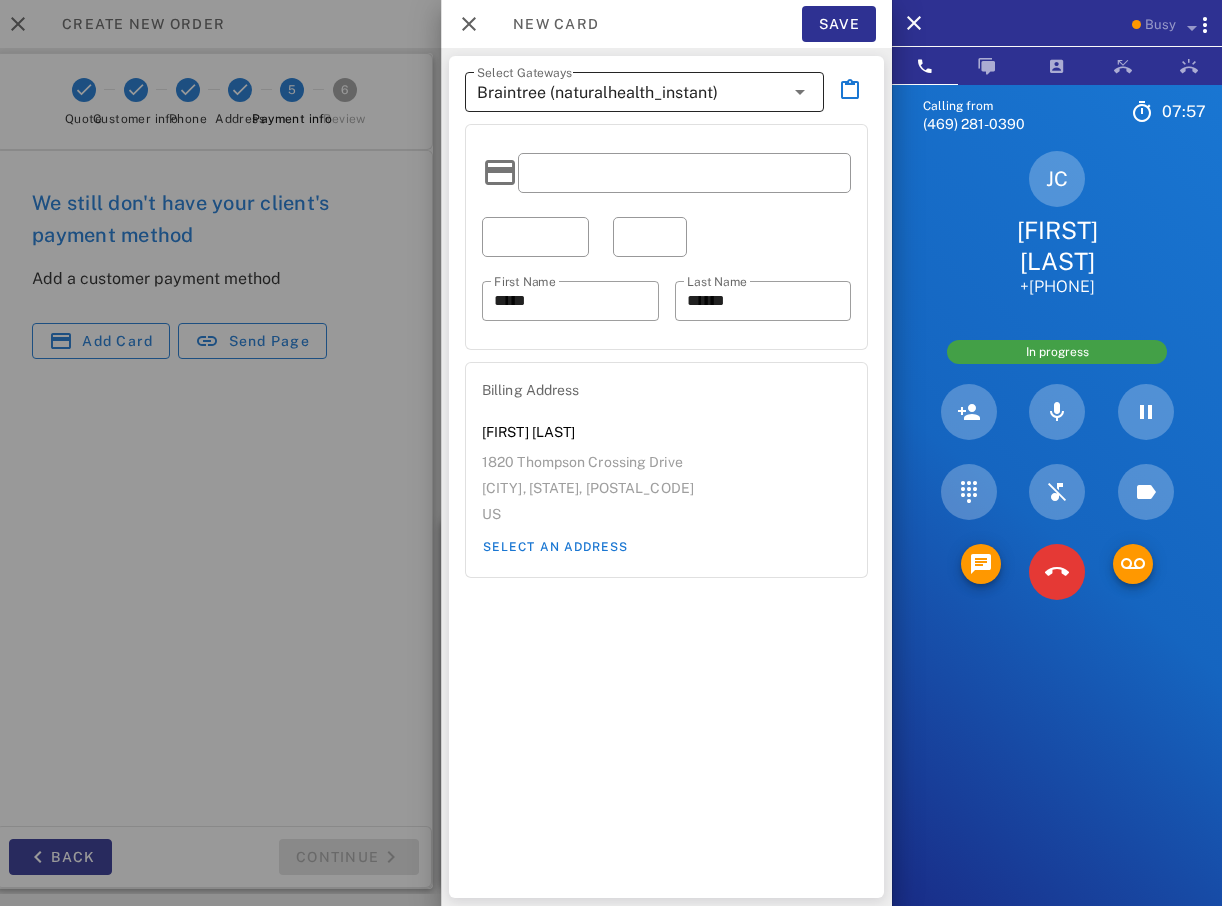 click at bounding box center [800, 92] 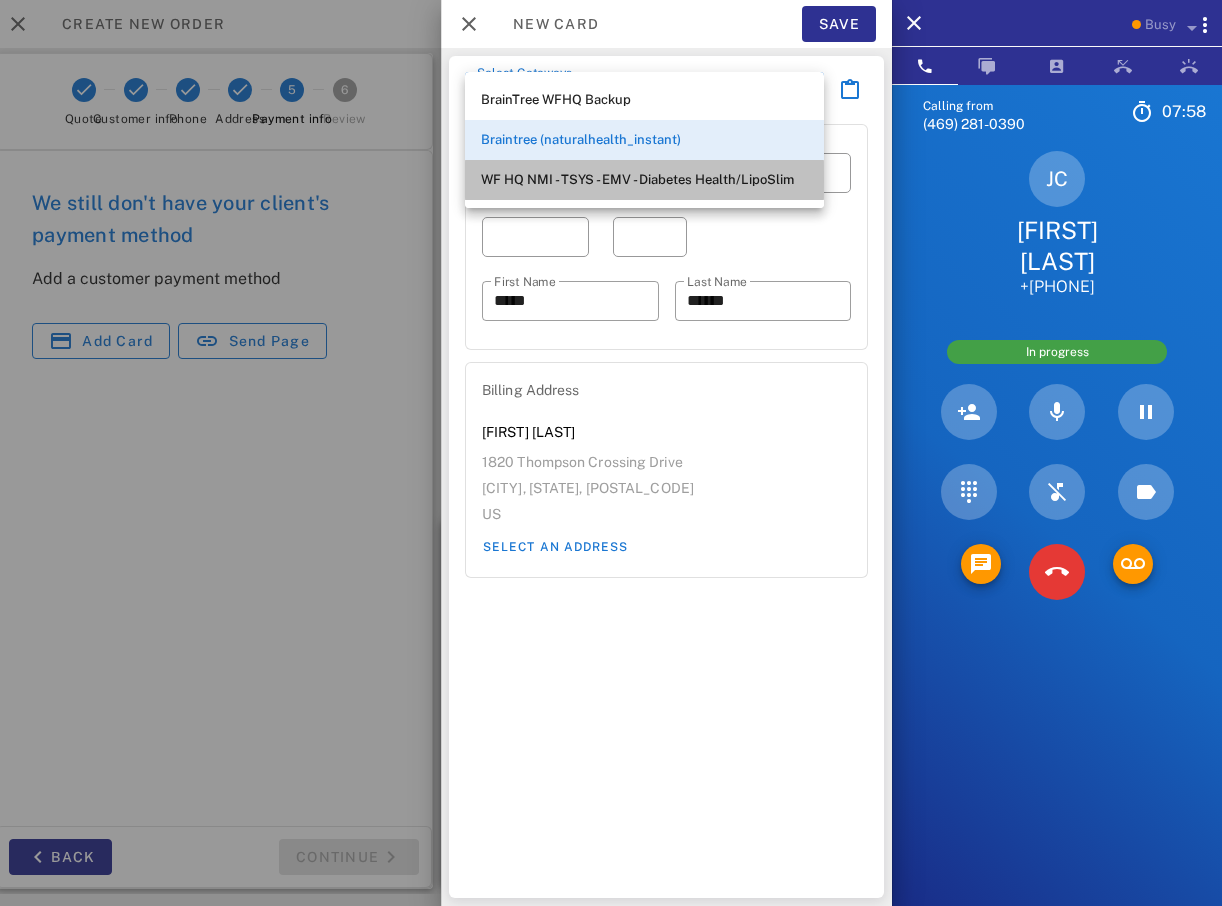click on "WF HQ NMI - TSYS - EMV - Diabetes Health/LipoSlim" at bounding box center [644, 180] 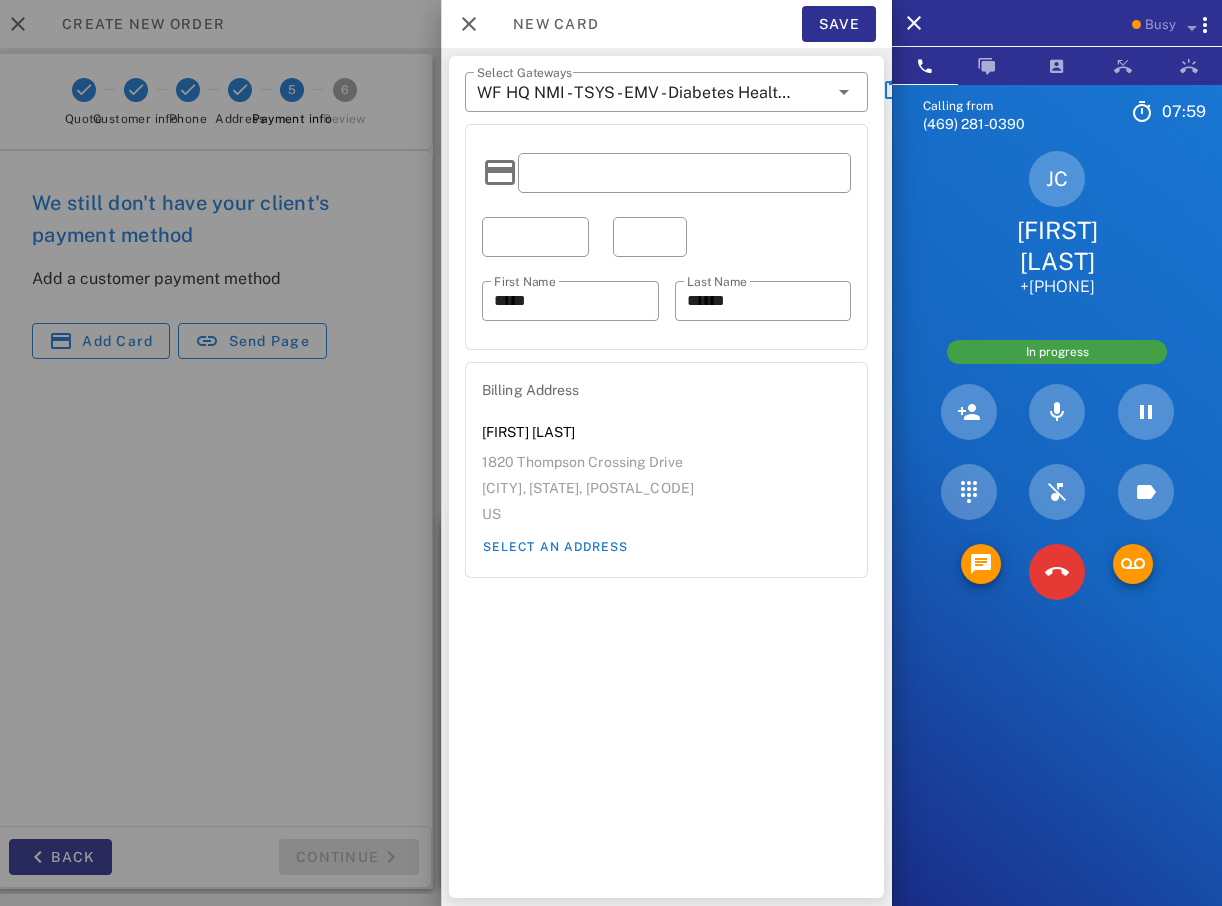 click at bounding box center (684, 173) 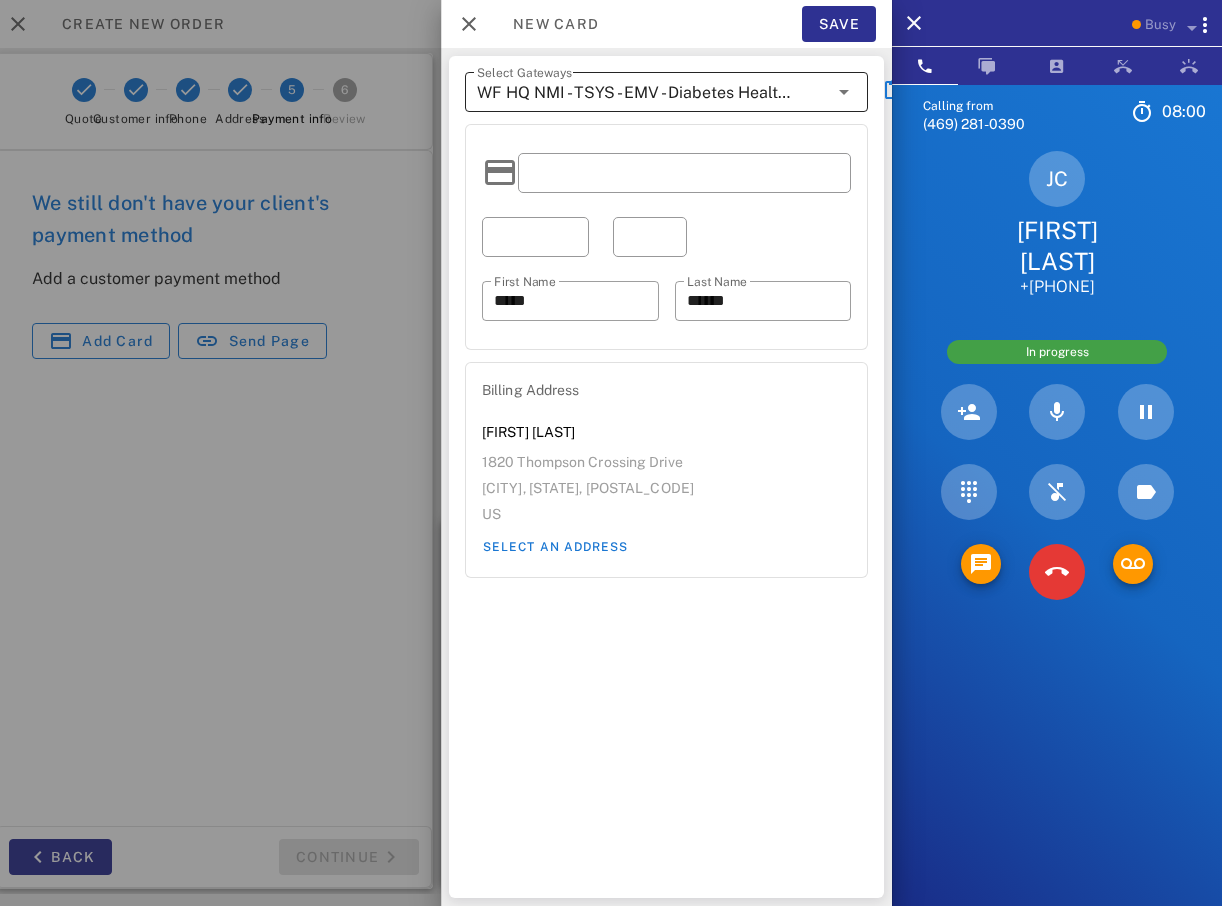 click at bounding box center (844, 92) 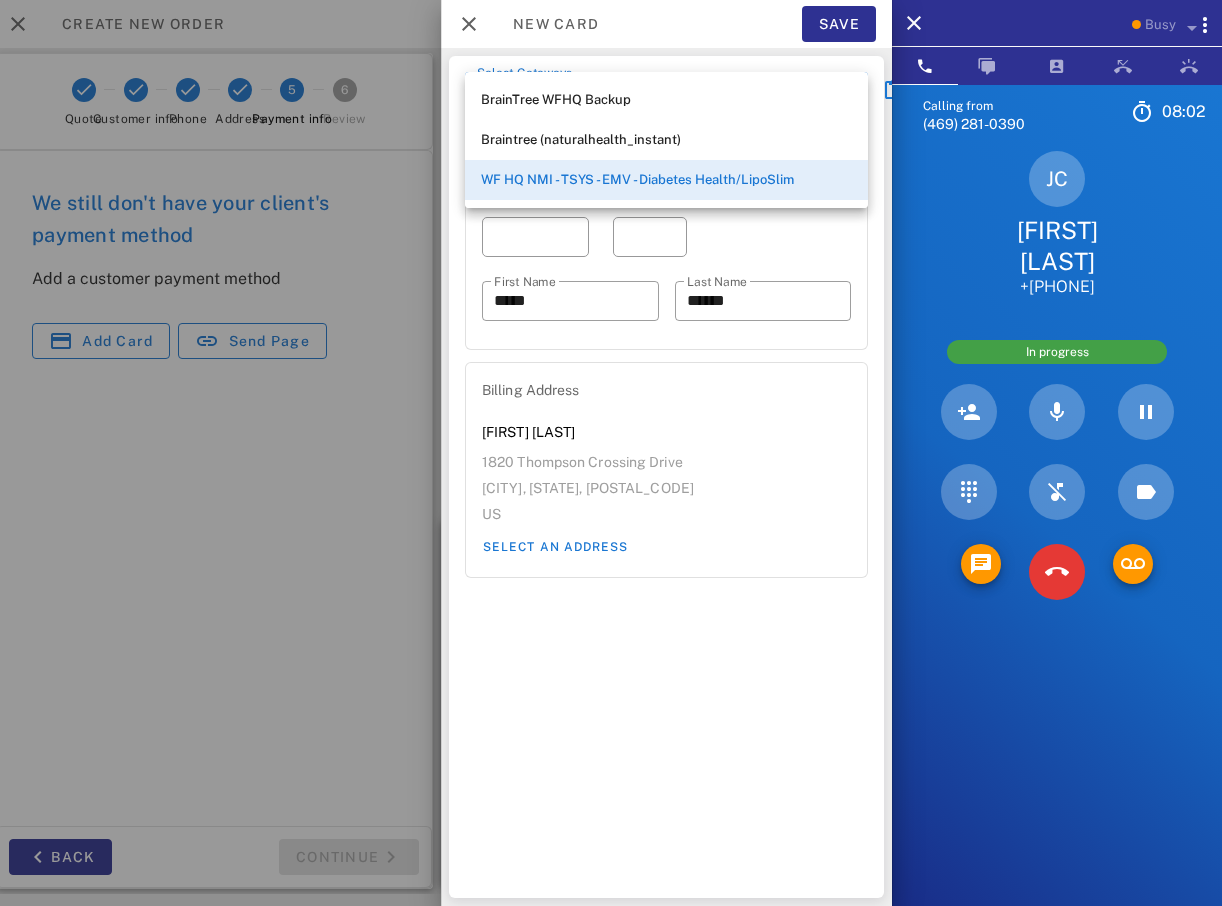 click on "WF HQ NMI - TSYS - EMV - Diabetes Health/LipoSlim" at bounding box center [666, 180] 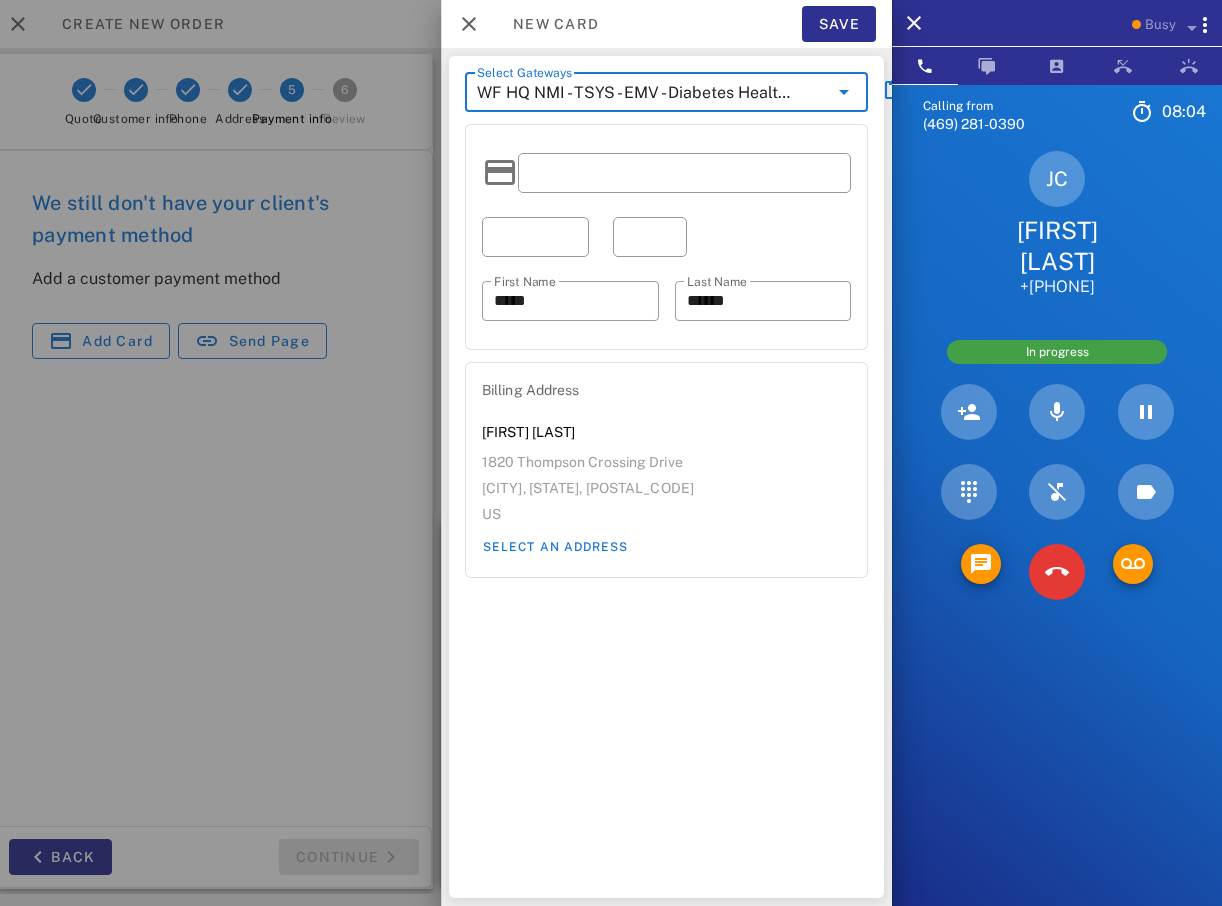 click at bounding box center [844, 92] 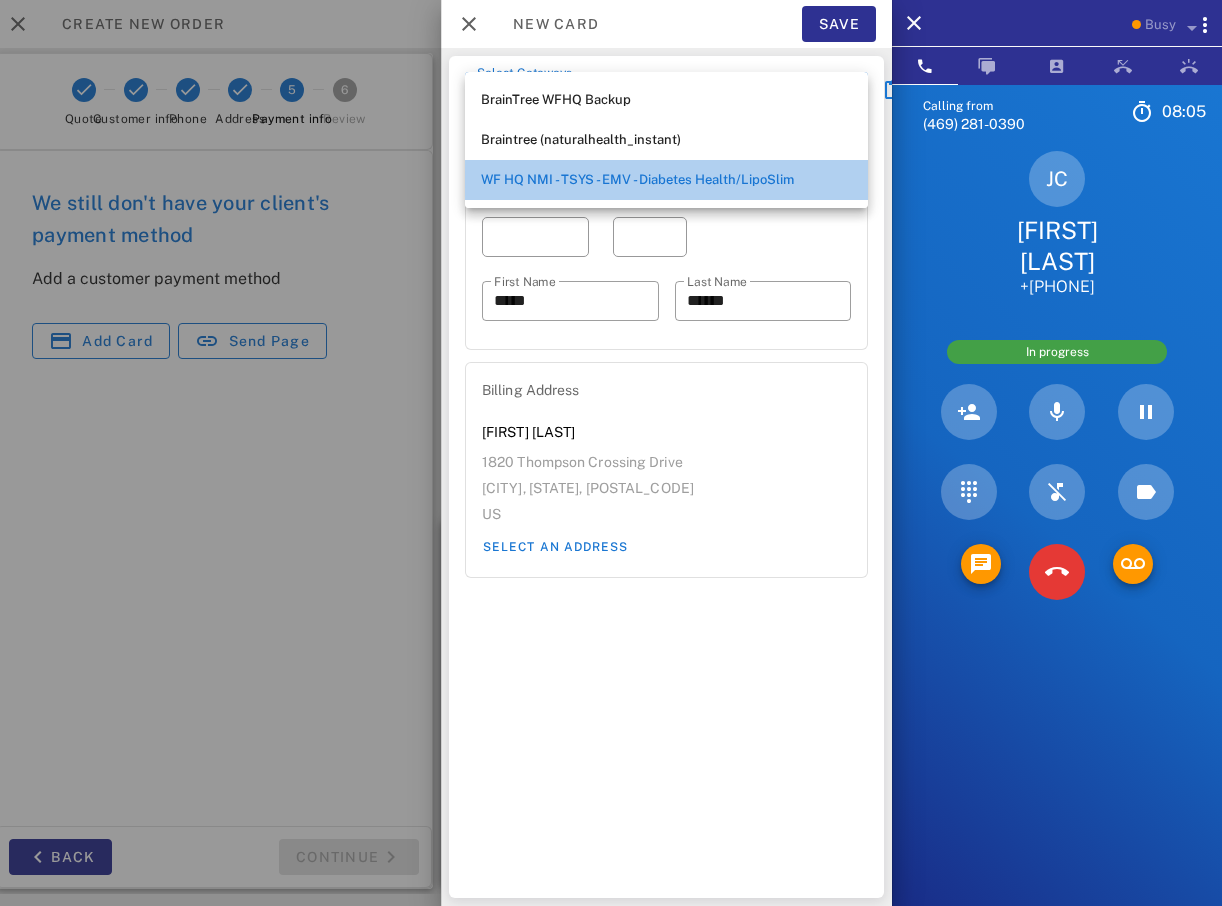 click on "WF HQ NMI - TSYS - EMV - Diabetes Health/LipoSlim" at bounding box center [666, 180] 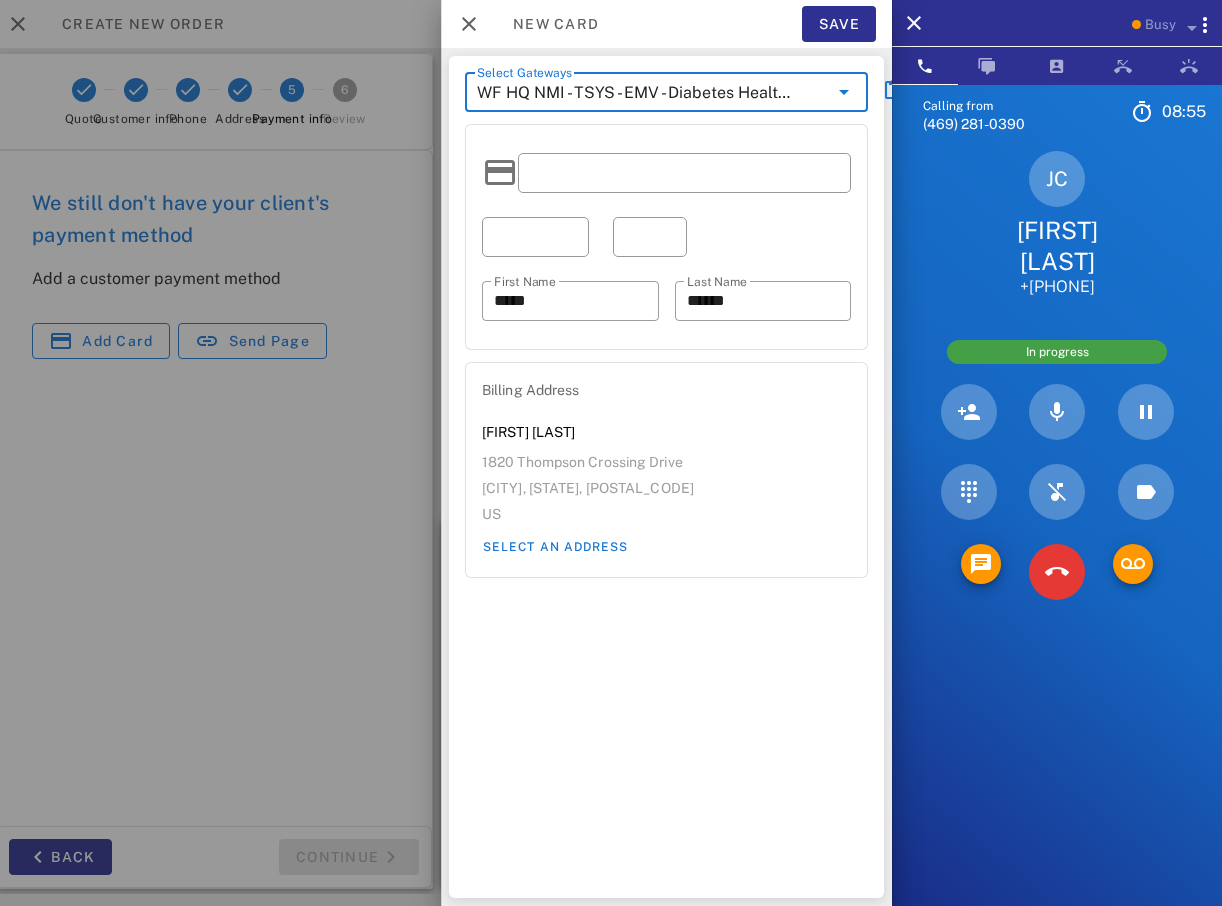 click at bounding box center [666, 173] 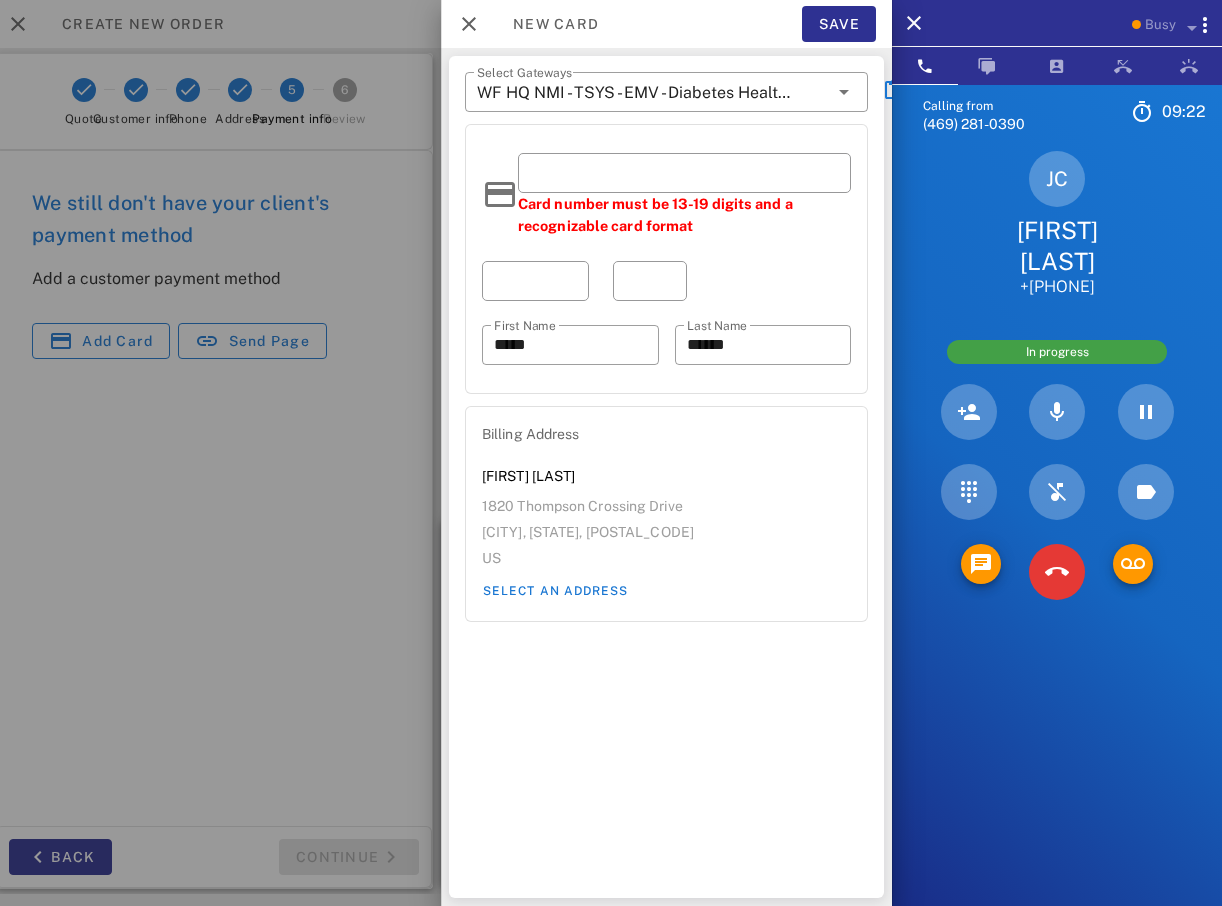 click on "Card number must be 13-19 digits and a recognizable card format ​ First Name ****** ​ Last Name ******" at bounding box center (666, 259) 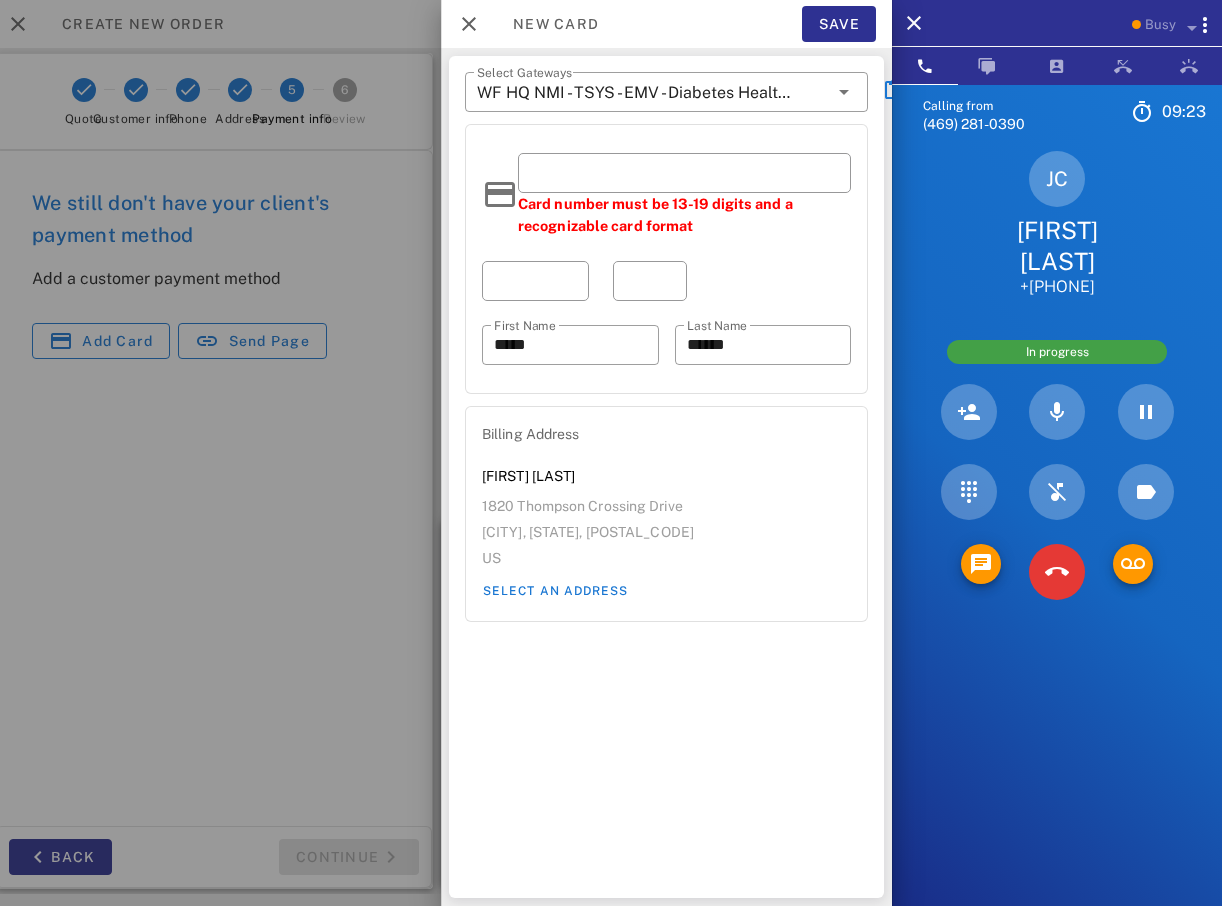 drag, startPoint x: 791, startPoint y: 253, endPoint x: 779, endPoint y: 265, distance: 16.970562 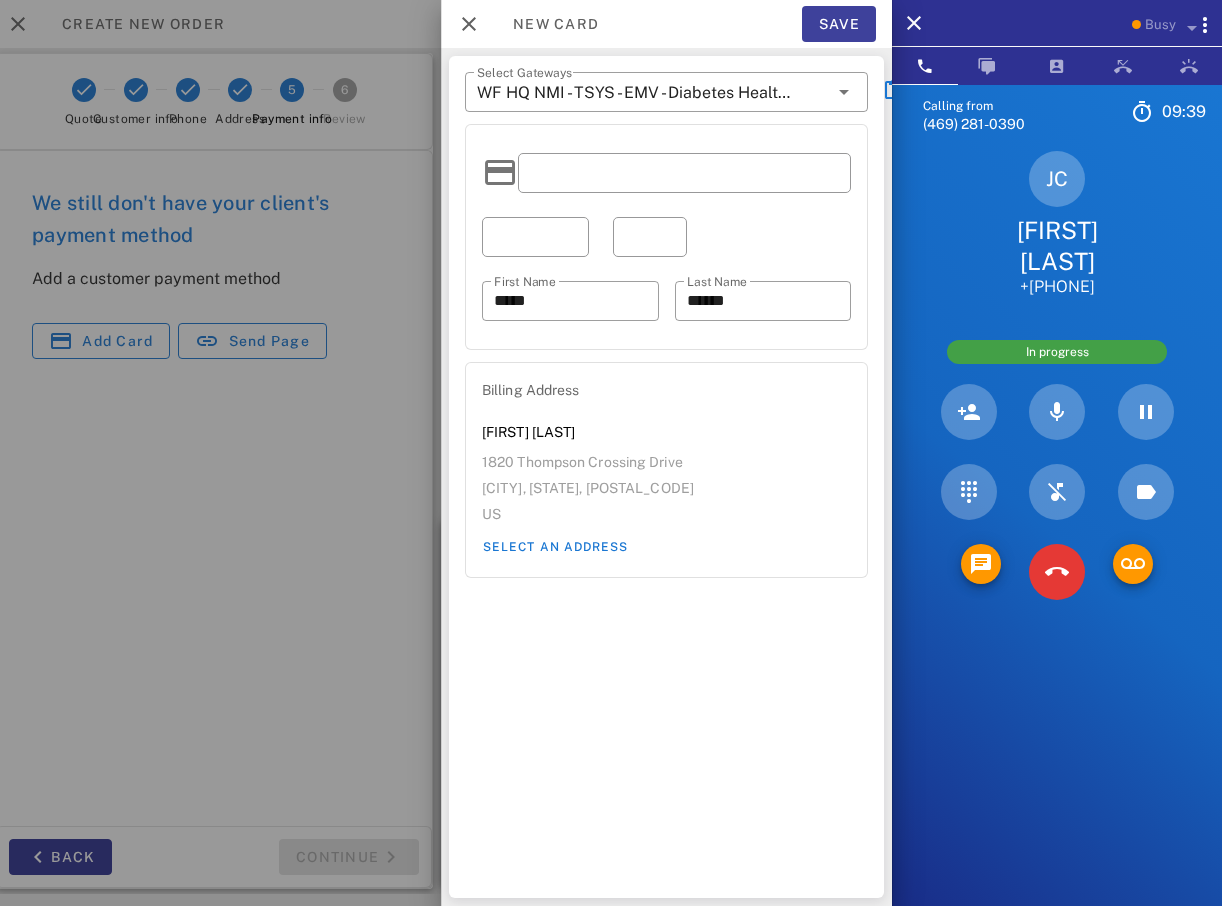 click on "Save" at bounding box center [839, 24] 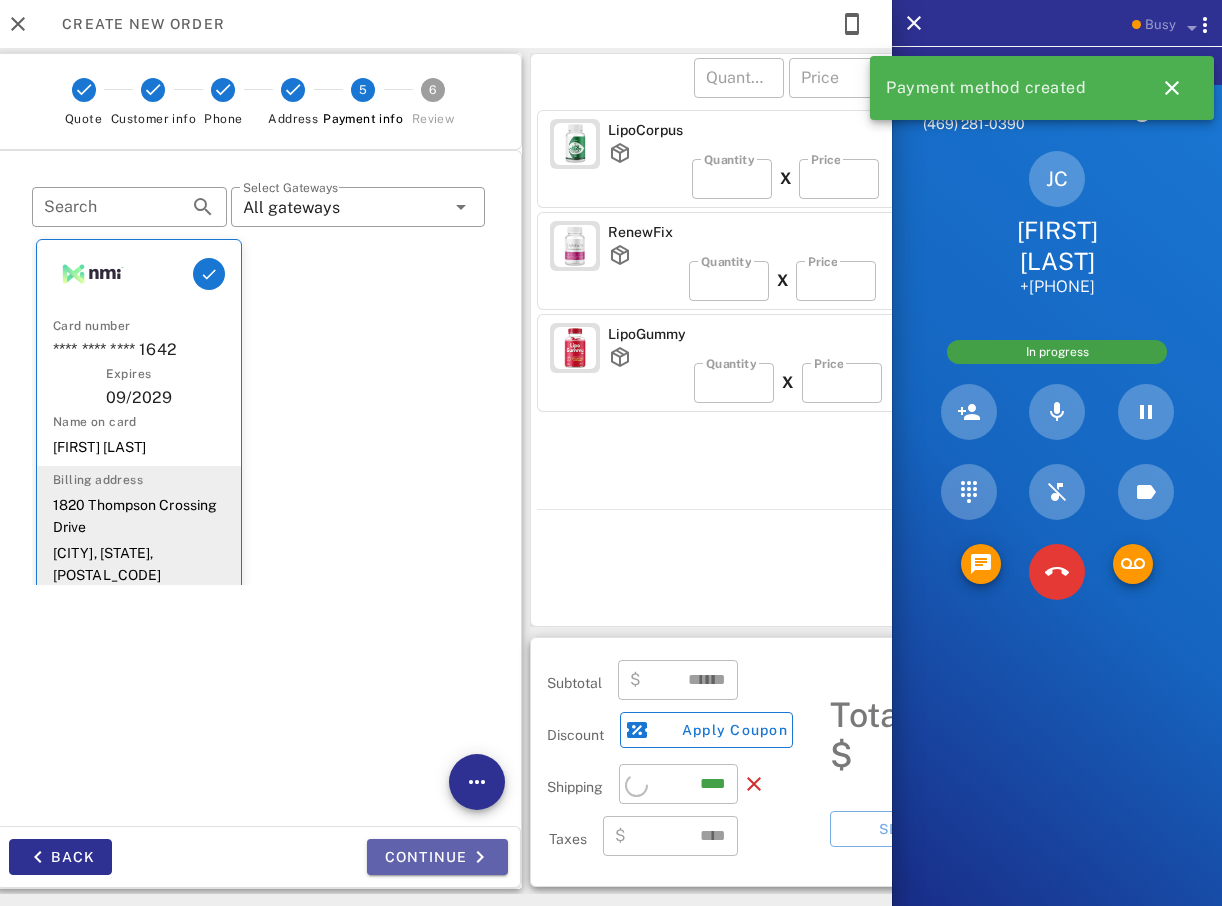 click on "Continue" at bounding box center [437, 857] 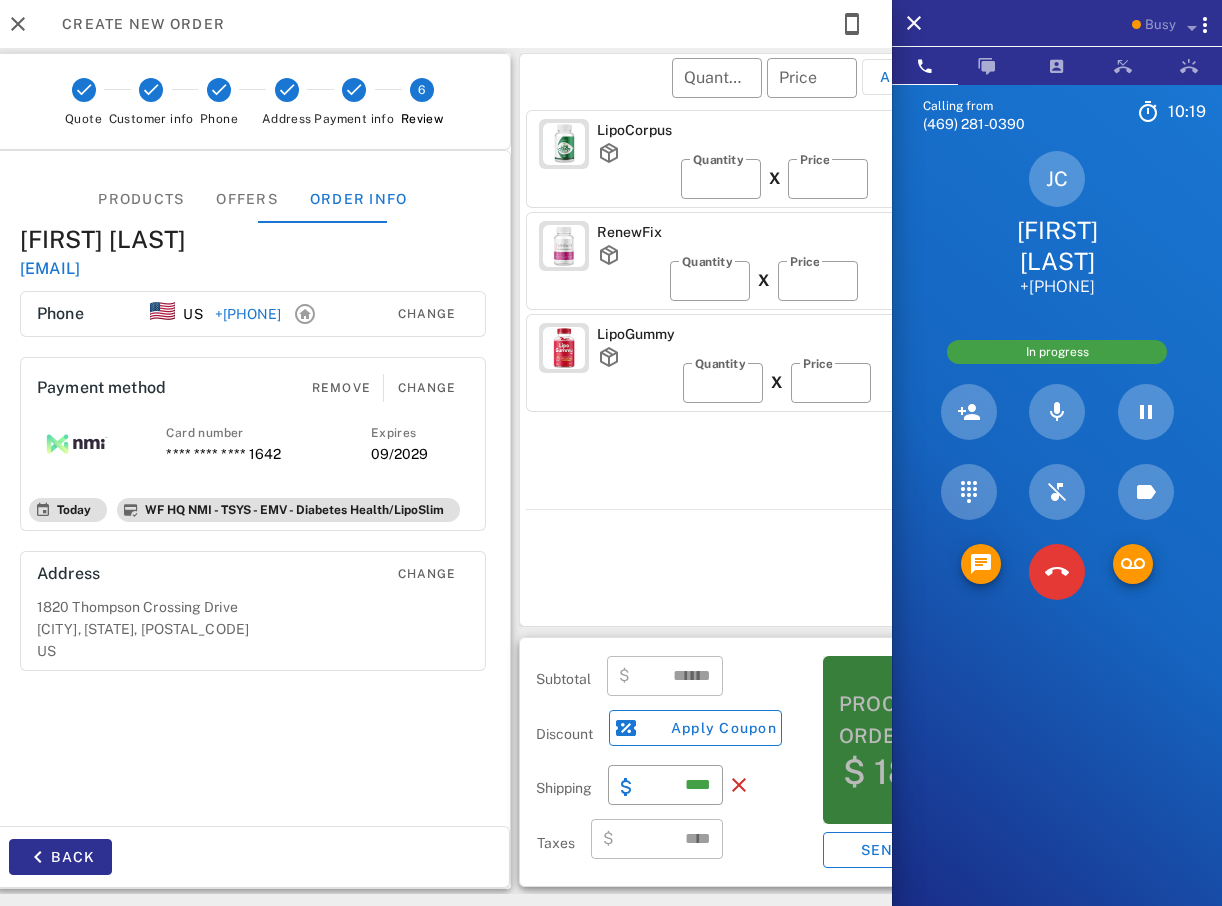click on "Process order" at bounding box center [911, 720] 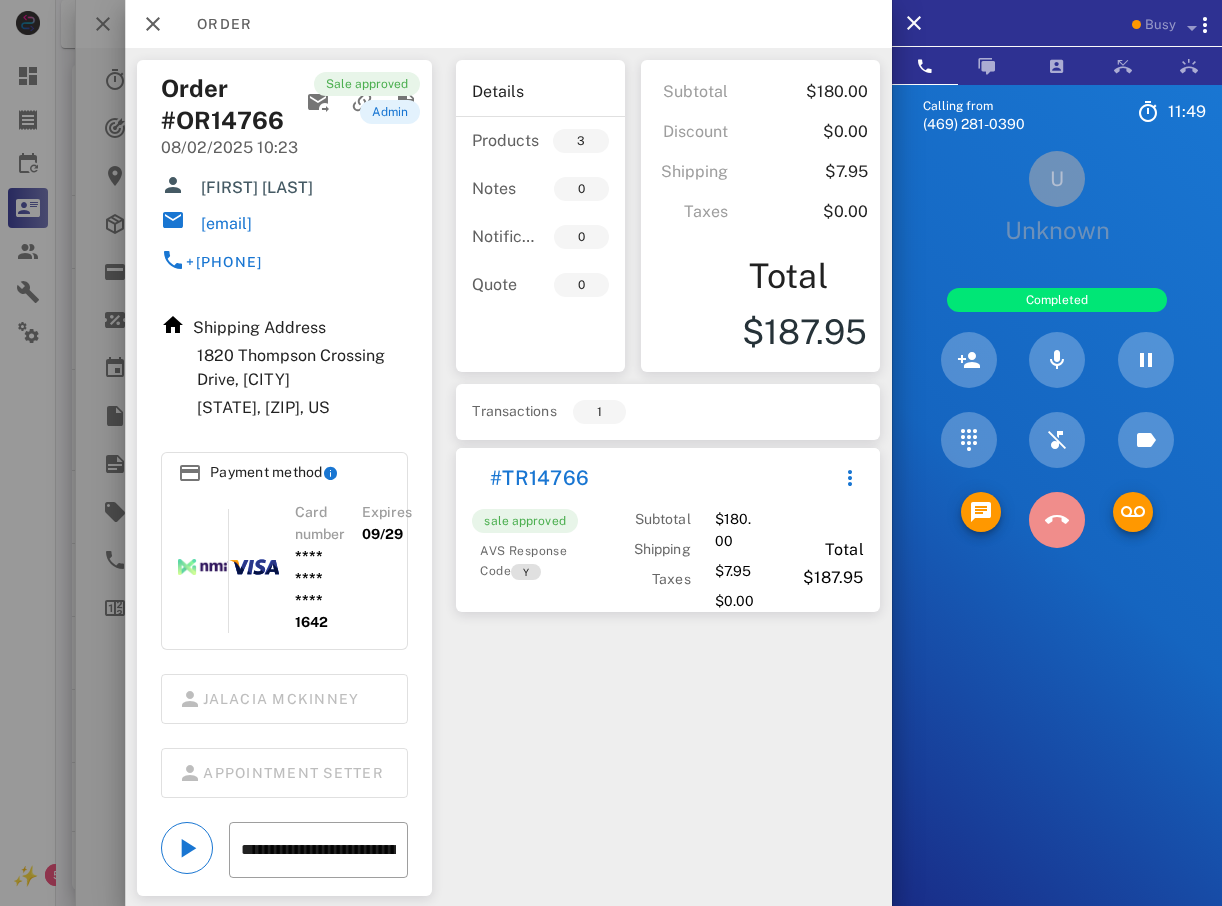 click at bounding box center [1057, 520] 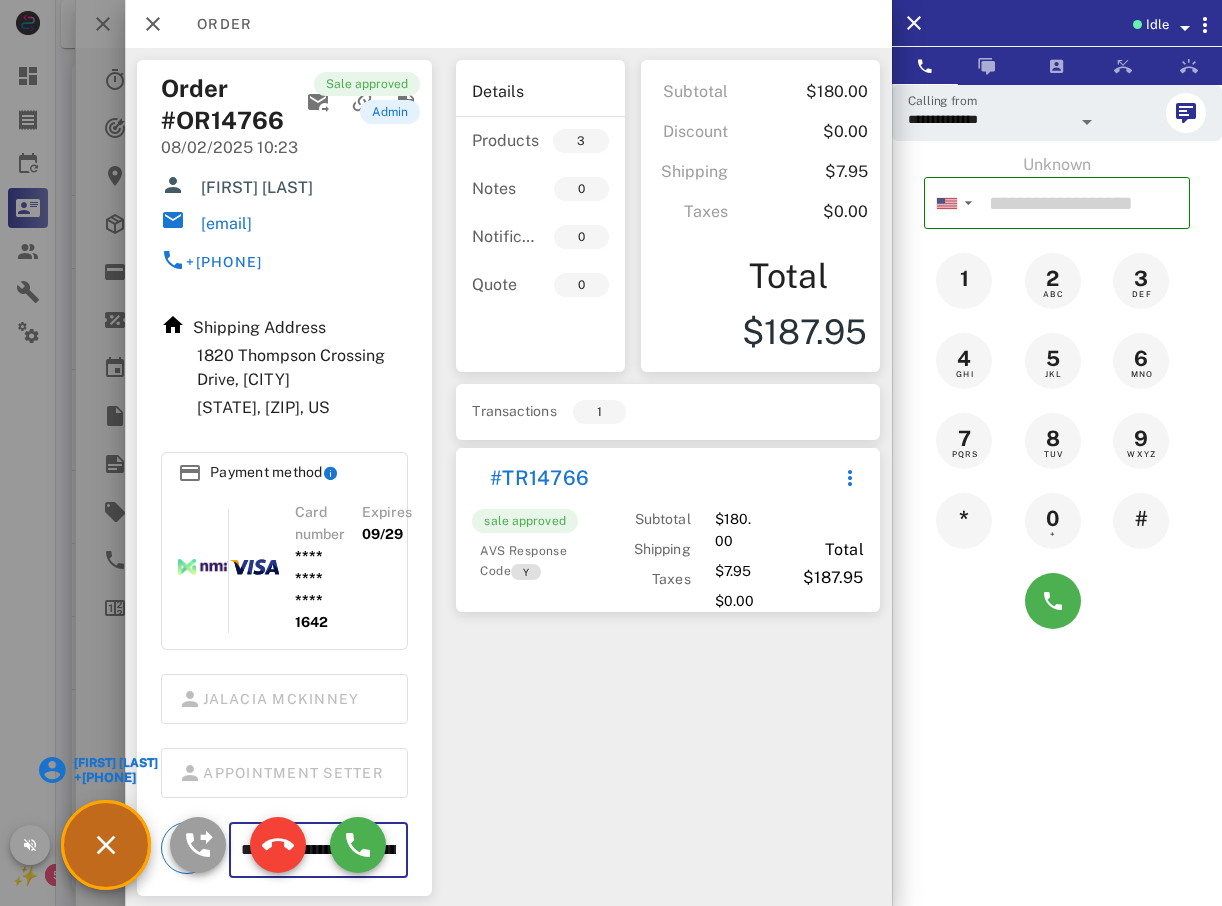 click on "**********" at bounding box center [318, 850] 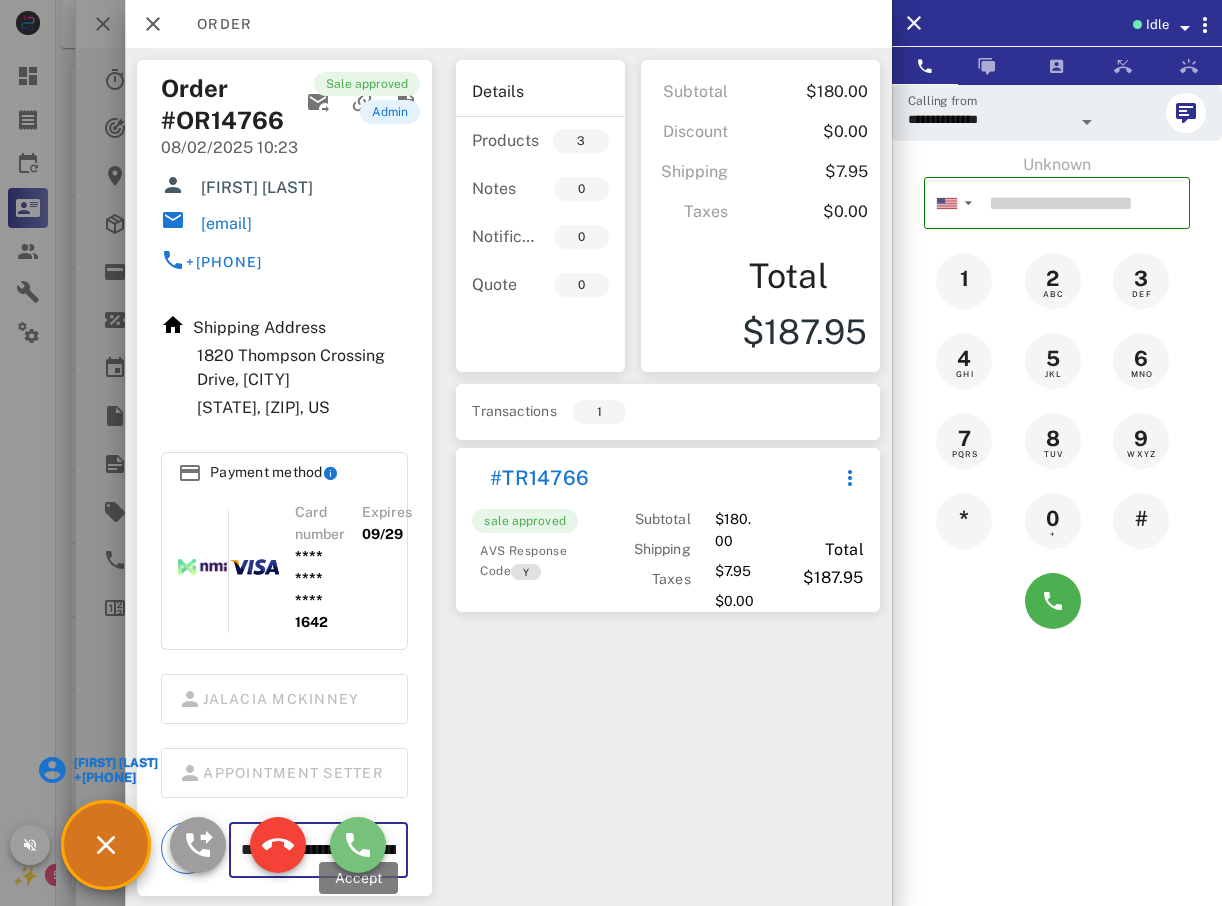 click at bounding box center (358, 845) 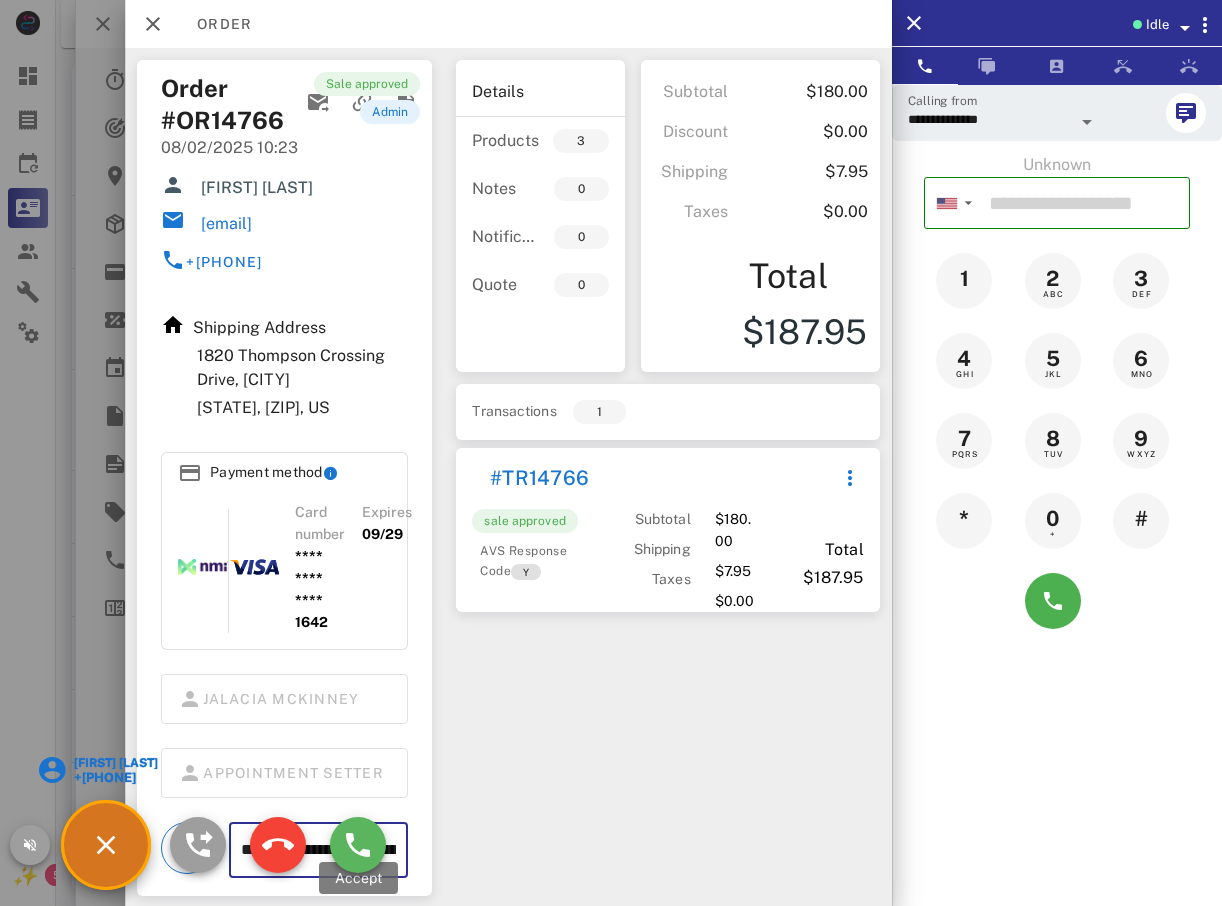 type on "**********" 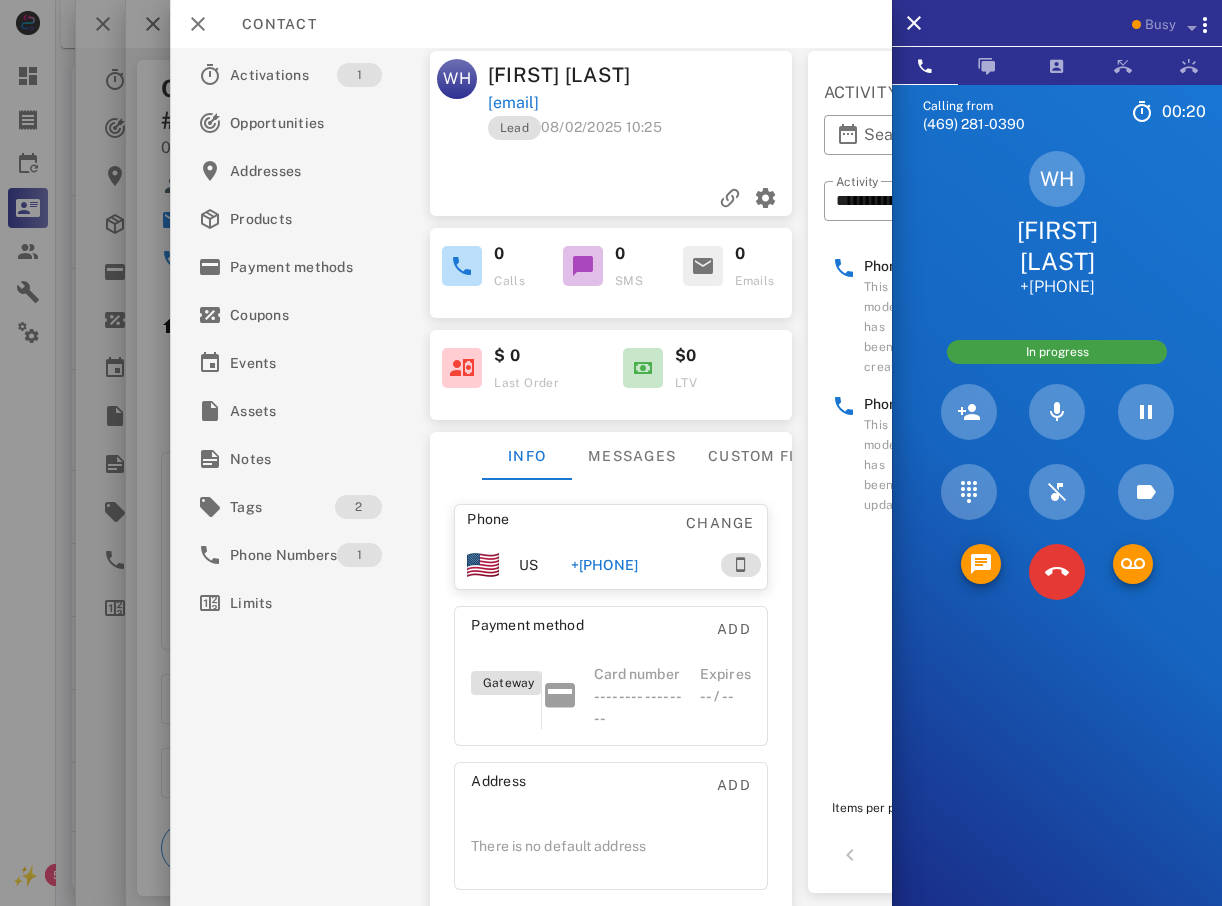 scroll, scrollTop: 0, scrollLeft: 0, axis: both 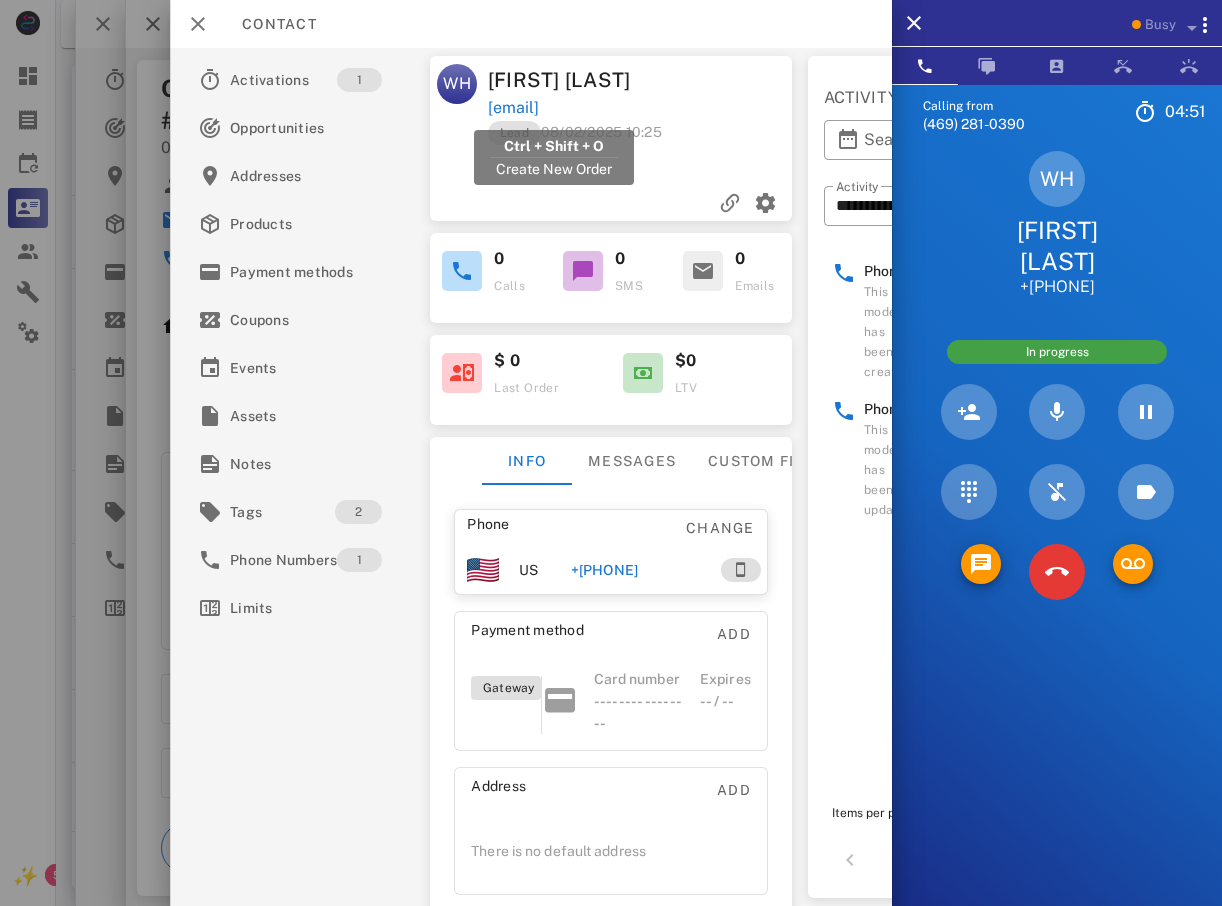 click on "[EMAIL]" at bounding box center (513, 108) 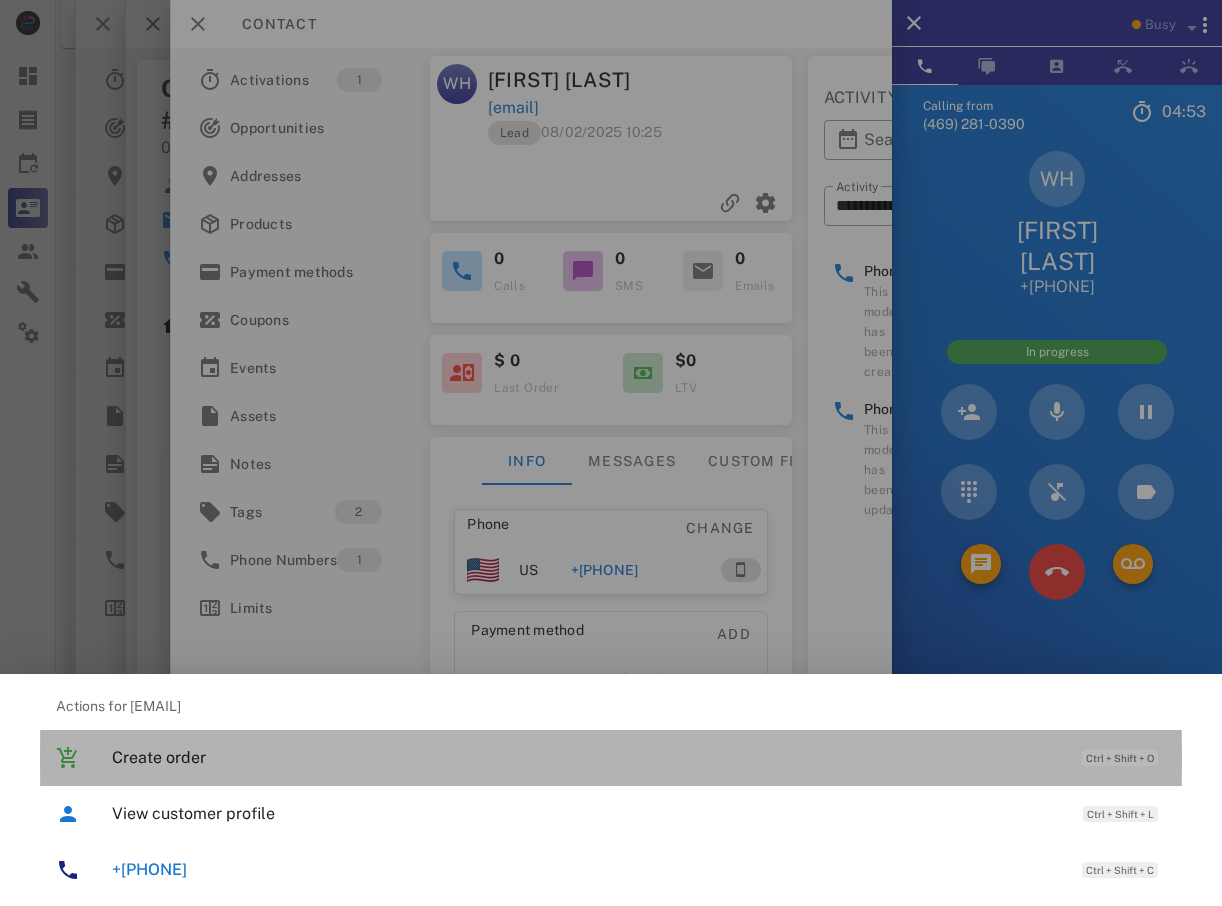 click on "Create order Ctrl + Shift + O" at bounding box center (639, 757) 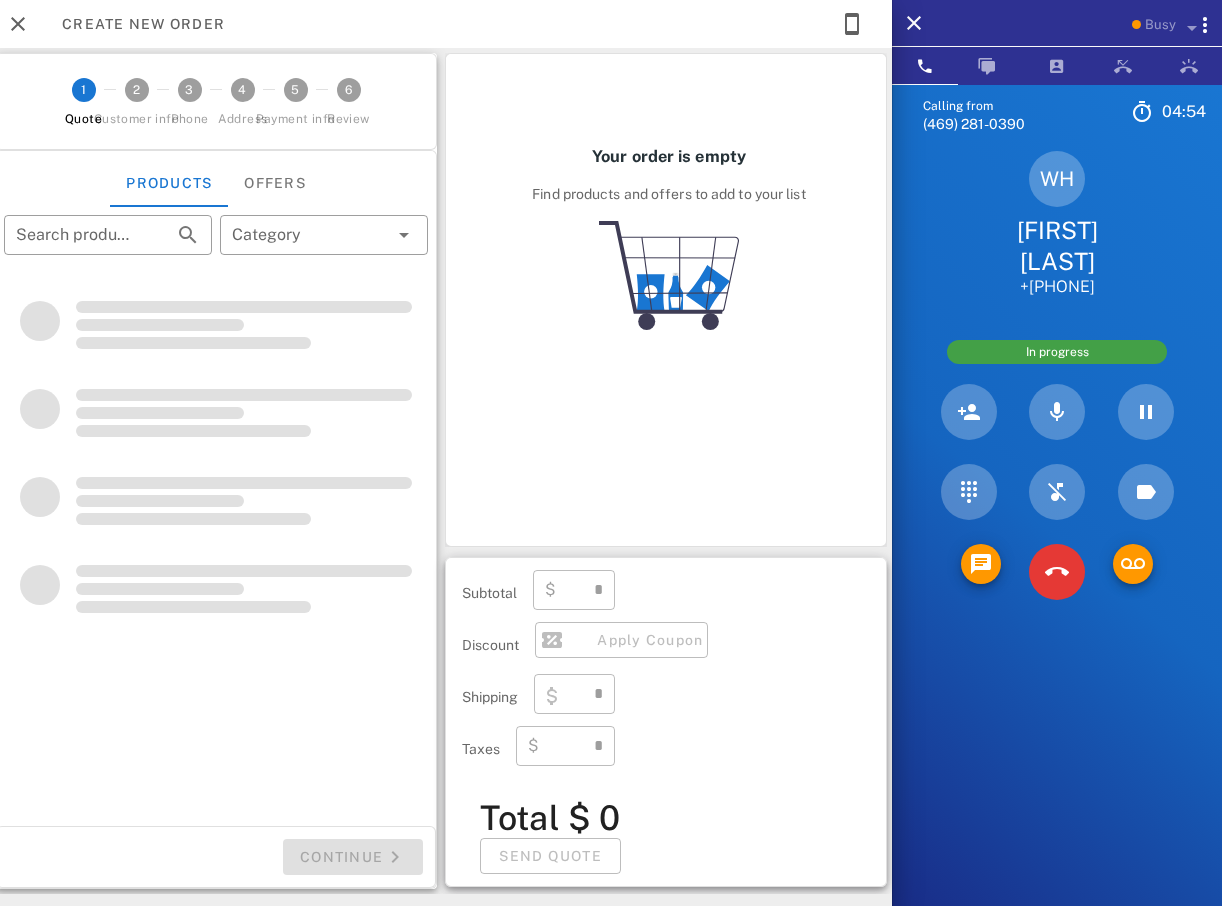 type on "**********" 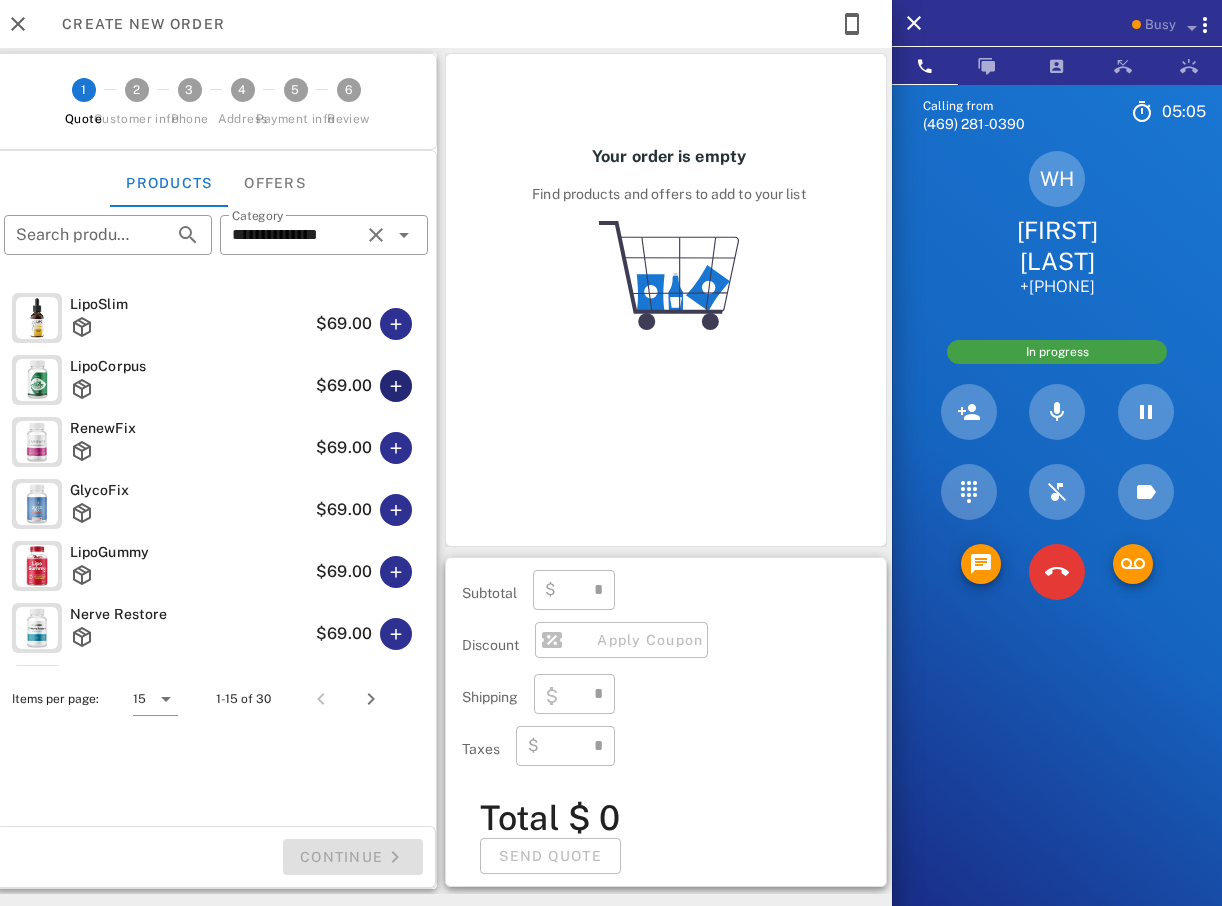 click at bounding box center (396, 386) 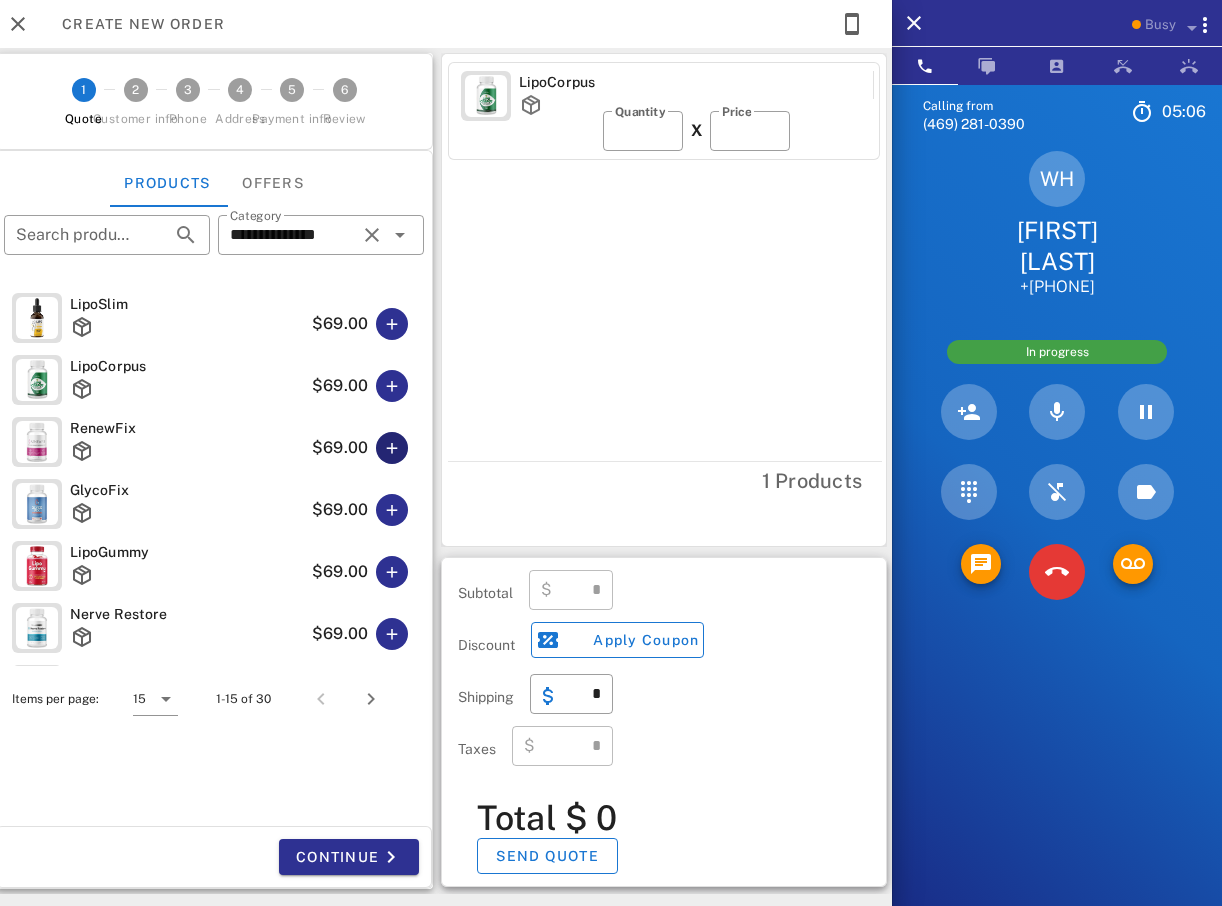 click at bounding box center (392, 448) 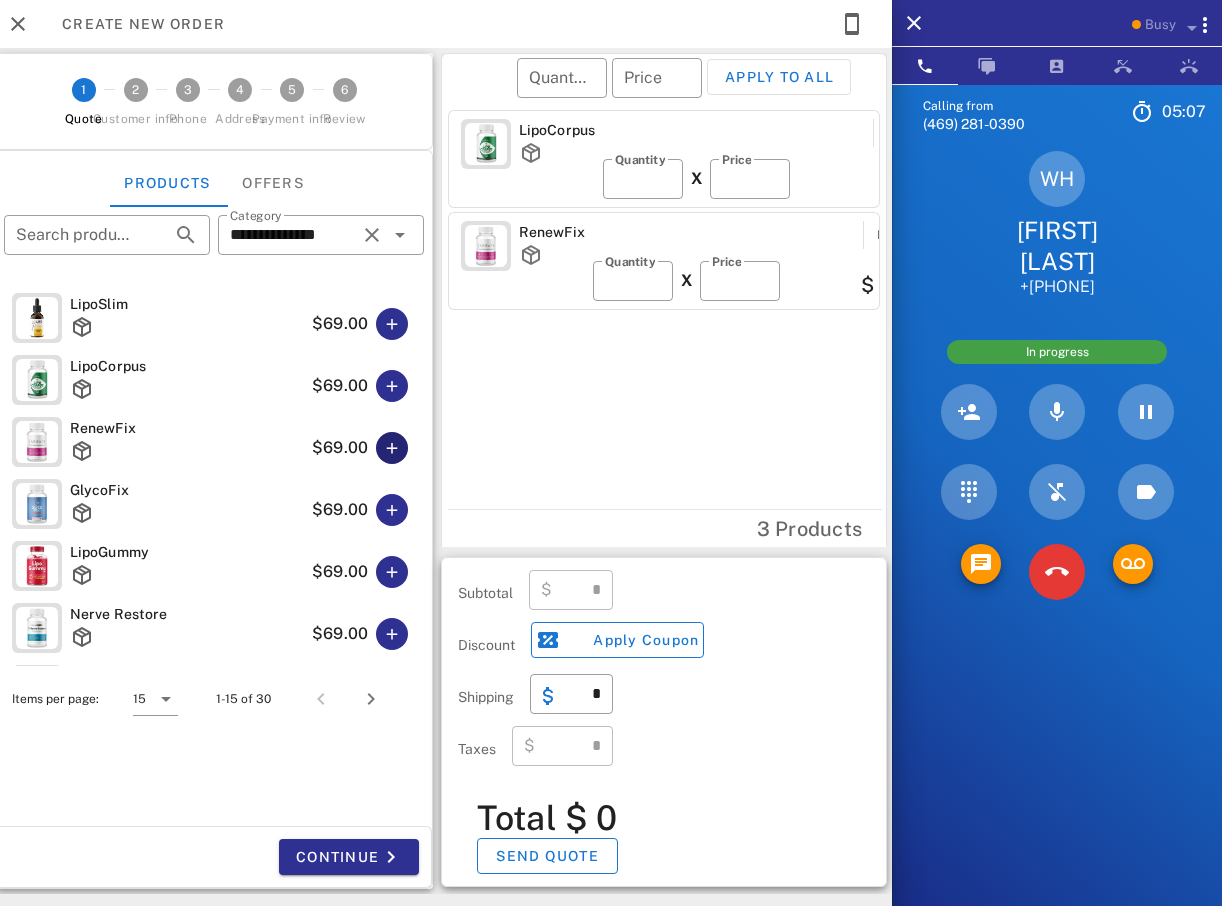type on "******" 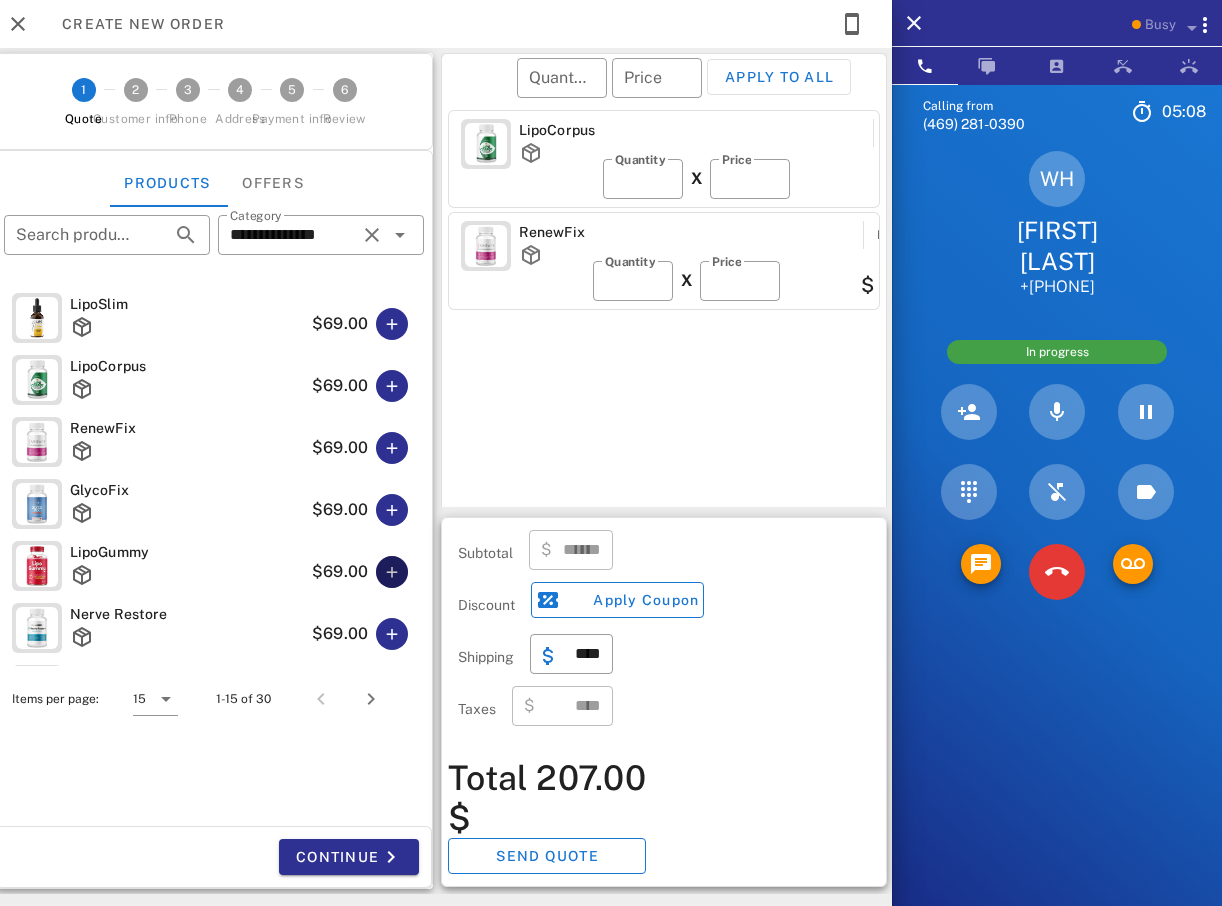 click at bounding box center [392, 572] 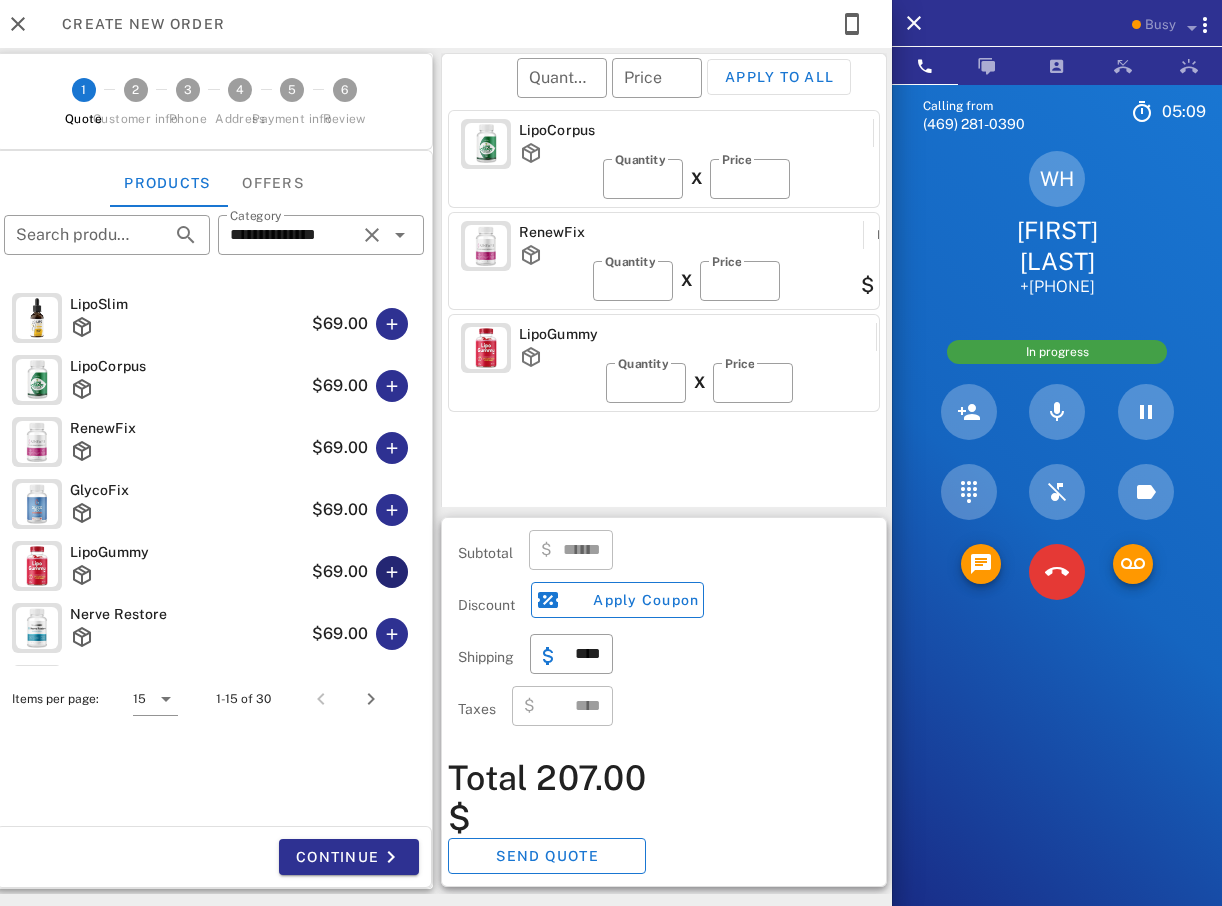 type on "******" 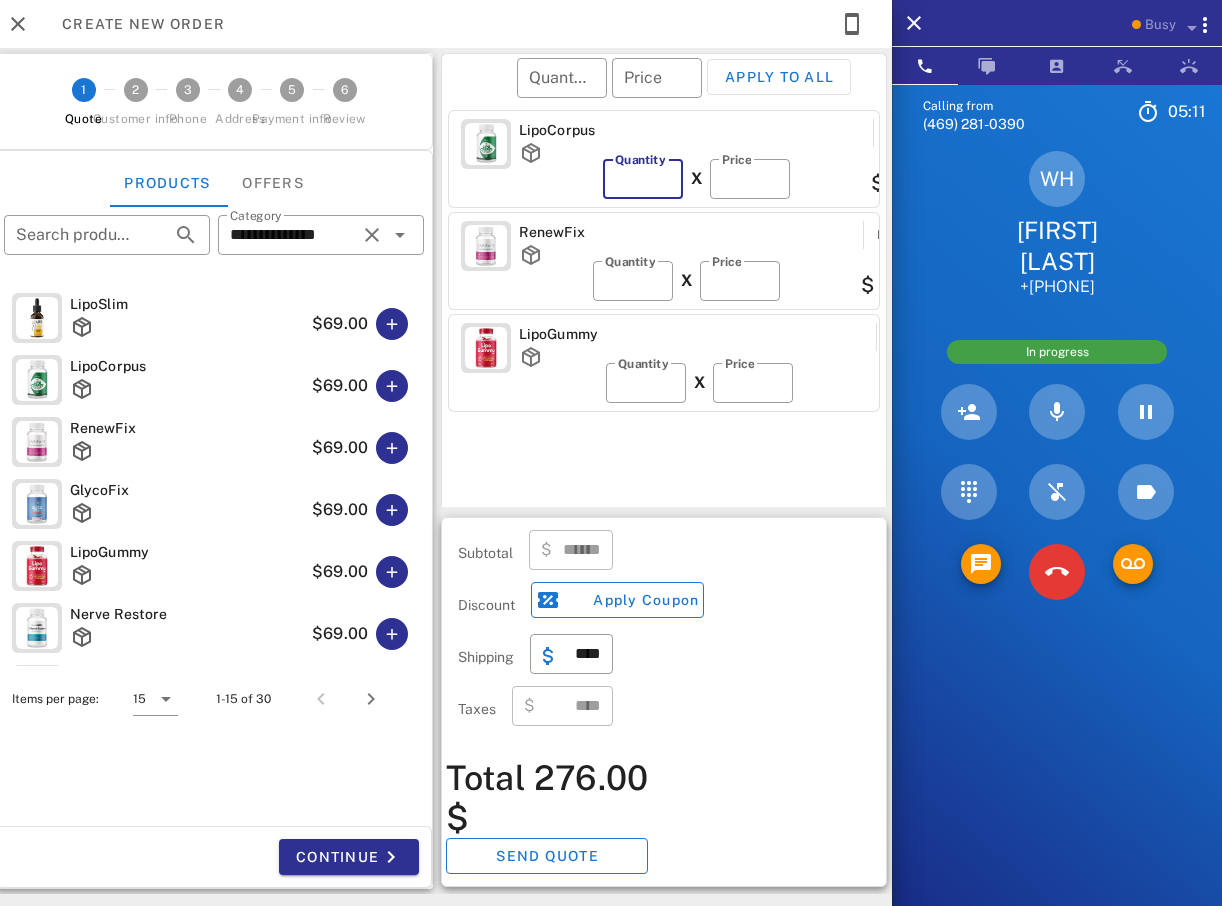type on "*" 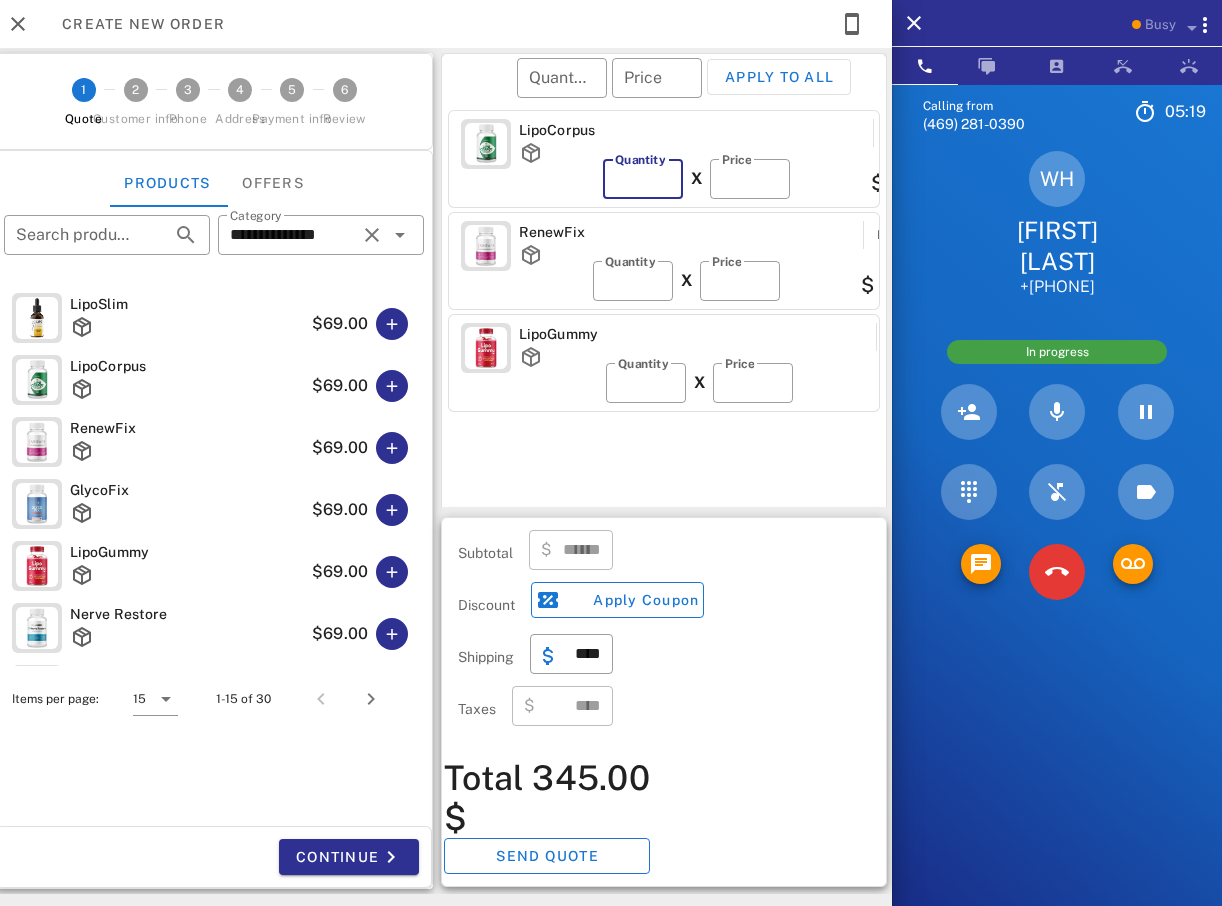 type on "*" 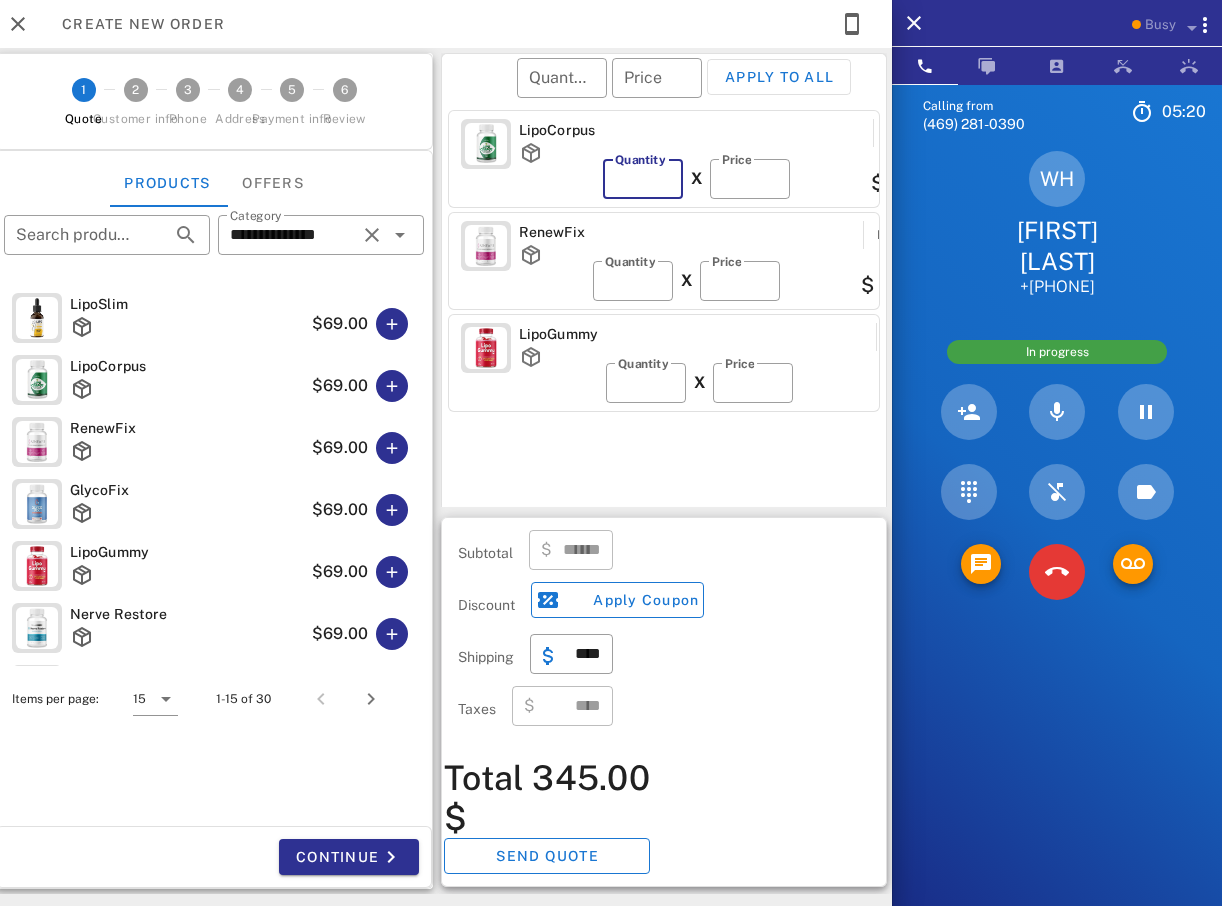 type on "******" 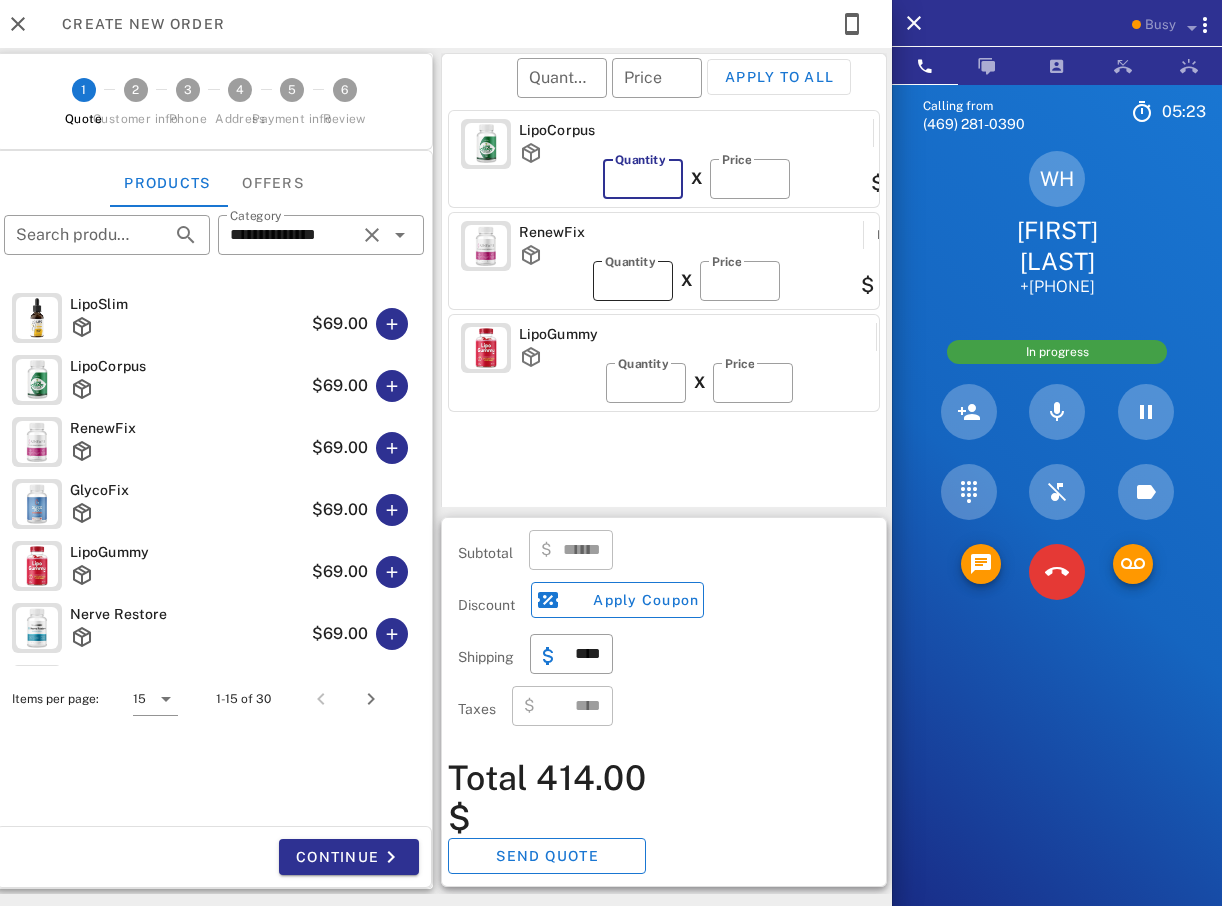 type on "*" 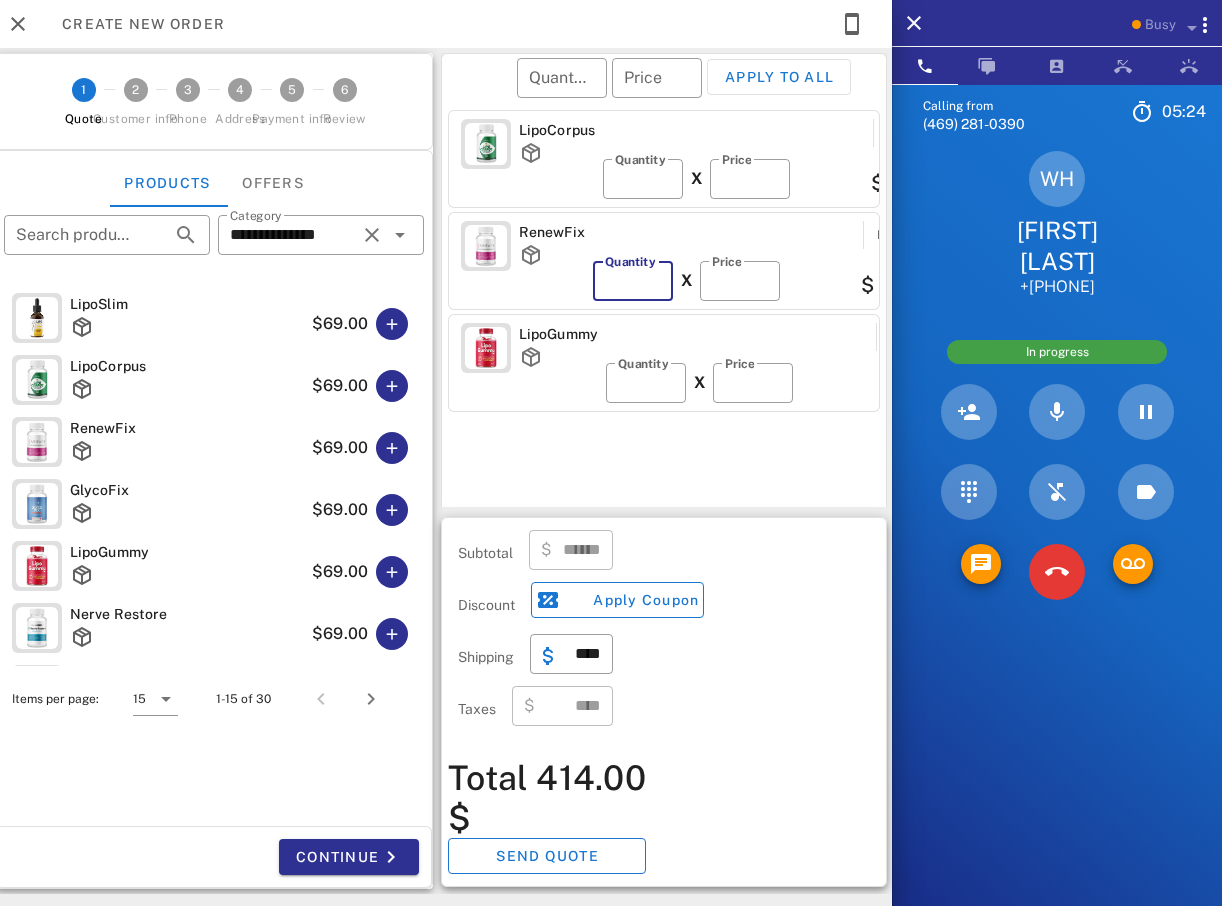 type on "******" 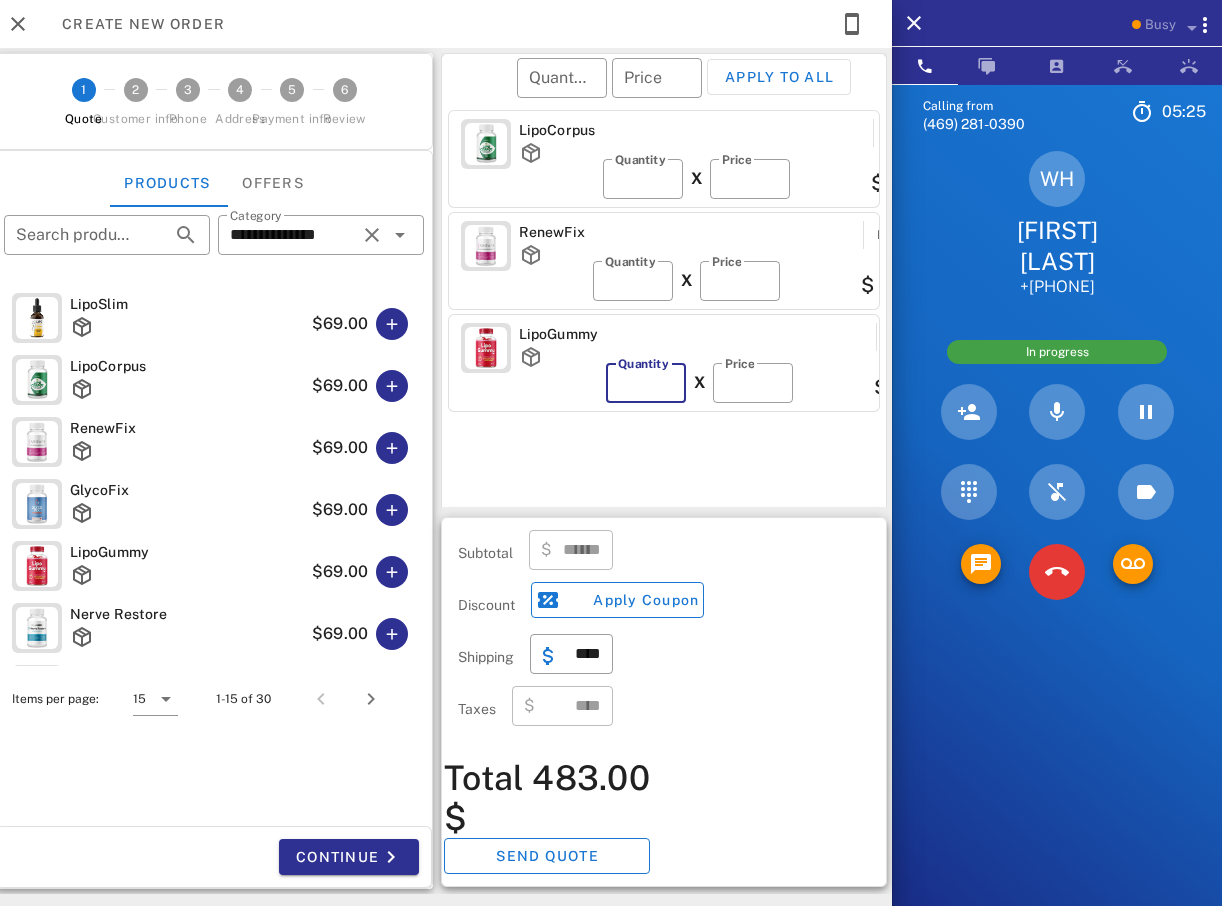 type on "*" 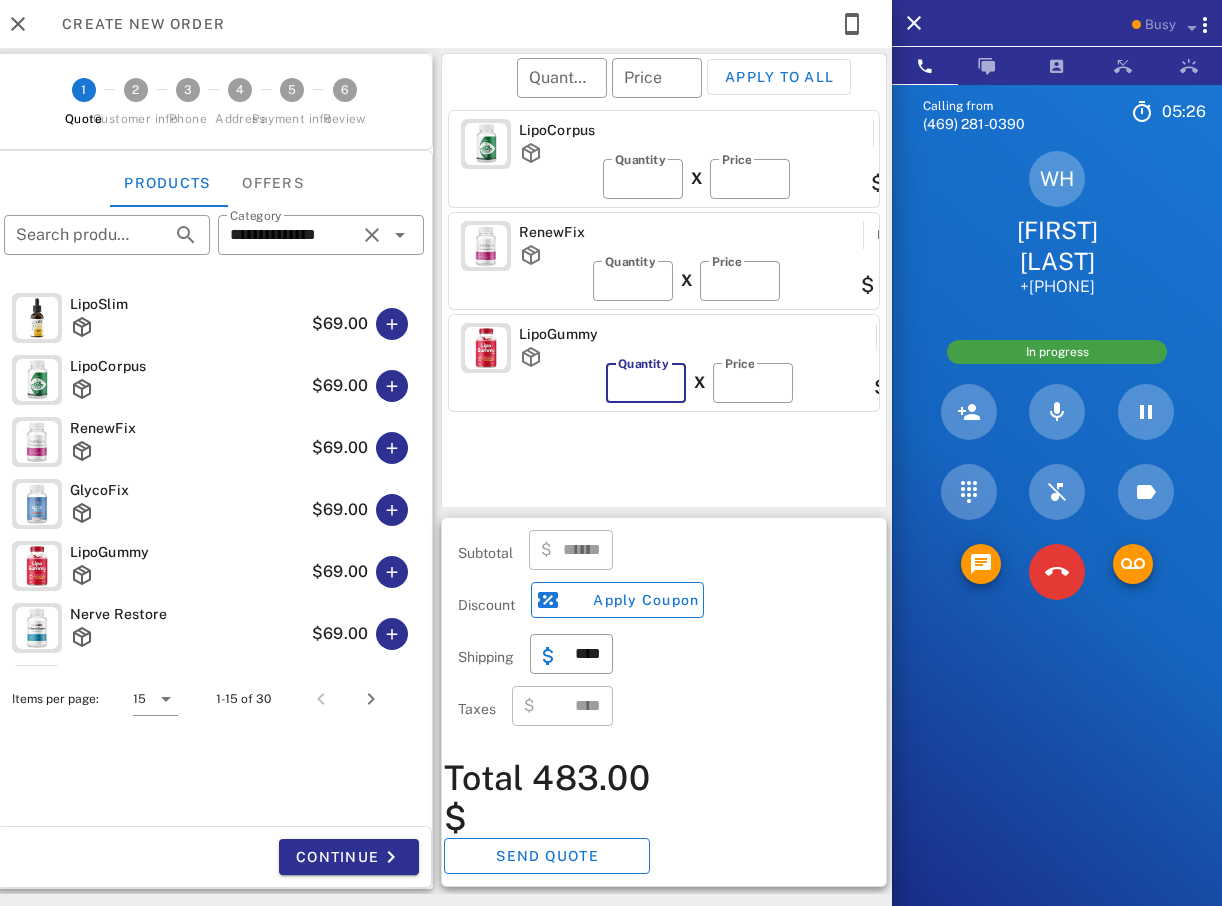 type on "******" 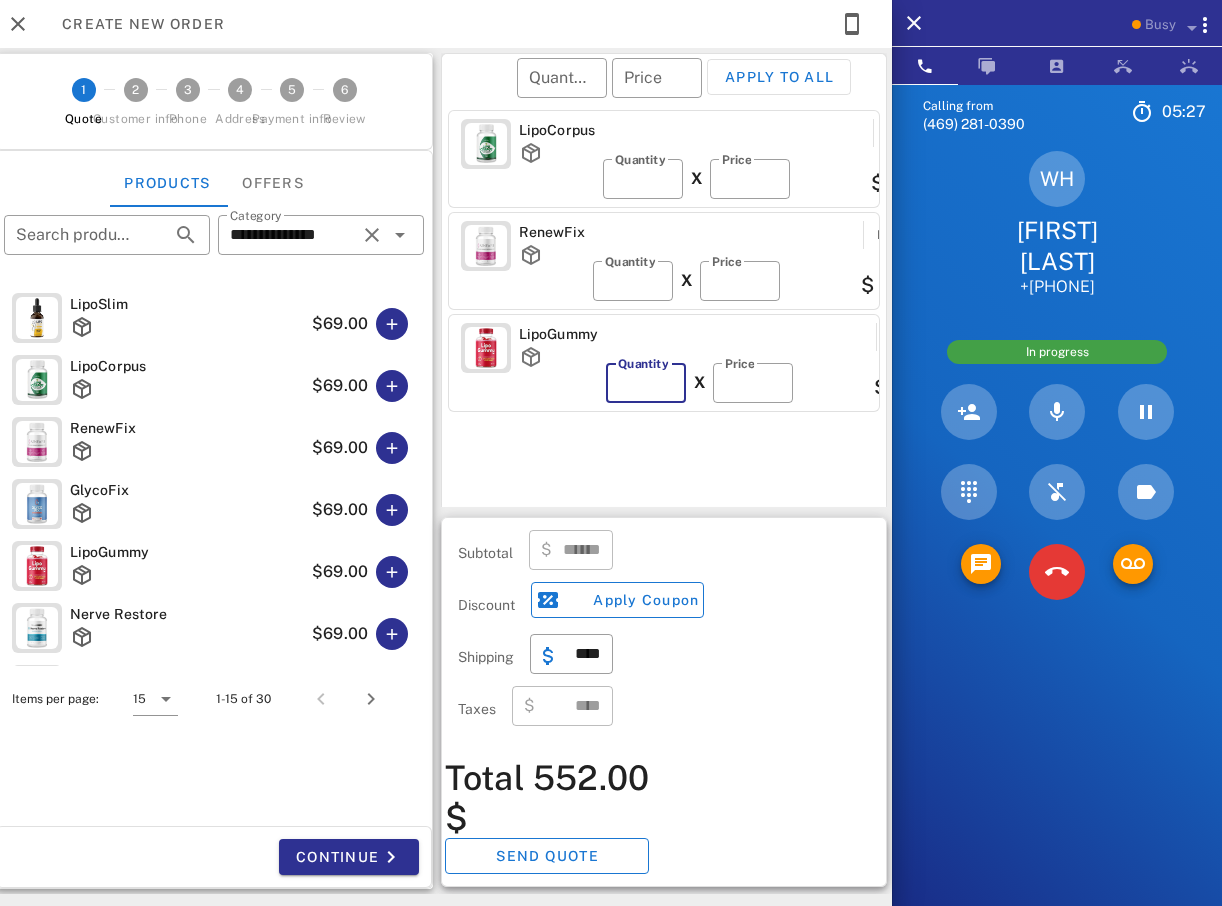 type on "*" 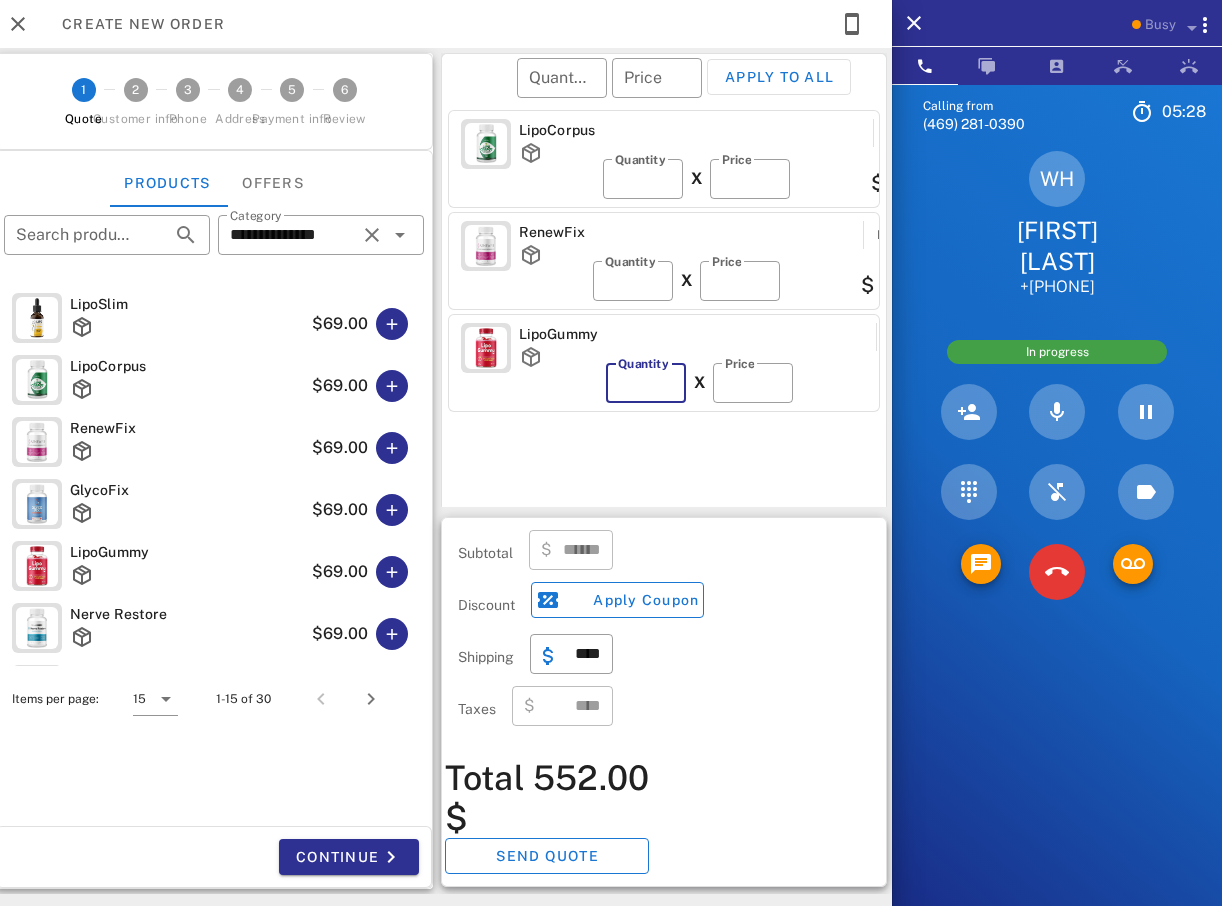 click on "*" at bounding box center (646, 383) 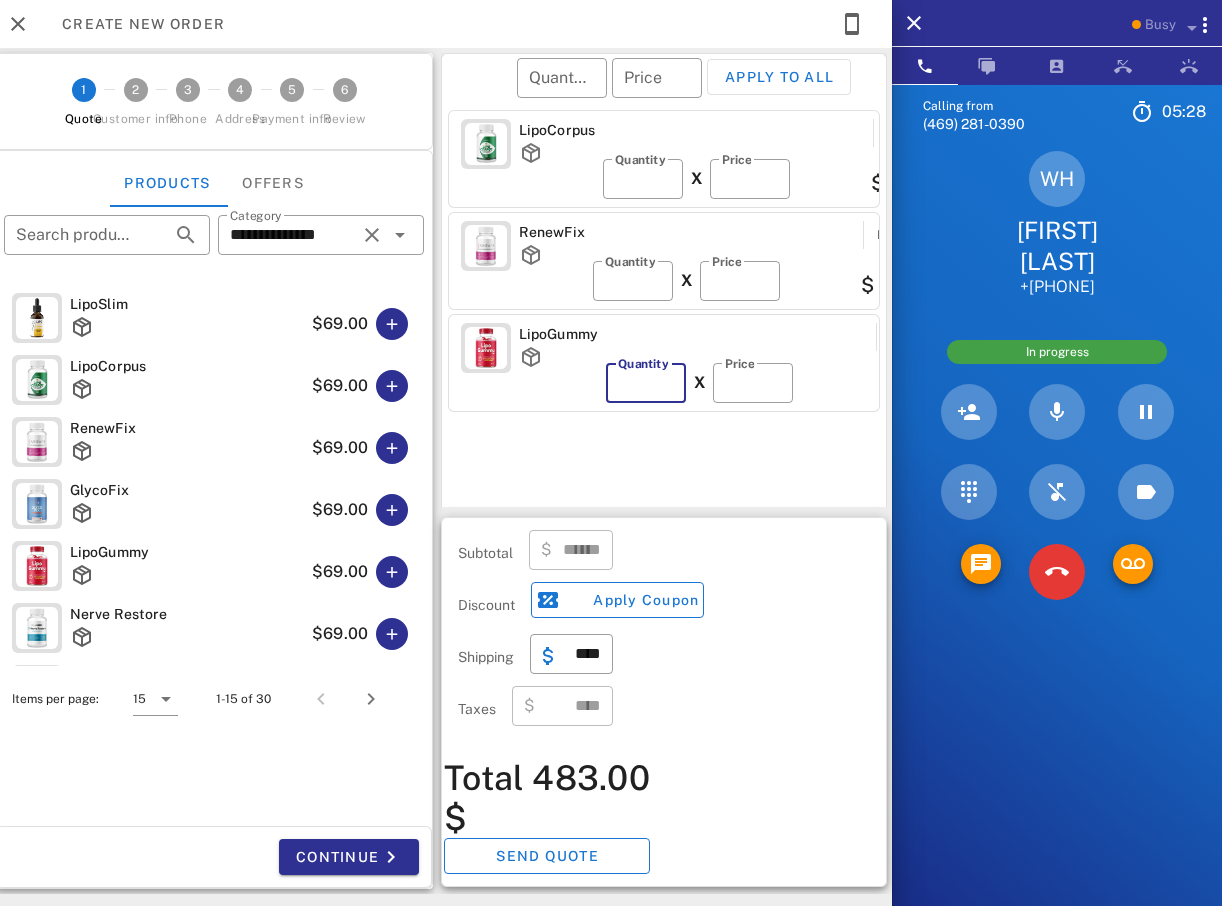 click on "*" at bounding box center [646, 383] 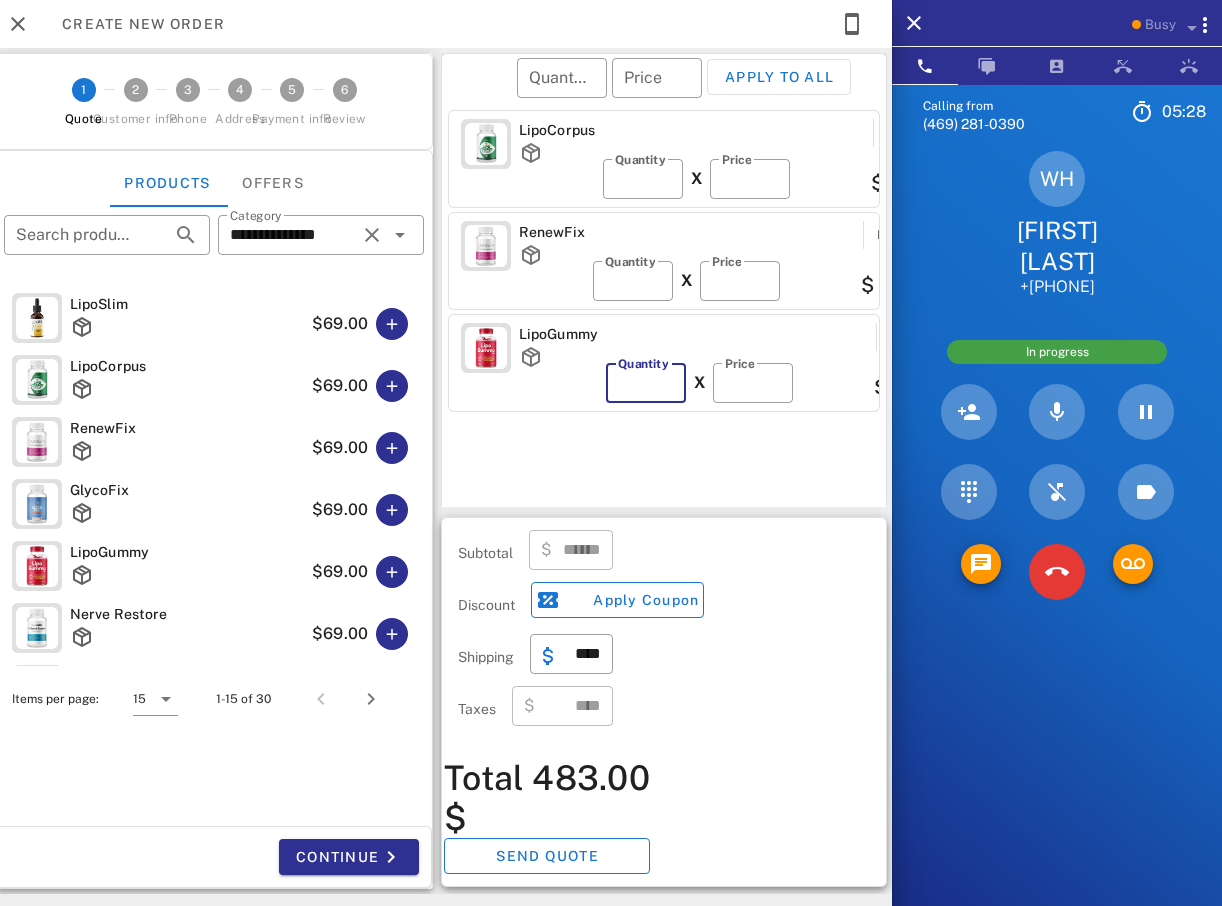type on "*" 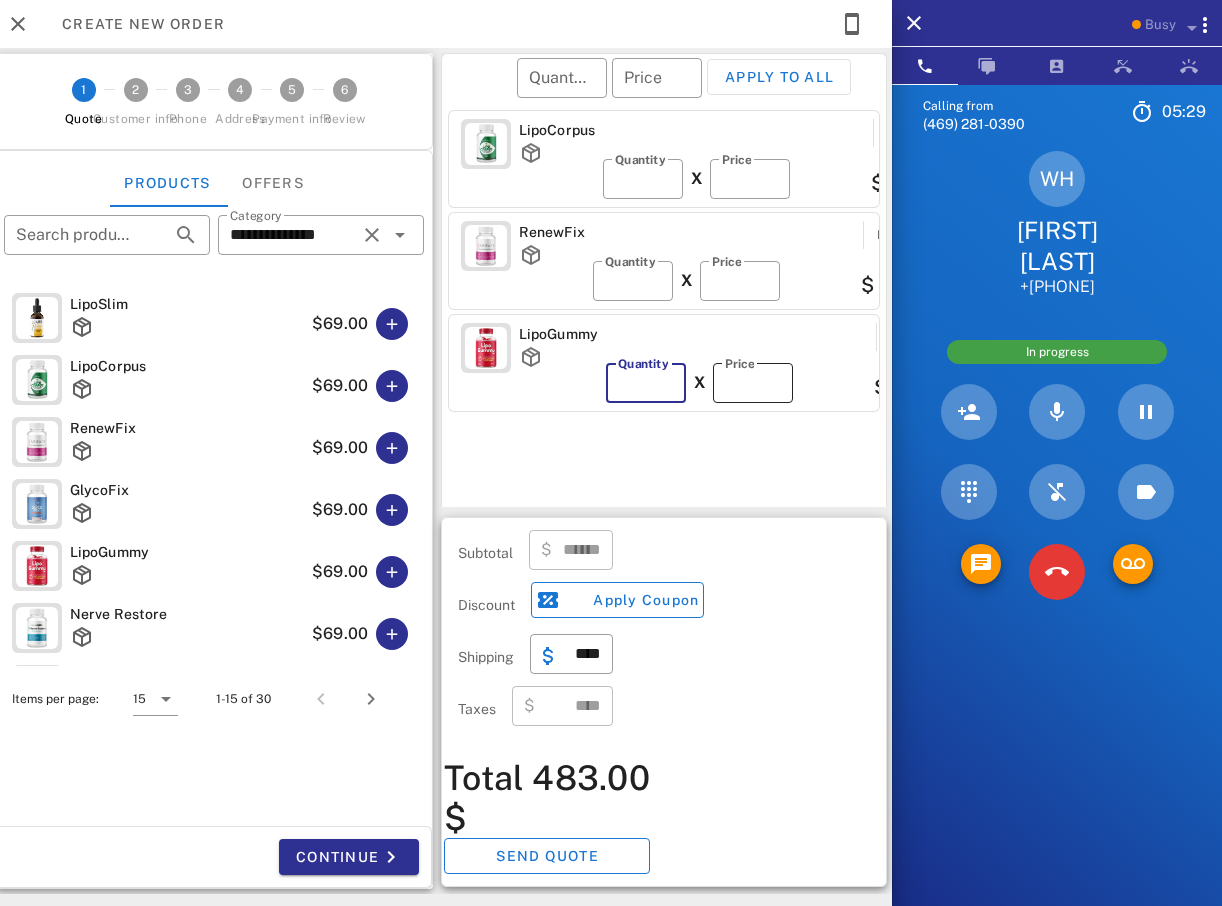 type on "******" 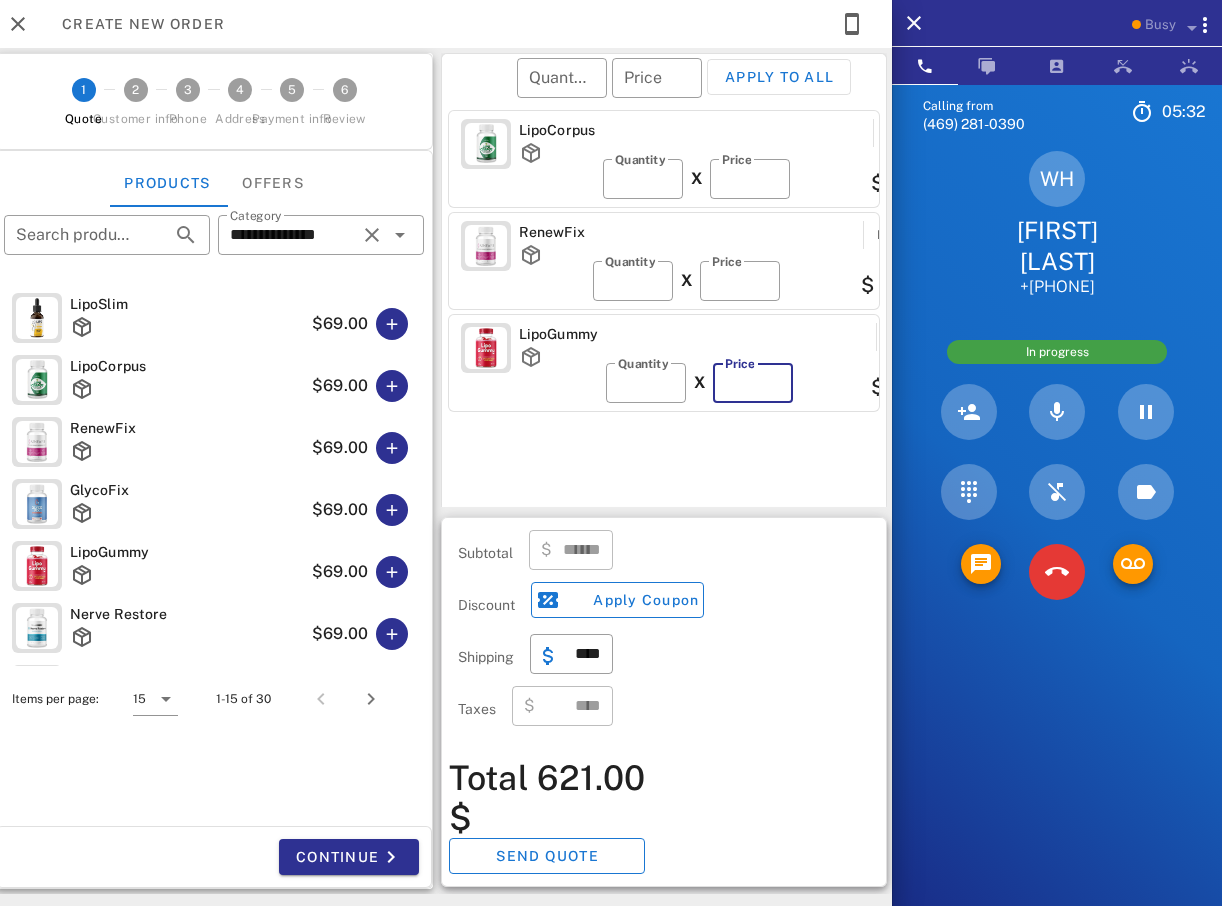 click on "**" at bounding box center [753, 383] 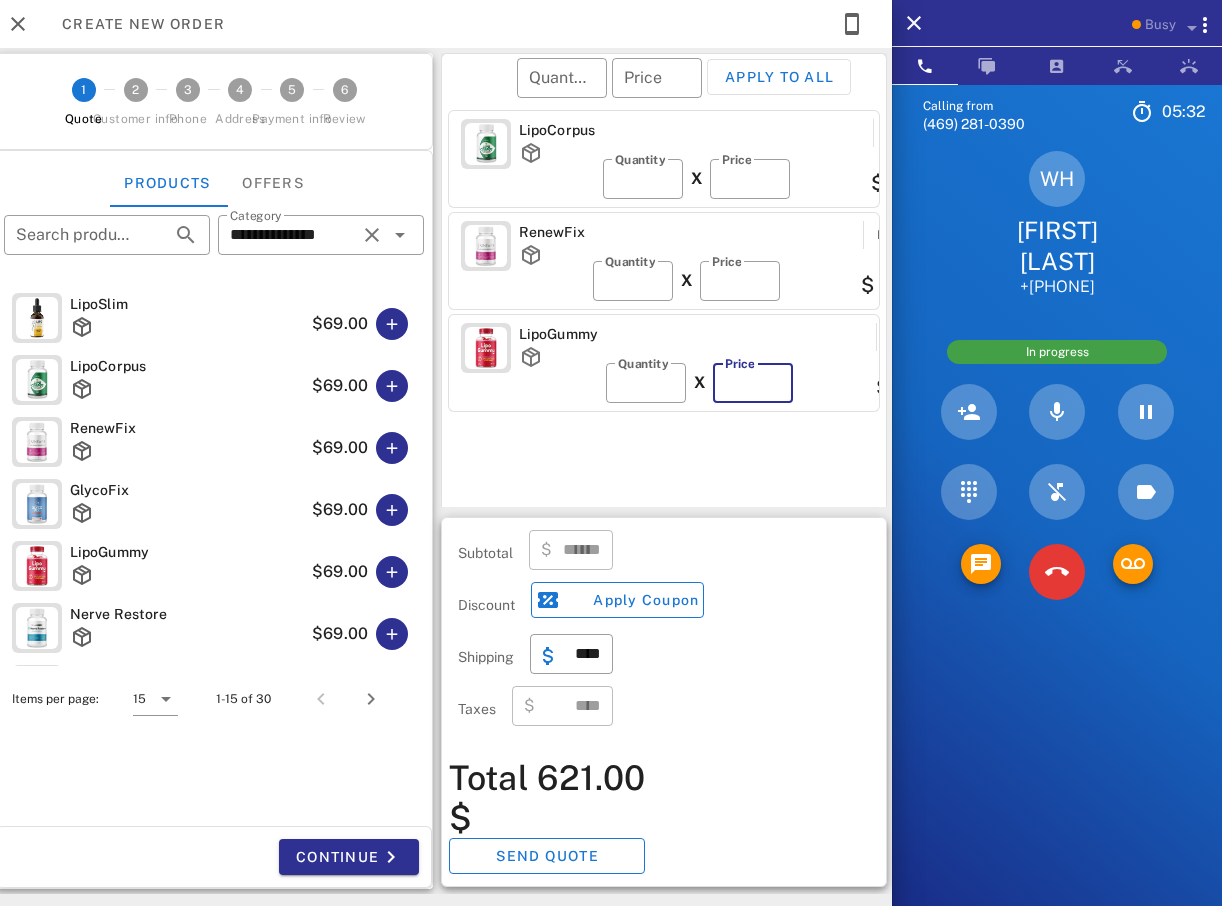 click on "**" at bounding box center [753, 383] 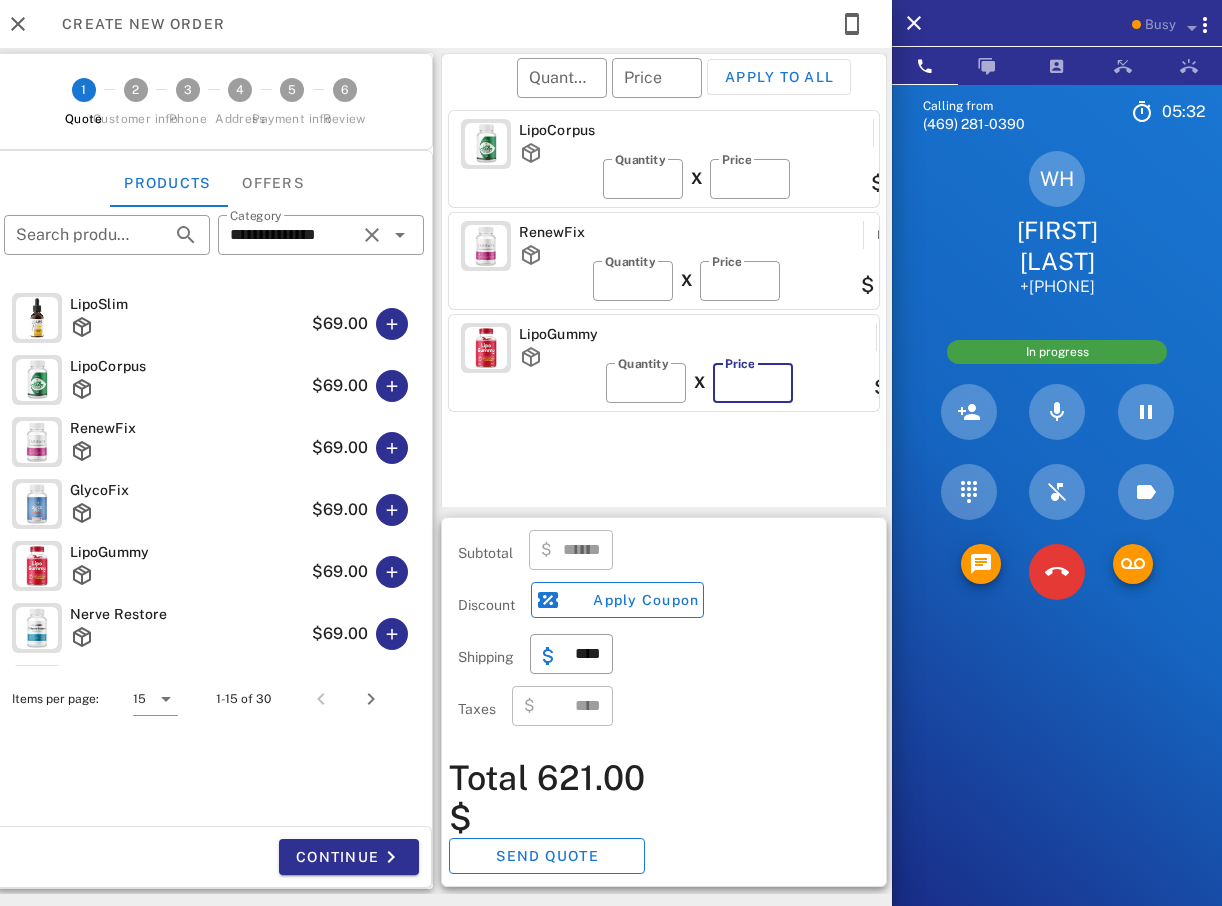 click on "**" at bounding box center (753, 383) 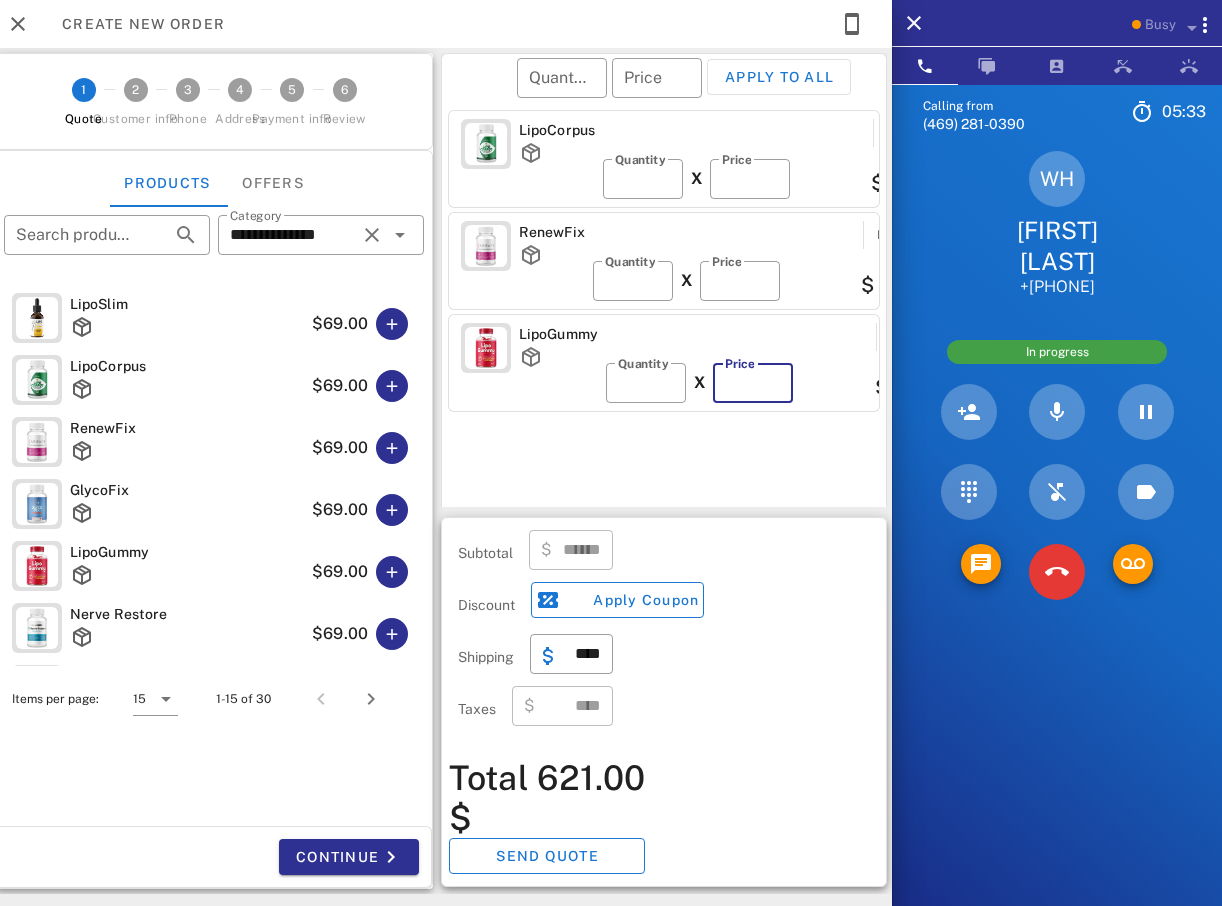 click on "**" at bounding box center (753, 383) 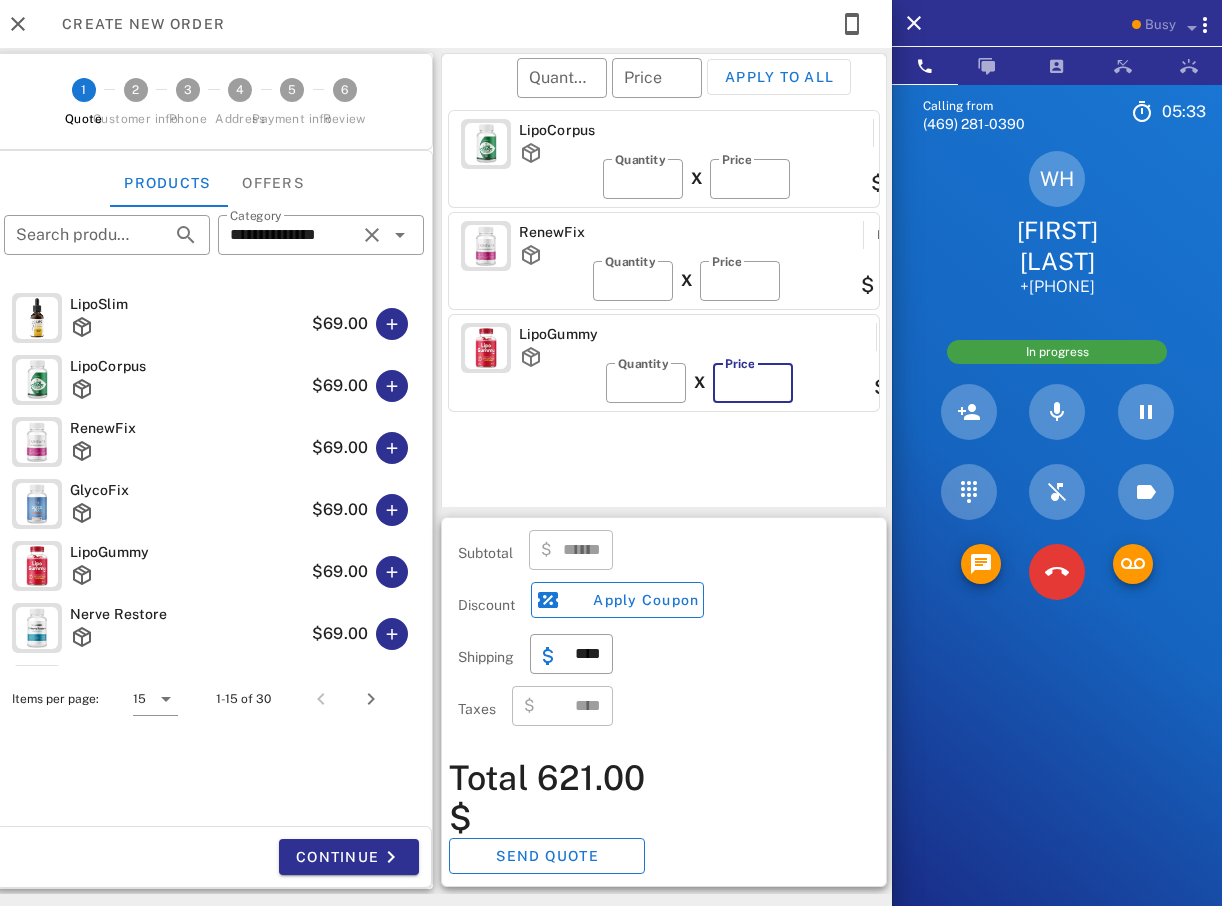 click on "**" at bounding box center [753, 383] 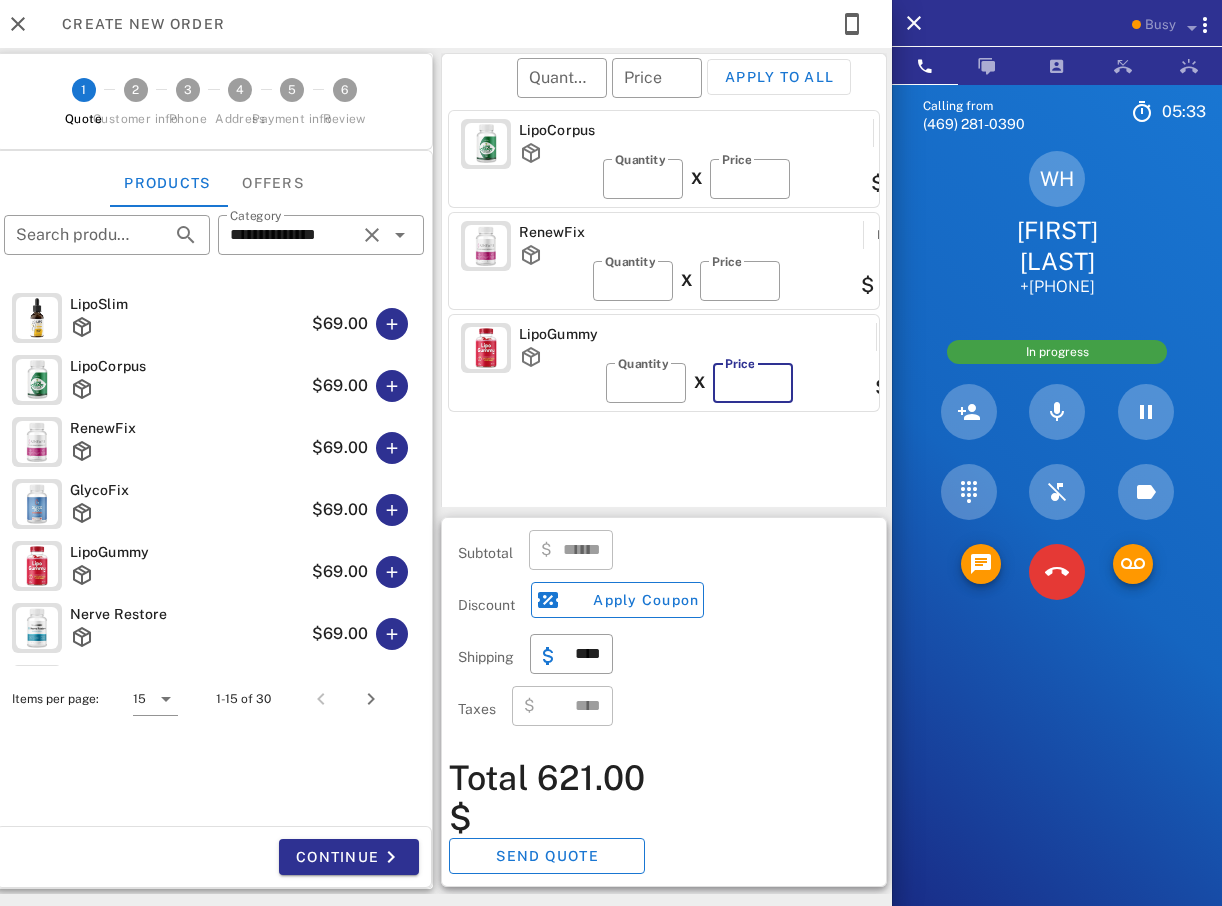 click on "**" at bounding box center [753, 383] 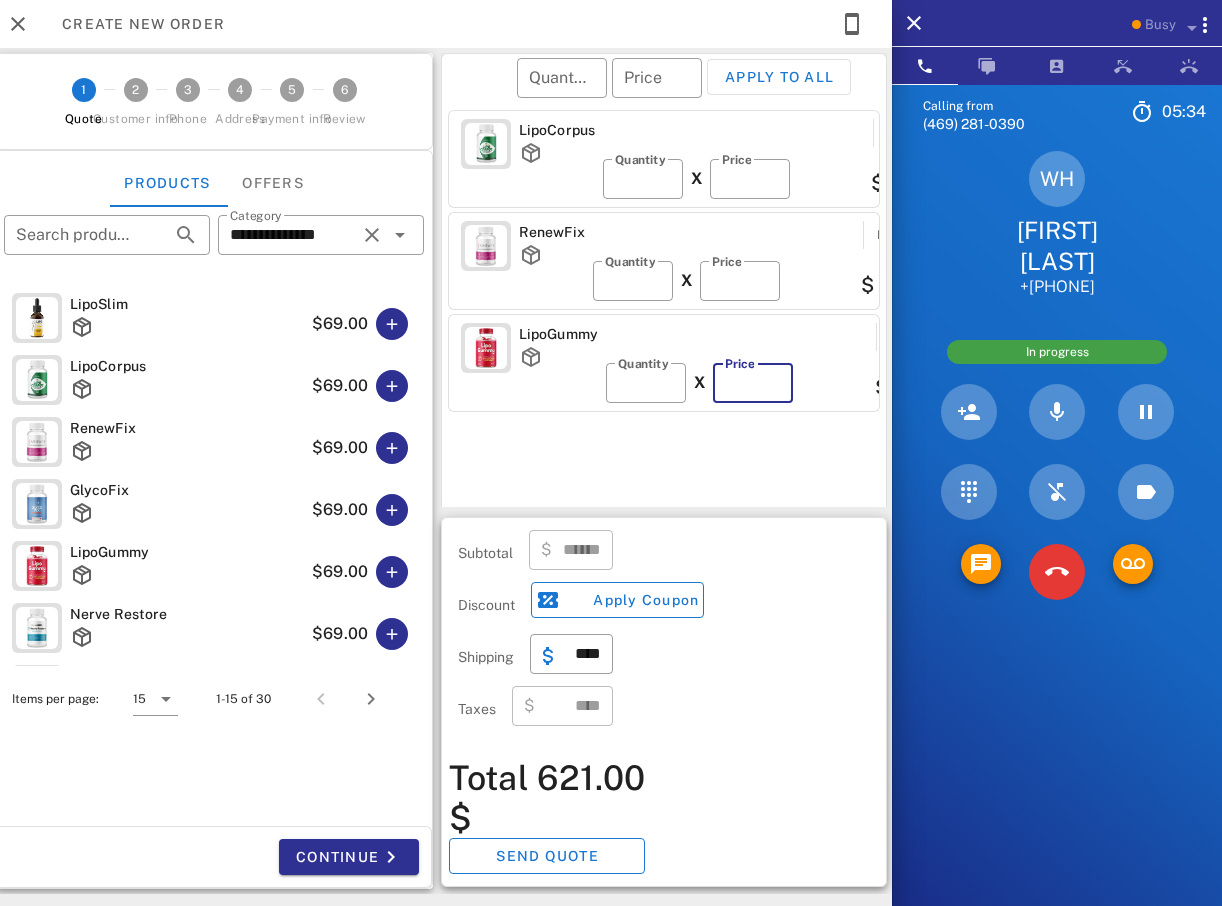 click on "**" at bounding box center (753, 383) 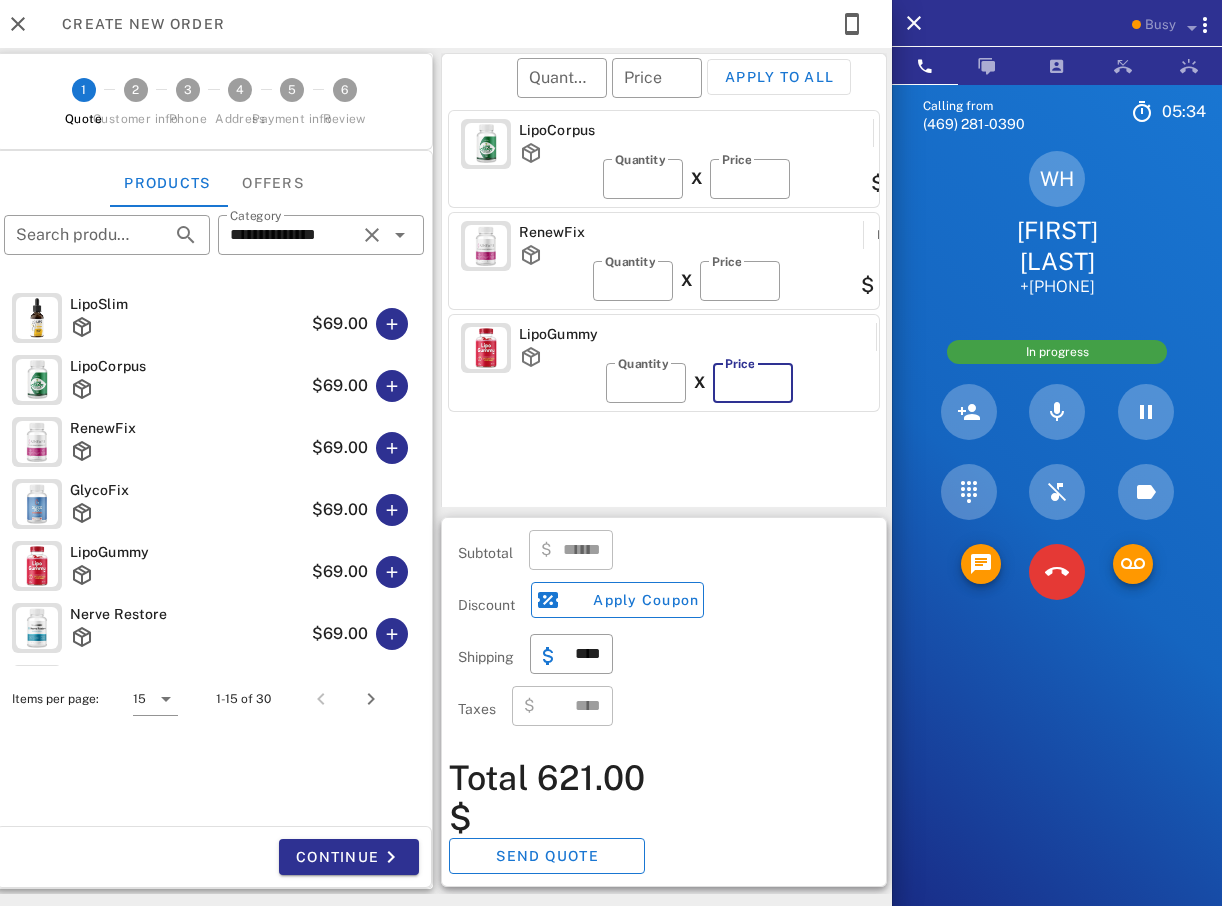 type on "**" 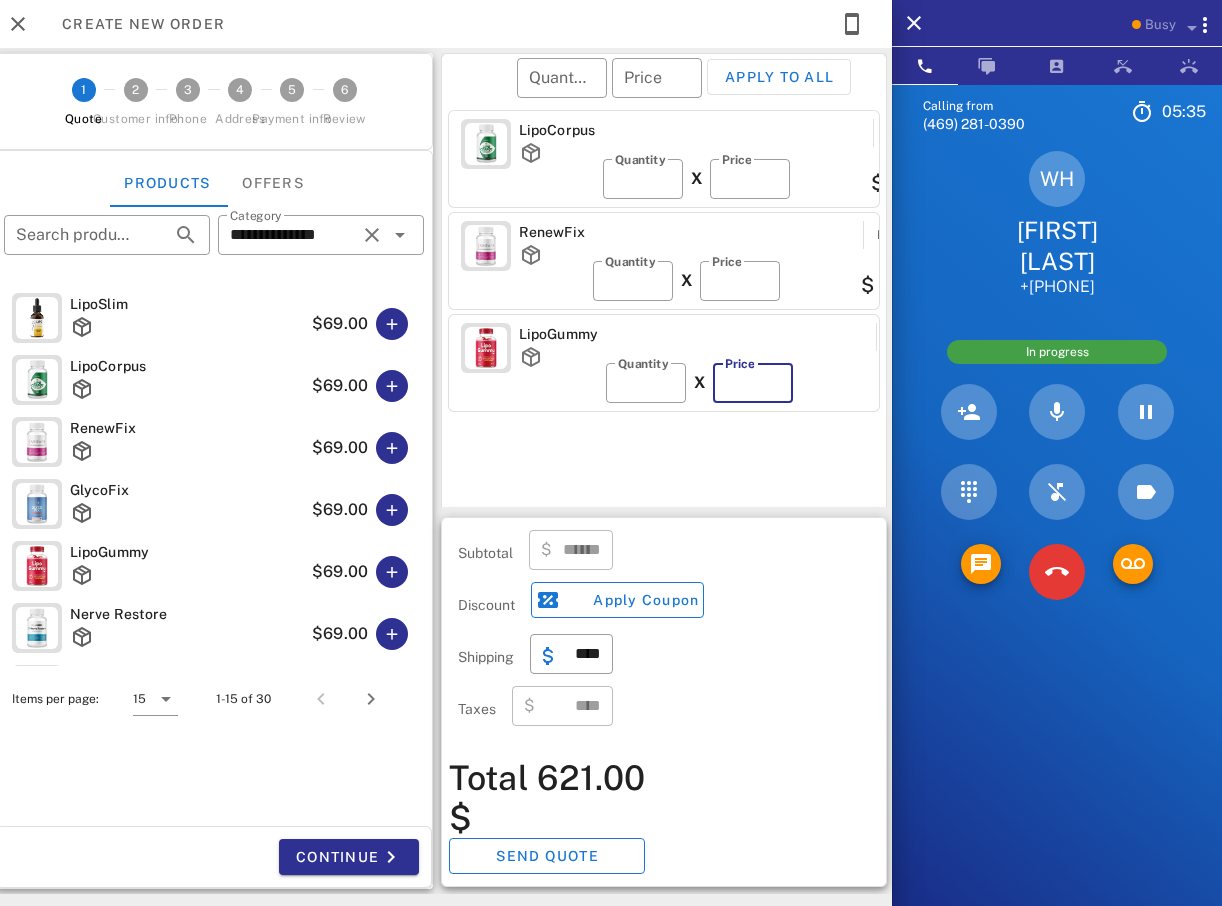 type on "******" 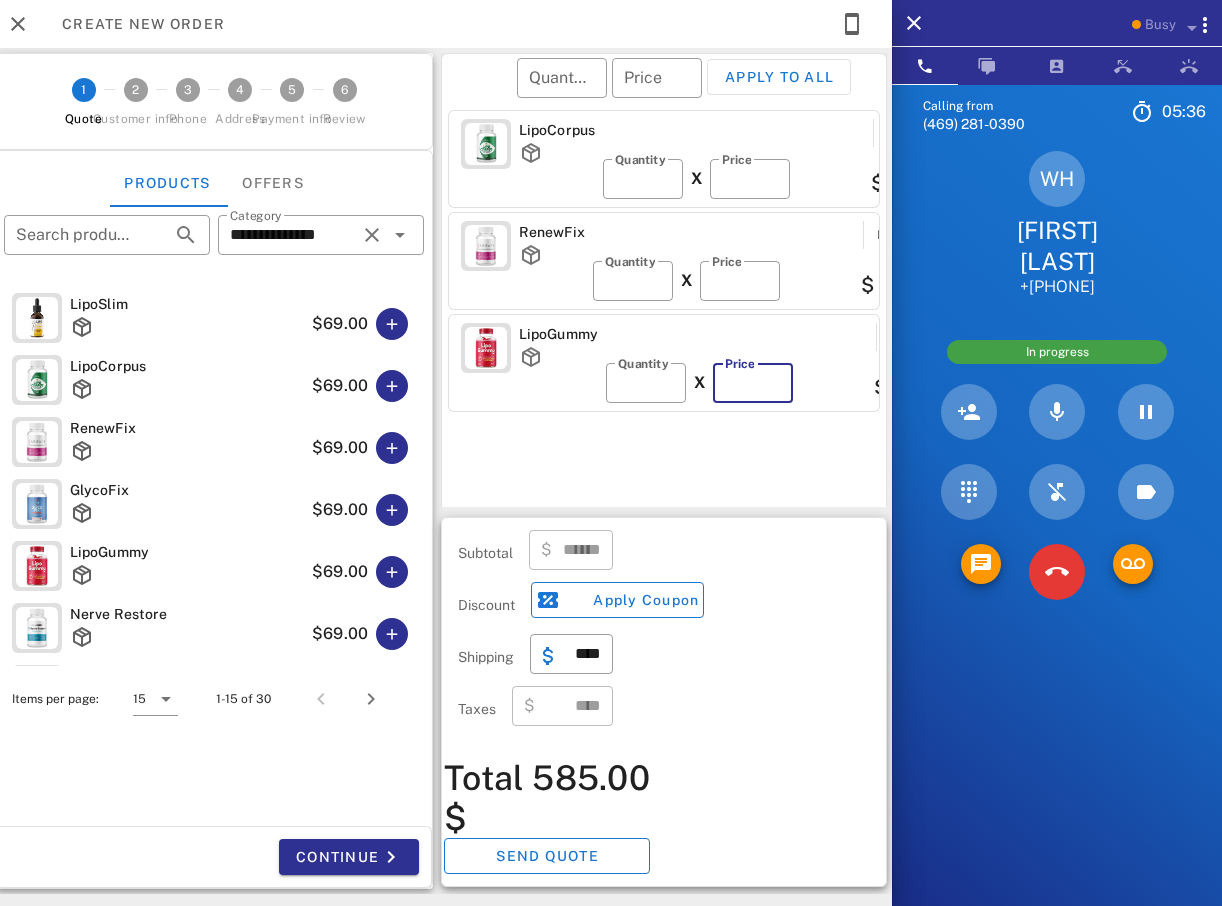 click on "**" at bounding box center (753, 383) 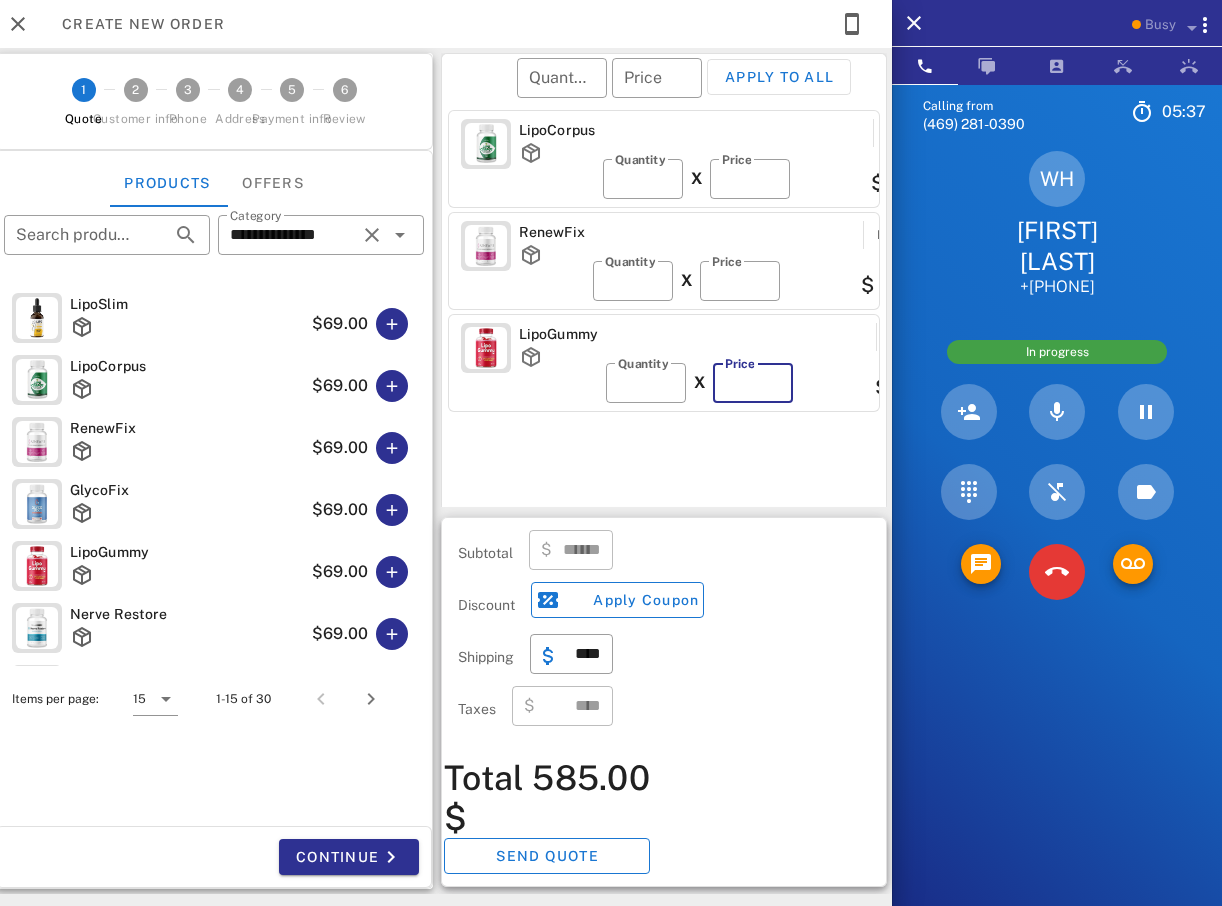 click on "**" at bounding box center [753, 383] 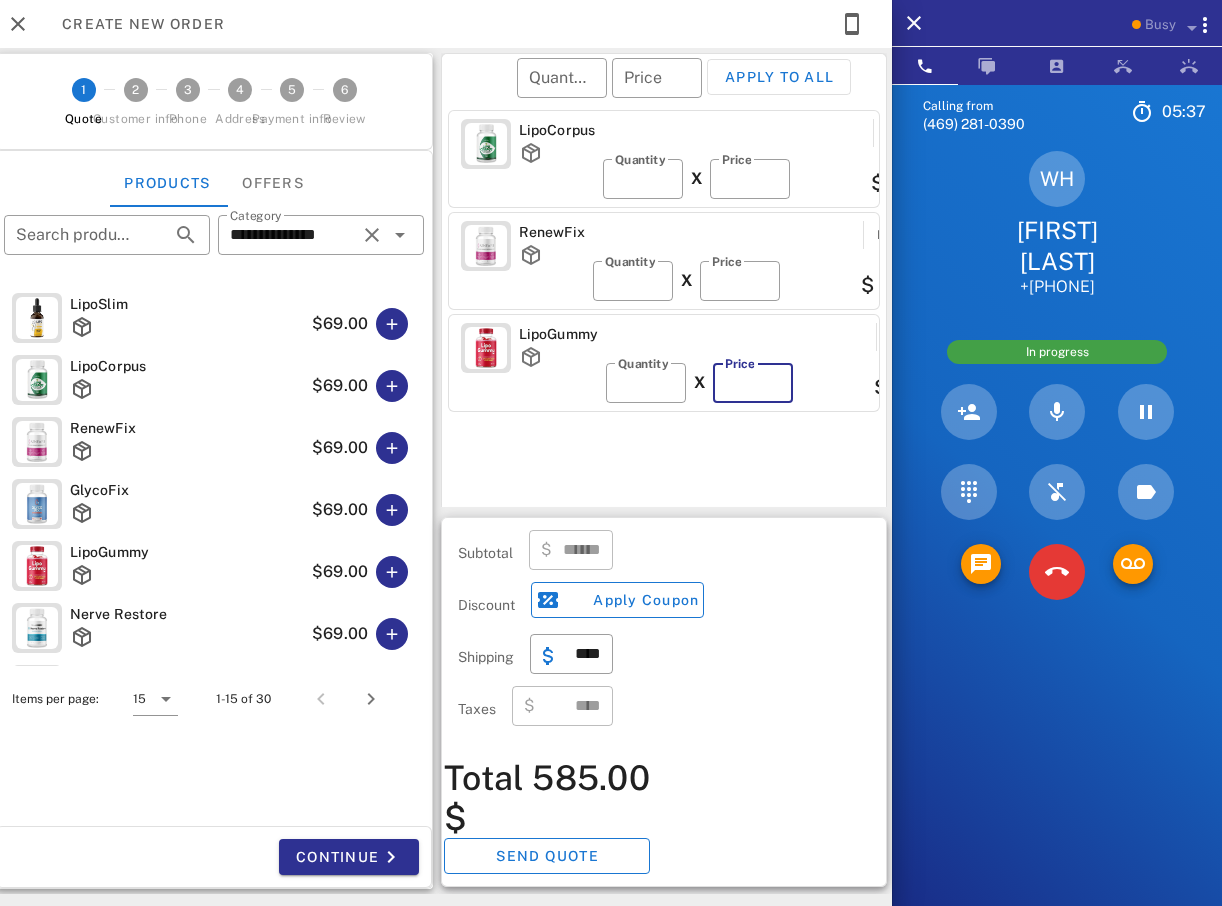 click on "**" at bounding box center (753, 383) 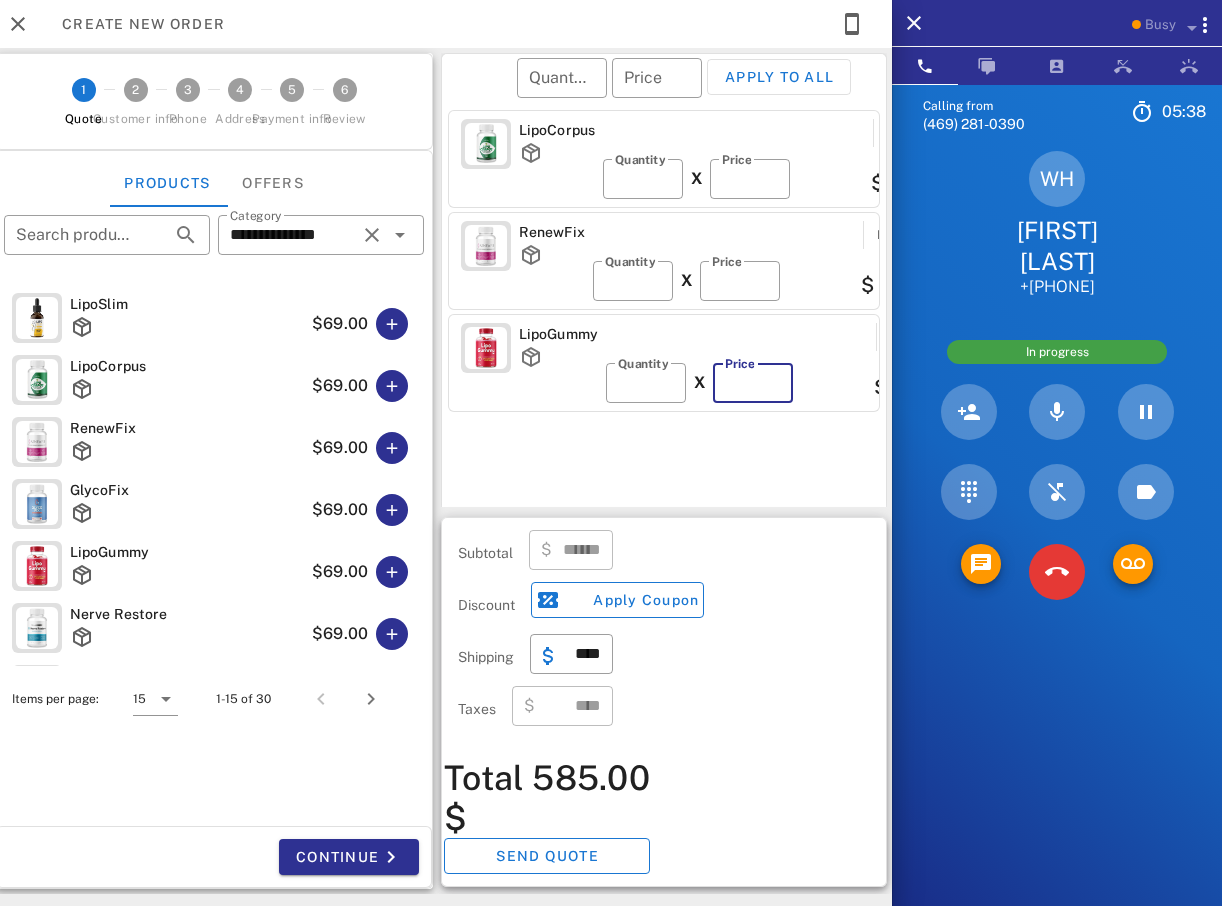type on "**" 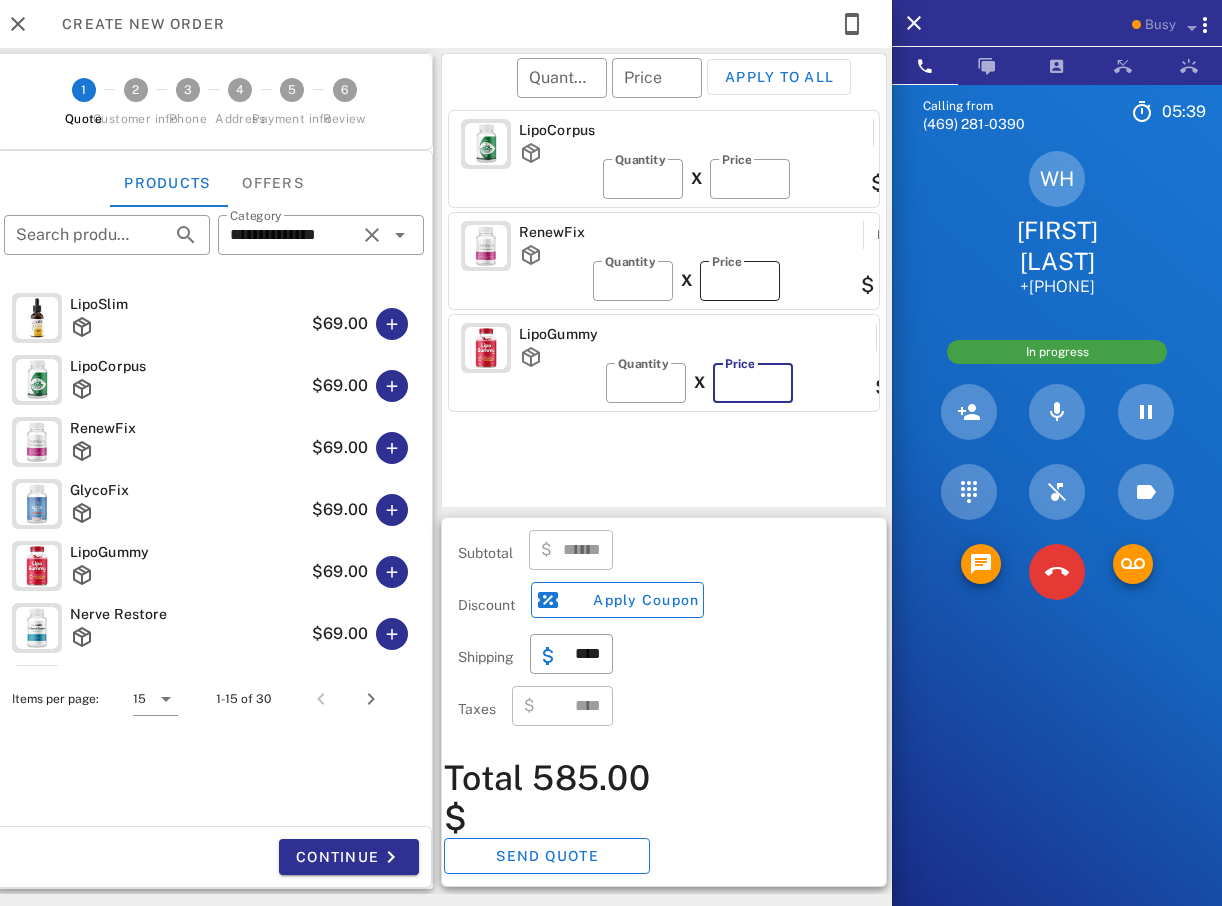 type on "******" 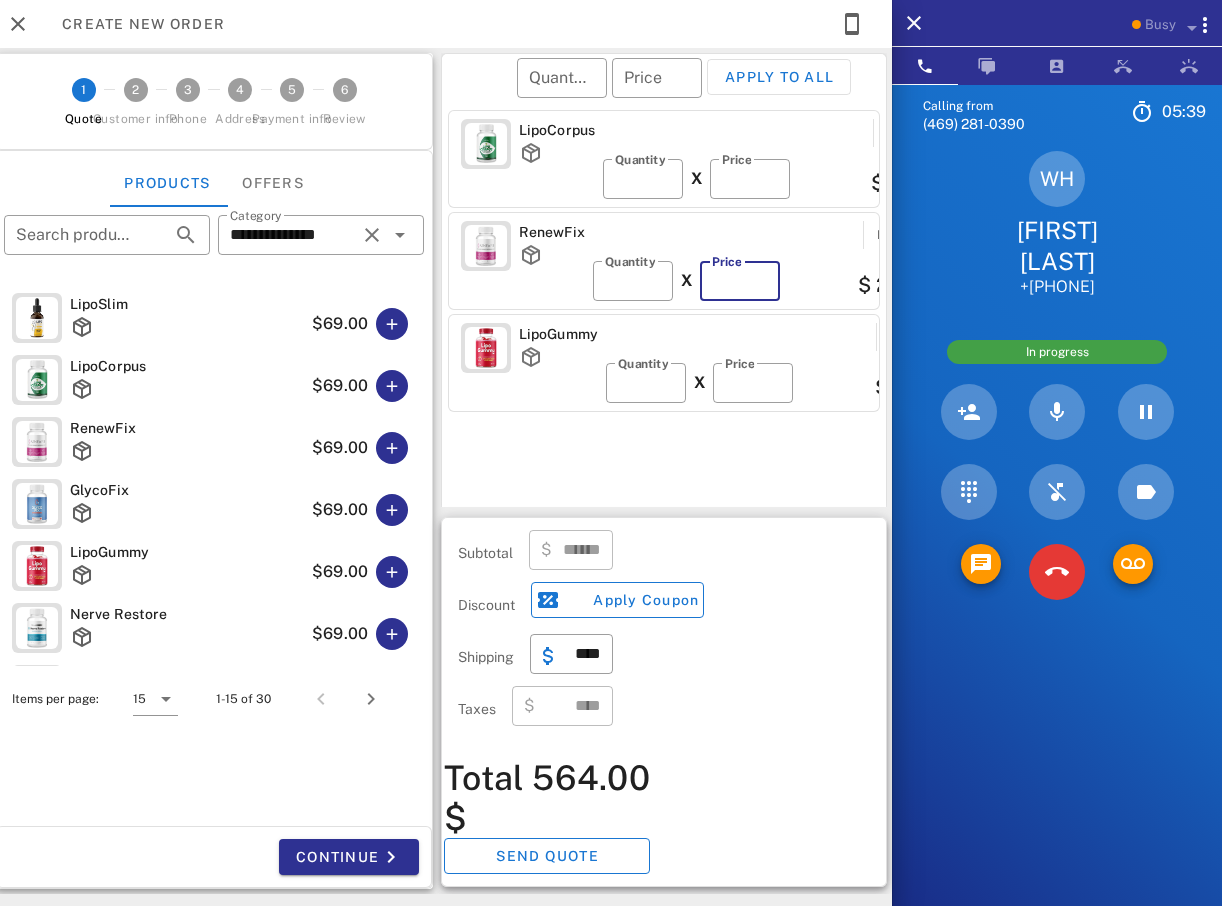 click on "**" at bounding box center [740, 281] 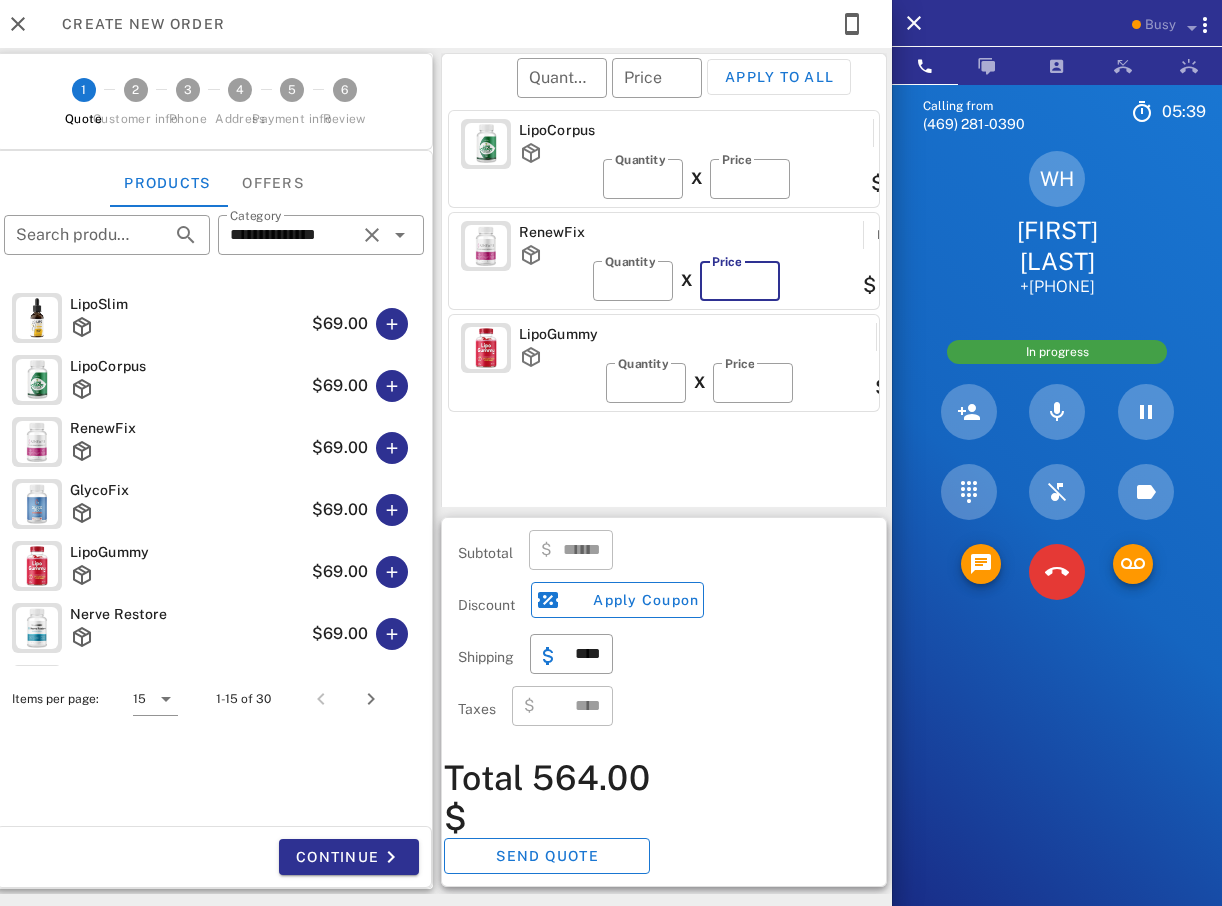 click on "**" at bounding box center [740, 281] 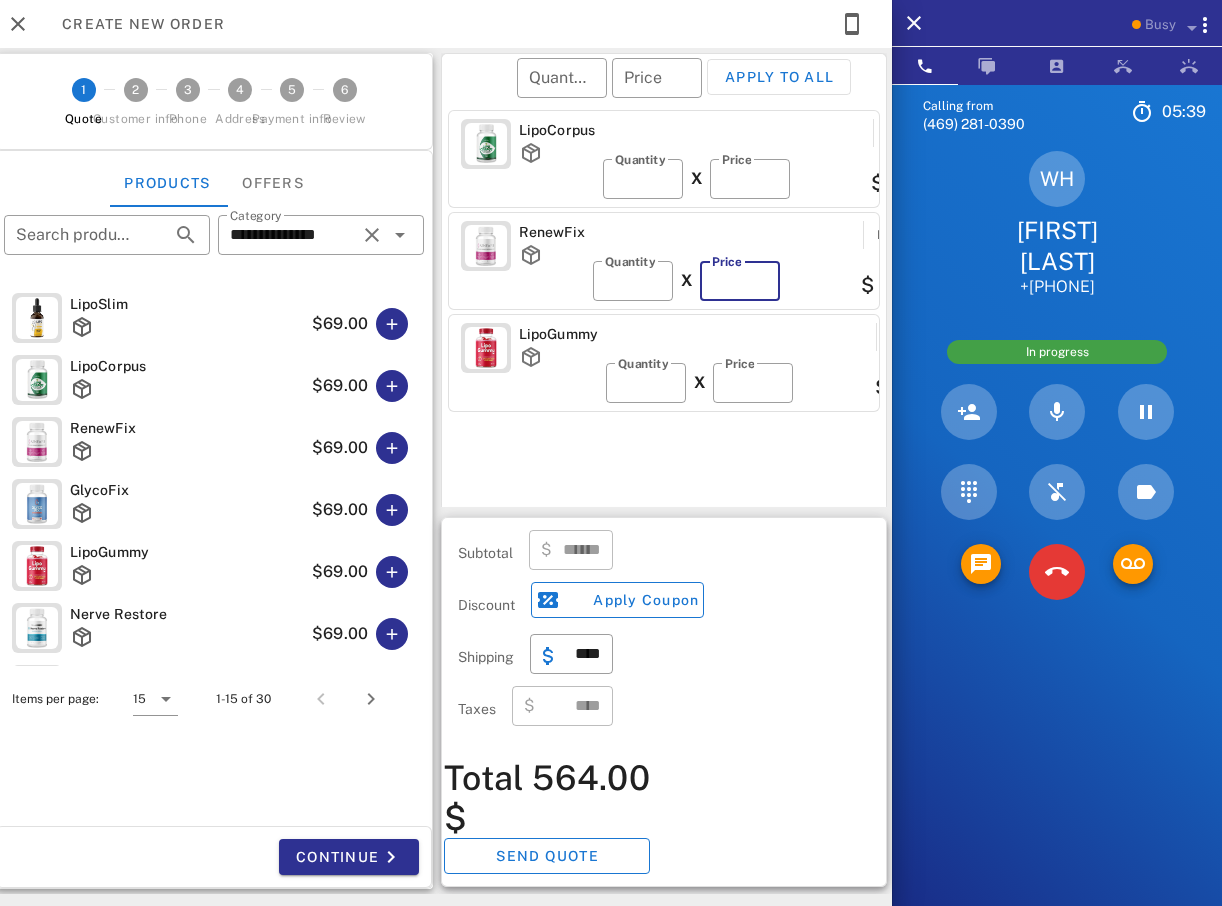 click on "**" at bounding box center (740, 281) 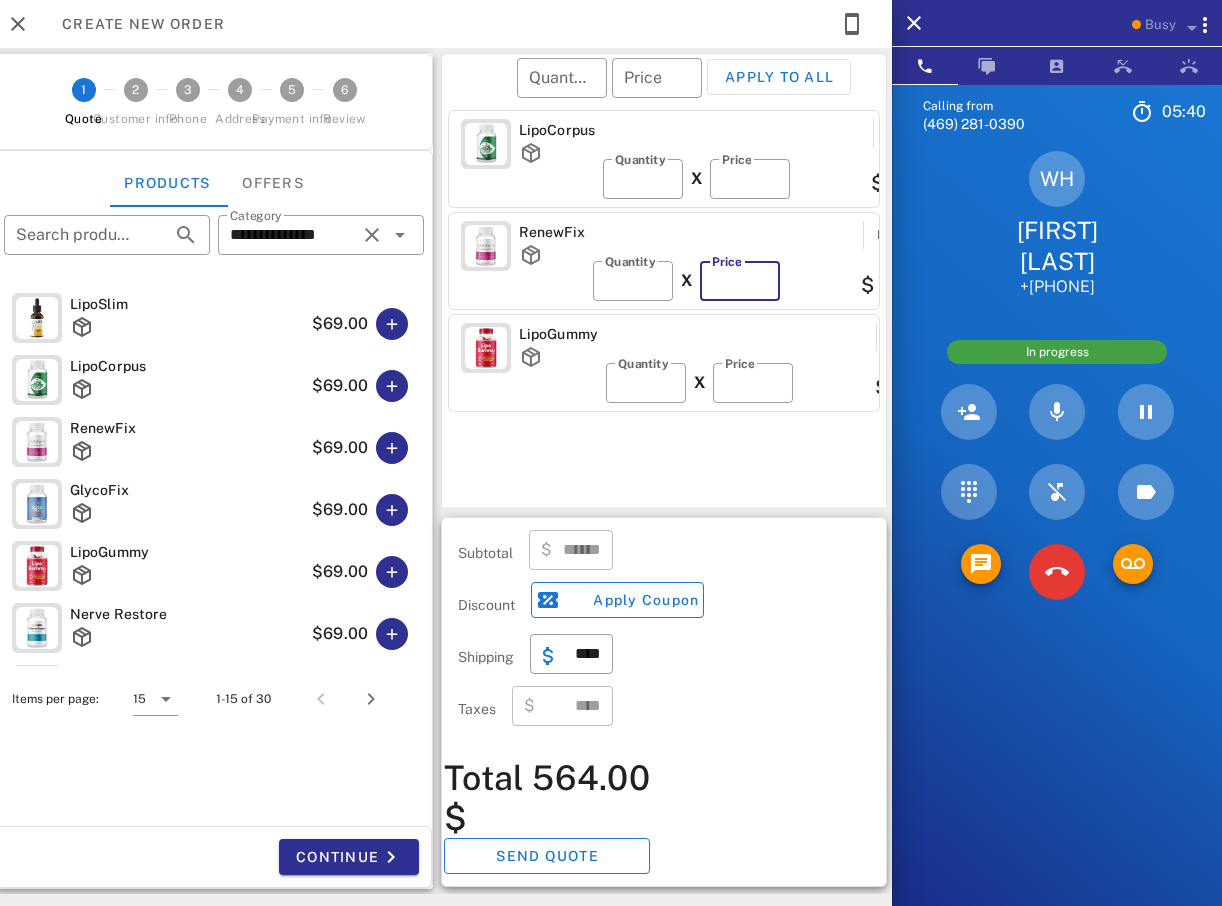 click on "**" at bounding box center [740, 281] 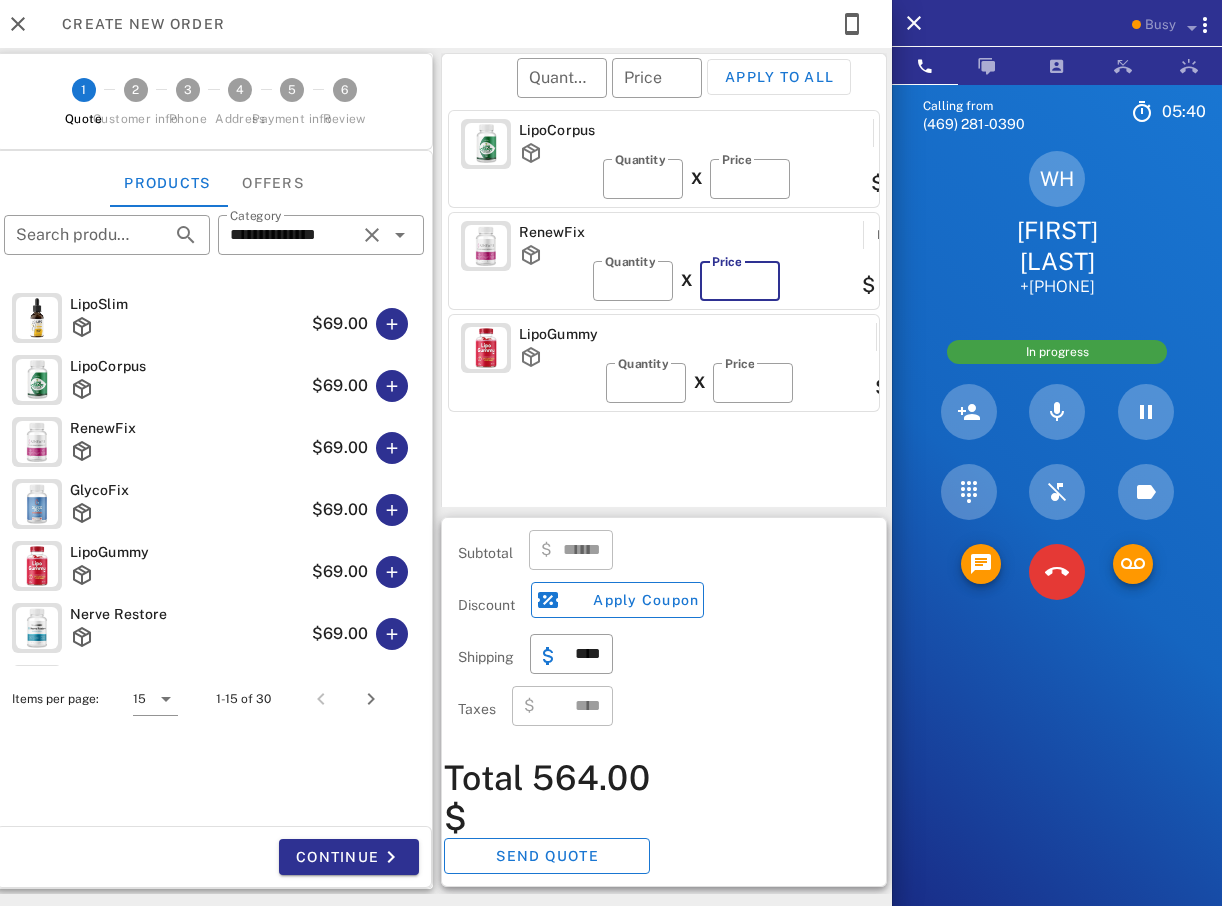click on "**" at bounding box center [740, 281] 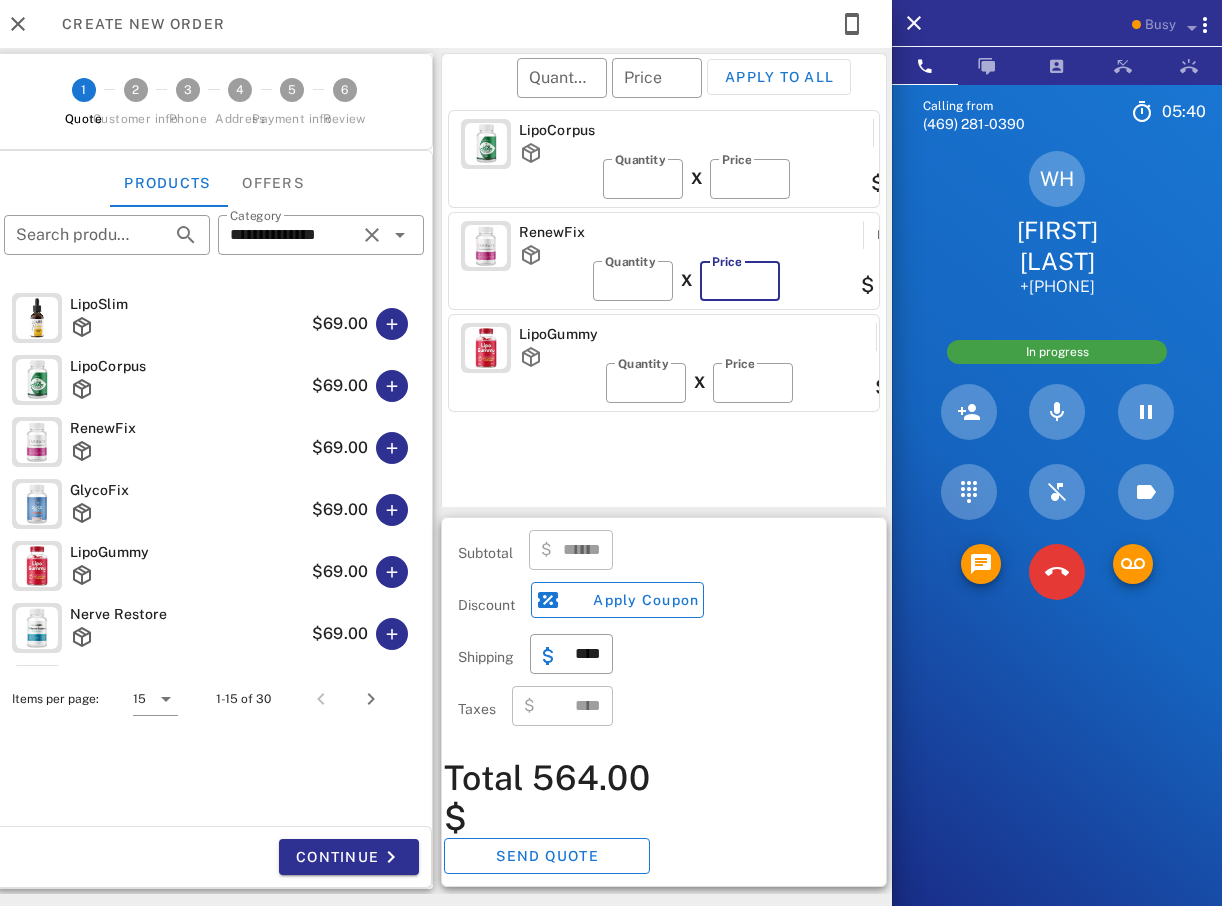 click on "**" at bounding box center (740, 281) 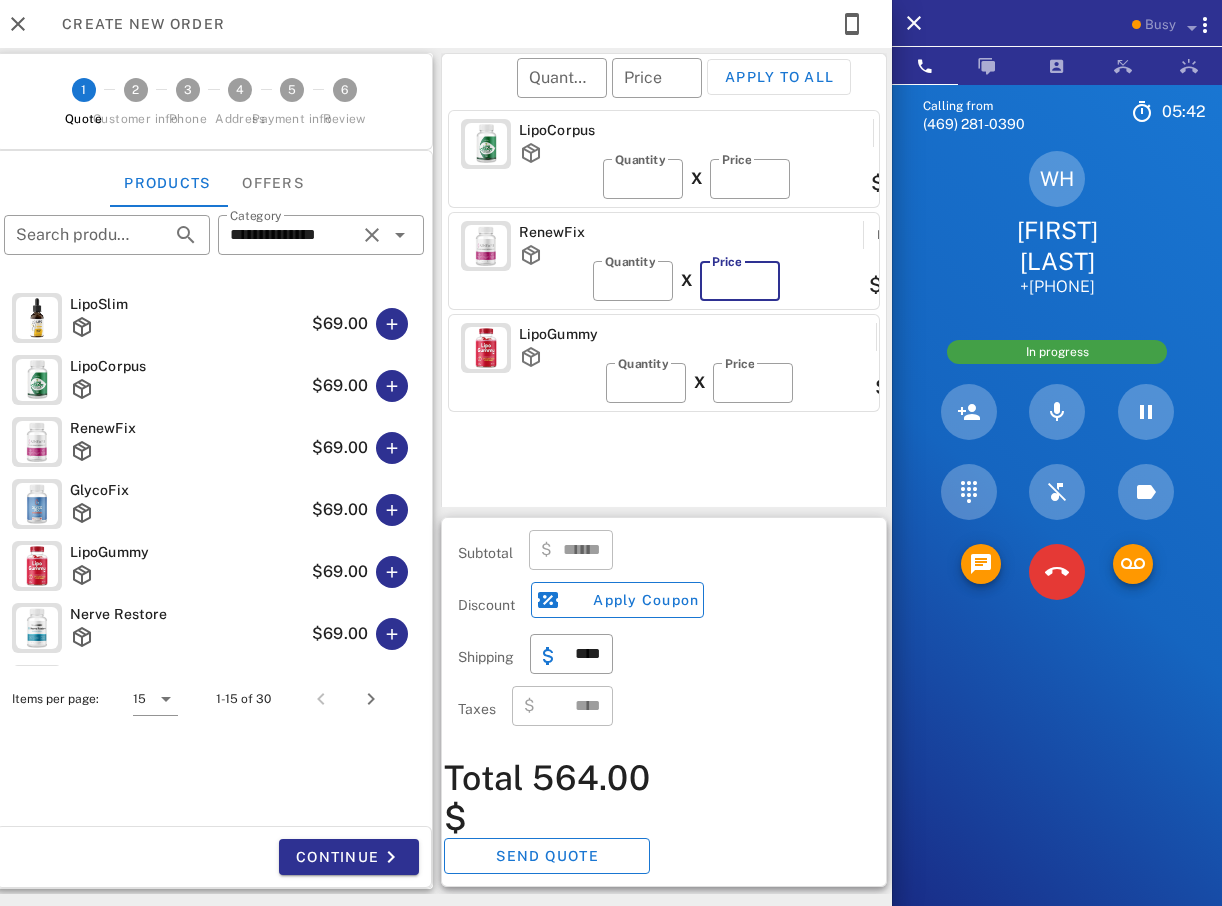 click on "**" at bounding box center (740, 281) 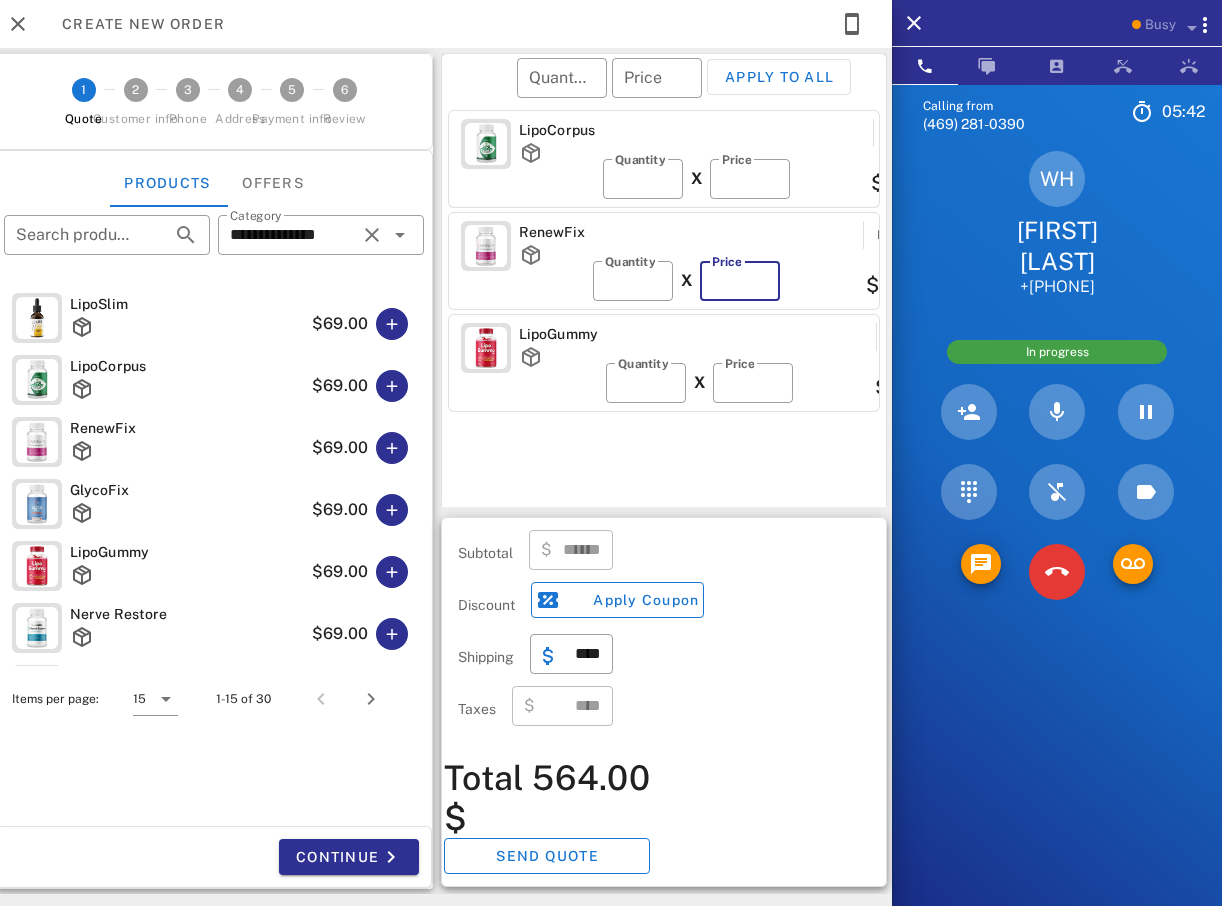 click on "**" at bounding box center (740, 281) 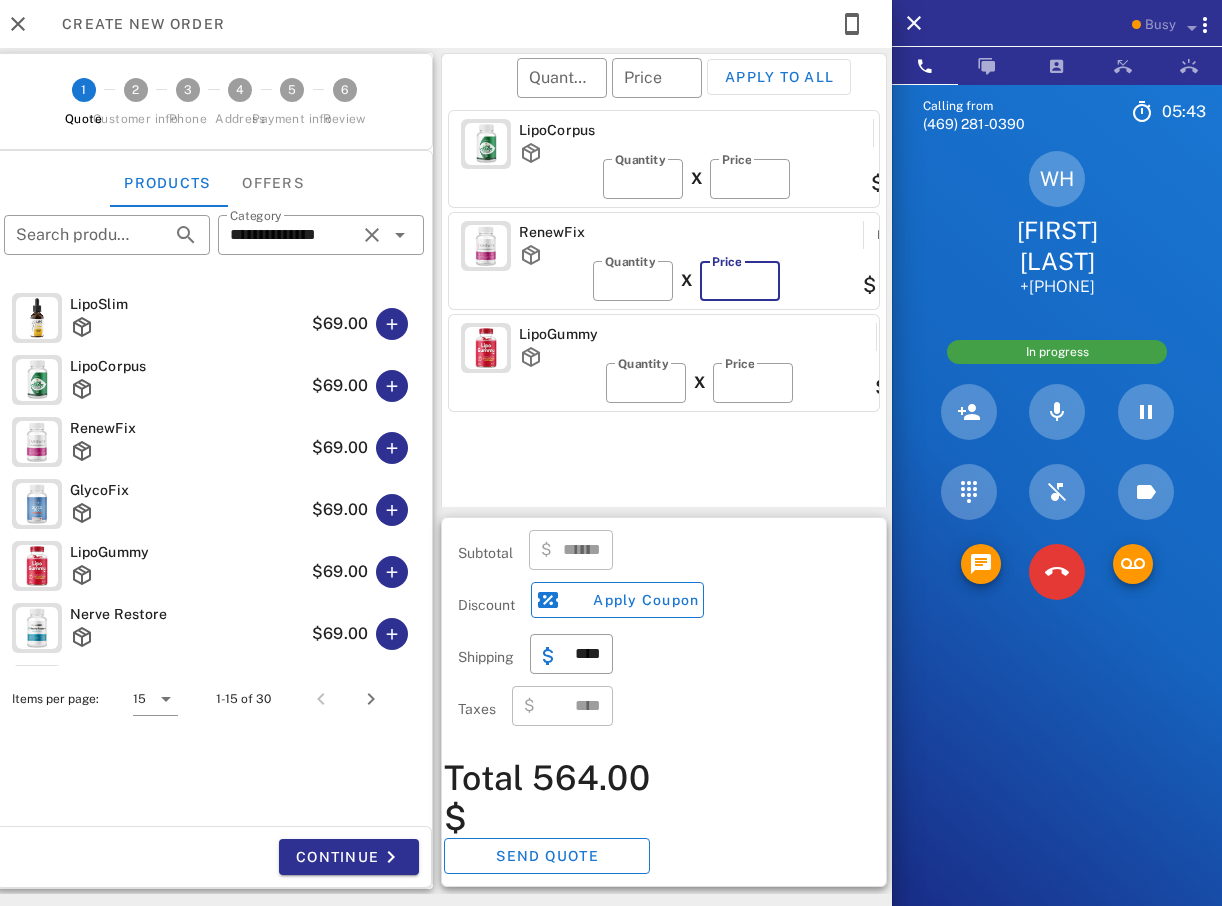 click on "**" at bounding box center (740, 281) 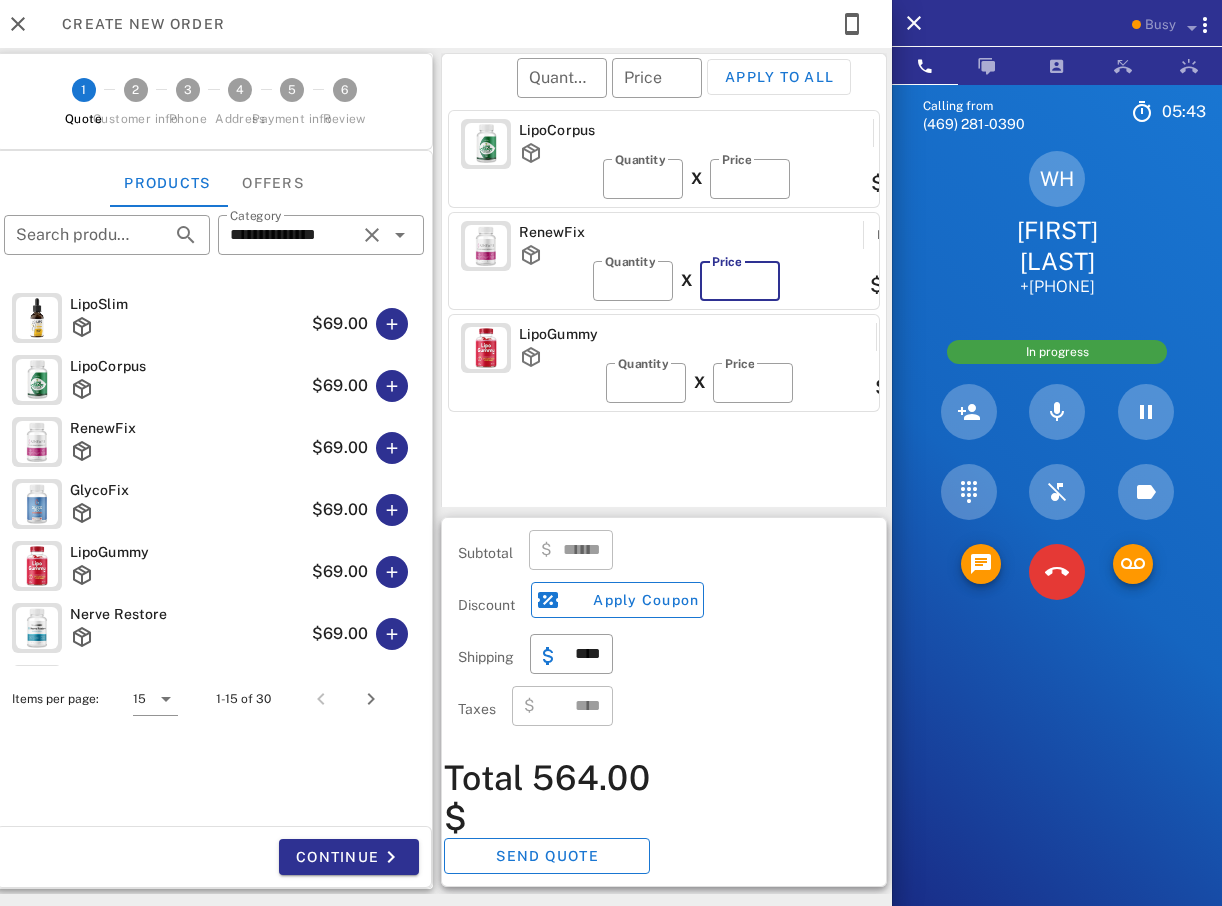click on "**" at bounding box center (740, 281) 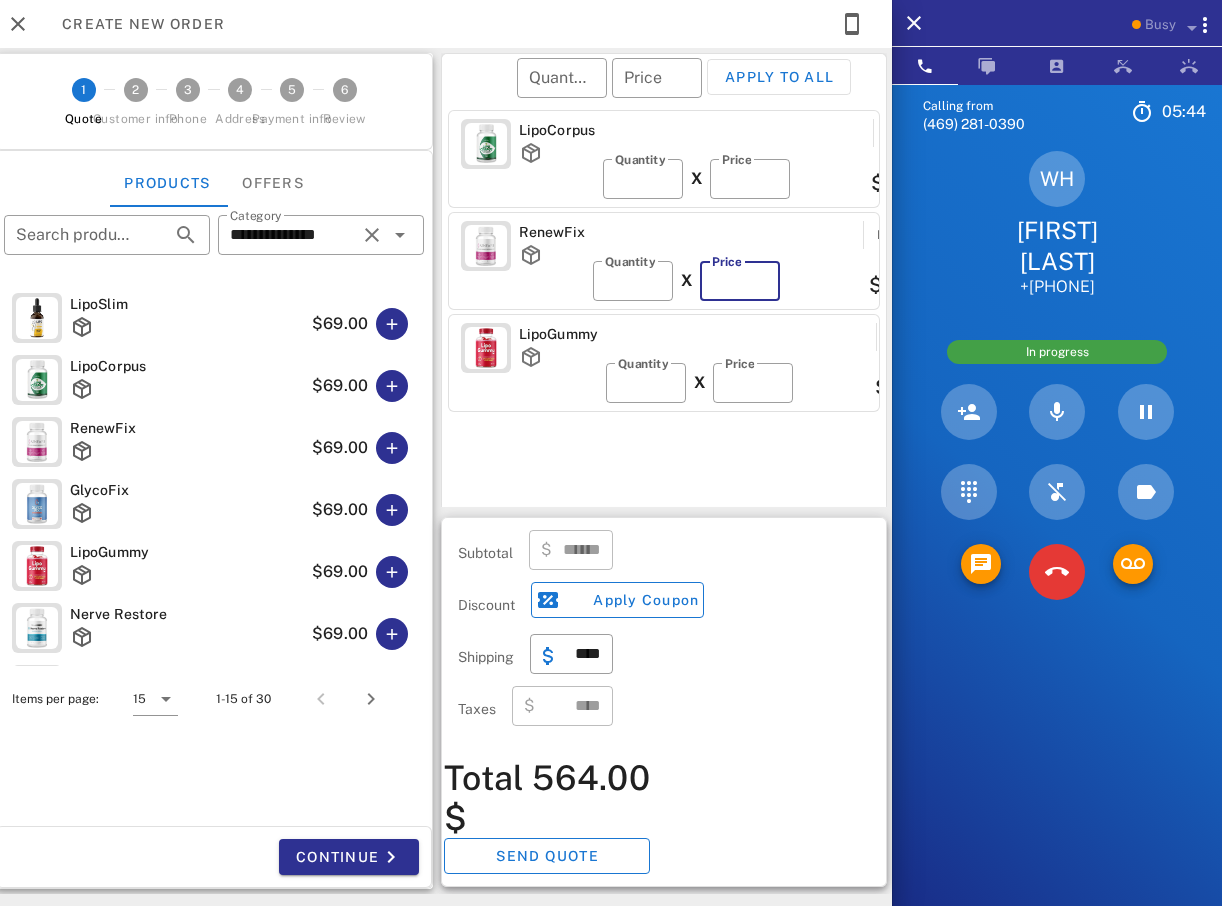 type on "**" 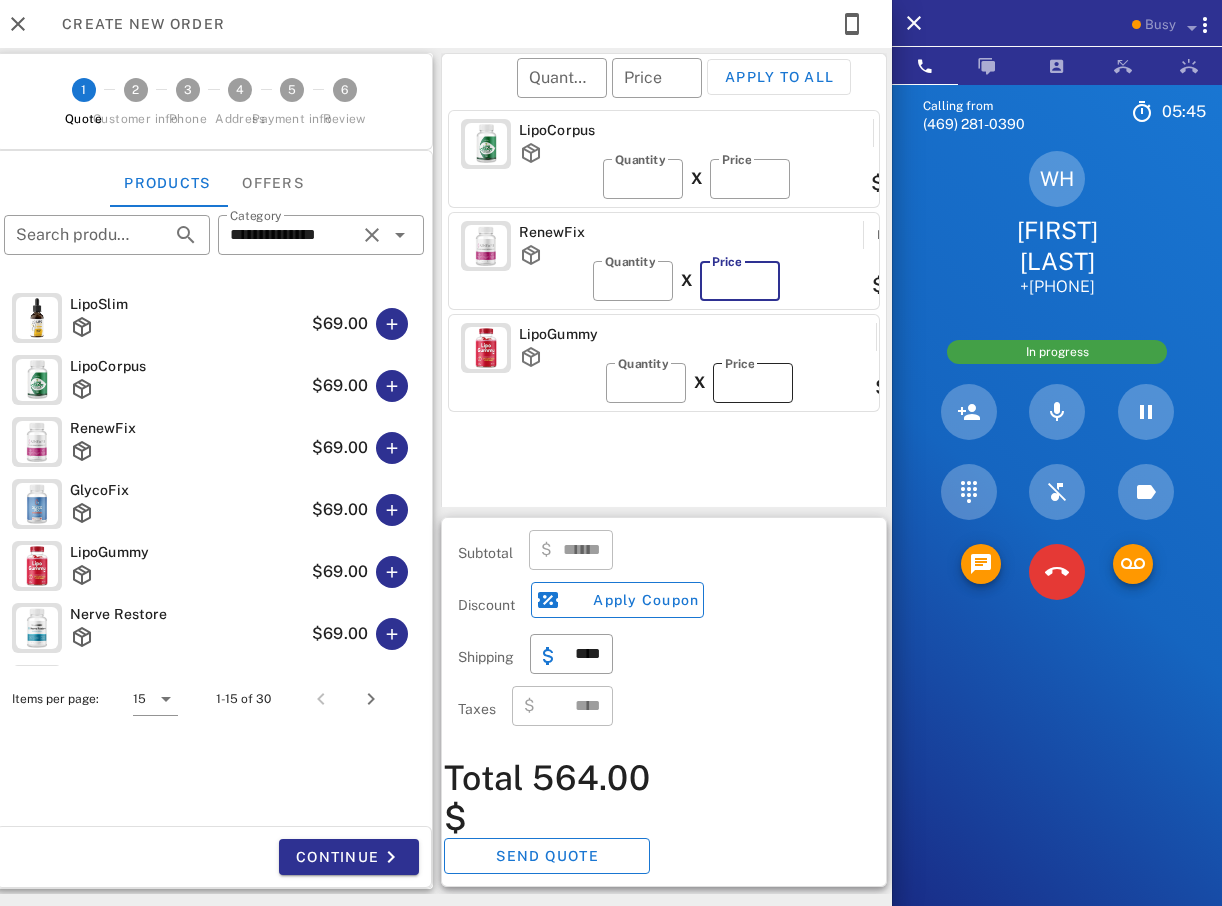 type on "******" 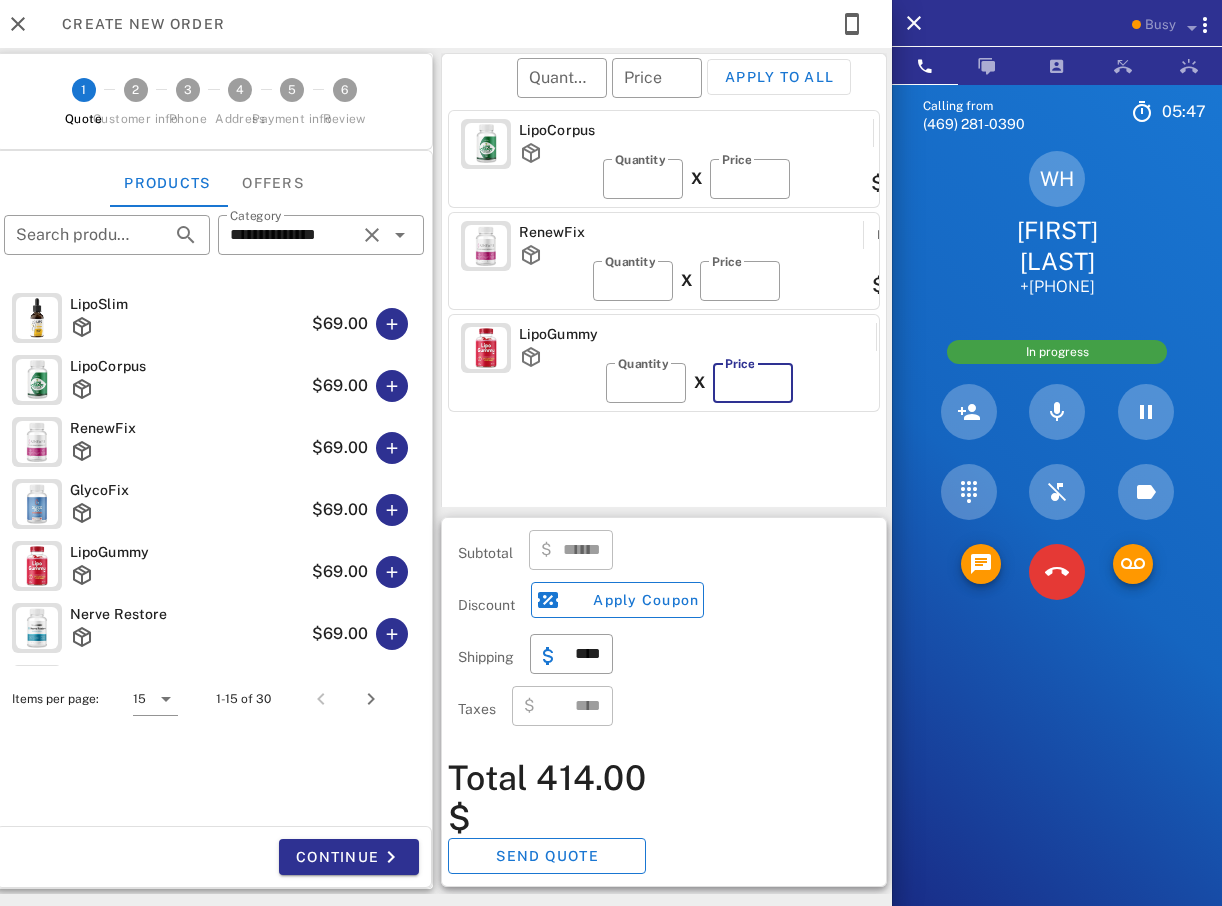 click on "**" at bounding box center [753, 383] 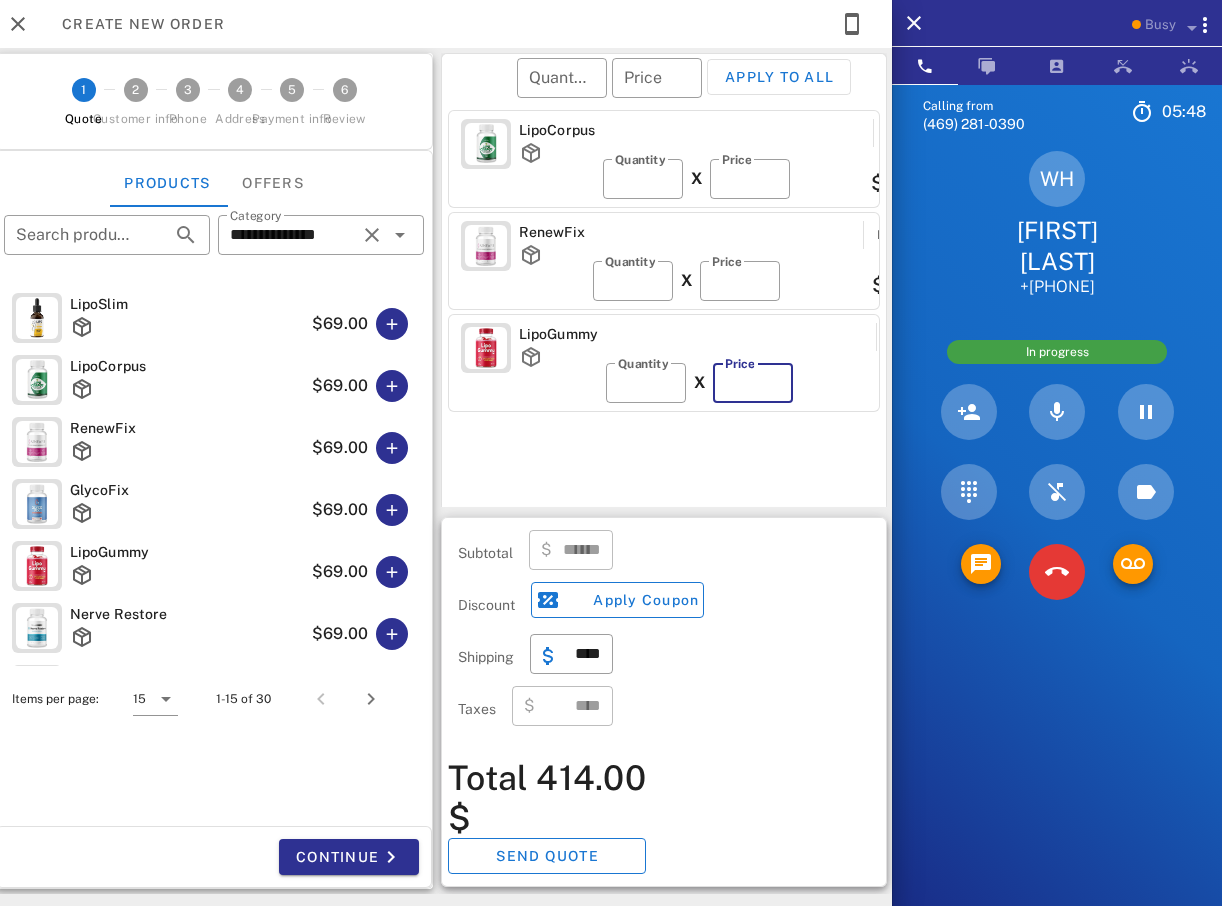 type on "**" 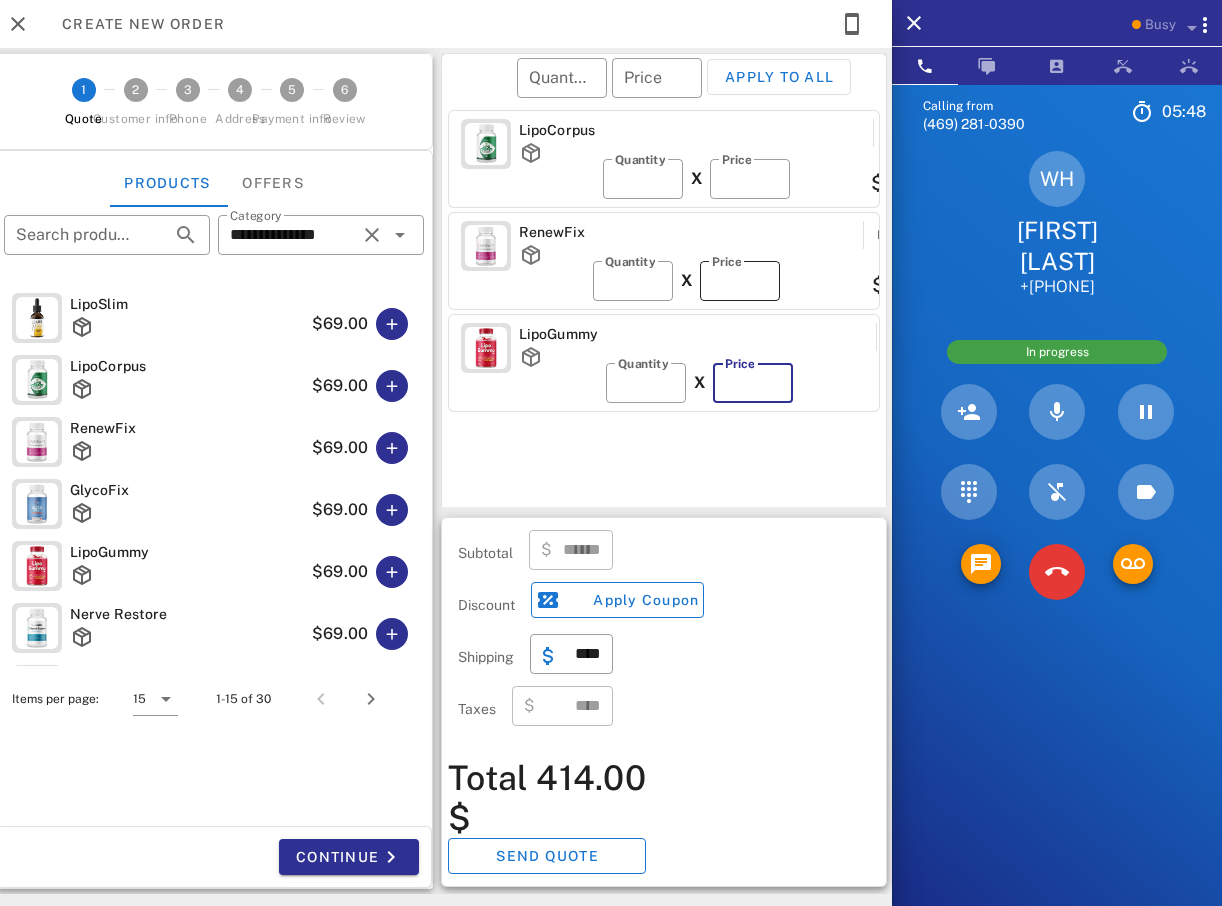type on "******" 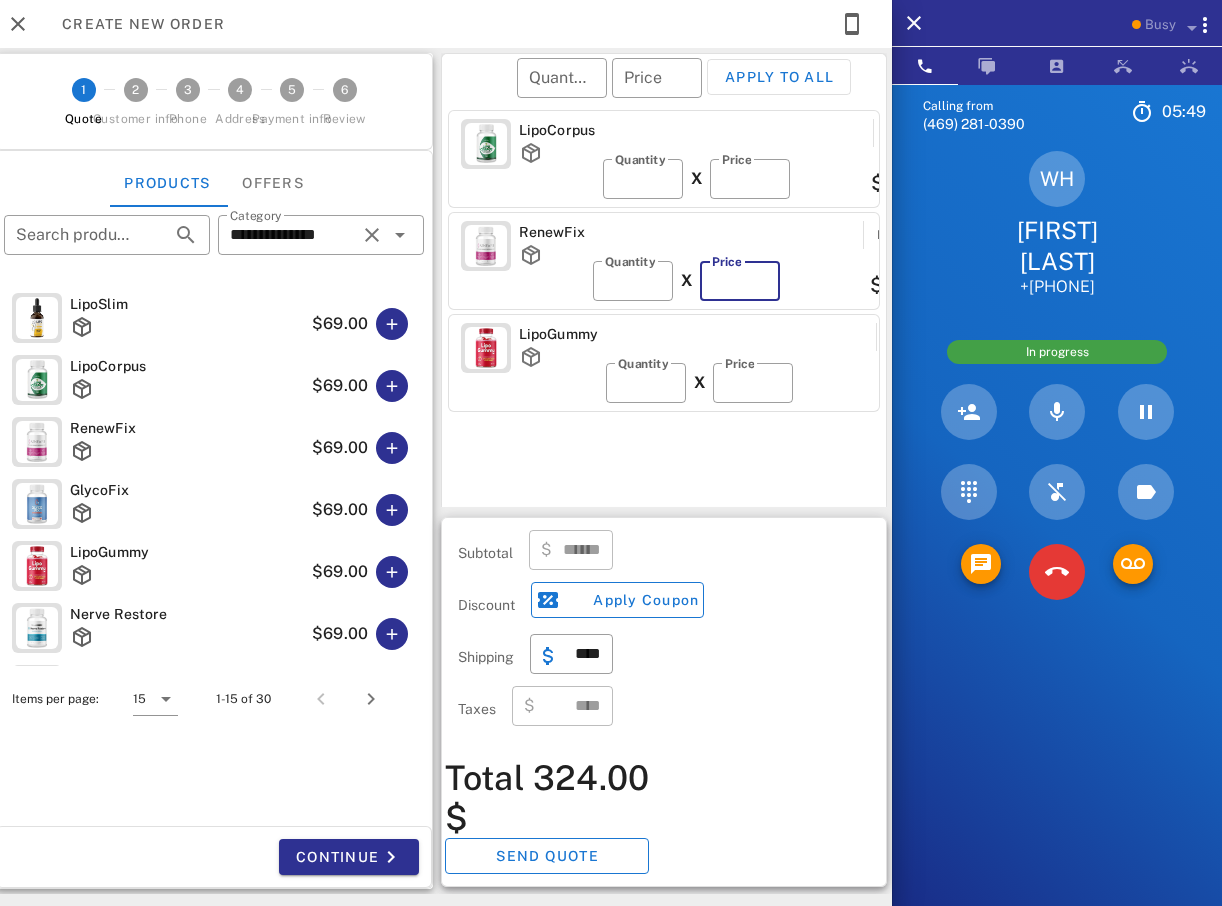 type on "**" 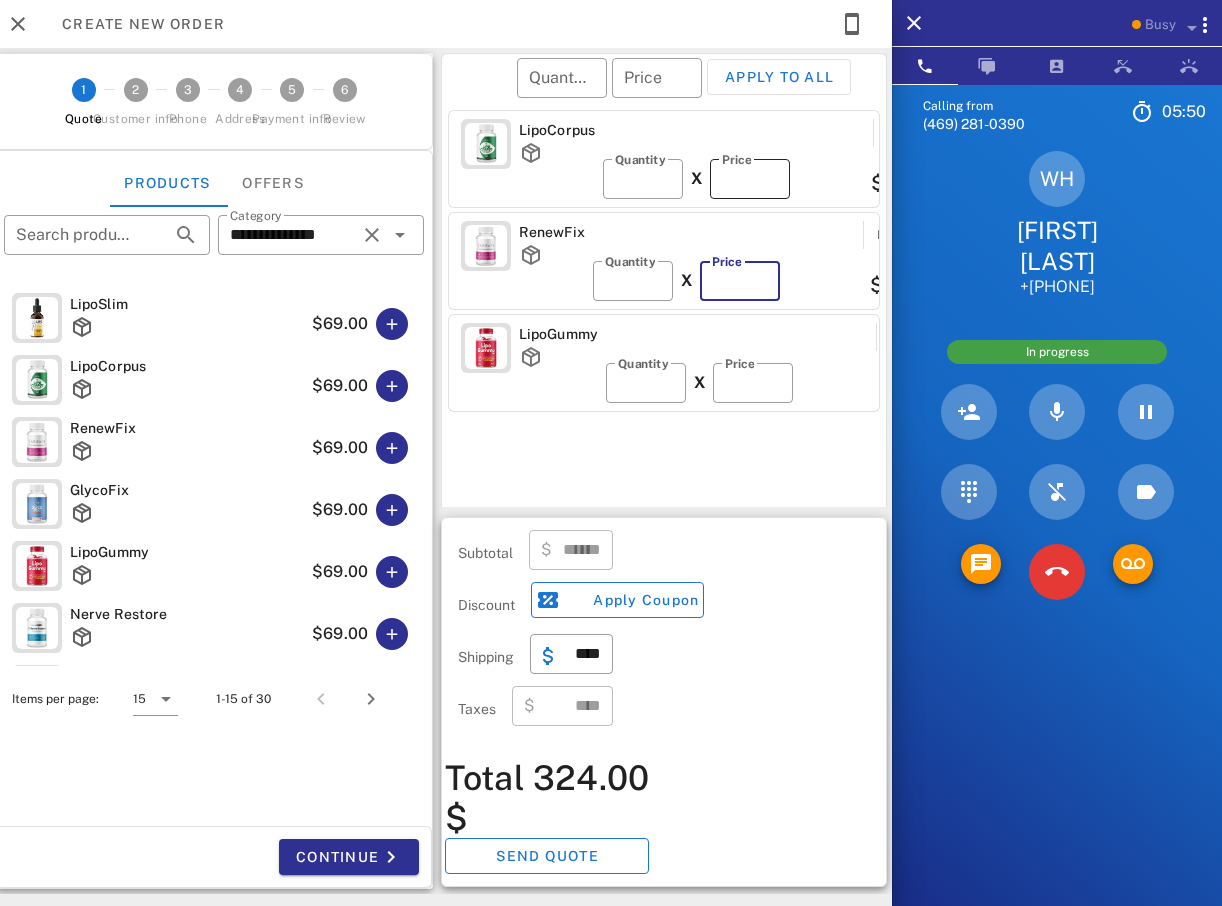type on "******" 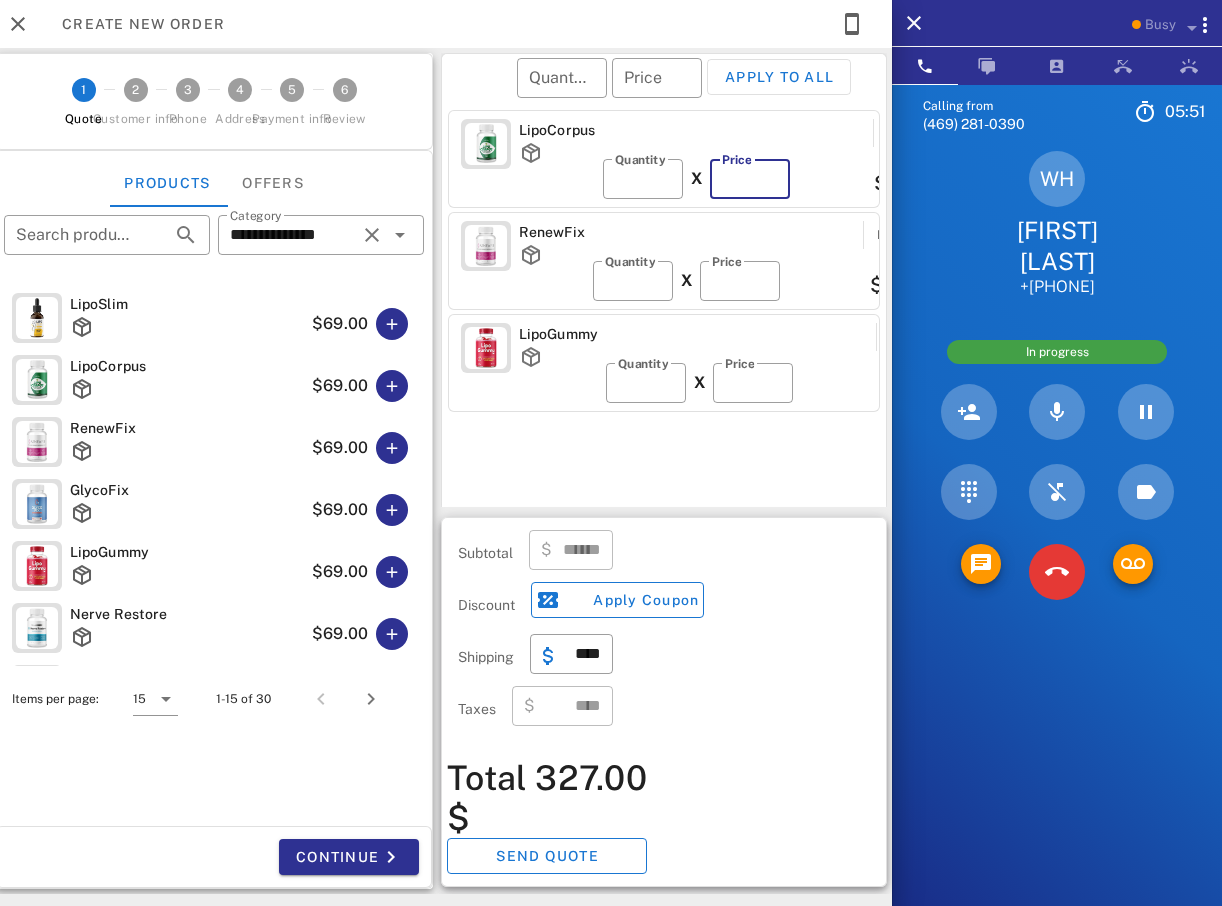 click on "**" at bounding box center [750, 179] 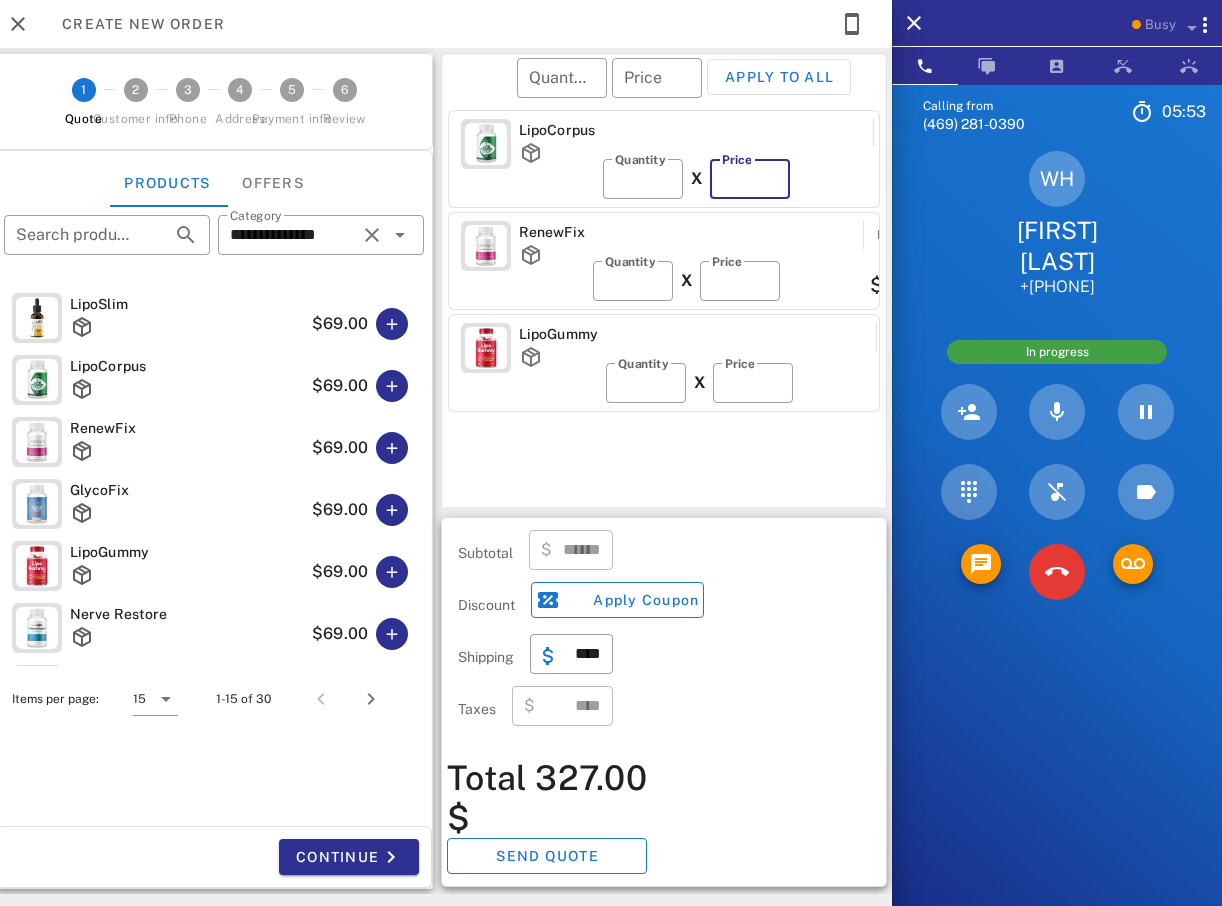 click on "**" at bounding box center [750, 179] 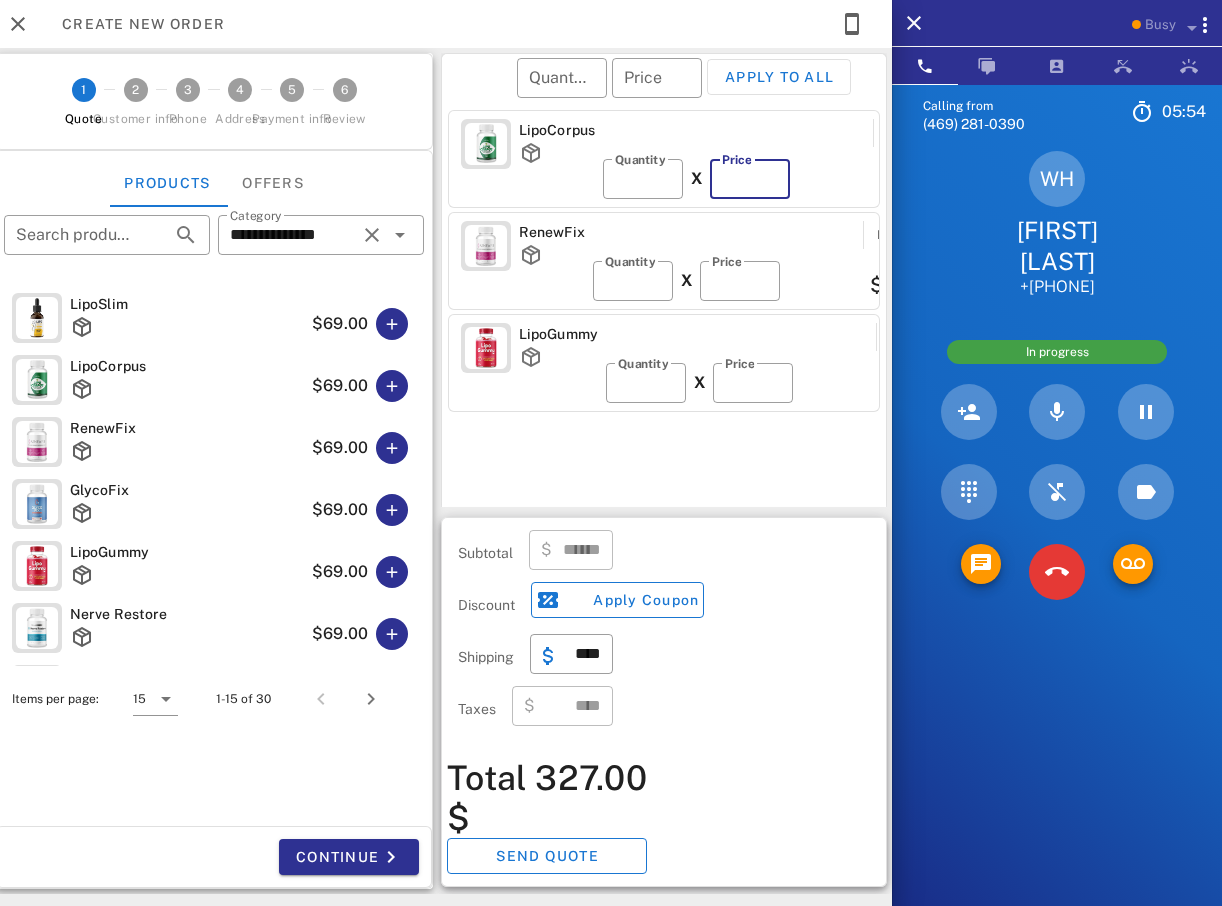 click on "**" at bounding box center (750, 179) 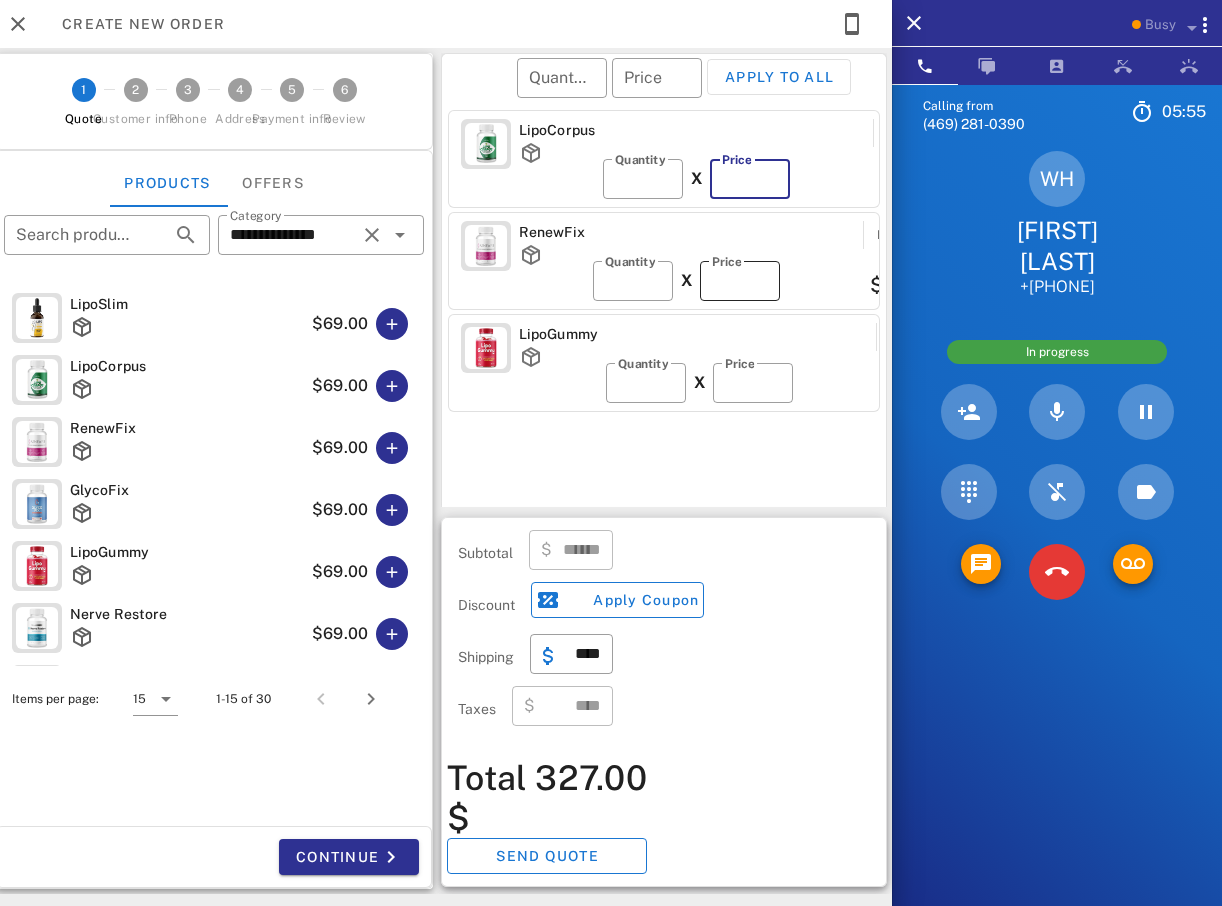 type on "******" 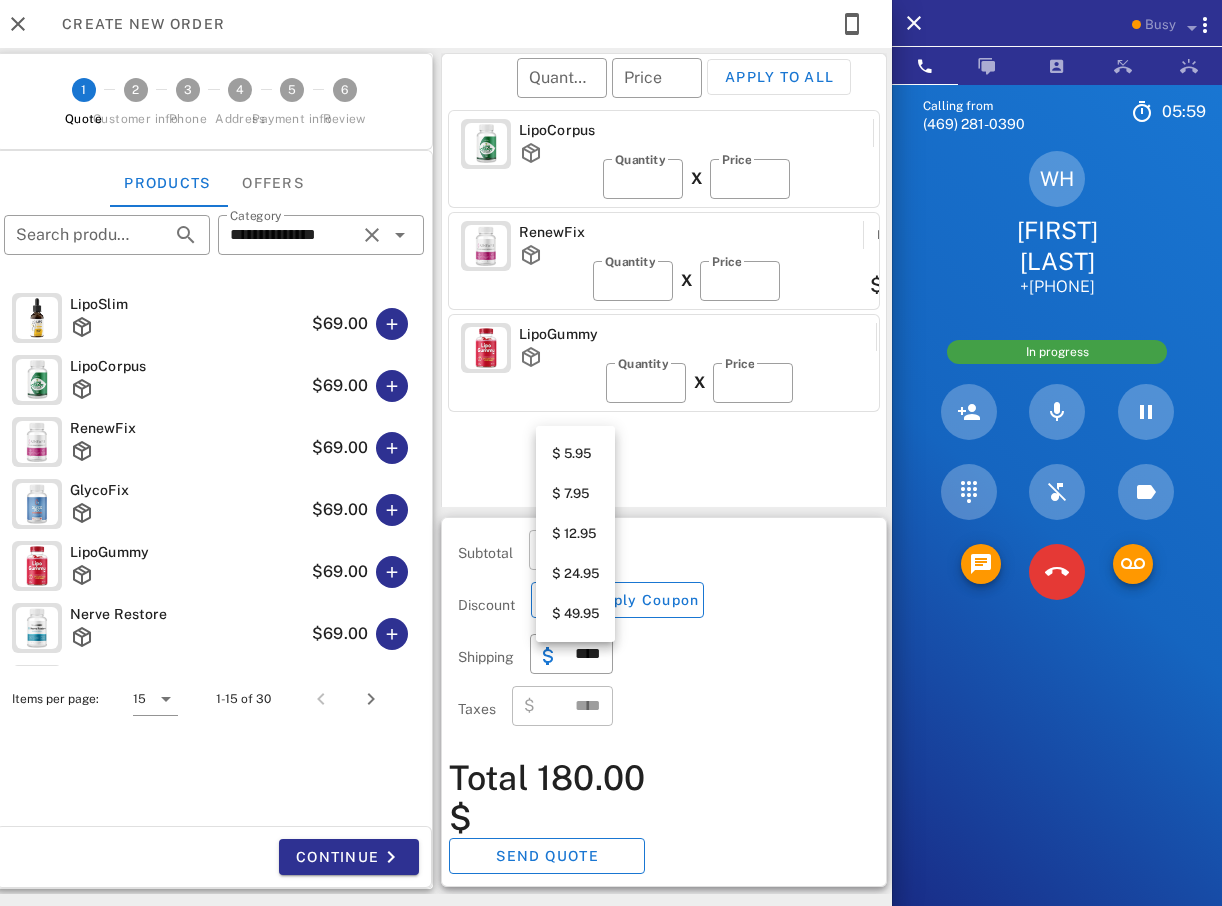 click on "$ 5.95" at bounding box center (575, 454) 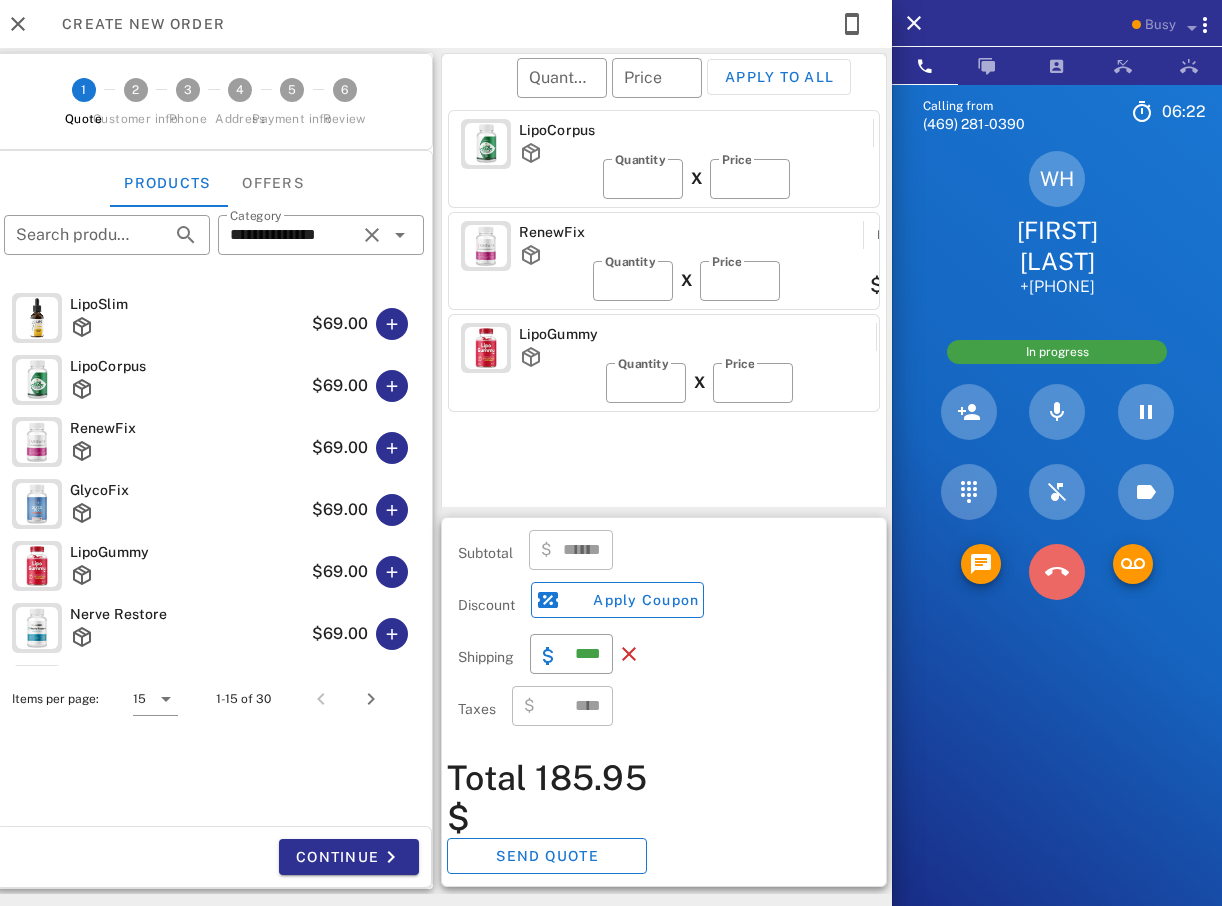 click at bounding box center [1057, 572] 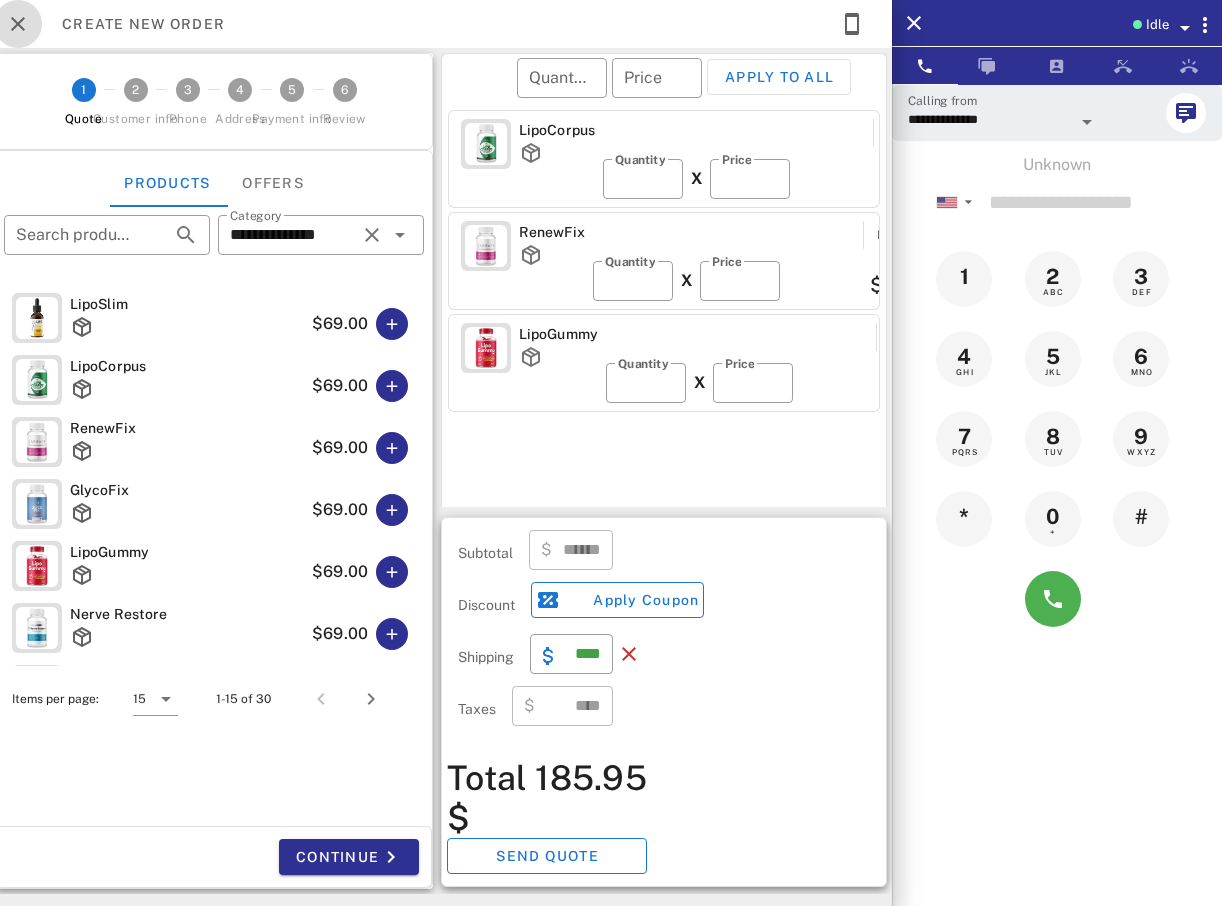 click at bounding box center (18, 24) 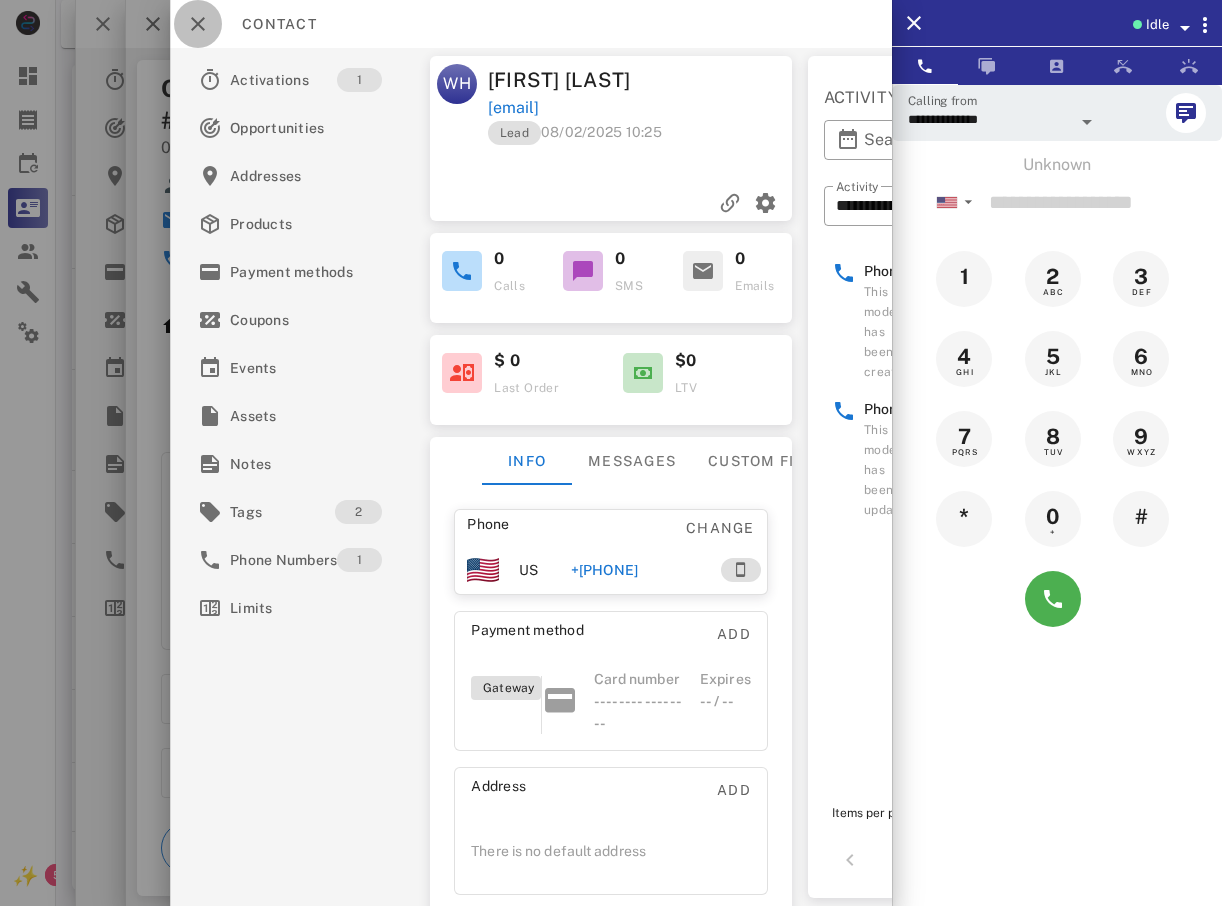 click at bounding box center (198, 24) 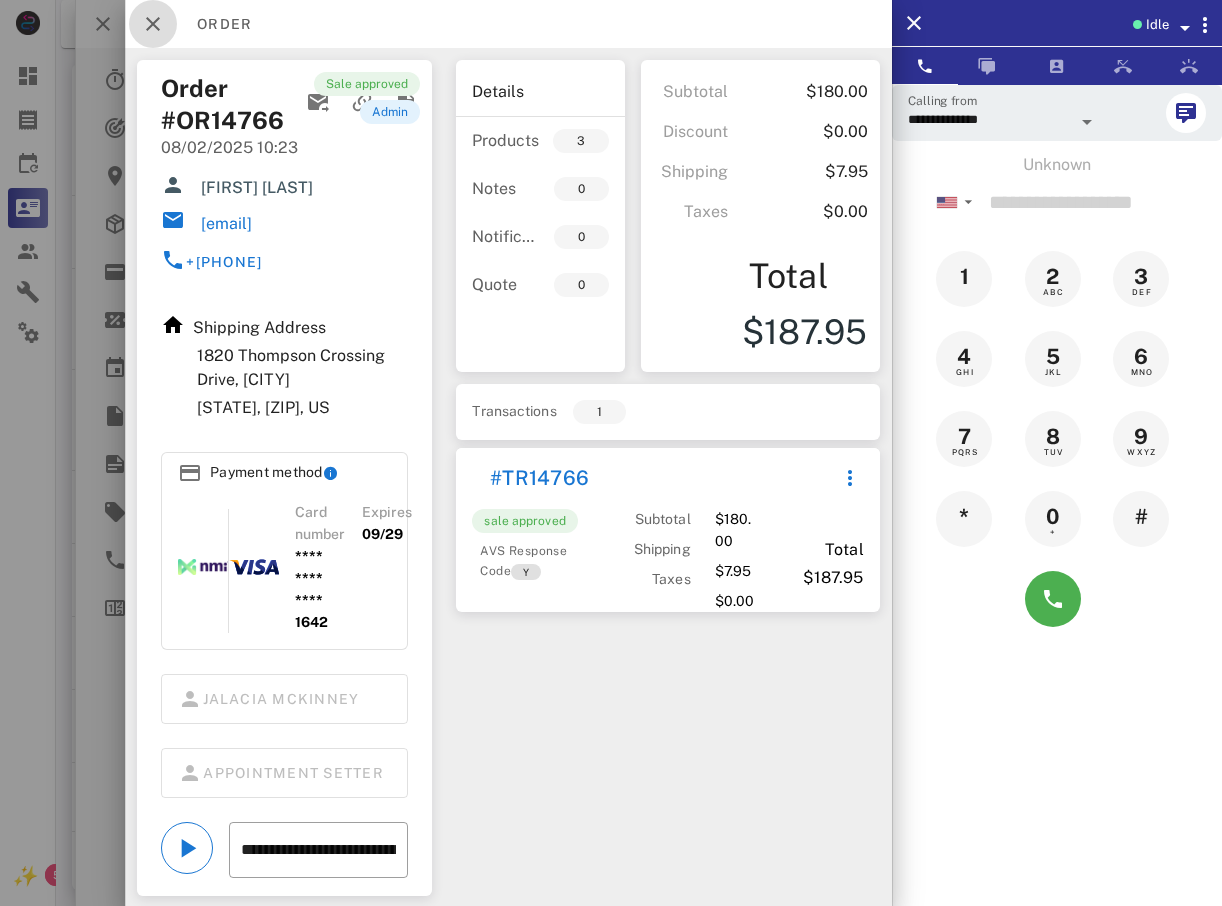 click at bounding box center (153, 24) 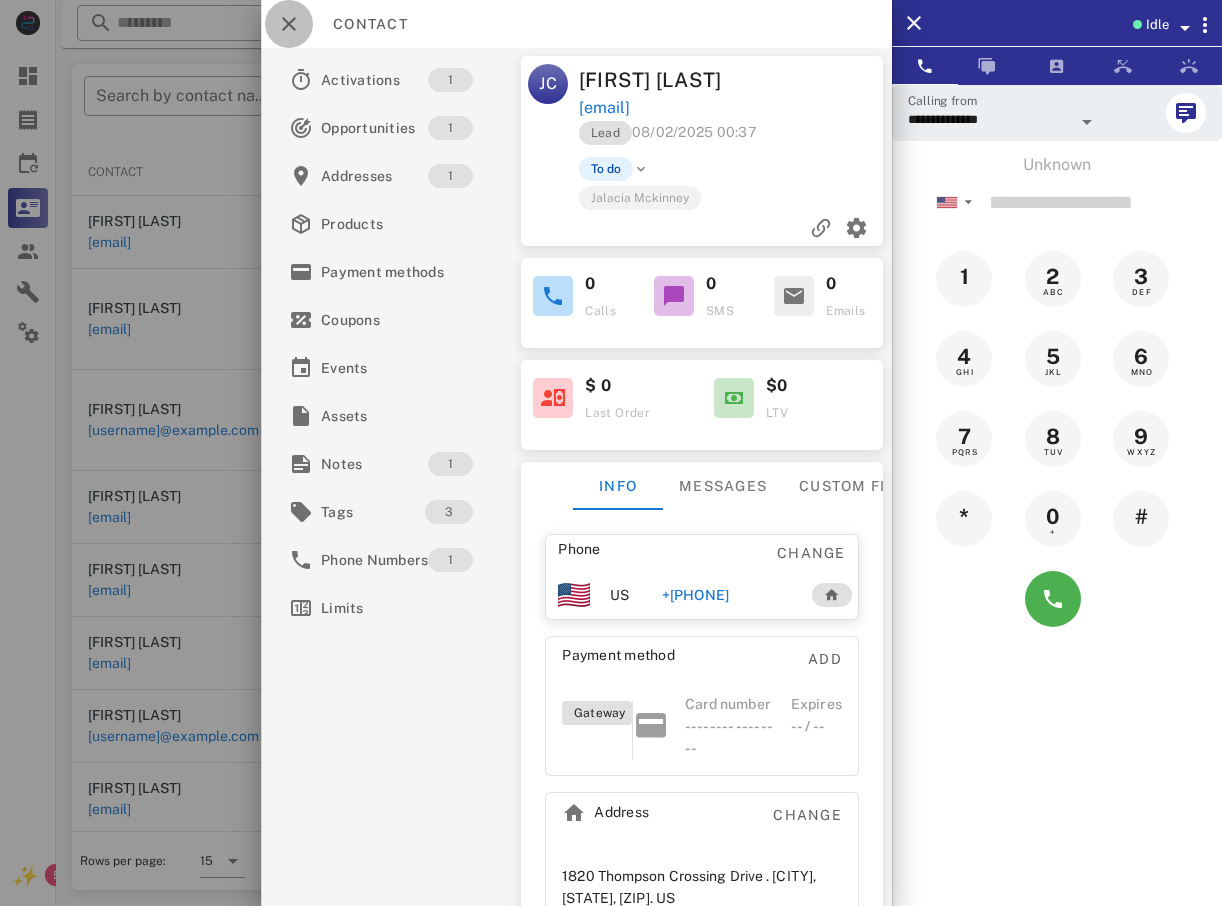 click at bounding box center (289, 24) 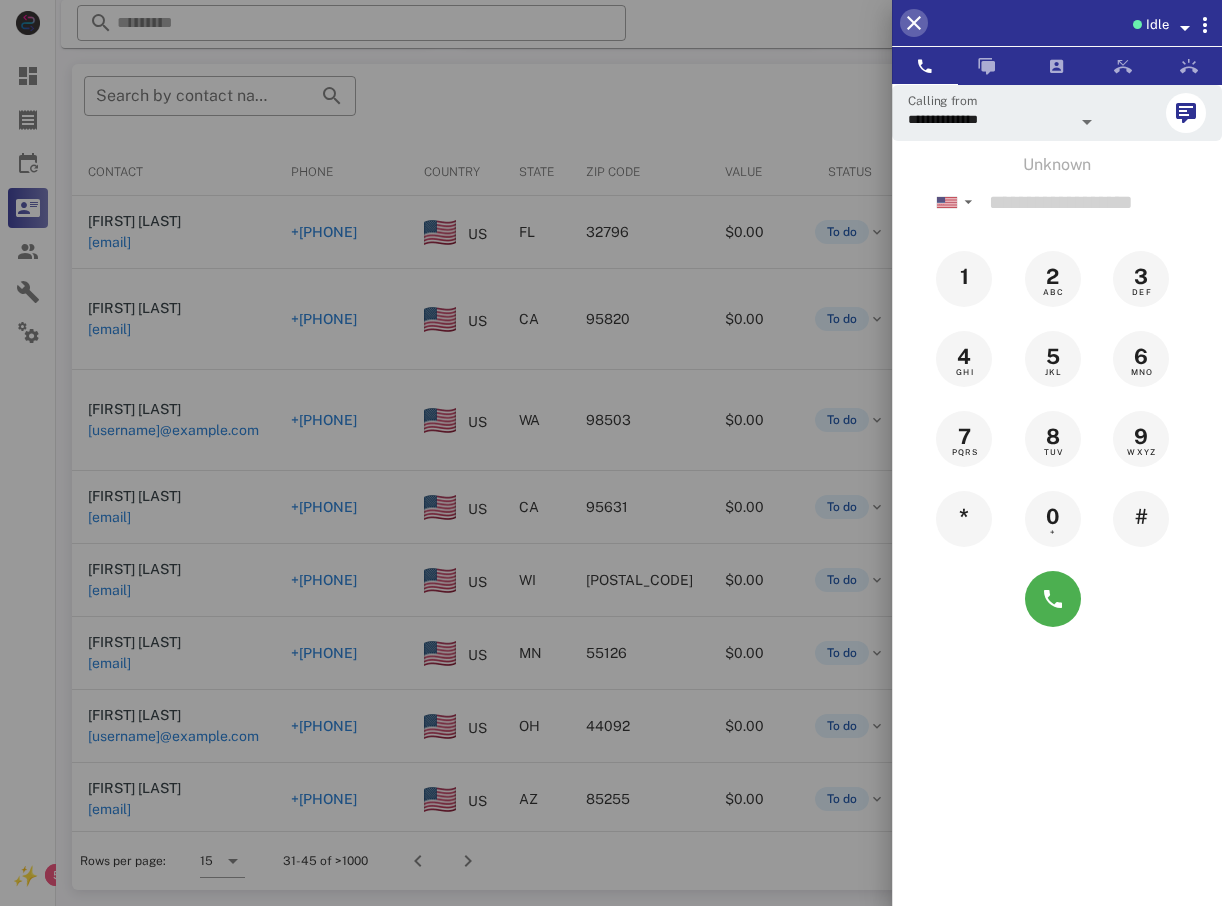 click at bounding box center (914, 23) 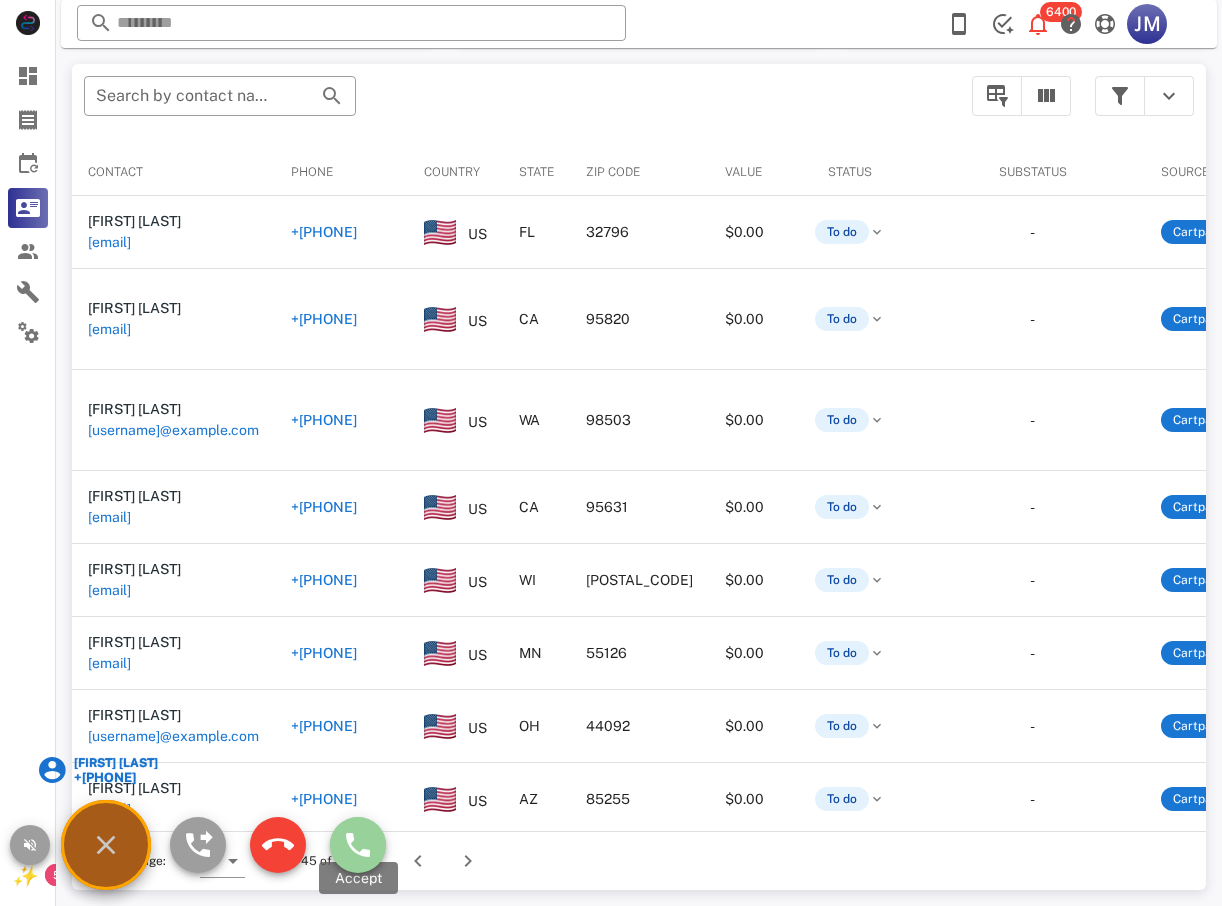 click at bounding box center (358, 845) 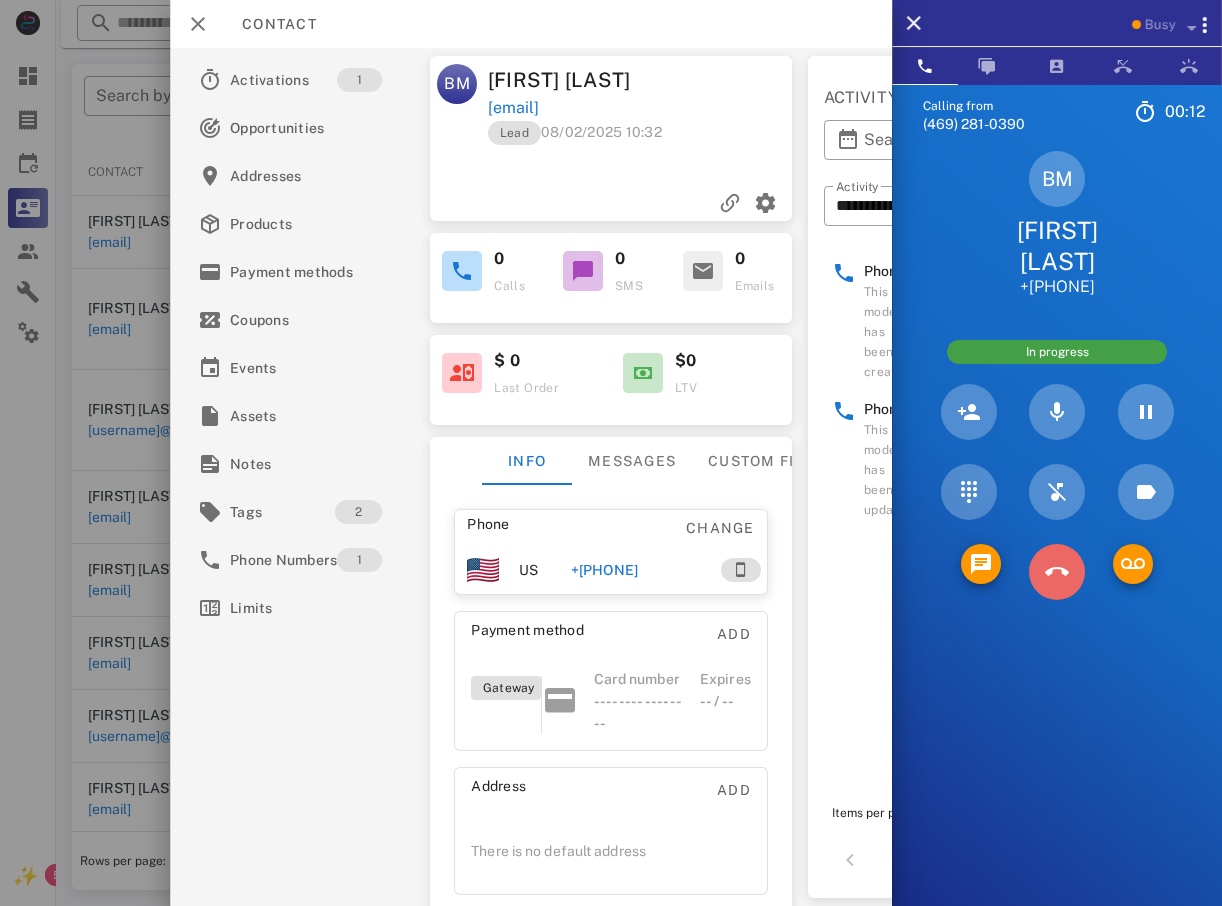 click at bounding box center (1057, 572) 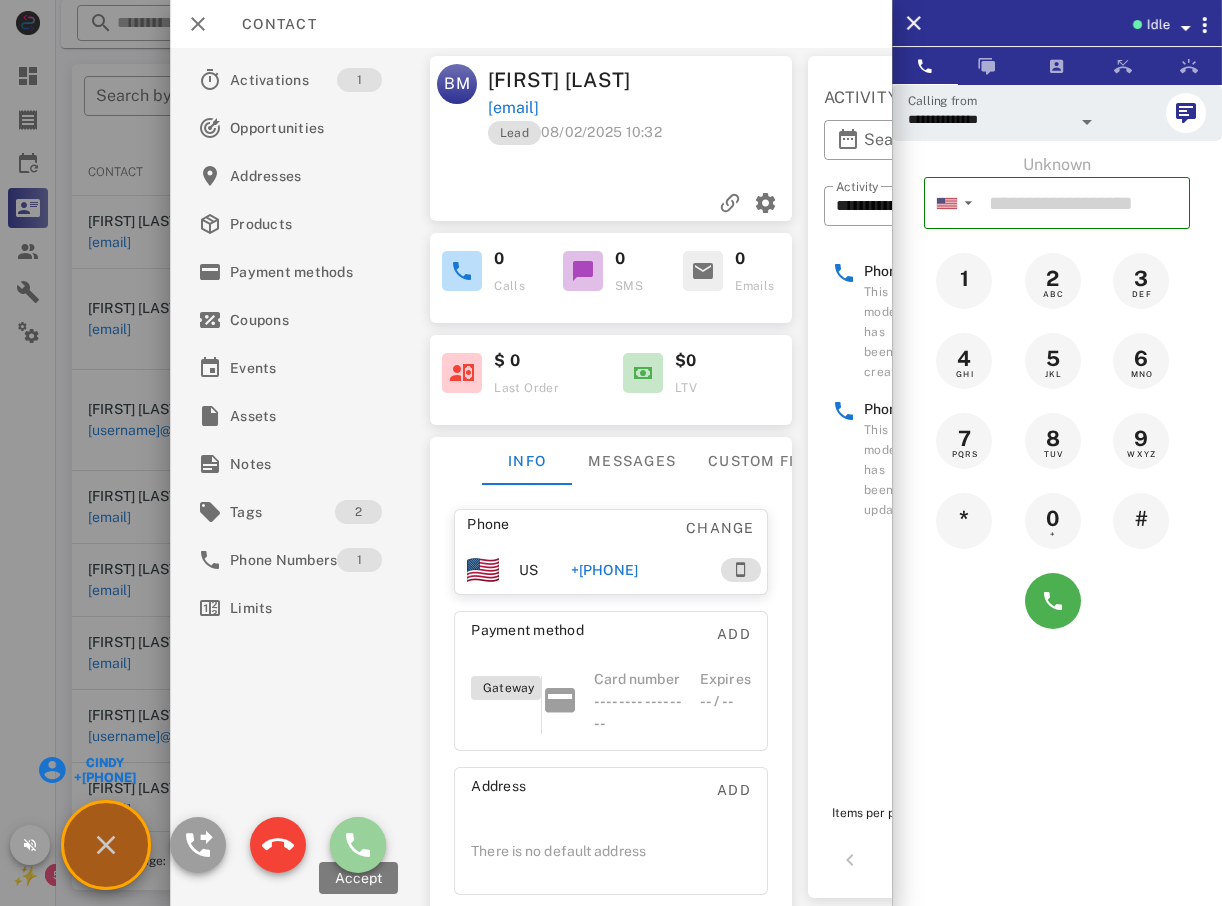 click at bounding box center [358, 845] 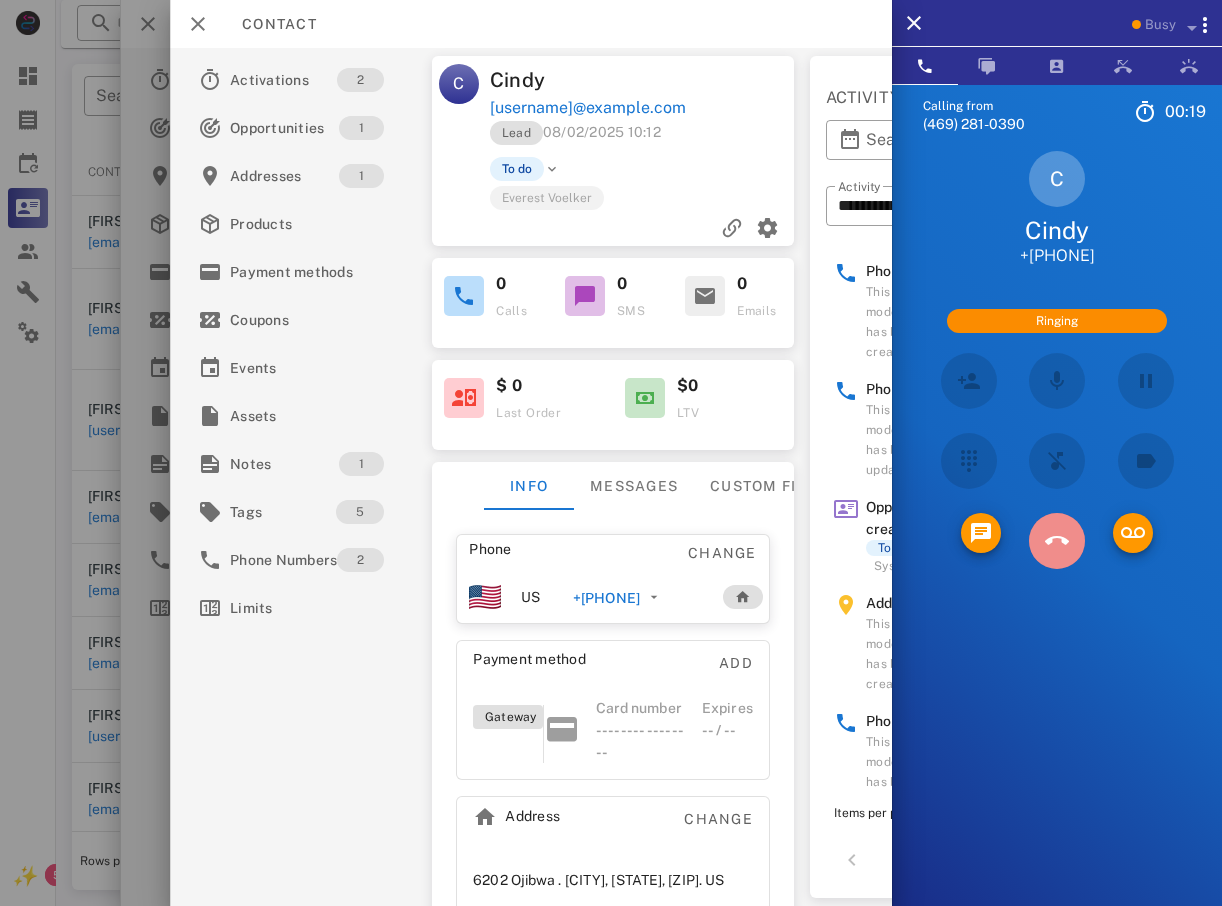 click at bounding box center [1057, 541] 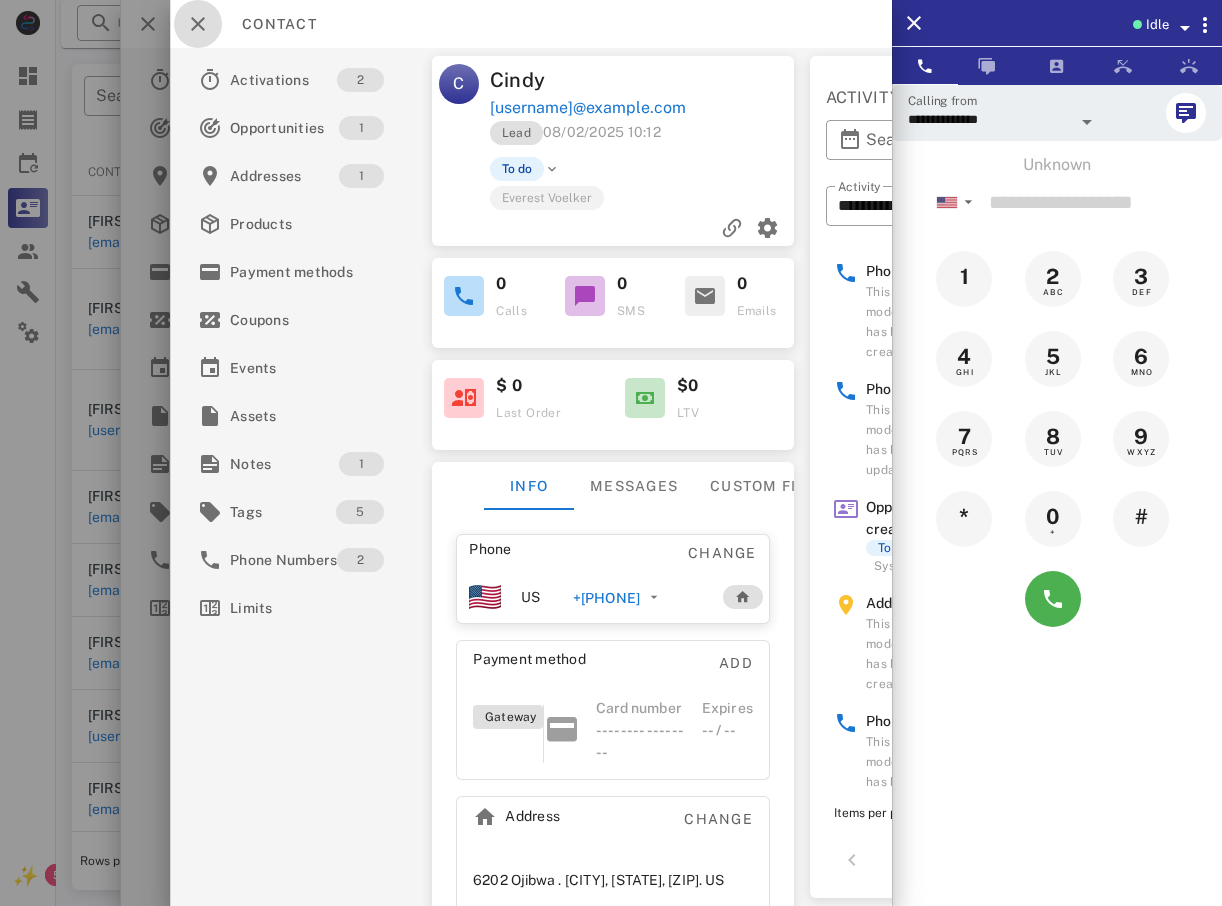 click at bounding box center [198, 24] 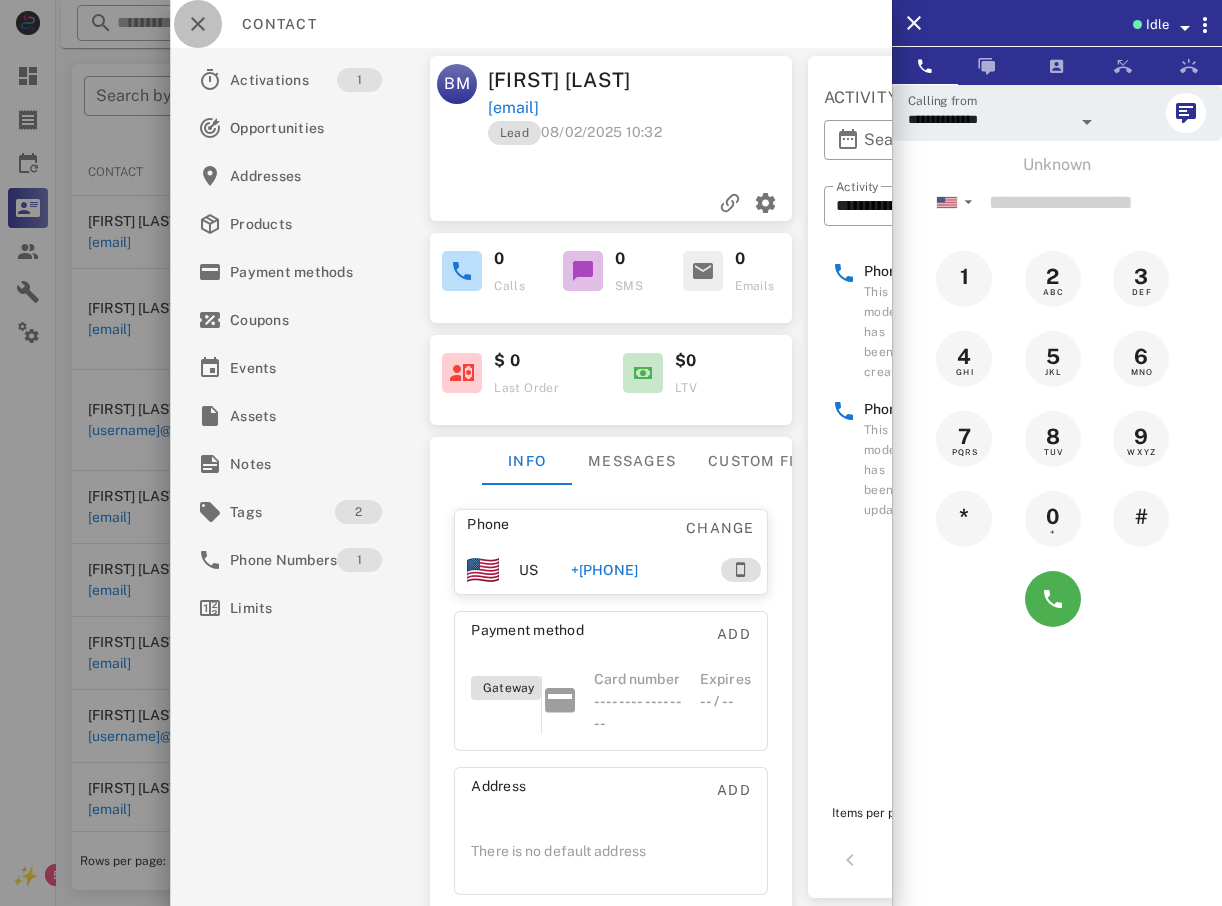 click at bounding box center (198, 24) 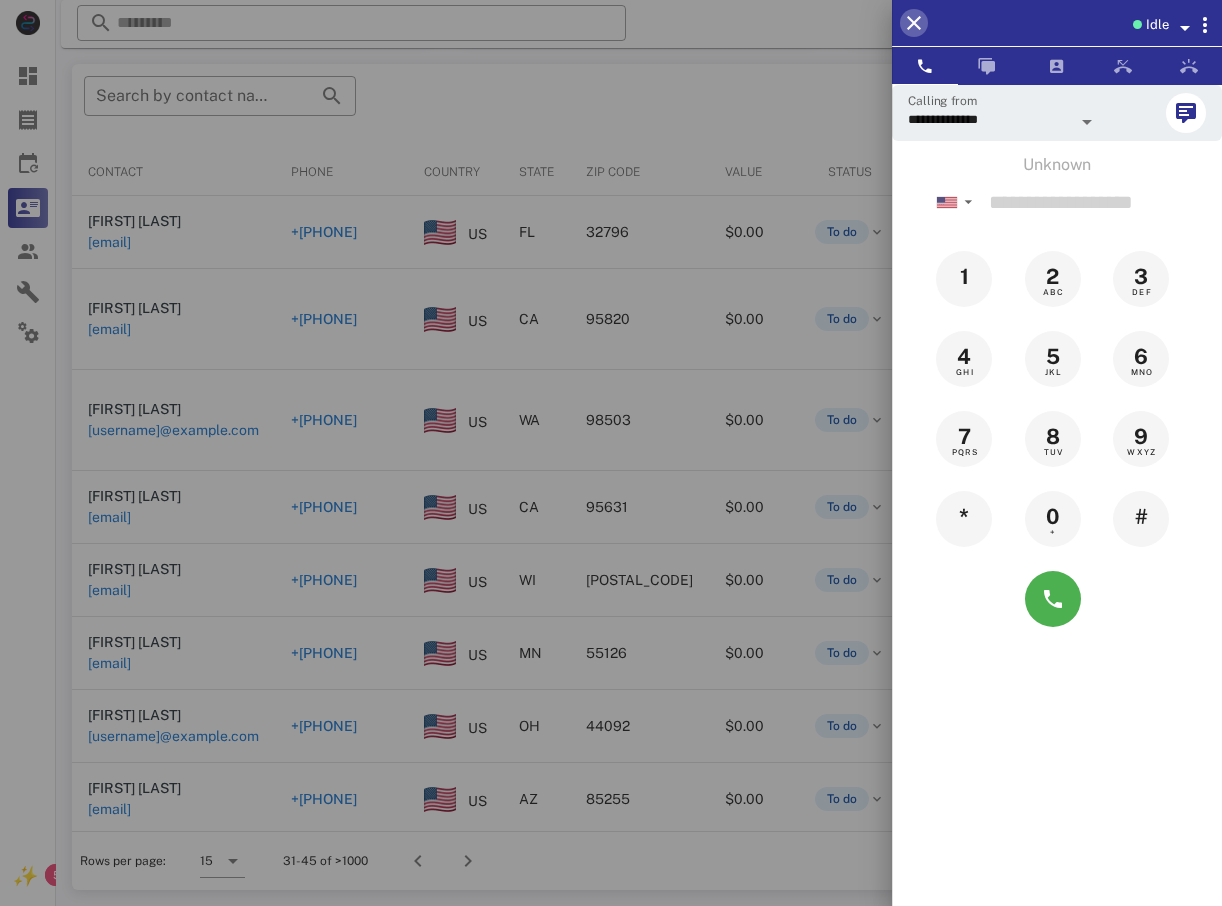 click at bounding box center [914, 23] 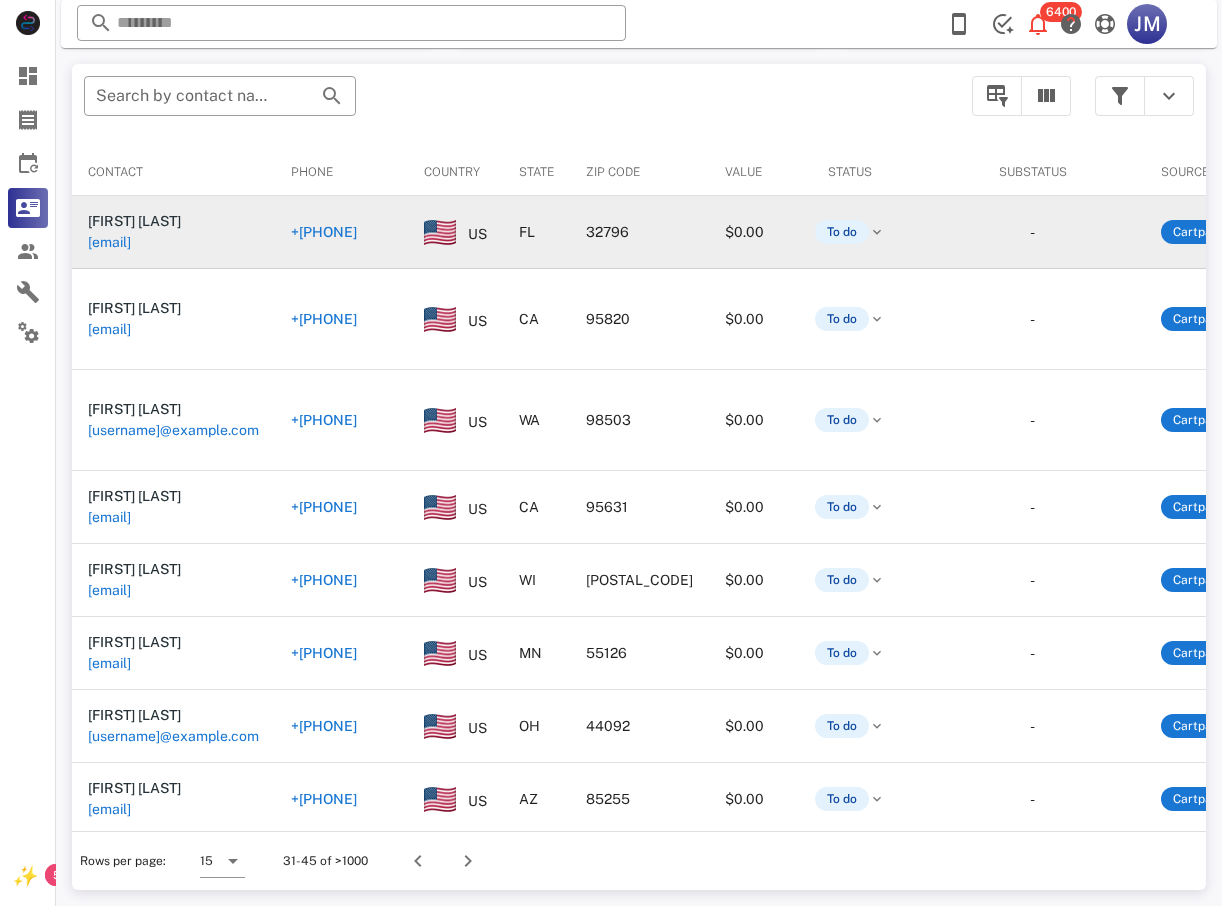 click on "+[PHONE]" at bounding box center (324, 232) 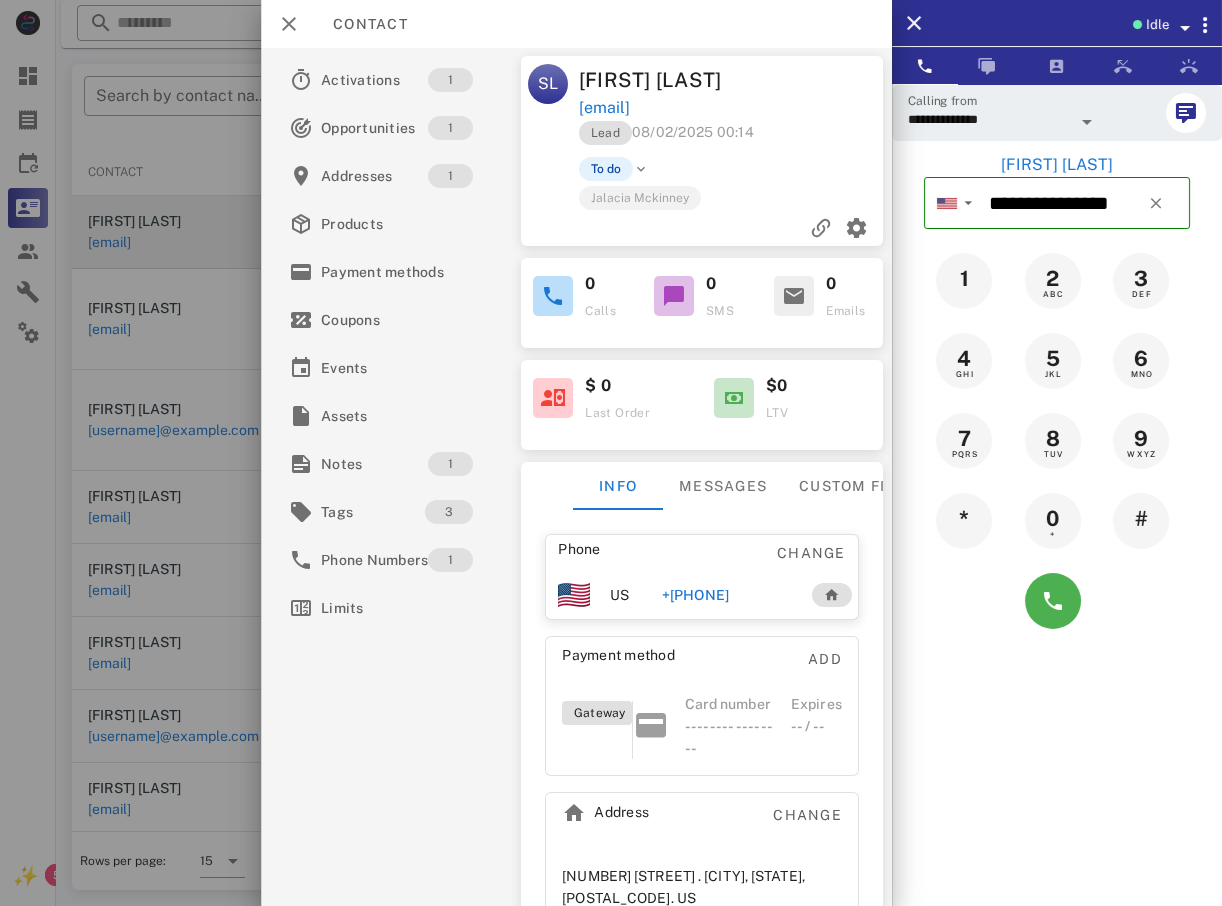 click at bounding box center [611, 453] 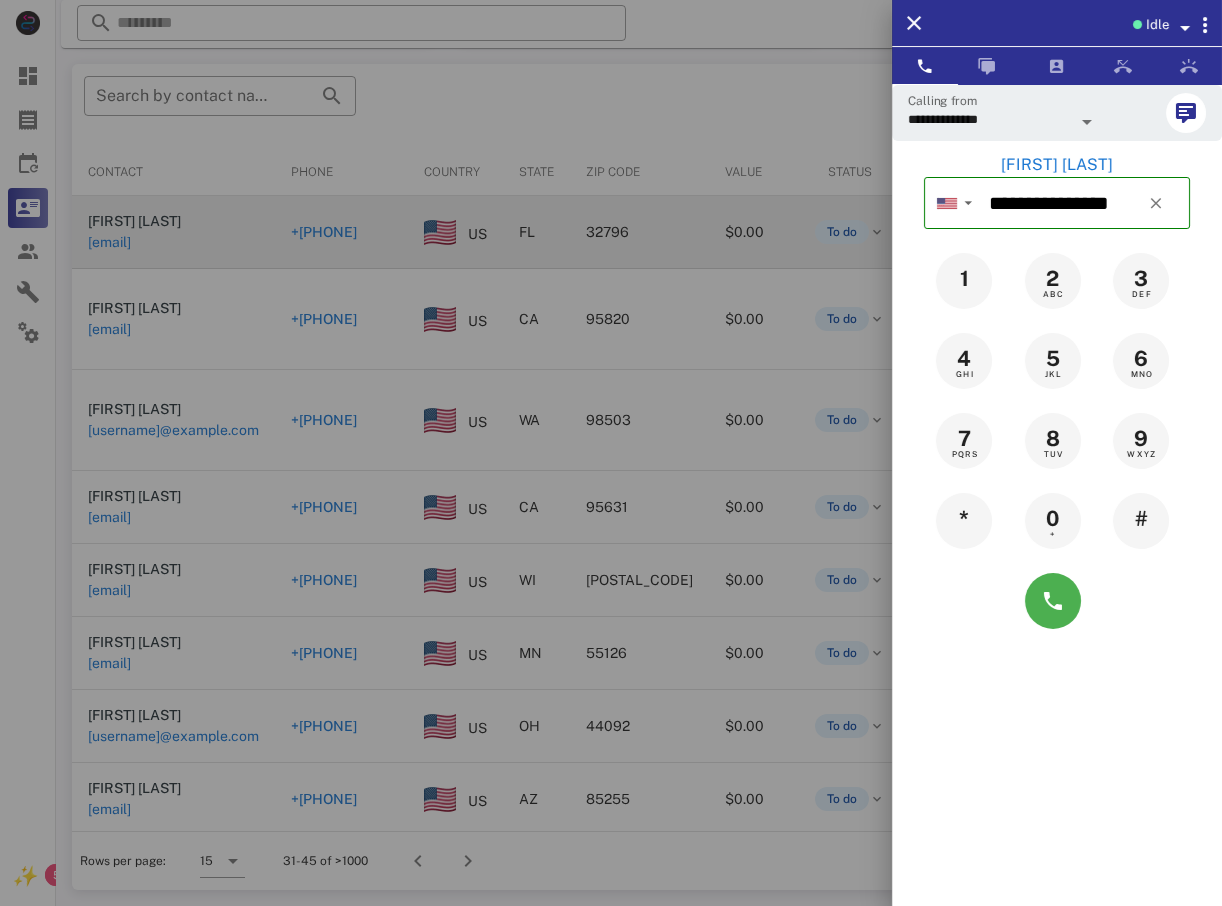 drag, startPoint x: 141, startPoint y: 70, endPoint x: 54, endPoint y: 53, distance: 88.64536 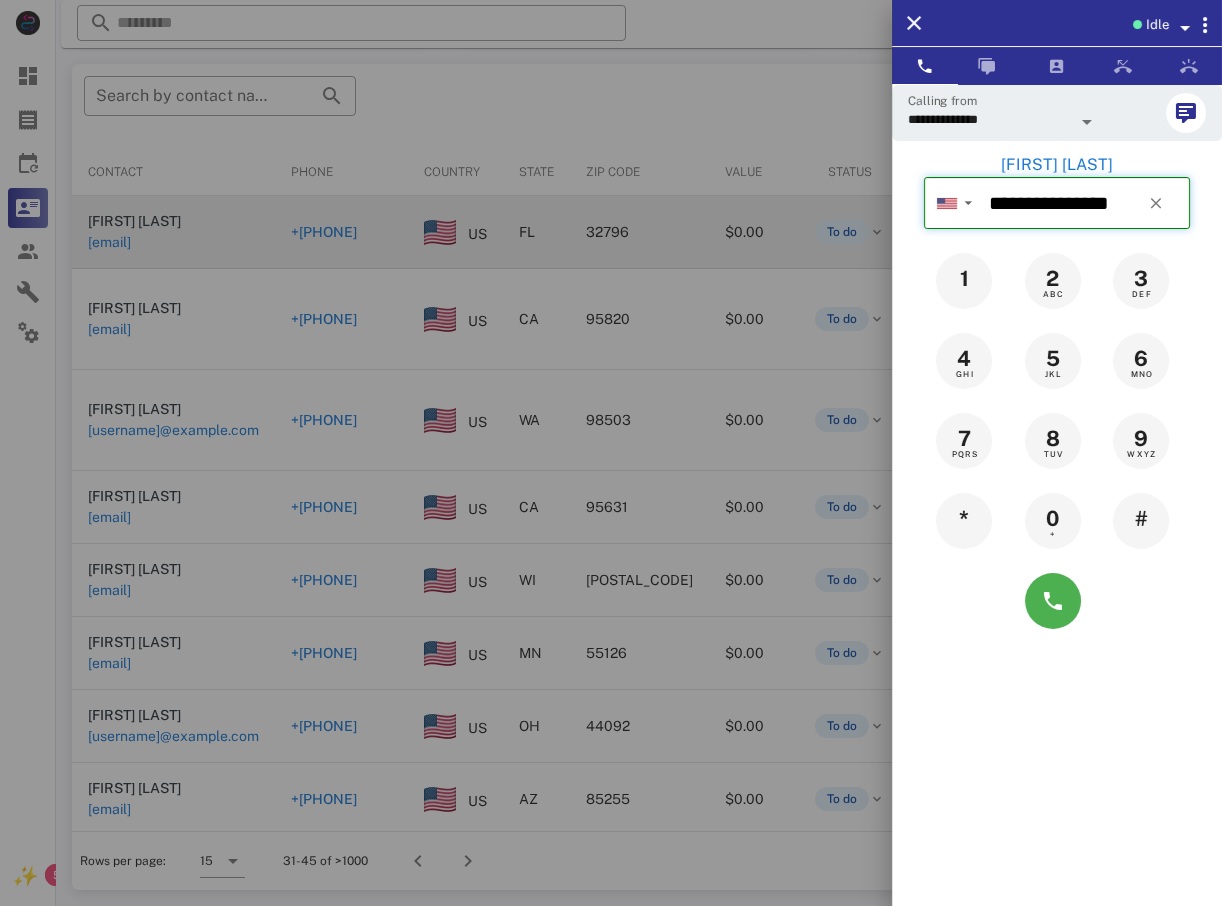 type 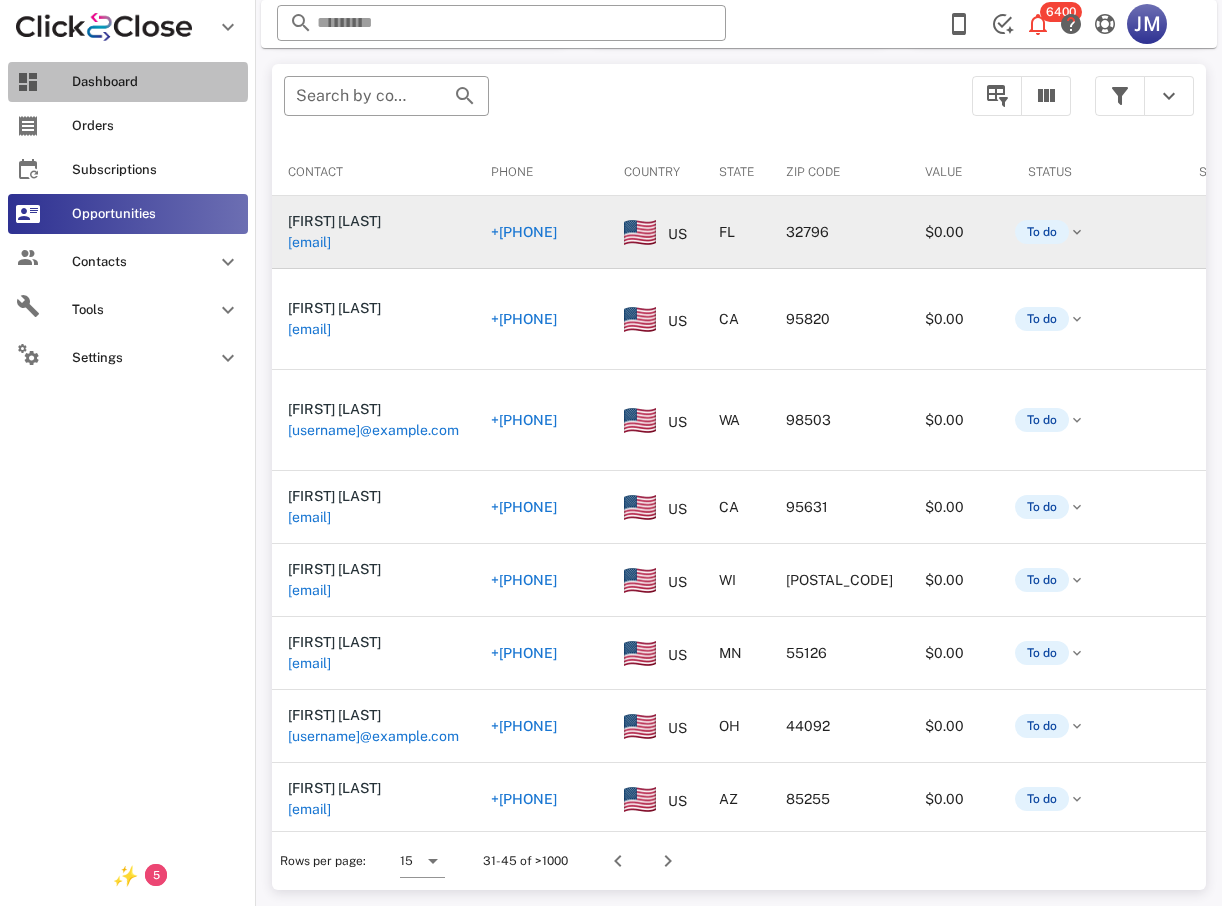 click on "Dashboard" at bounding box center (156, 82) 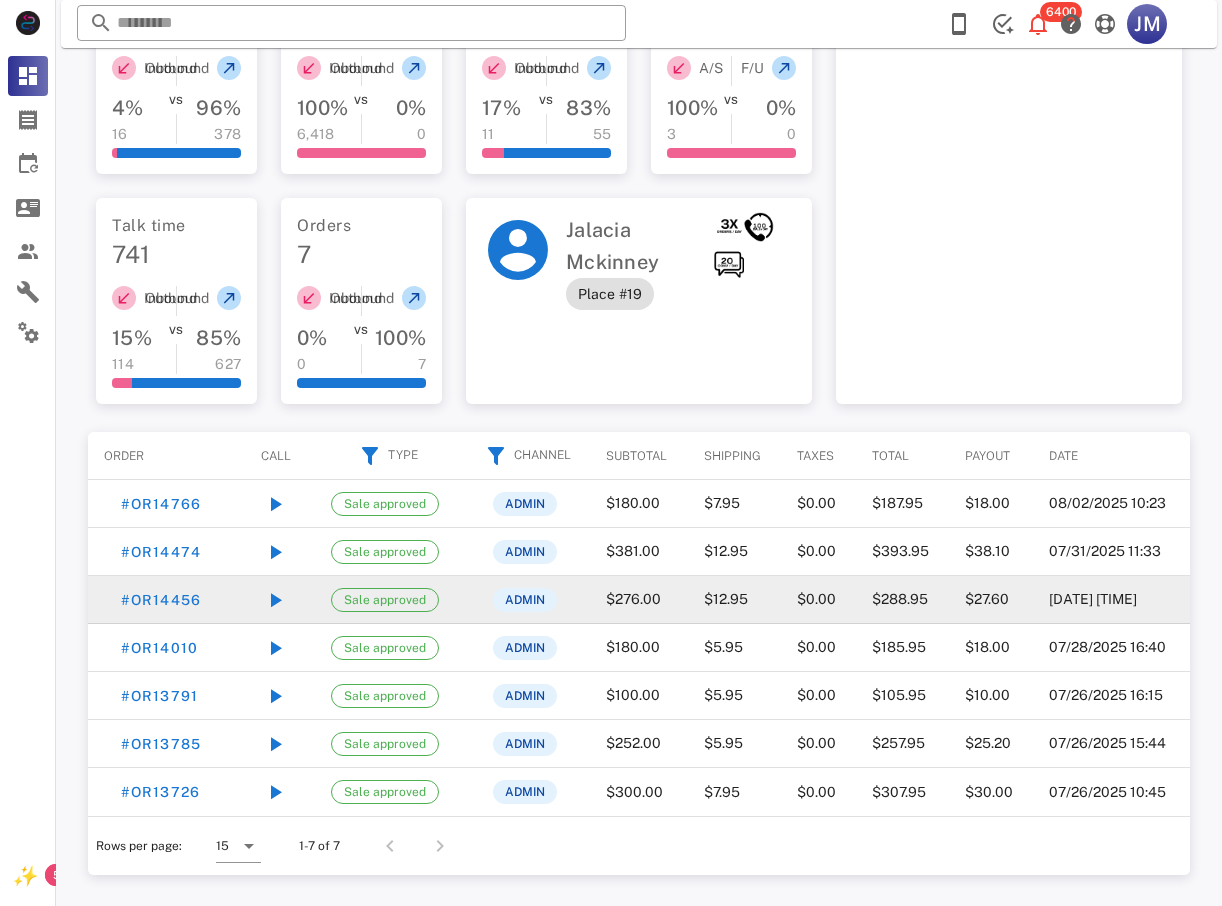 scroll, scrollTop: 643, scrollLeft: 0, axis: vertical 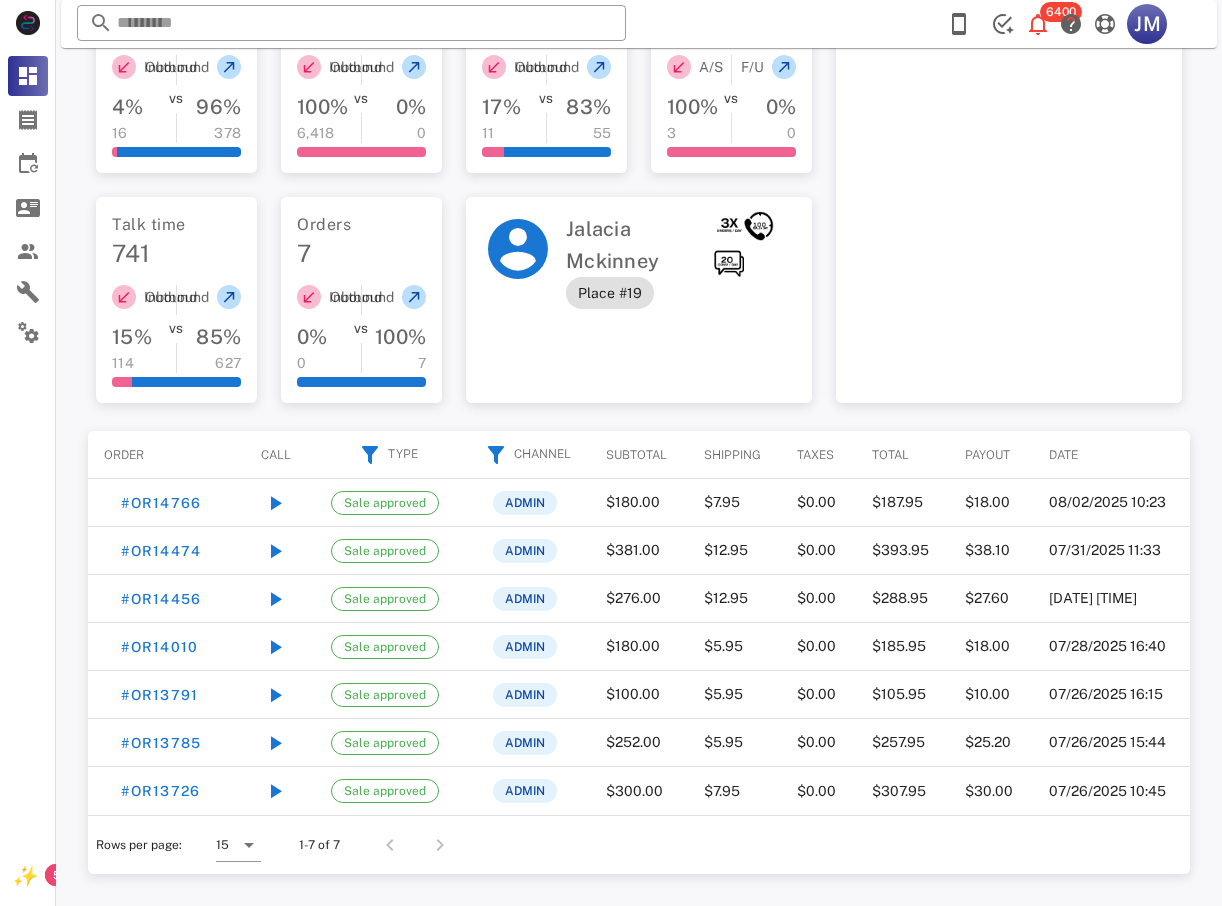 click at bounding box center (436, 845) 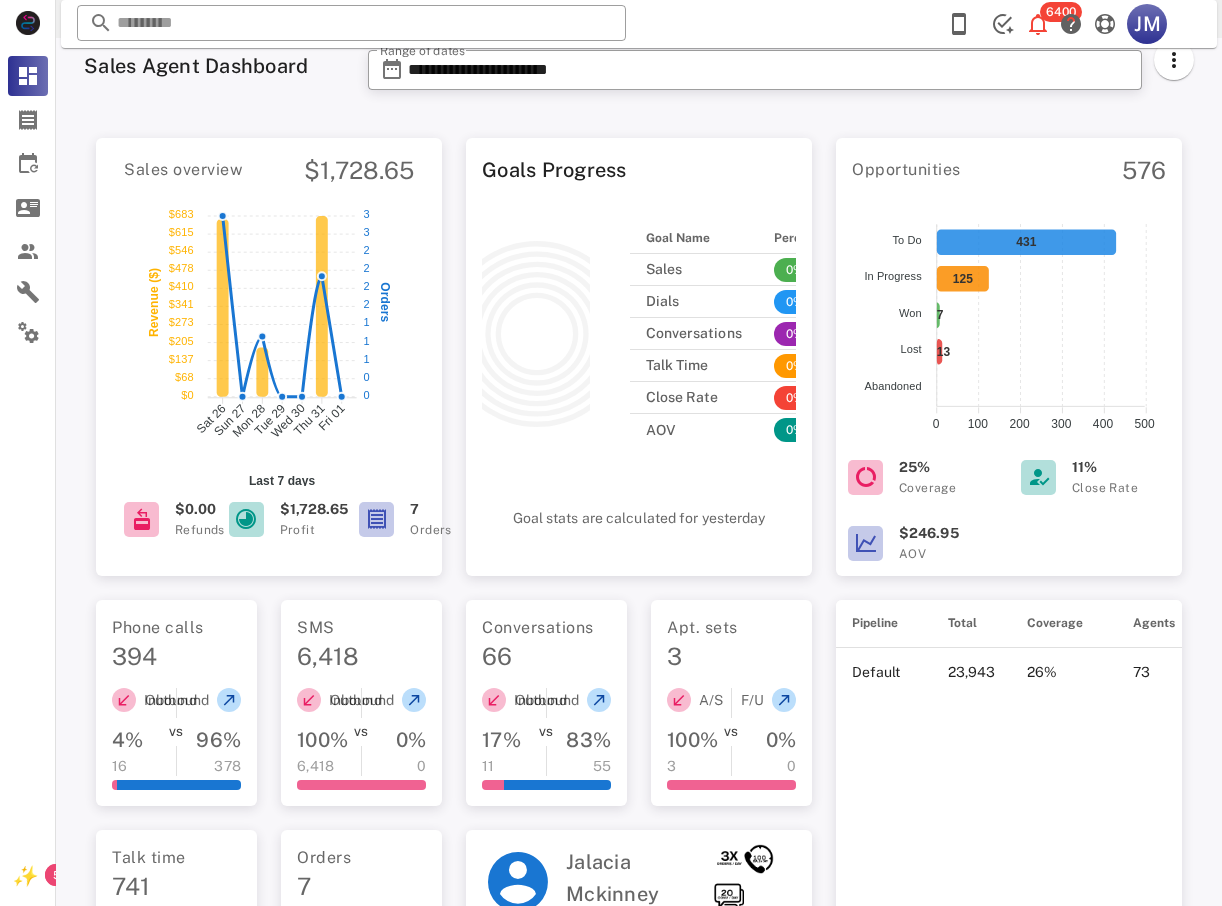 scroll, scrollTop: 0, scrollLeft: 0, axis: both 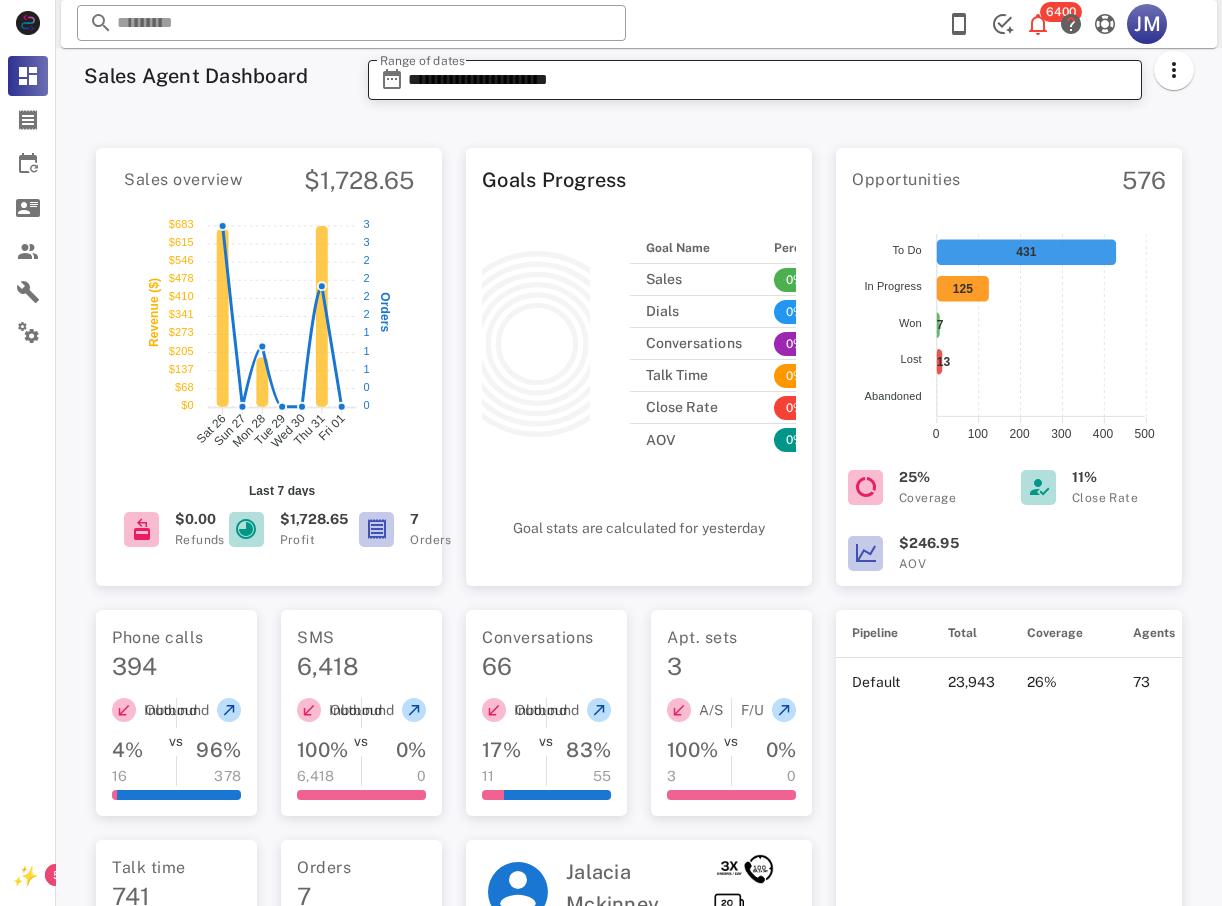 click at bounding box center (392, 80) 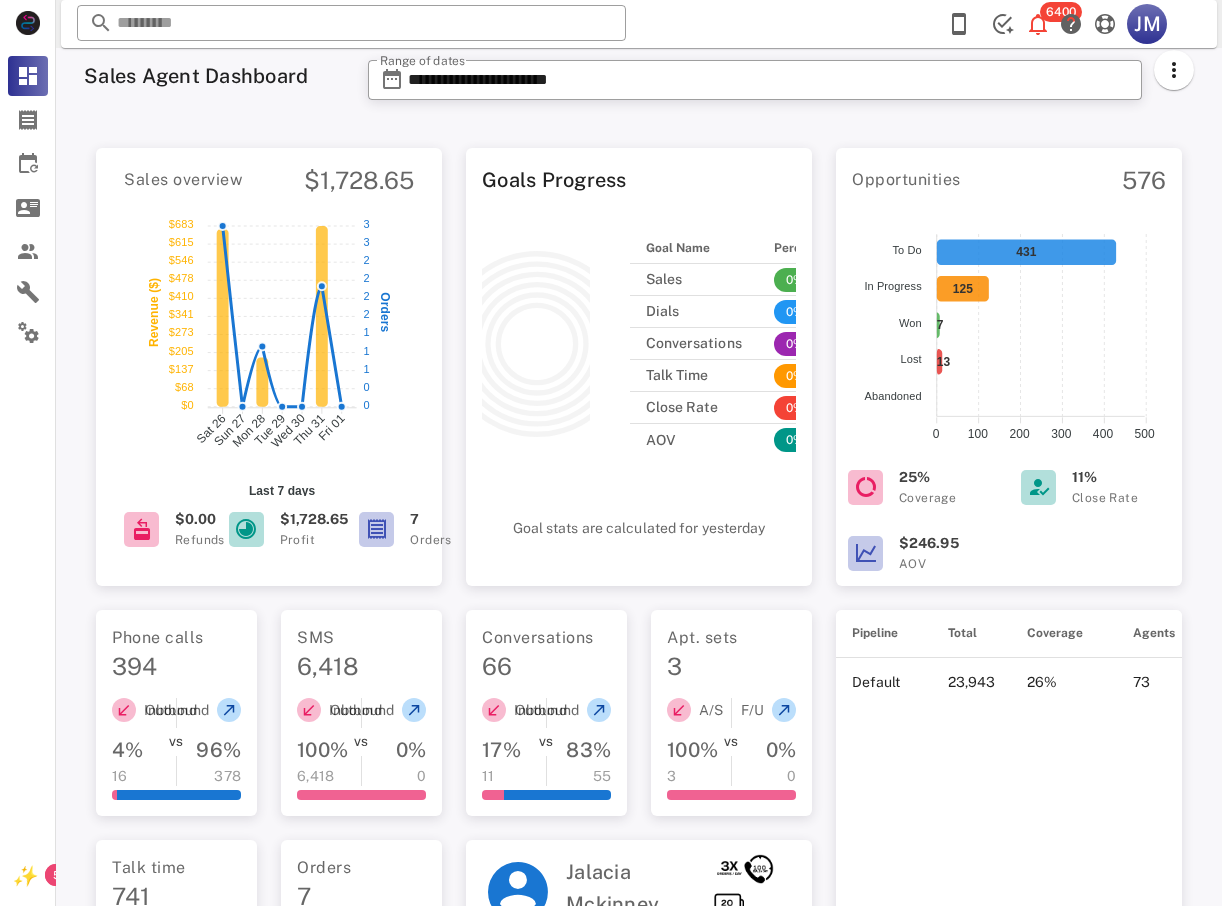 click on "Sales Agent Dashboard" at bounding box center [196, 76] 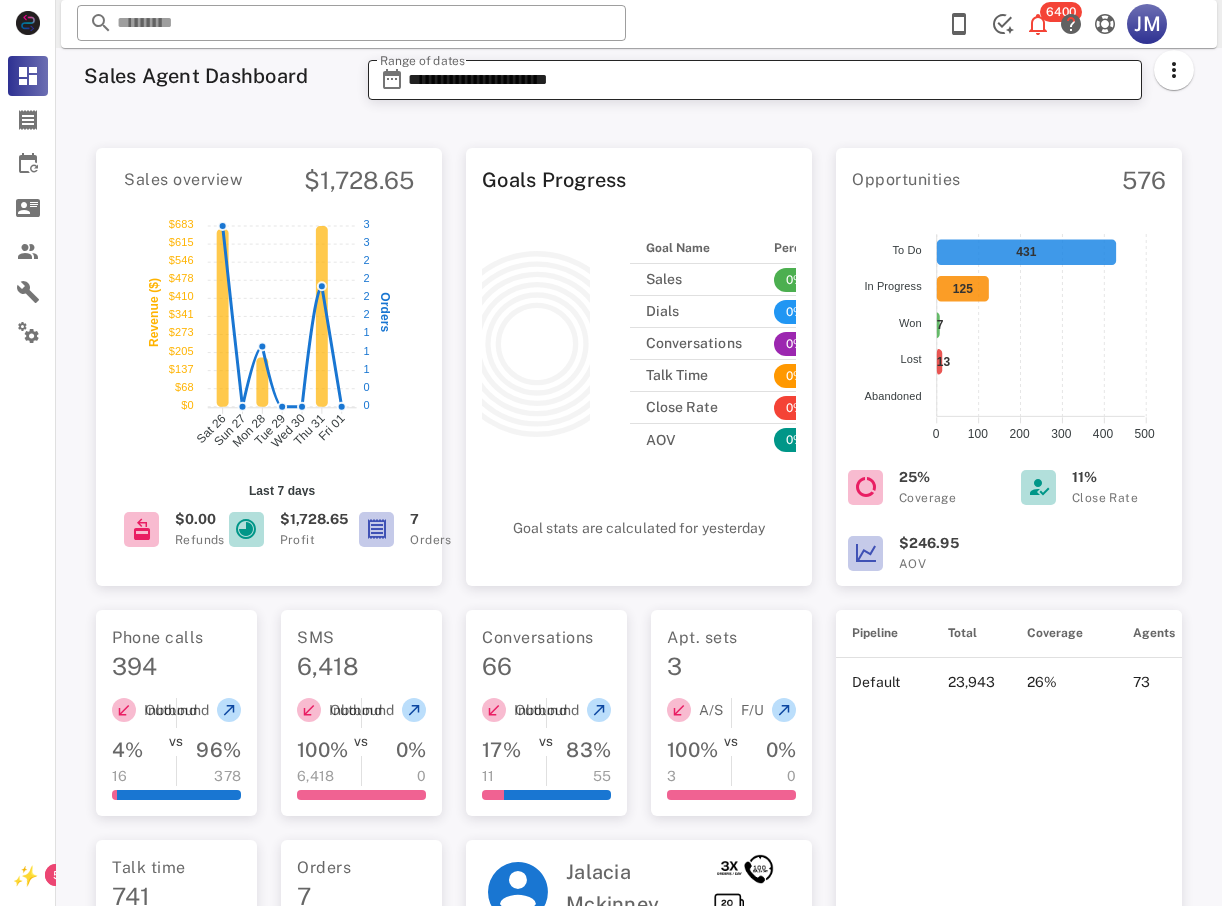 click at bounding box center [392, 80] 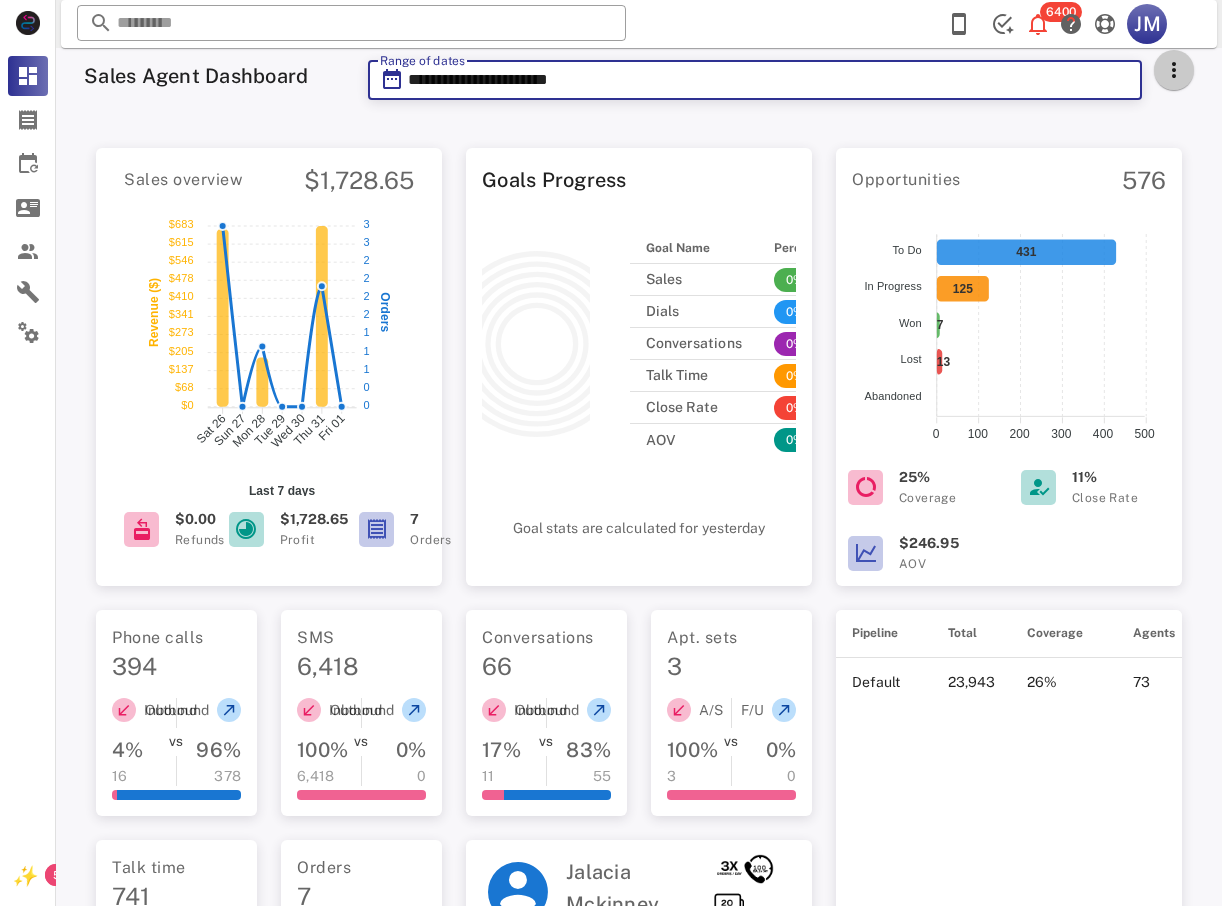 click at bounding box center (1174, 70) 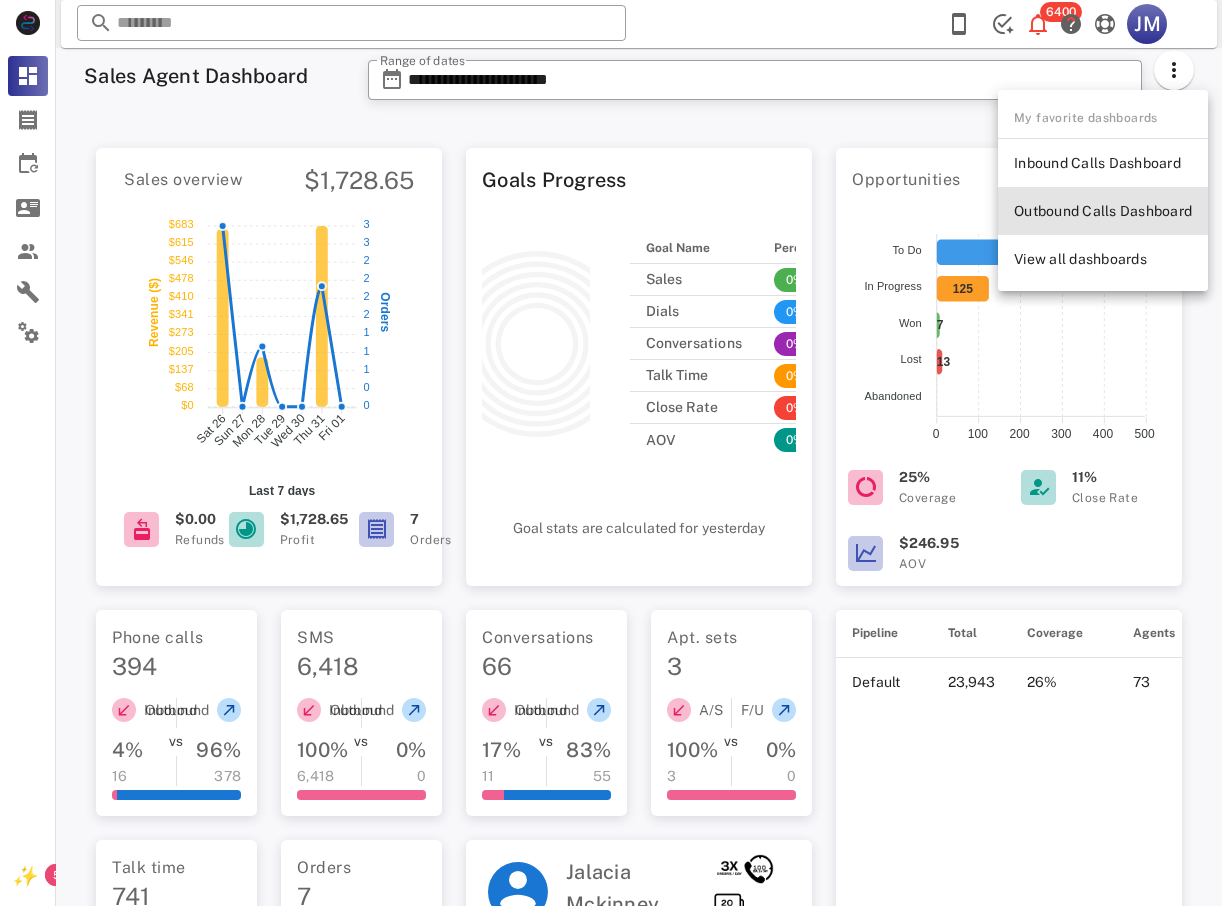 click on "Outbound Calls Dashboard" at bounding box center (1103, 211) 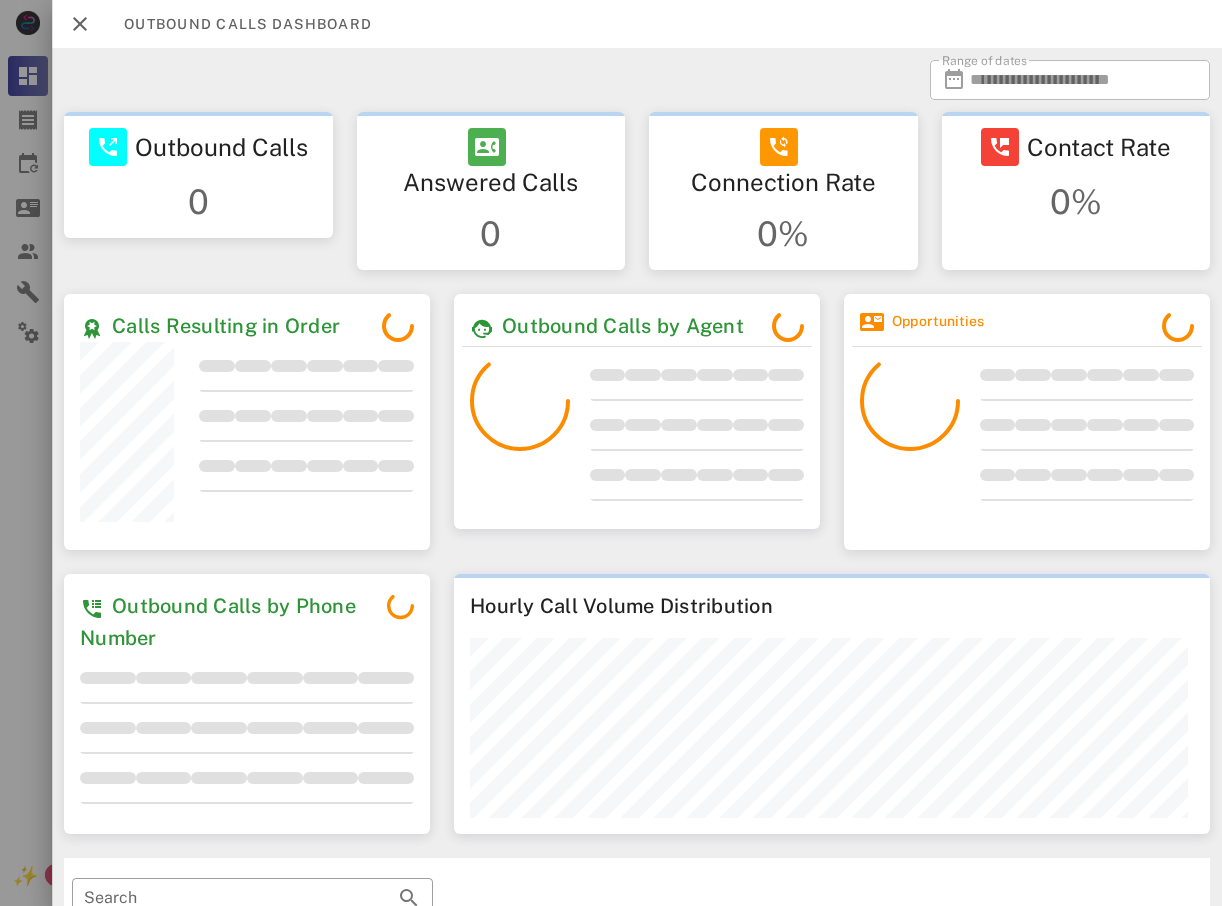 scroll, scrollTop: 999744, scrollLeft: 999637, axis: both 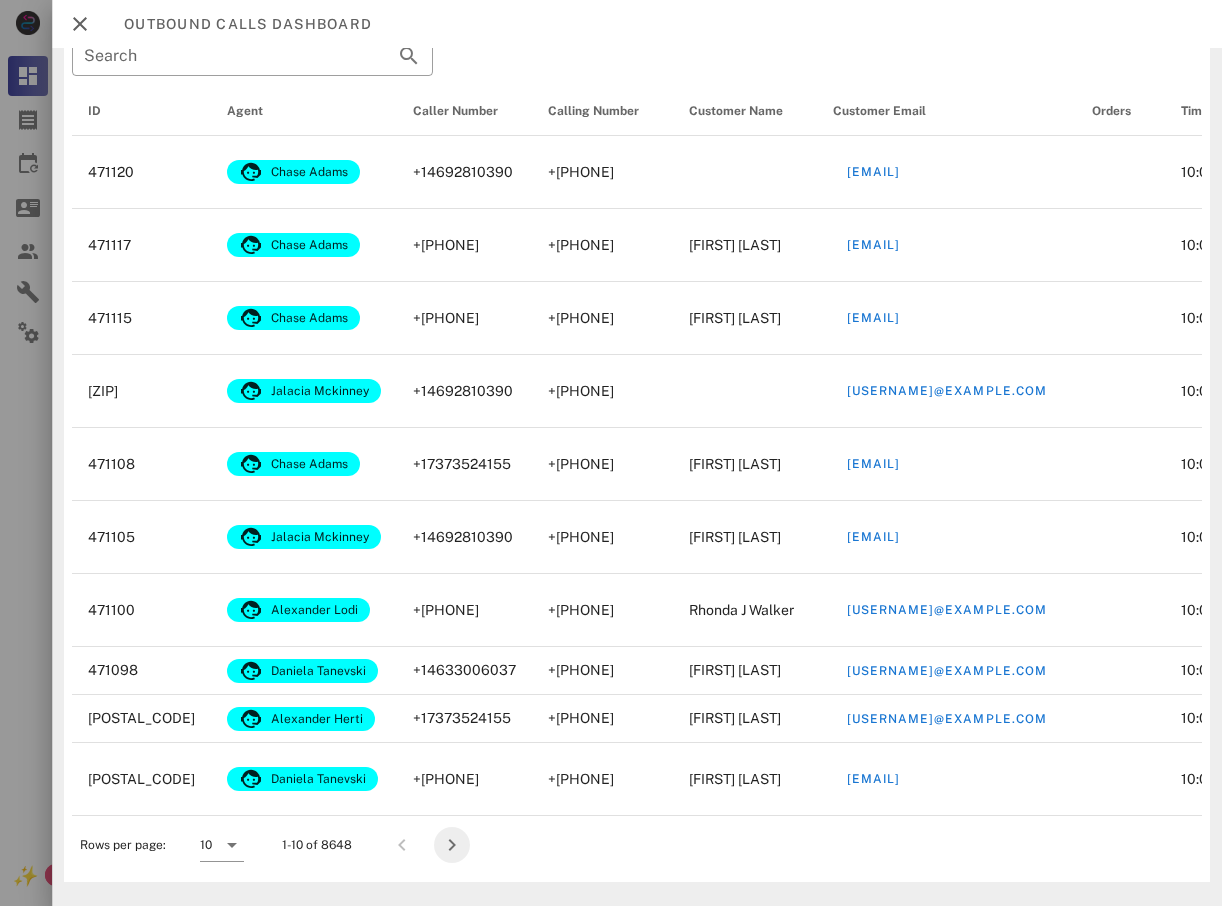 click at bounding box center [452, 845] 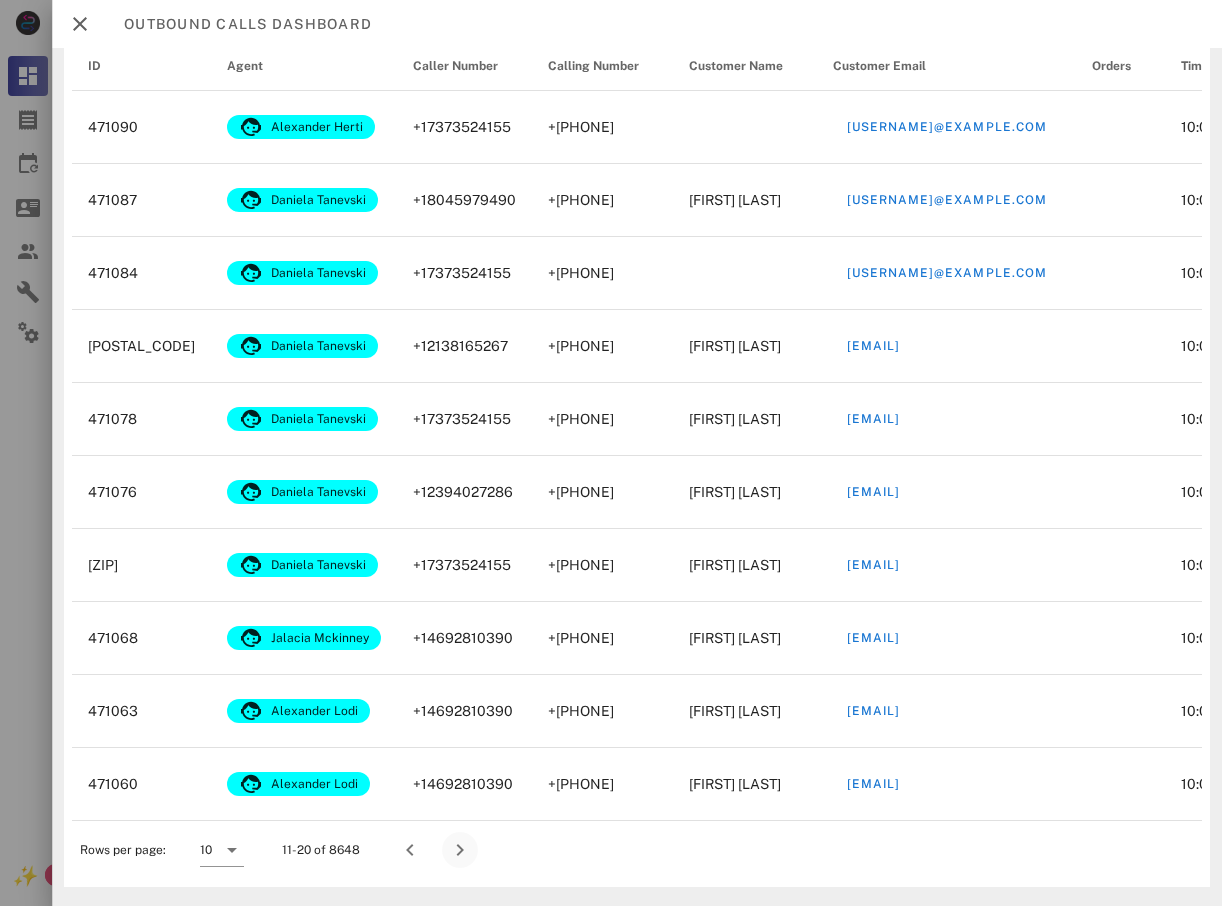 scroll, scrollTop: 971, scrollLeft: 0, axis: vertical 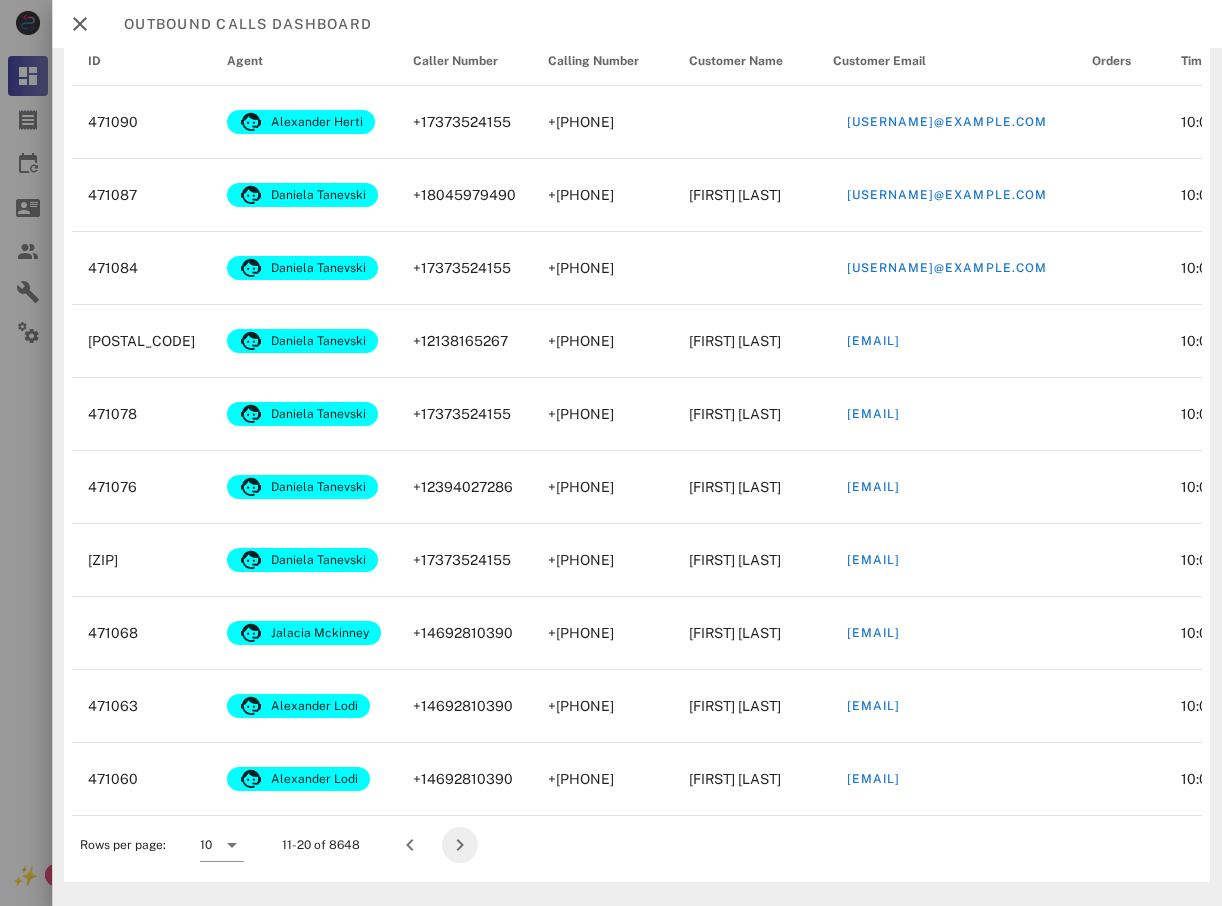 click at bounding box center [460, 845] 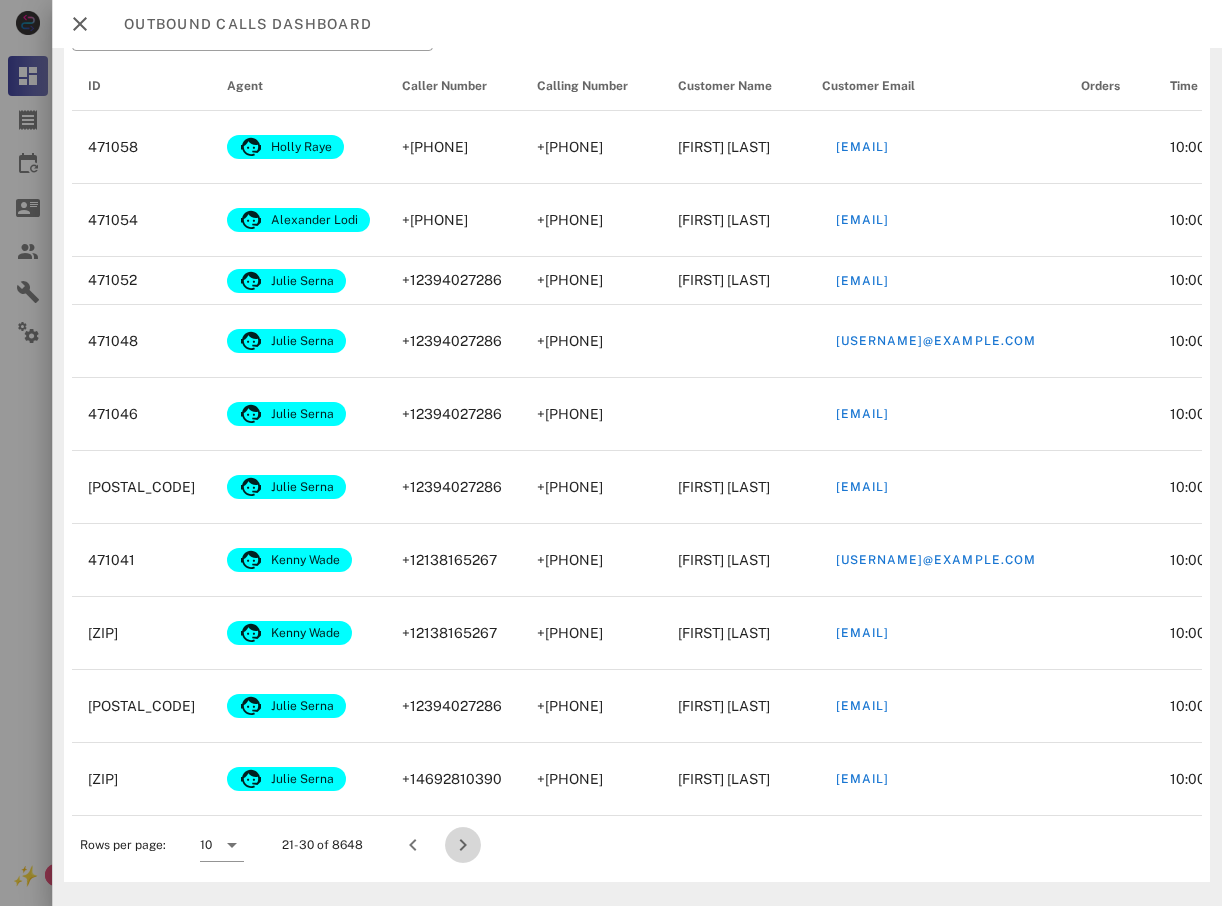 scroll, scrollTop: 946, scrollLeft: 0, axis: vertical 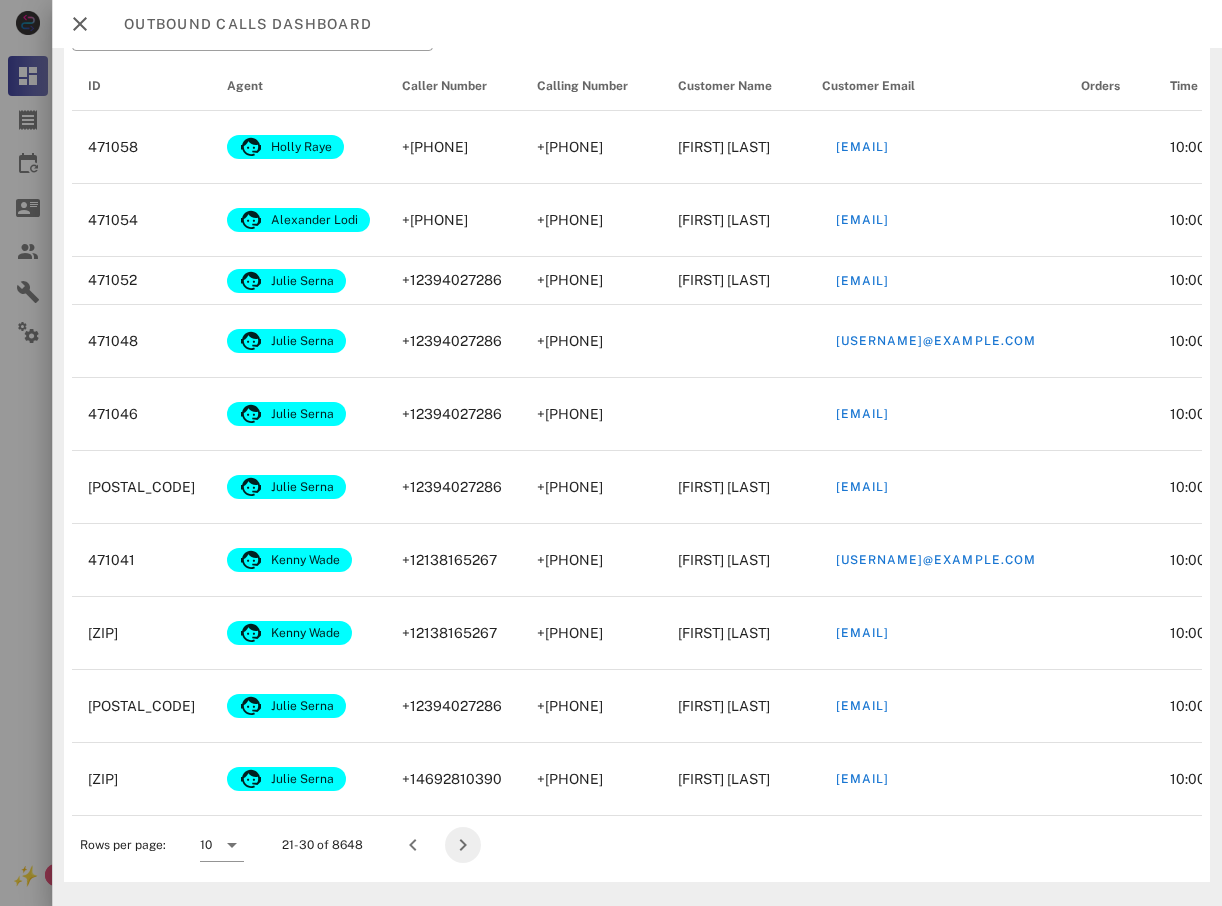 click at bounding box center [463, 845] 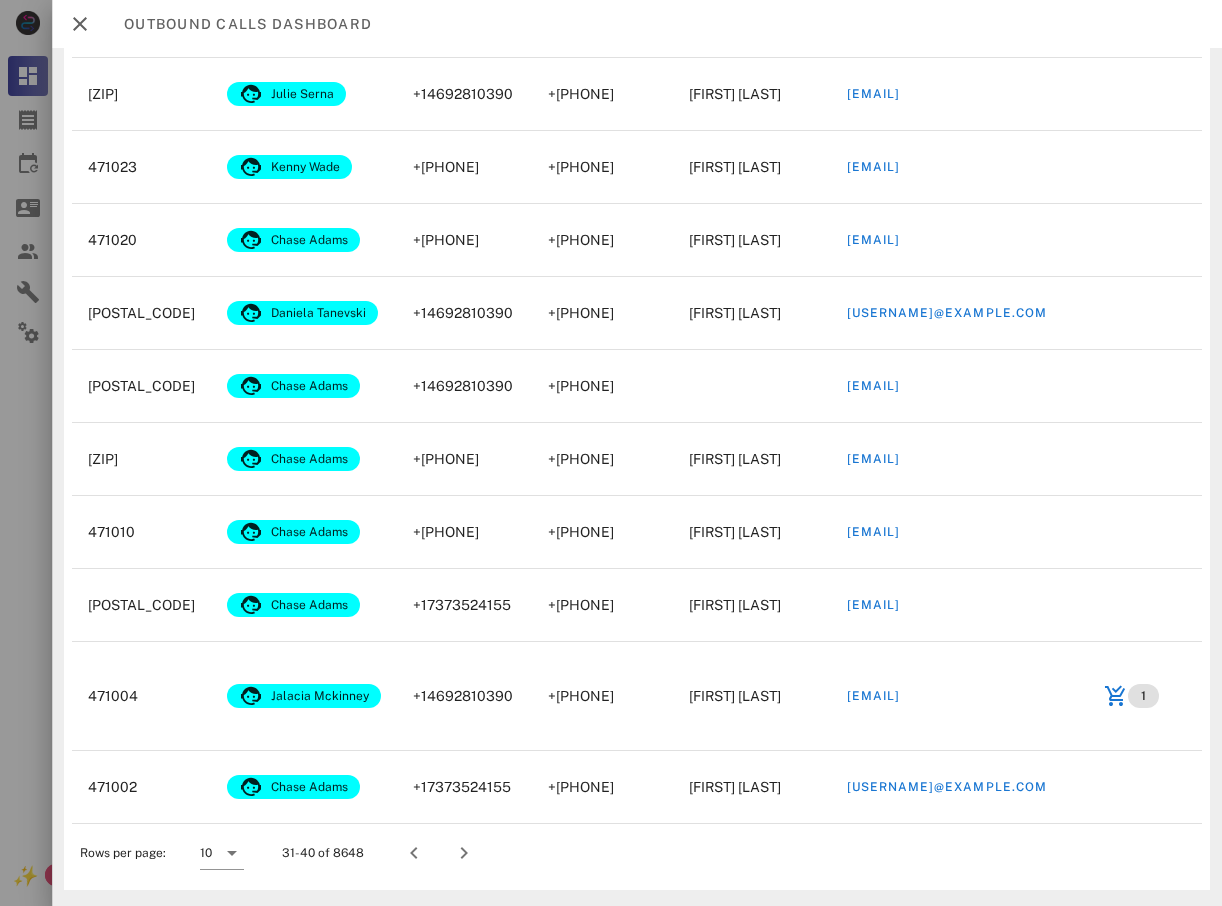 scroll, scrollTop: 1007, scrollLeft: 0, axis: vertical 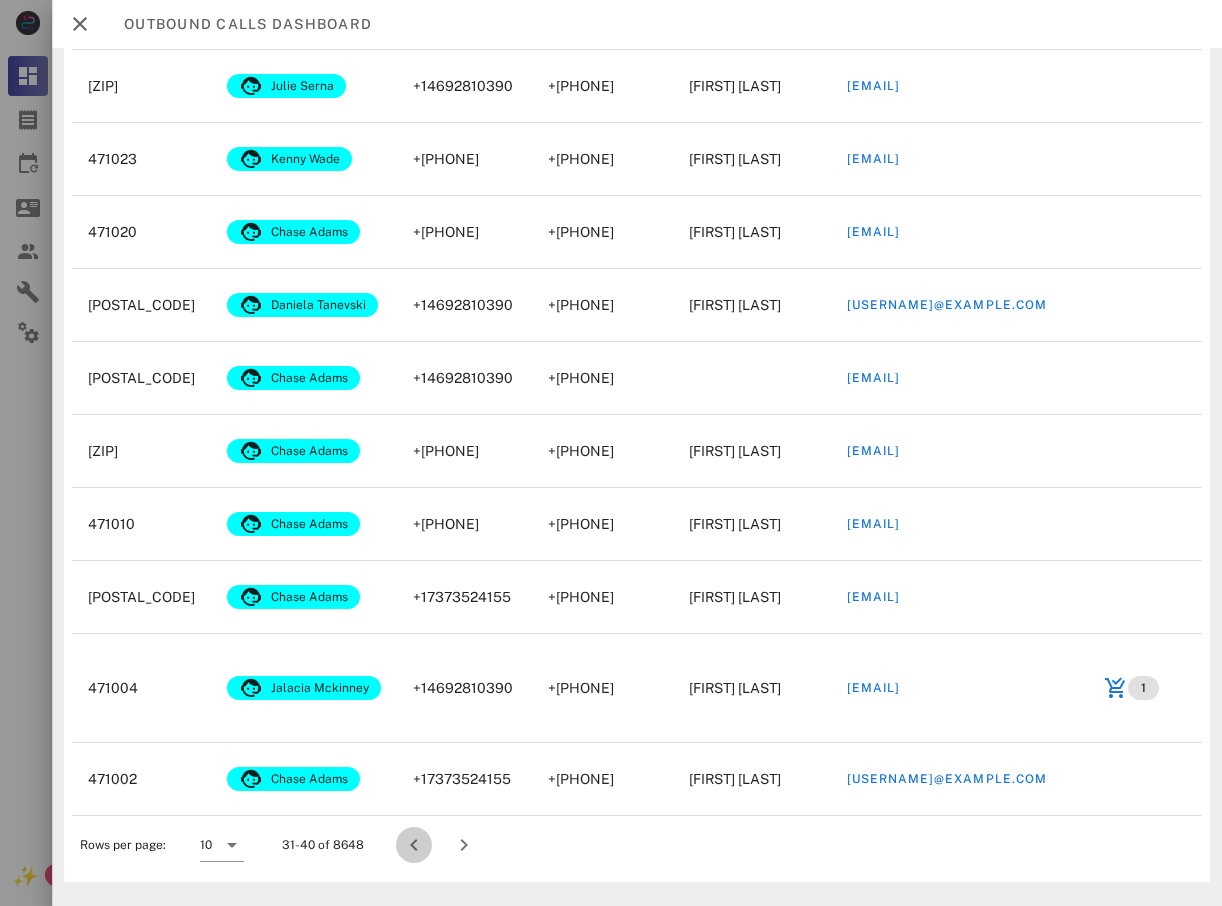 click at bounding box center (414, 845) 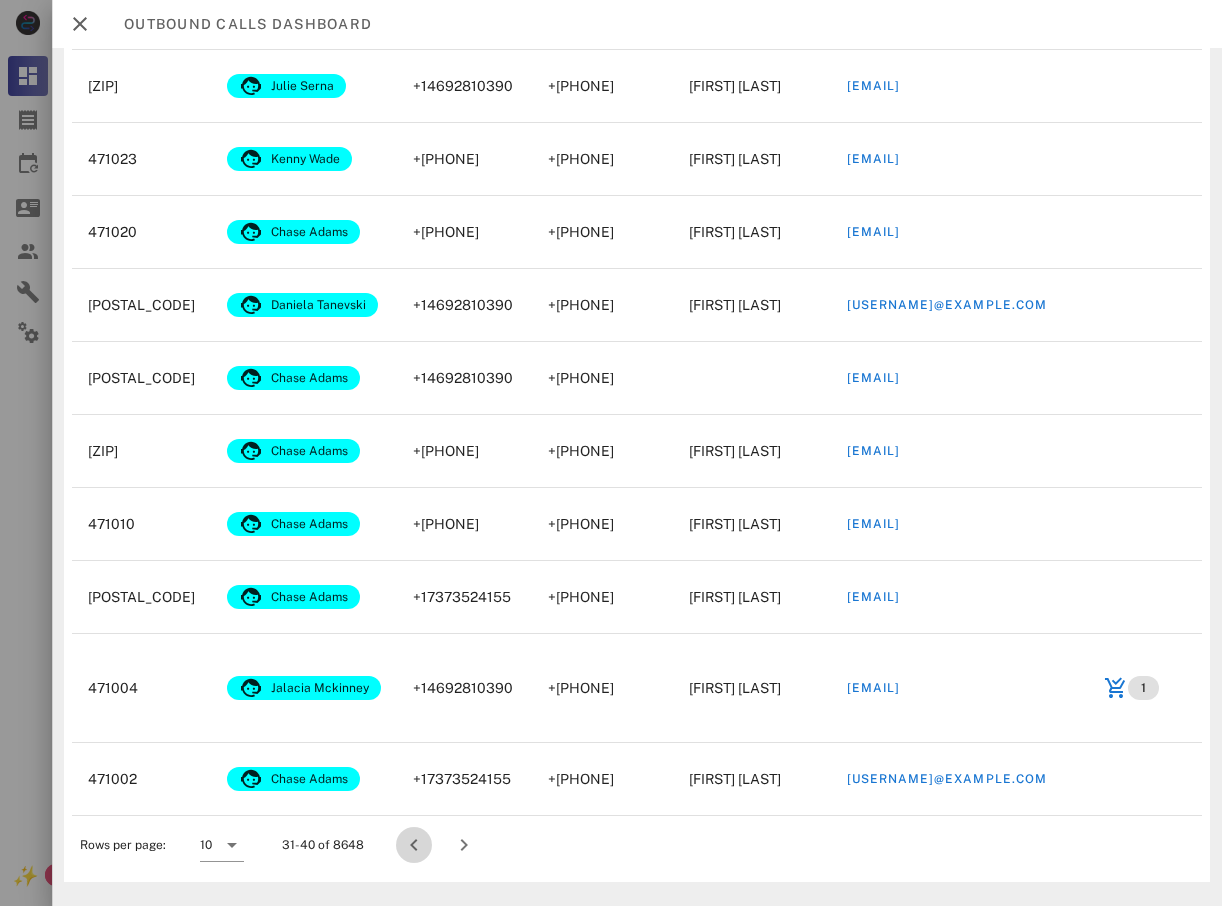 scroll, scrollTop: 946, scrollLeft: 0, axis: vertical 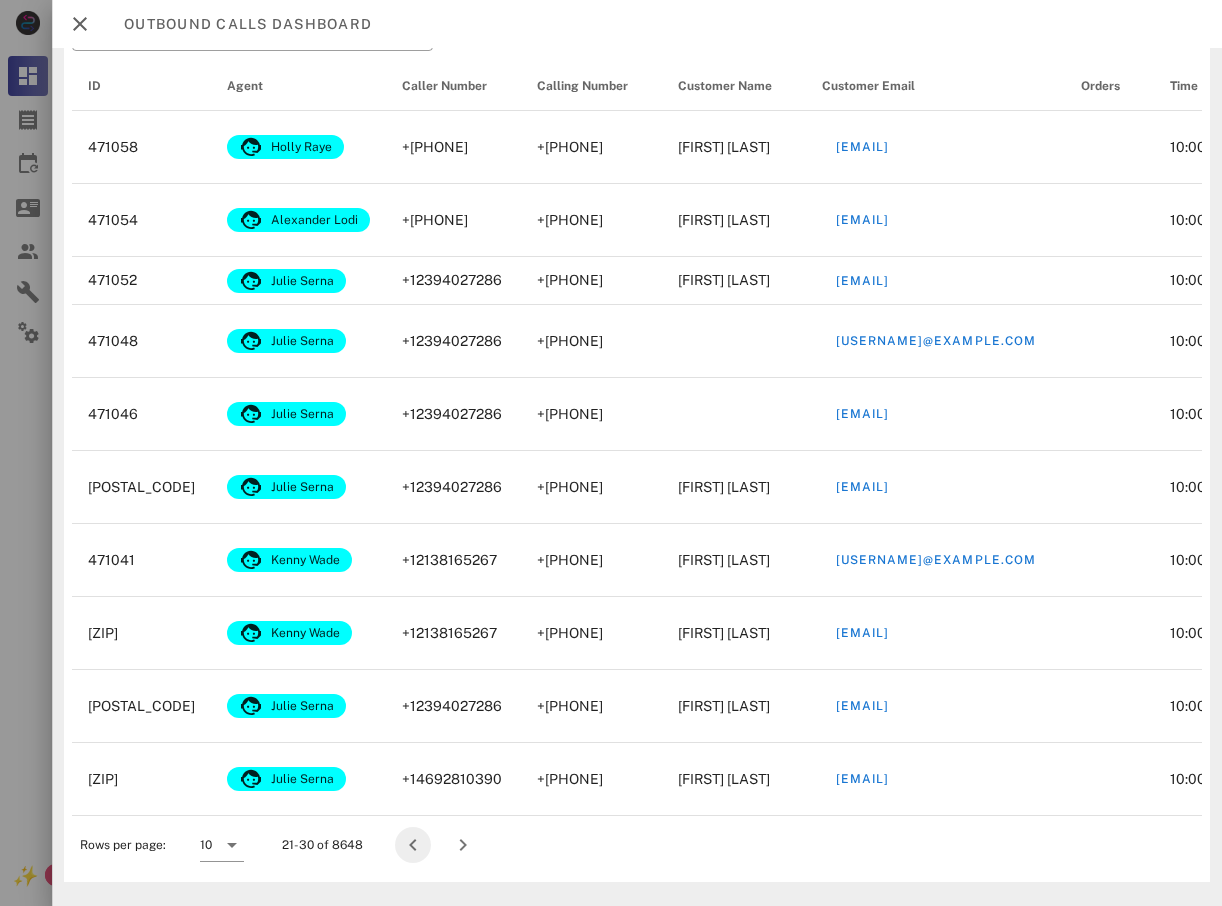 click at bounding box center [413, 845] 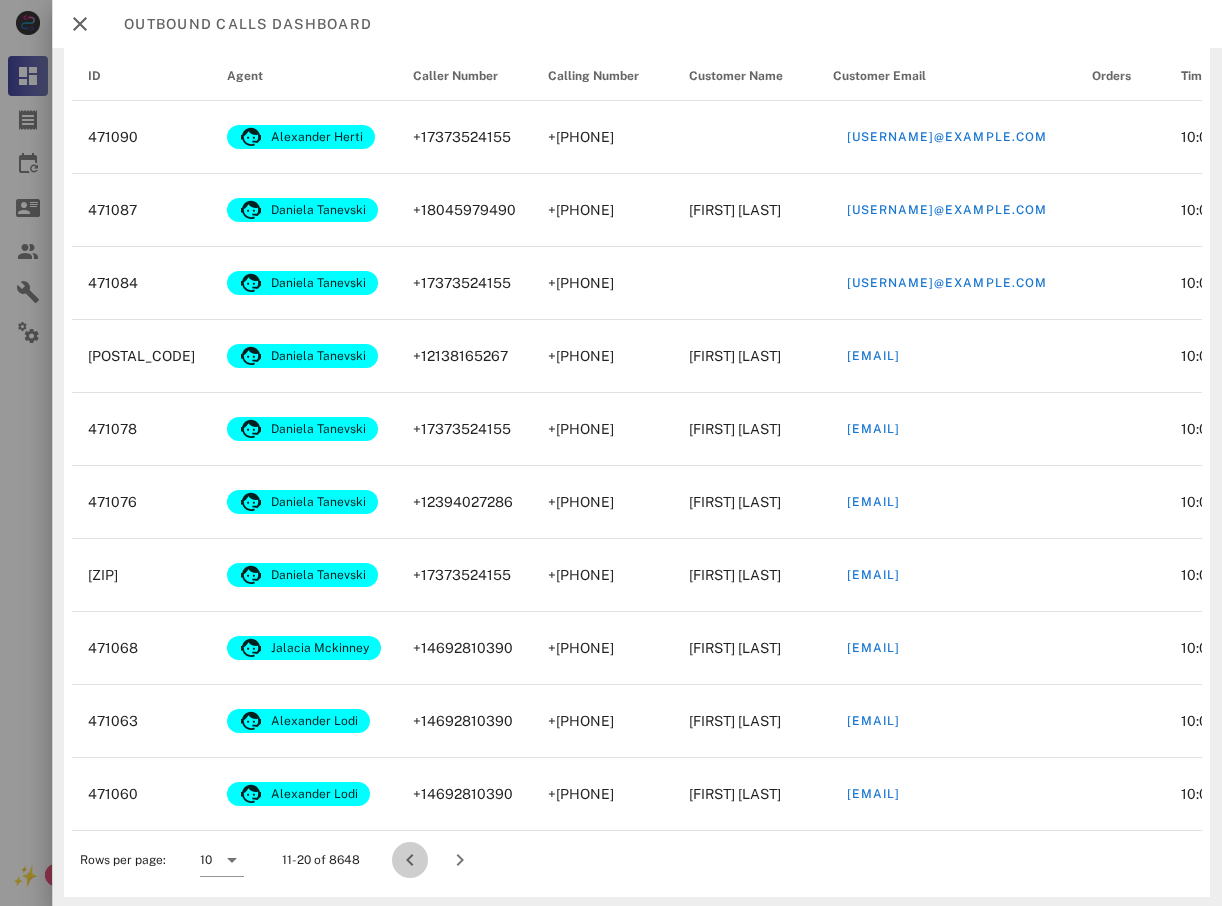 click at bounding box center (410, 860) 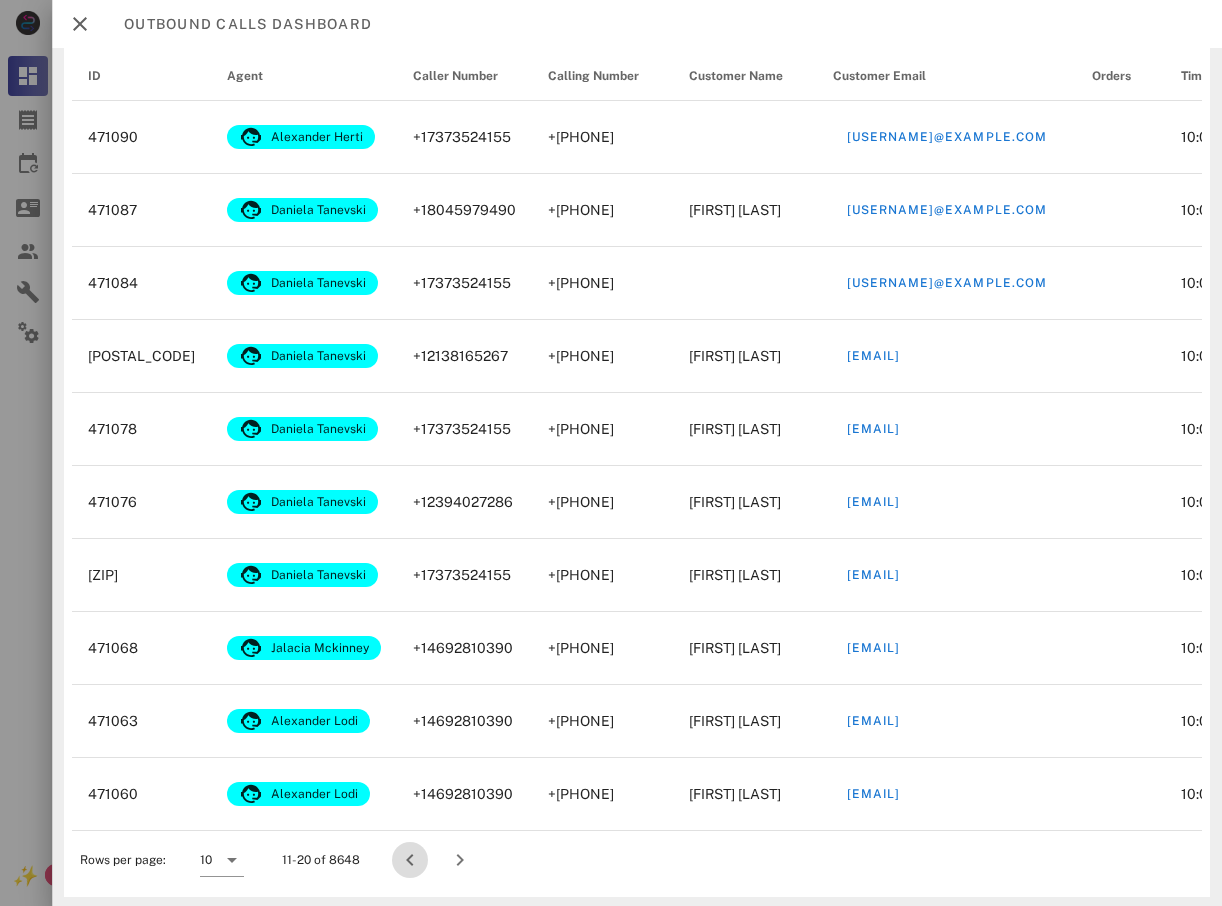 scroll, scrollTop: 921, scrollLeft: 0, axis: vertical 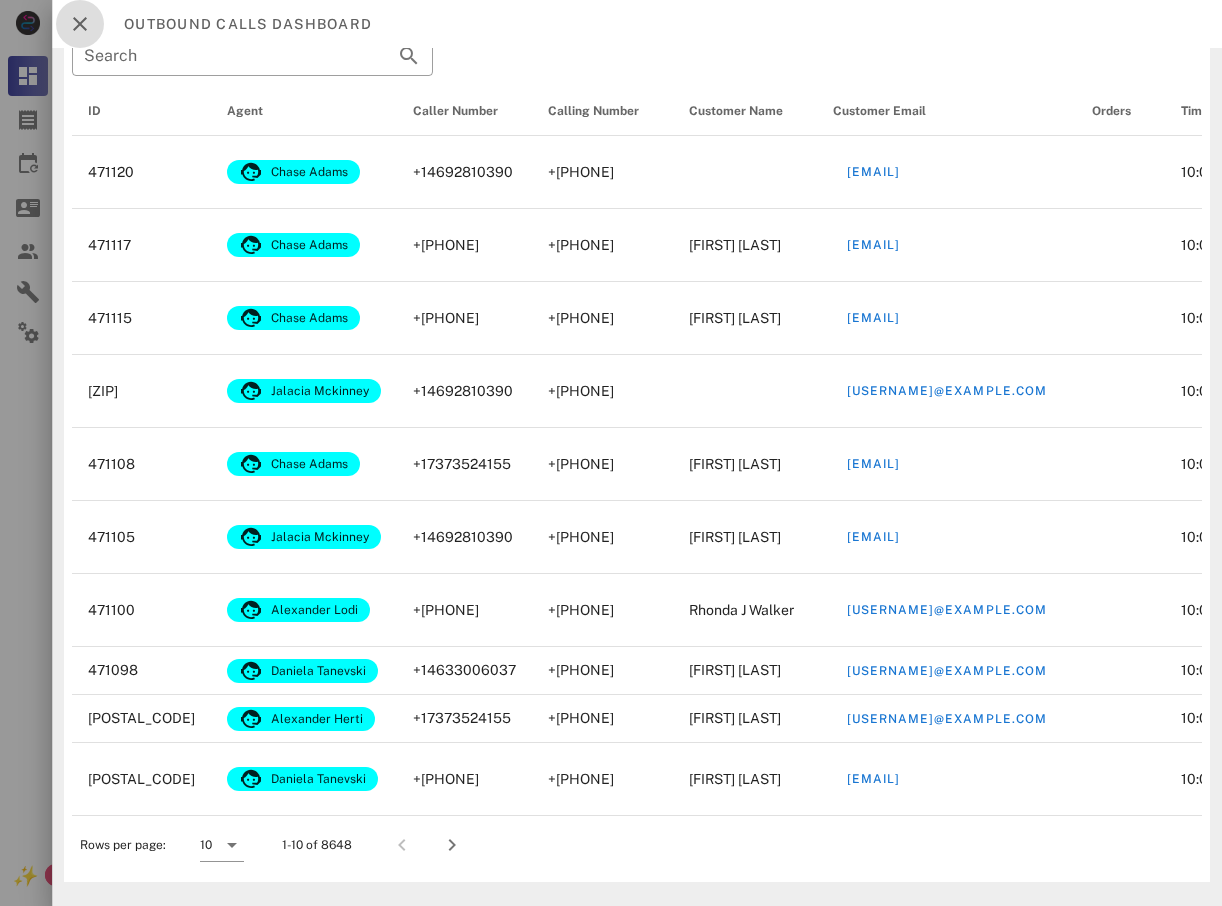 click at bounding box center (80, 24) 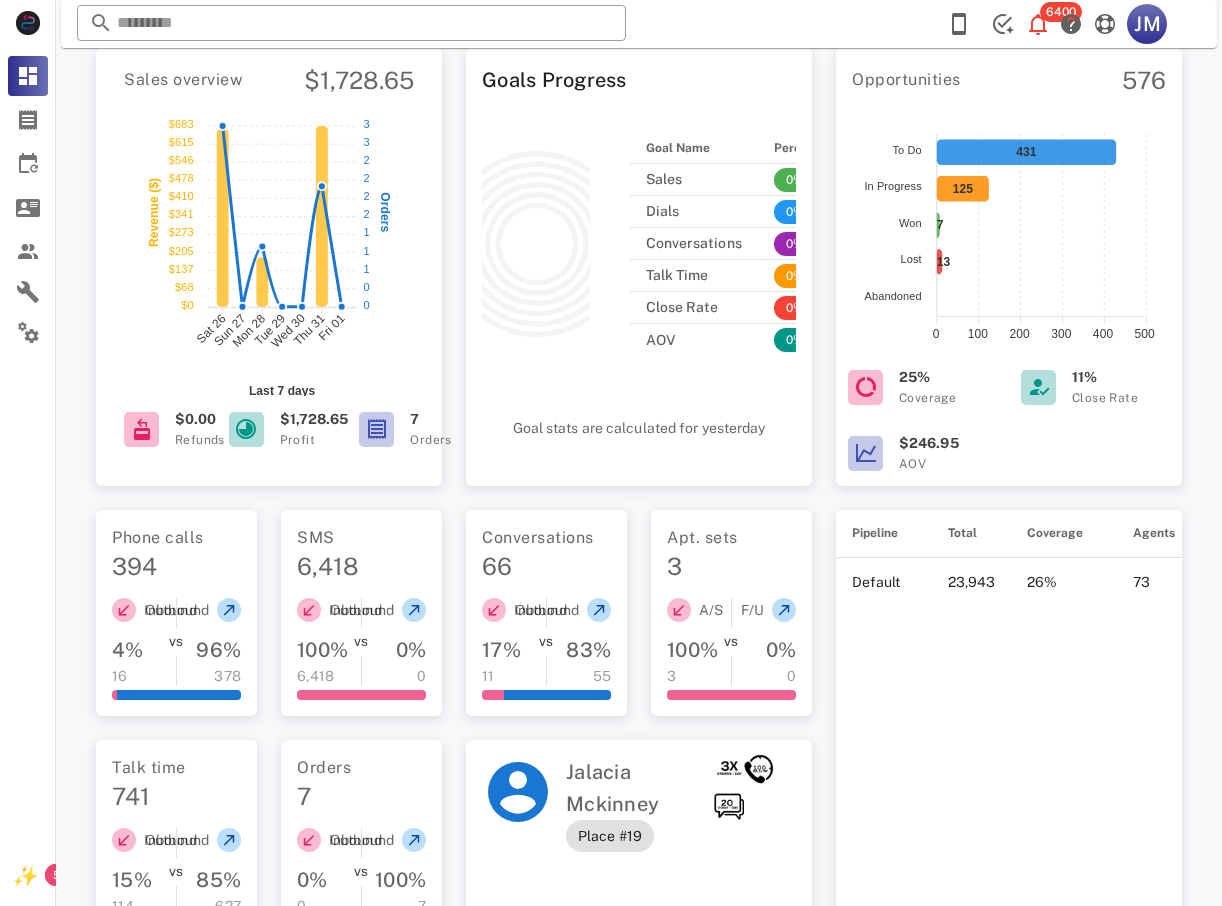 scroll, scrollTop: 0, scrollLeft: 0, axis: both 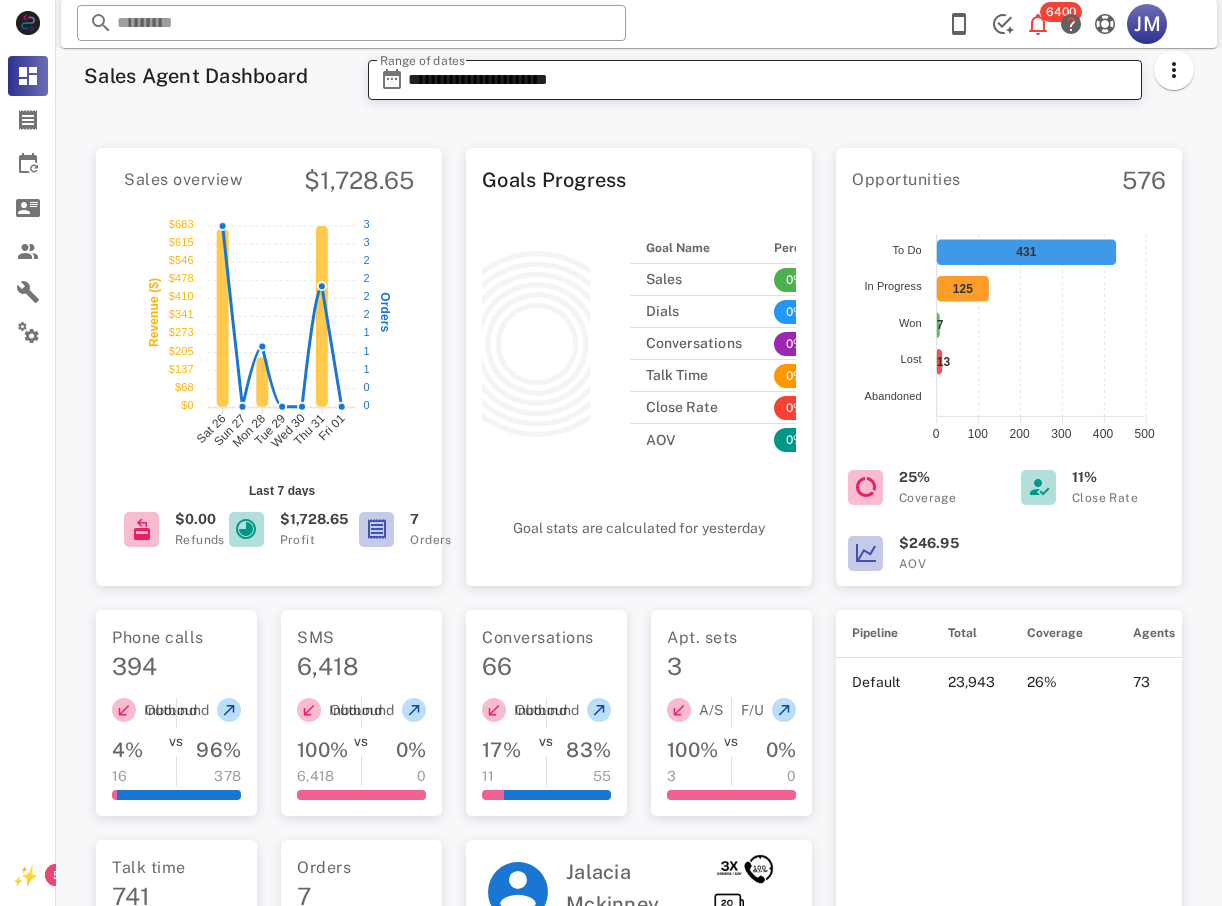 click on "**********" at bounding box center [769, 80] 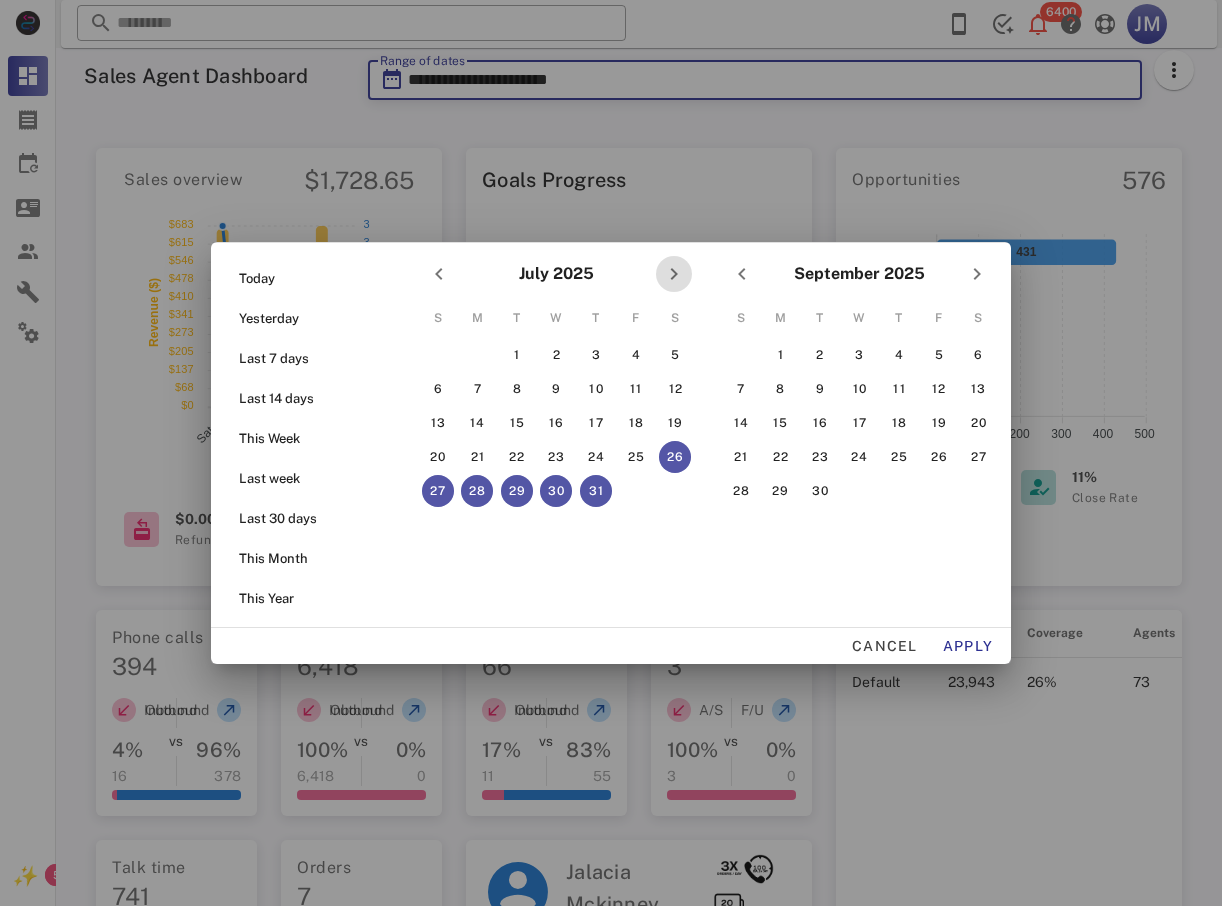 click at bounding box center [674, 274] 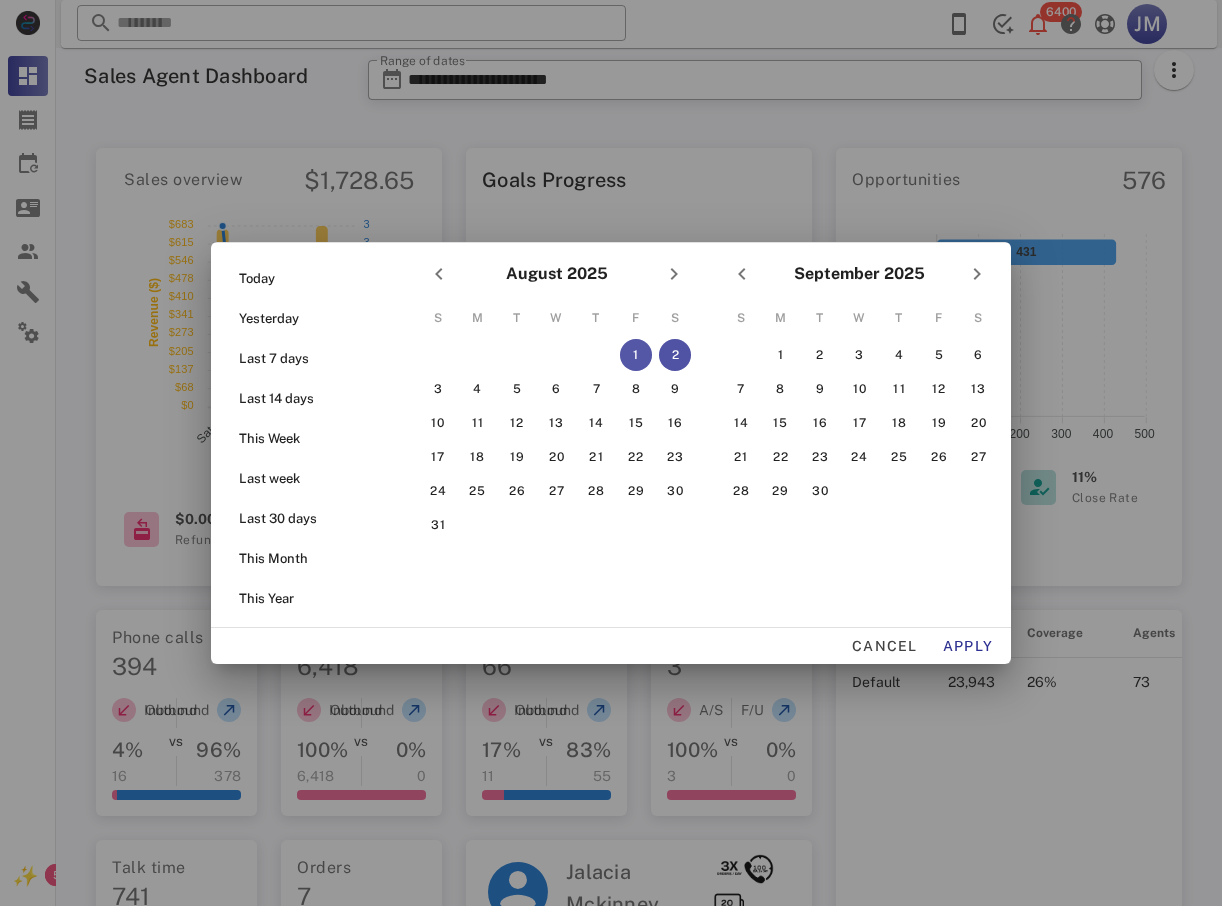 click on "2" at bounding box center [675, 355] 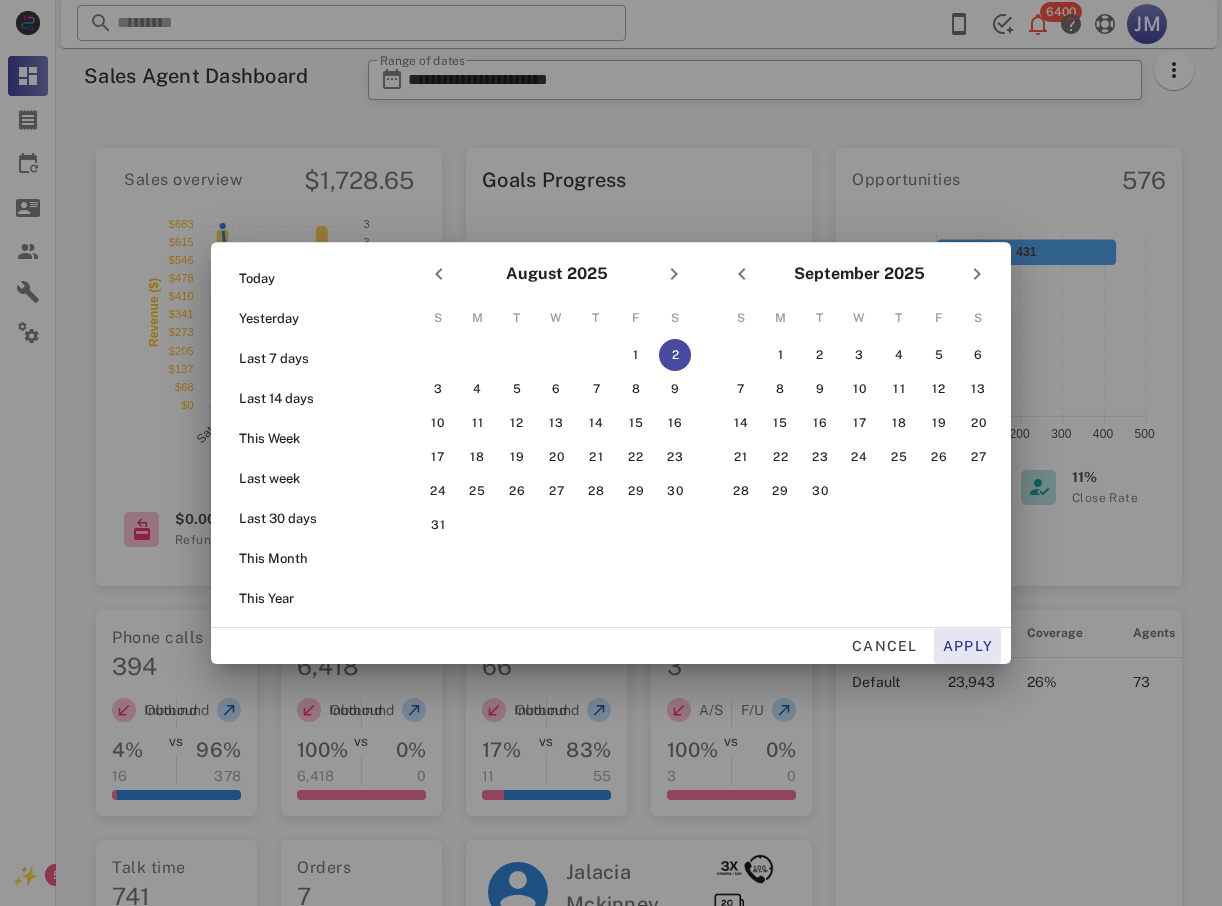 click on "Apply" at bounding box center [968, 646] 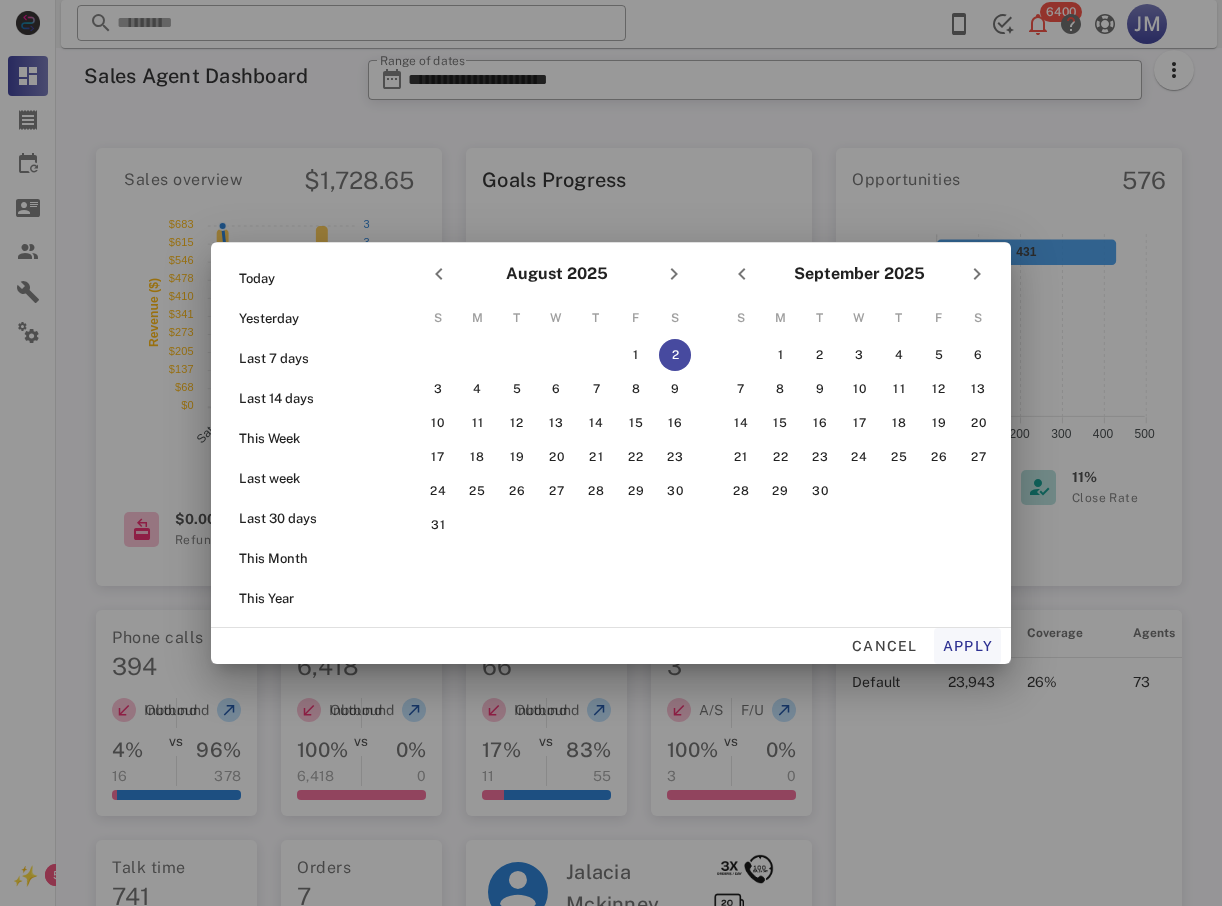 type on "**********" 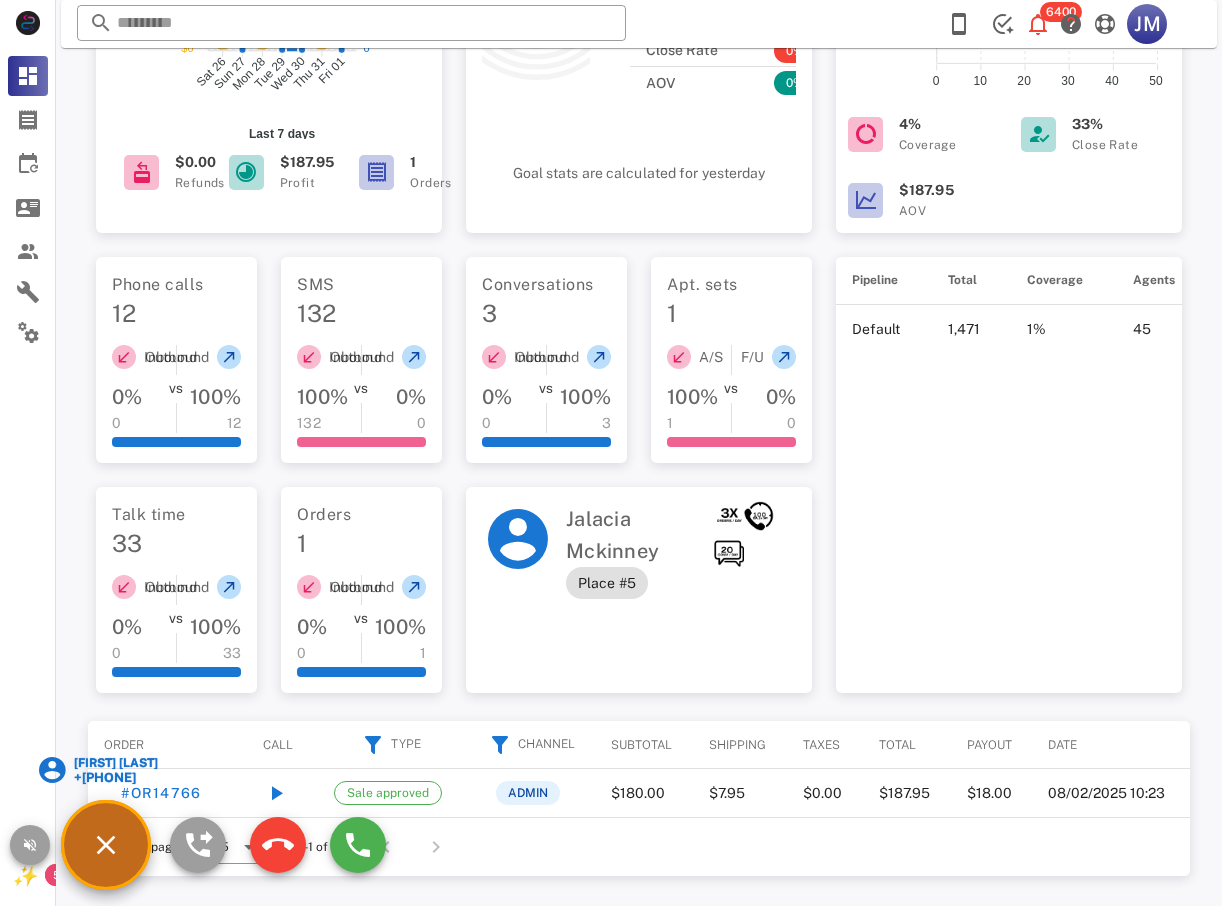 scroll, scrollTop: 359, scrollLeft: 0, axis: vertical 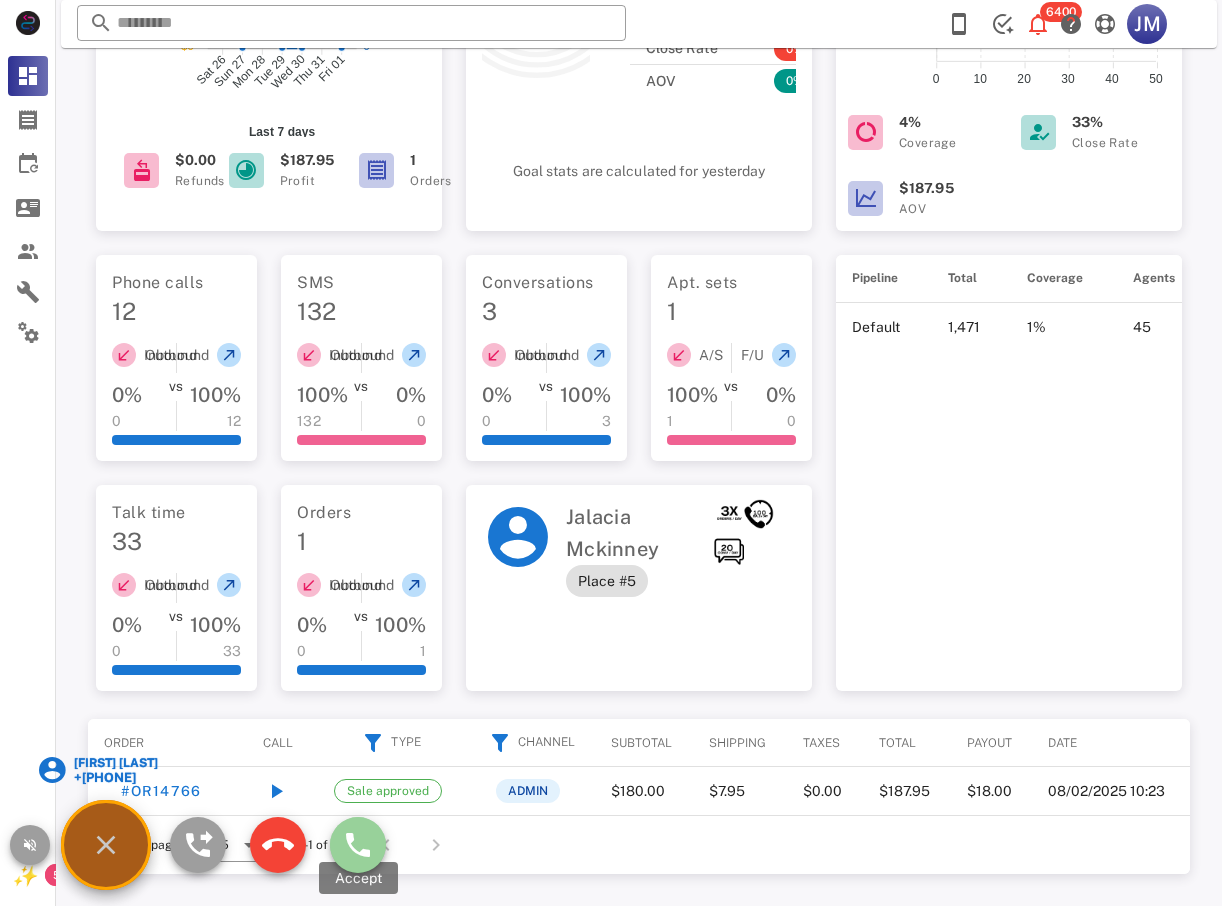 click at bounding box center (358, 845) 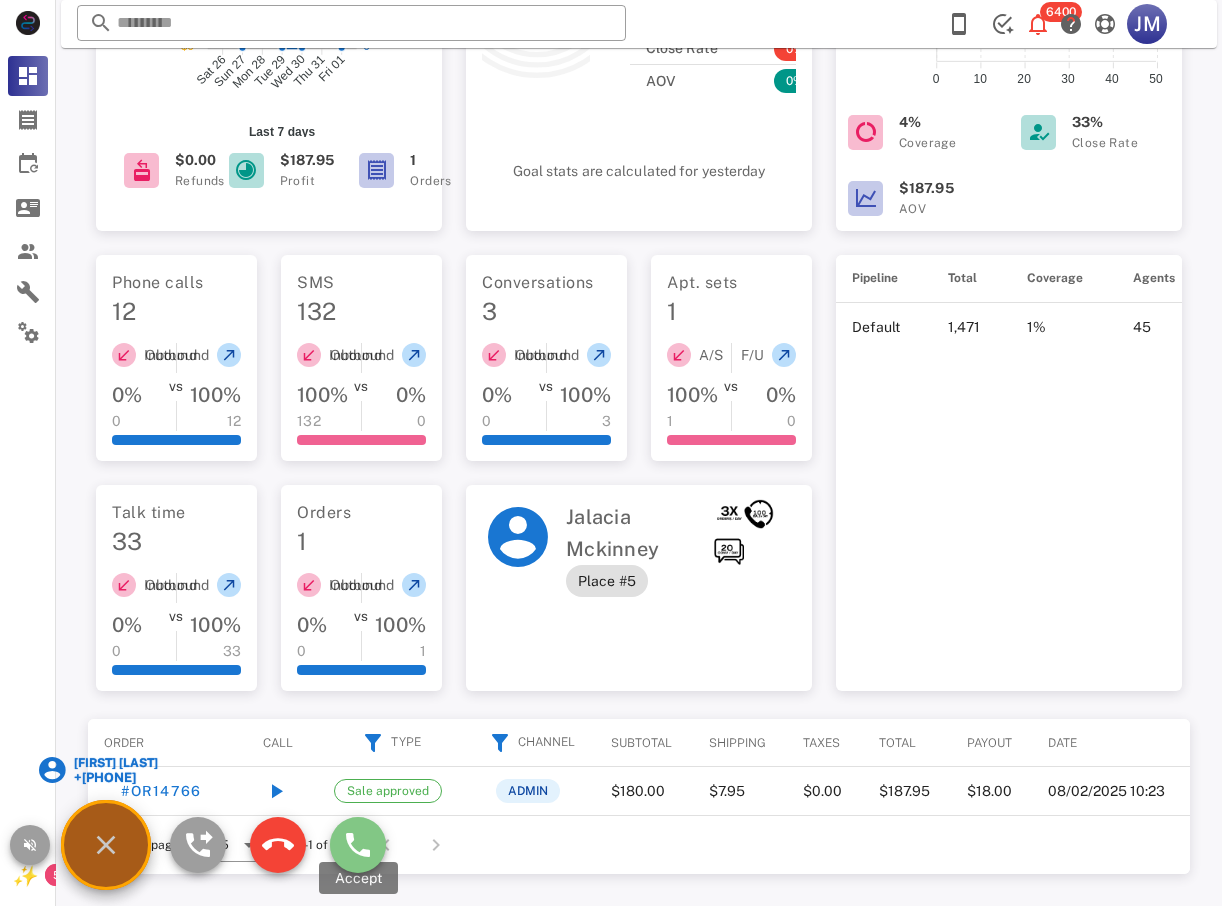 type on "**********" 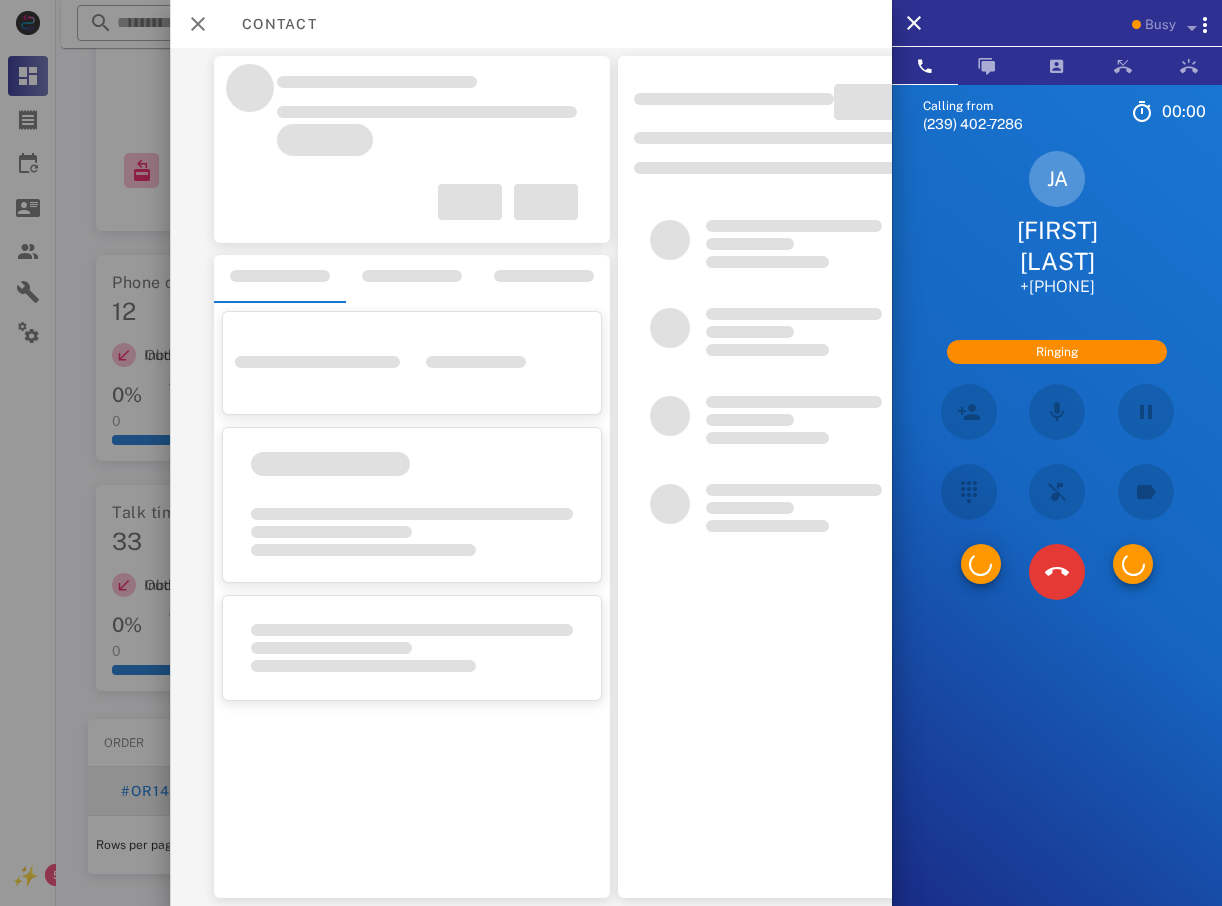 scroll, scrollTop: 355, scrollLeft: 0, axis: vertical 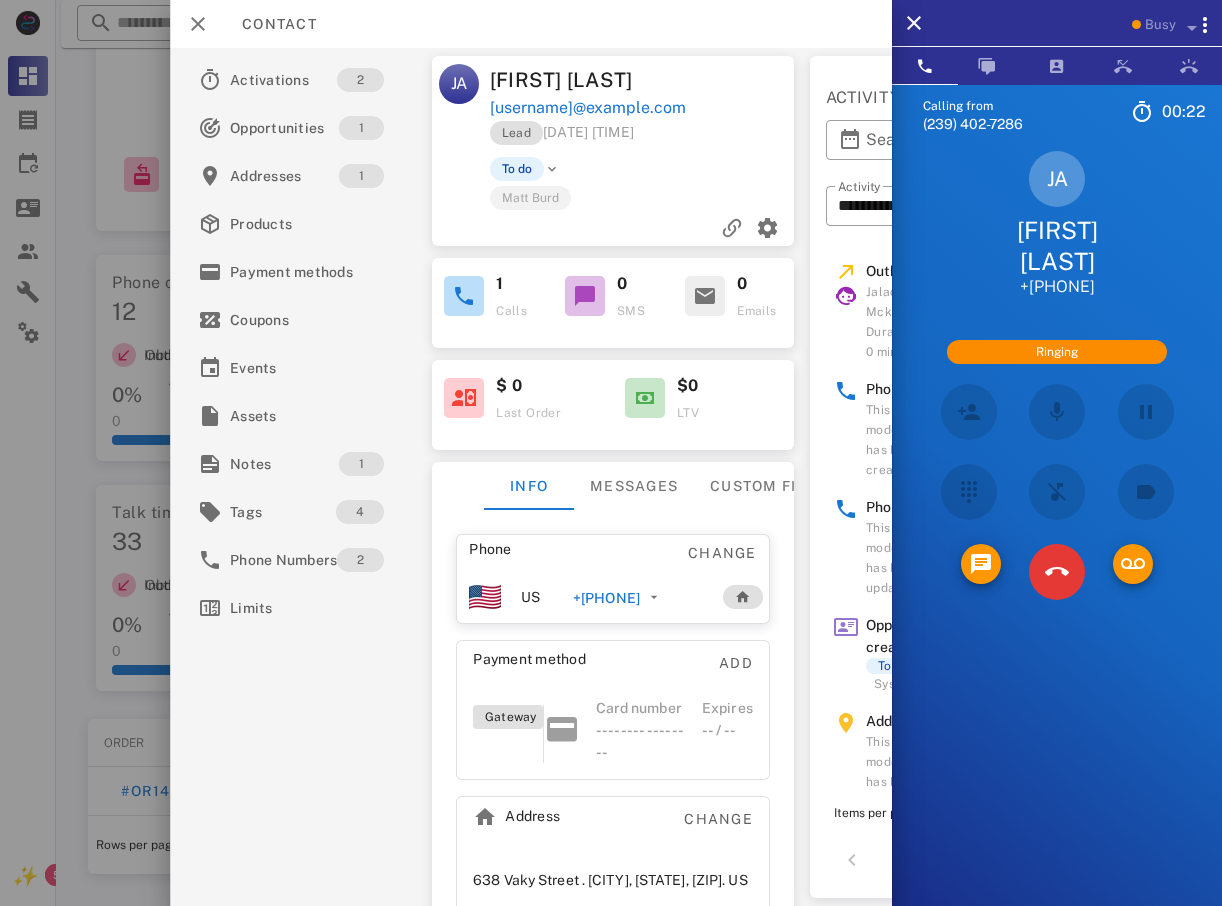 click at bounding box center (1057, 572) 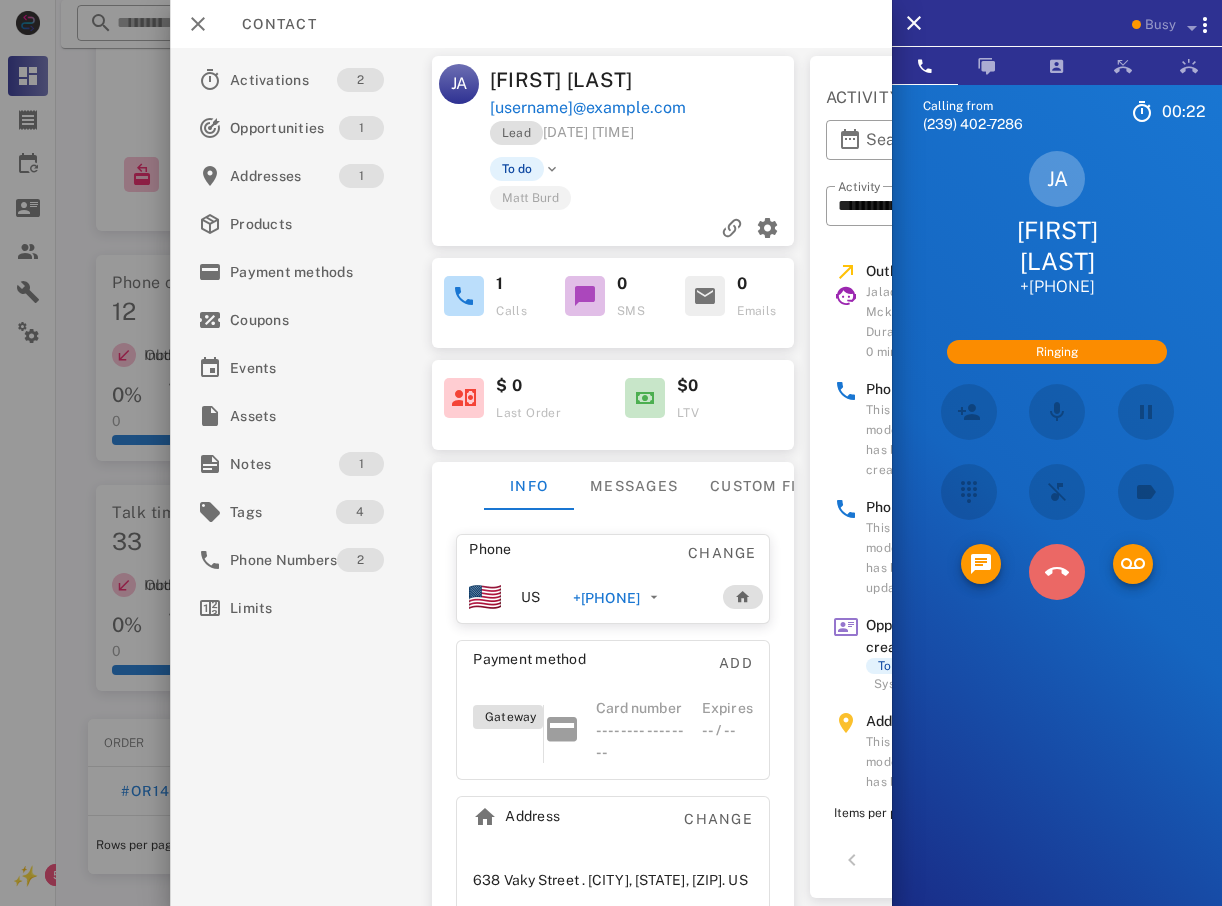 click at bounding box center (1057, 572) 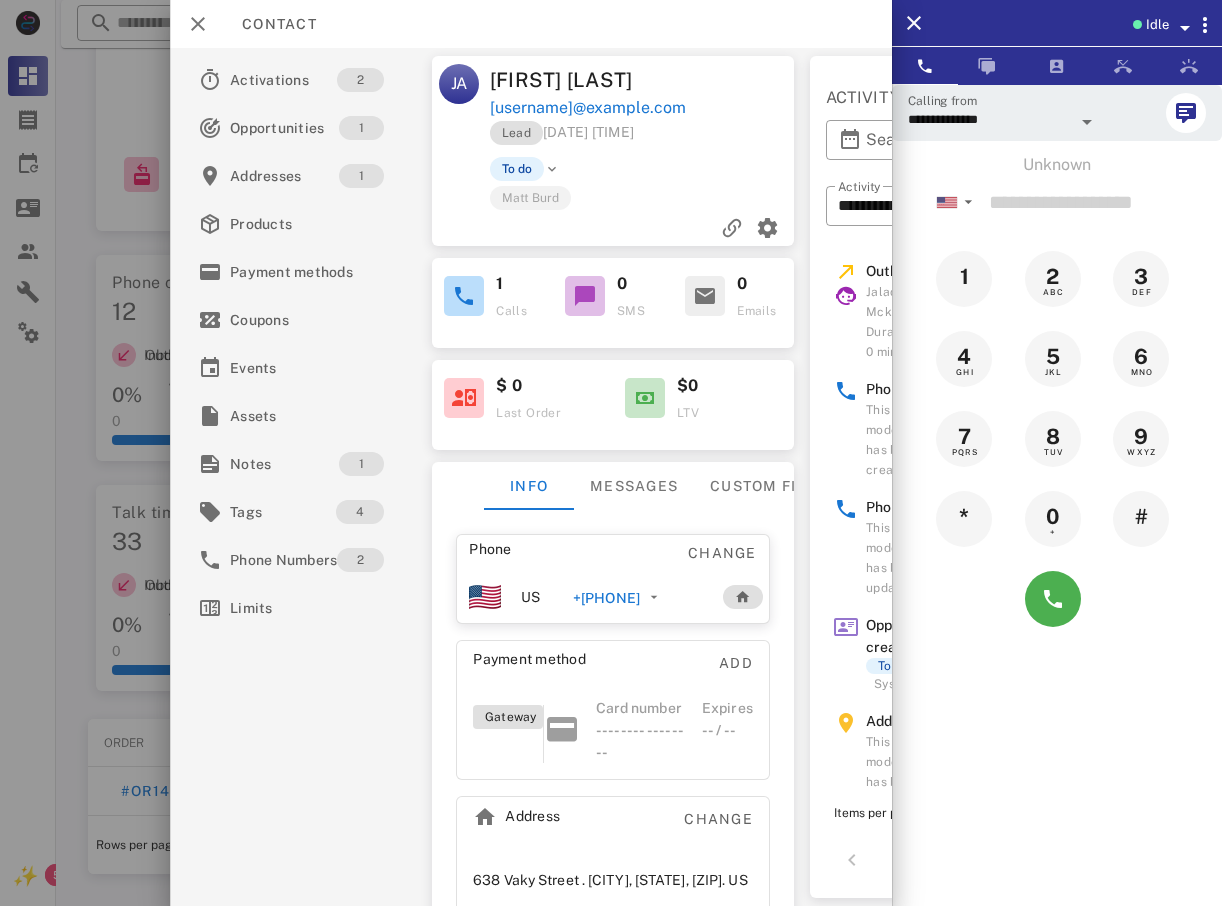 drag, startPoint x: 51, startPoint y: 538, endPoint x: 51, endPoint y: 527, distance: 11 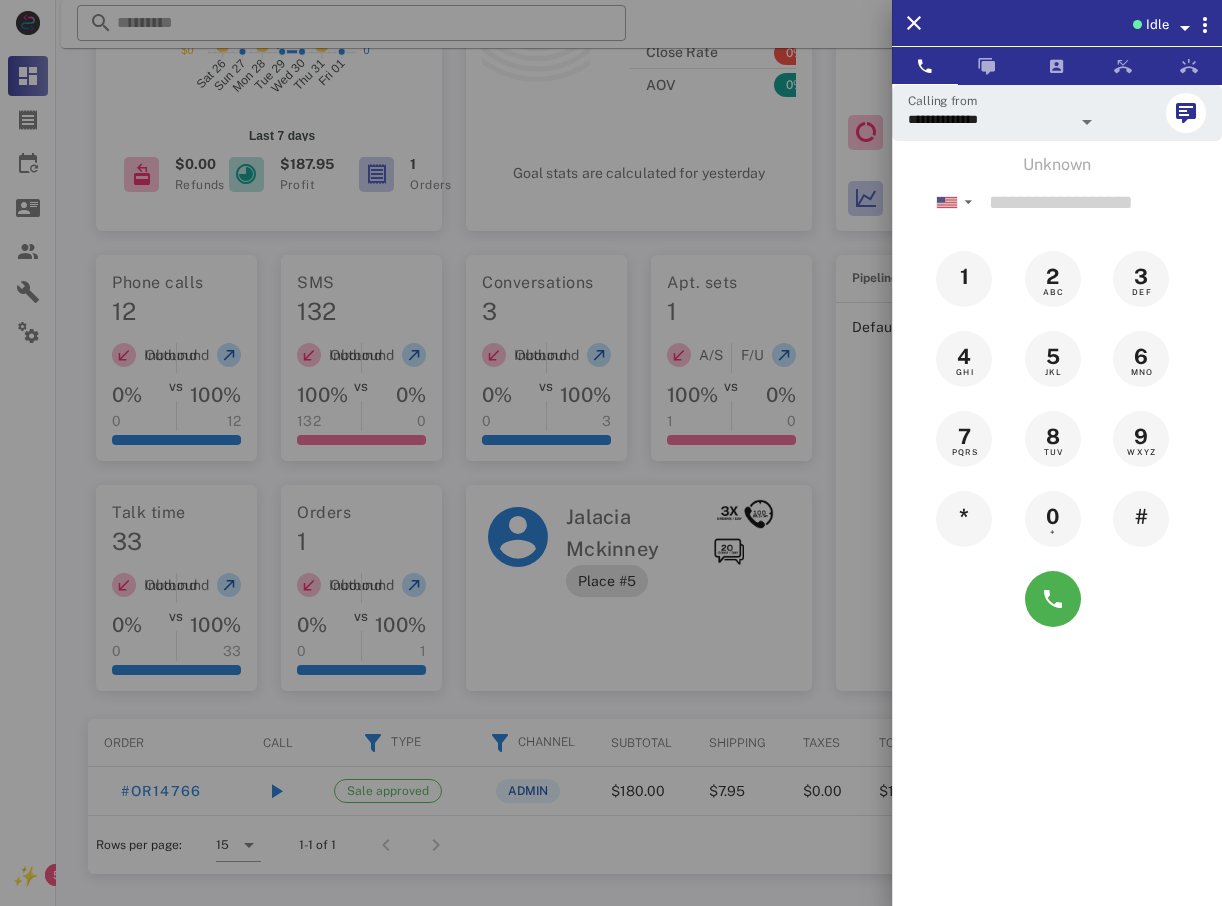 click at bounding box center [611, 453] 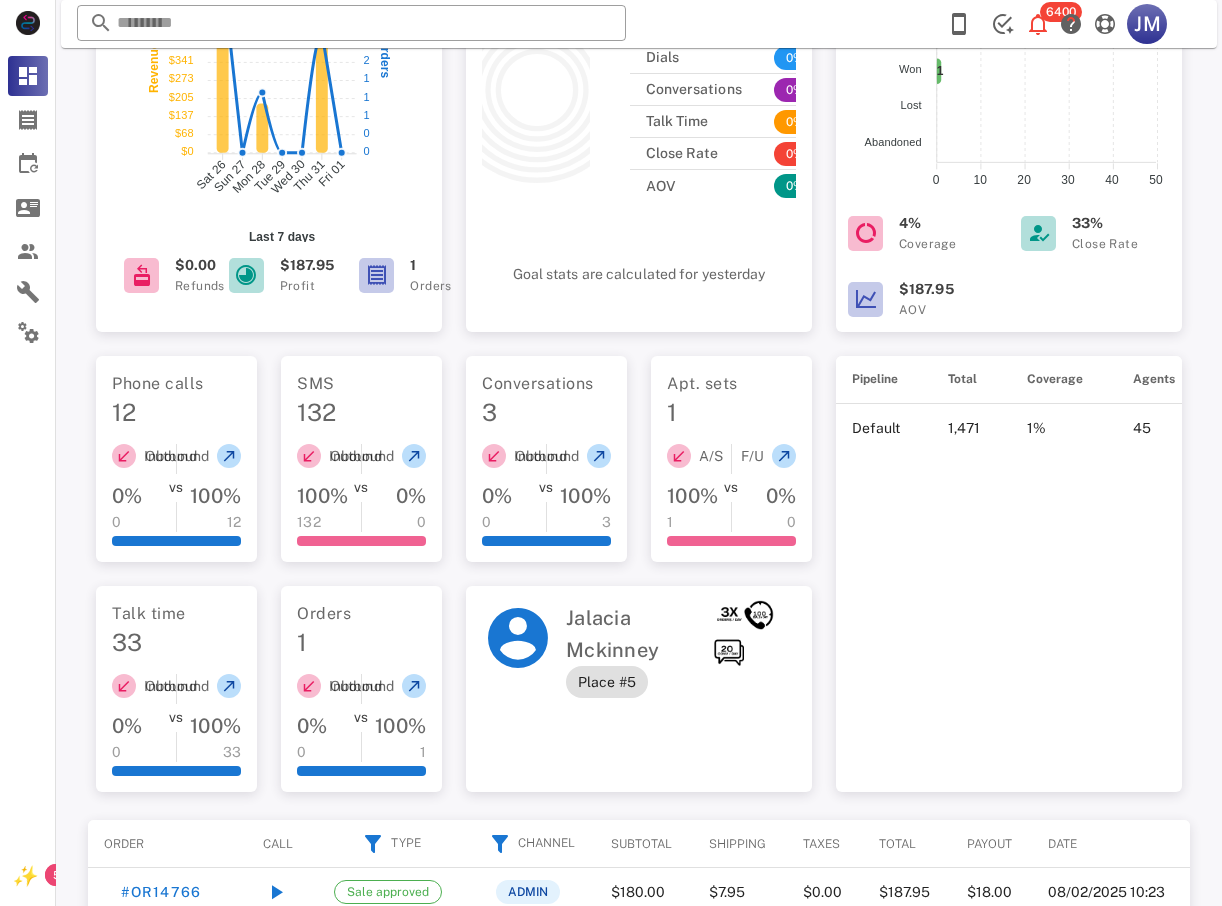 scroll, scrollTop: 0, scrollLeft: 0, axis: both 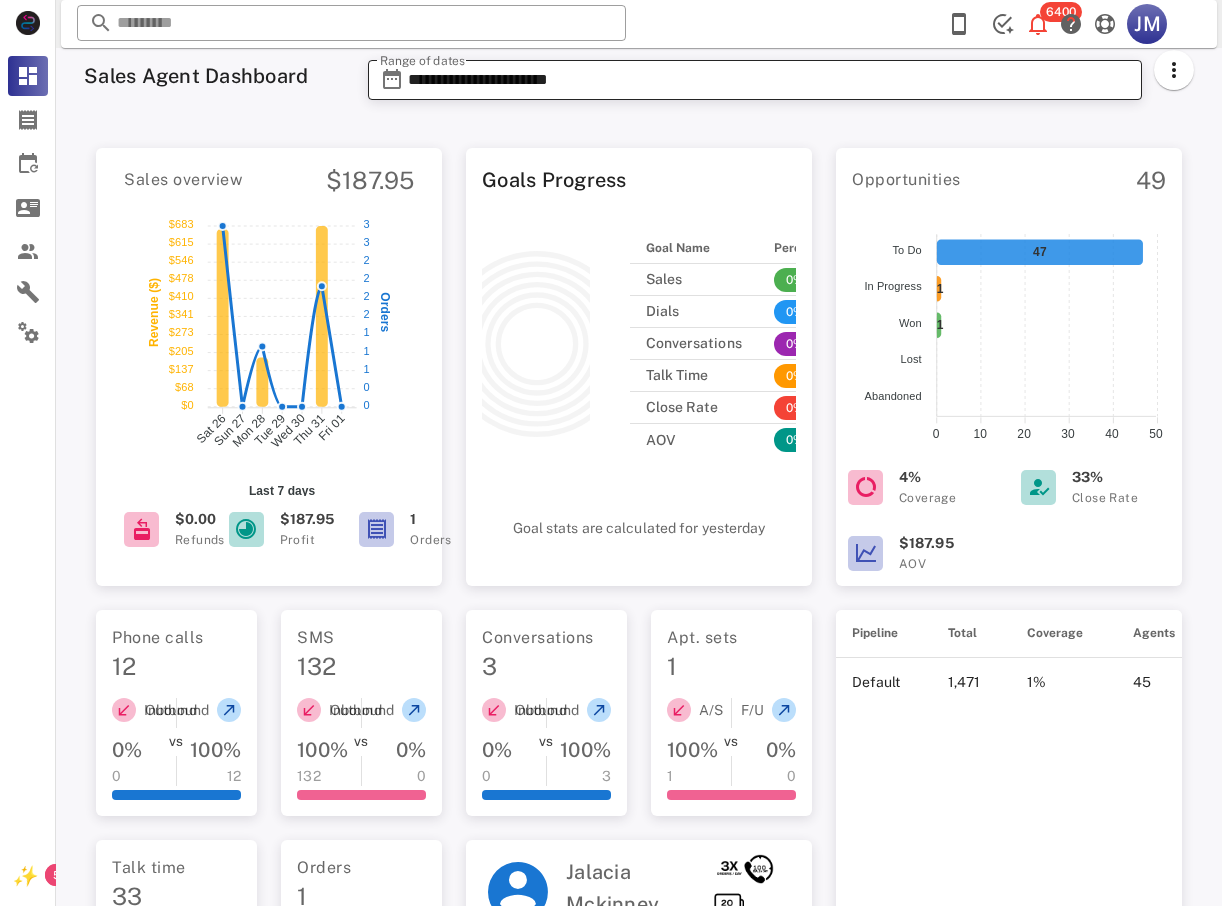 click at bounding box center [392, 80] 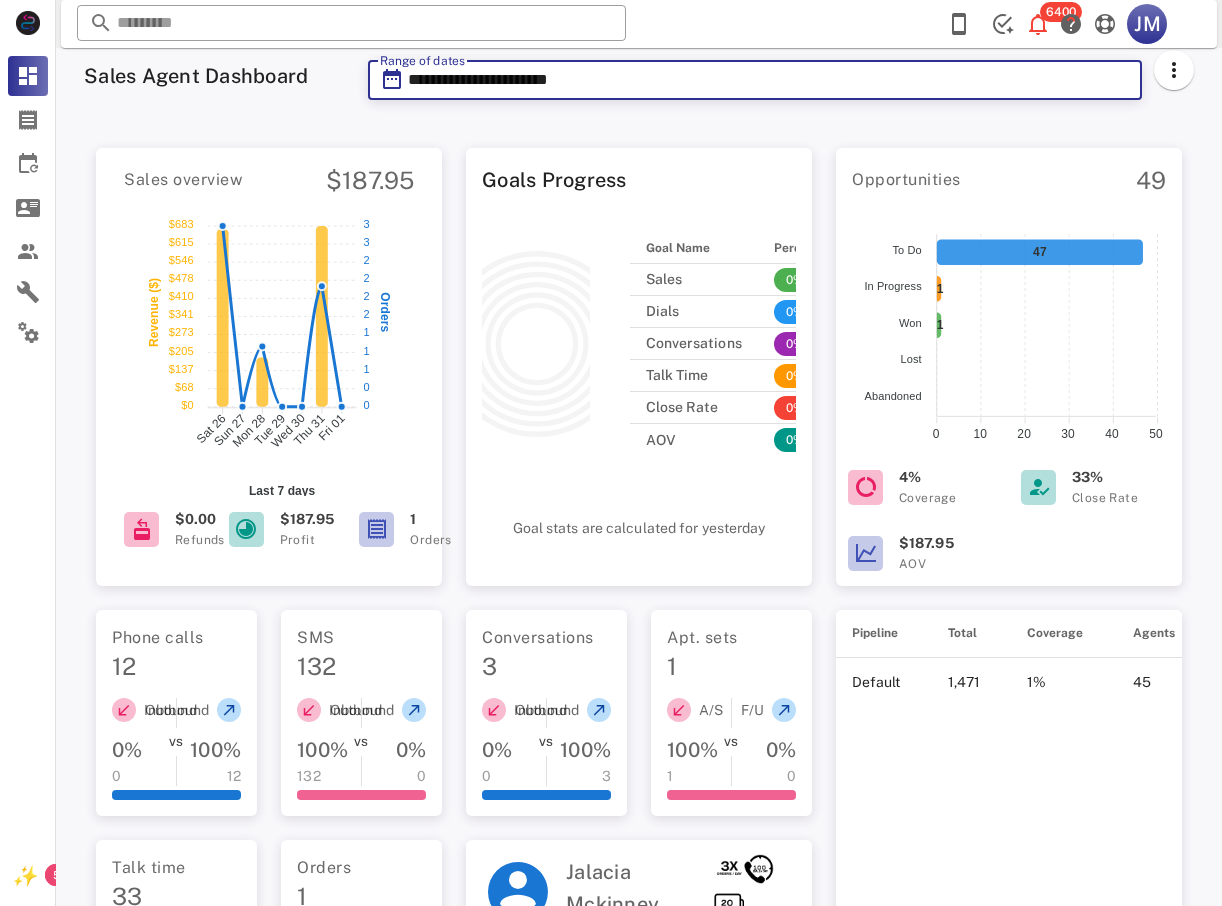 click on "**********" at bounding box center (769, 80) 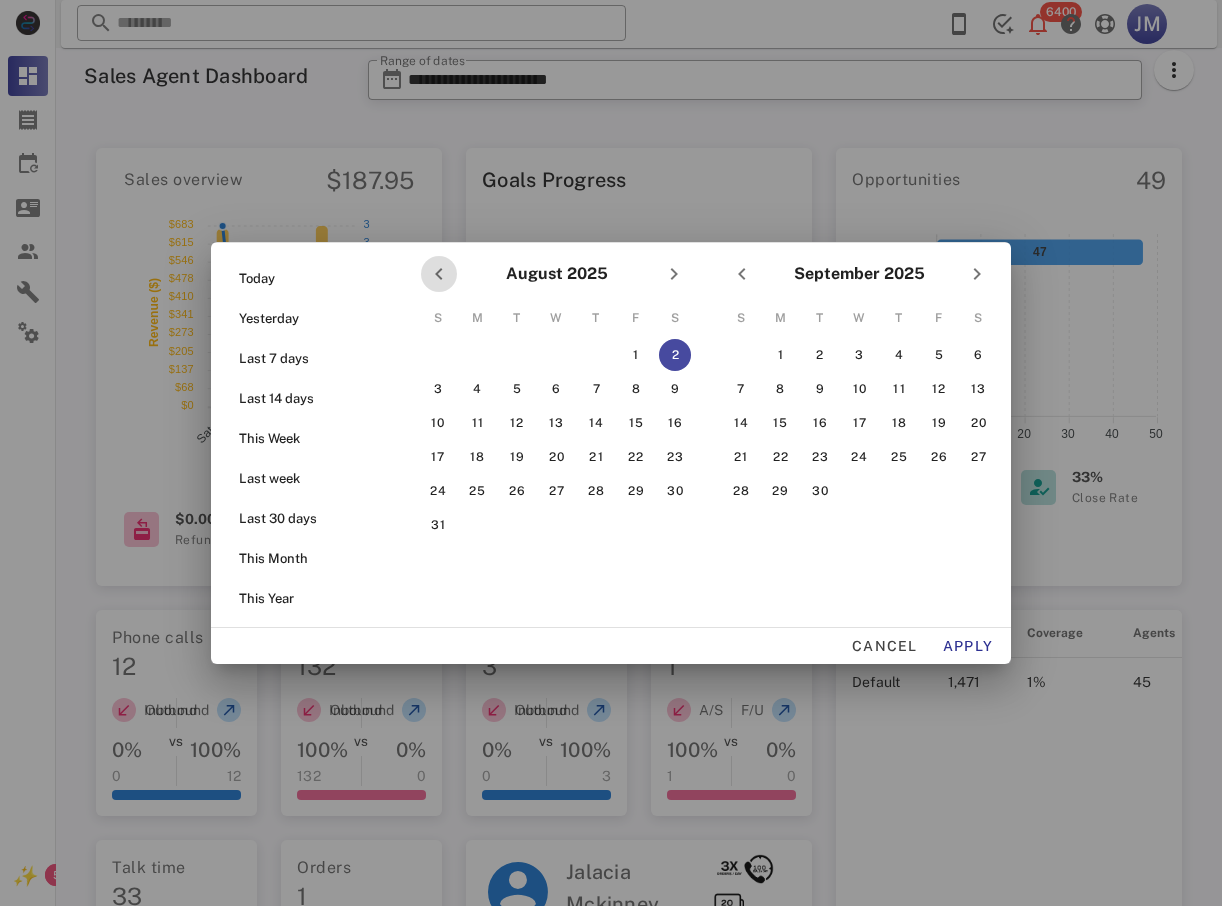 click at bounding box center (439, 274) 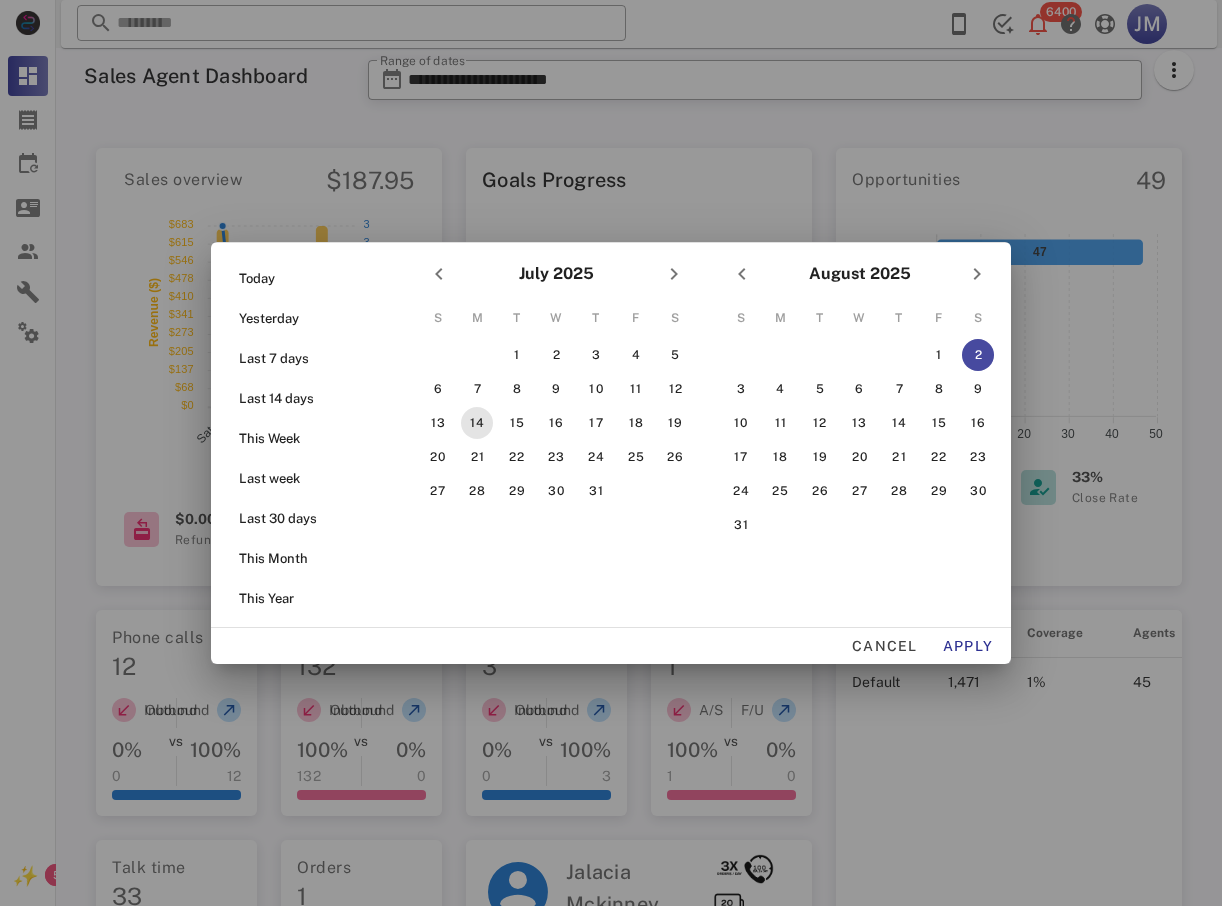 click on "14" at bounding box center [477, 423] 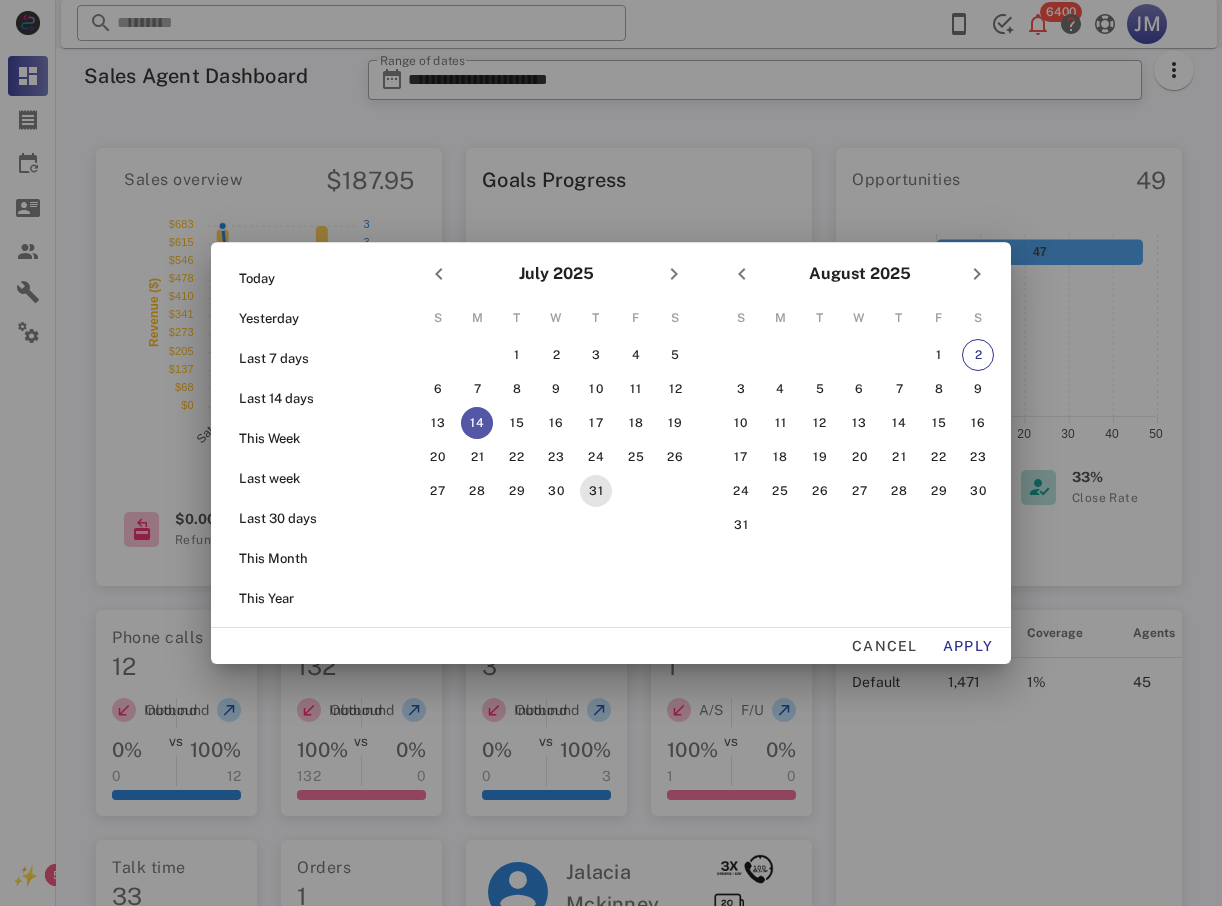 click on "31" at bounding box center (596, 491) 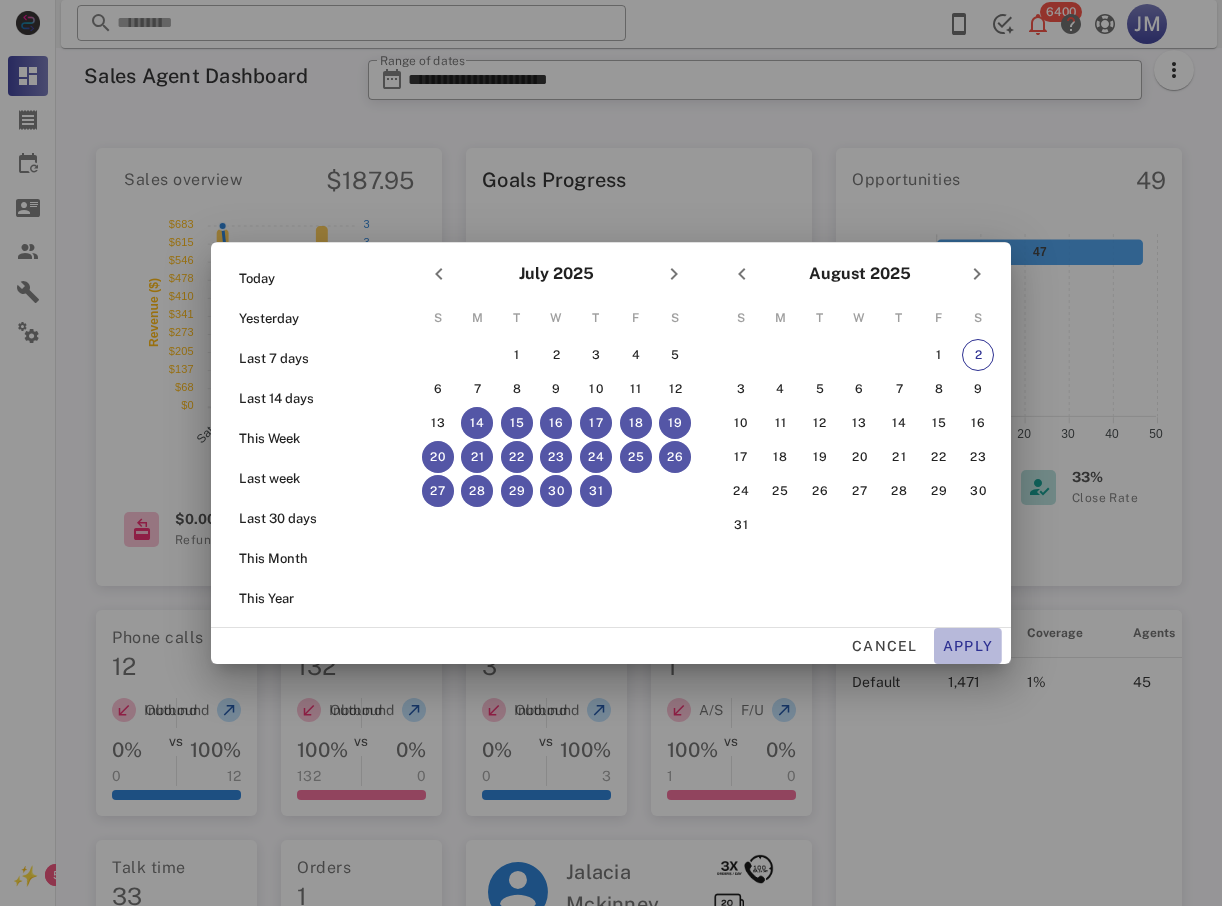 click on "Apply" at bounding box center (968, 646) 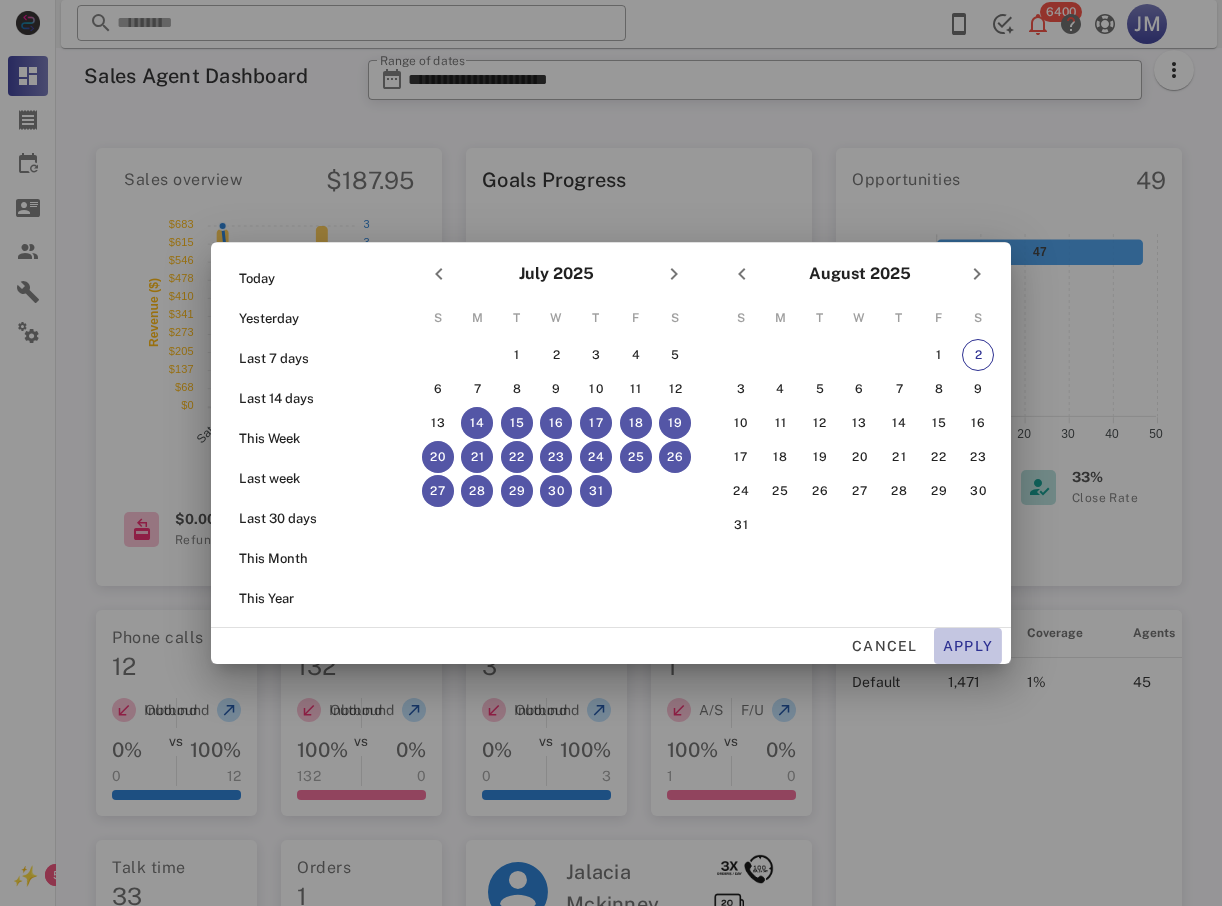 type on "**********" 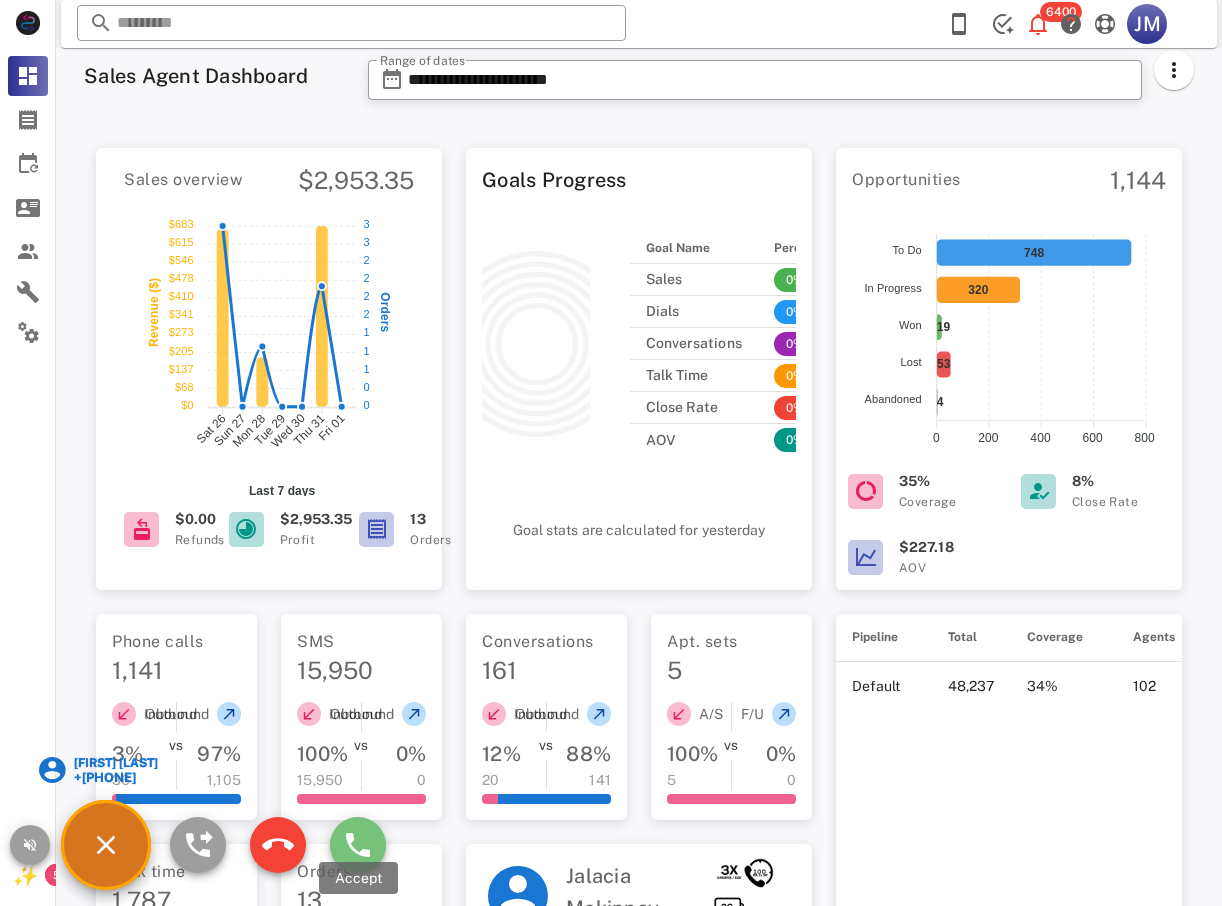 click at bounding box center (358, 845) 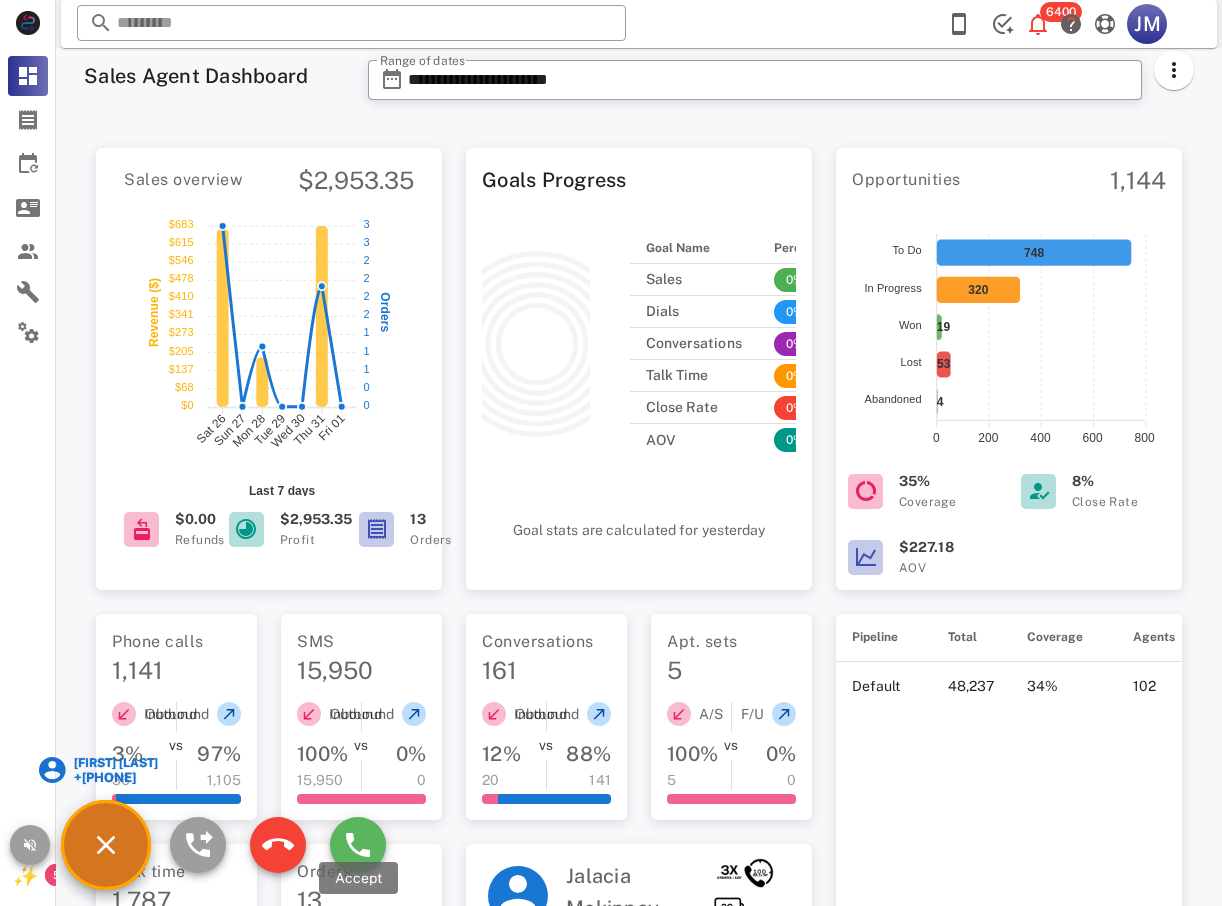 type on "**********" 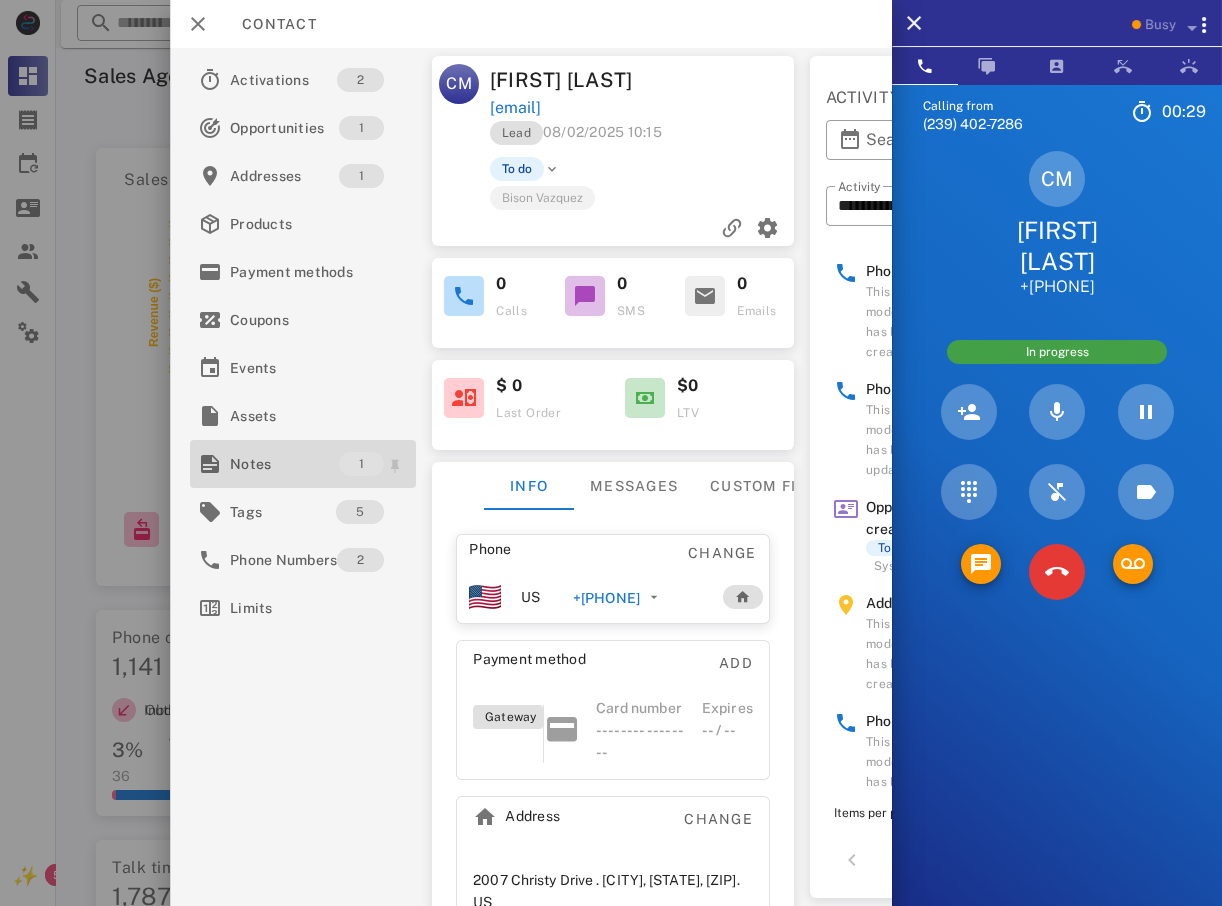 click on "Notes" at bounding box center (284, 464) 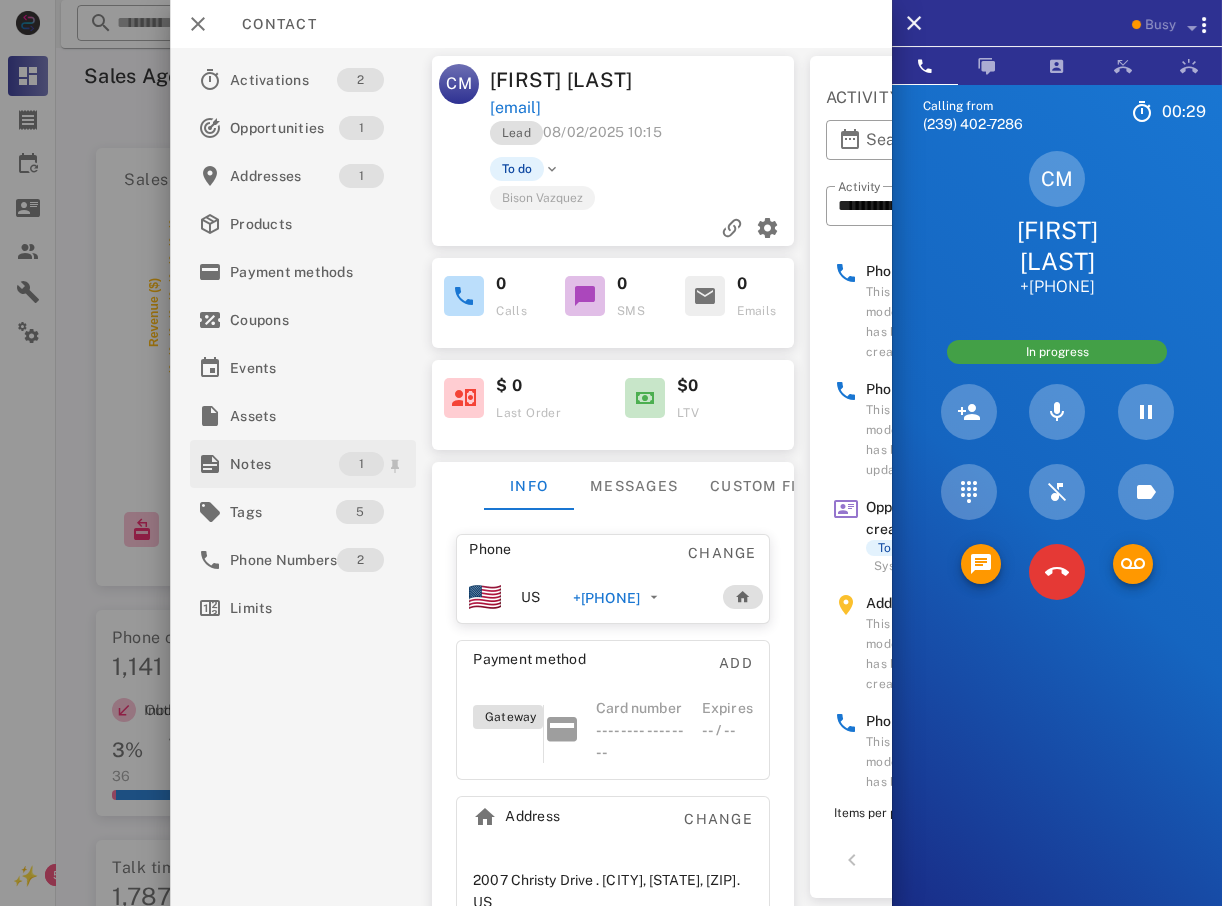 click at bounding box center (611, 453) 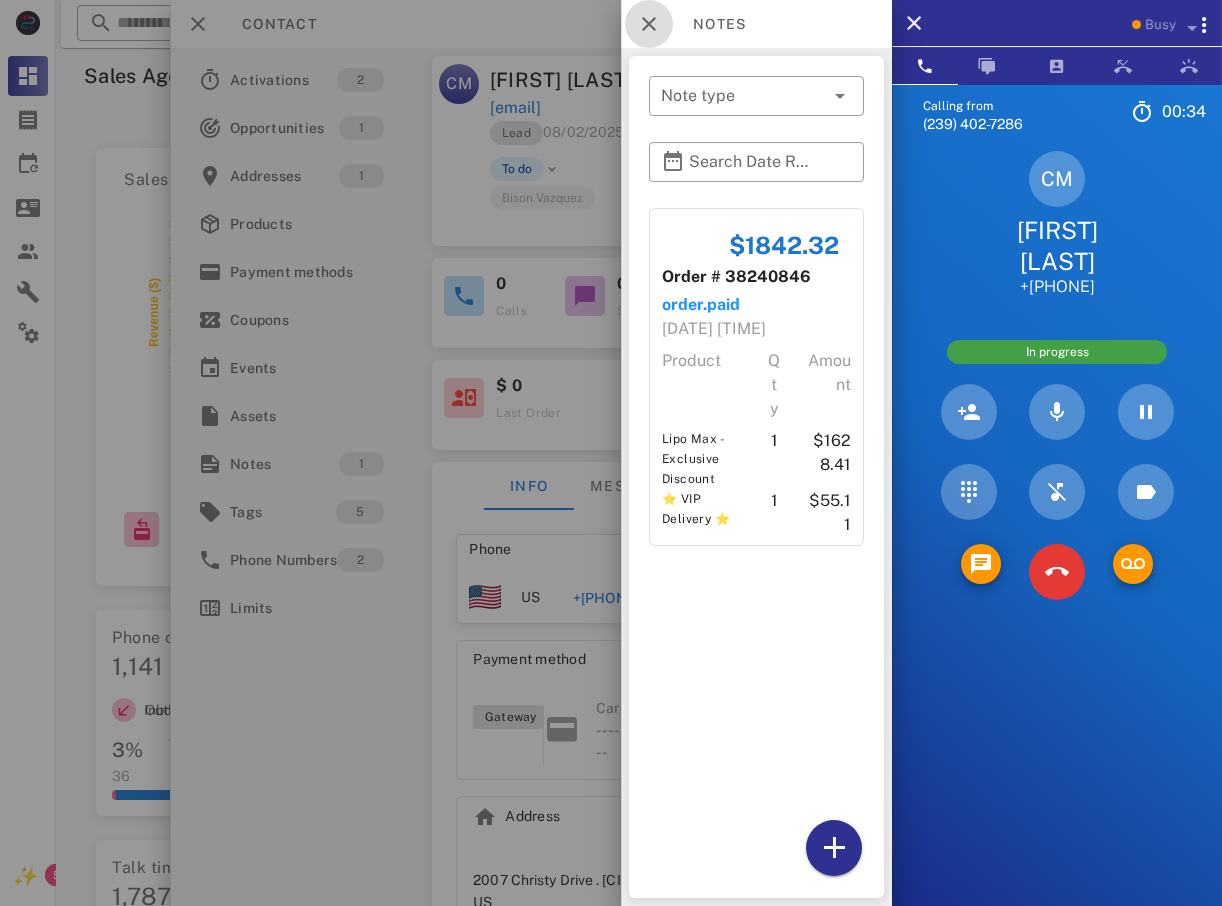 click at bounding box center (649, 24) 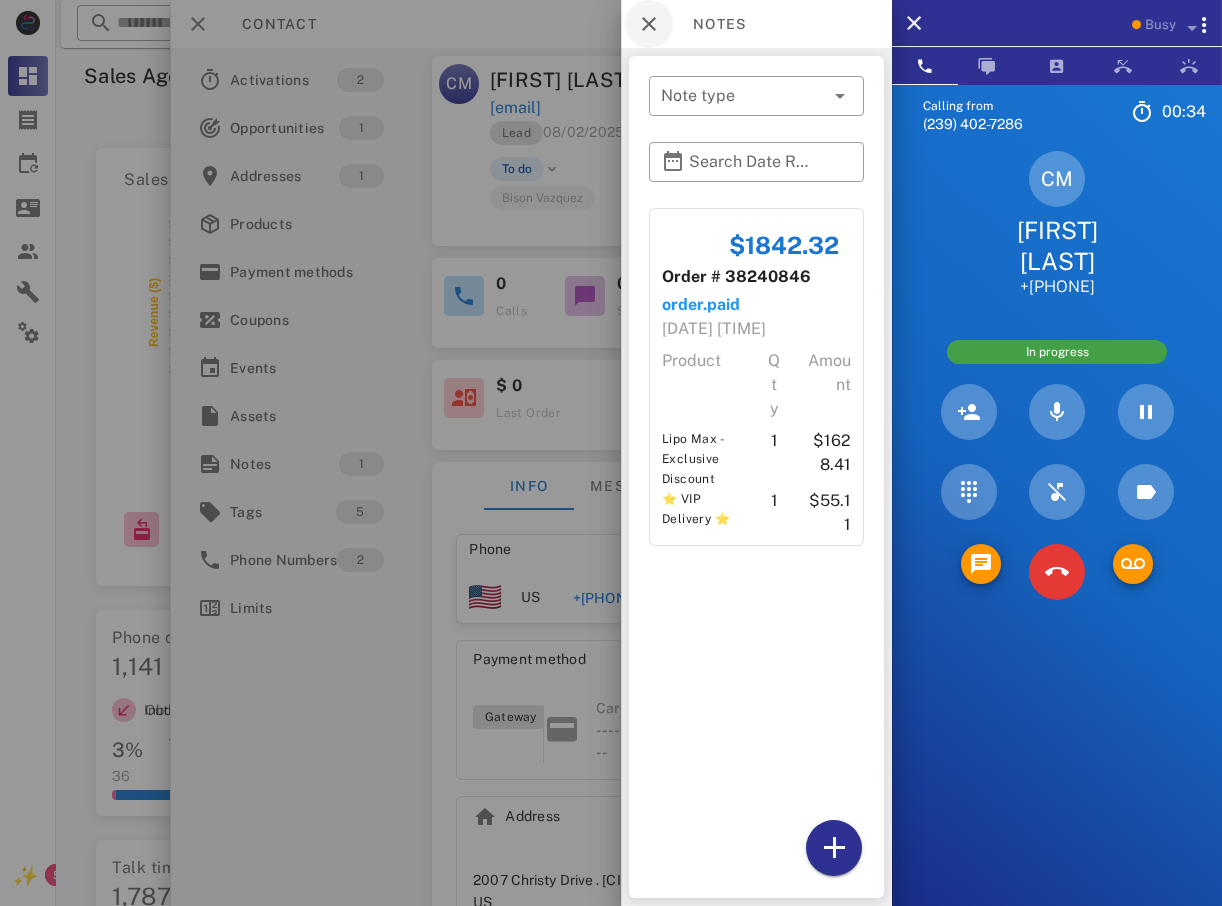 click on "Contact" at bounding box center [531, 24] 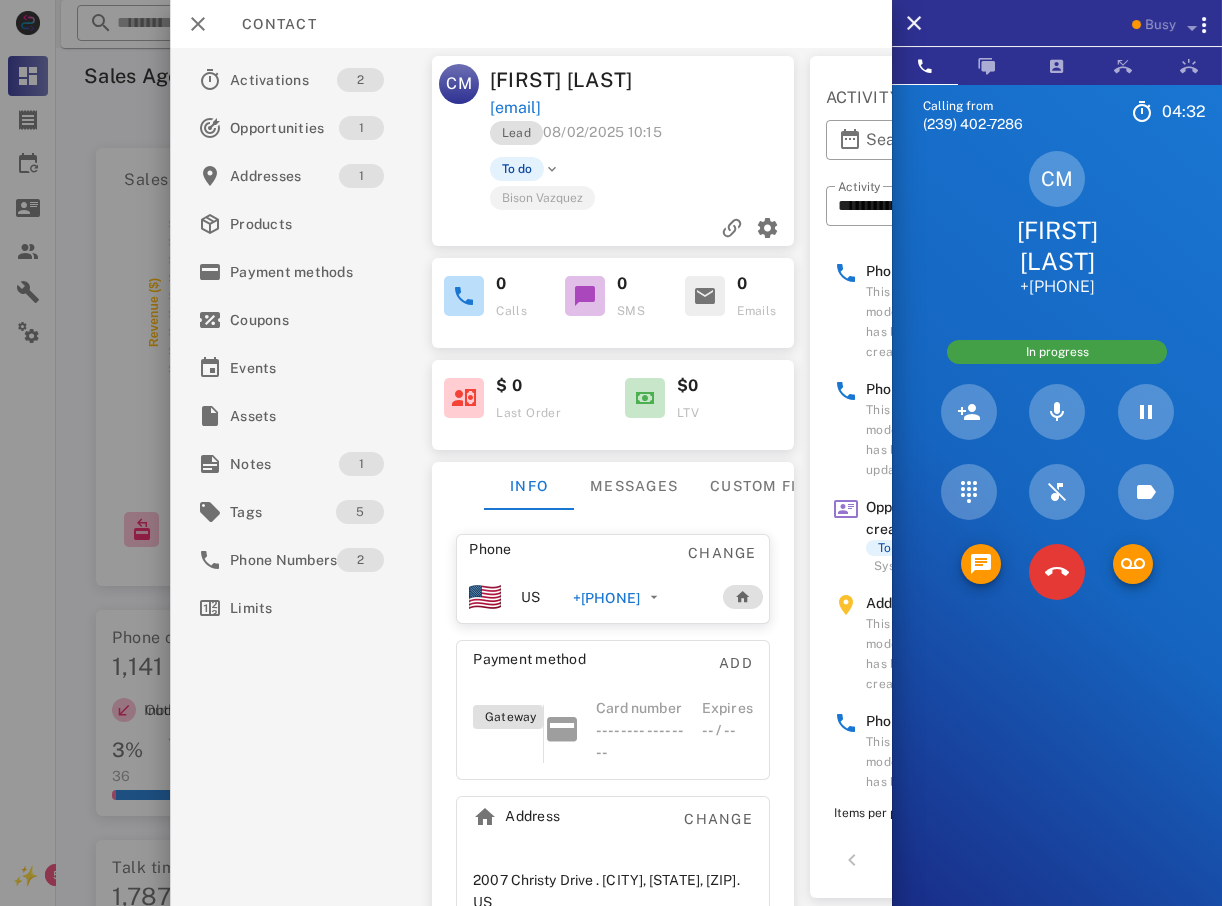 click at bounding box center [611, 453] 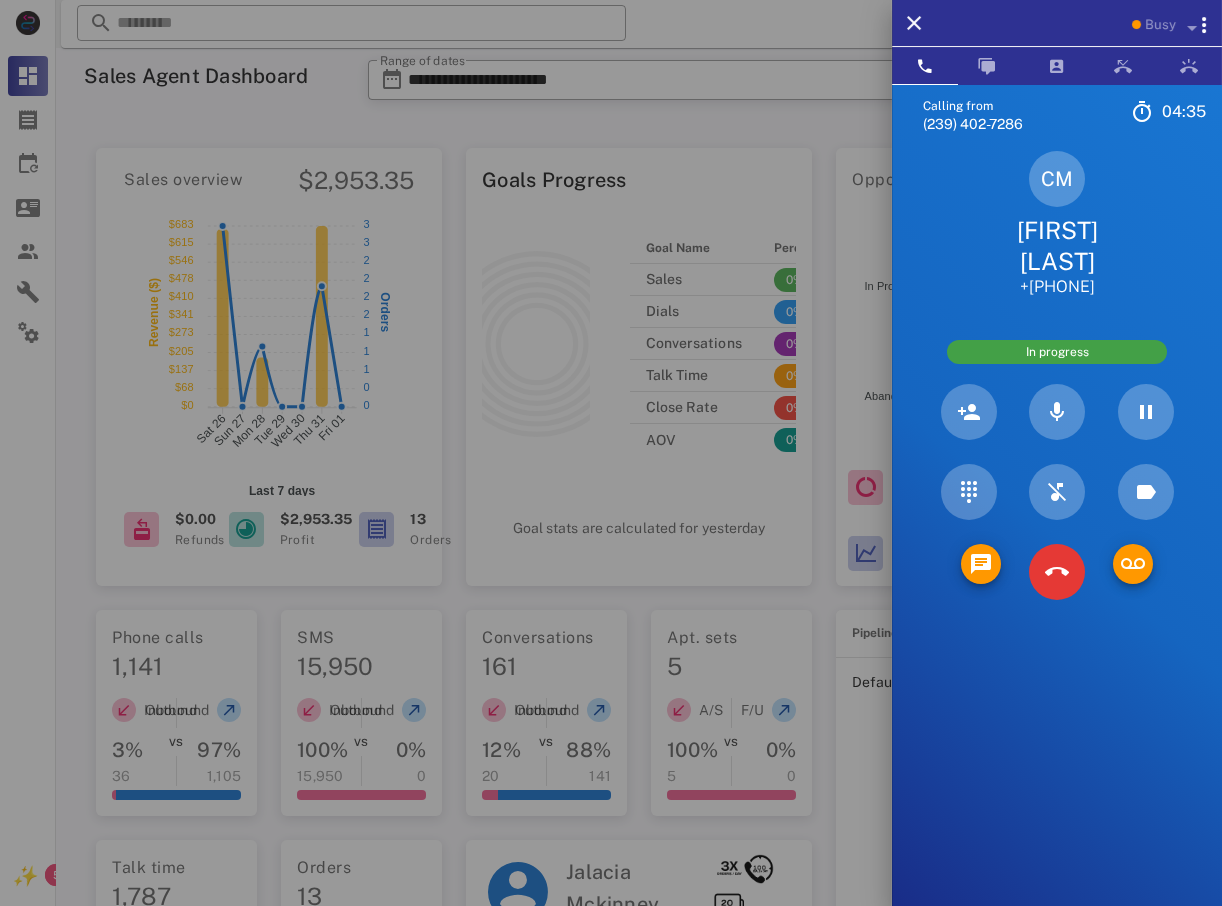 click on "CM" at bounding box center (1057, 179) 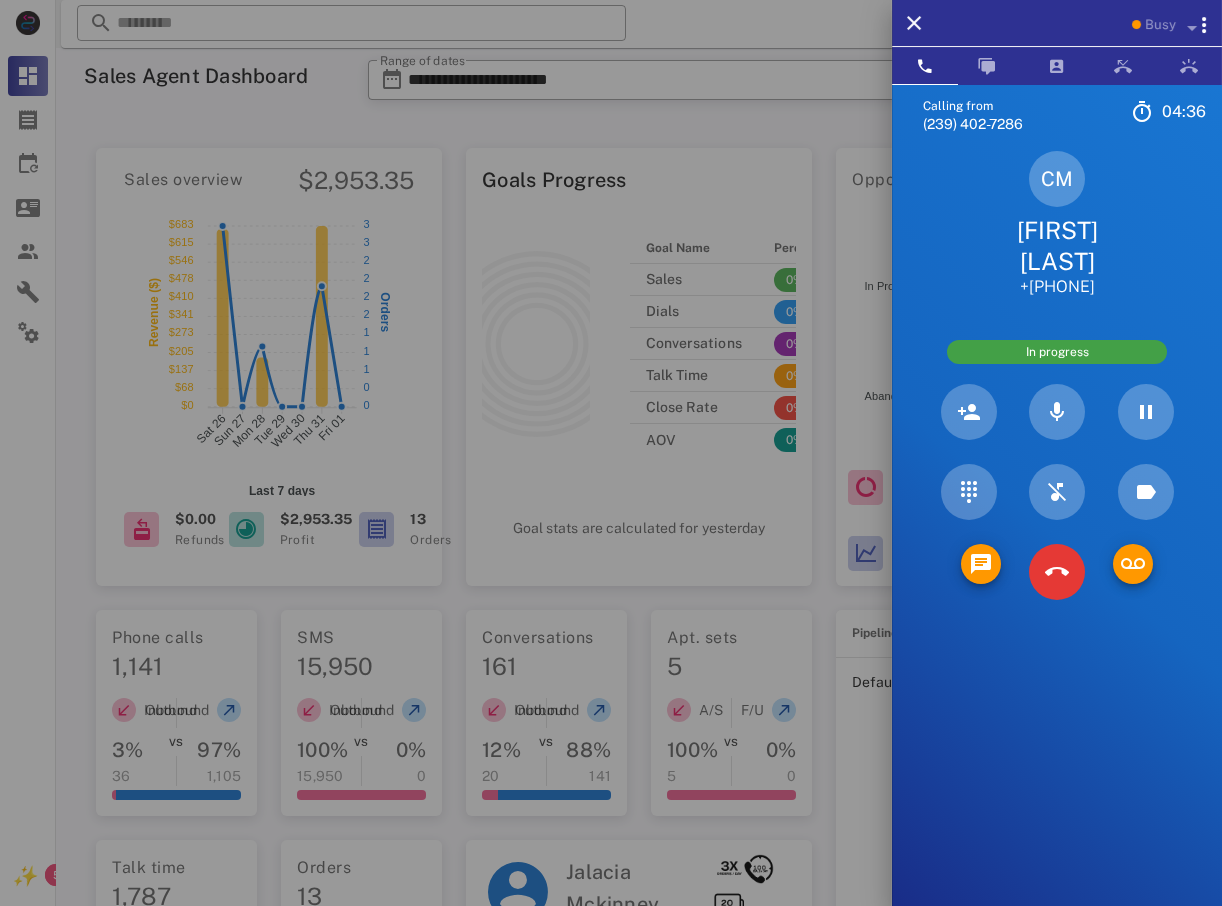 click on "CM" at bounding box center (1057, 179) 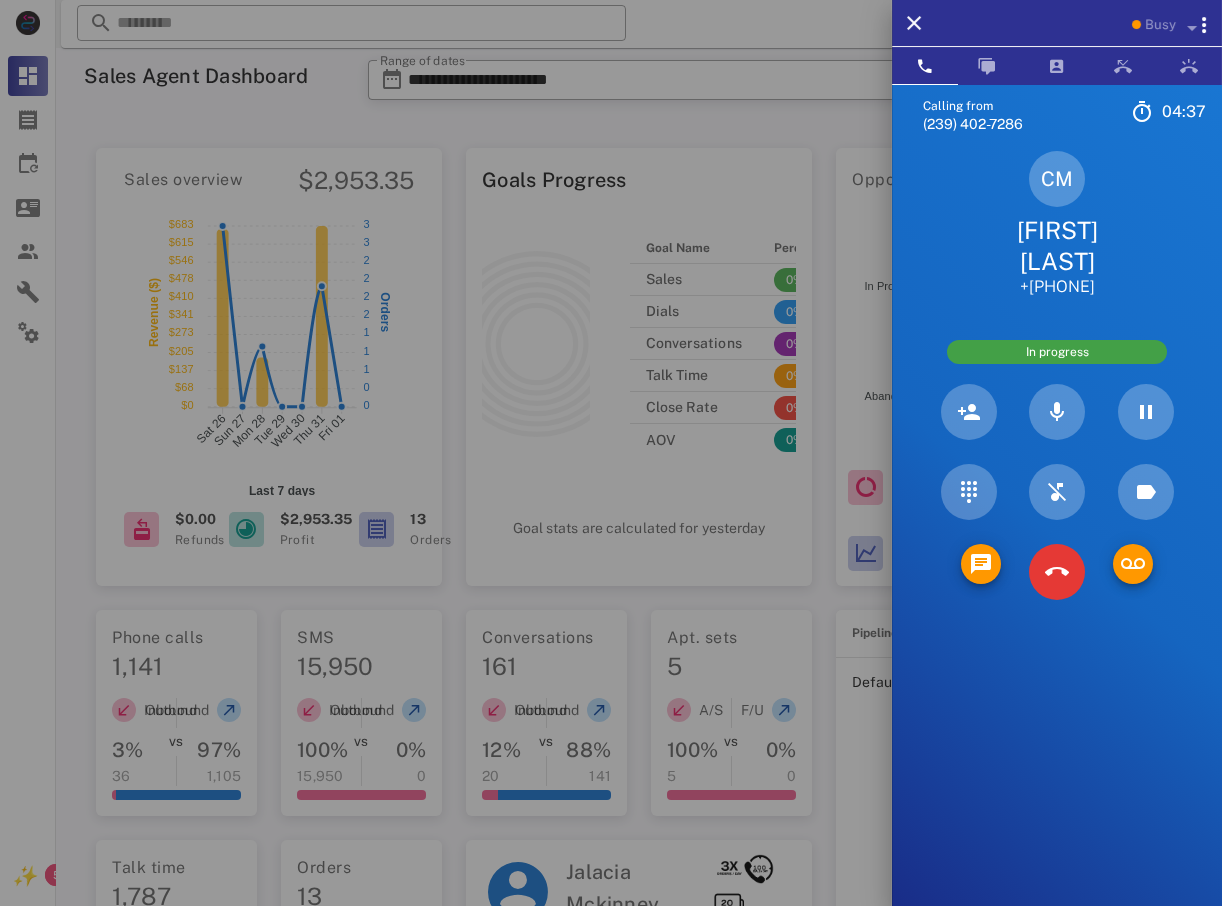 click on "Calling from ([PHONE]) [TIME]  Unknown      ▼     Australia
+61
Canada
+1
Guam
+1671
Mexico (México)
+52
New Zealand
+64
United Kingdom
+44
United States
+1
1 2 ABC 3 DEF 4 GHI 5 JKL 6 MNO 7 PQRS 8 TUV 9 WXYZ * 0 + #  CM   [FIRST] [LAST]  +[PHONE]  In progress  Directory ​  ML  [FIRST] [LAST]  Idle   MB  [FIRST] [LAST]  Idle   A1  Agent 131  Idle   AA  [FIRST] [LAST]  Idle   AR  [FIRST] [LAST]  Idle   DM  [FIRST] [LAST]  Idle   DT  [FIRST] [LAST]  Idle   EV  [FIRST] [LAST]  Busy   JP  [FIRST] [LAST]  Busy   HR  [FIRST] [LAST]  Busy   KW  [FIRST] [LAST]  Busy   WC  [FIRST] [LAST] Jr  Busy   JS  [FIRST] [LAST]  Busy   AH  [FIRST] [LAST]  Busy   AL  [FIRST] [LAST]  Busy   CA  [FIRST] [LAST]  Busy   EP  [FIRST] [LAST]  Offline   NS  [FIRST] [LAST]  Offline   ND  [FIRST] [LAST]  Offline   RM  [FIRST] [LAST]  Offline   AB  [FIRST] [LAST]  Offline" at bounding box center (1057, 537) 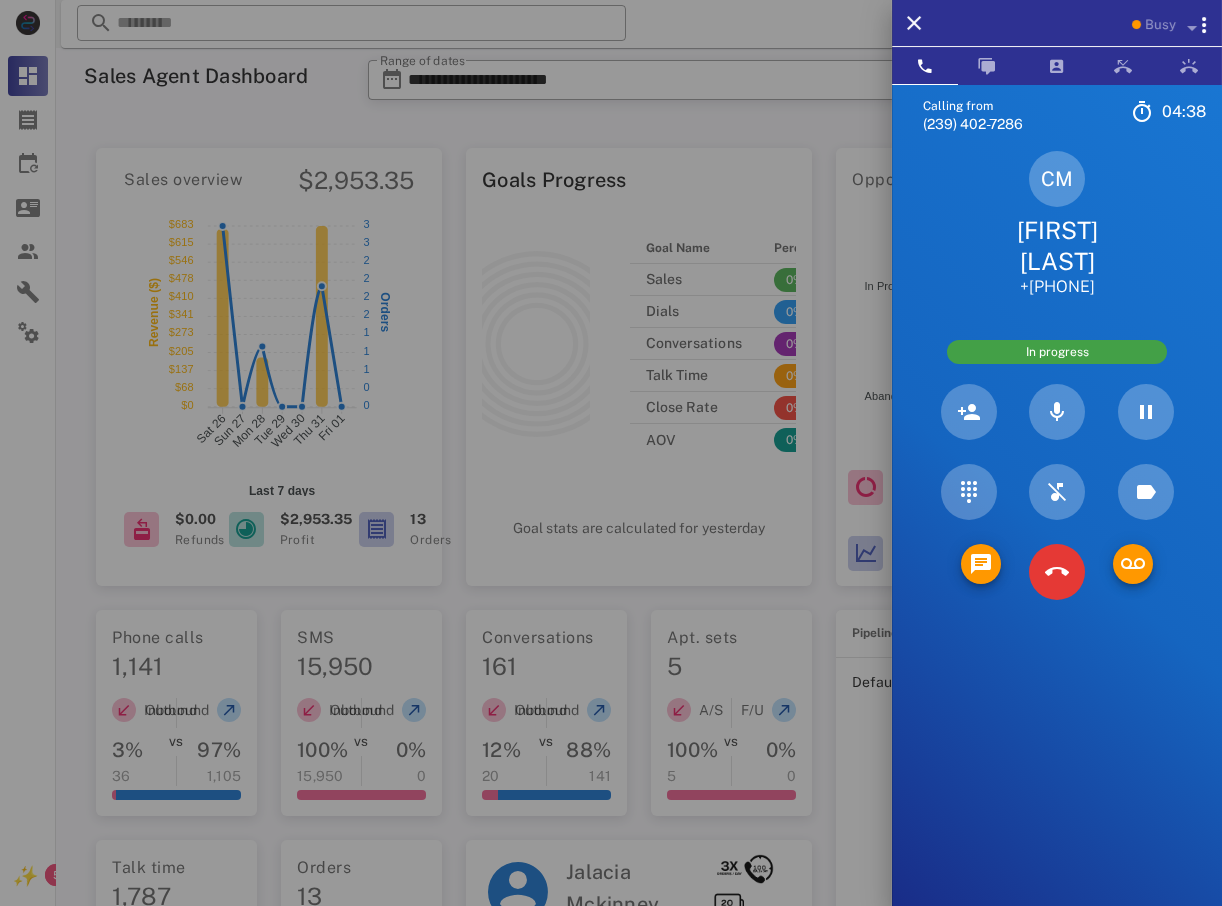 drag, startPoint x: 1065, startPoint y: 202, endPoint x: 1059, endPoint y: 261, distance: 59.3043 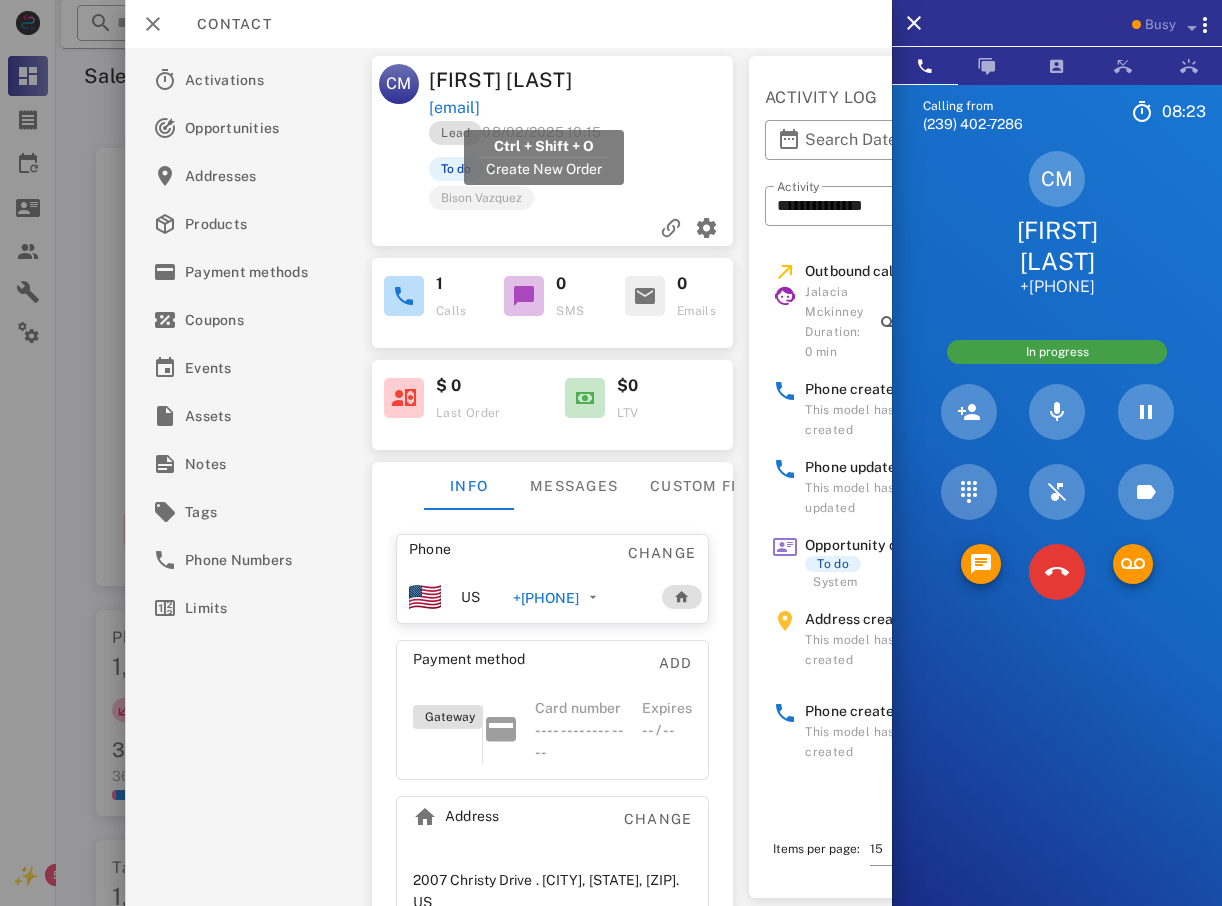 click on "[EMAIL]" at bounding box center (455, 108) 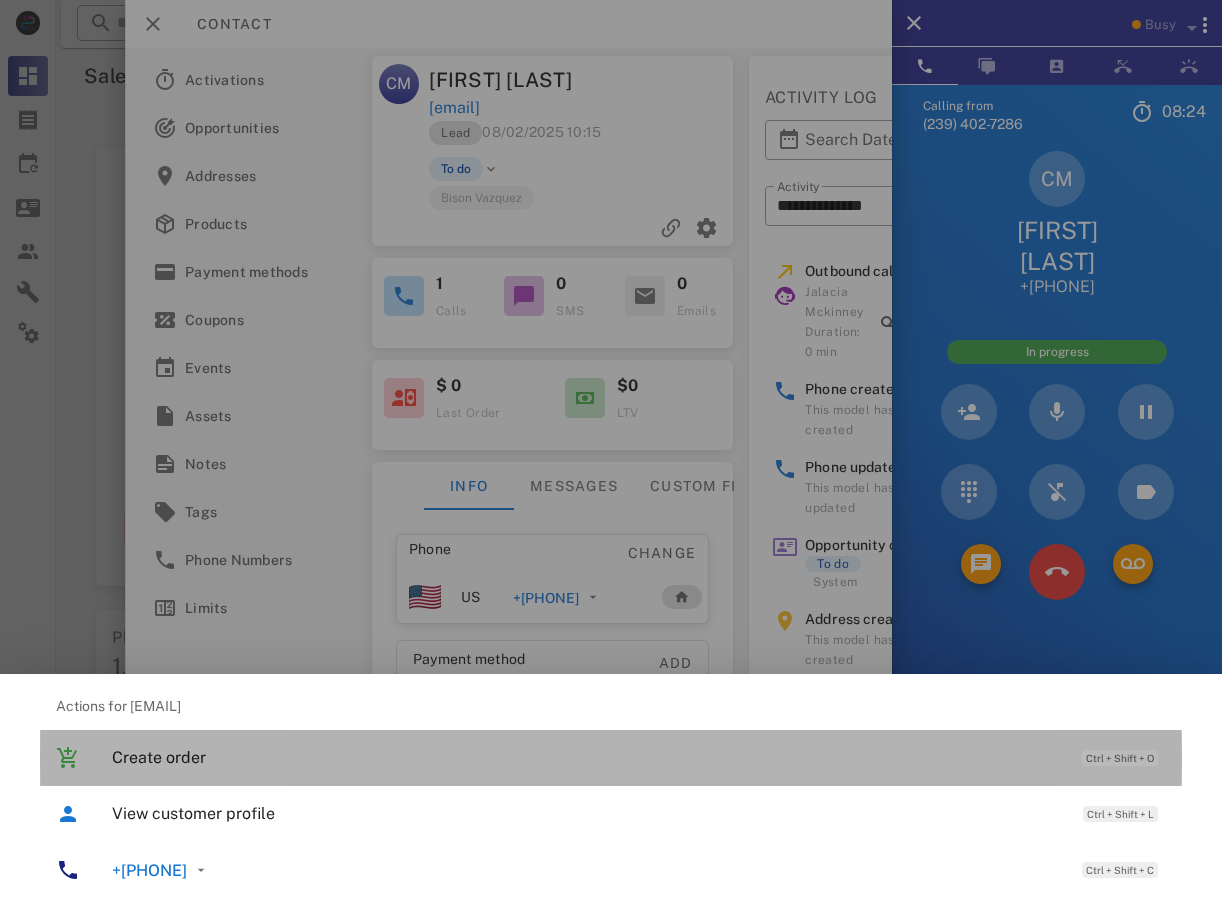 click on "Create order" at bounding box center [587, 757] 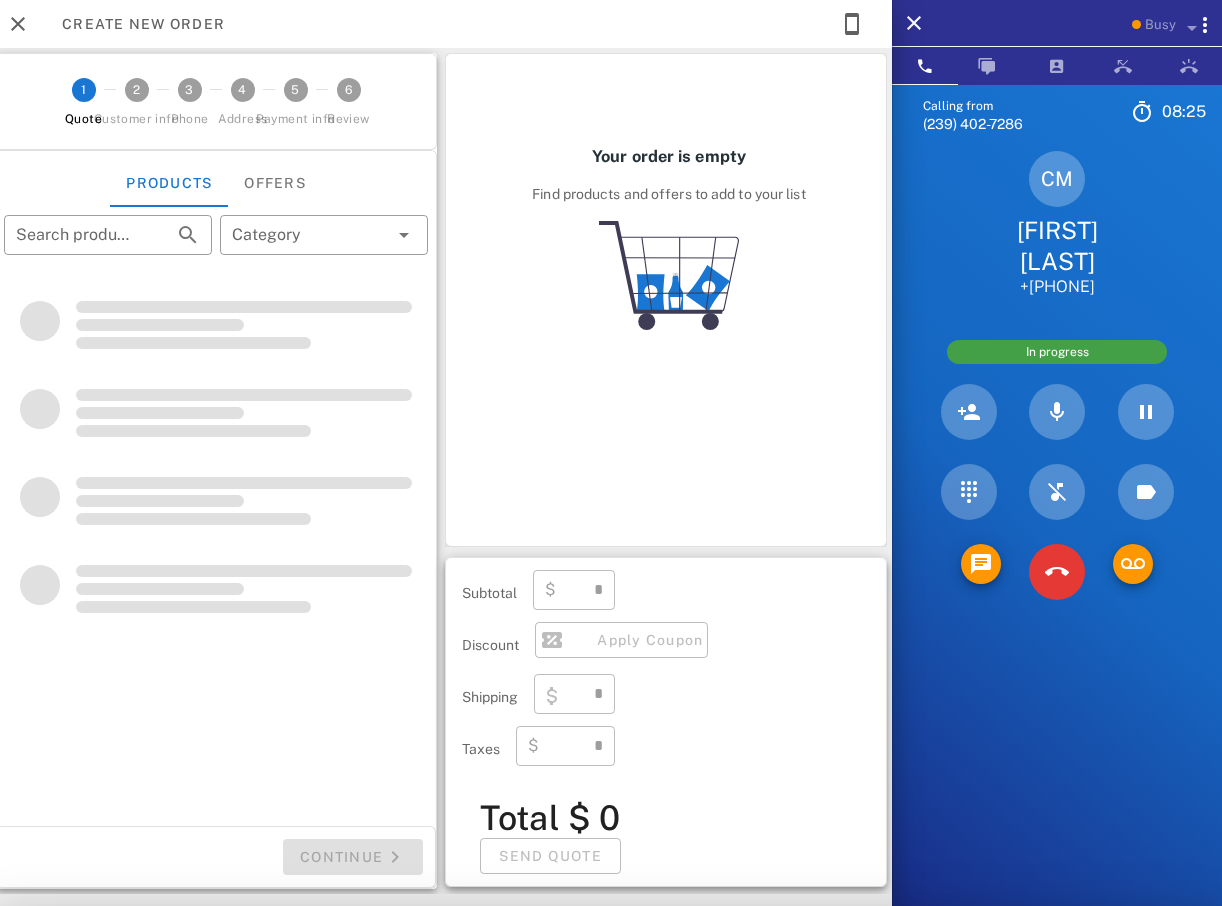 type on "**********" 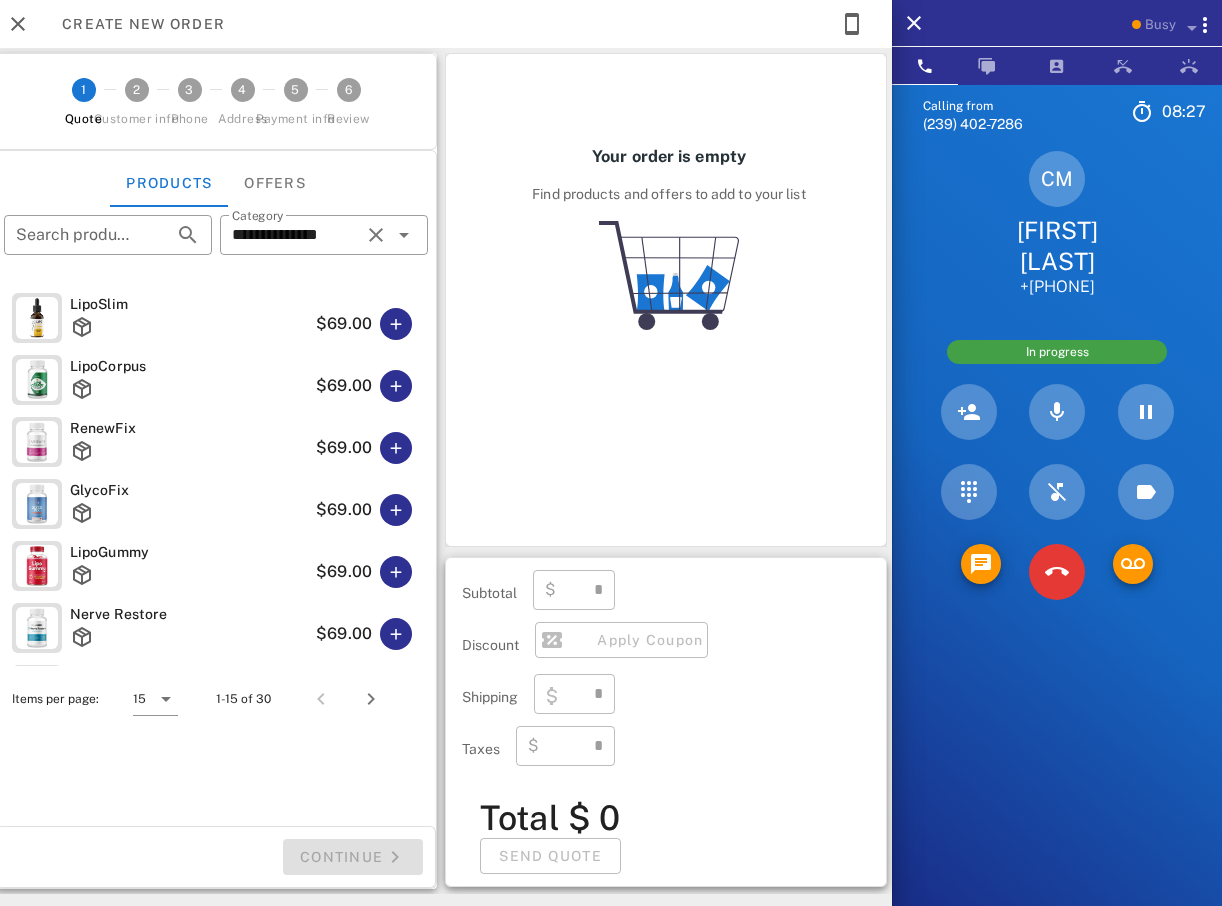 type on "****" 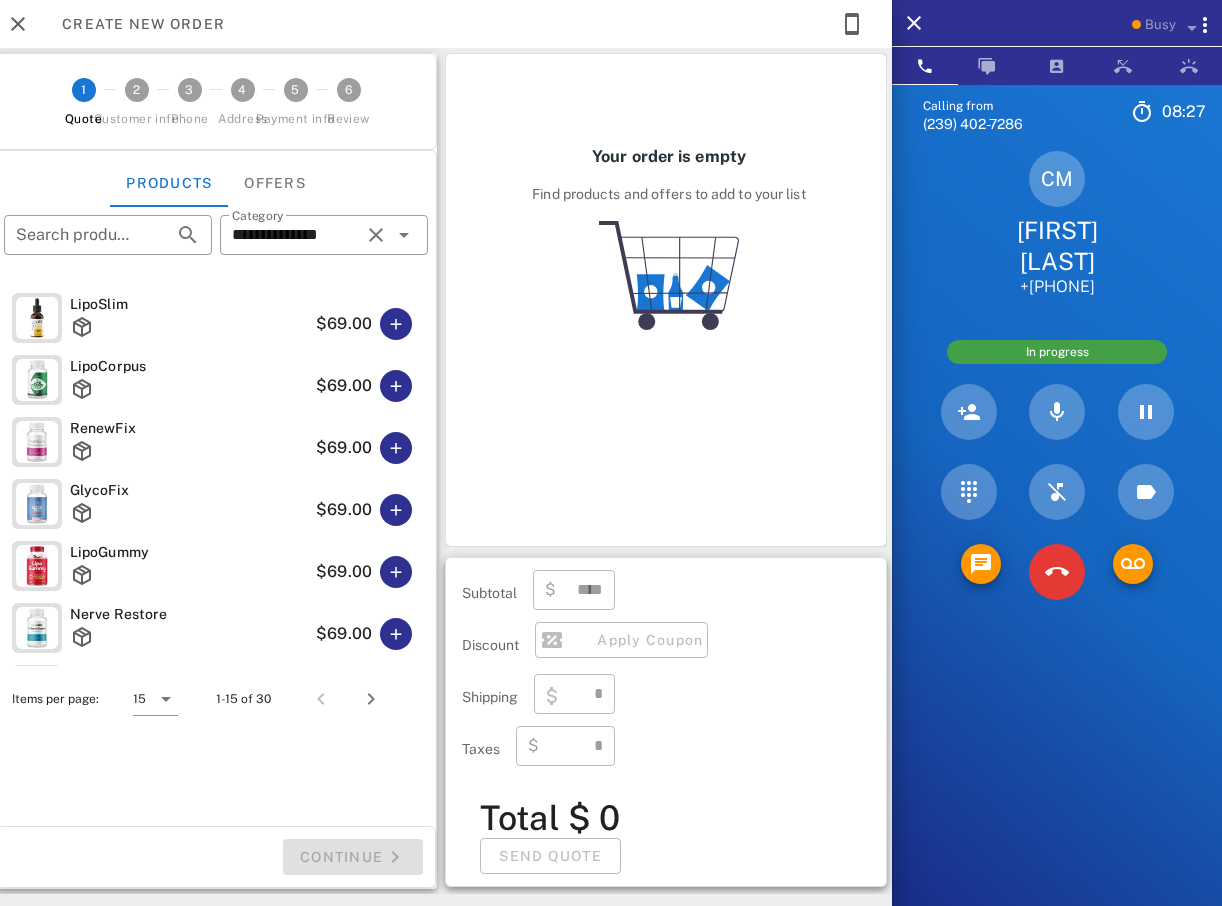 type on "****" 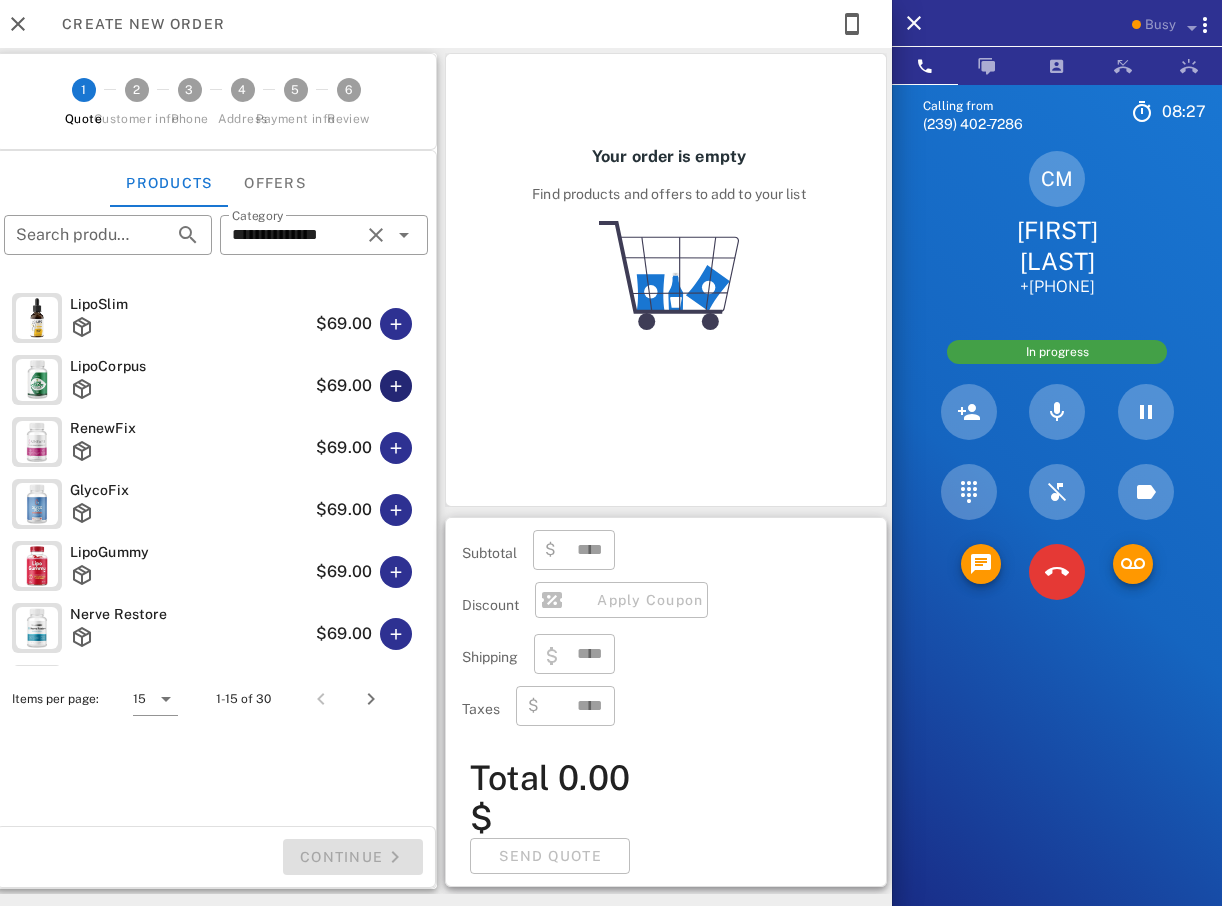 click at bounding box center (396, 386) 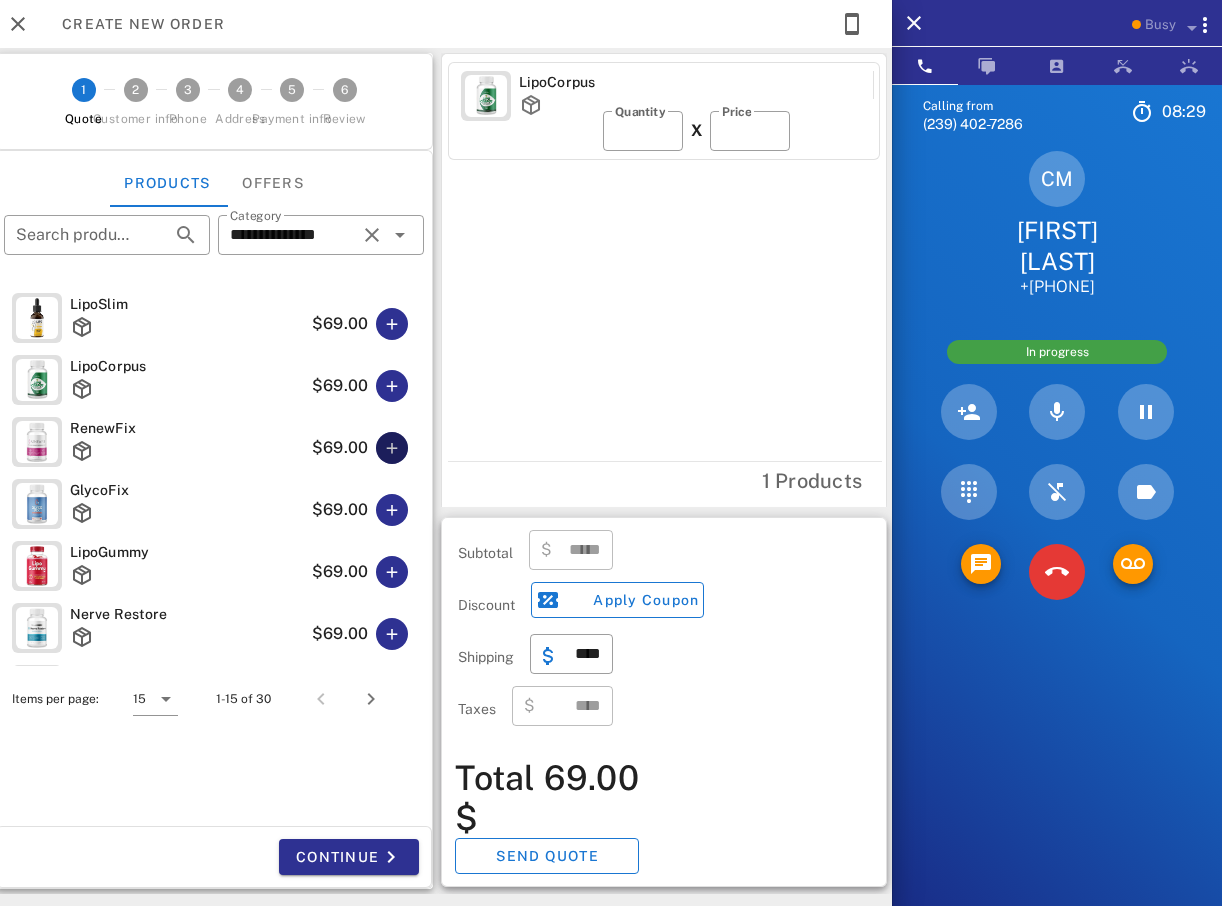 click at bounding box center (392, 448) 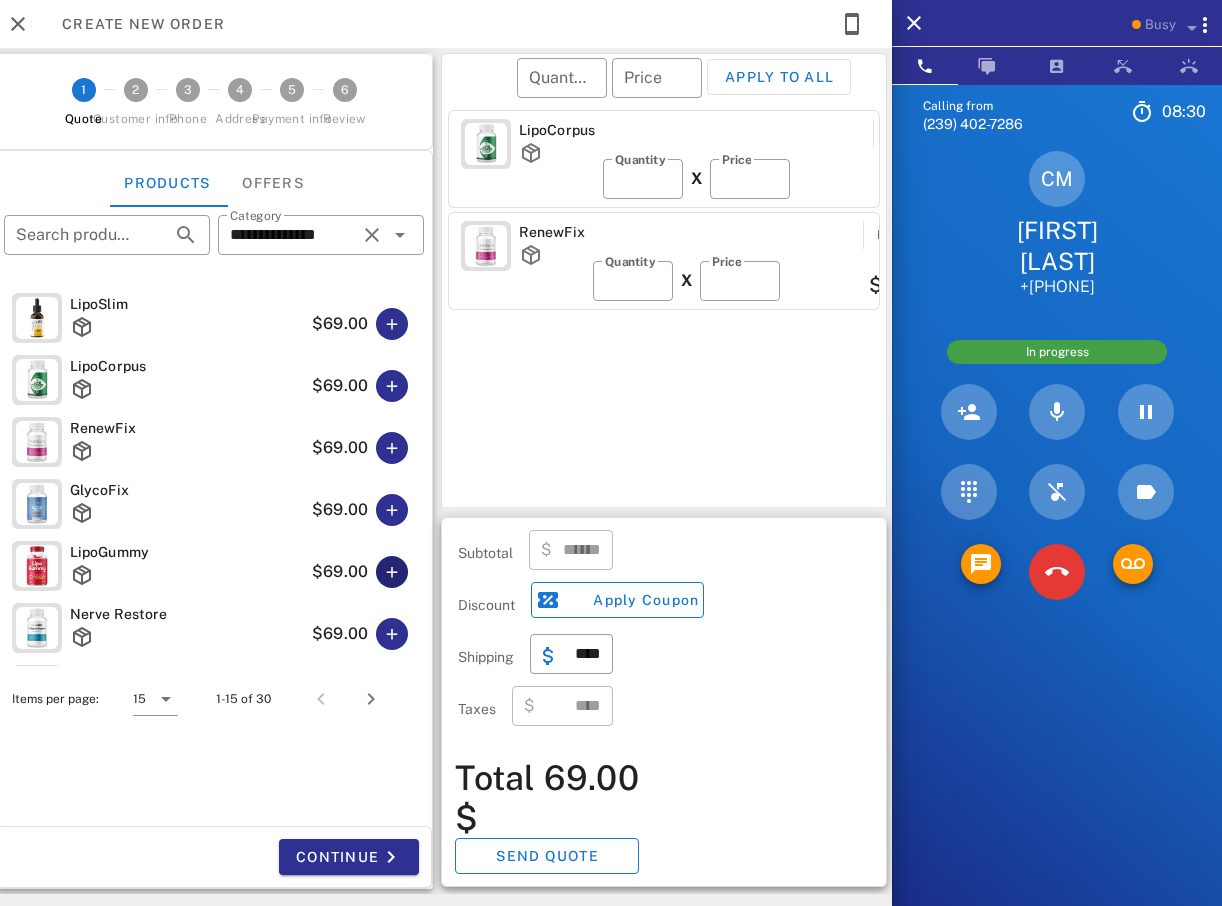 click at bounding box center [392, 572] 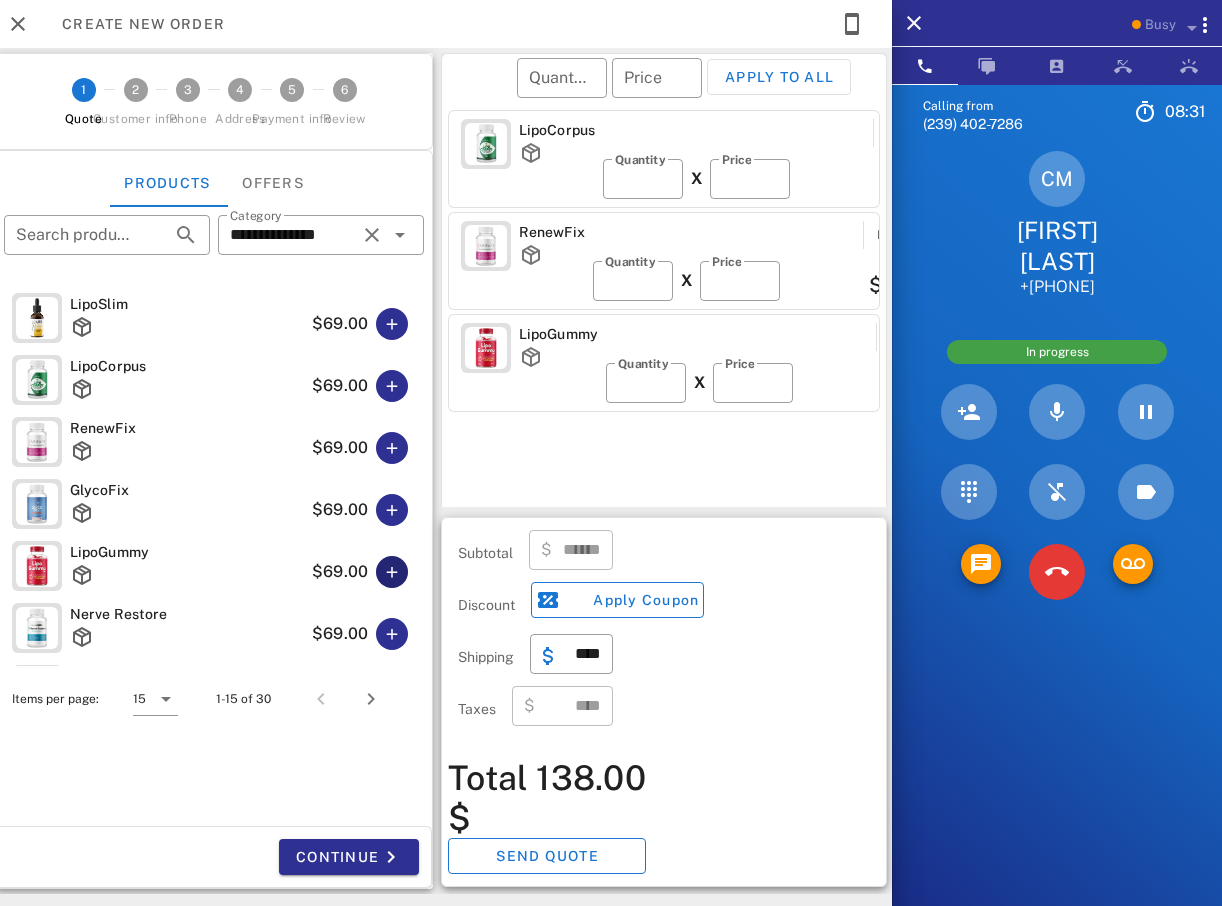 type on "******" 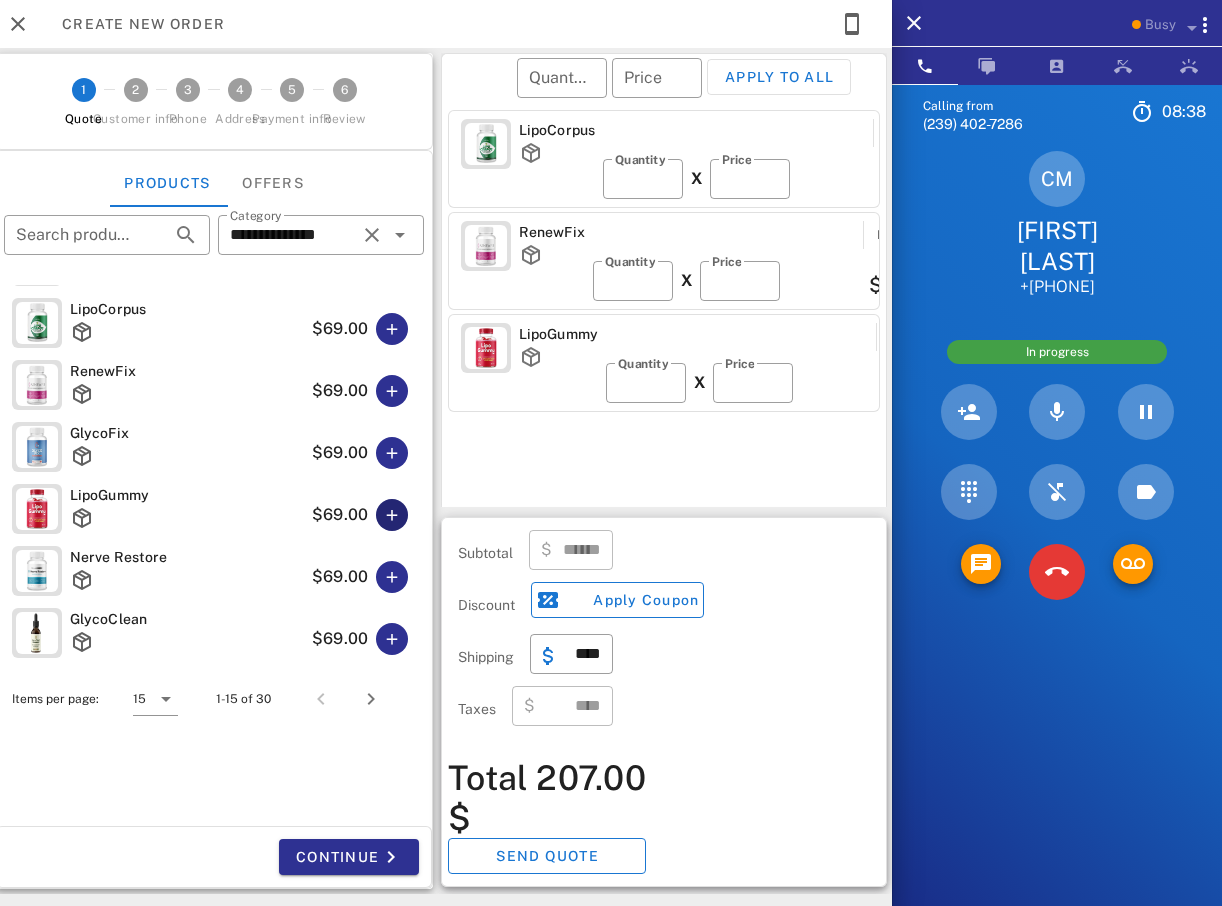 scroll, scrollTop: 0, scrollLeft: 0, axis: both 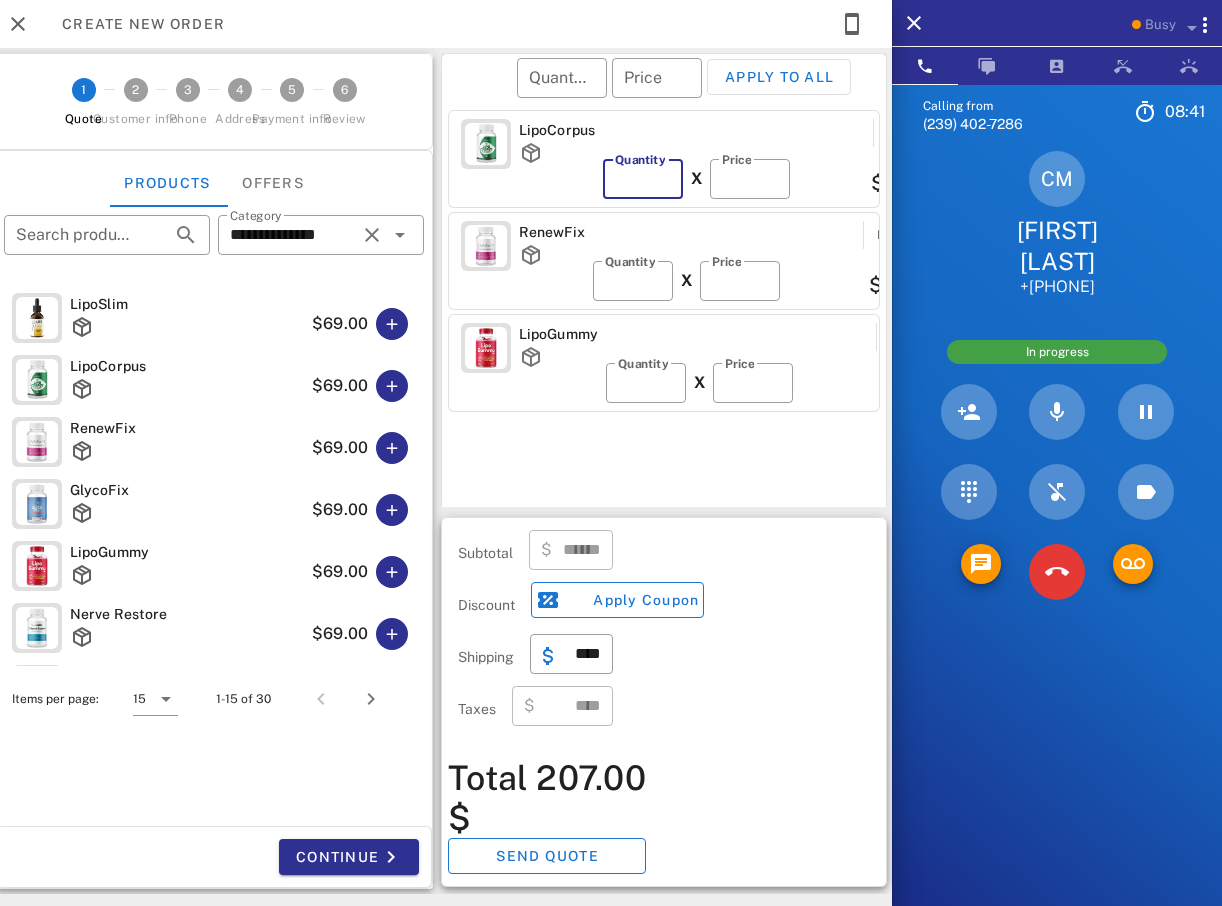 click on "*" at bounding box center [643, 179] 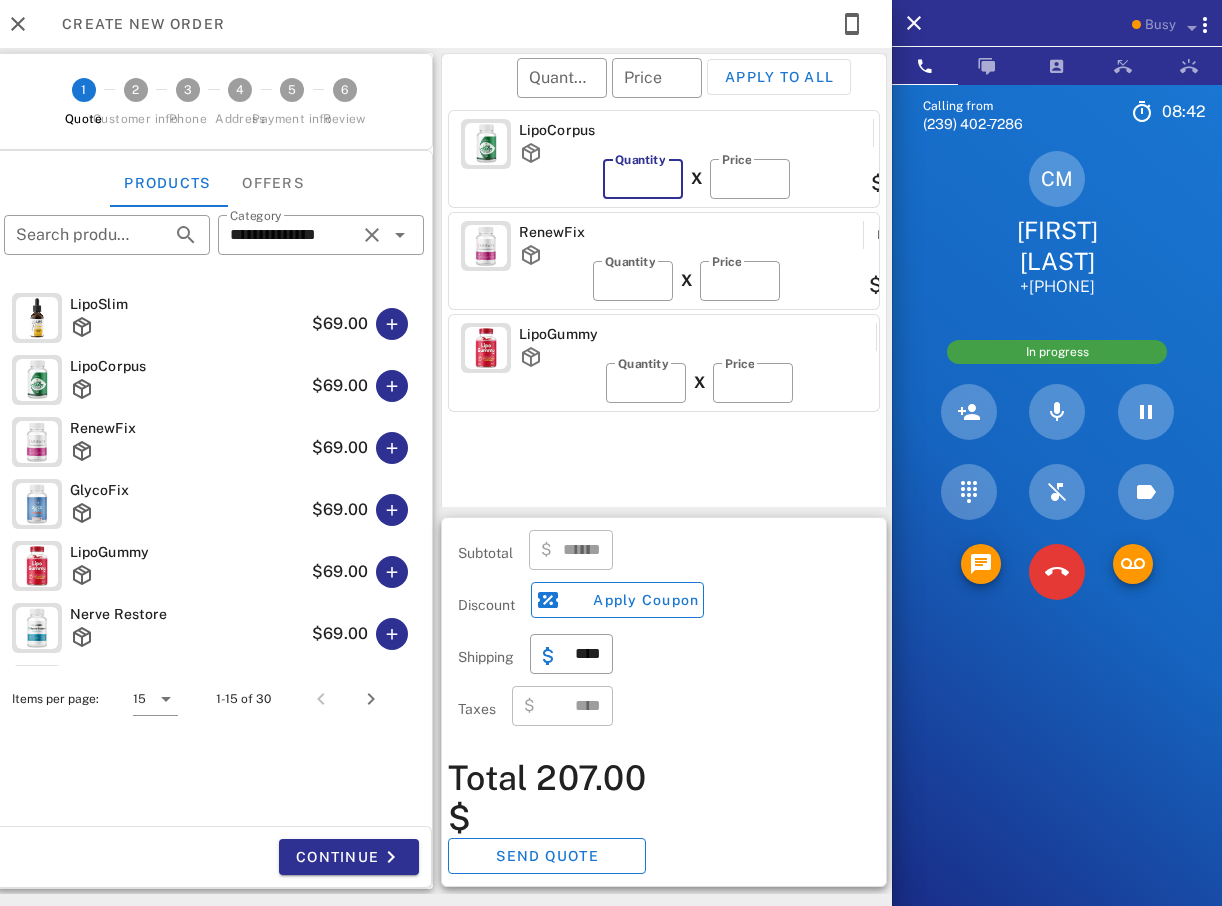 type on "*" 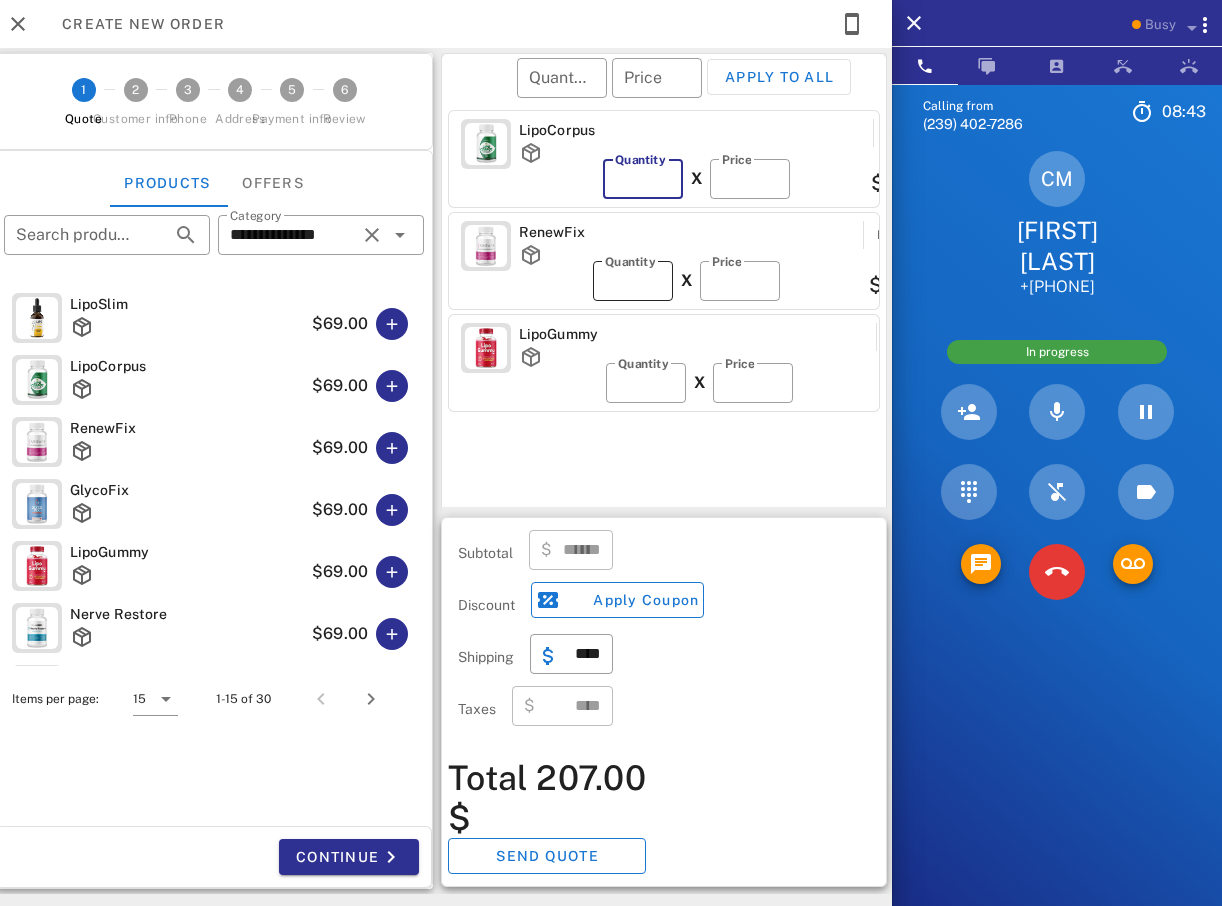 type on "******" 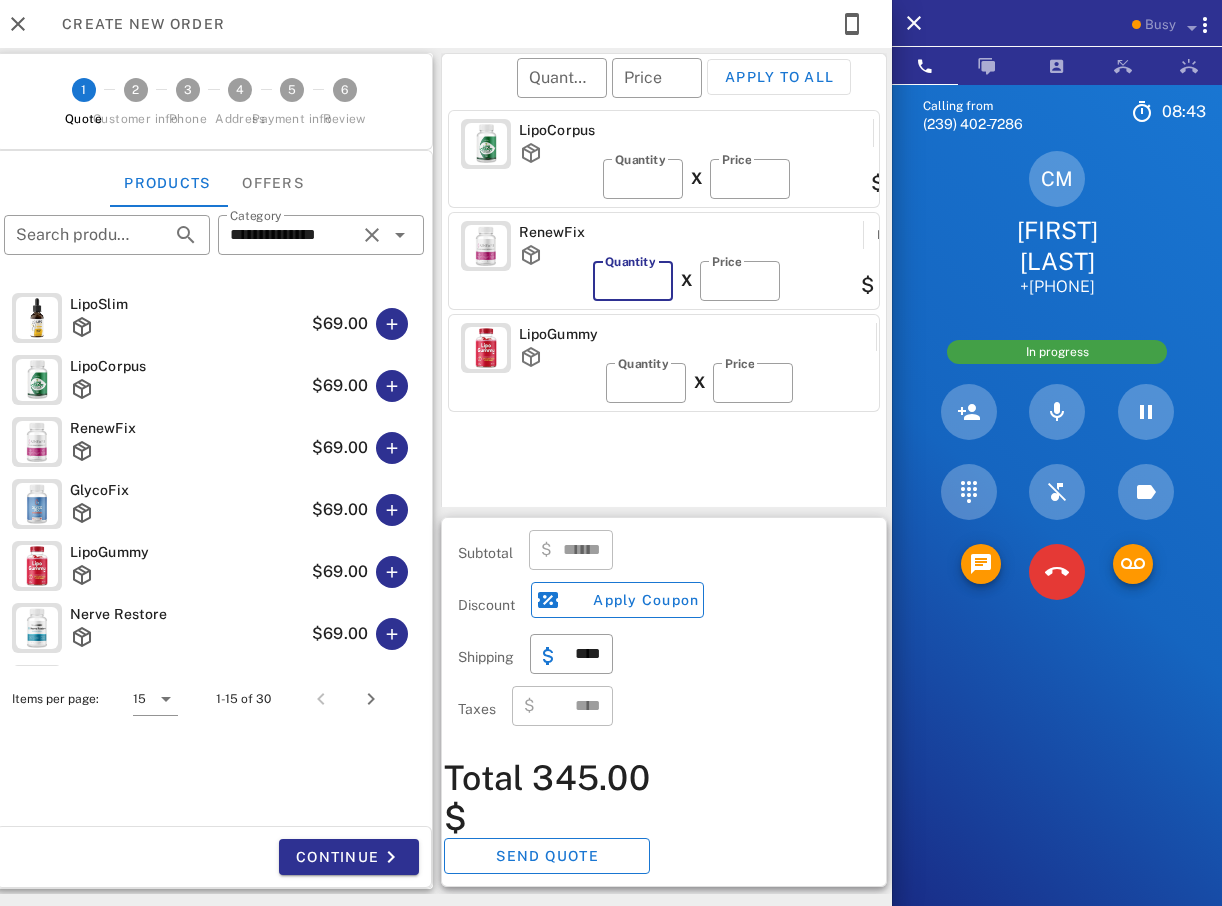 click on "*" at bounding box center (633, 281) 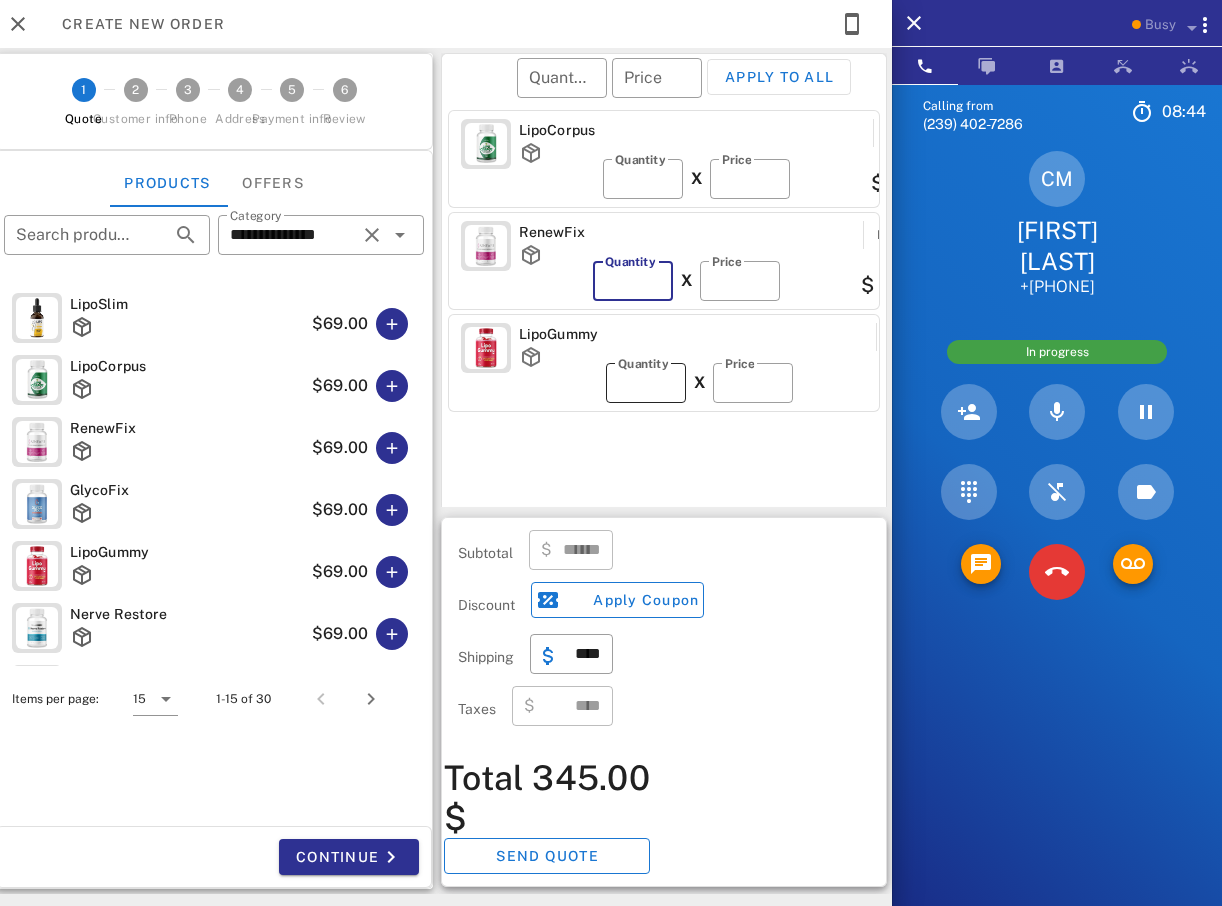 type on "******" 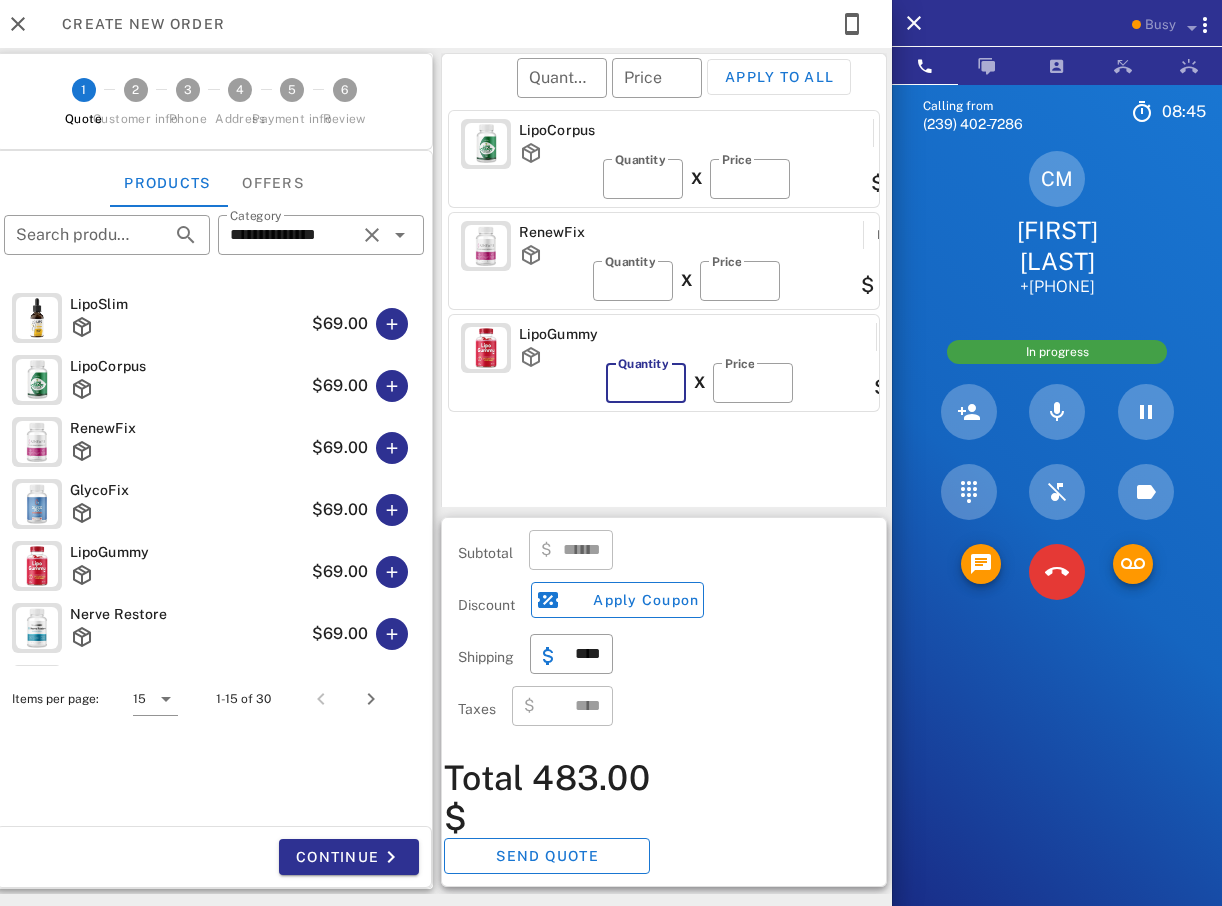 click on "*" at bounding box center (646, 383) 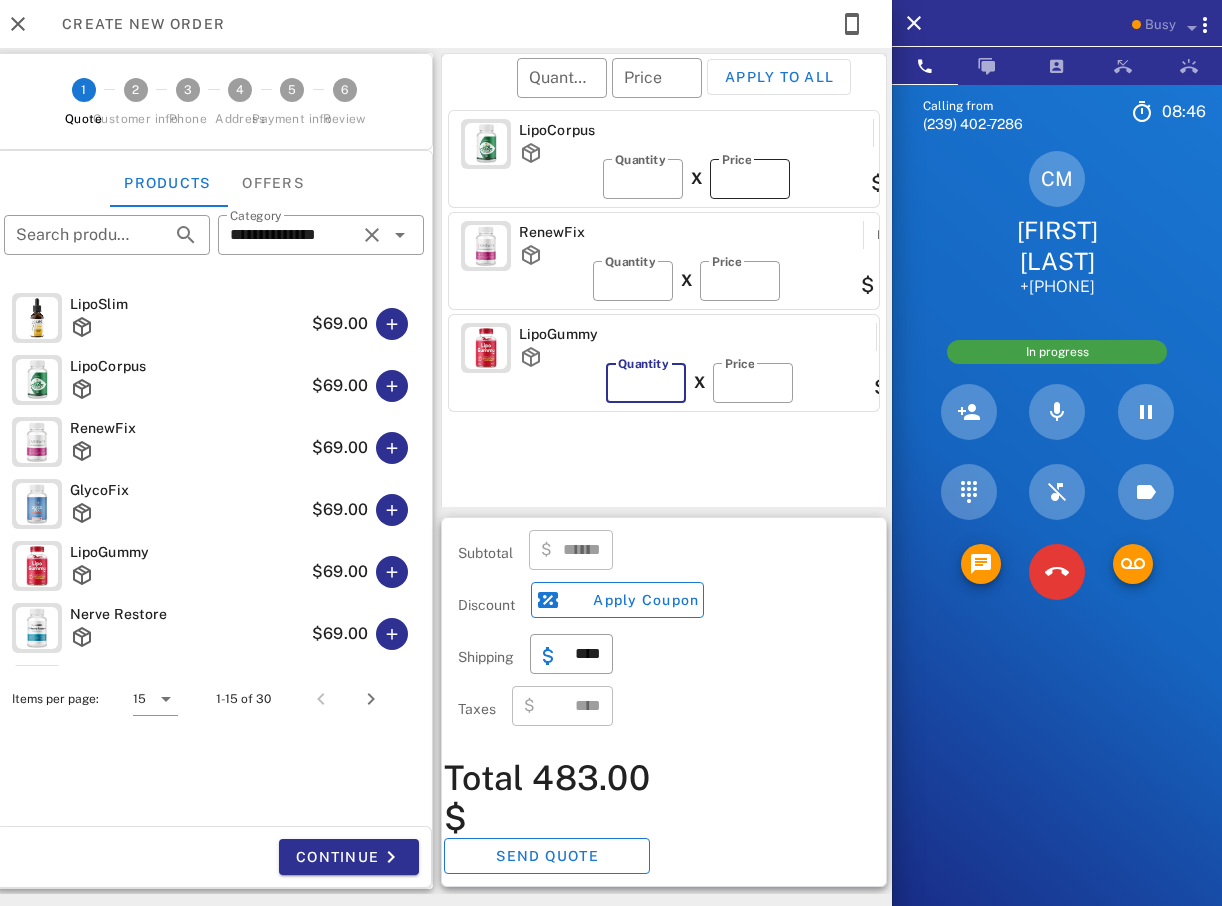type on "******" 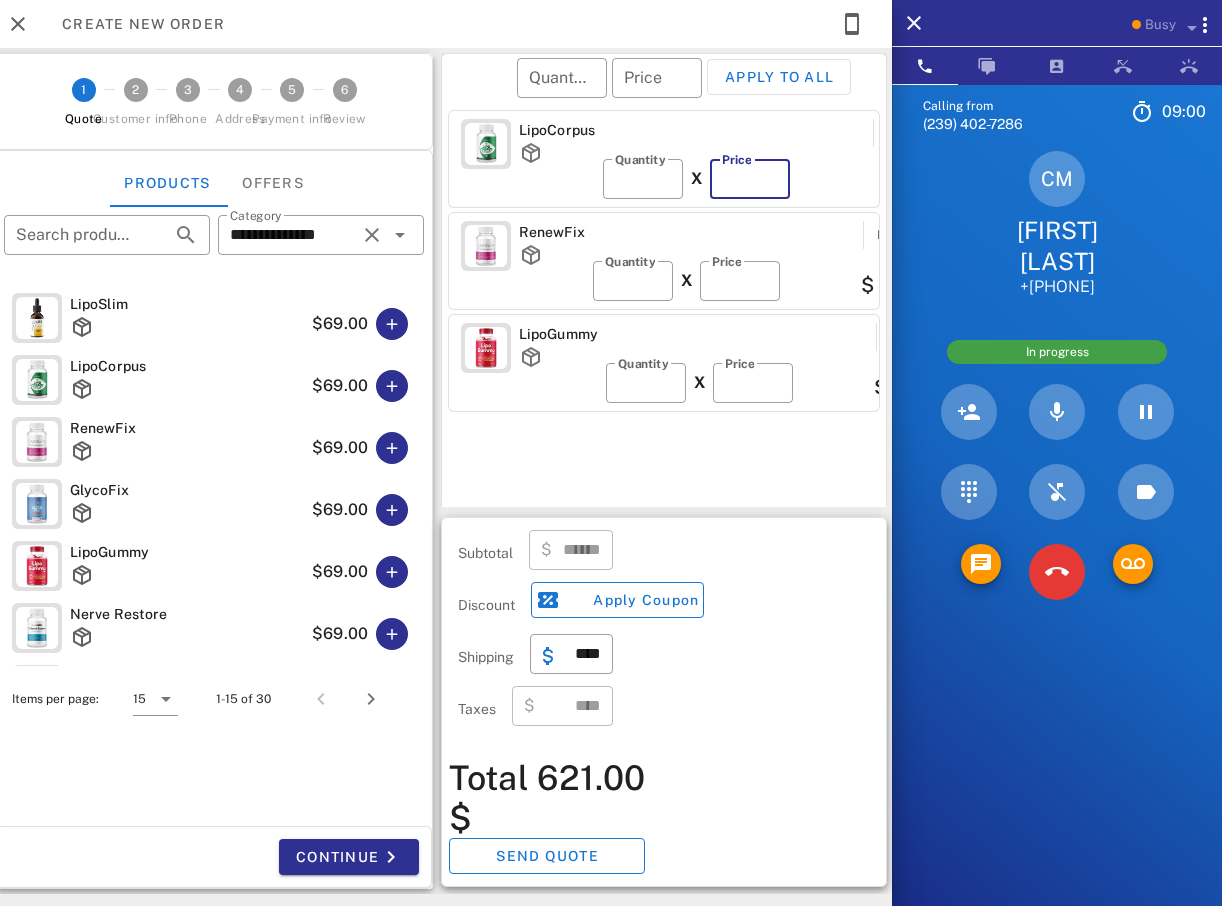 click on "**" at bounding box center (750, 179) 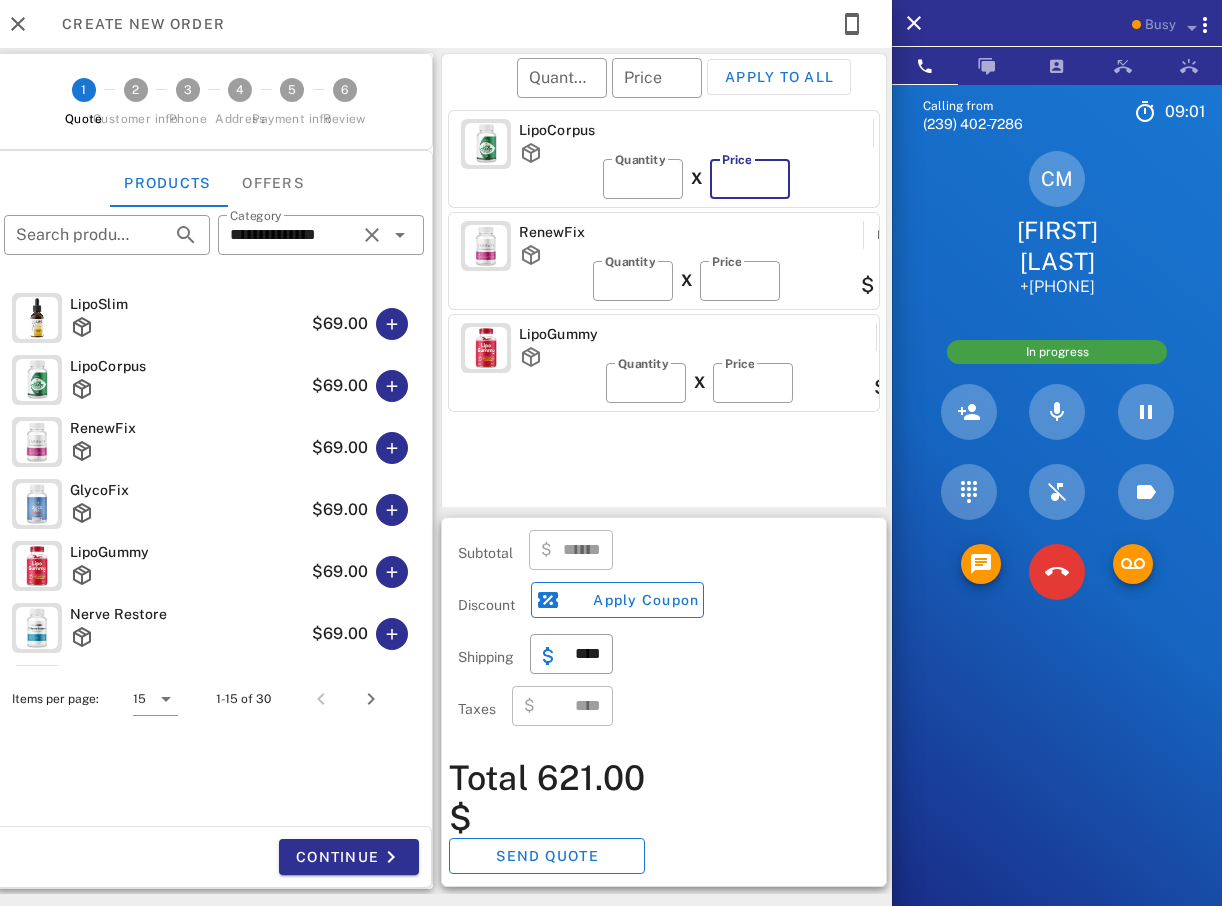 click on "**" at bounding box center (750, 179) 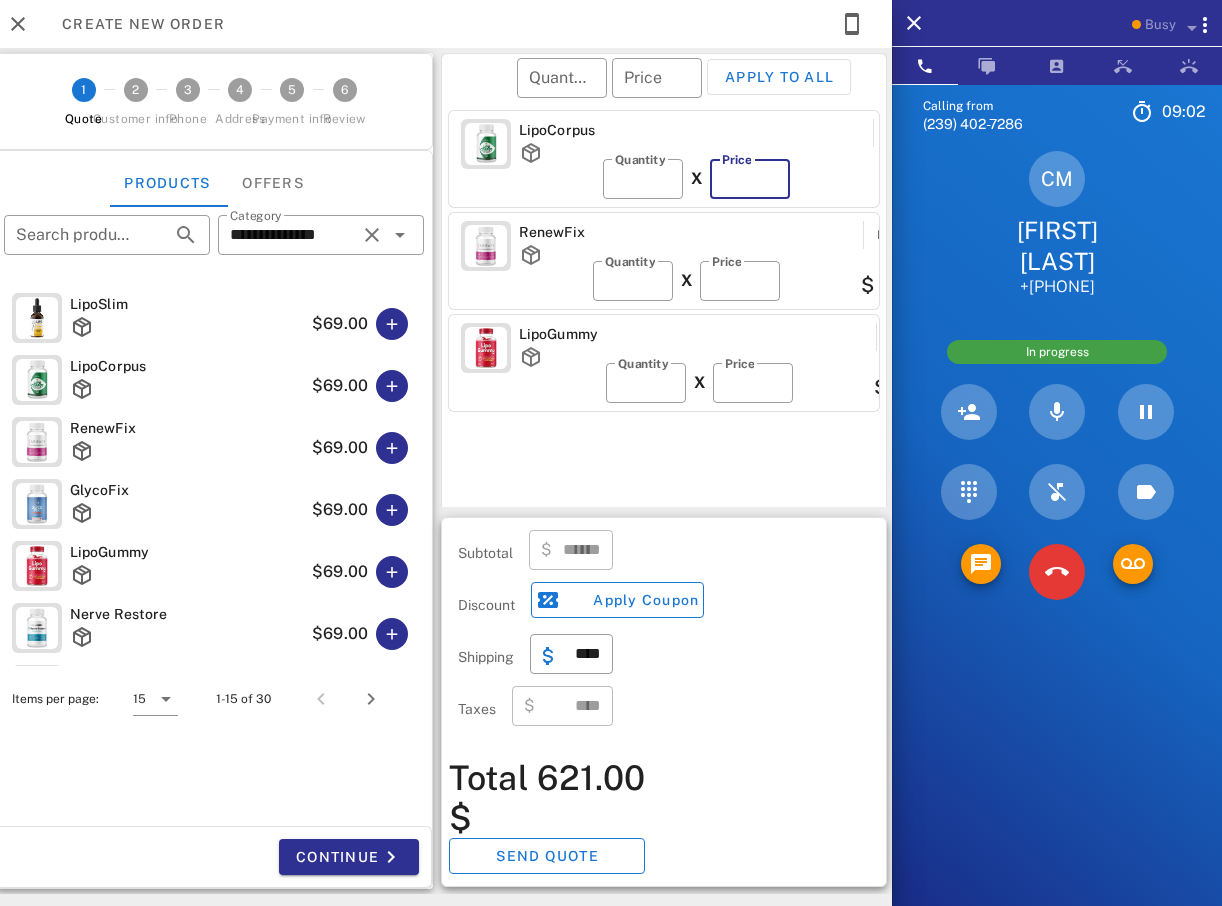 type on "******" 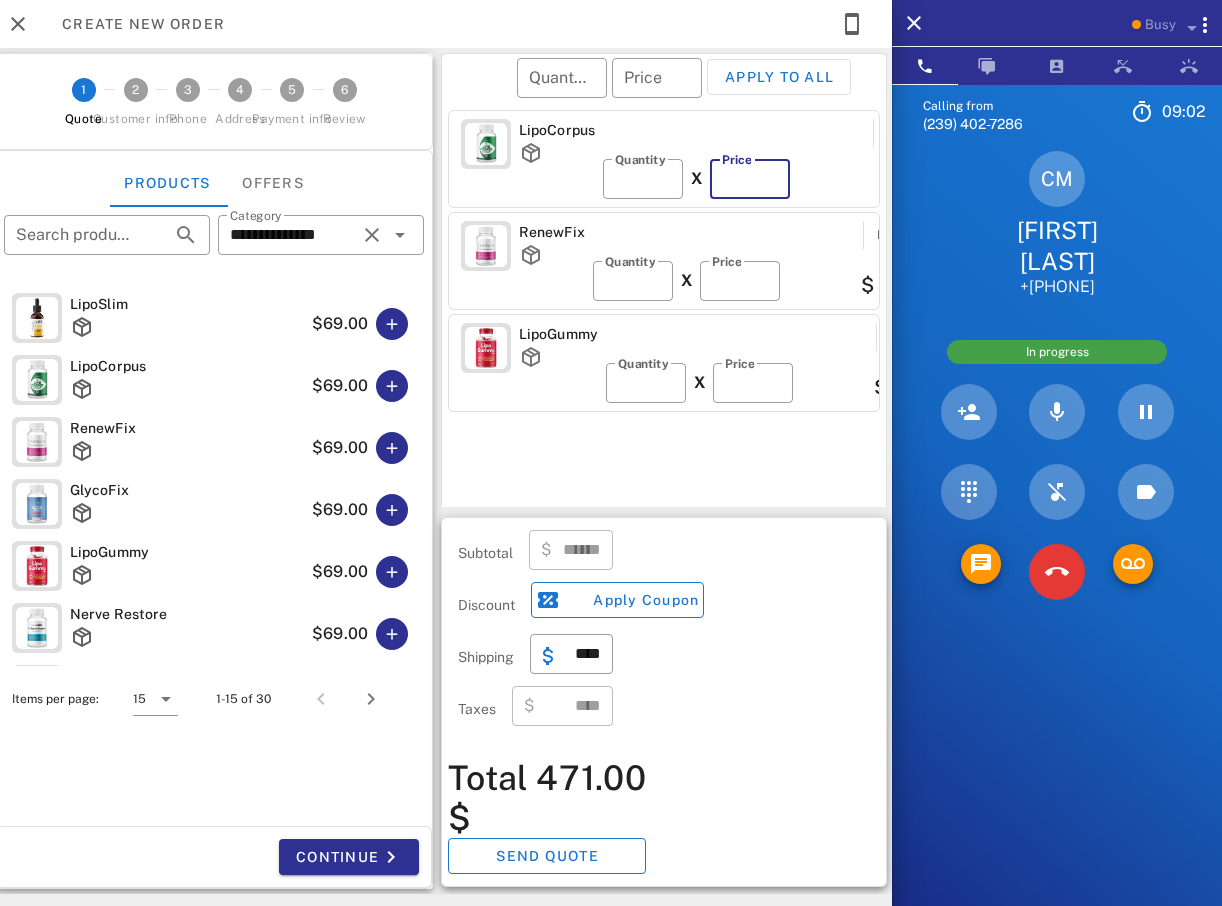 type on "**" 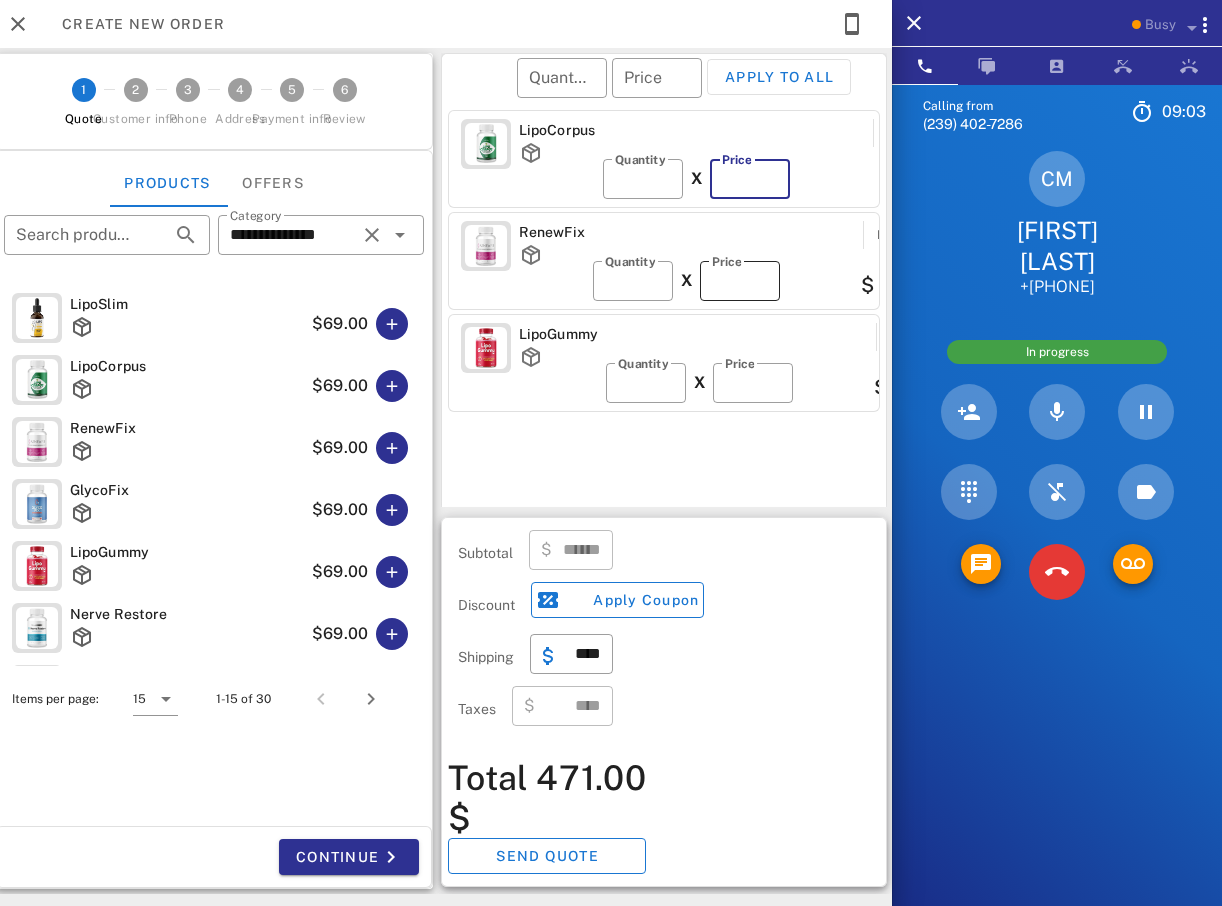 type on "******" 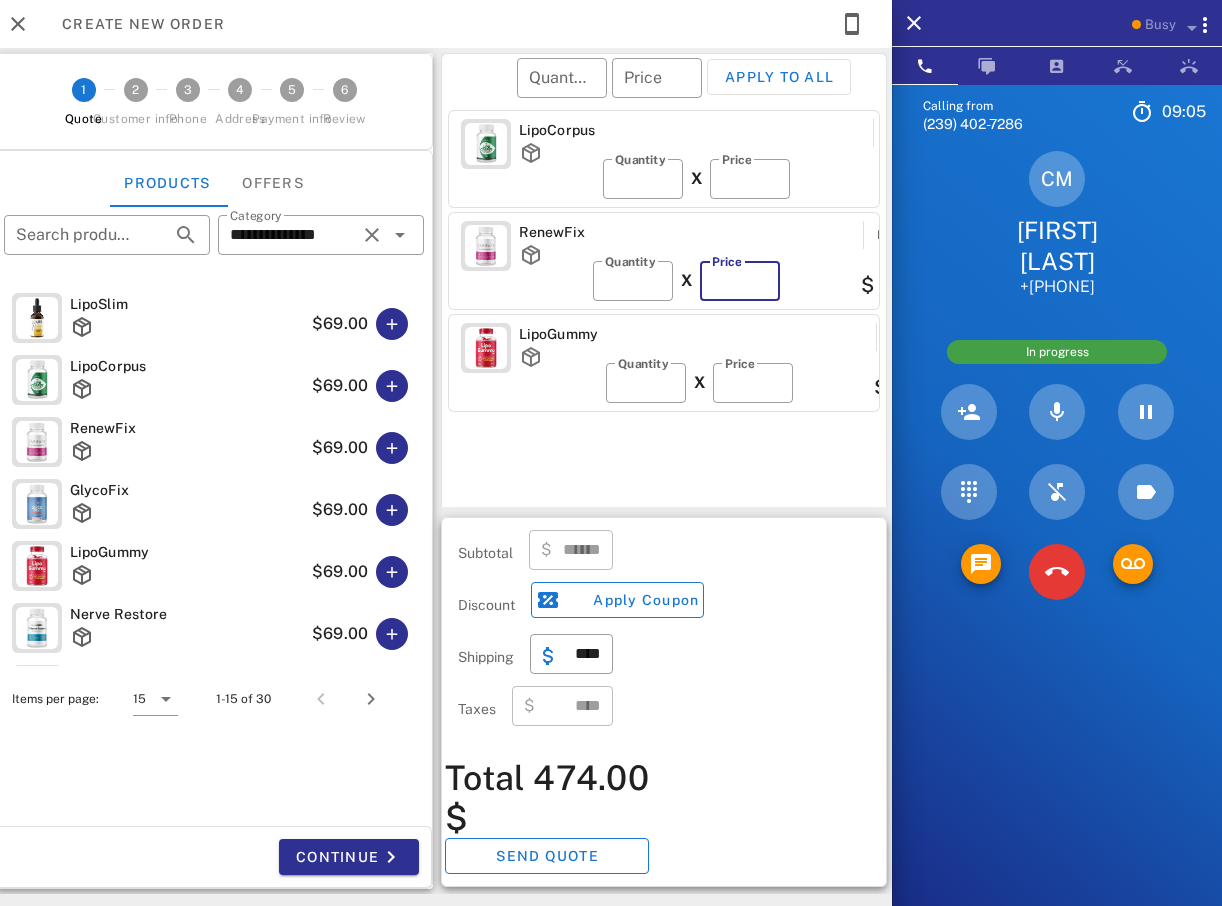 click on "**" at bounding box center (740, 281) 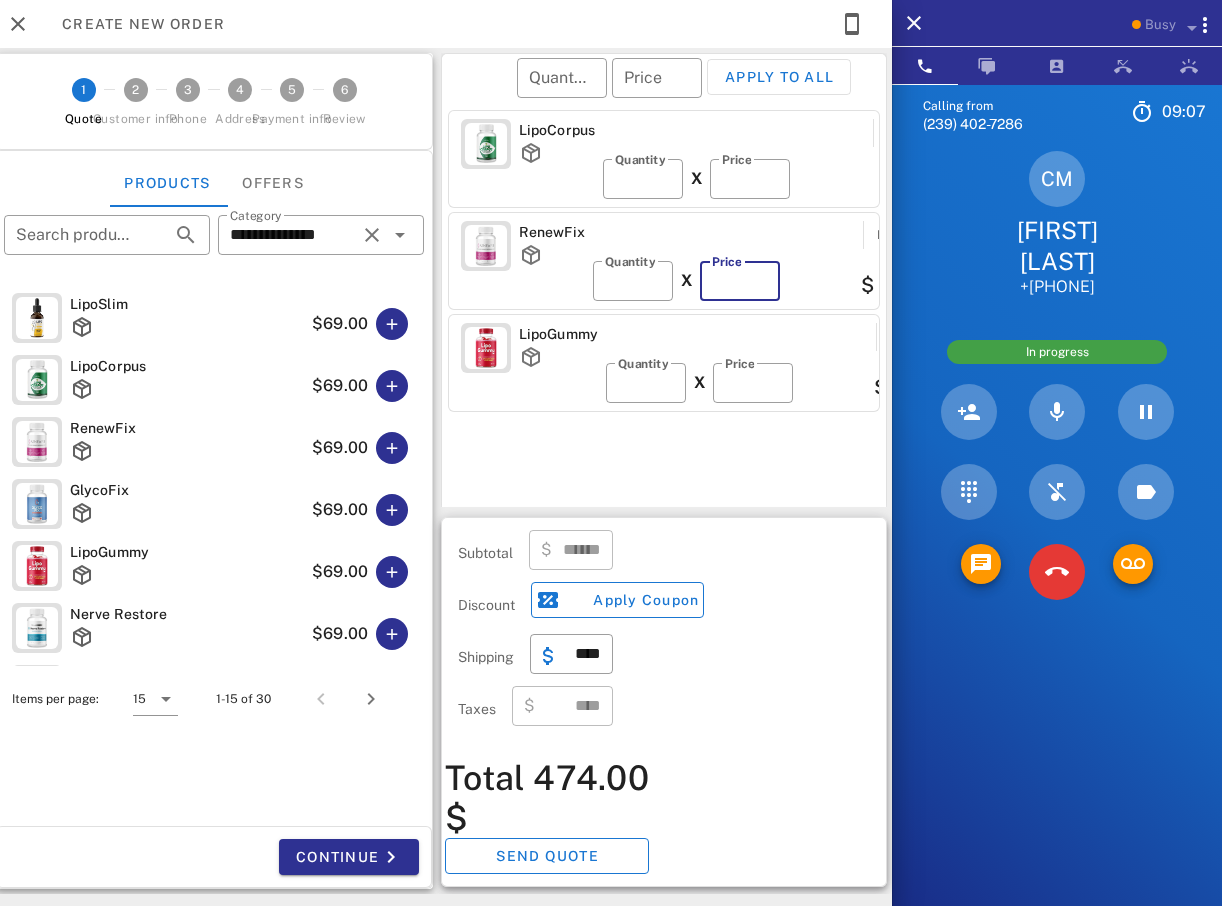 click on "**" at bounding box center [740, 281] 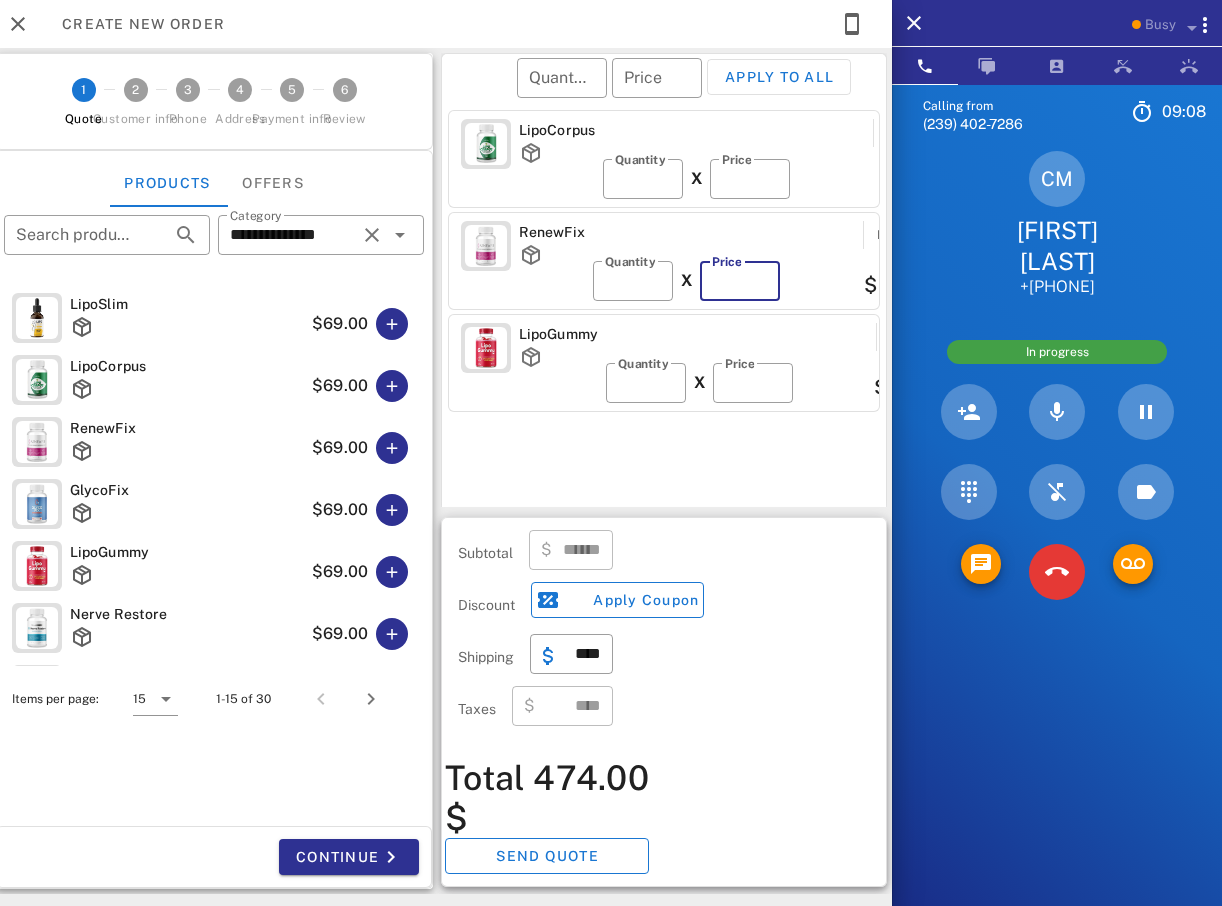 click on "**" at bounding box center (740, 281) 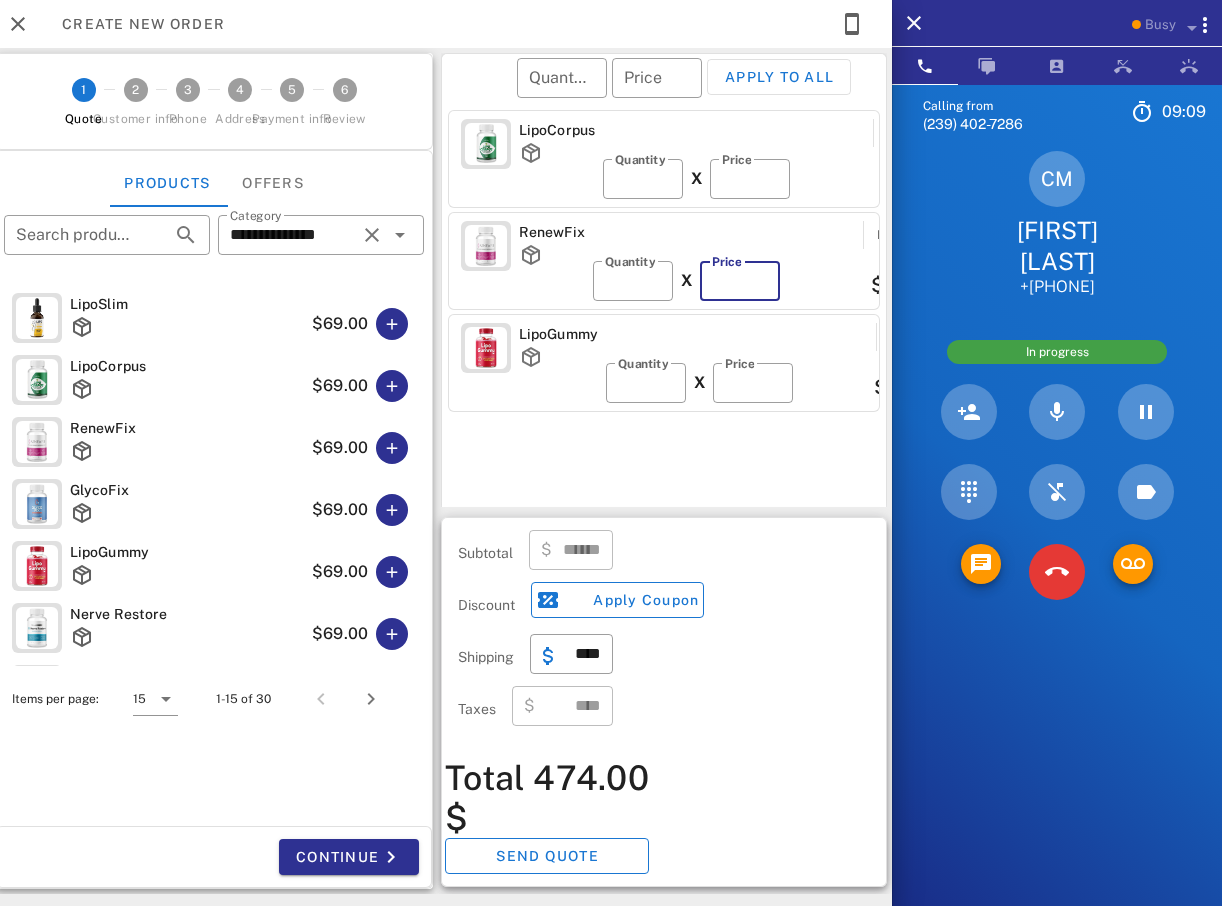 click on "**" at bounding box center (740, 281) 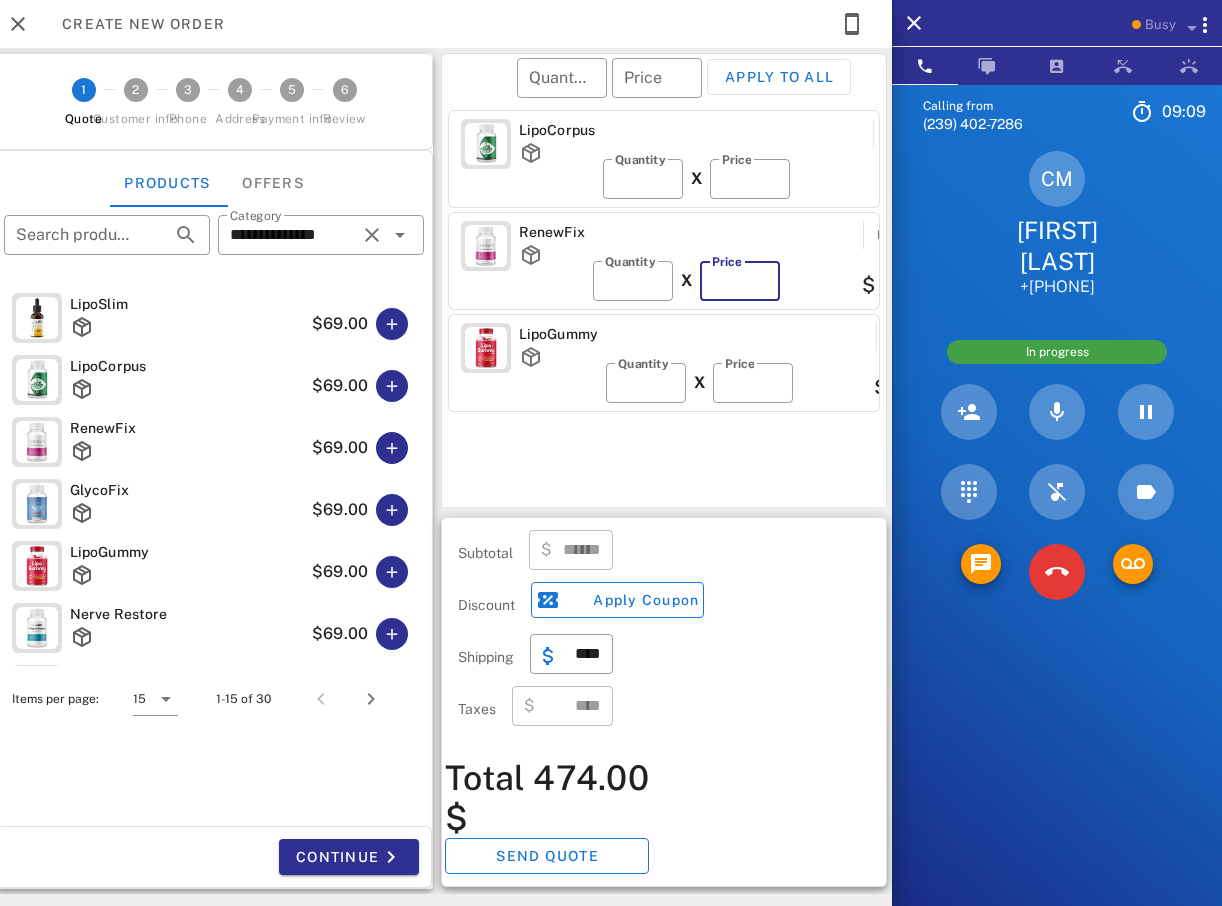 click on "**" at bounding box center [740, 281] 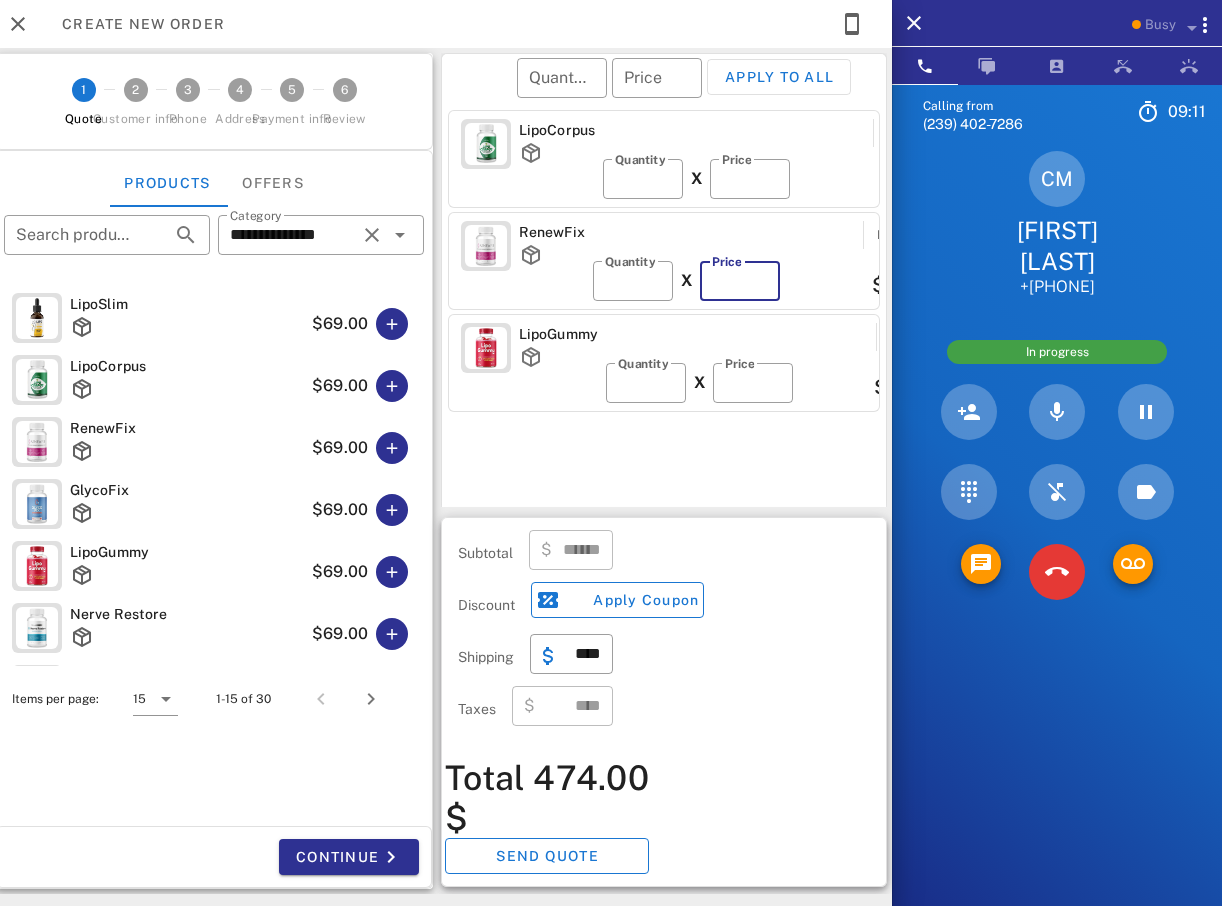 click on "**" at bounding box center [740, 281] 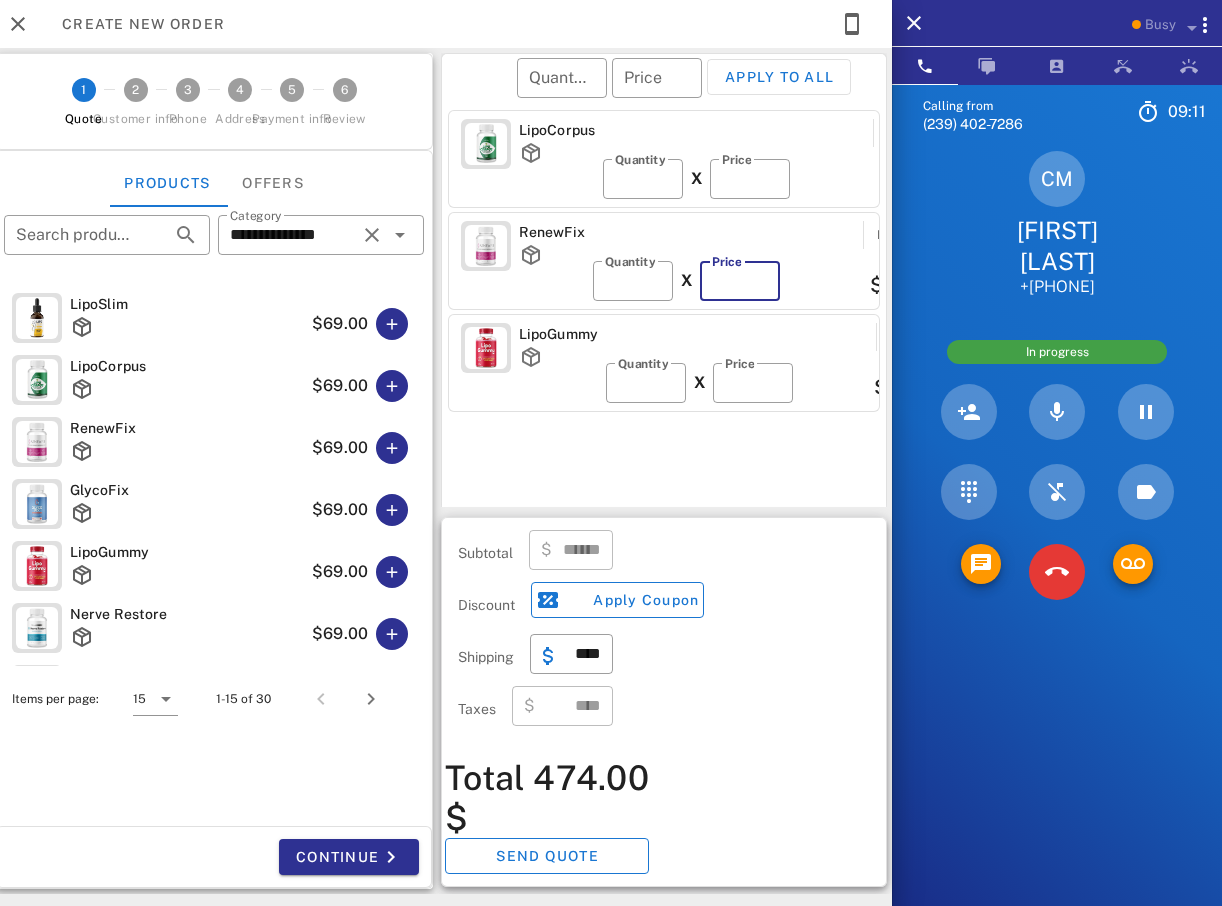 click on "**" at bounding box center [740, 281] 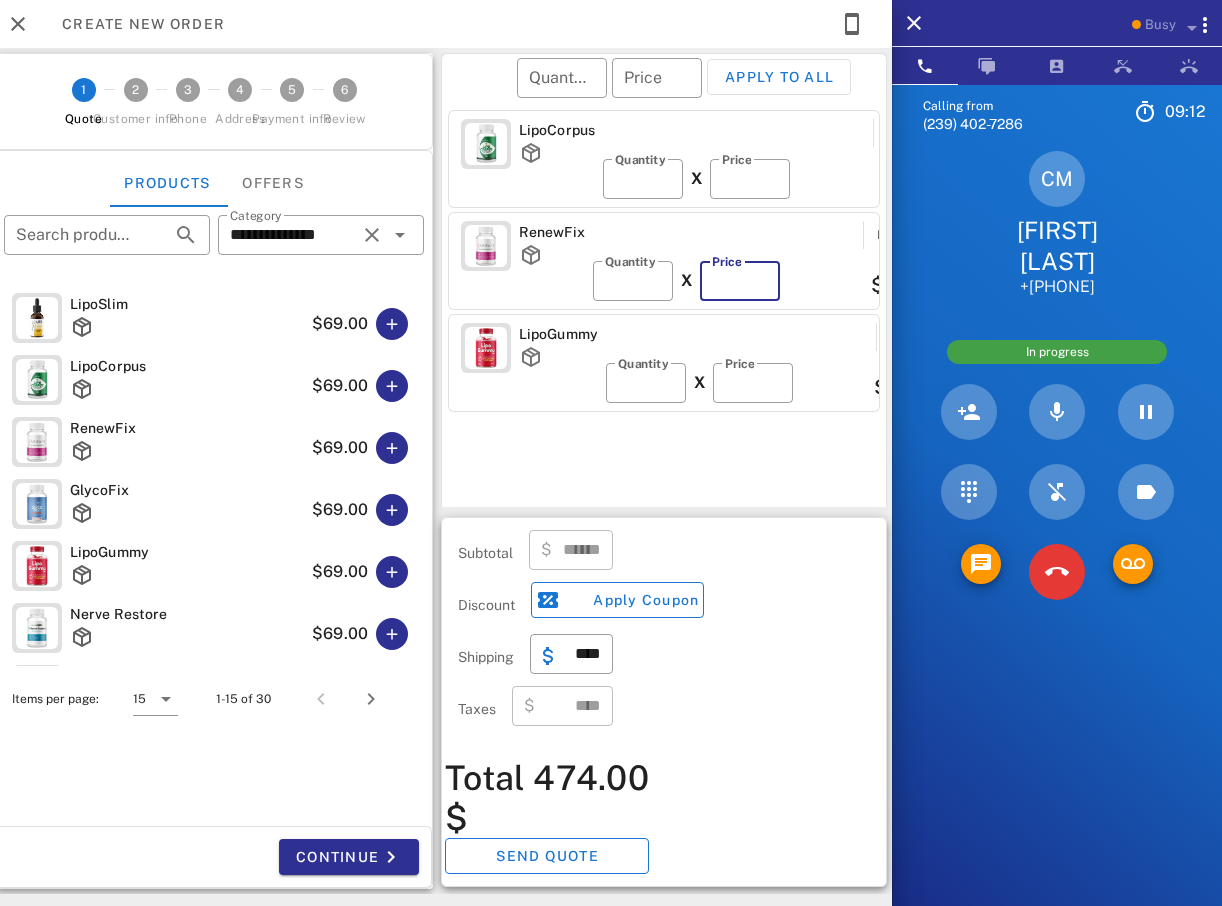click on "**" at bounding box center (740, 281) 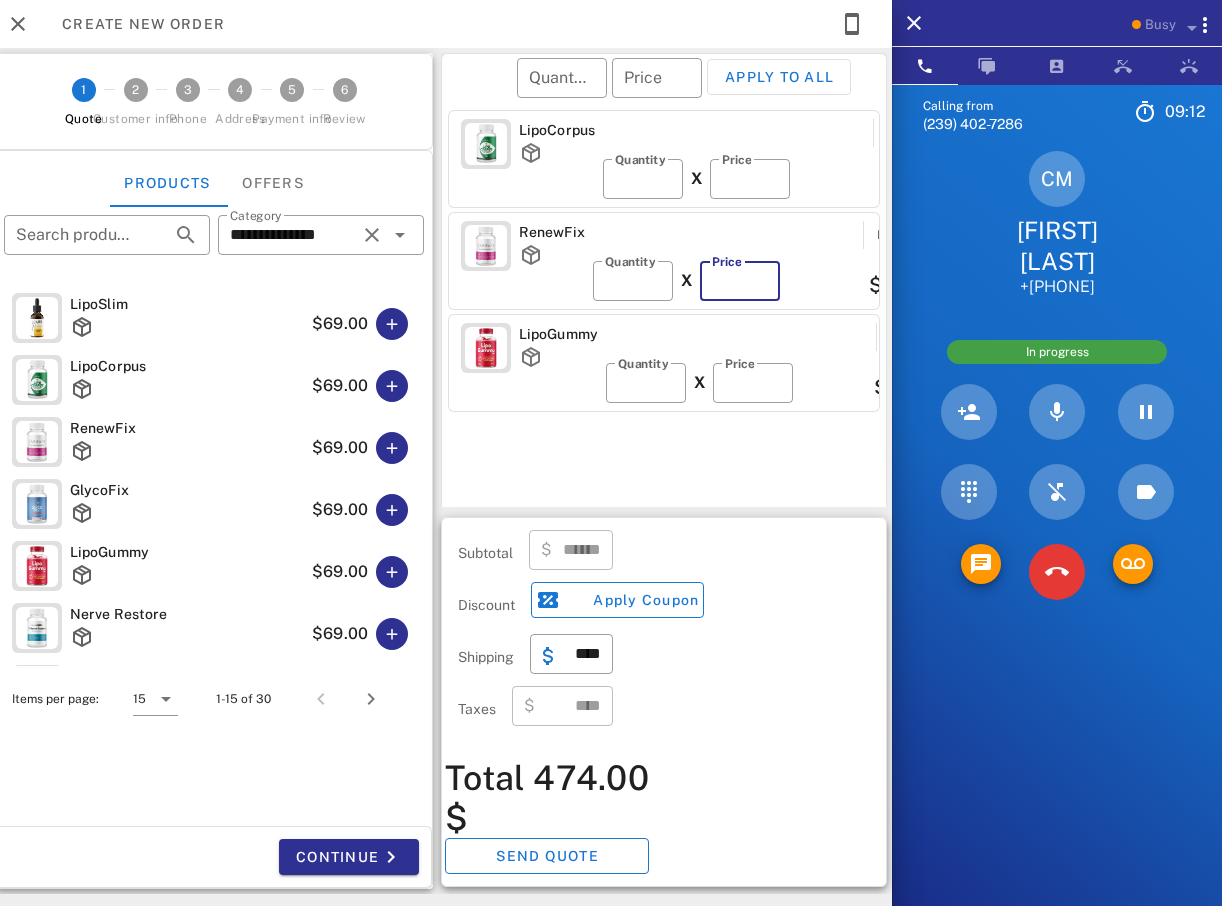 click on "**" at bounding box center [740, 281] 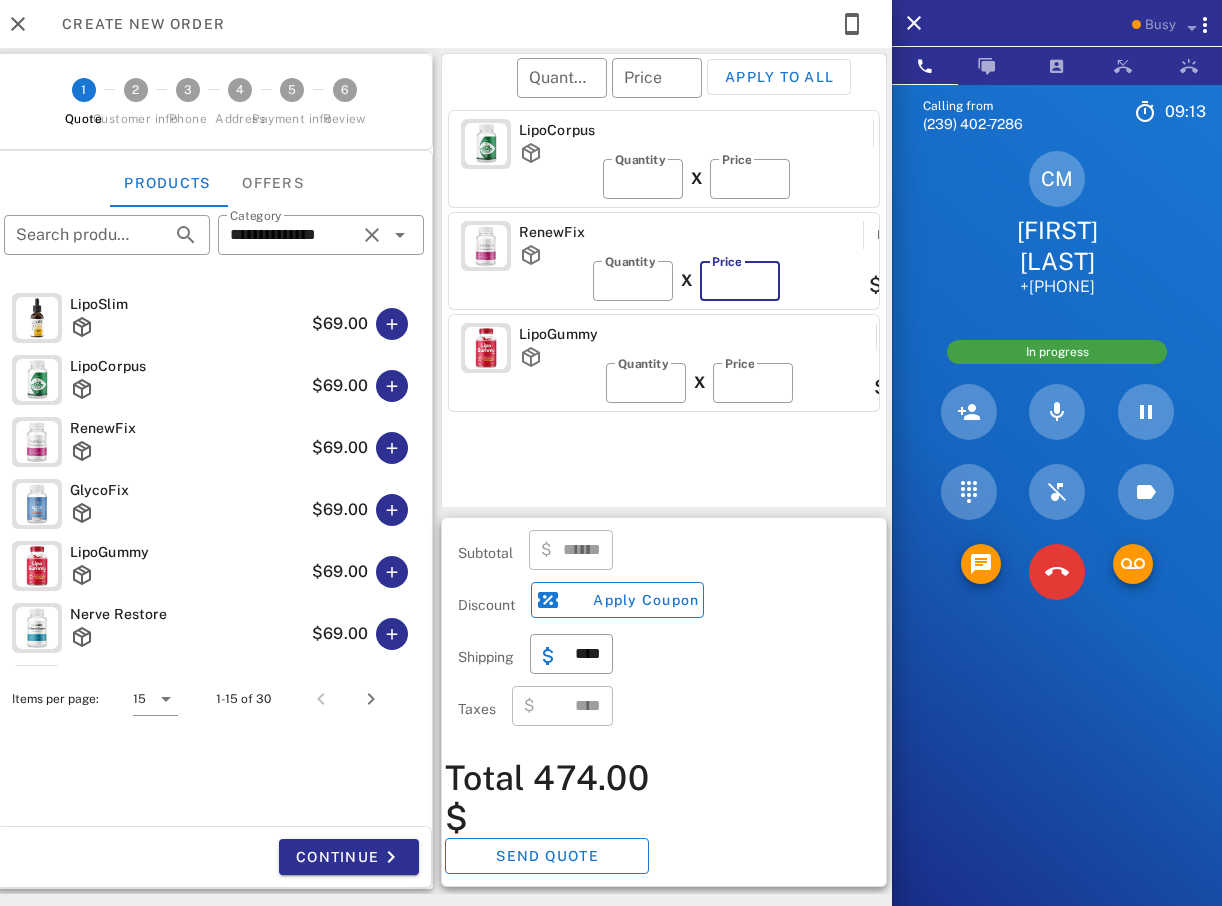 click on "**" at bounding box center (740, 281) 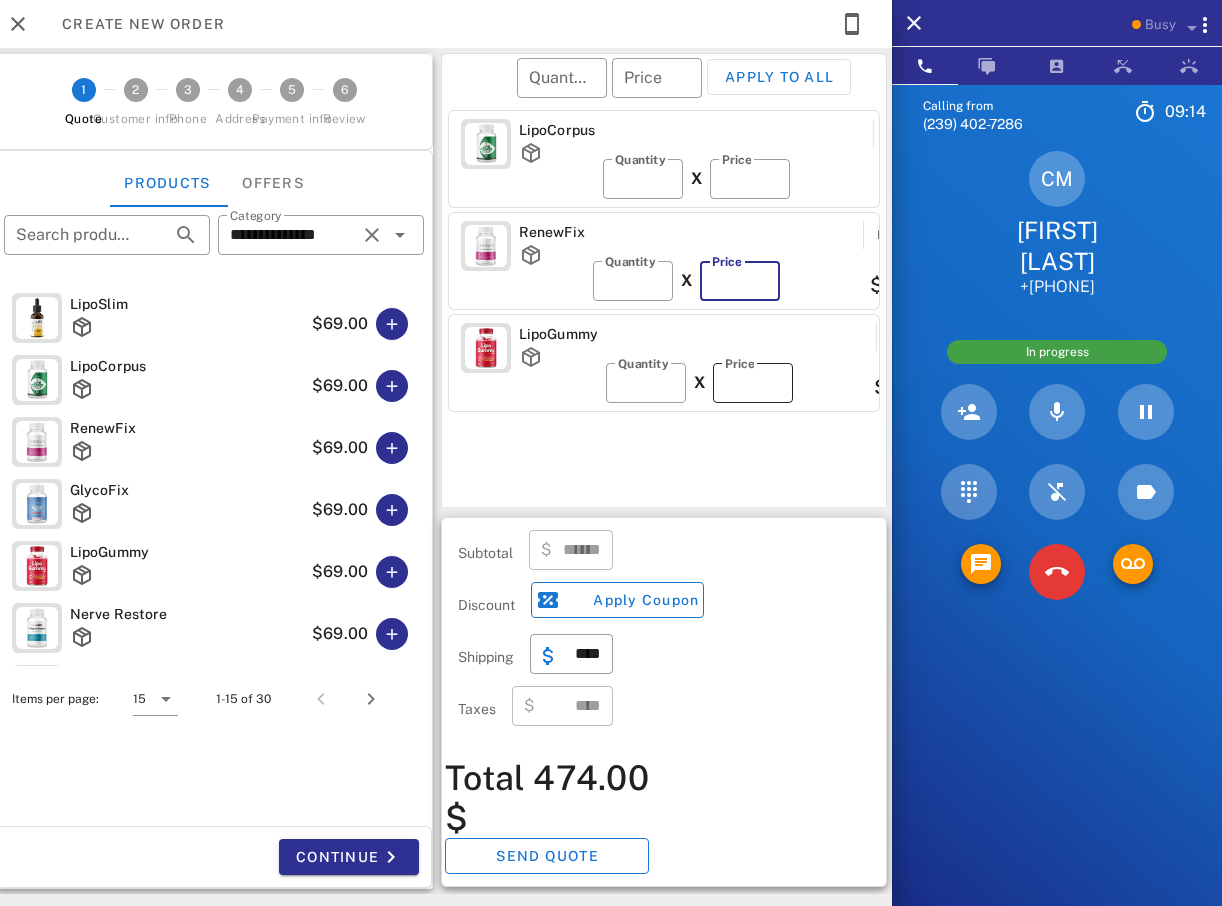 type on "******" 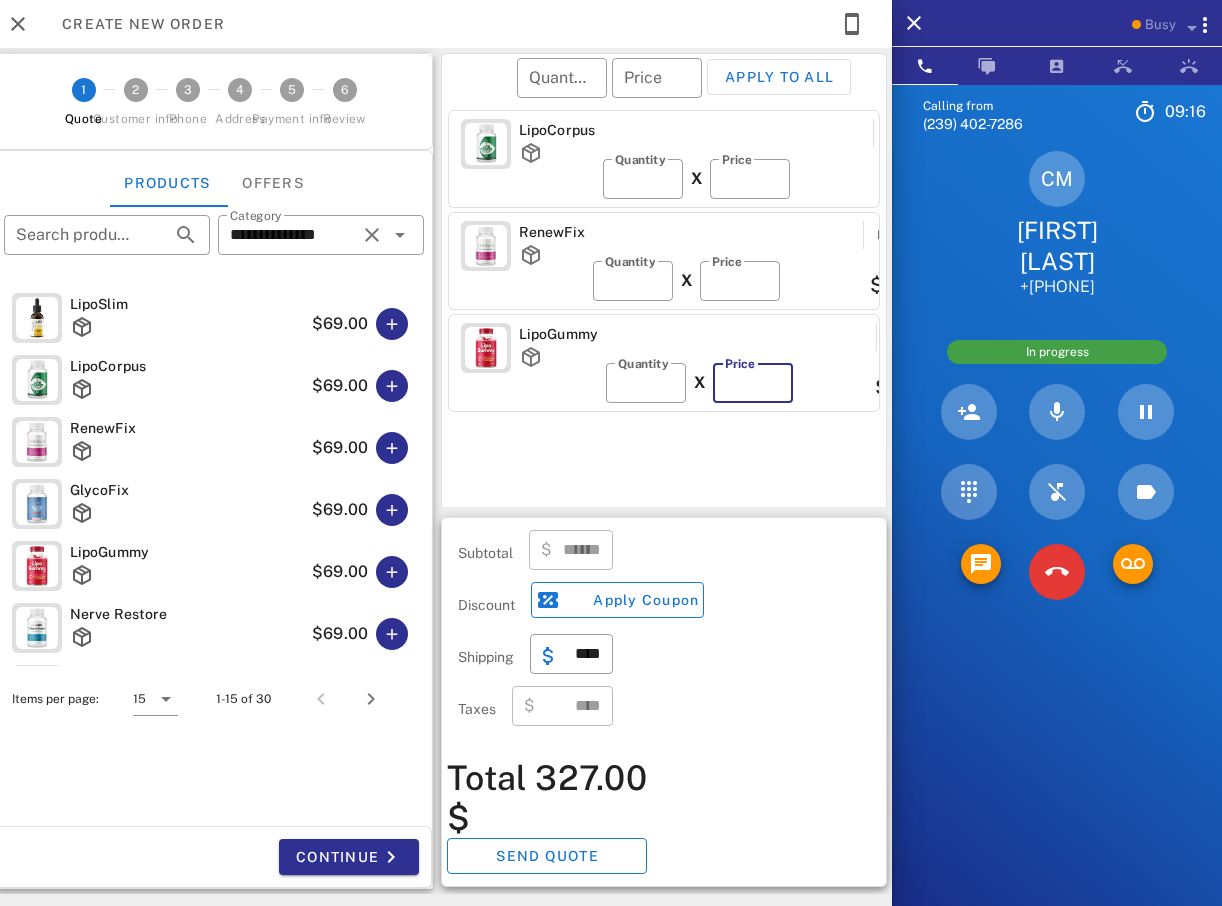 click on "**" at bounding box center (753, 383) 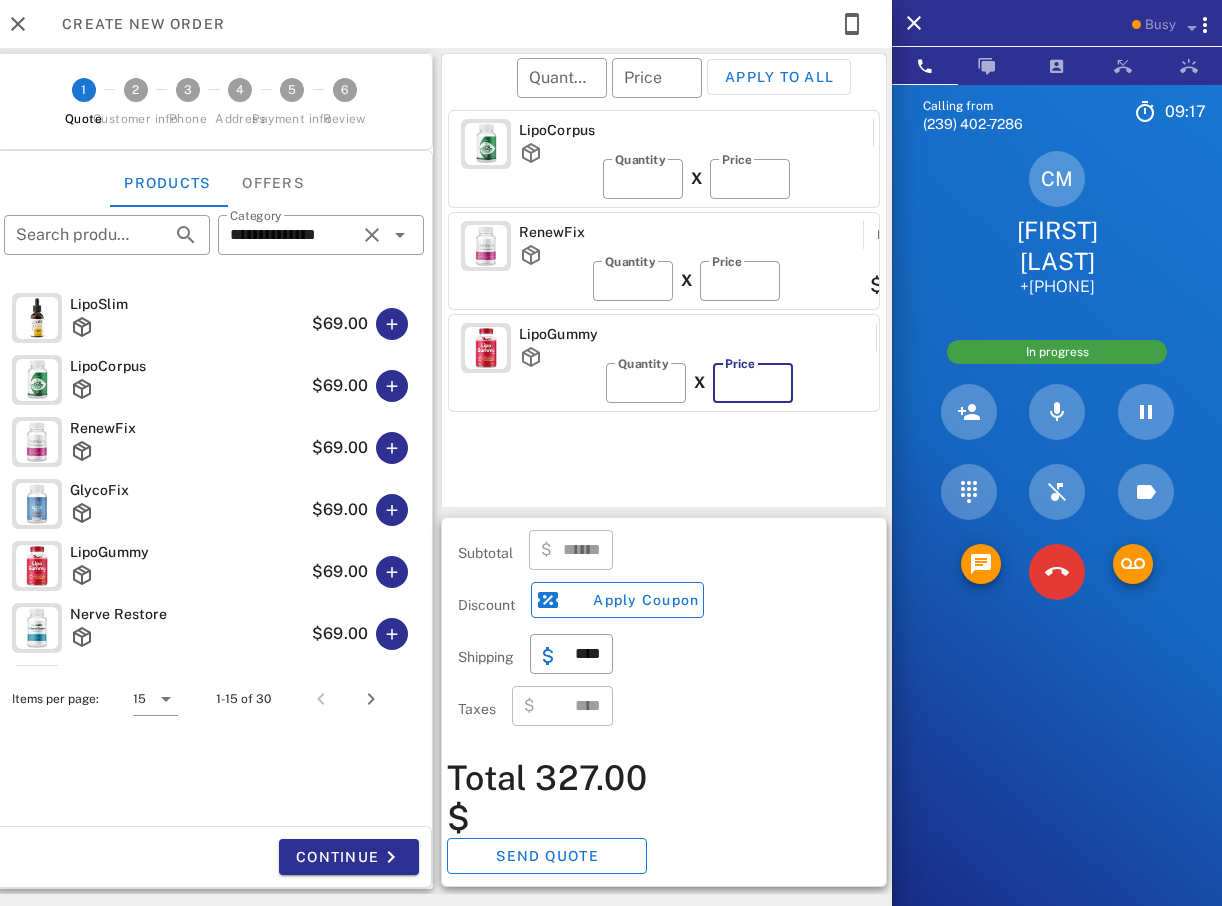 click on "**" at bounding box center [753, 383] 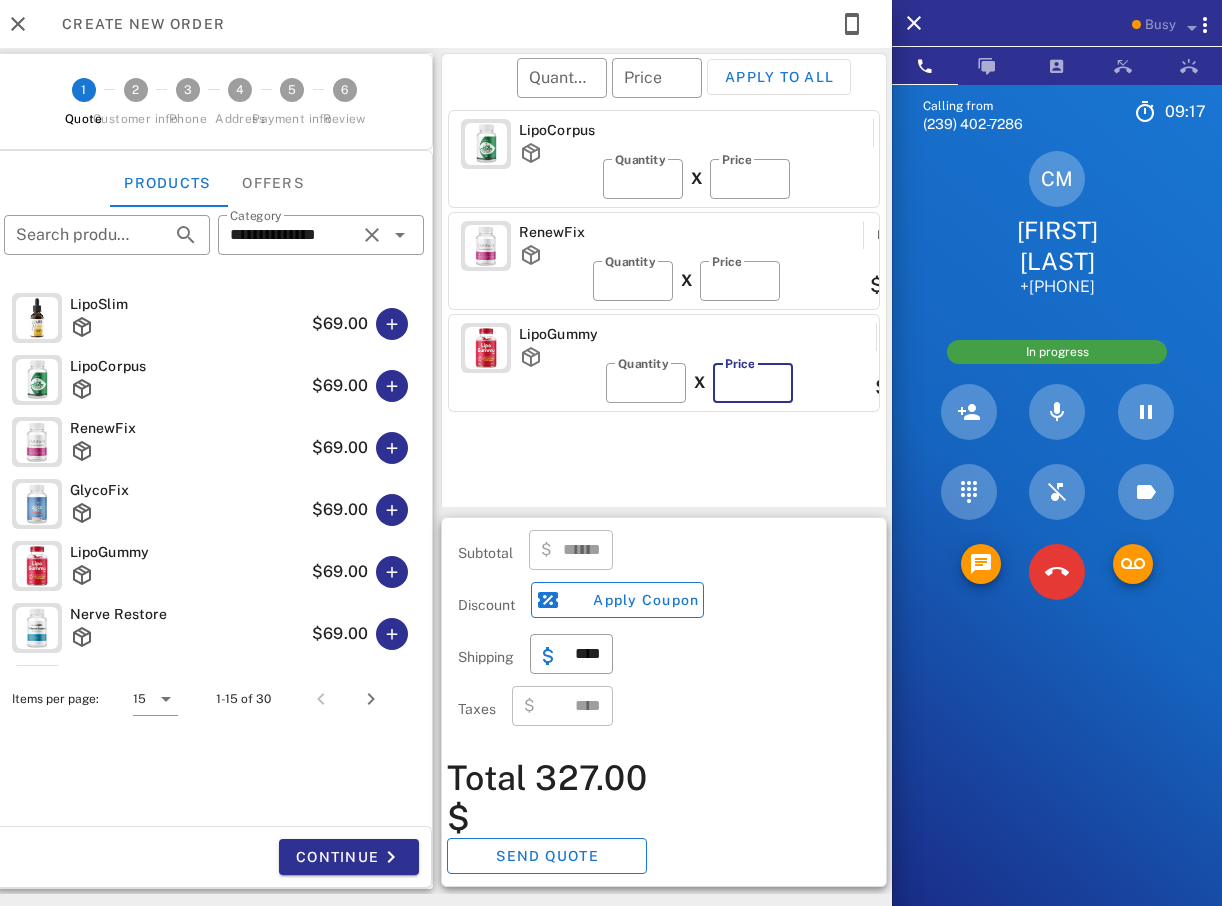 click on "**" at bounding box center [753, 383] 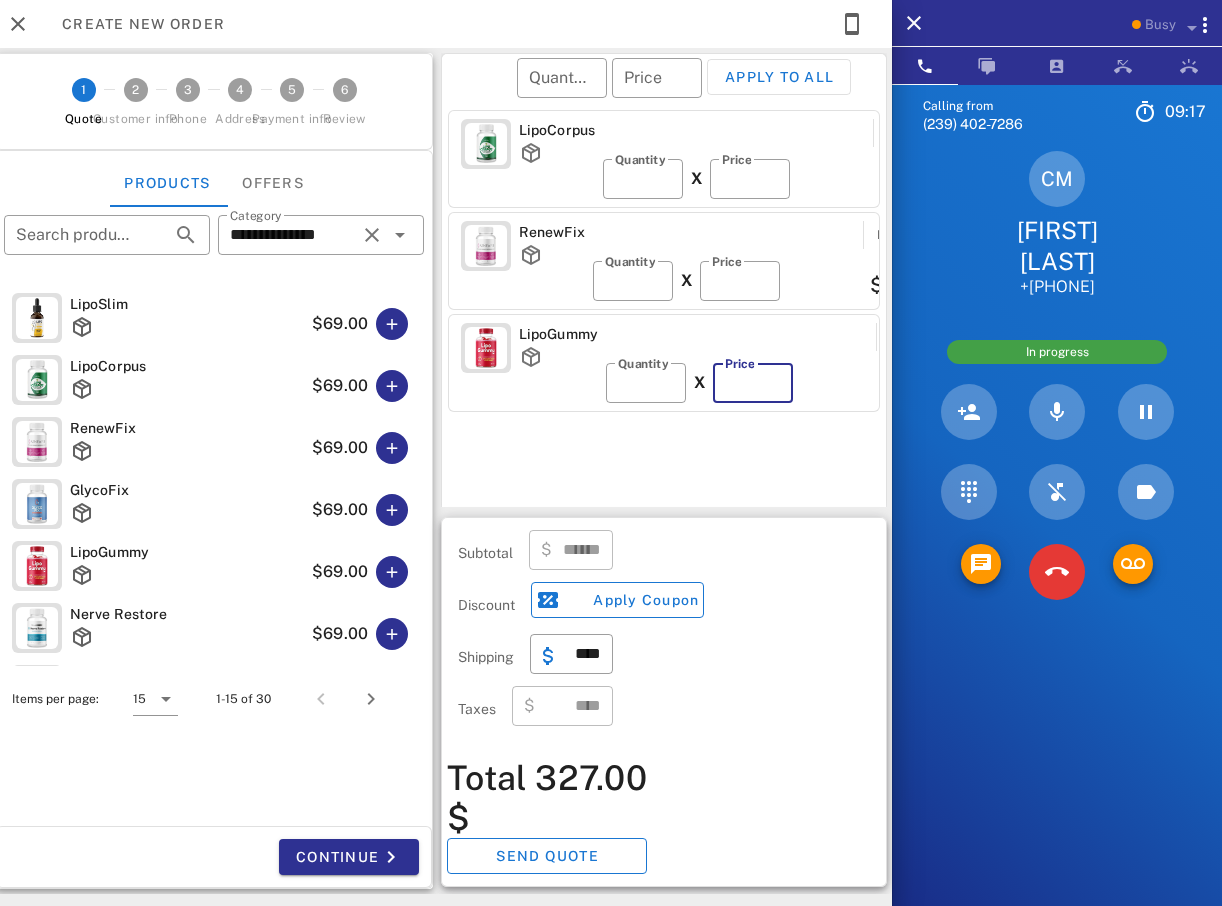 click on "**" at bounding box center [753, 383] 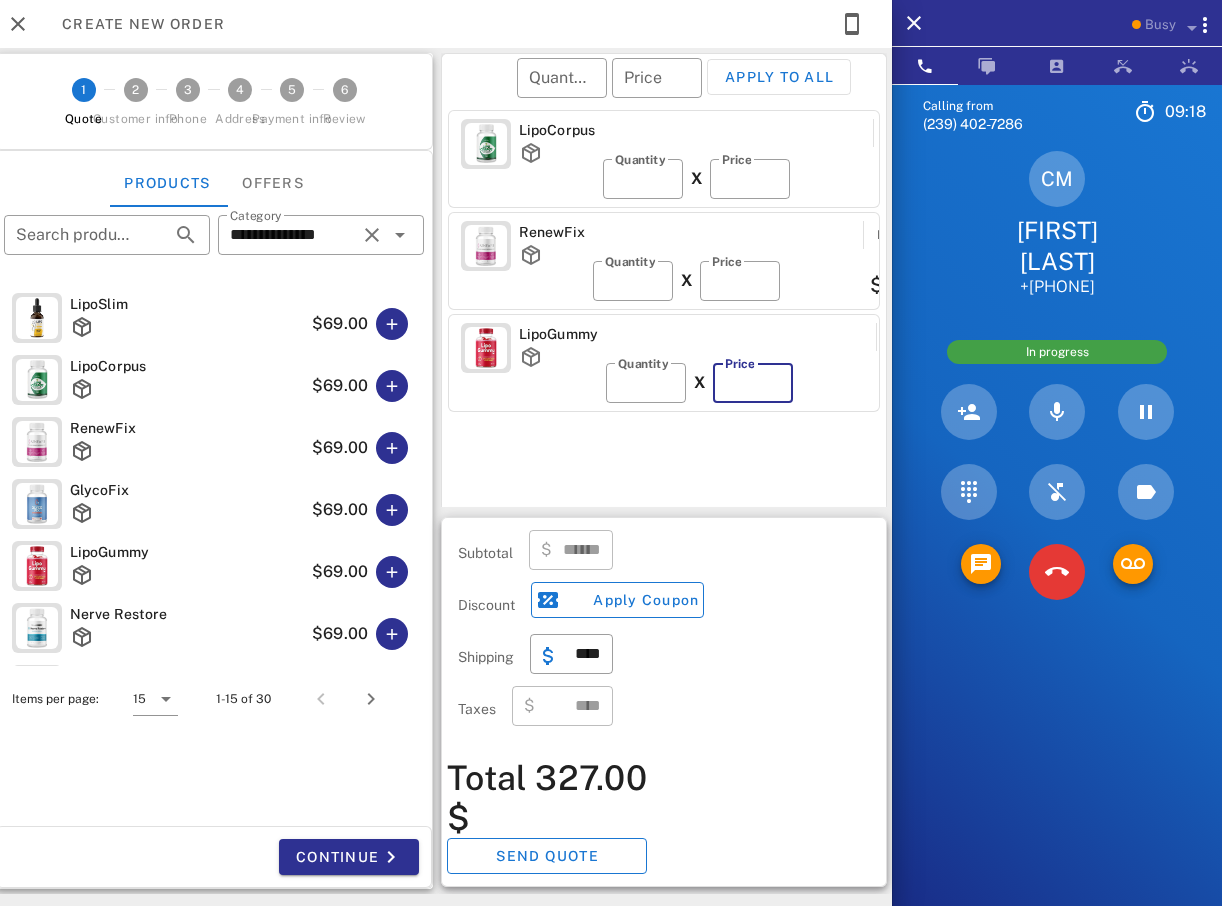 click on "**" at bounding box center [753, 383] 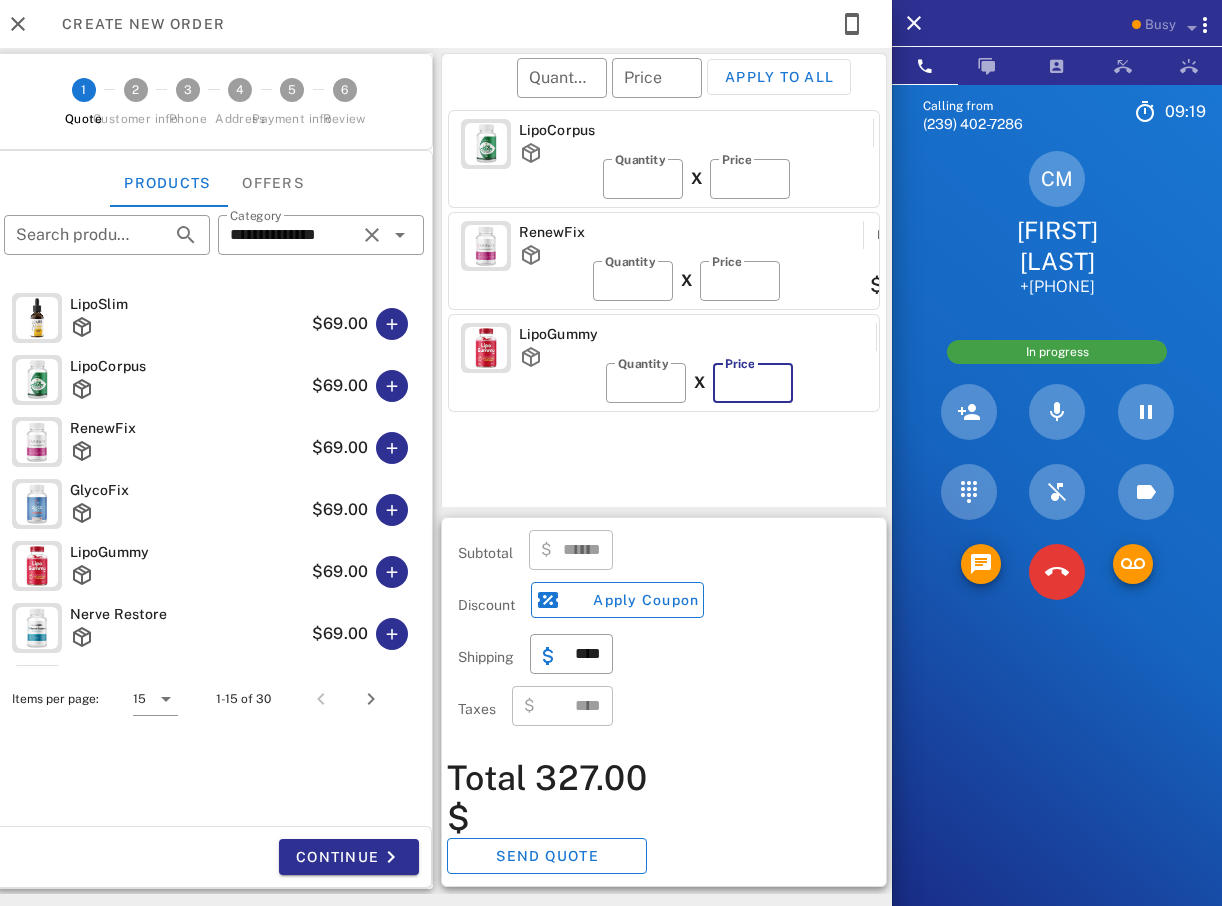 click on "**" at bounding box center [753, 383] 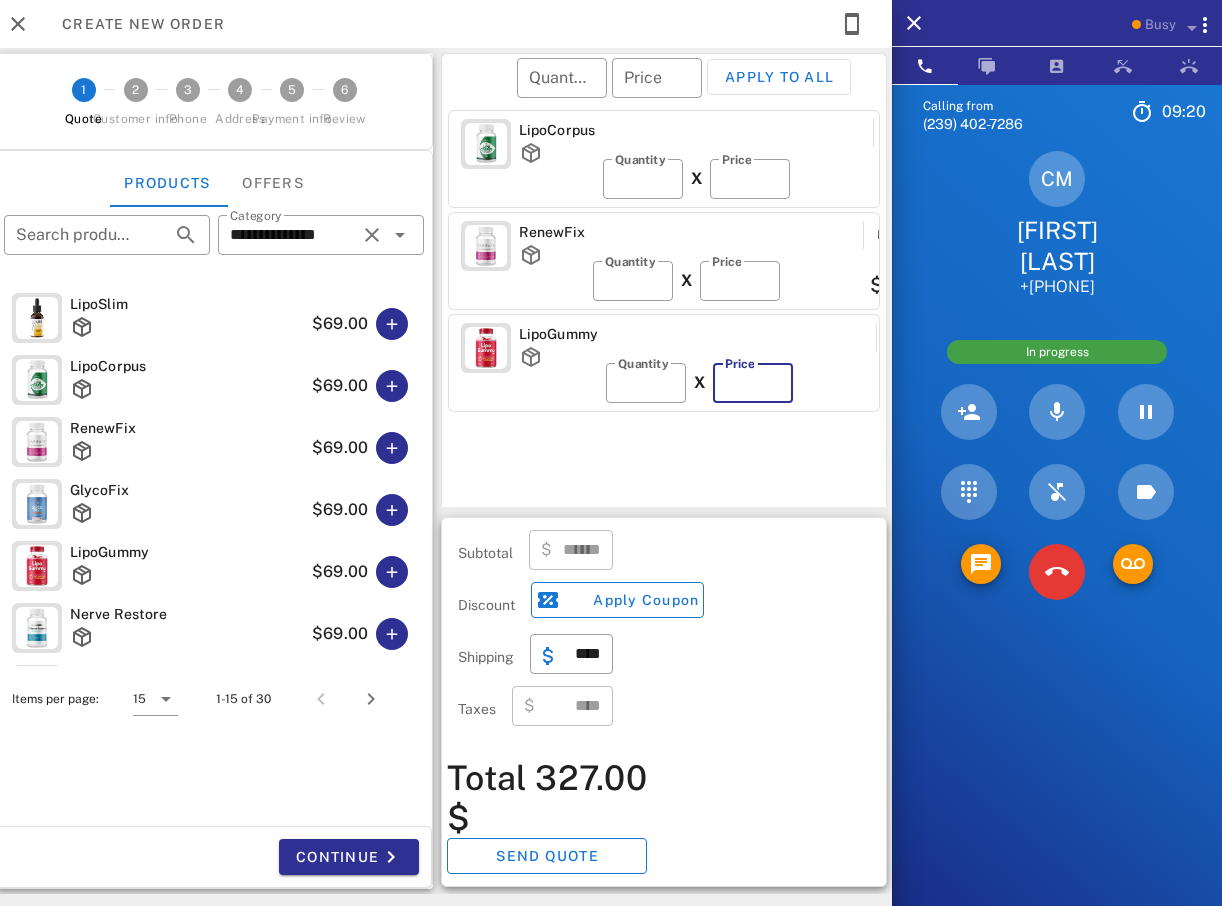 click on "**" at bounding box center (753, 383) 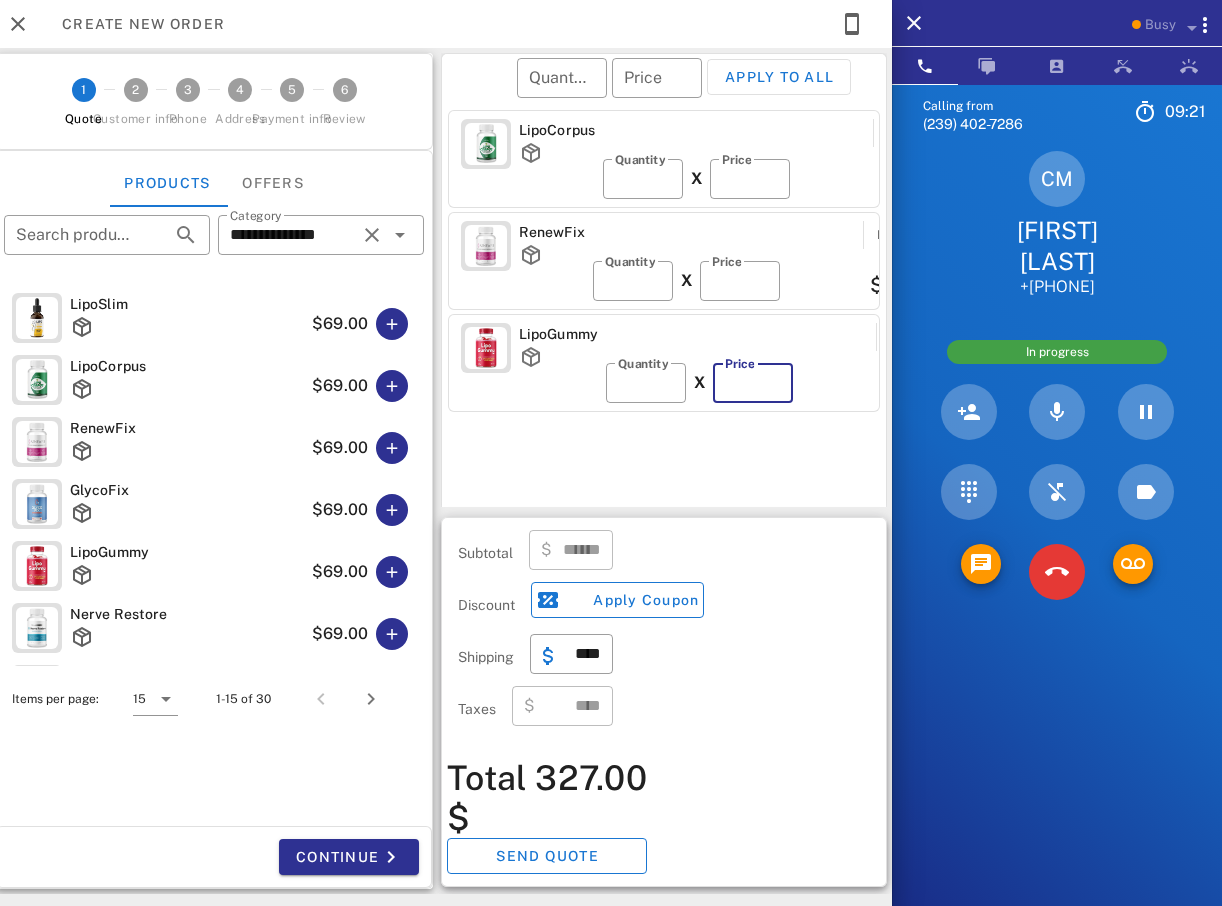 click on "**" at bounding box center (753, 383) 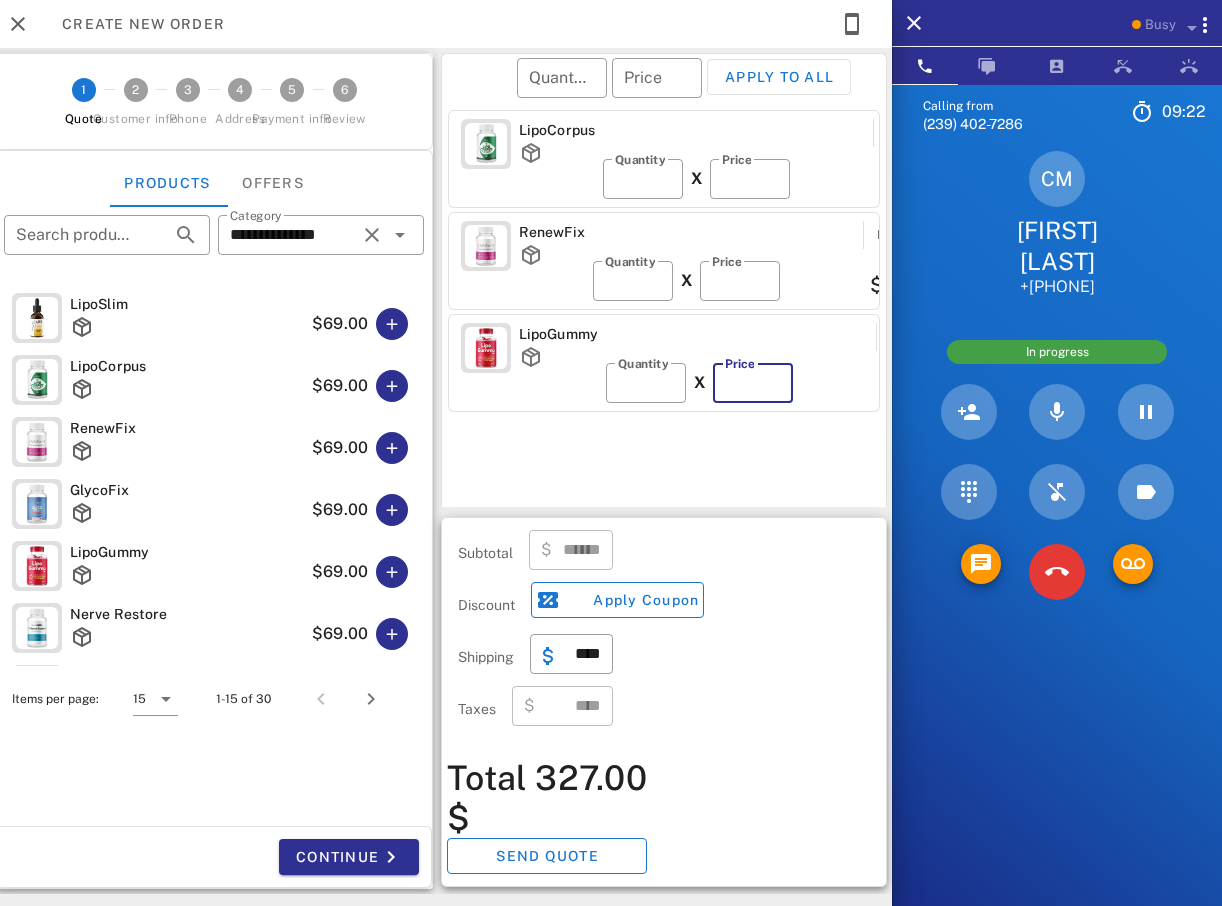 click on "**" at bounding box center (753, 383) 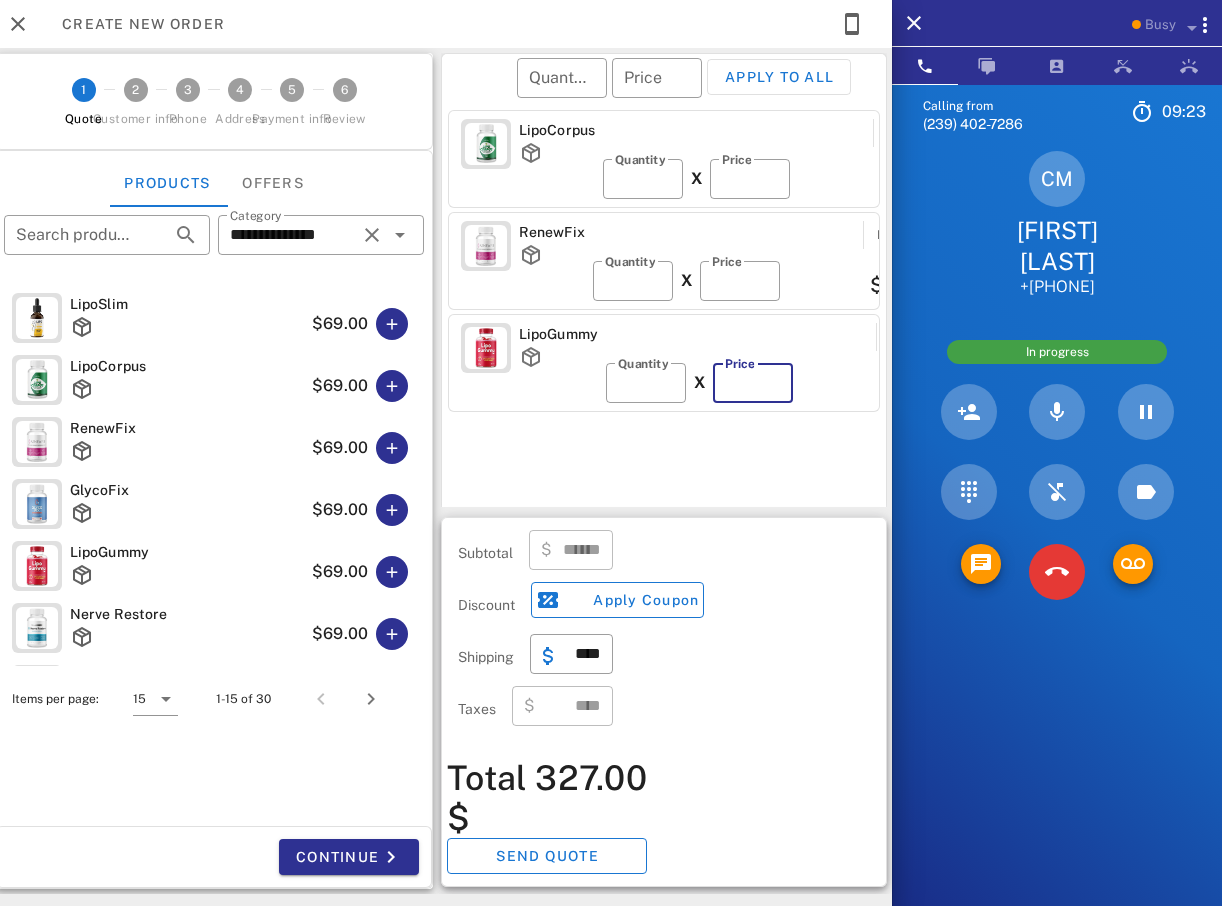 type on "**" 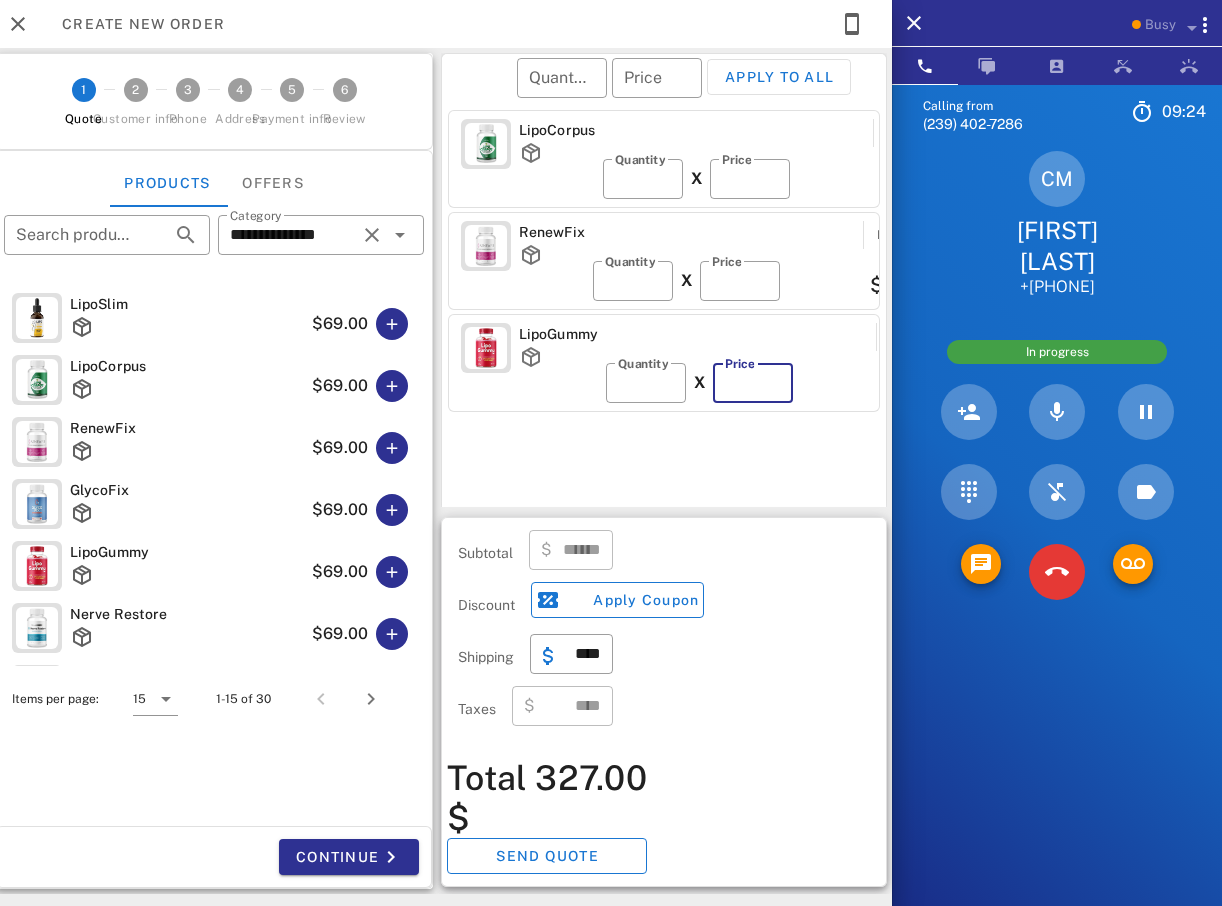 type on "******" 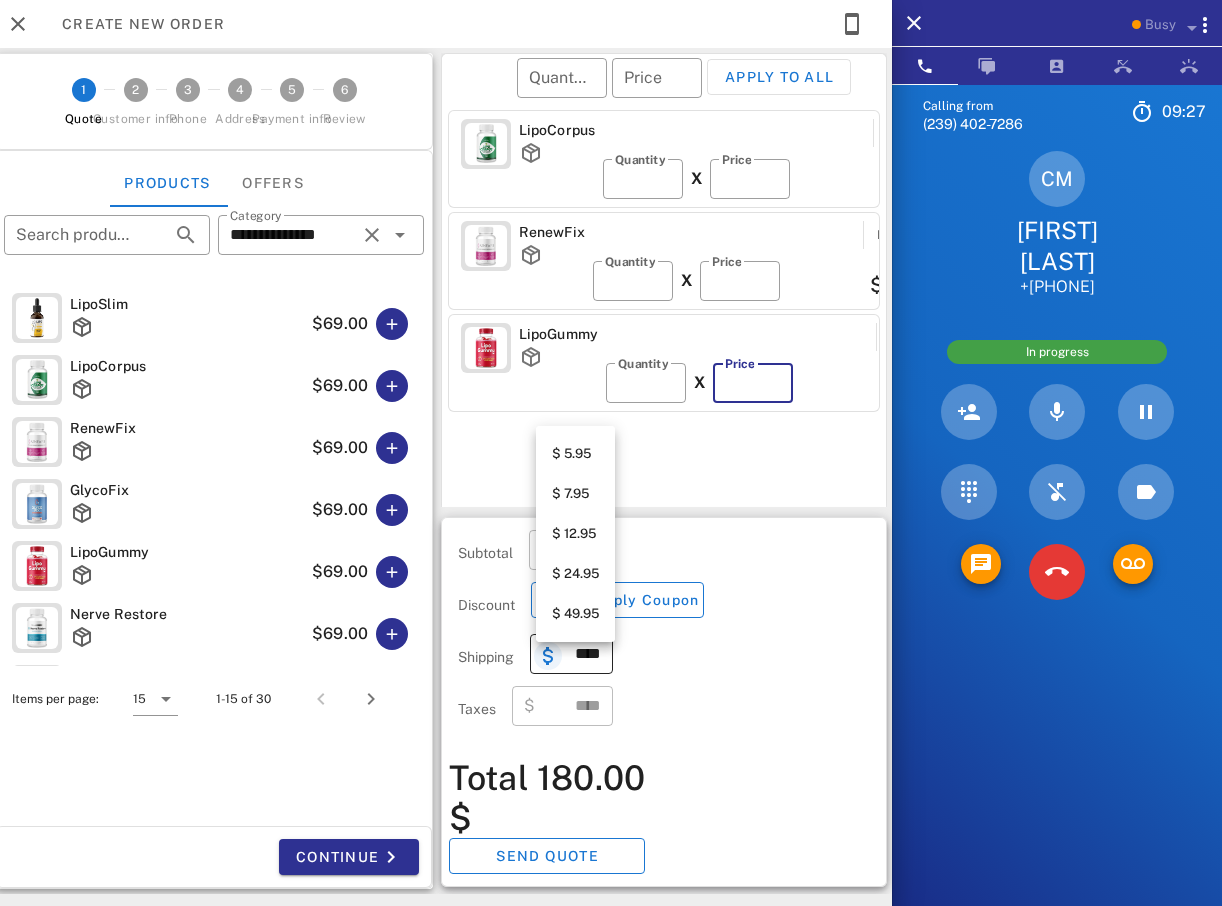 click at bounding box center (548, 656) 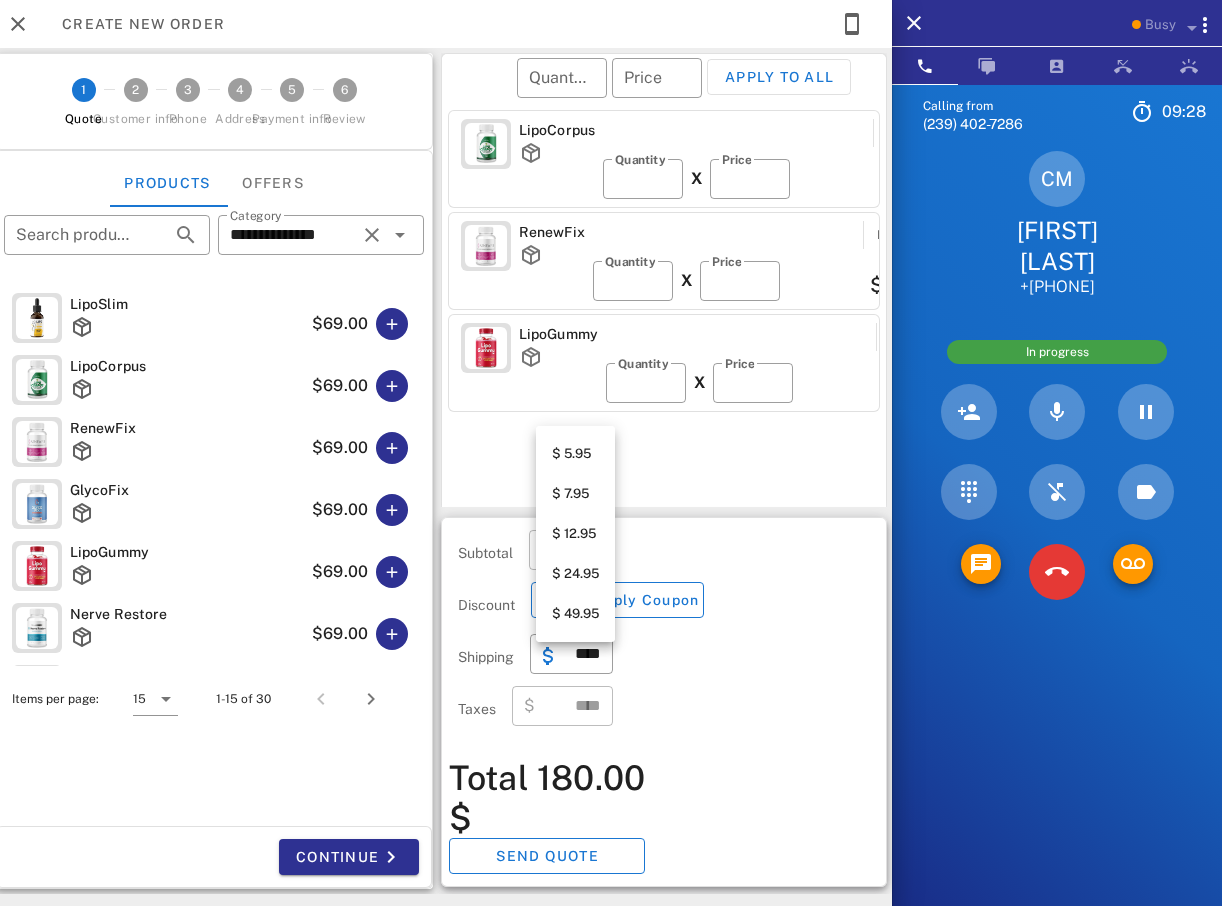click on "$ 7.95" at bounding box center (575, 494) 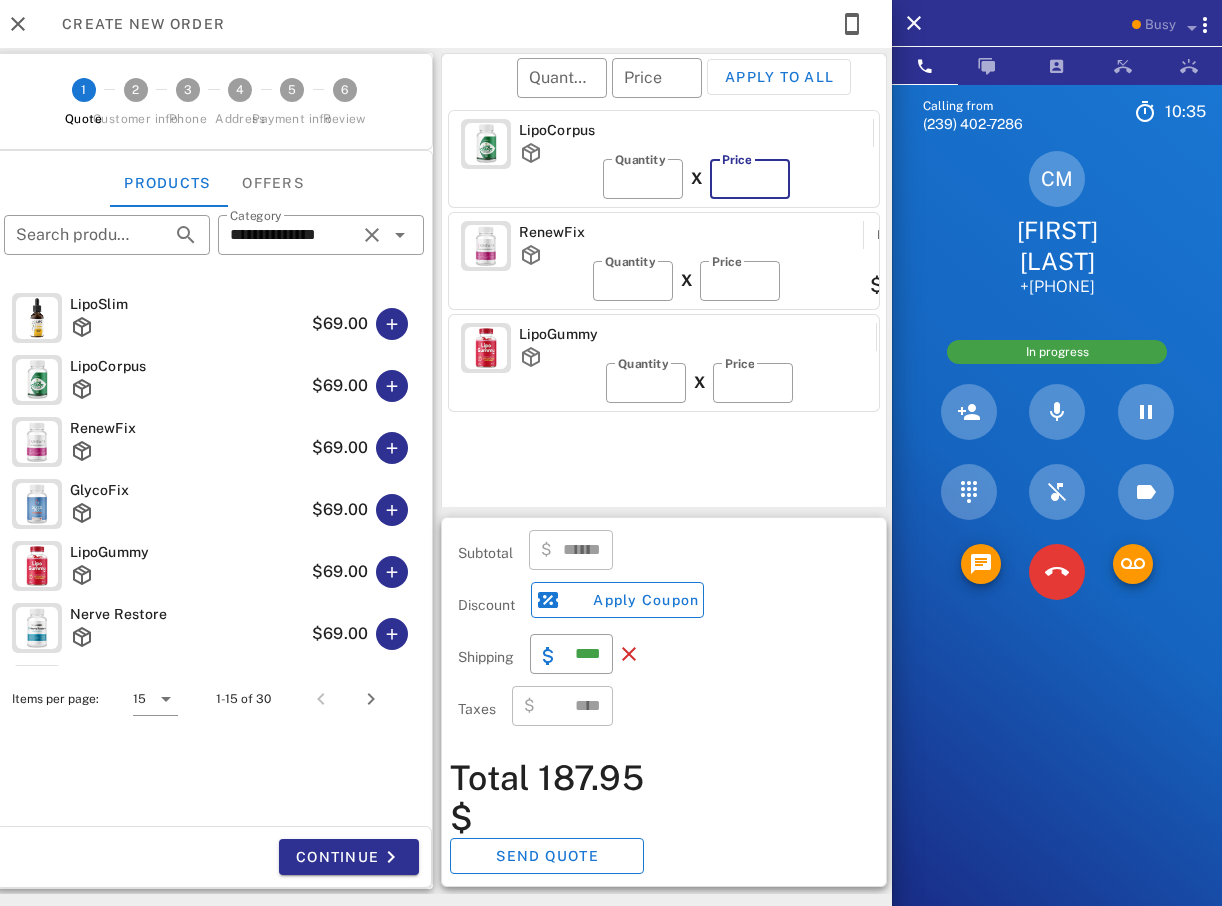 click on "**" at bounding box center (750, 179) 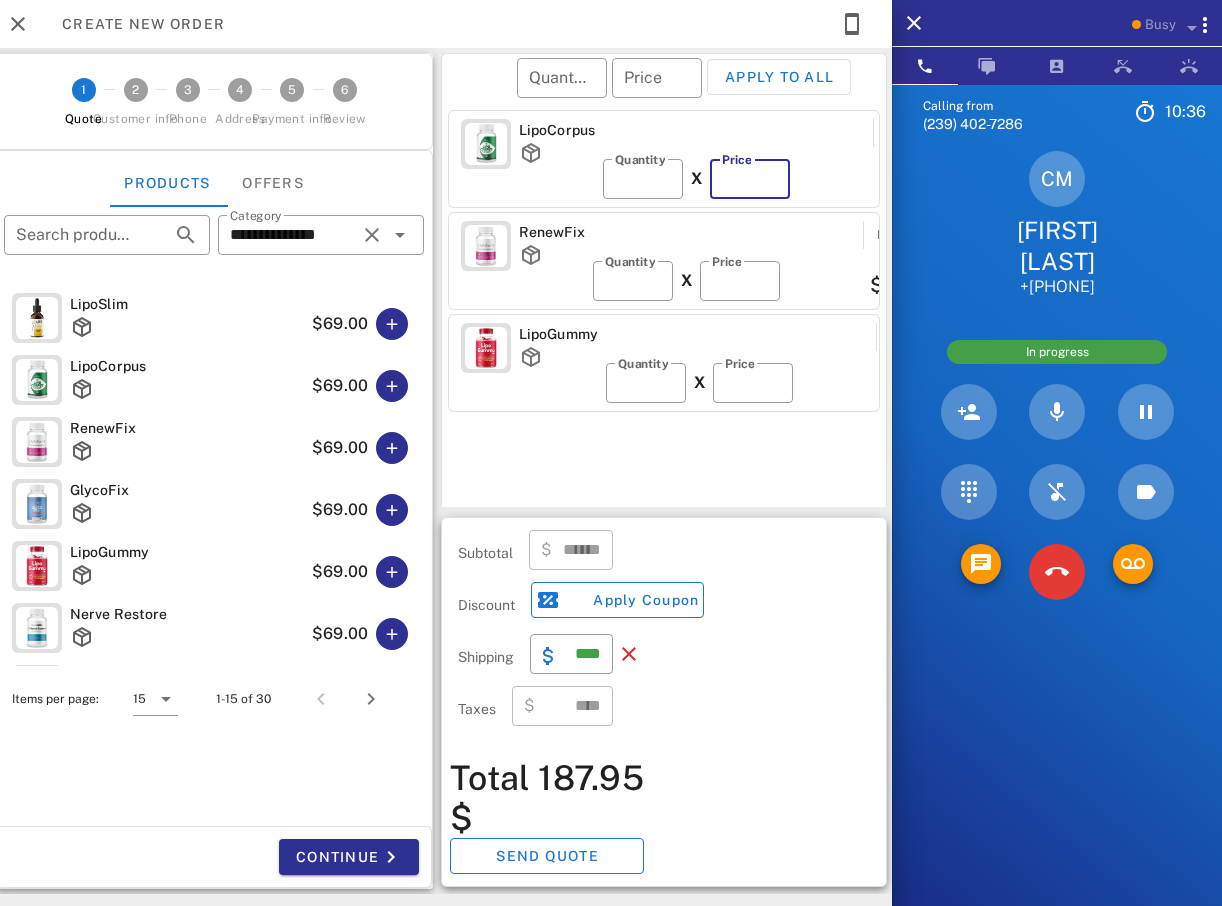 click on "**" at bounding box center (750, 179) 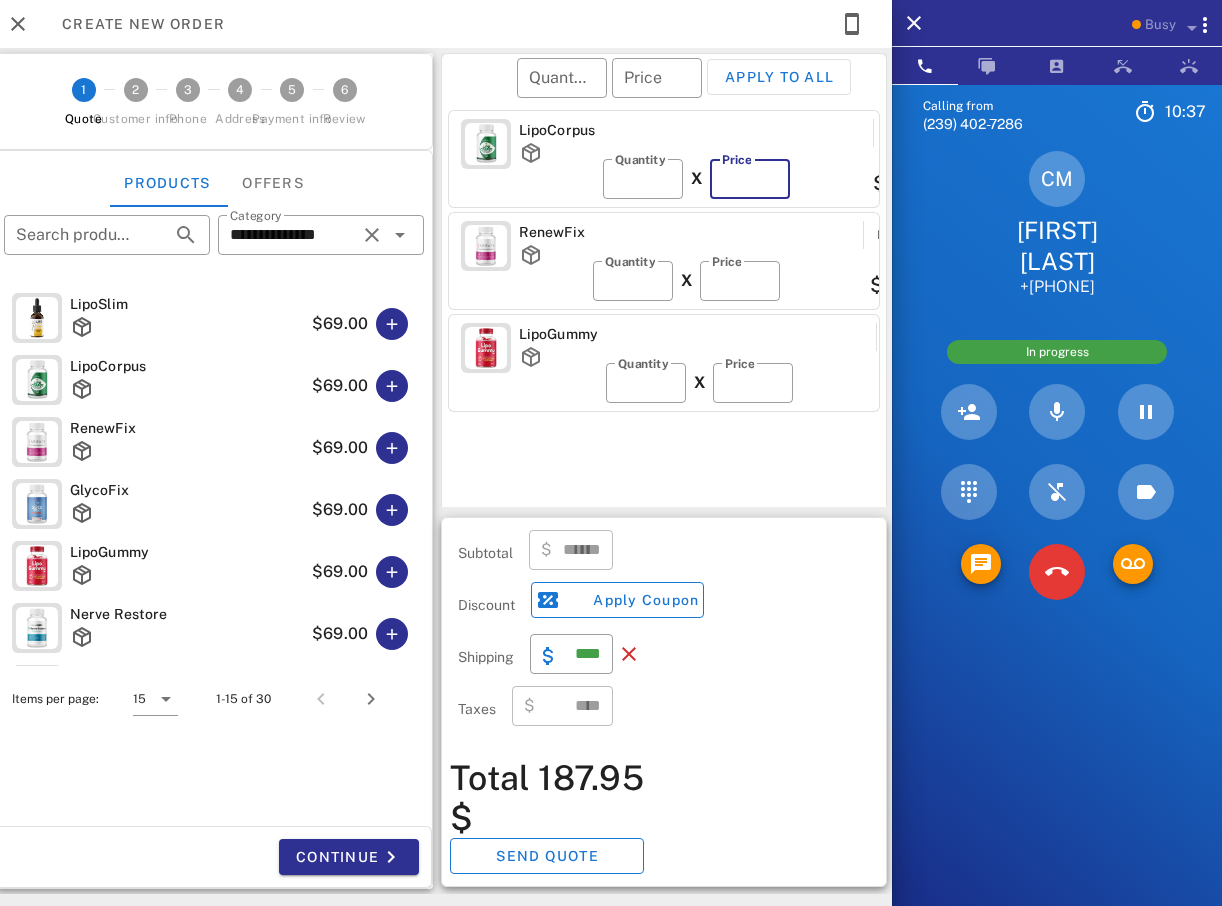 click on "**" at bounding box center (750, 179) 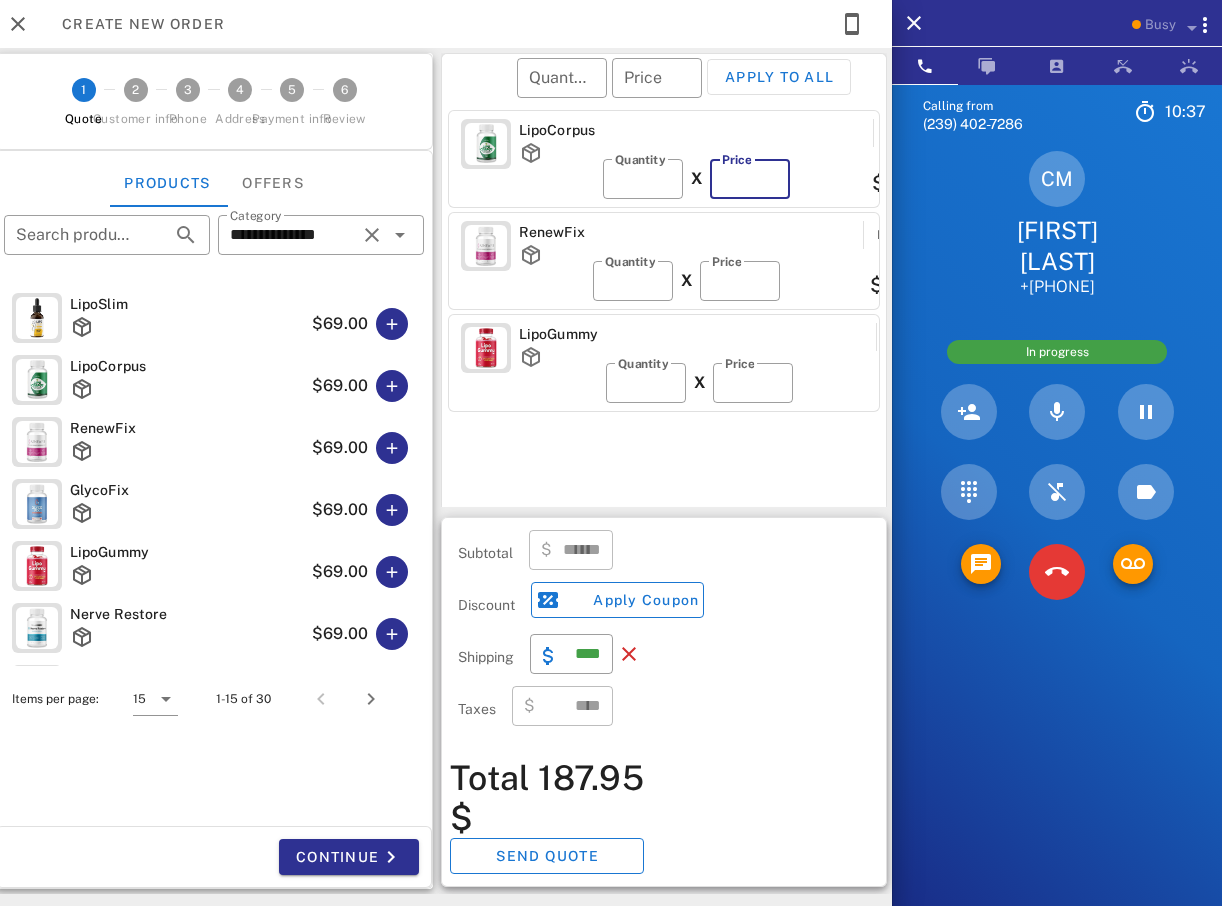 click on "**" at bounding box center (750, 179) 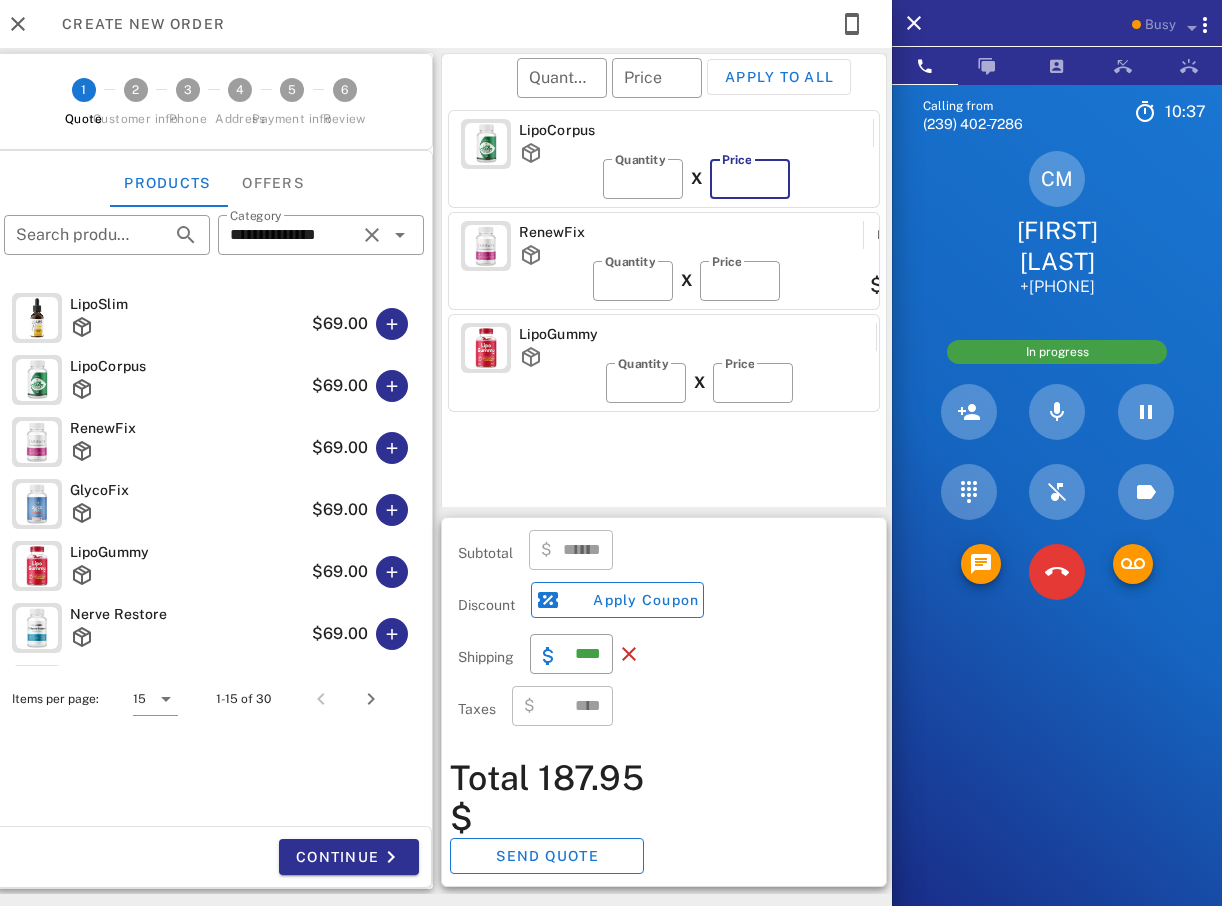 click on "**" at bounding box center [750, 179] 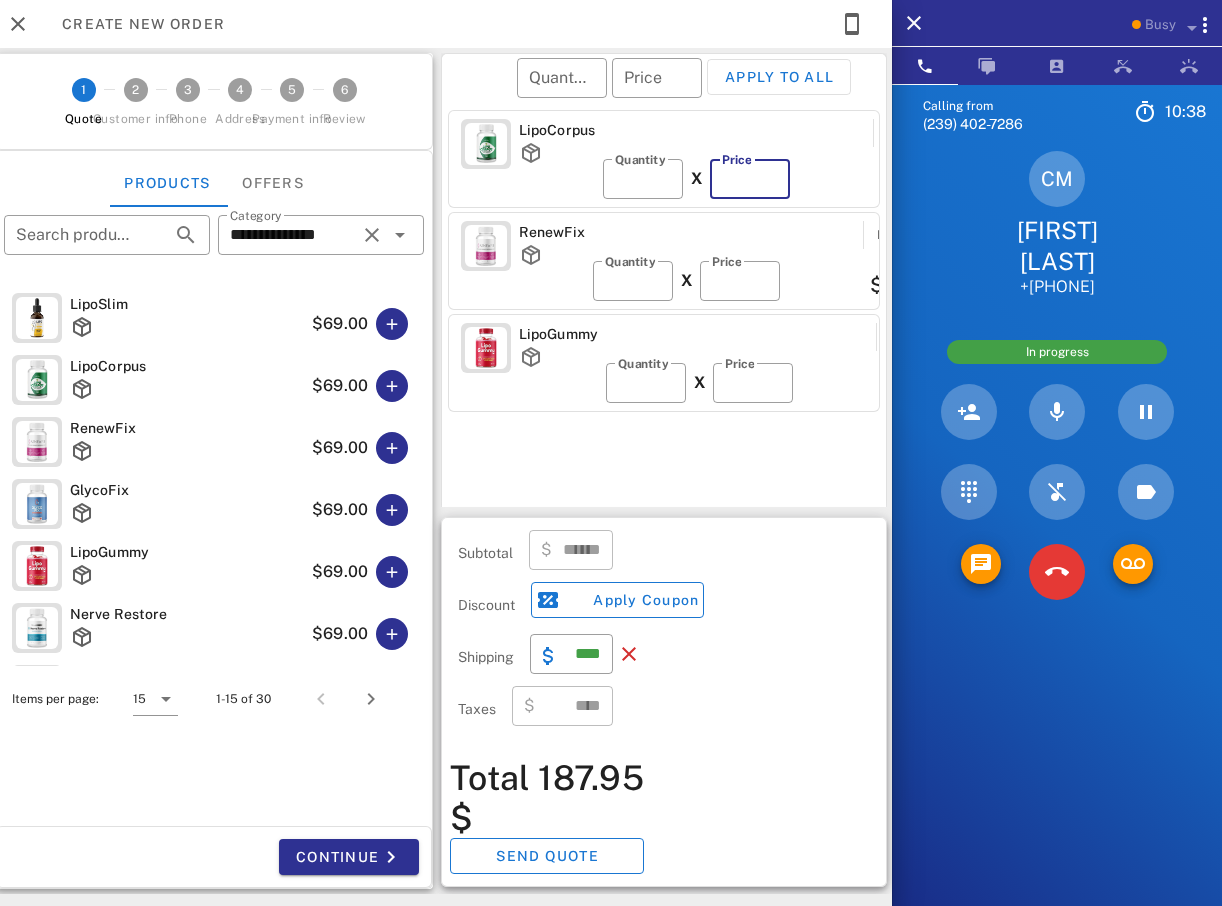 click on "**" at bounding box center (750, 179) 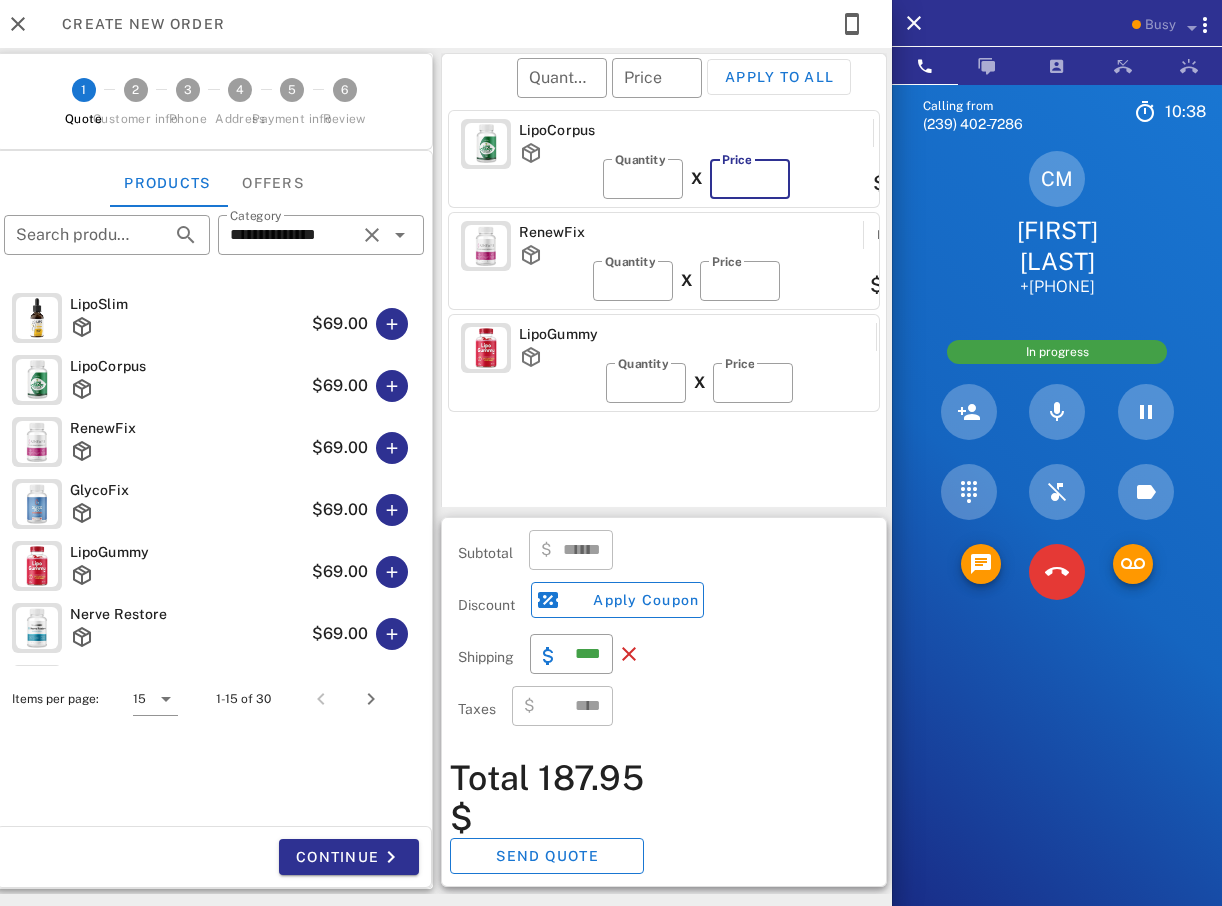 type on "**" 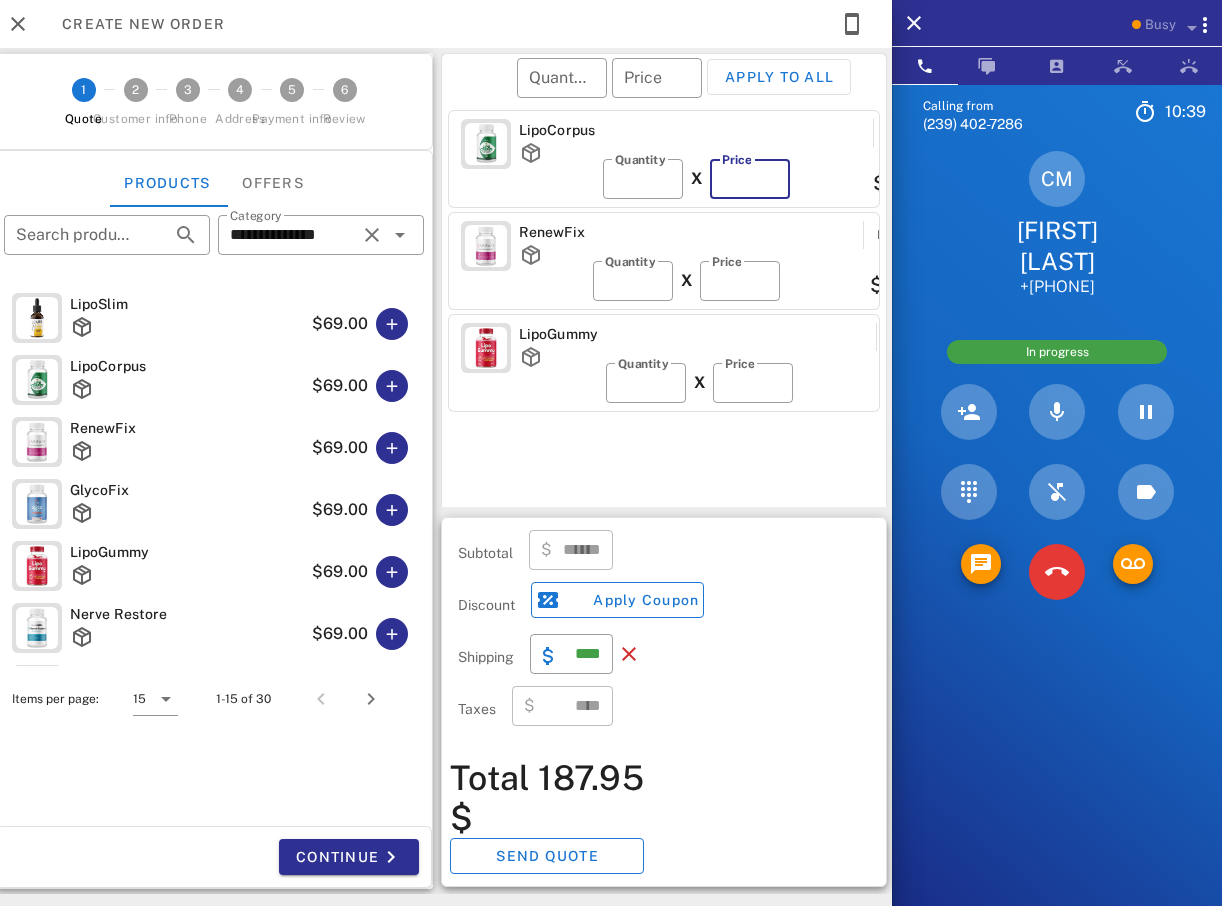 type on "******" 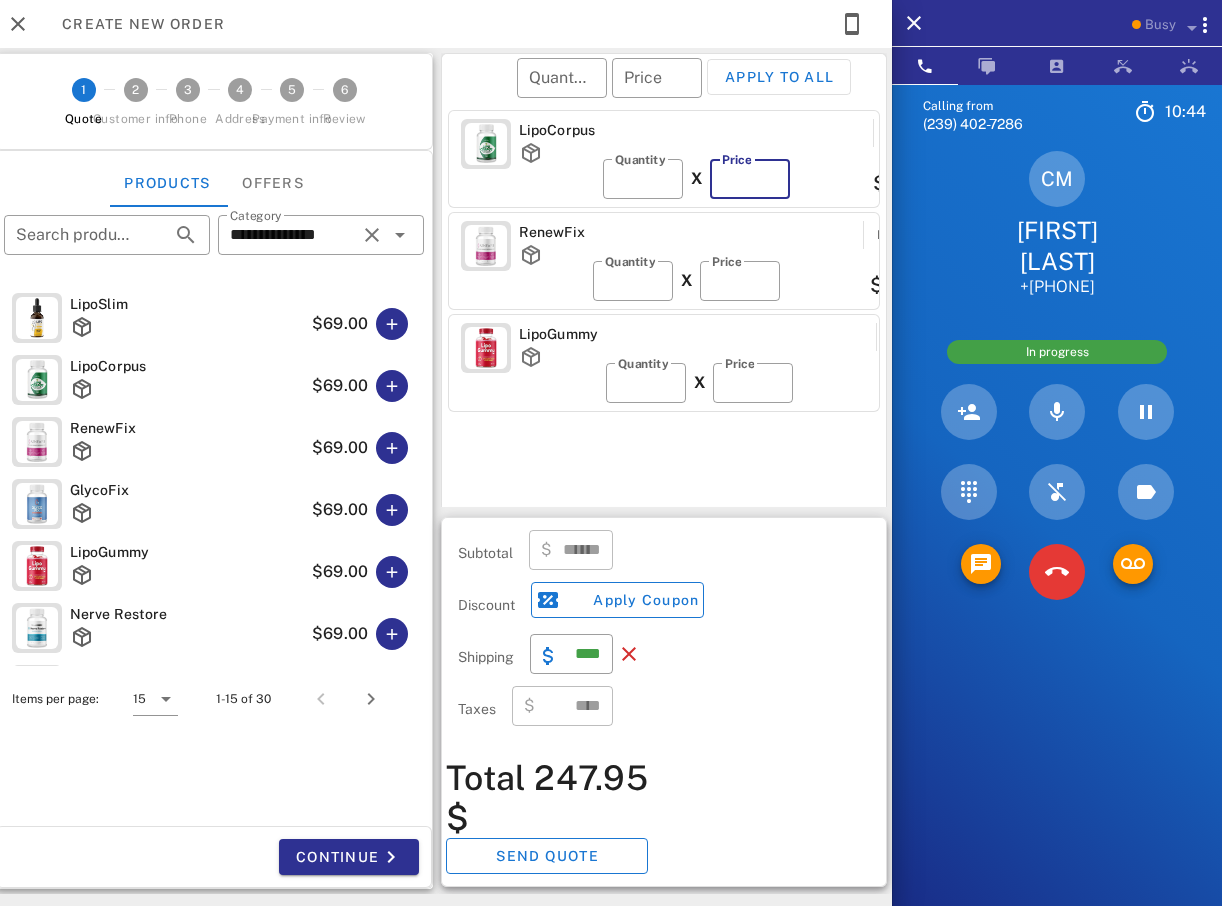 click on "**" at bounding box center (750, 179) 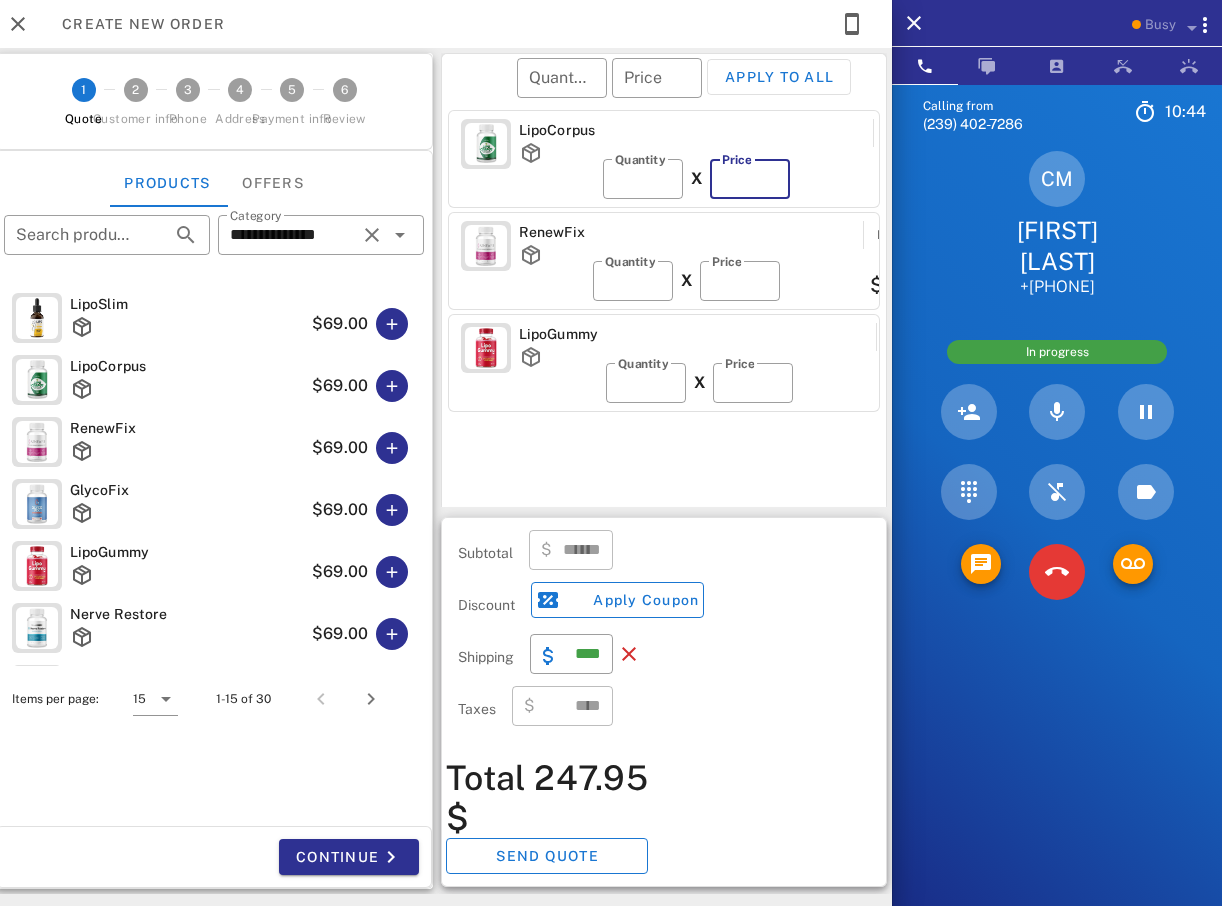 click on "**" at bounding box center (750, 179) 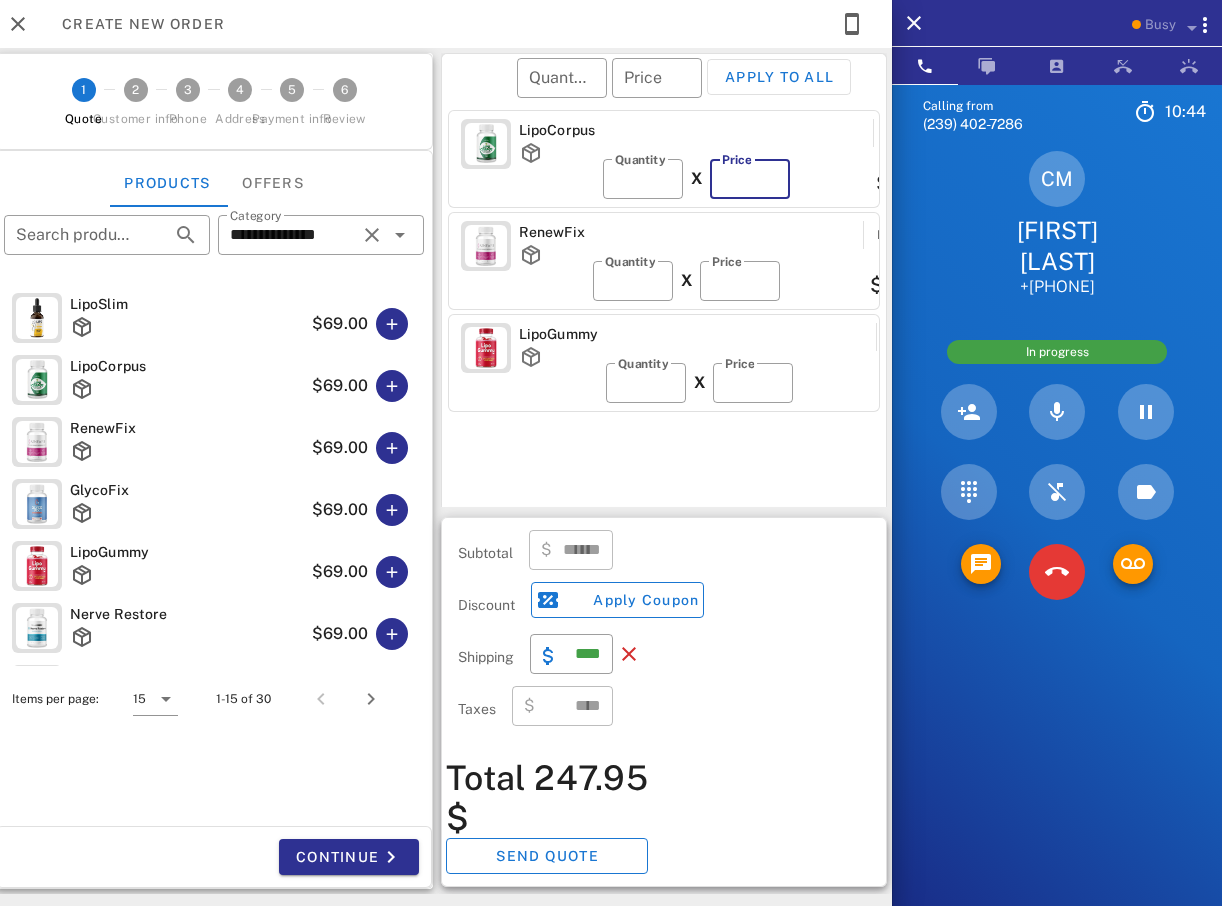 click on "**" at bounding box center (750, 179) 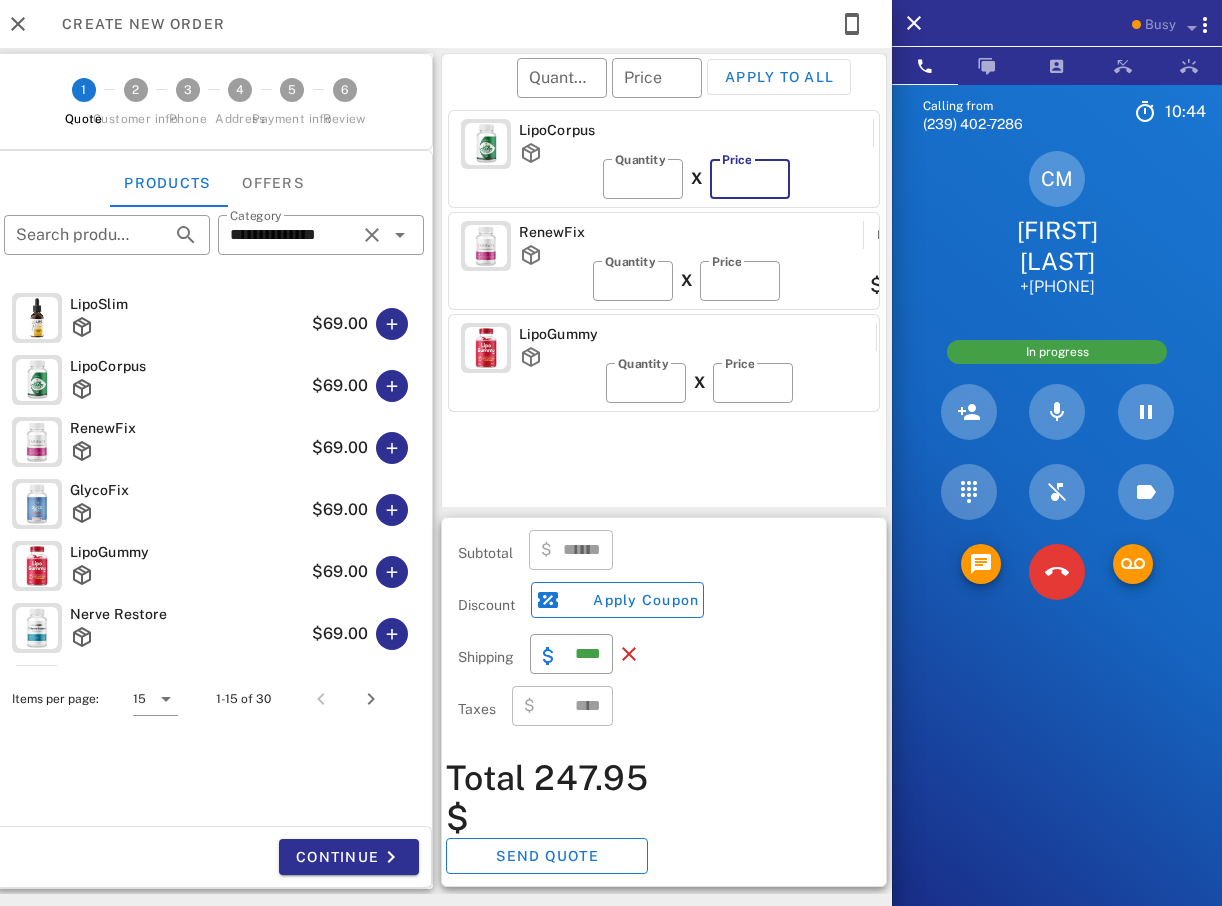 click on "**" at bounding box center [750, 179] 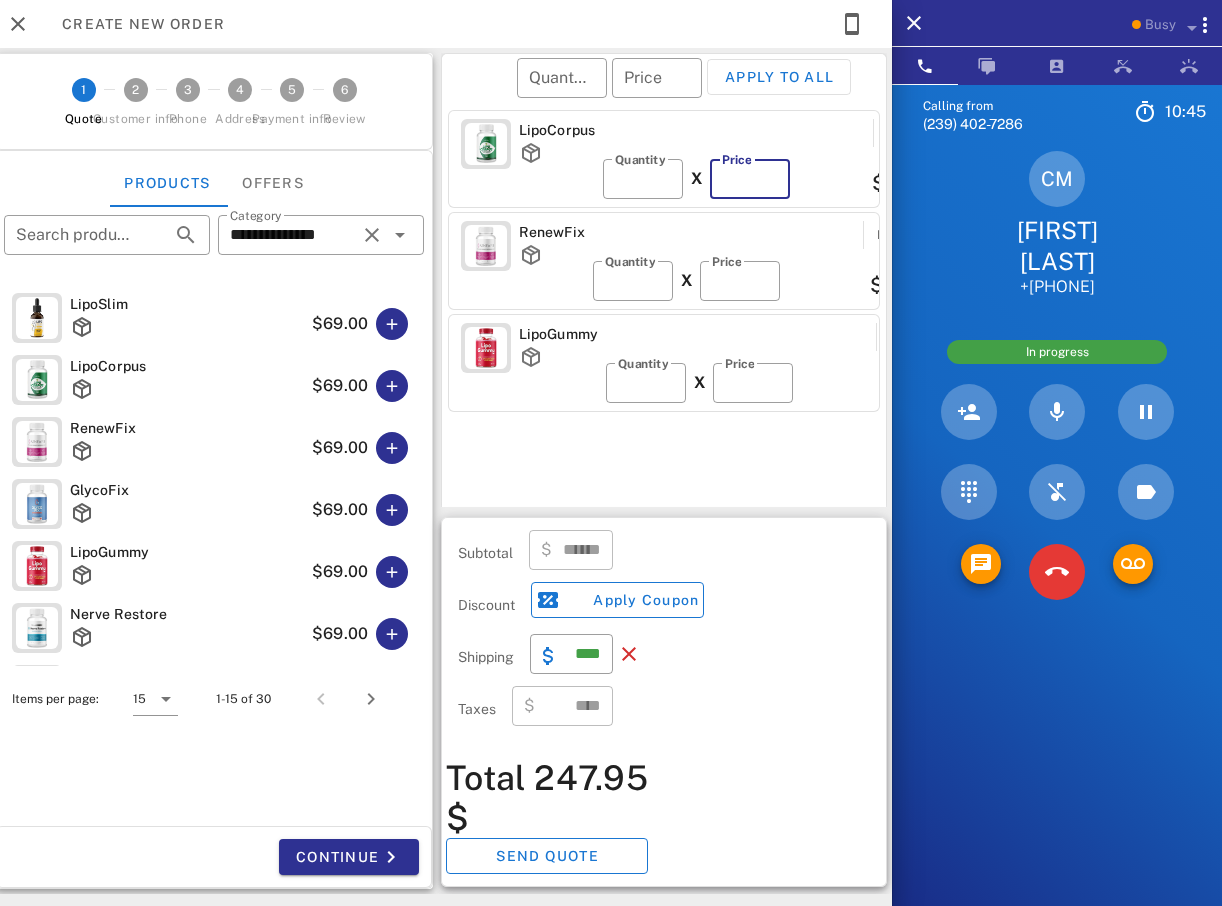 click on "**" at bounding box center [750, 179] 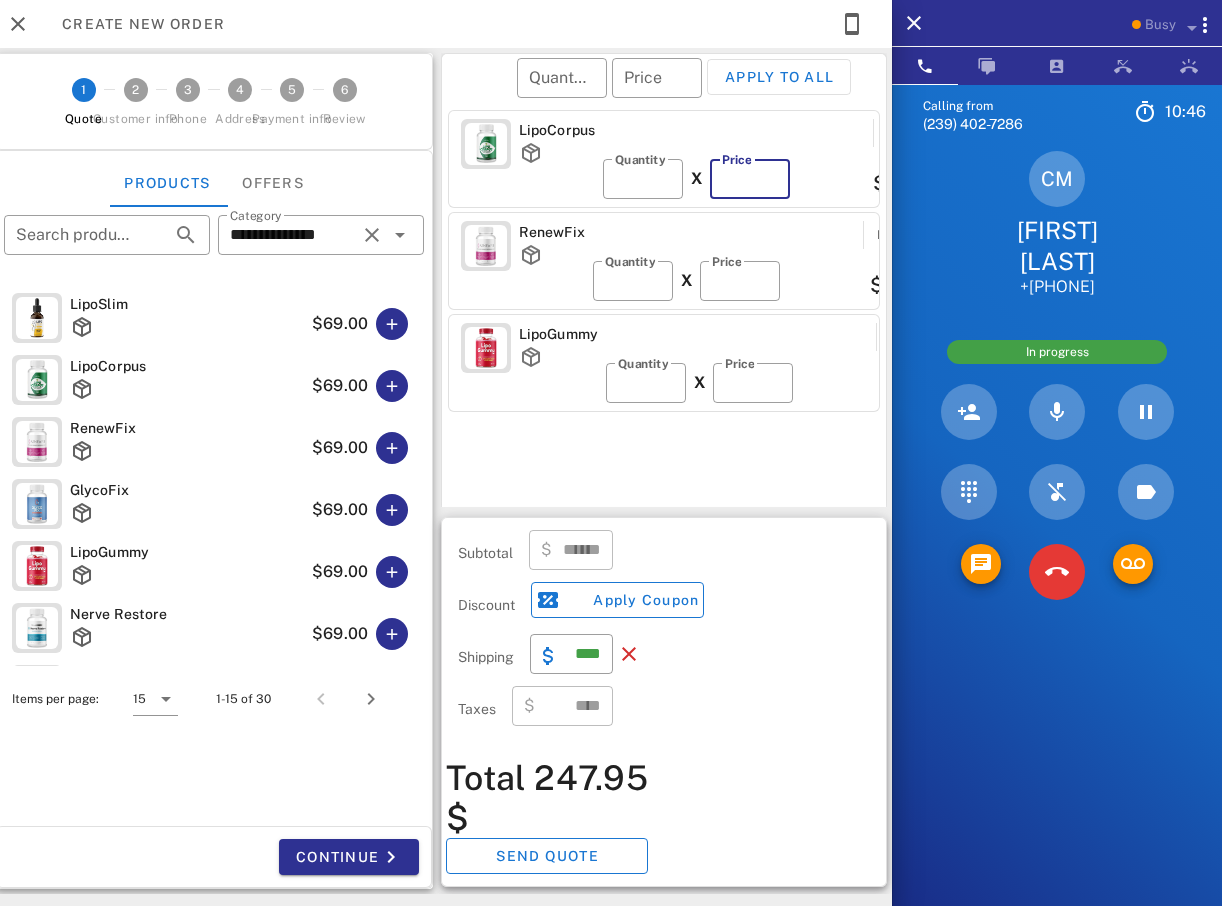 click on "**" at bounding box center [750, 179] 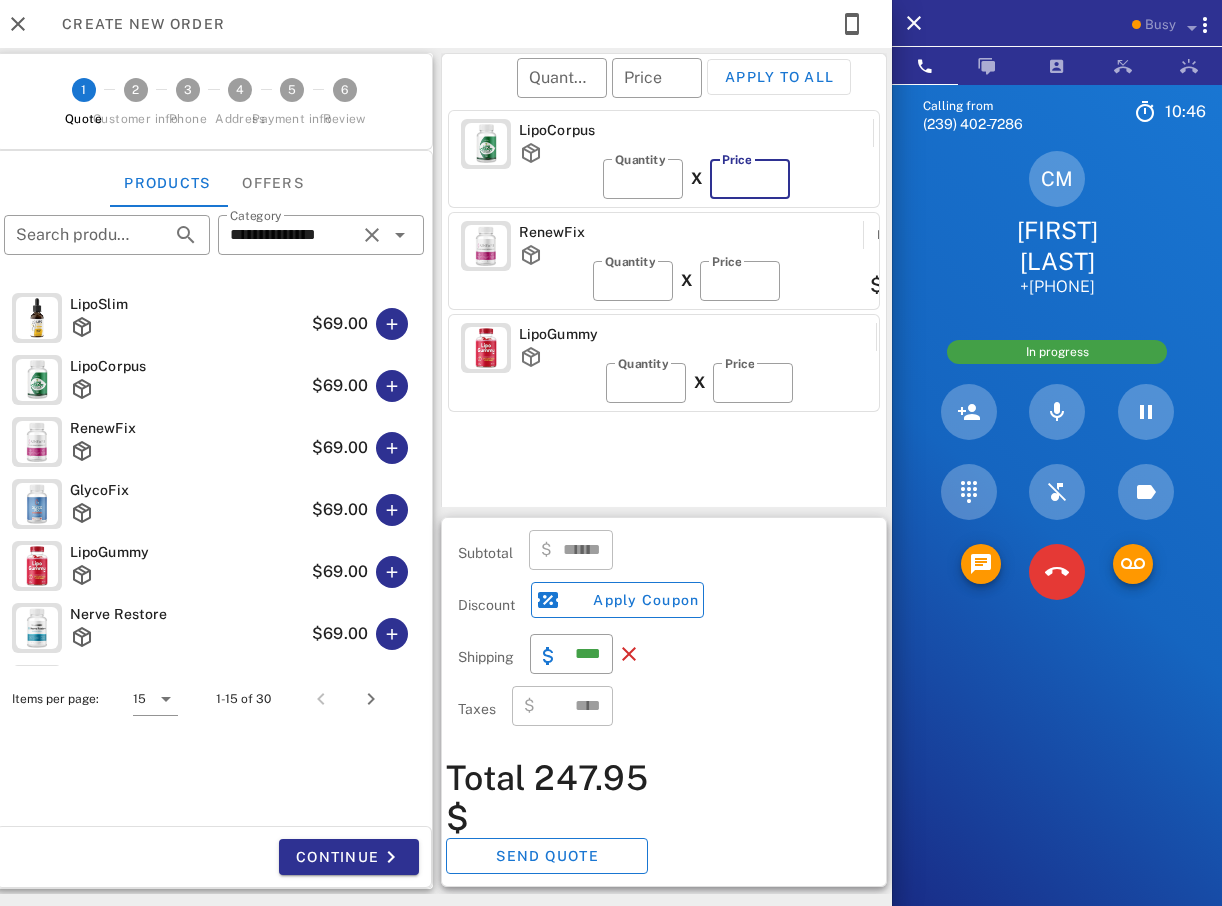 click on "**" at bounding box center (750, 179) 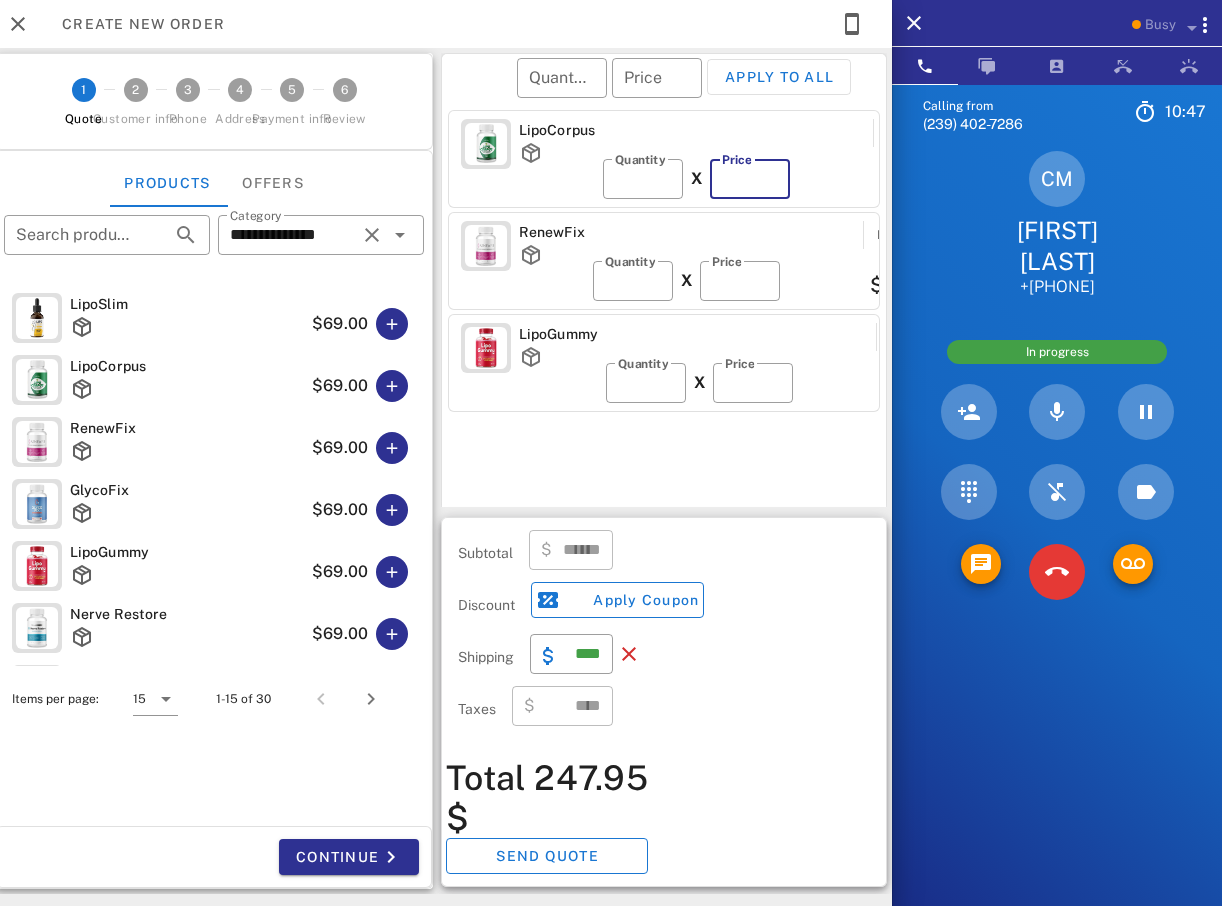 click on "**" at bounding box center [750, 179] 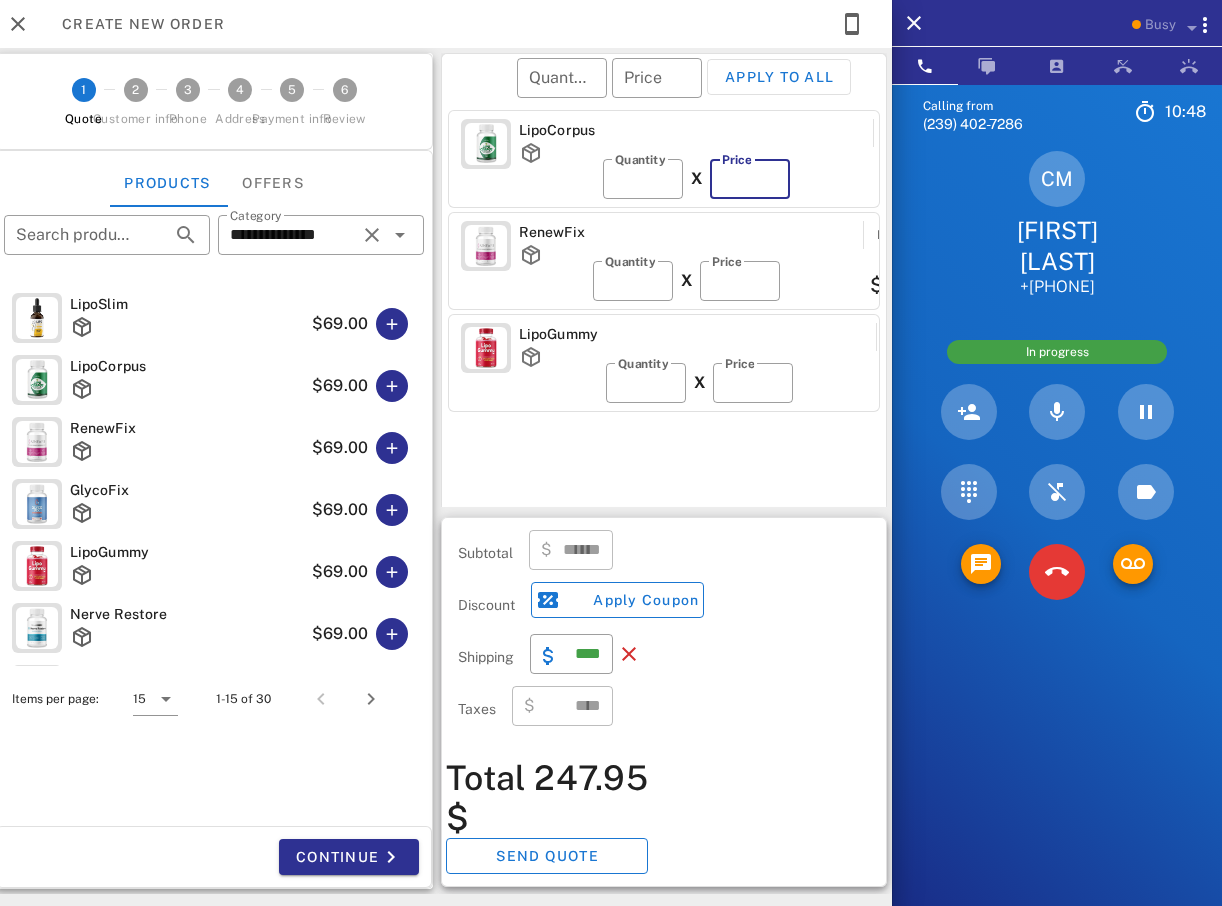 click on "**" at bounding box center (750, 179) 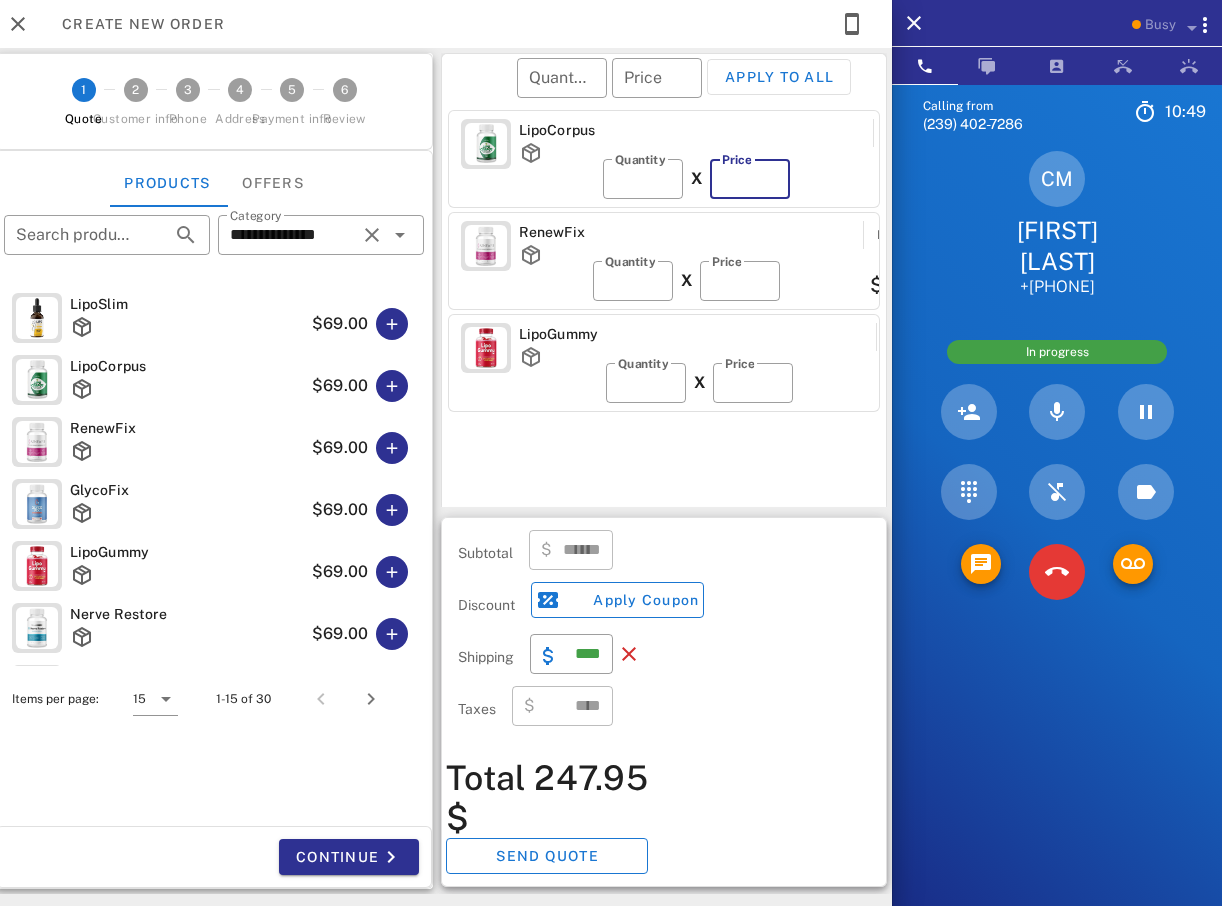 type on "**" 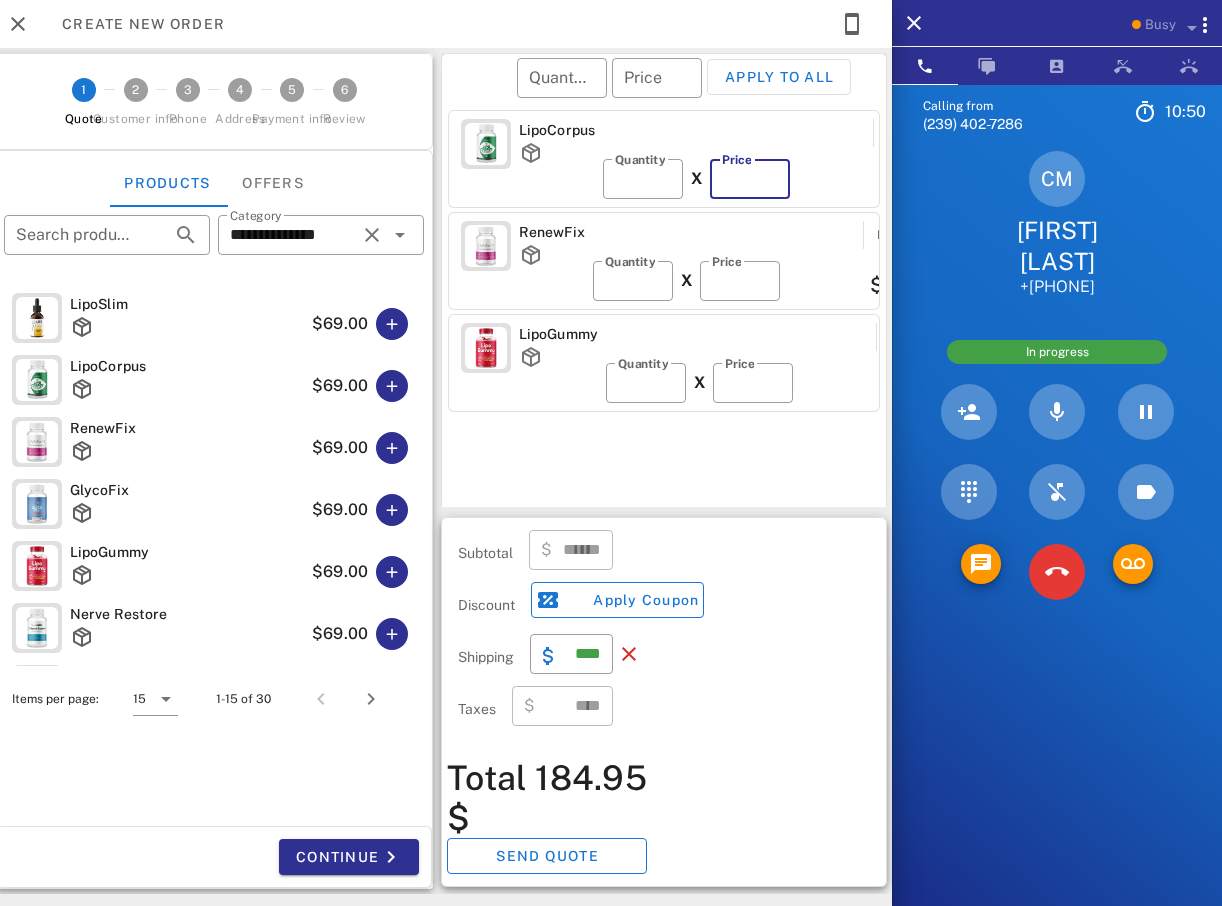 type on "**" 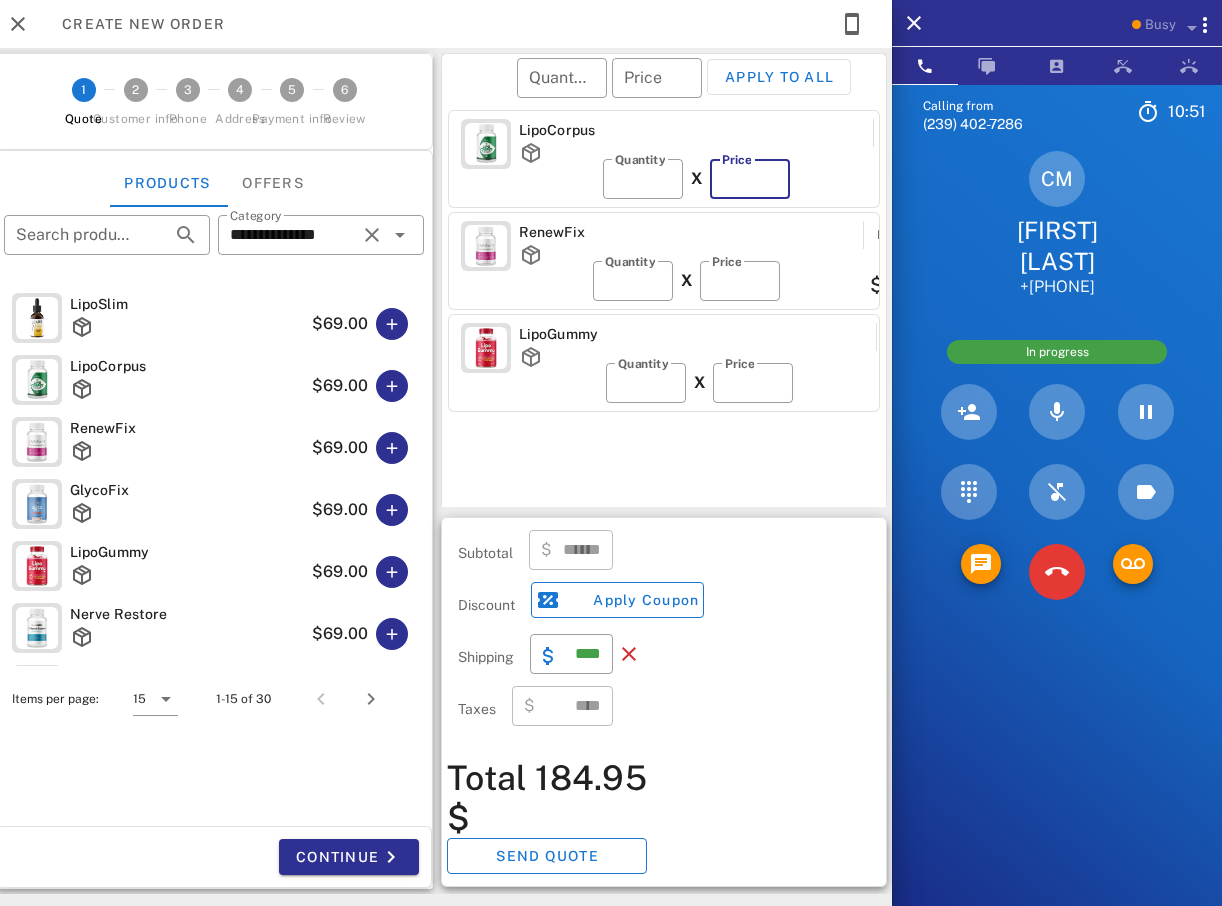 type on "******" 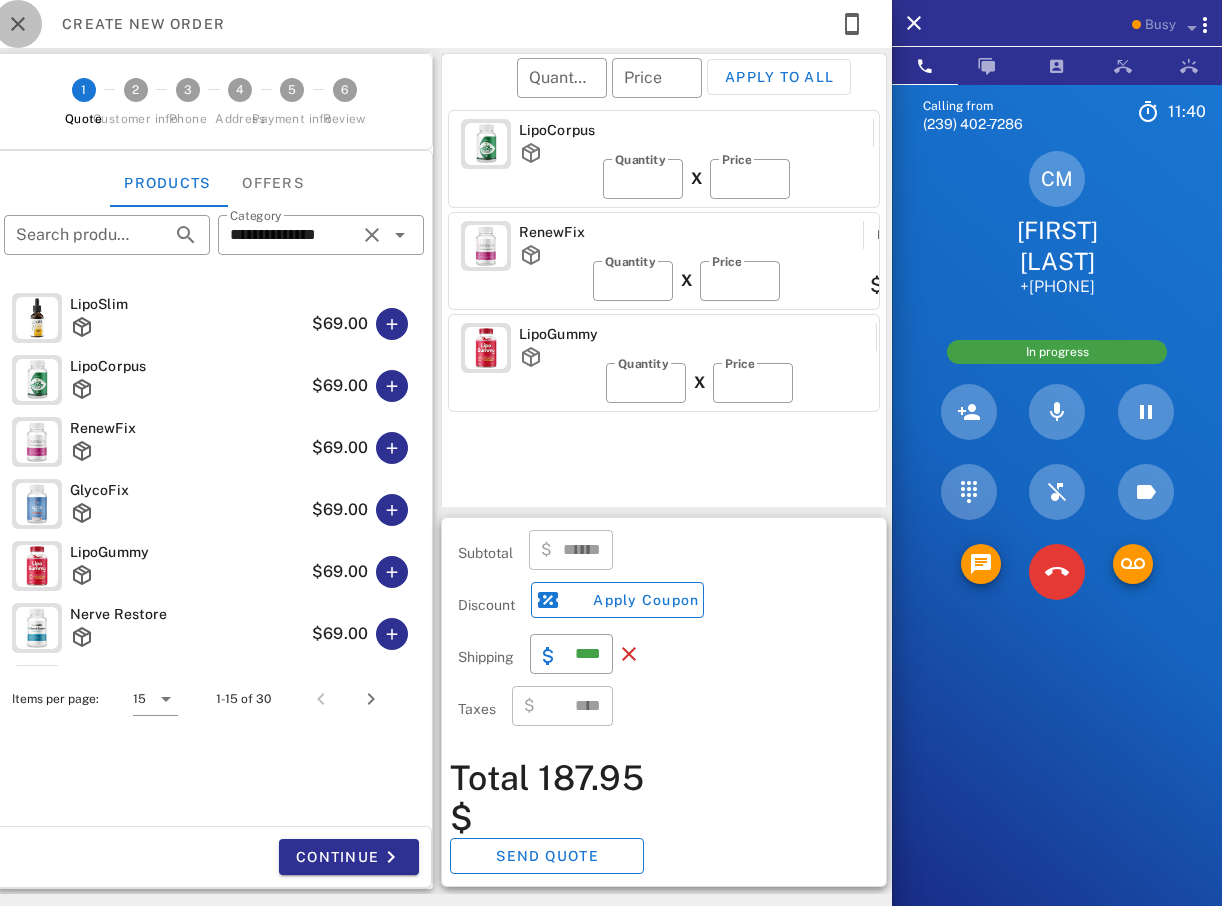 click at bounding box center (18, 24) 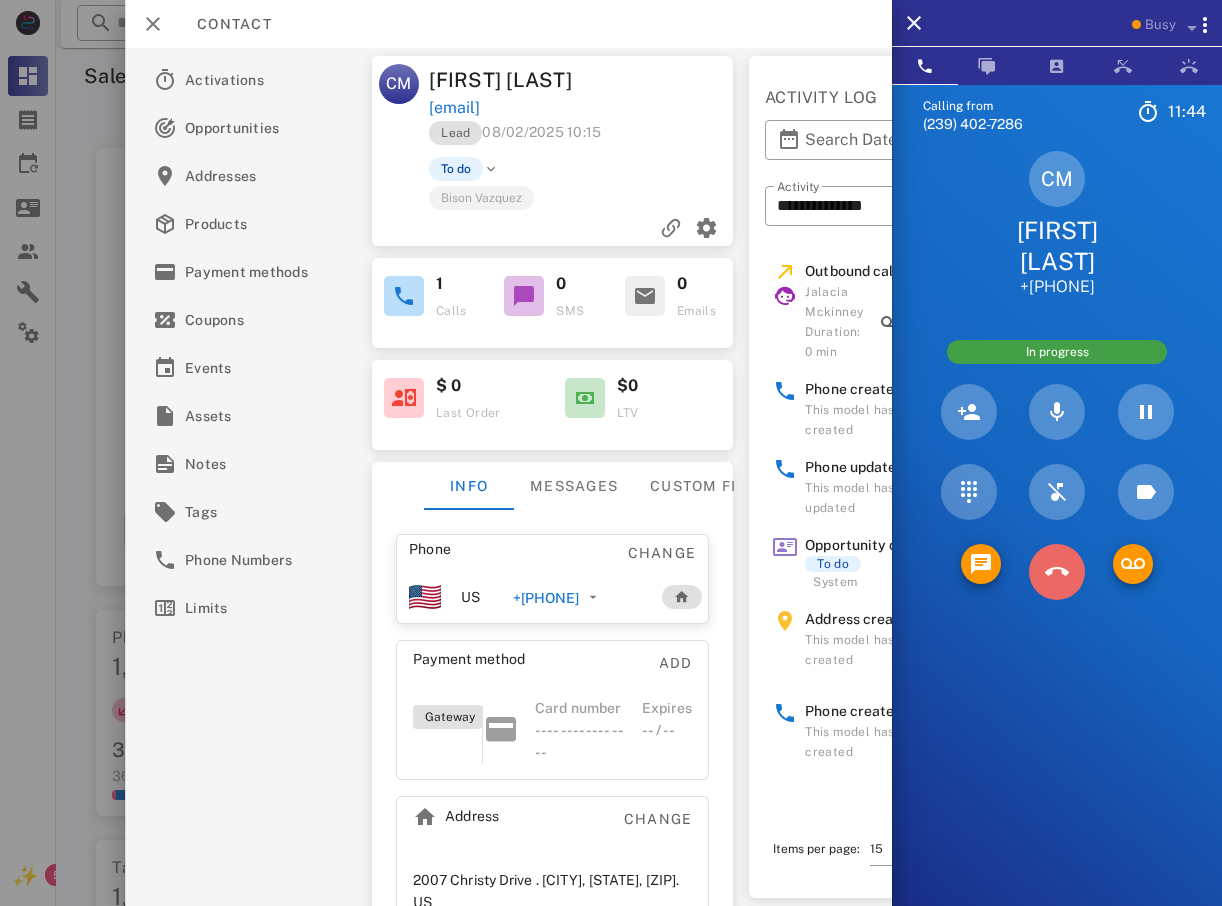click at bounding box center [1057, 572] 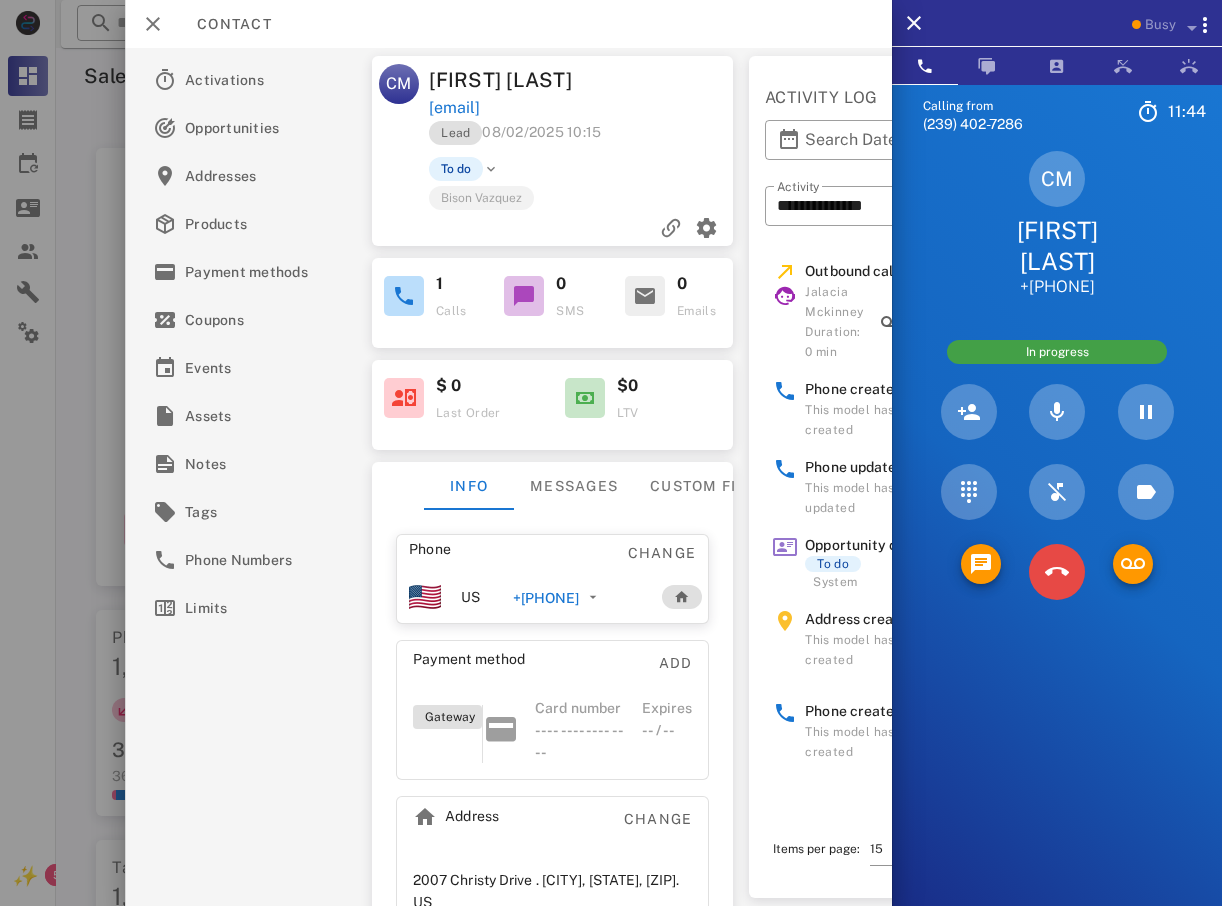 click on "8 TUV" at bounding box center (0, 0) 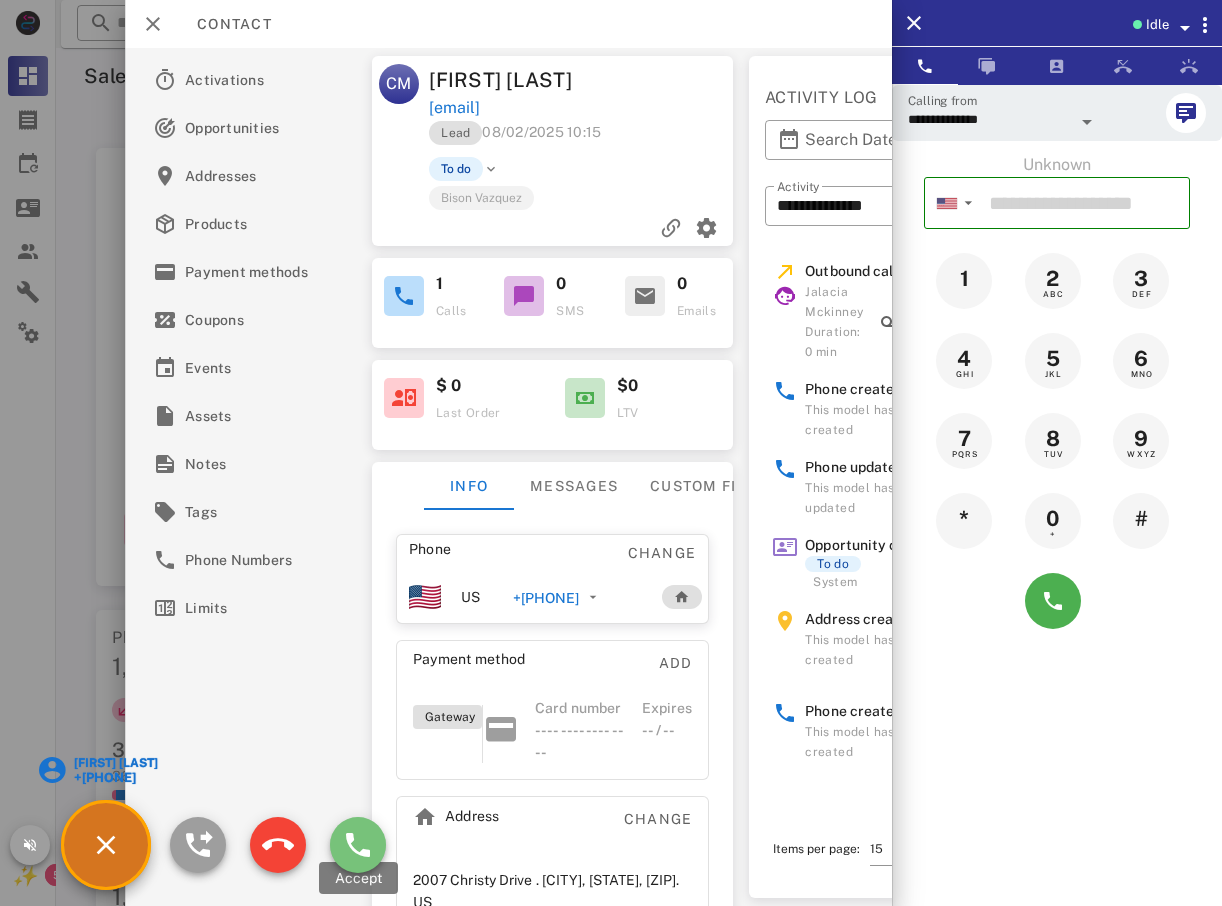 click at bounding box center (358, 845) 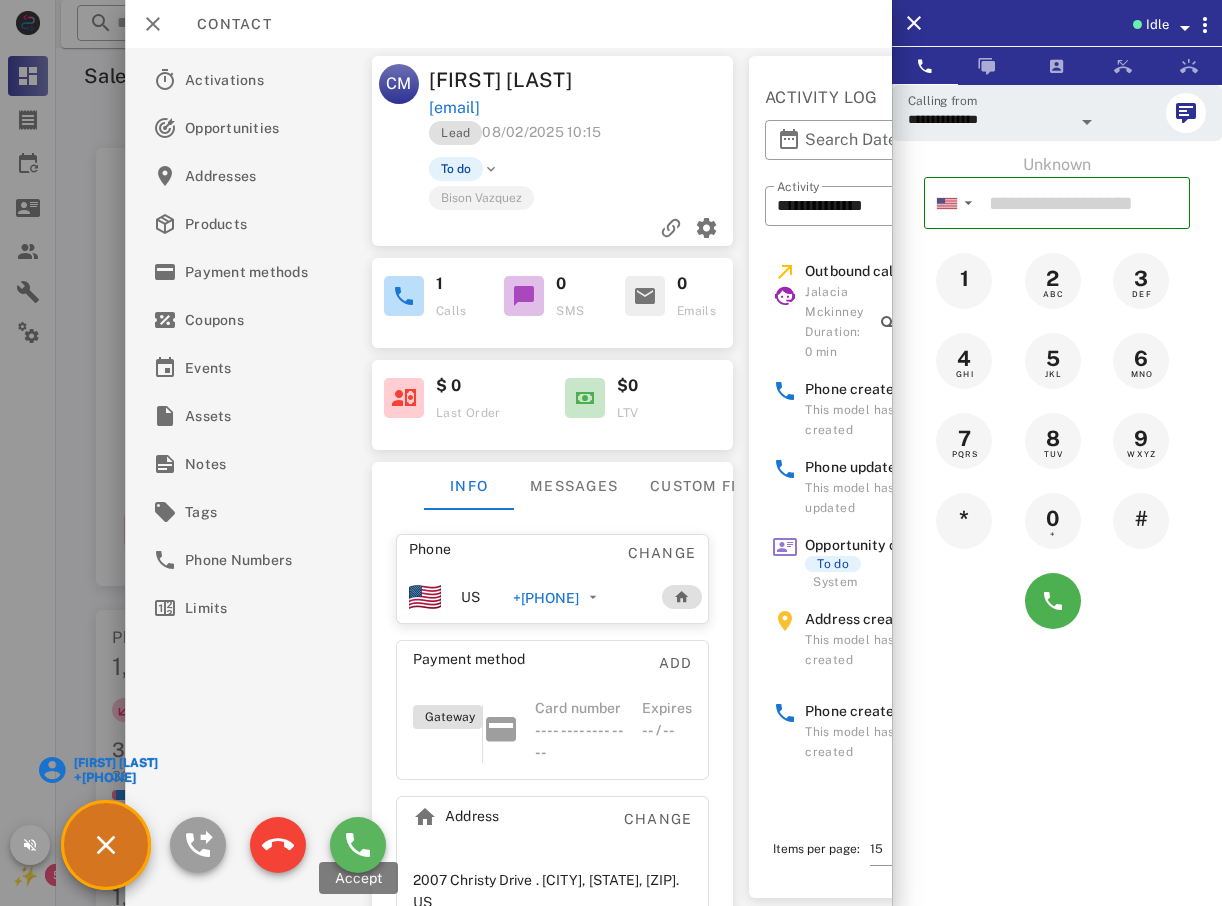 type on "**********" 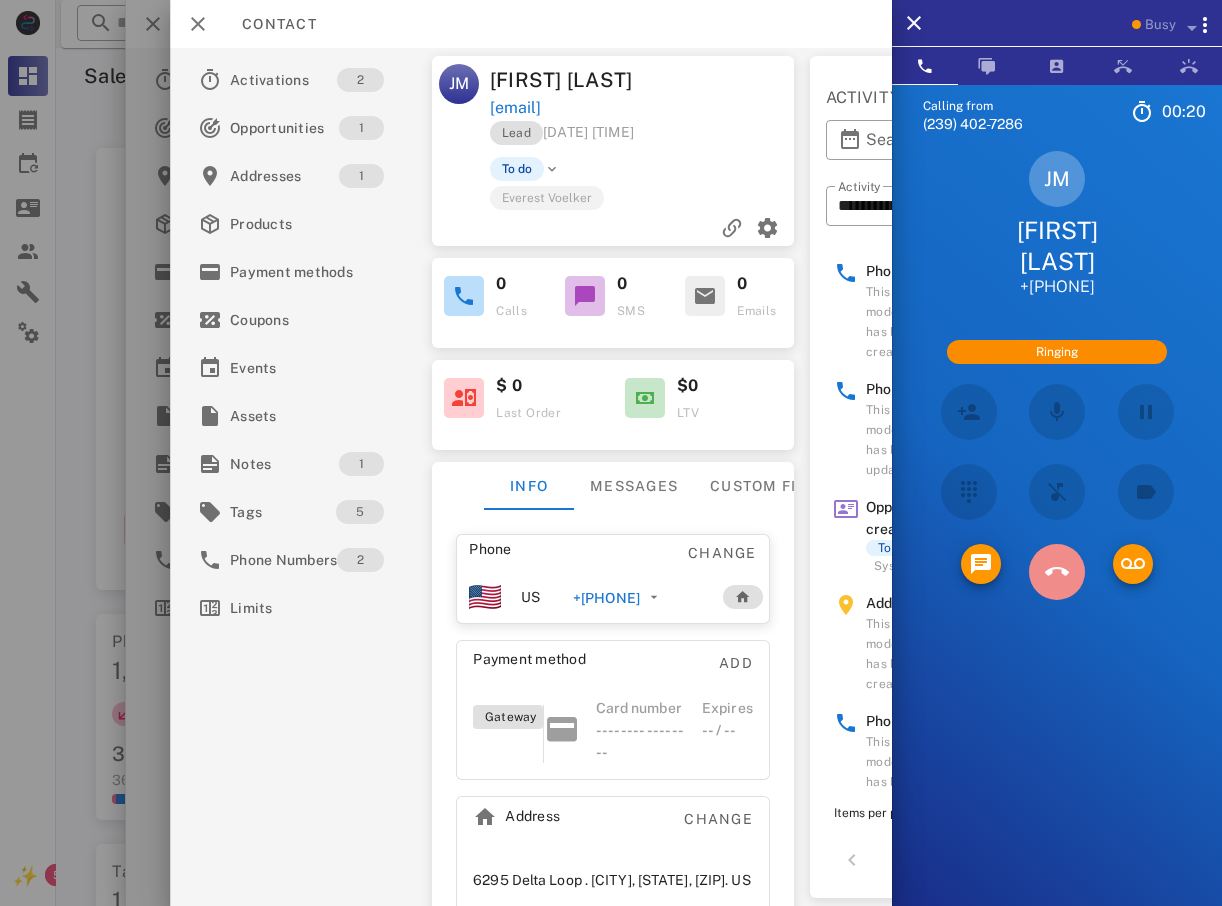 click at bounding box center [1057, 572] 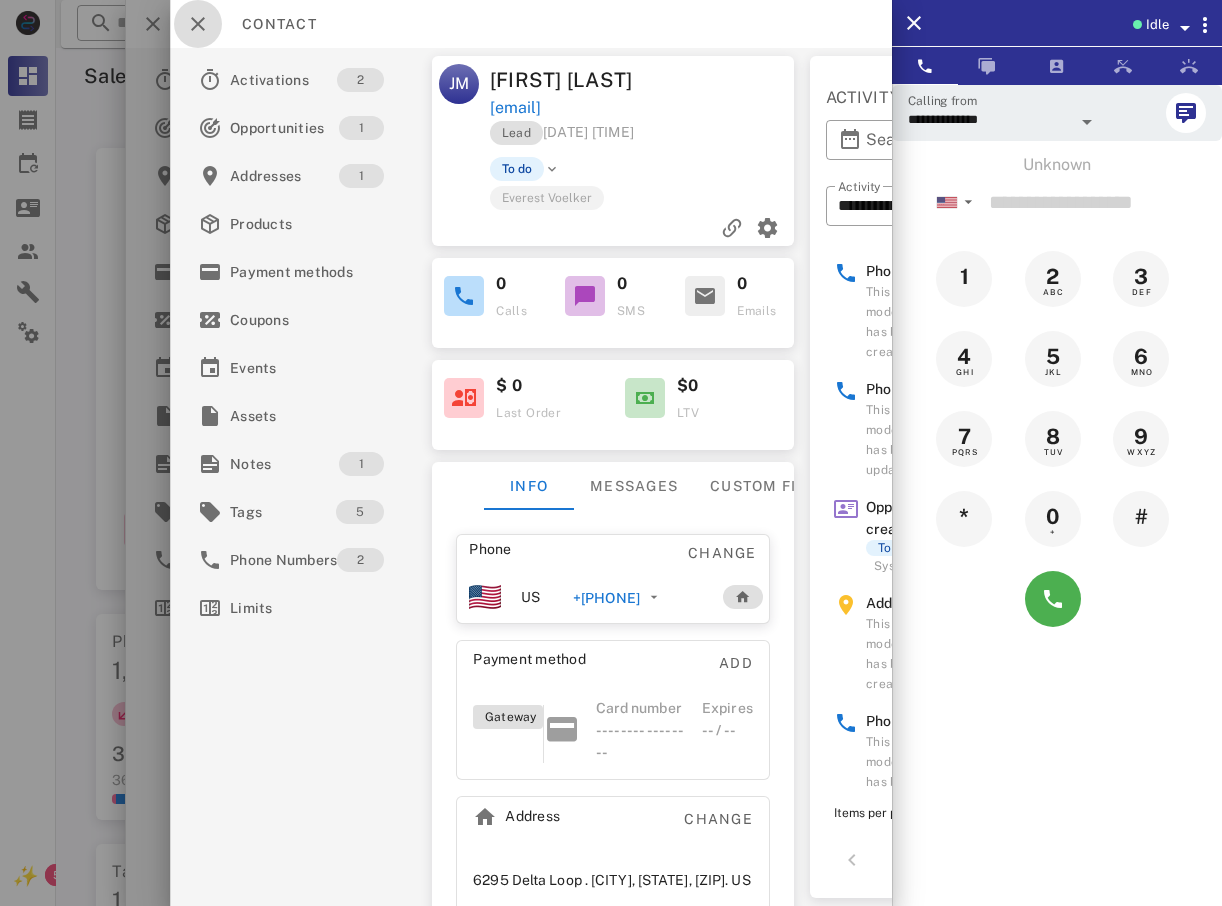 click at bounding box center [198, 24] 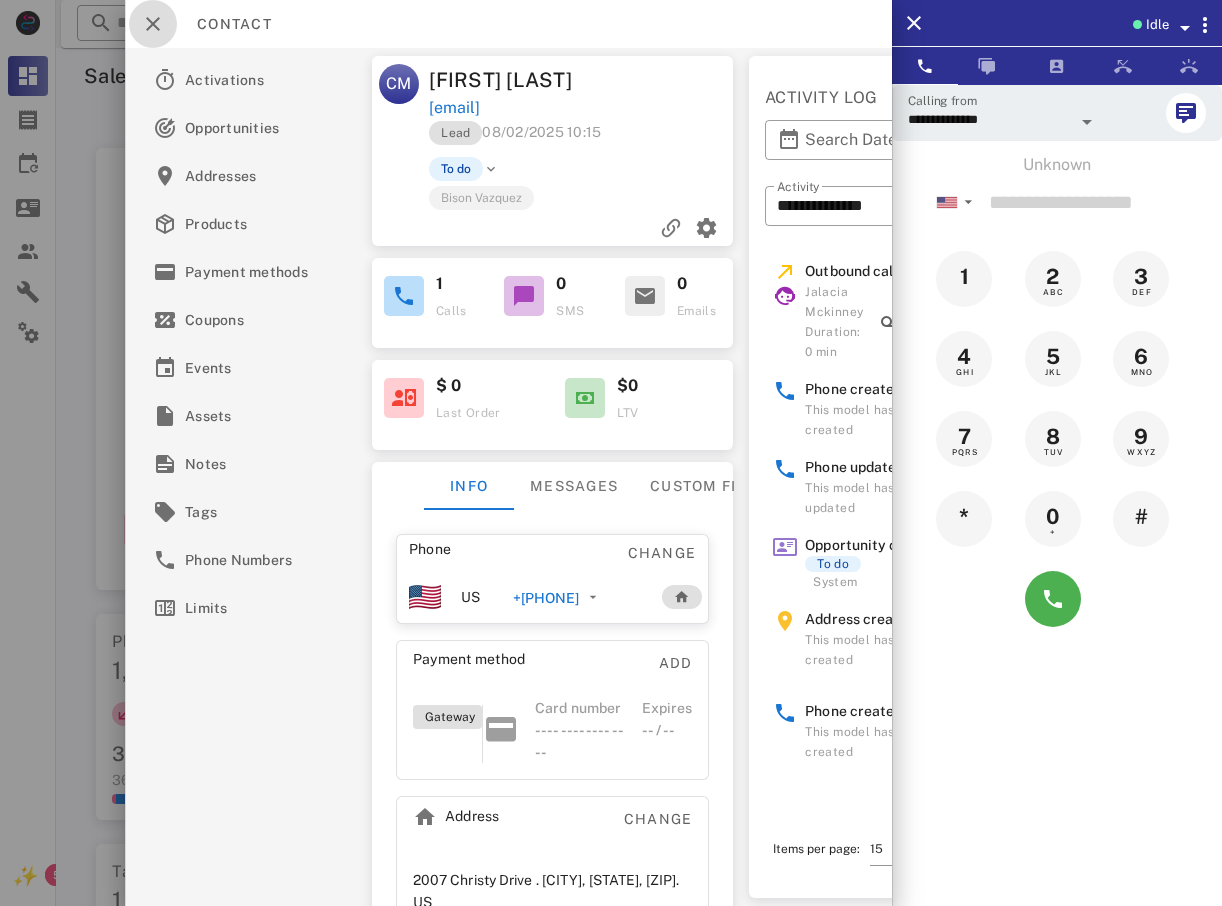 click at bounding box center (153, 24) 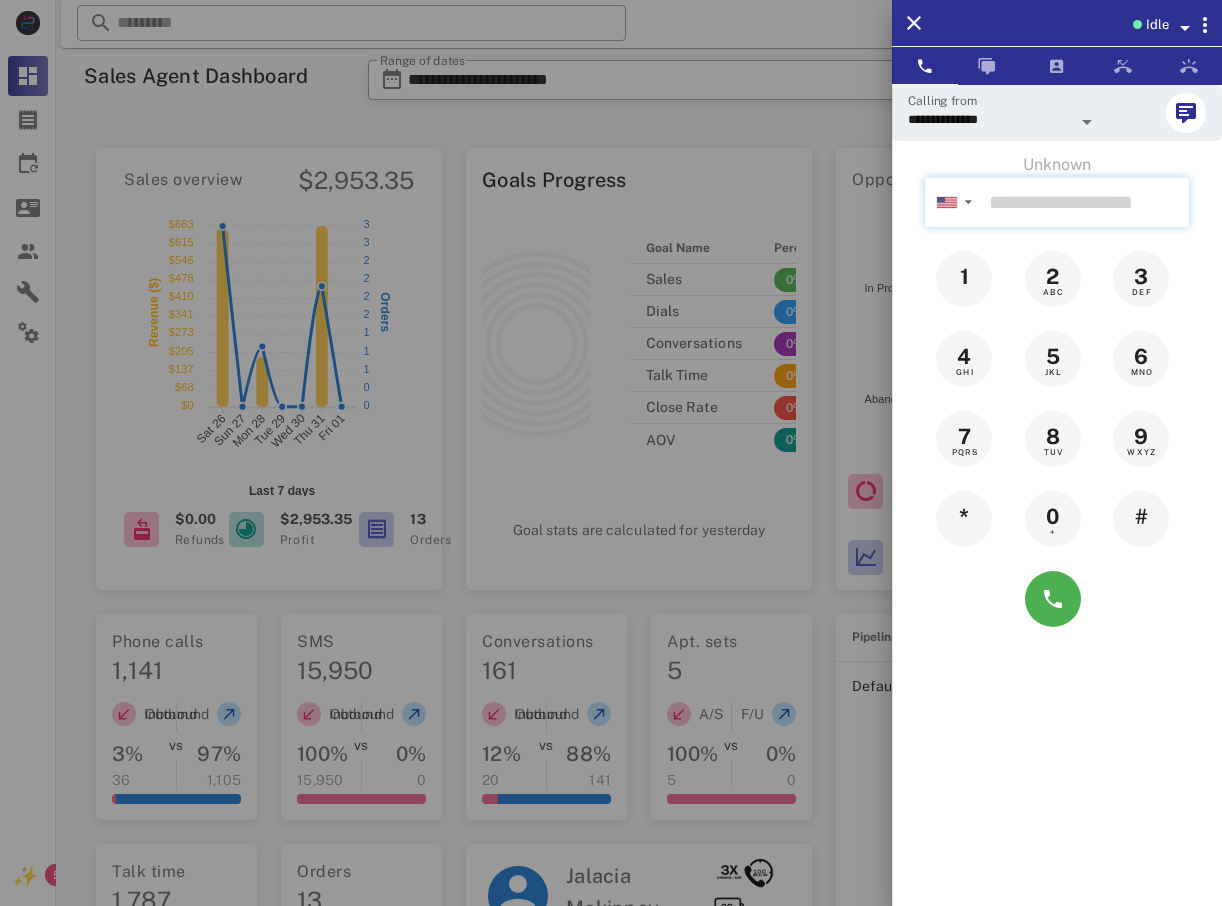 click at bounding box center [1085, 202] 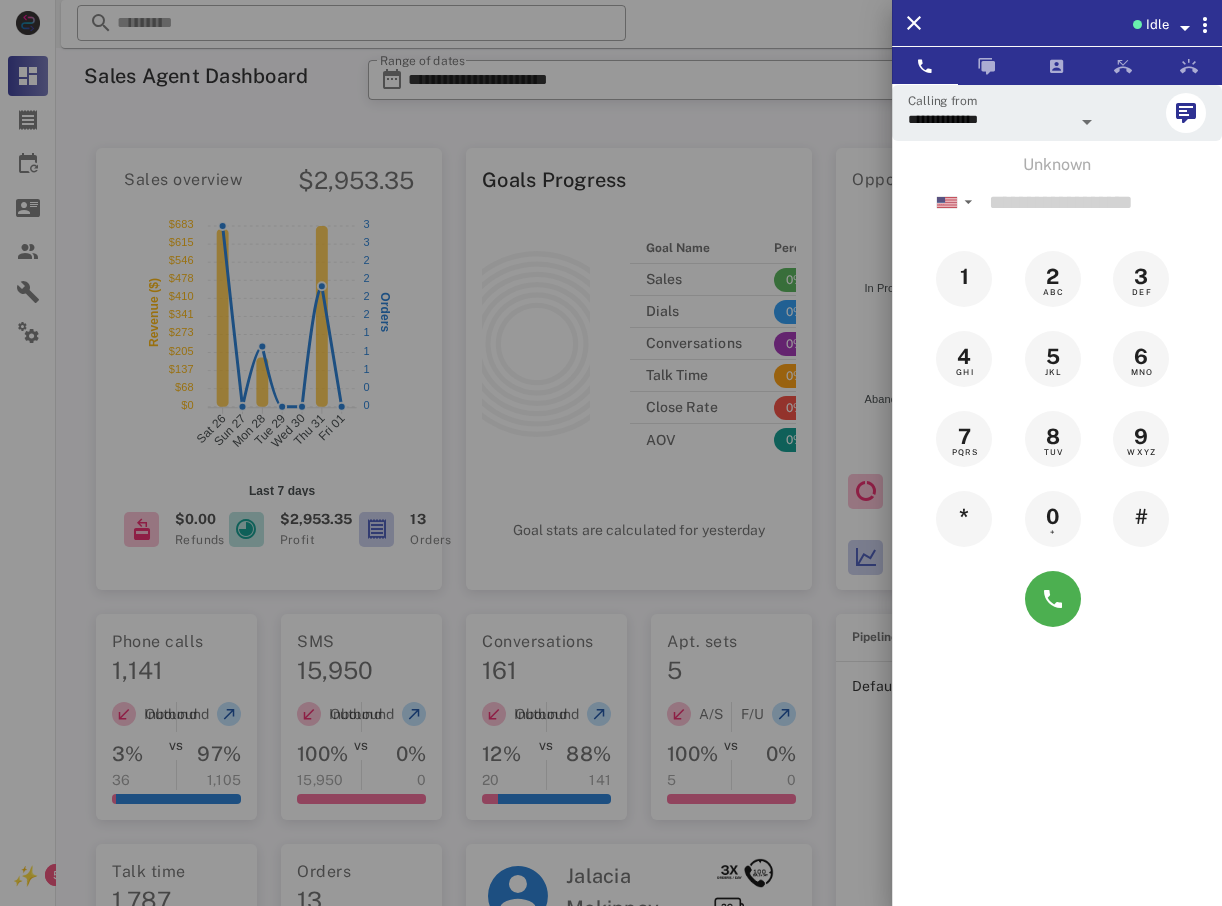 click at bounding box center [611, 453] 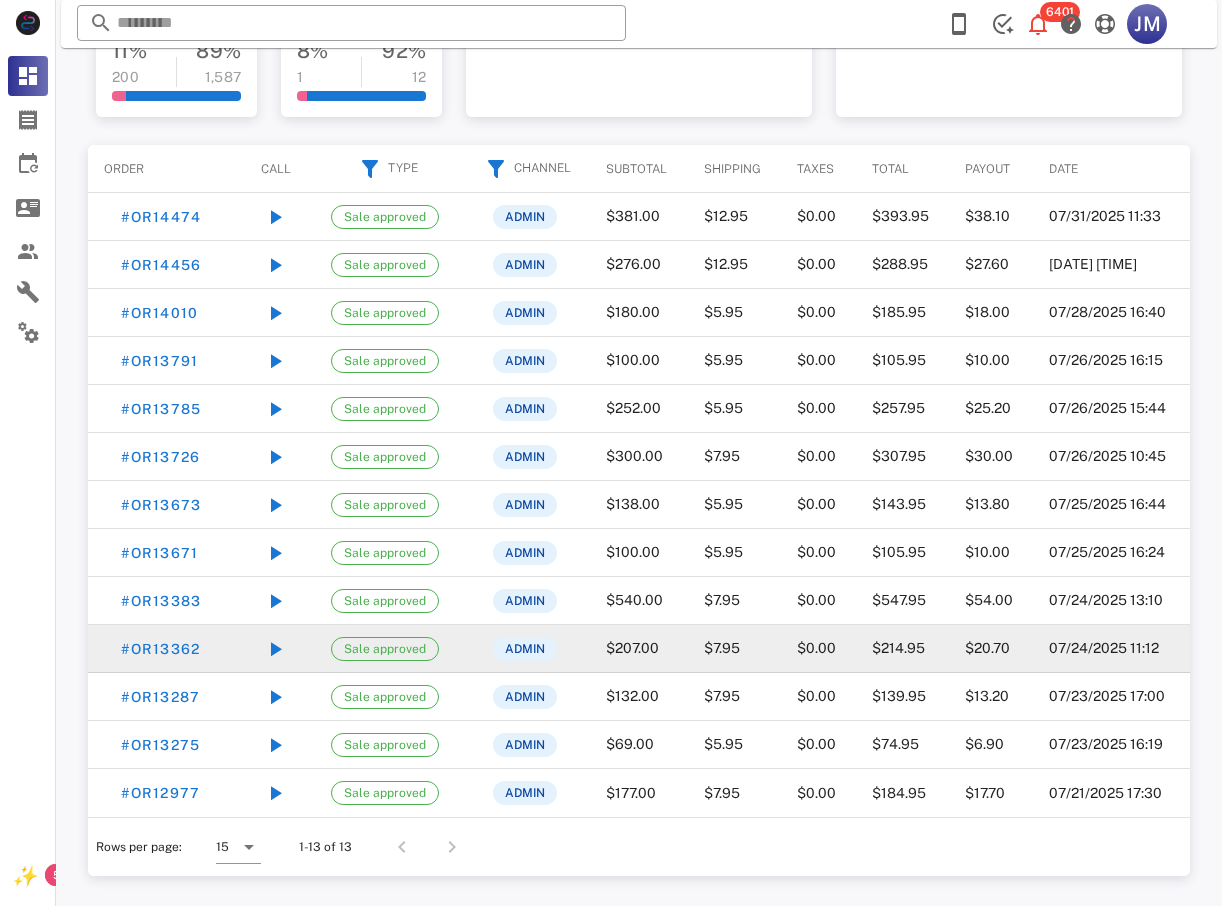 scroll, scrollTop: 931, scrollLeft: 0, axis: vertical 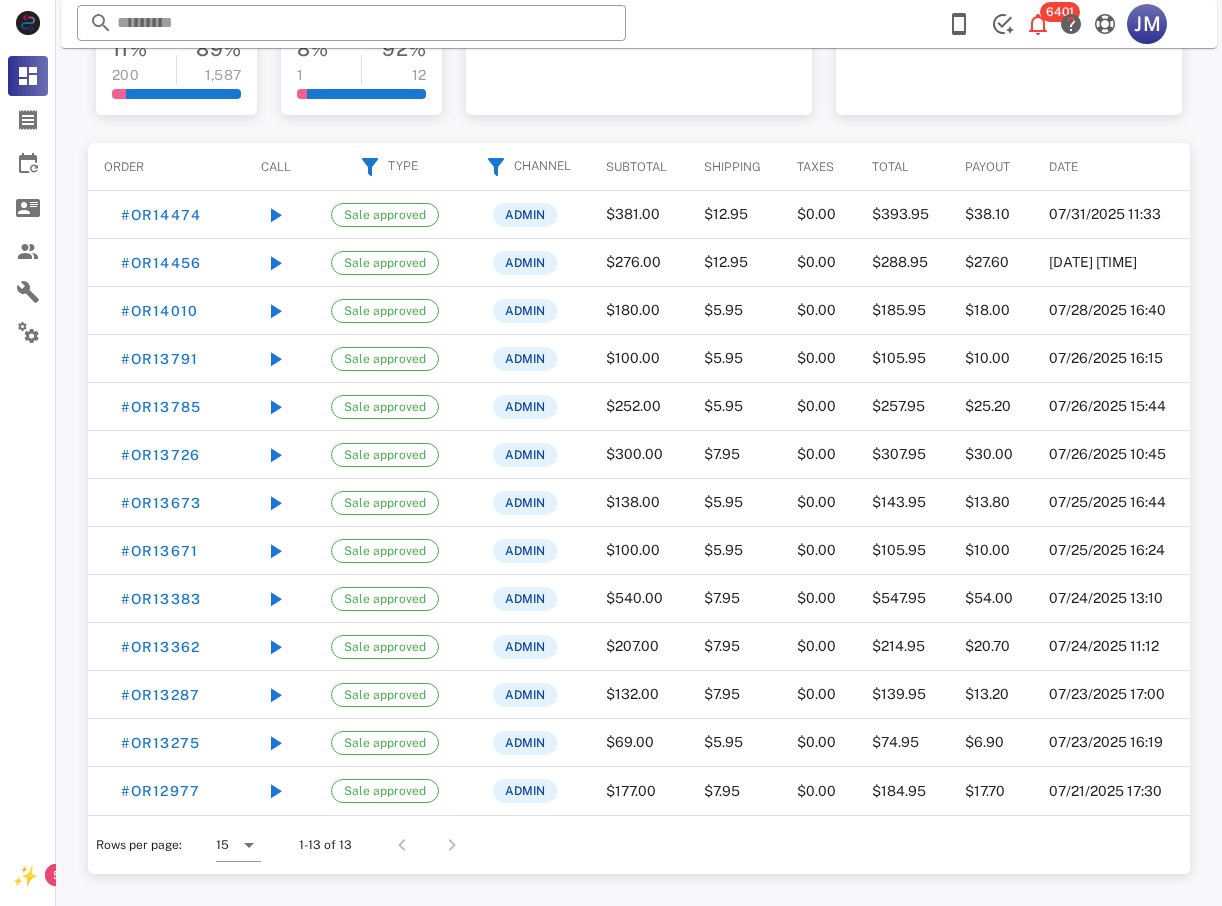 click at bounding box center (448, 845) 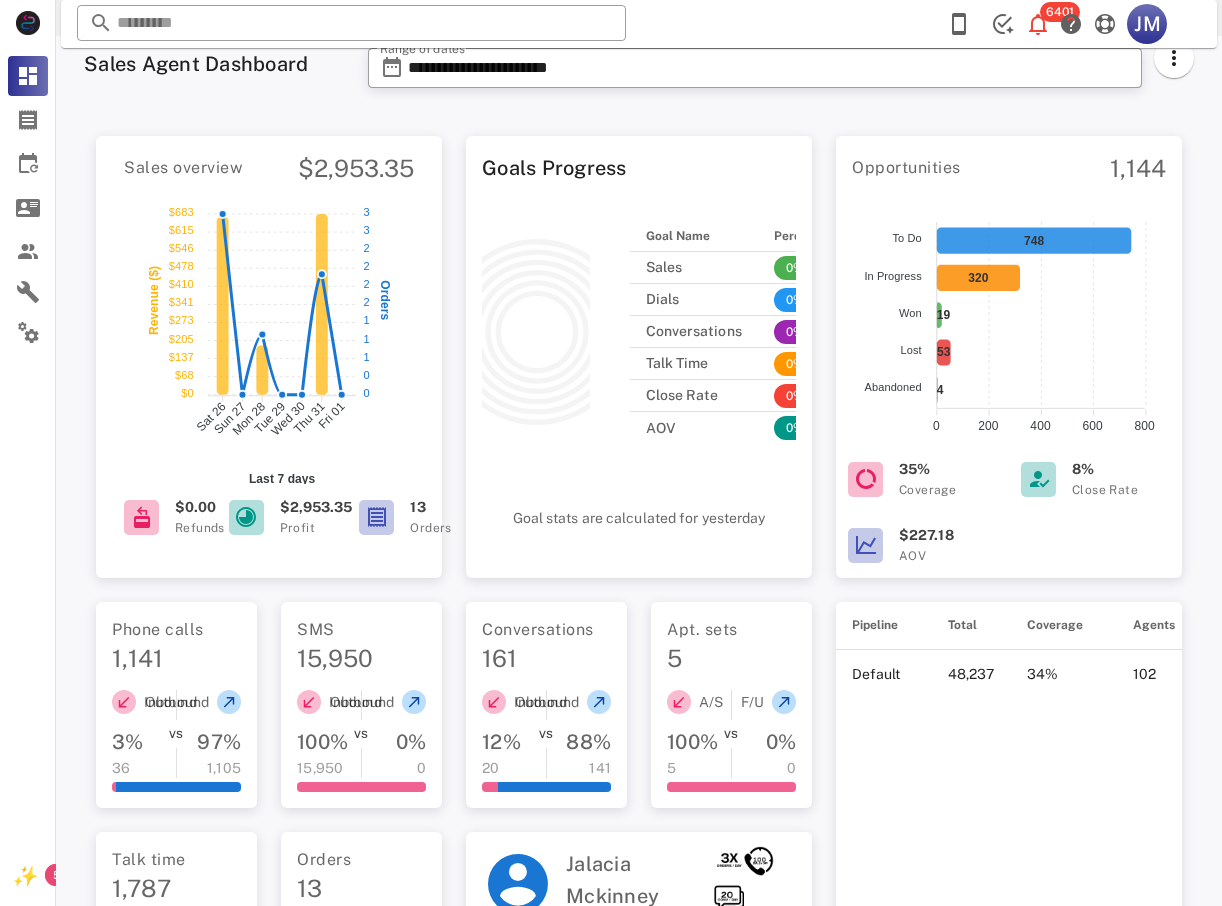 scroll, scrollTop: 0, scrollLeft: 0, axis: both 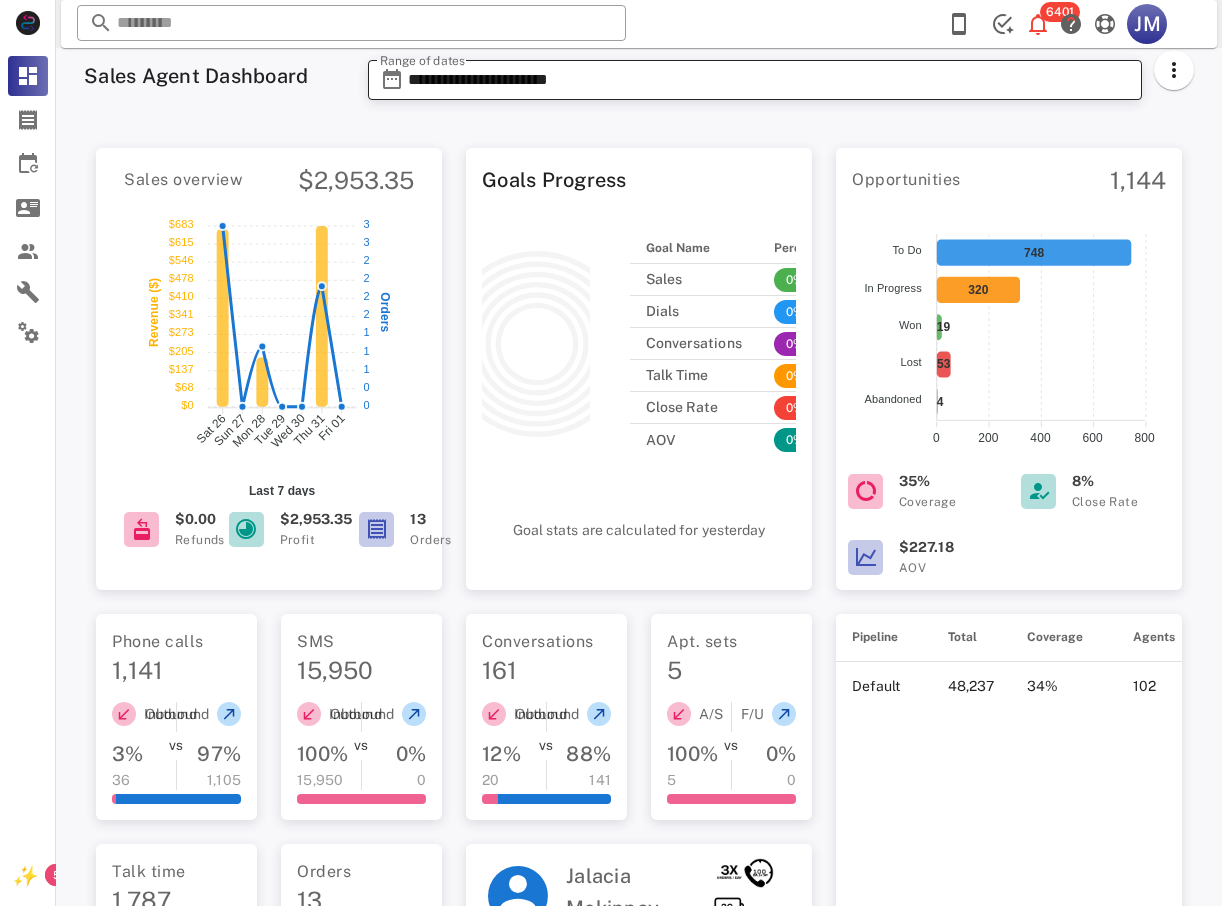 click on "**********" at bounding box center (769, 80) 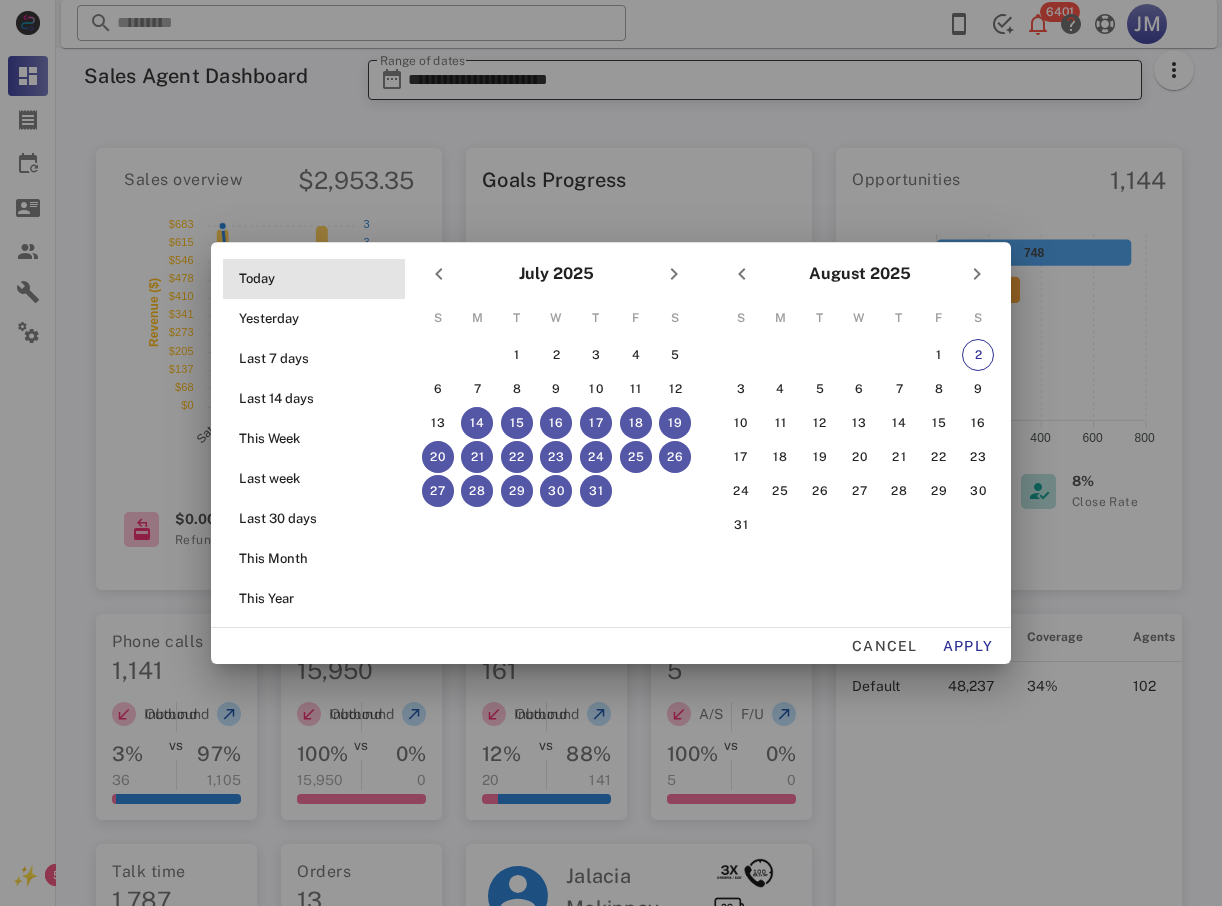 click on "**********" at bounding box center (611, 920) 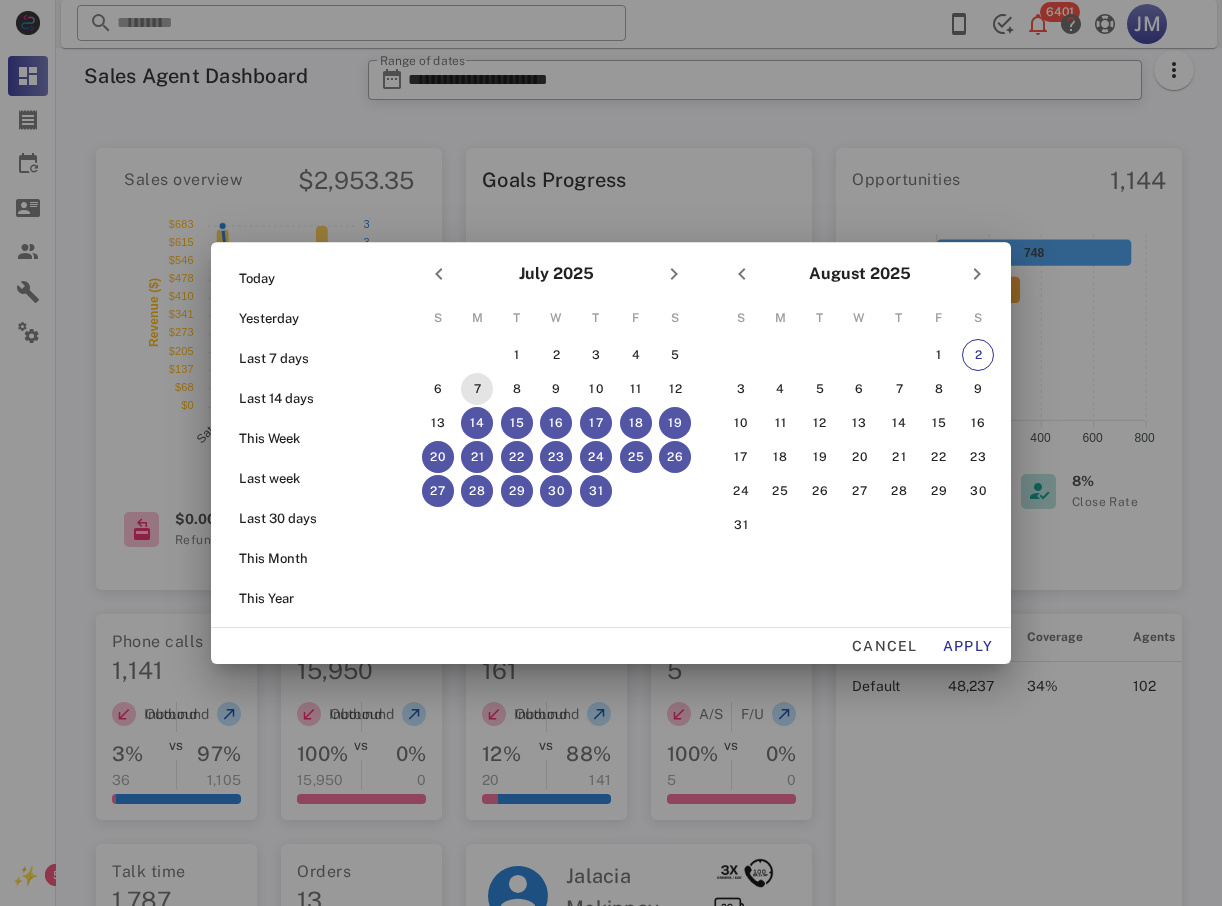 click on "7" at bounding box center (477, 389) 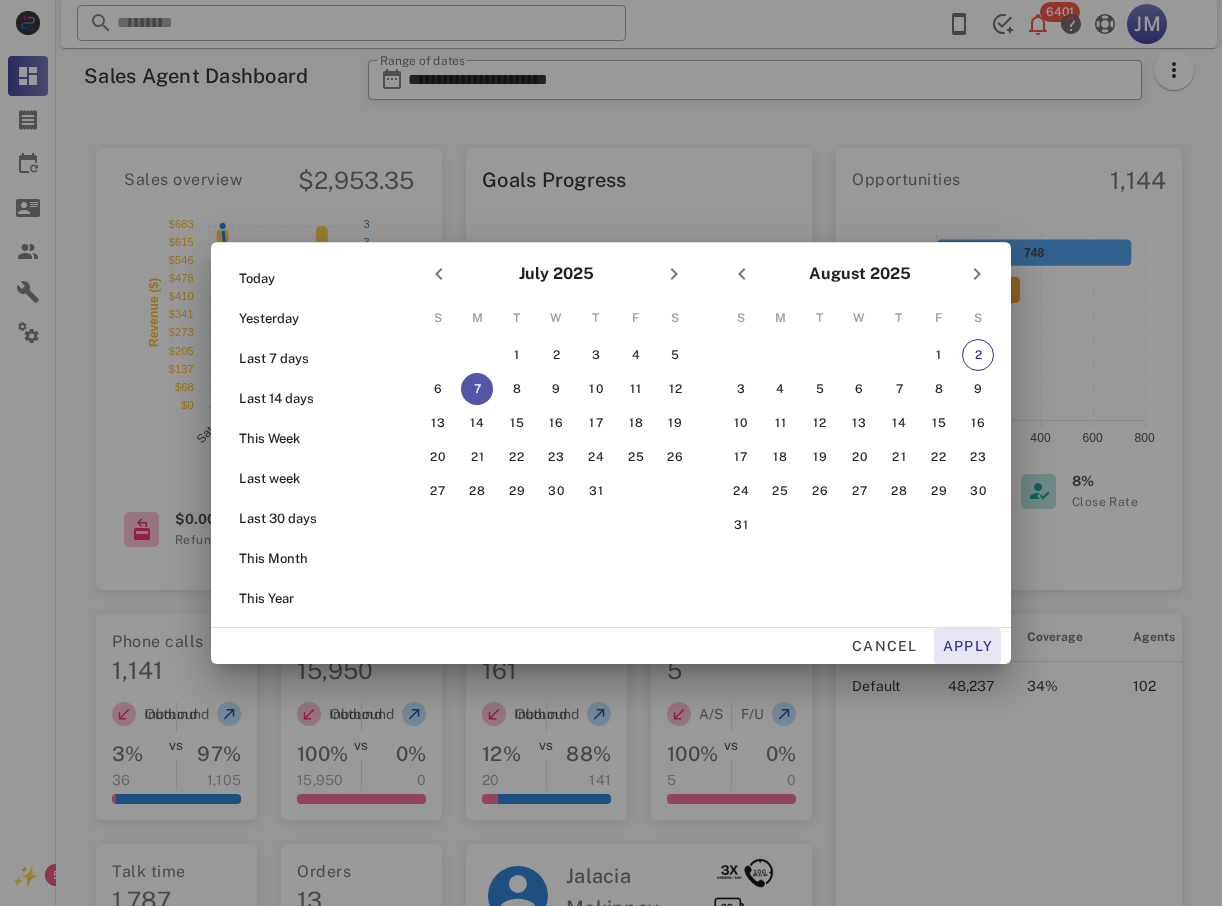 click on "Apply" at bounding box center [968, 646] 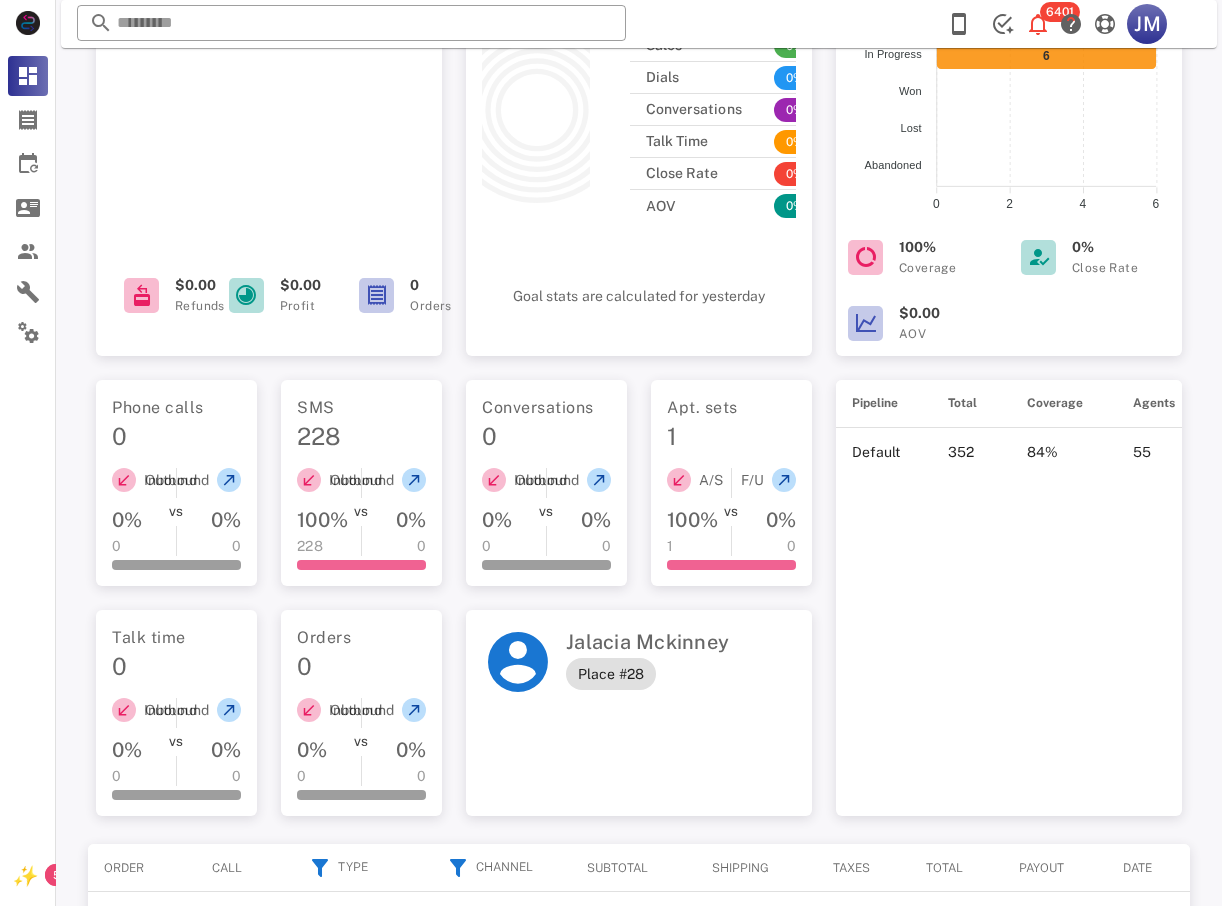 scroll, scrollTop: 0, scrollLeft: 0, axis: both 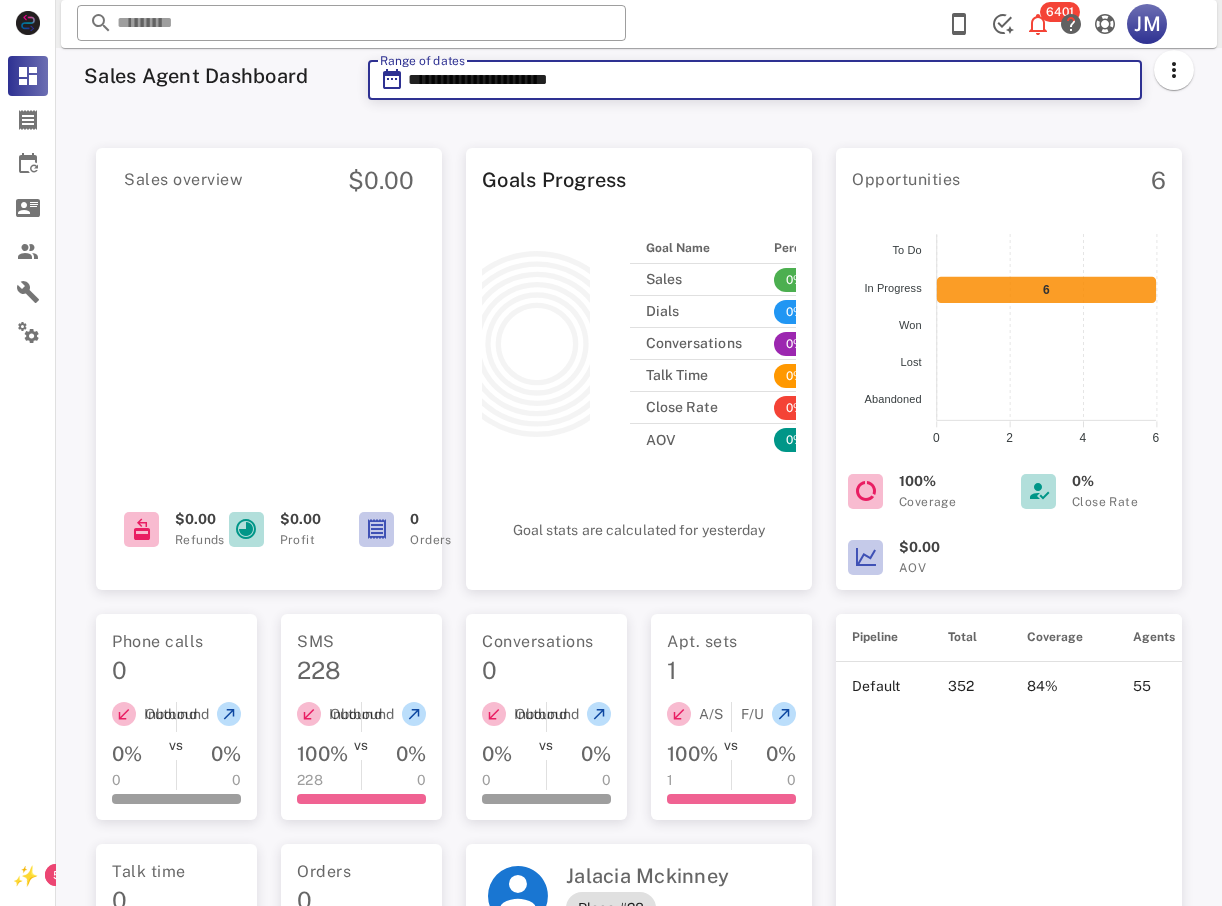 click on "**********" at bounding box center (769, 80) 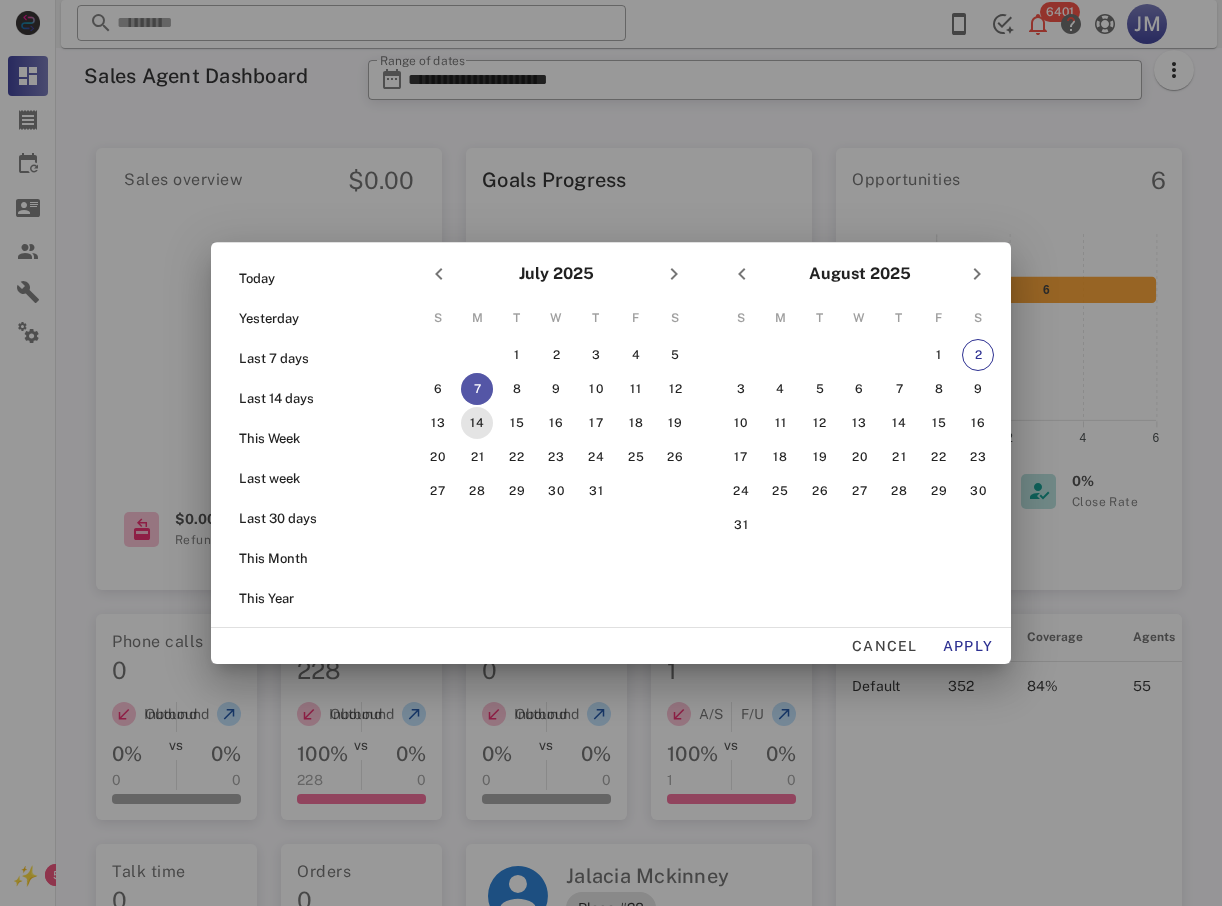 click on "14" at bounding box center (477, 423) 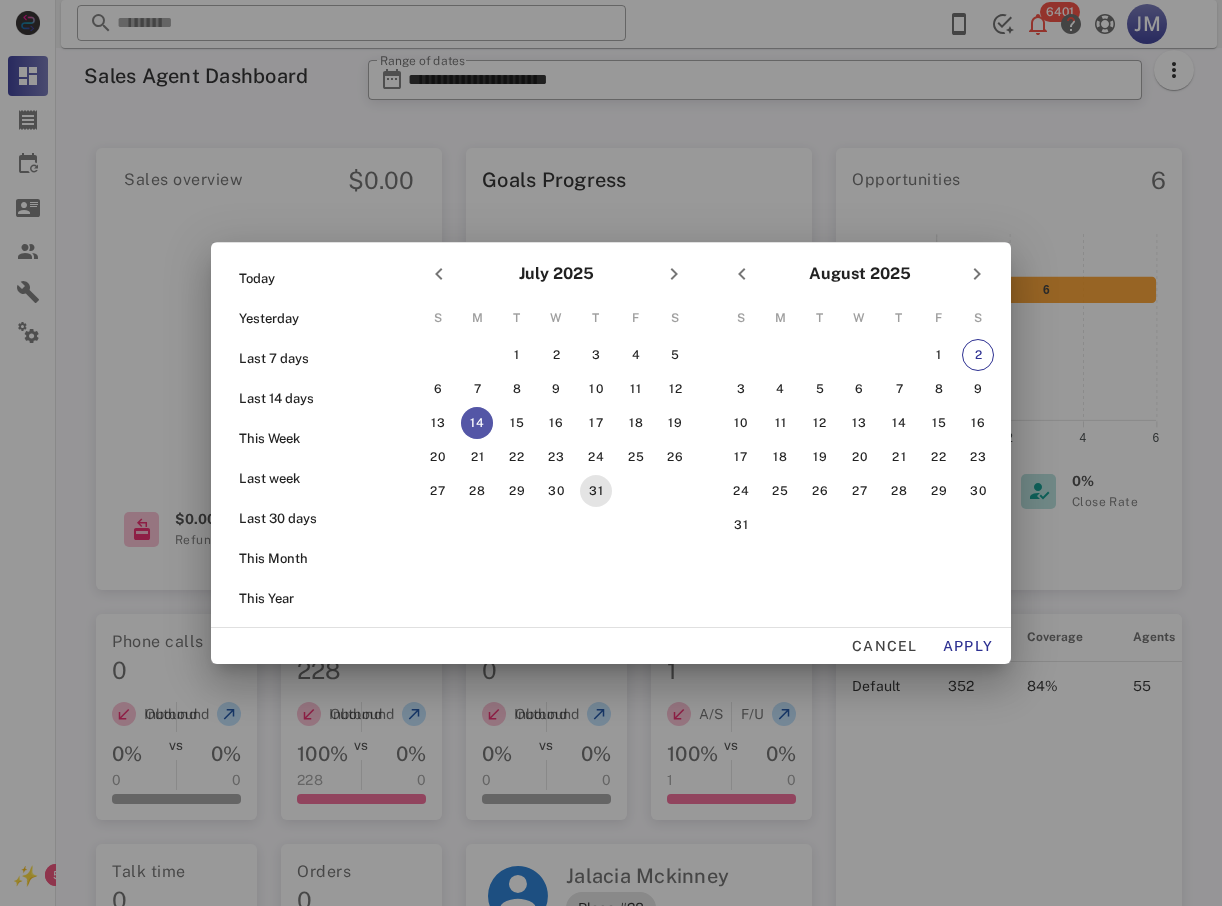 click on "31" at bounding box center [596, 491] 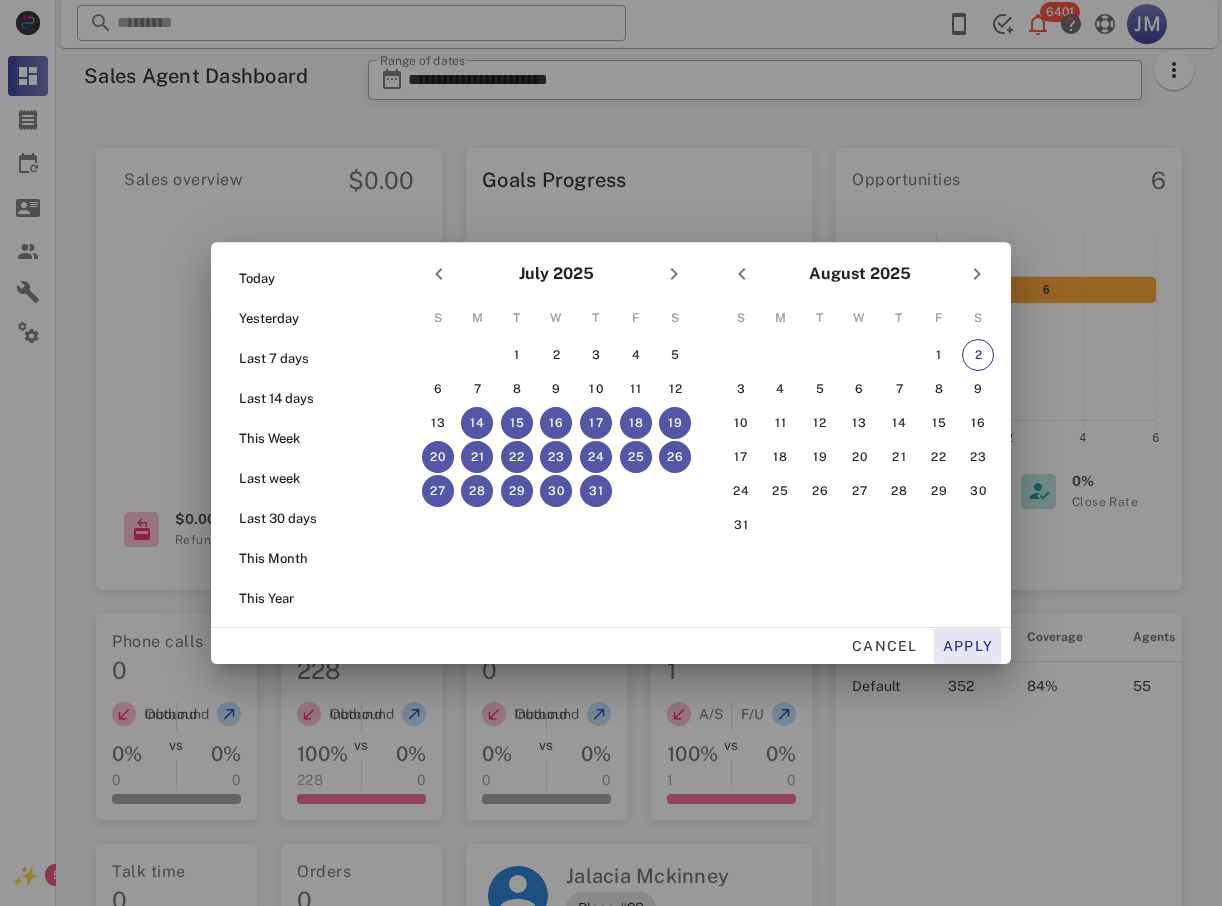 click on "Apply" at bounding box center (968, 646) 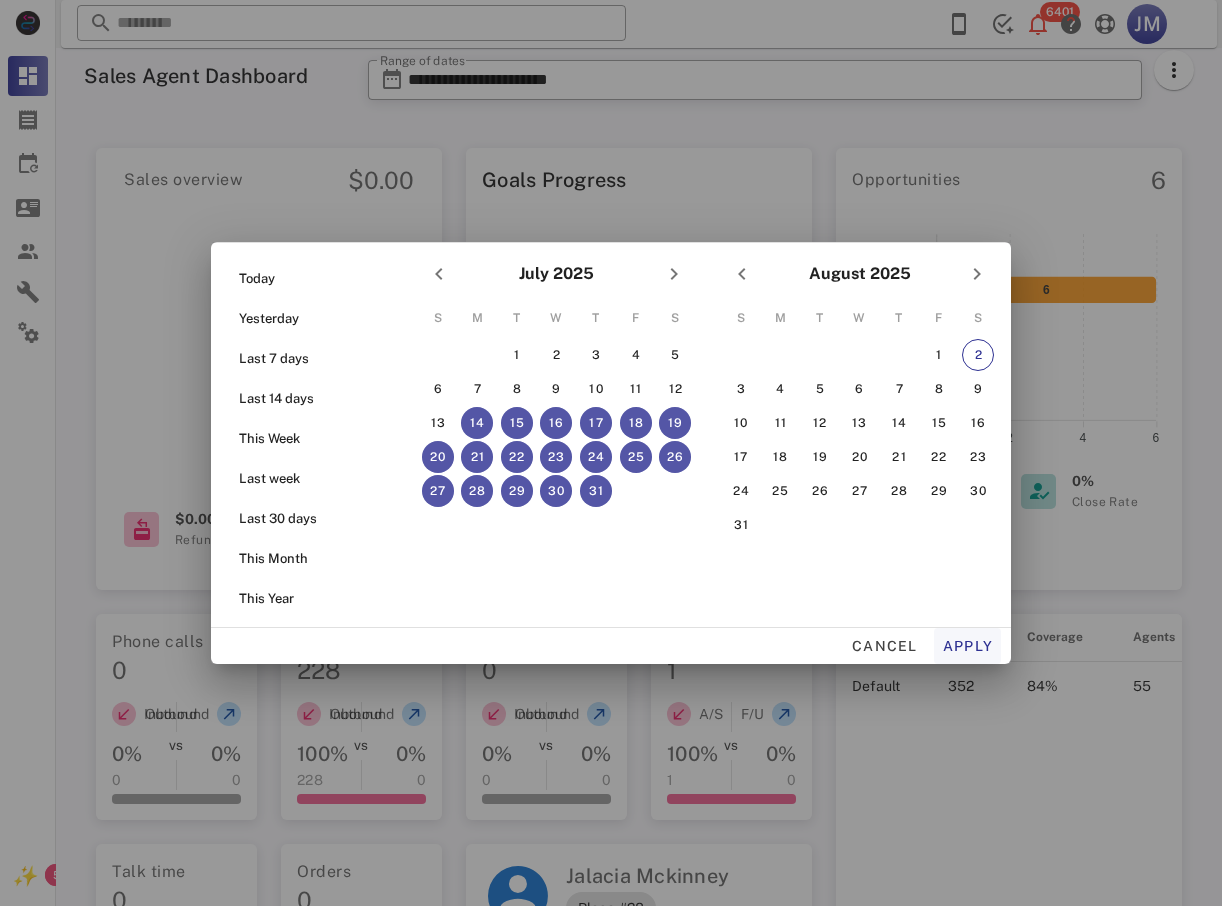 type on "**********" 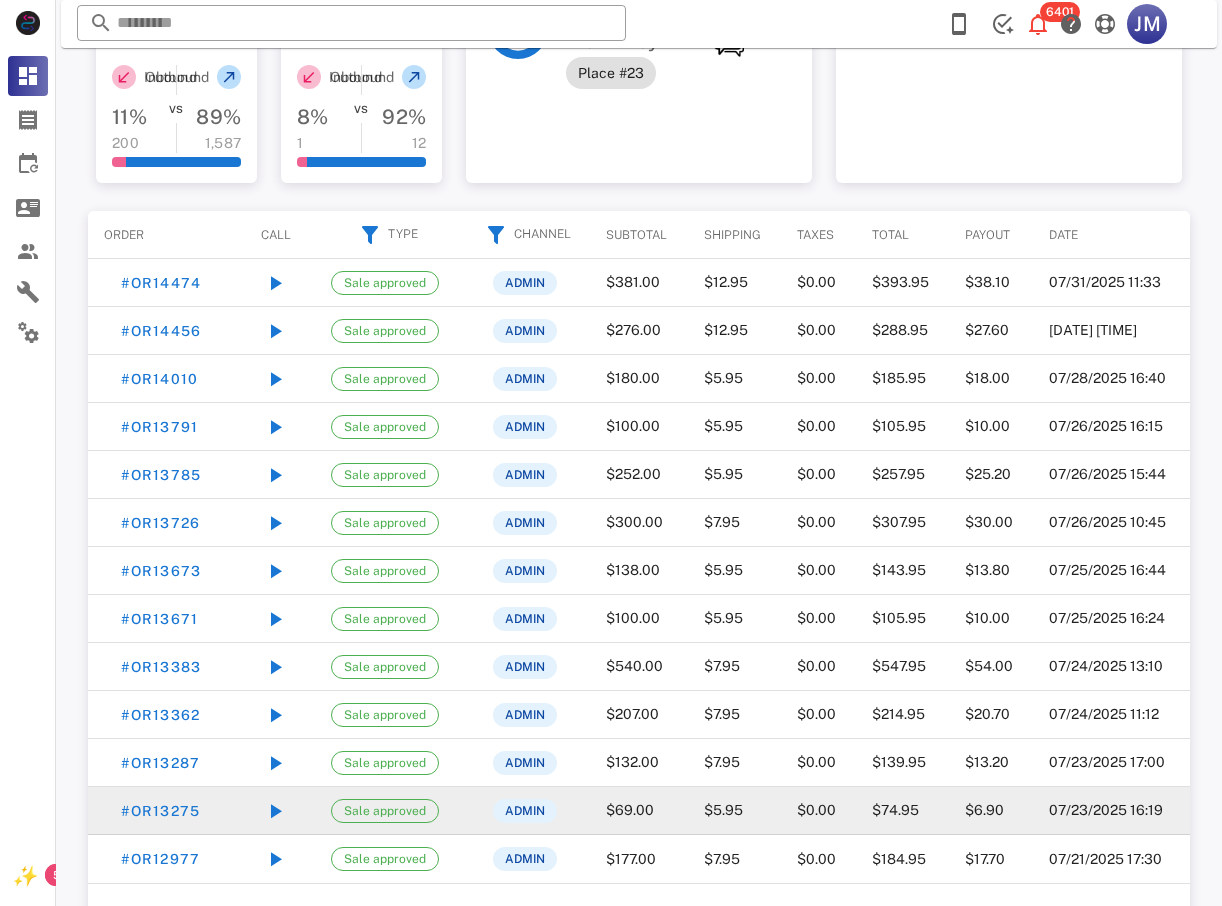 scroll, scrollTop: 935, scrollLeft: 0, axis: vertical 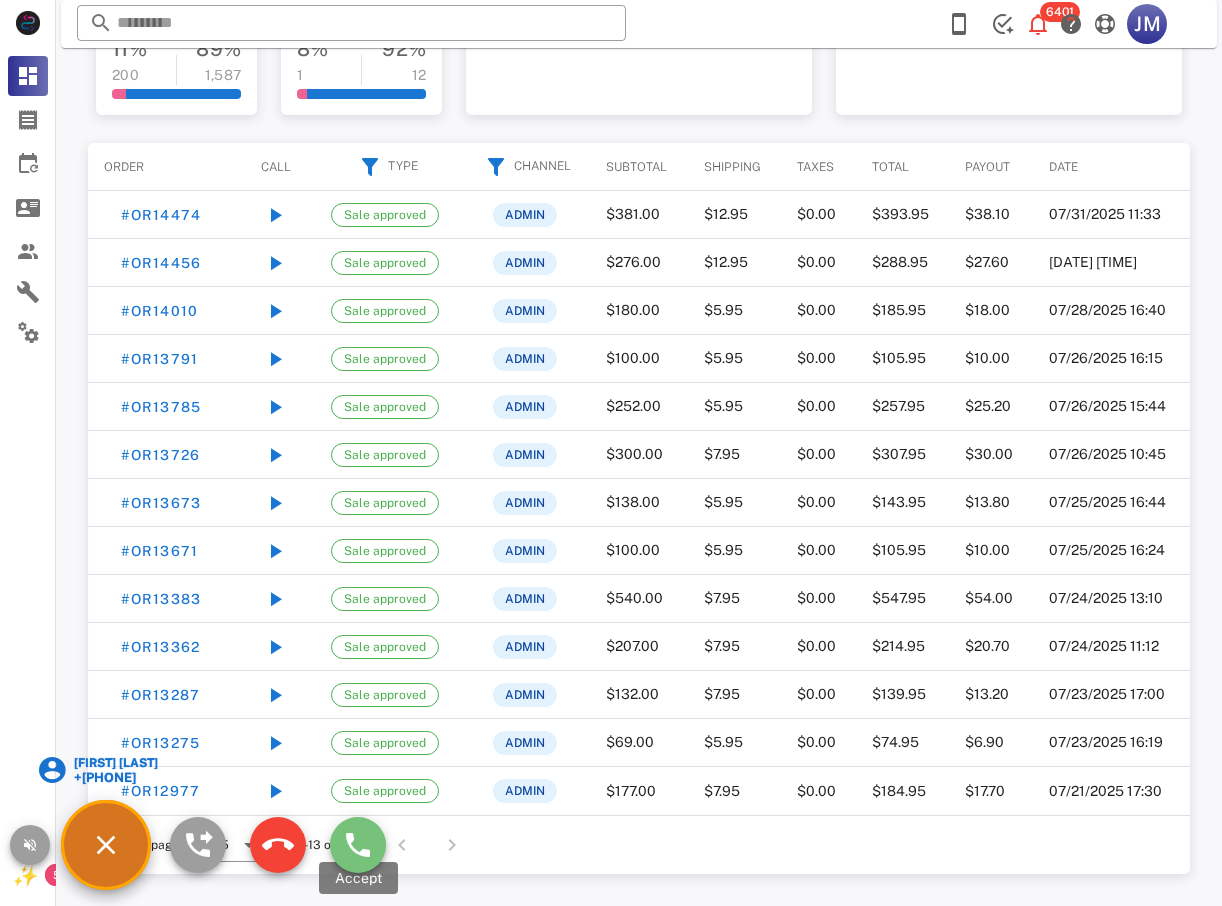 click at bounding box center (358, 845) 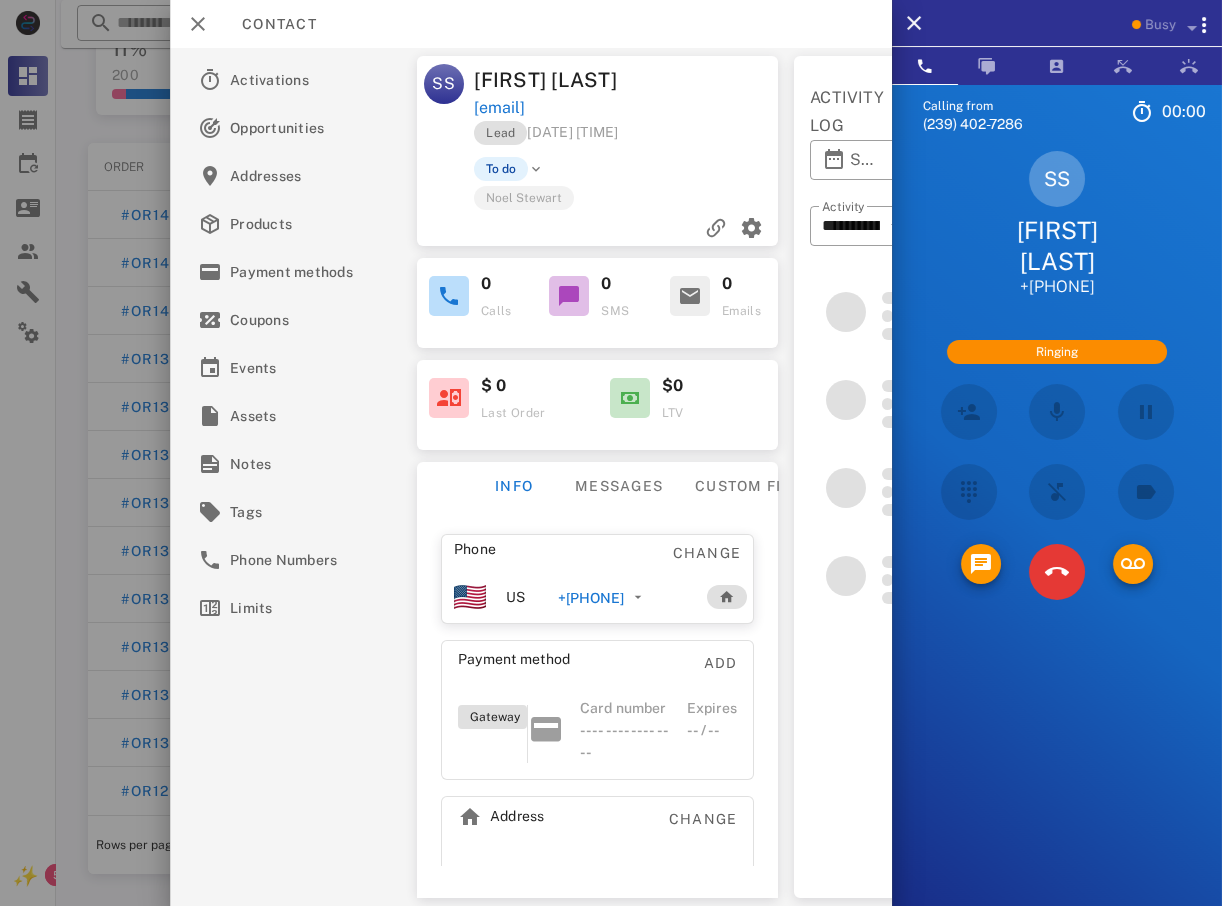 scroll, scrollTop: 931, scrollLeft: 0, axis: vertical 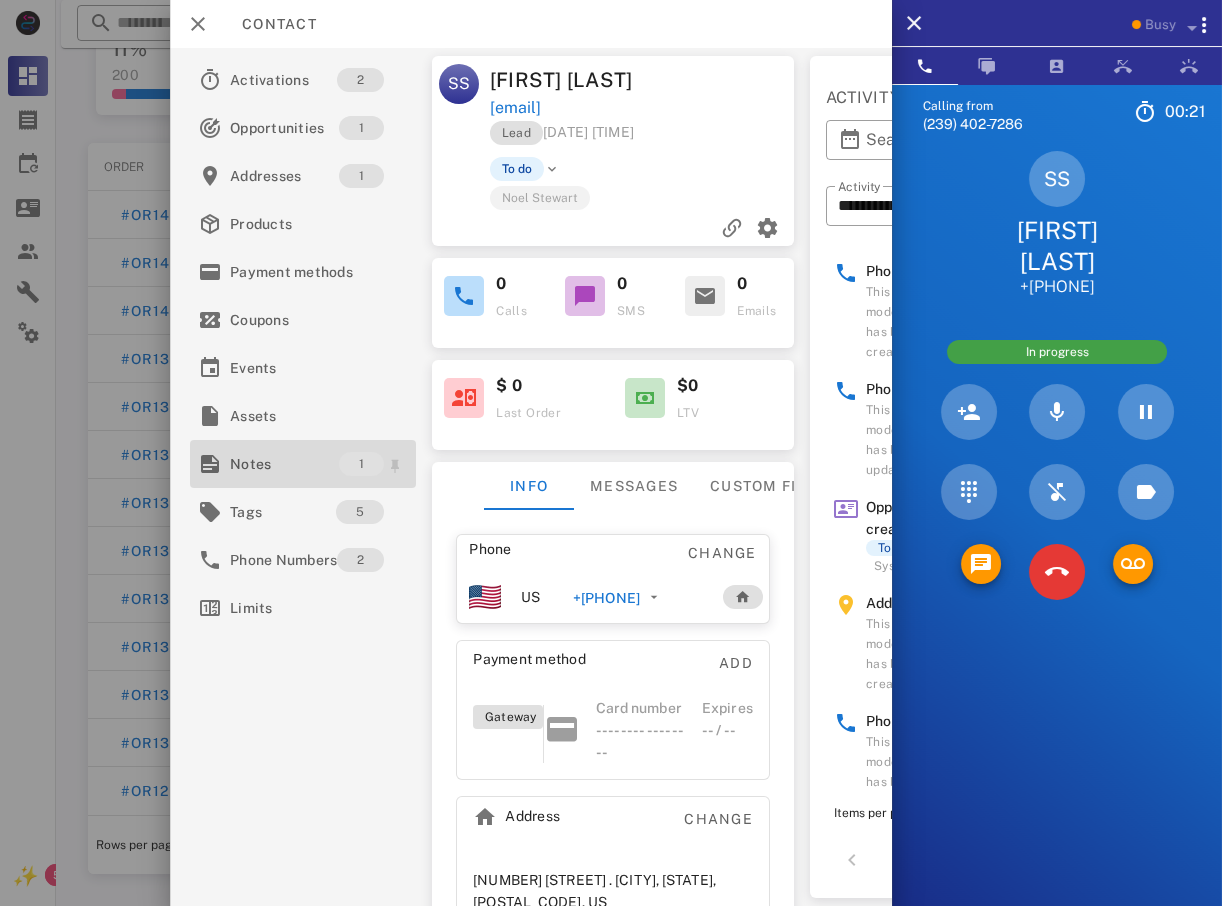 click on "1" at bounding box center (374, 464) 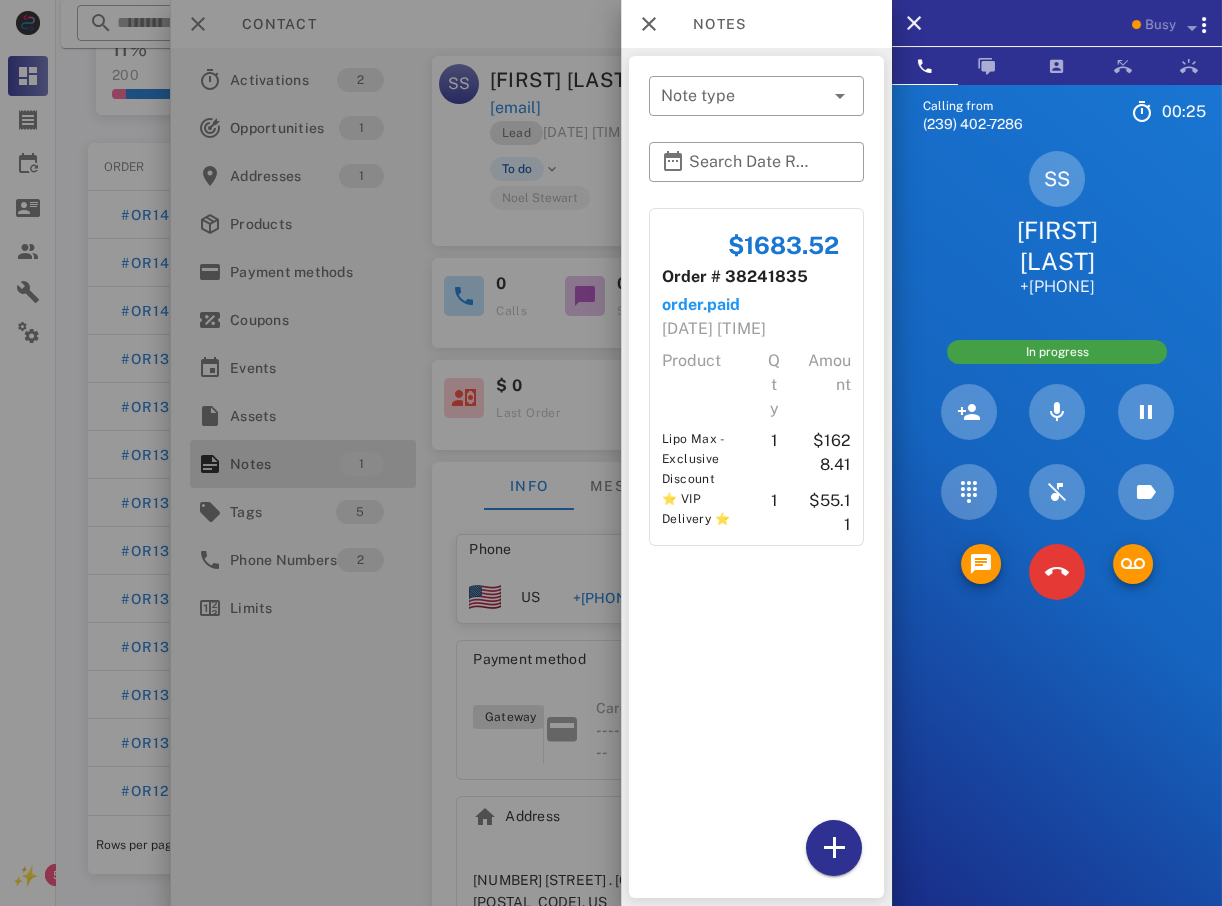 click at bounding box center [611, 453] 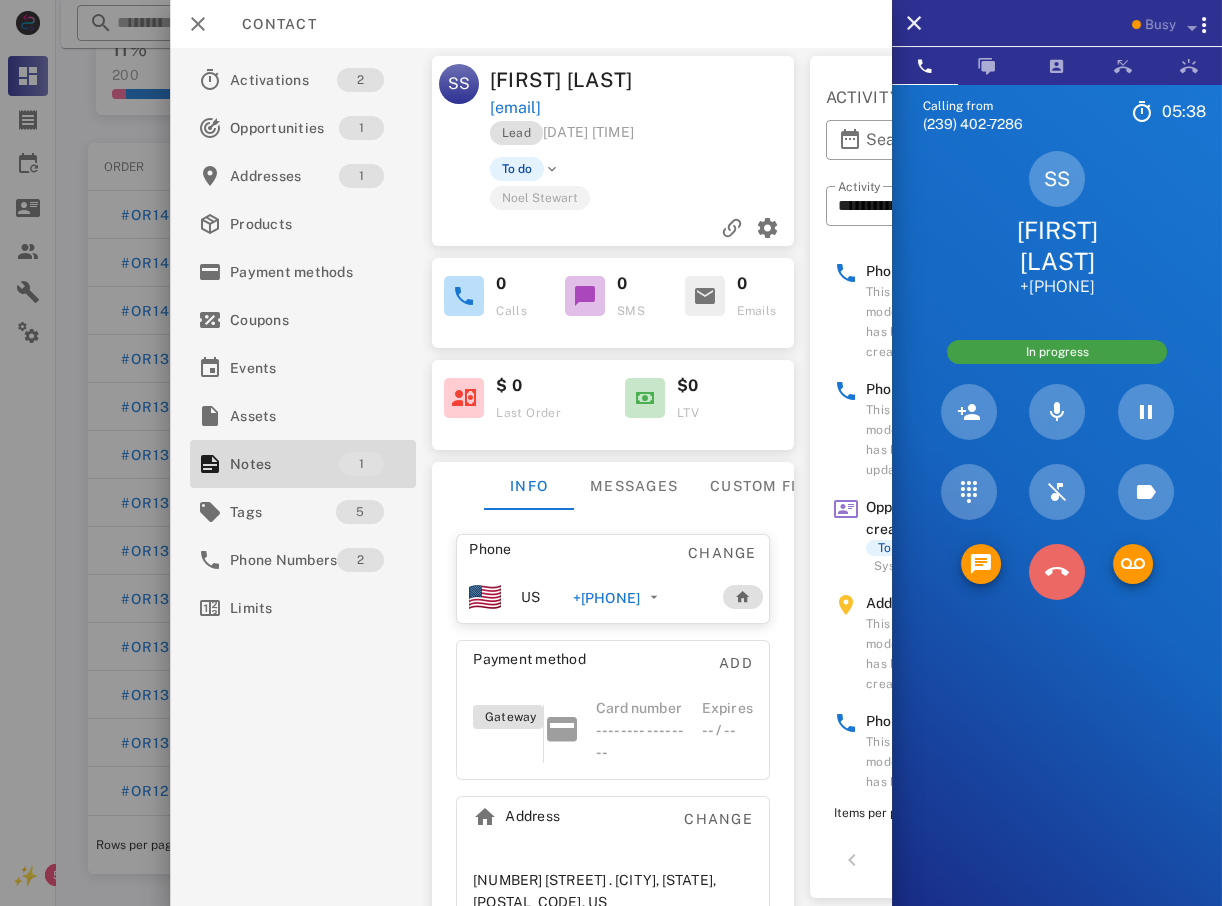 click at bounding box center [1057, 572] 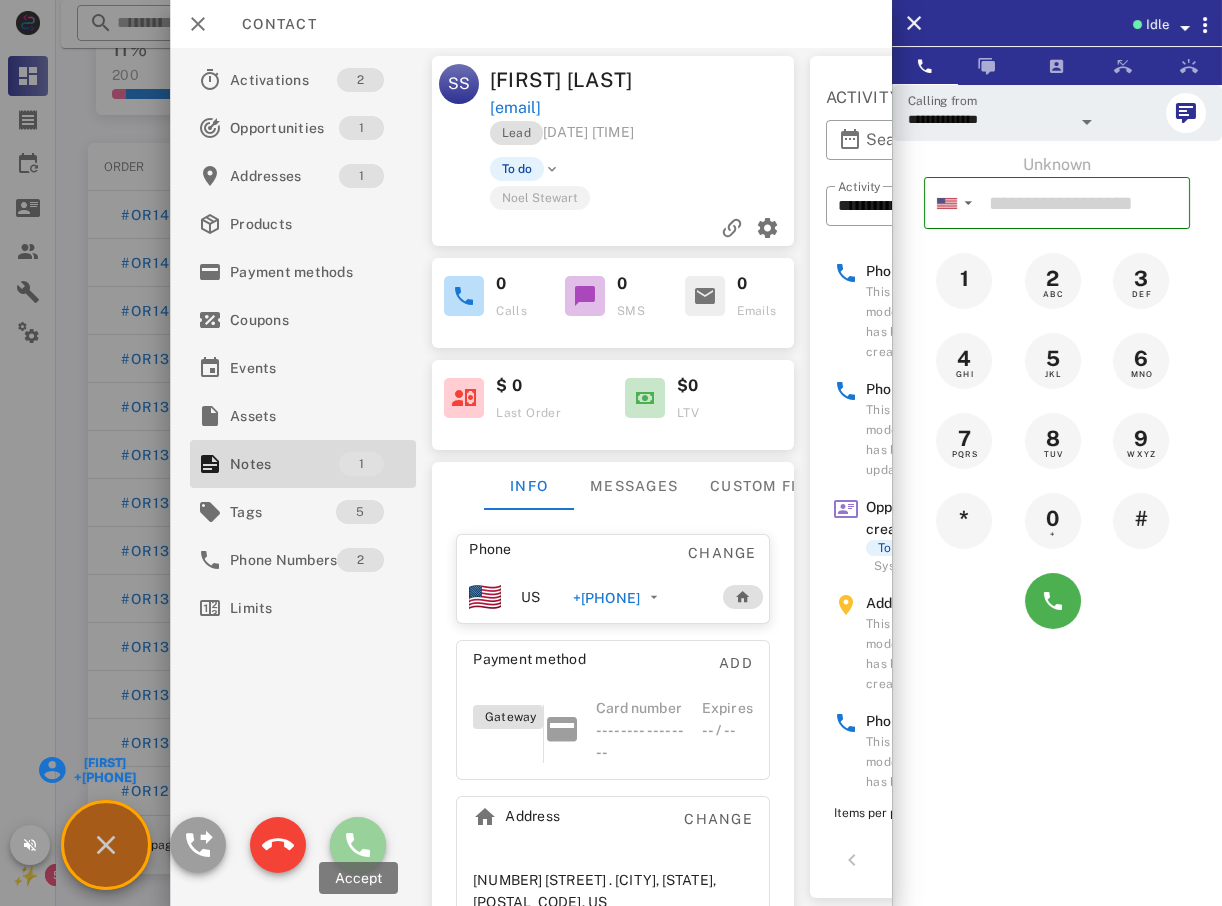 click at bounding box center (358, 845) 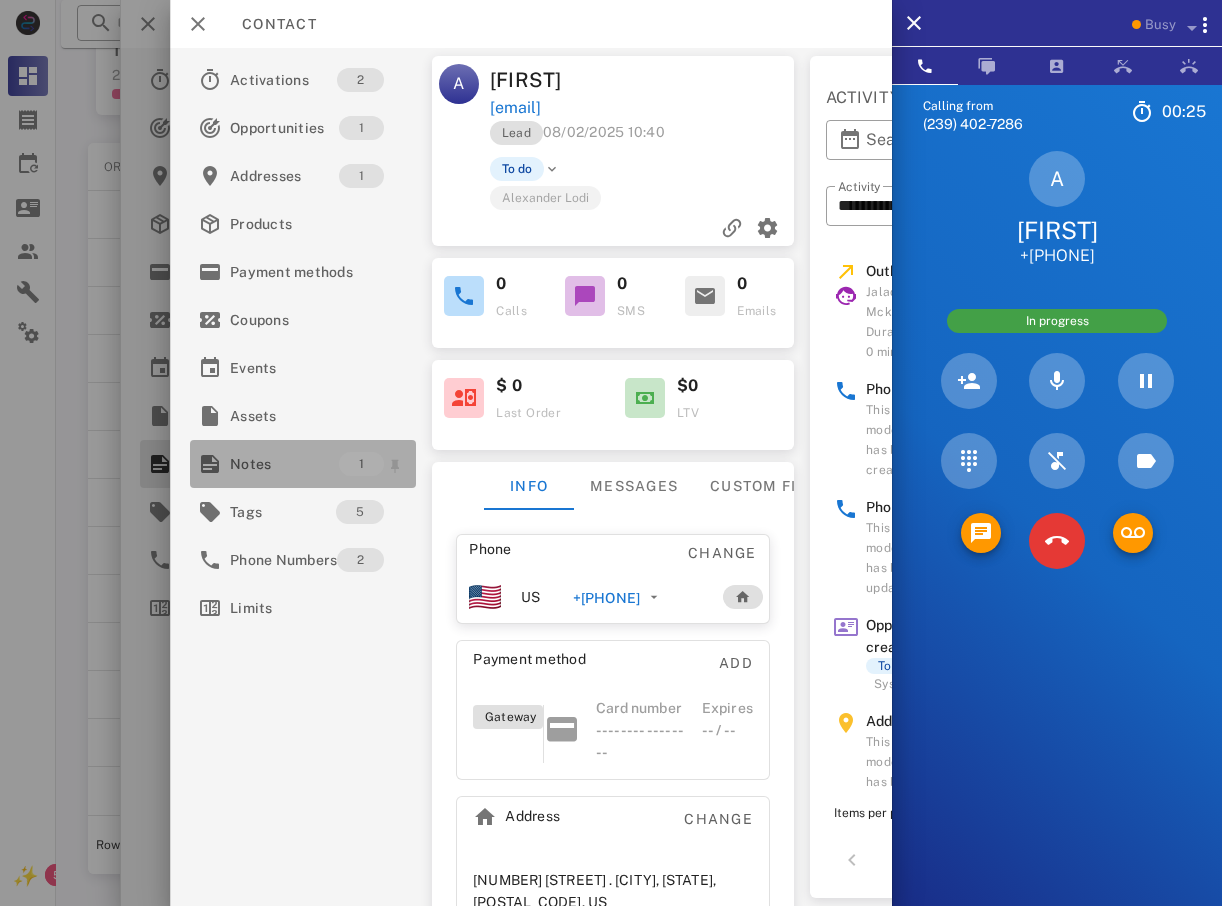 click on "Notes" at bounding box center (284, 464) 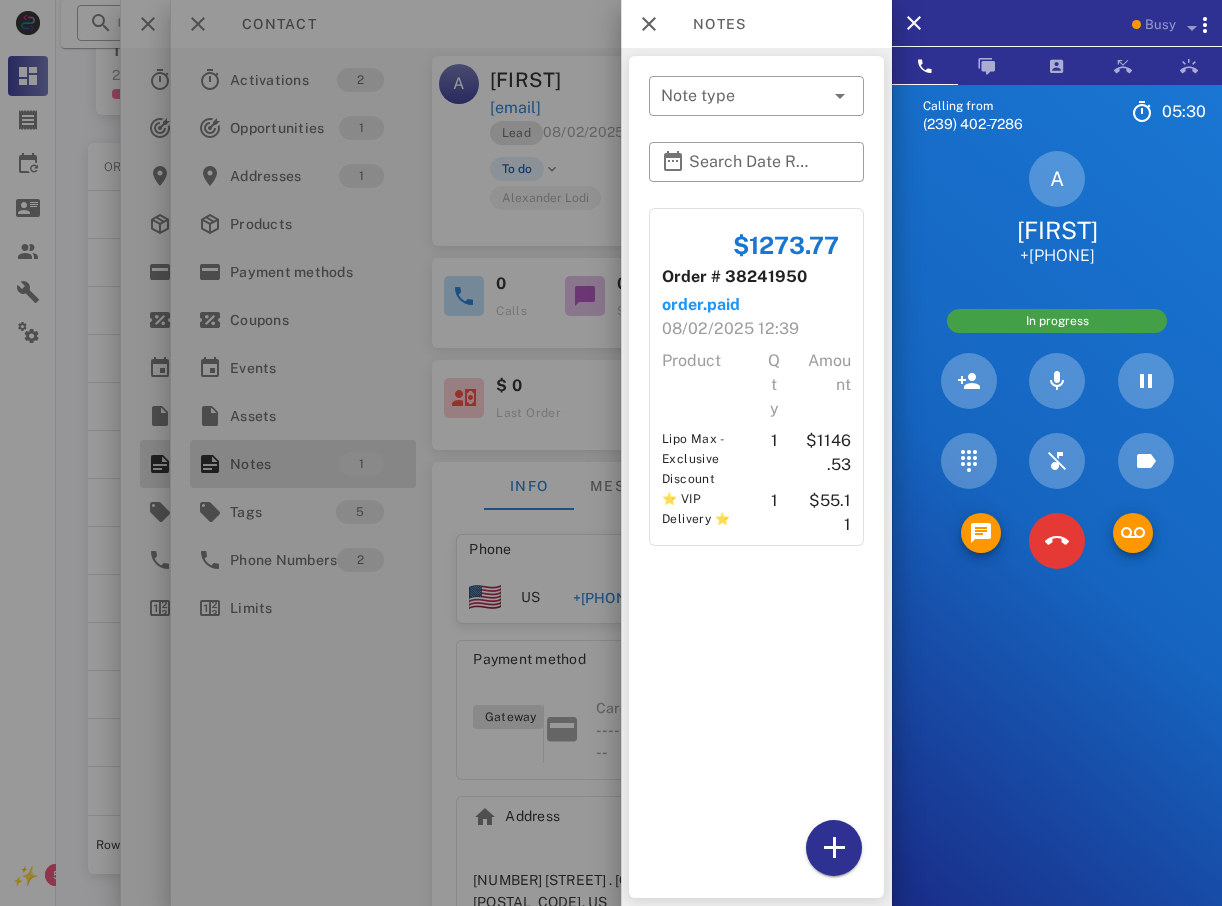 click at bounding box center (611, 453) 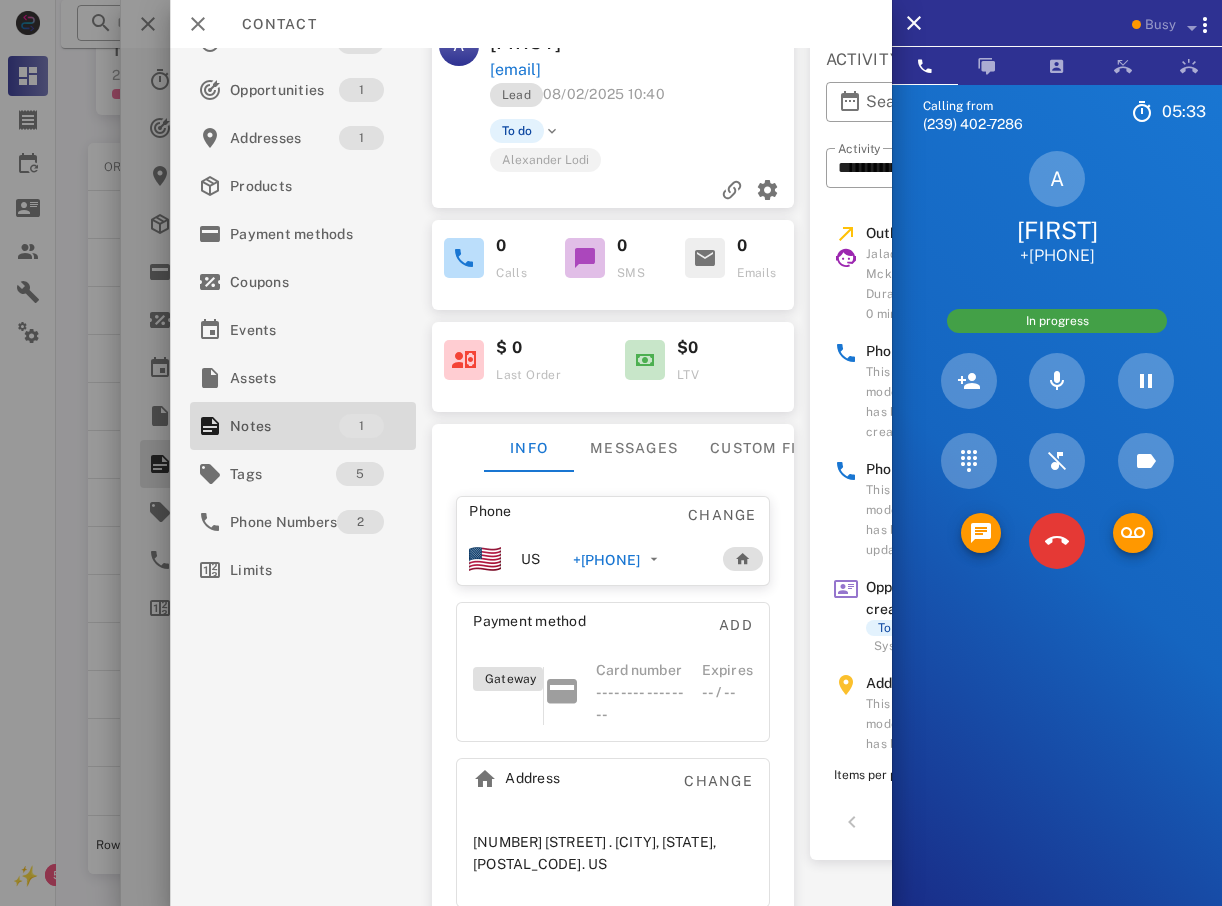 scroll, scrollTop: 74, scrollLeft: 0, axis: vertical 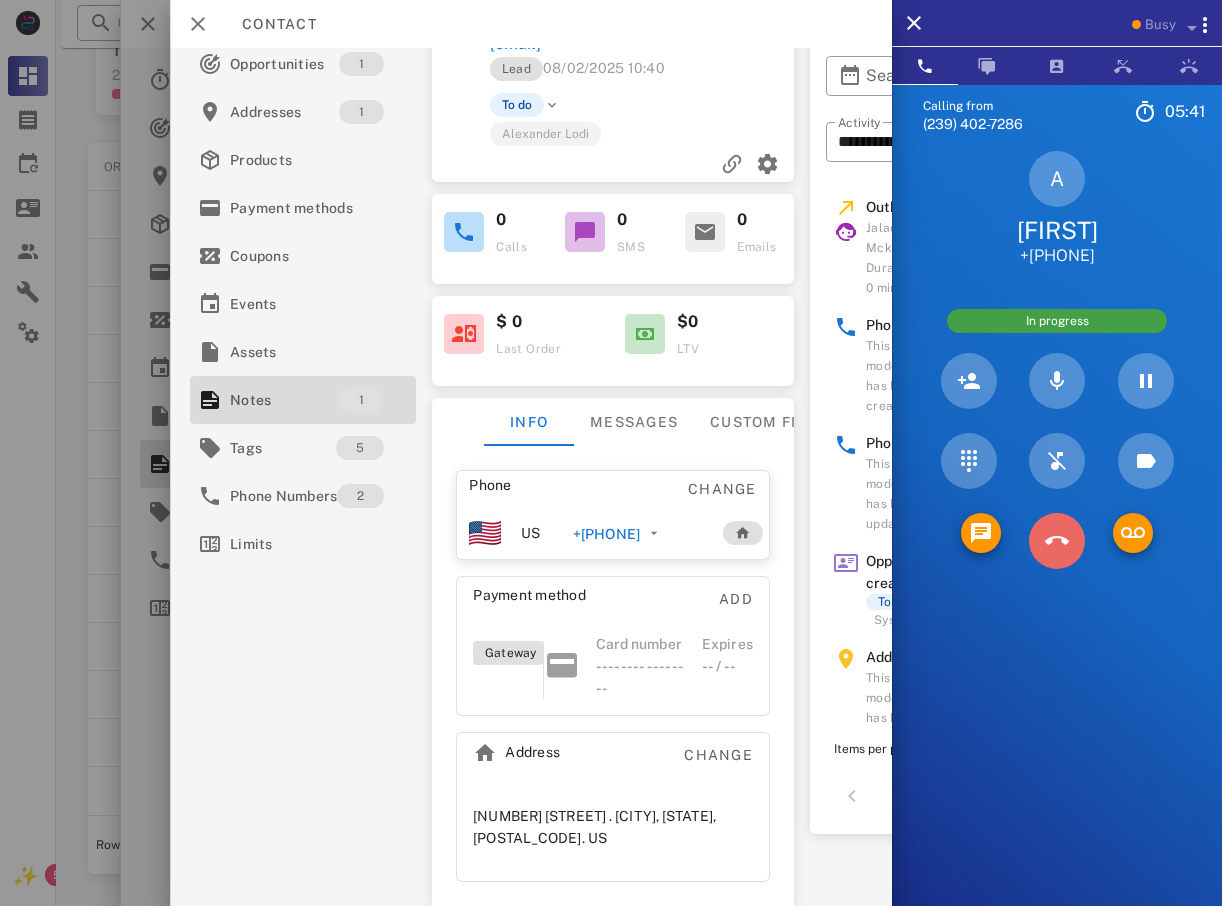 click at bounding box center [1057, 541] 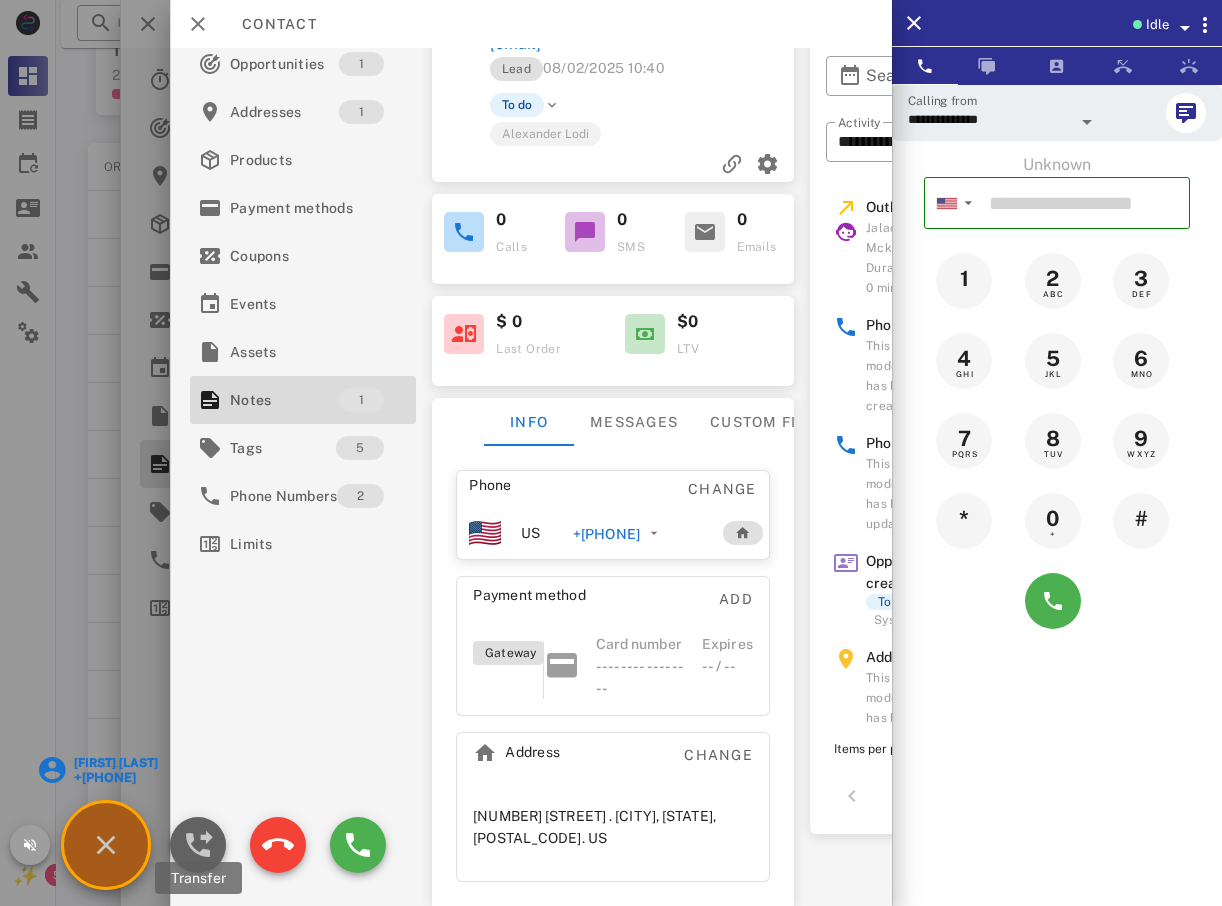 click at bounding box center [198, 845] 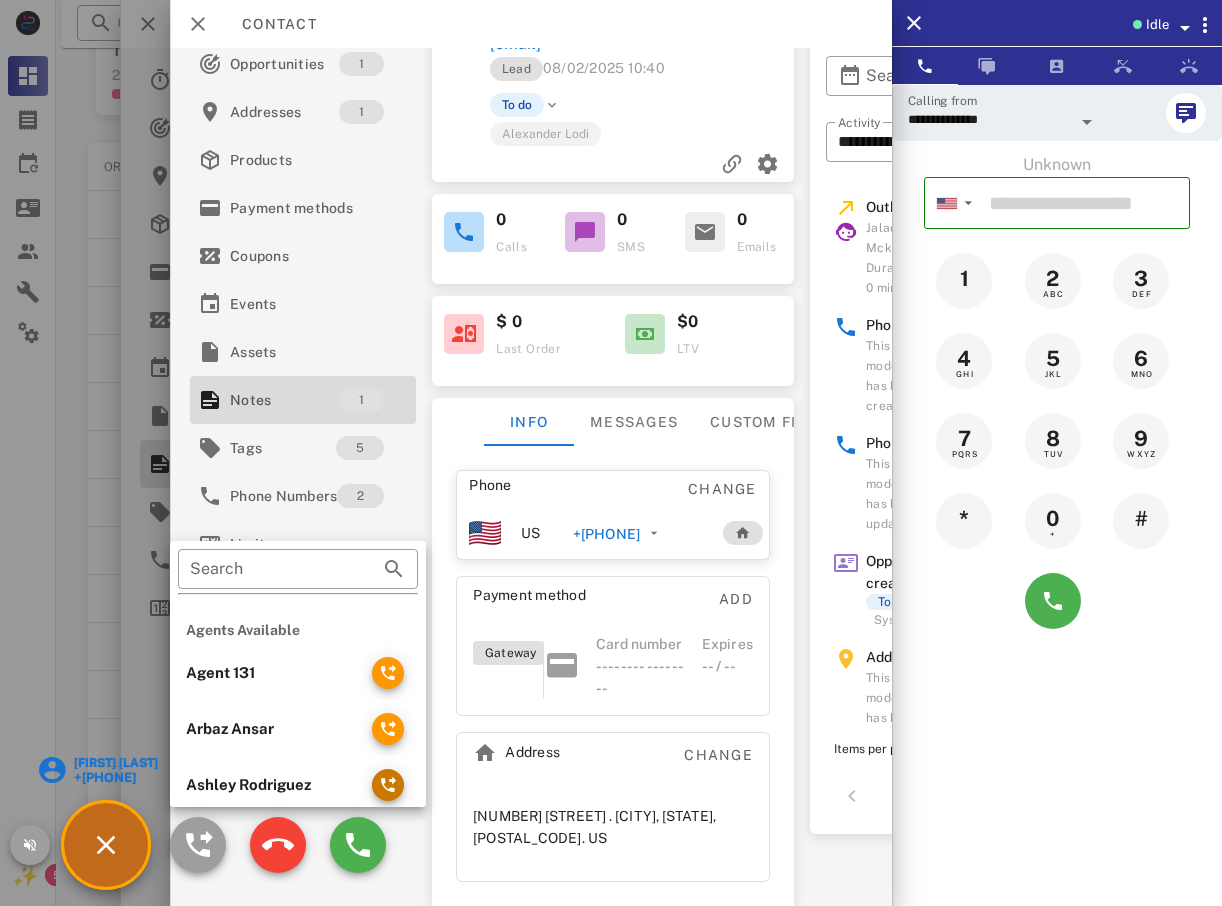 drag, startPoint x: 384, startPoint y: 787, endPoint x: 392, endPoint y: 655, distance: 132.2422 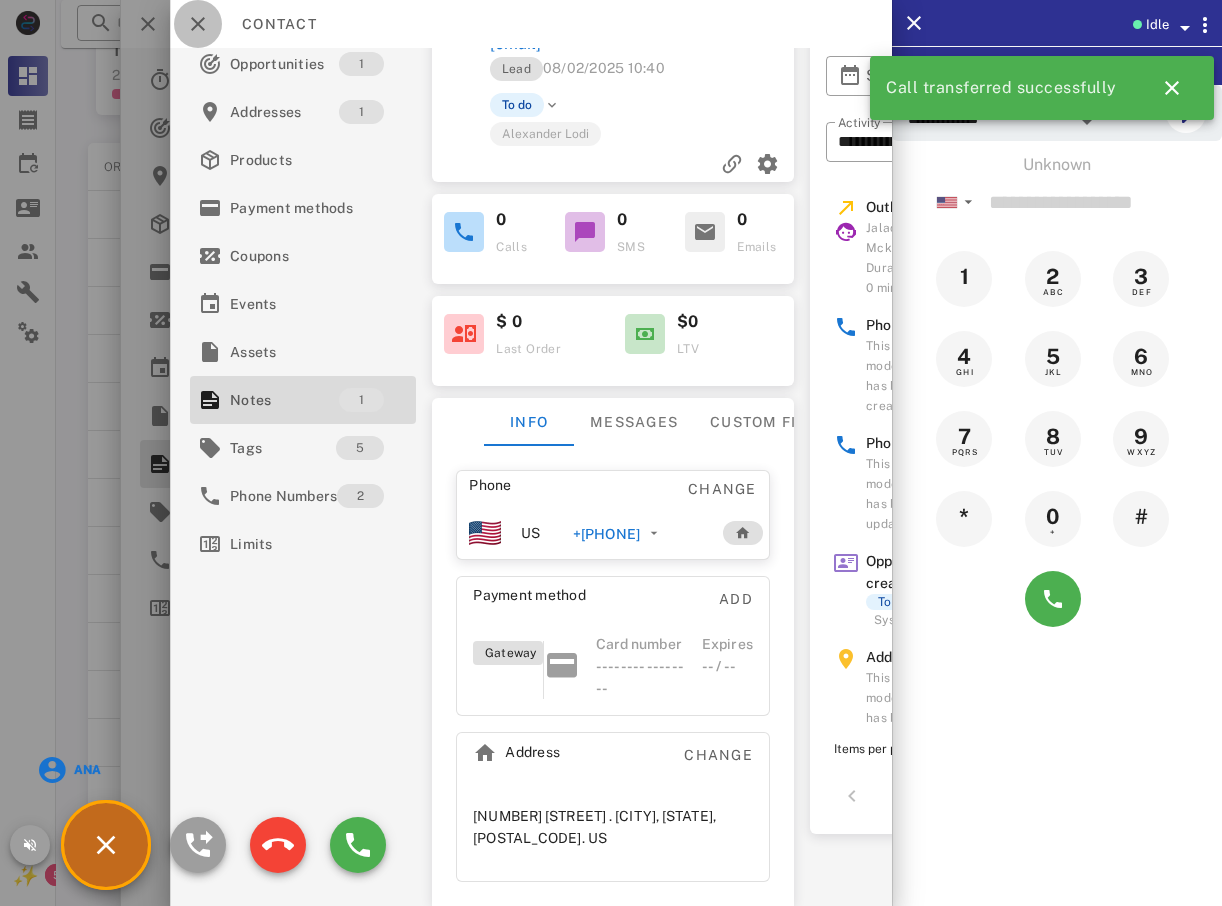 click at bounding box center (198, 24) 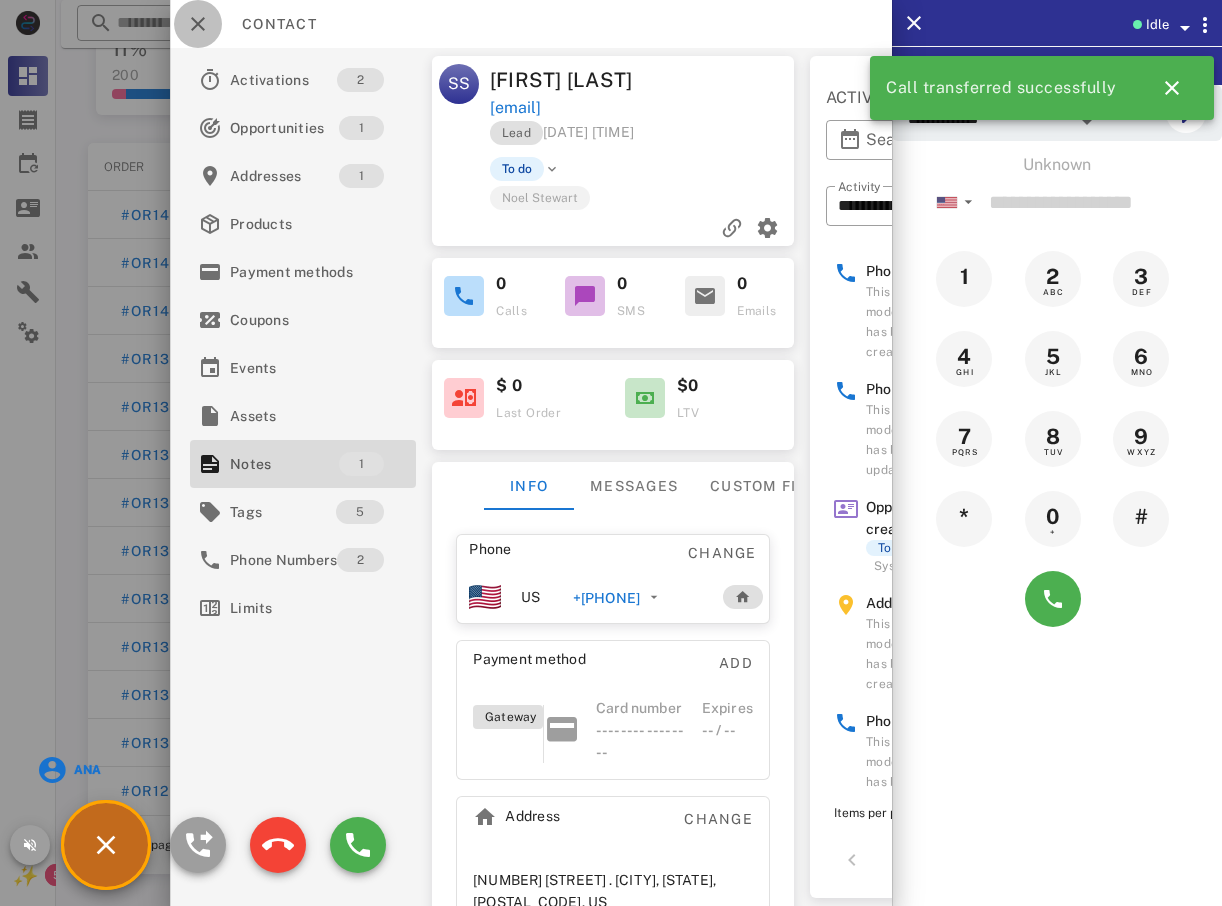 click at bounding box center [198, 24] 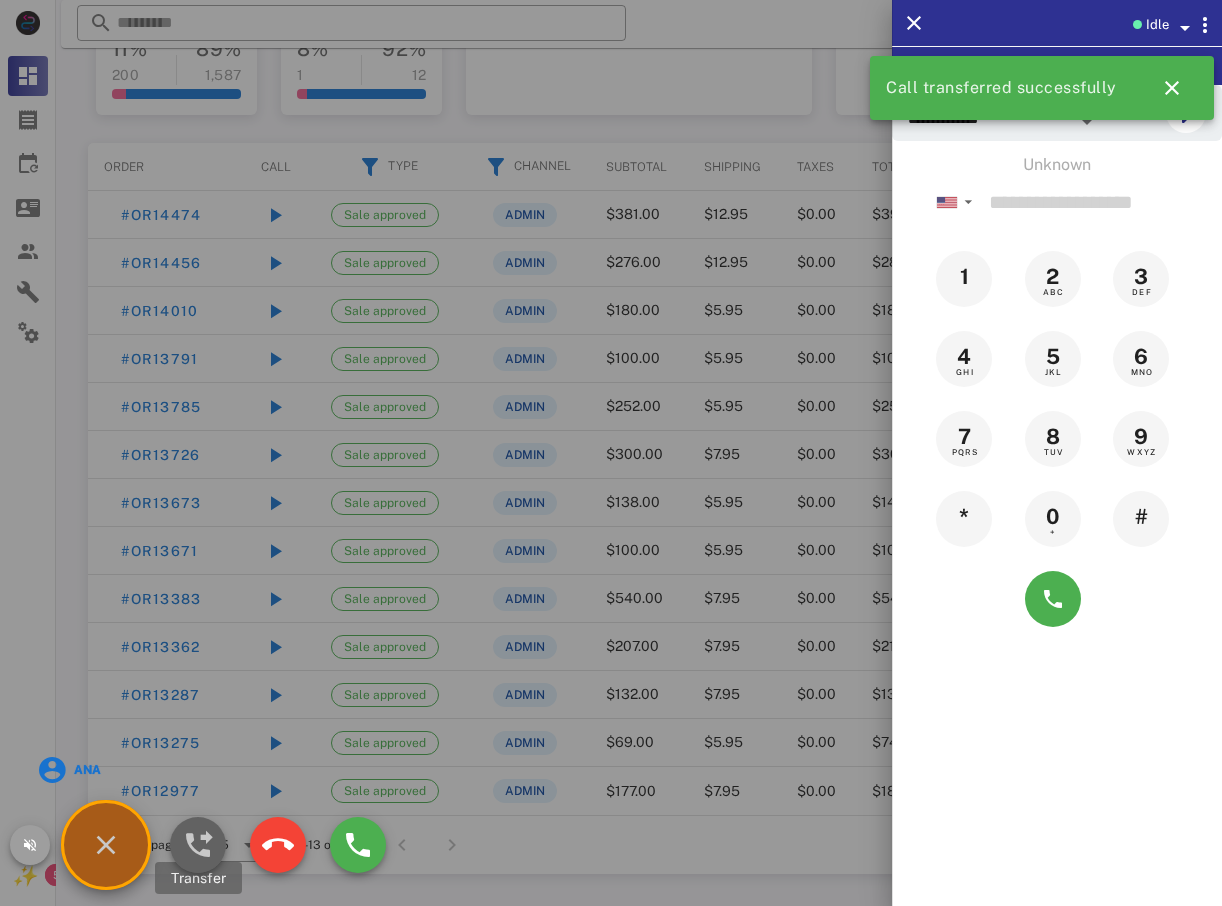 click at bounding box center [198, 845] 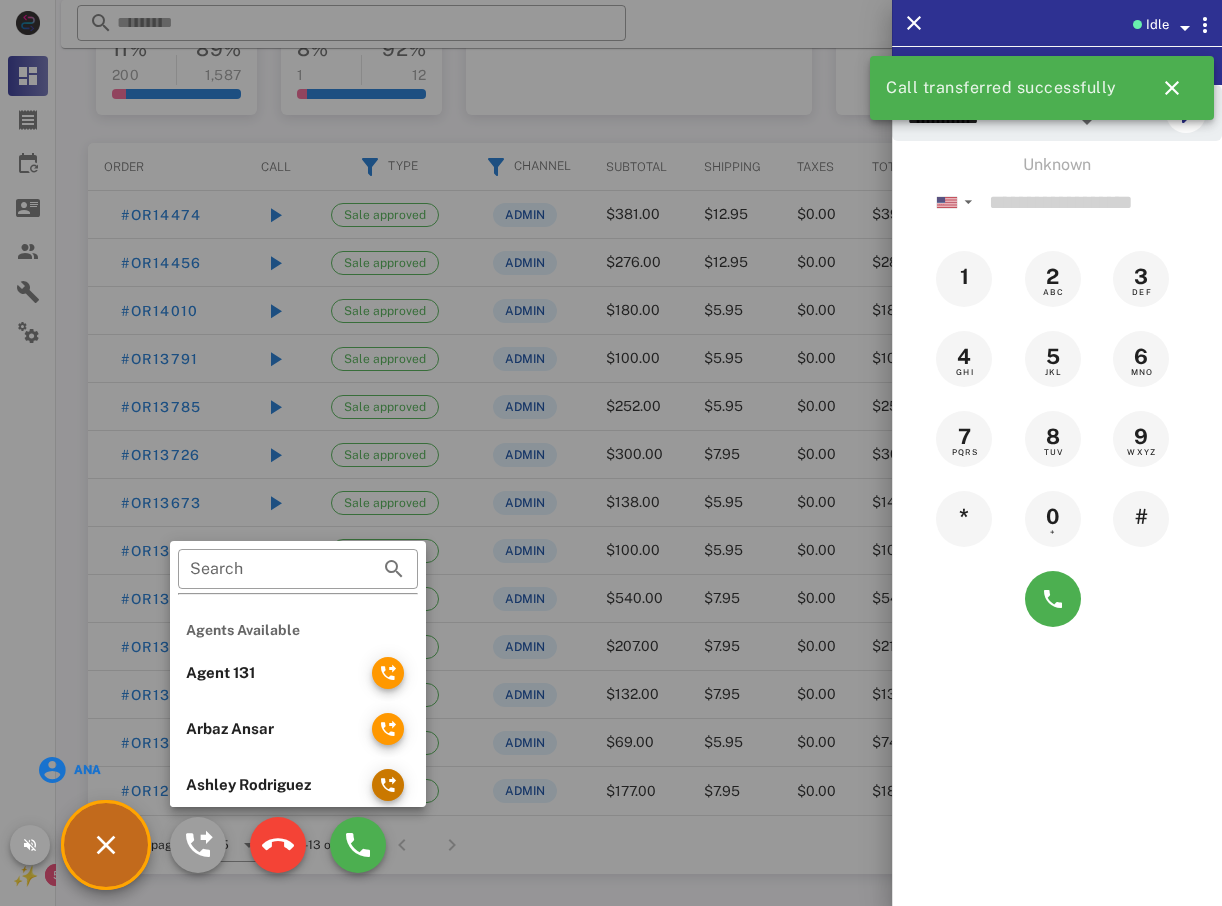 click at bounding box center (388, 785) 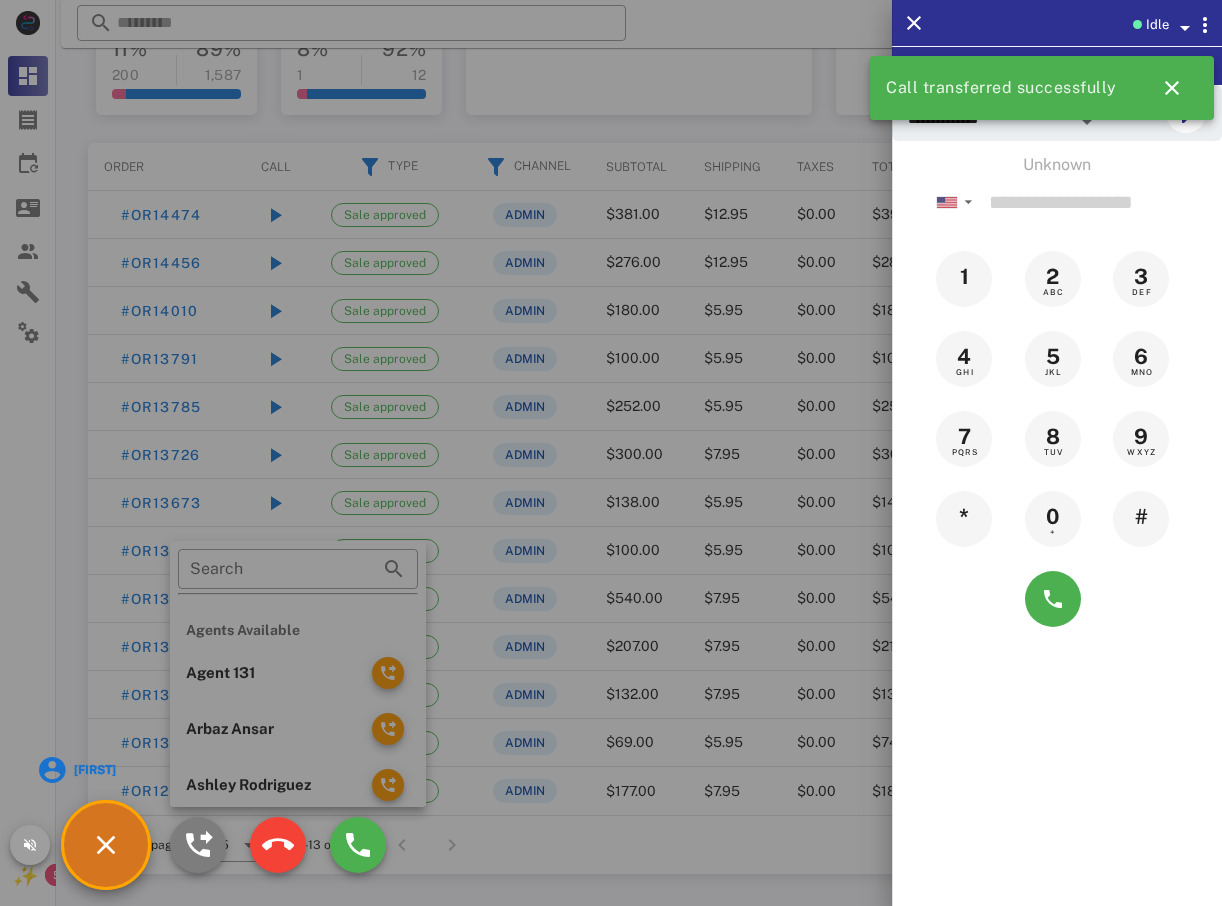 click at bounding box center [198, 845] 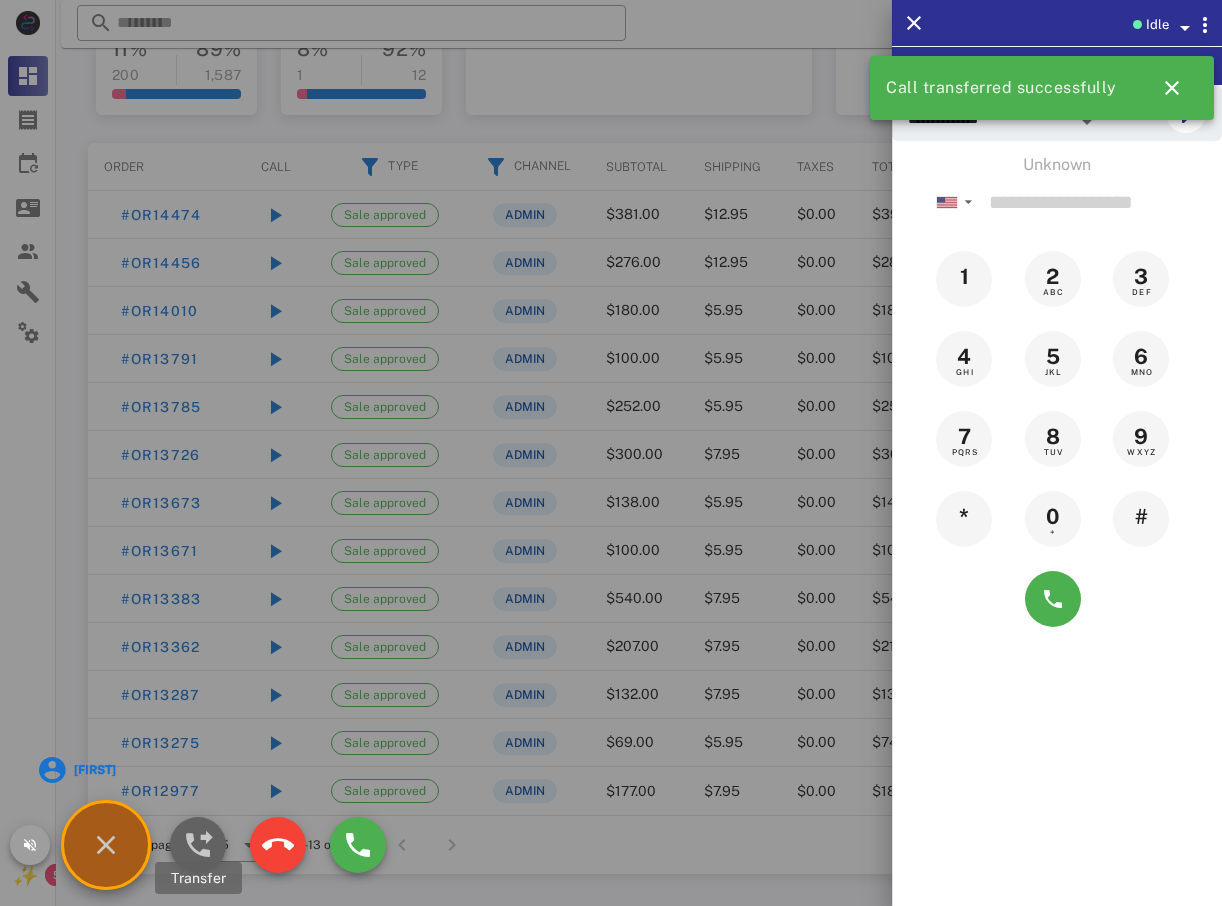 click at bounding box center [198, 845] 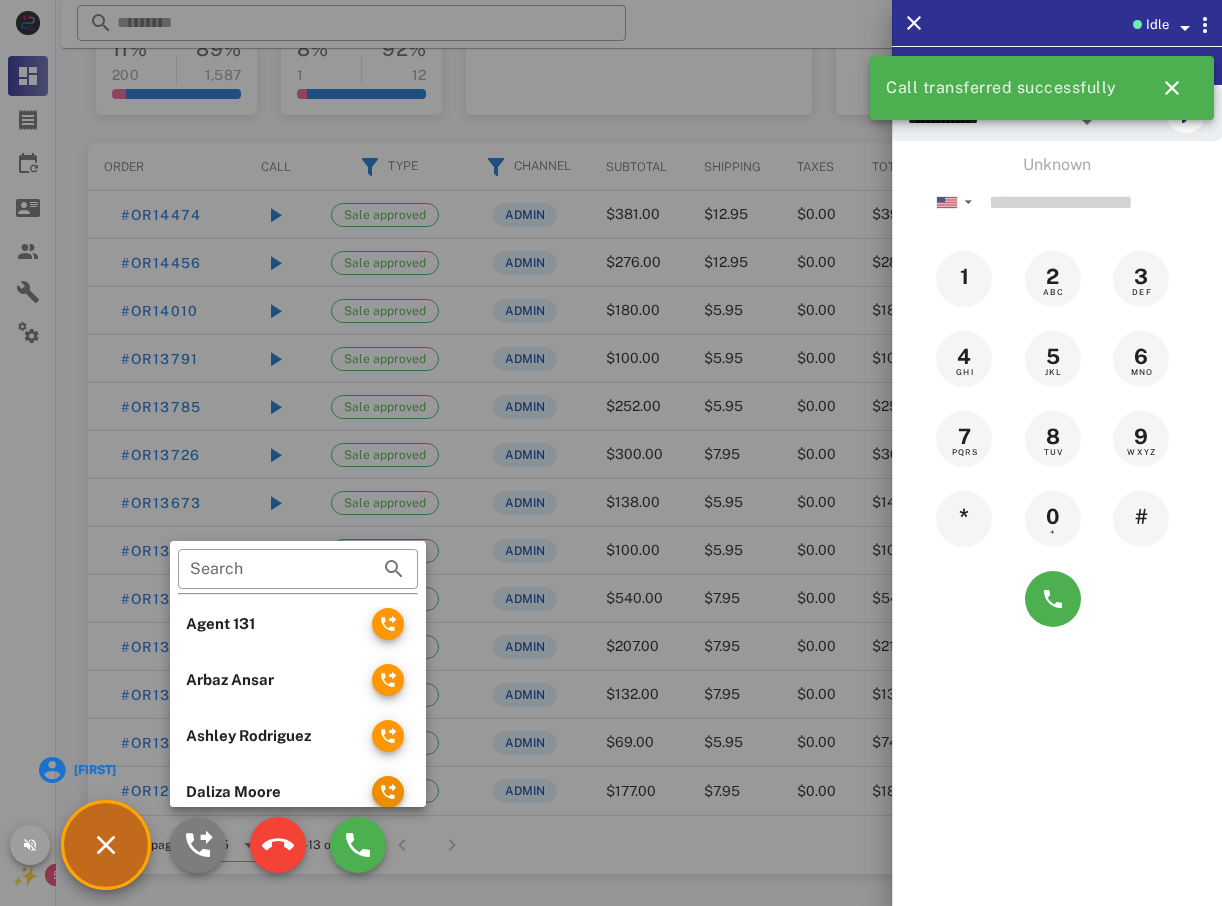 scroll, scrollTop: 70, scrollLeft: 0, axis: vertical 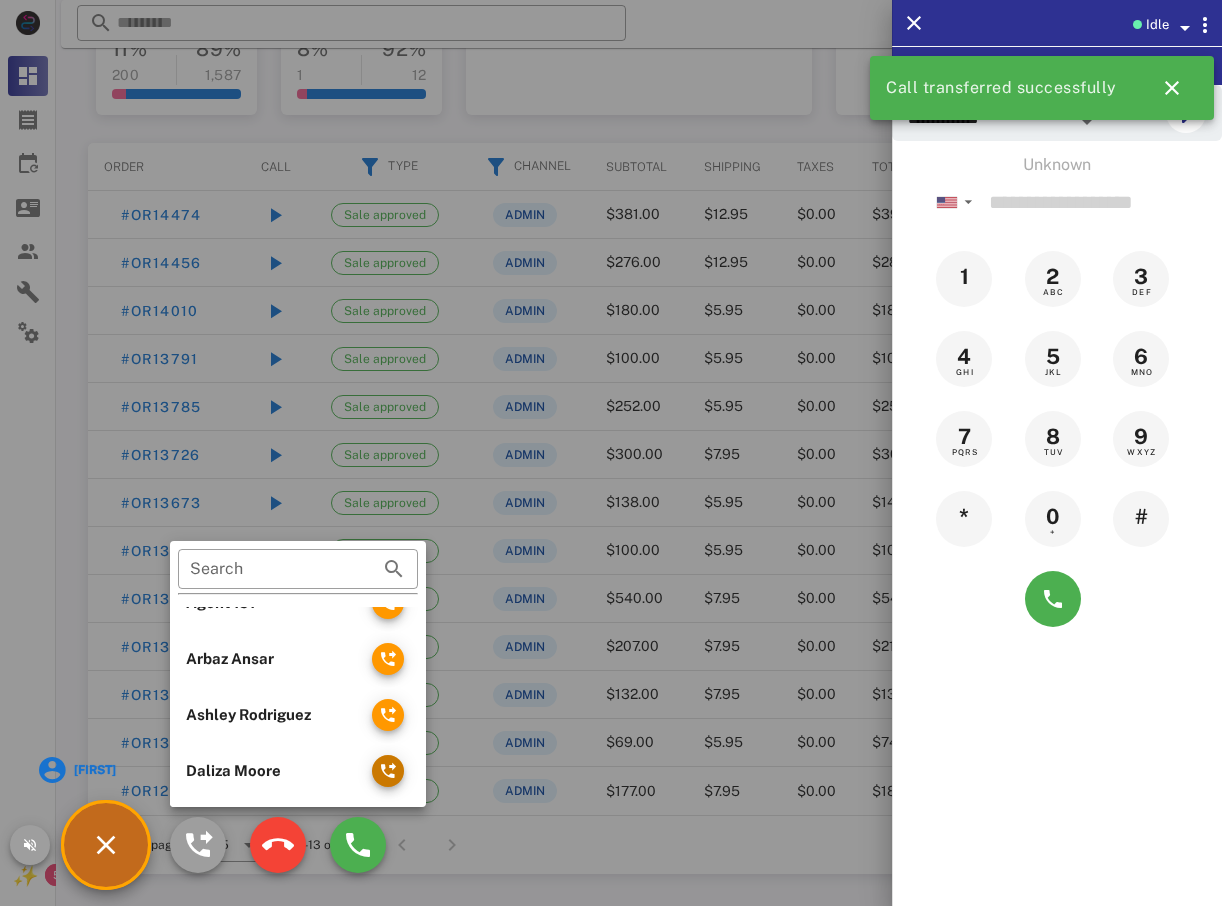 click at bounding box center [388, 771] 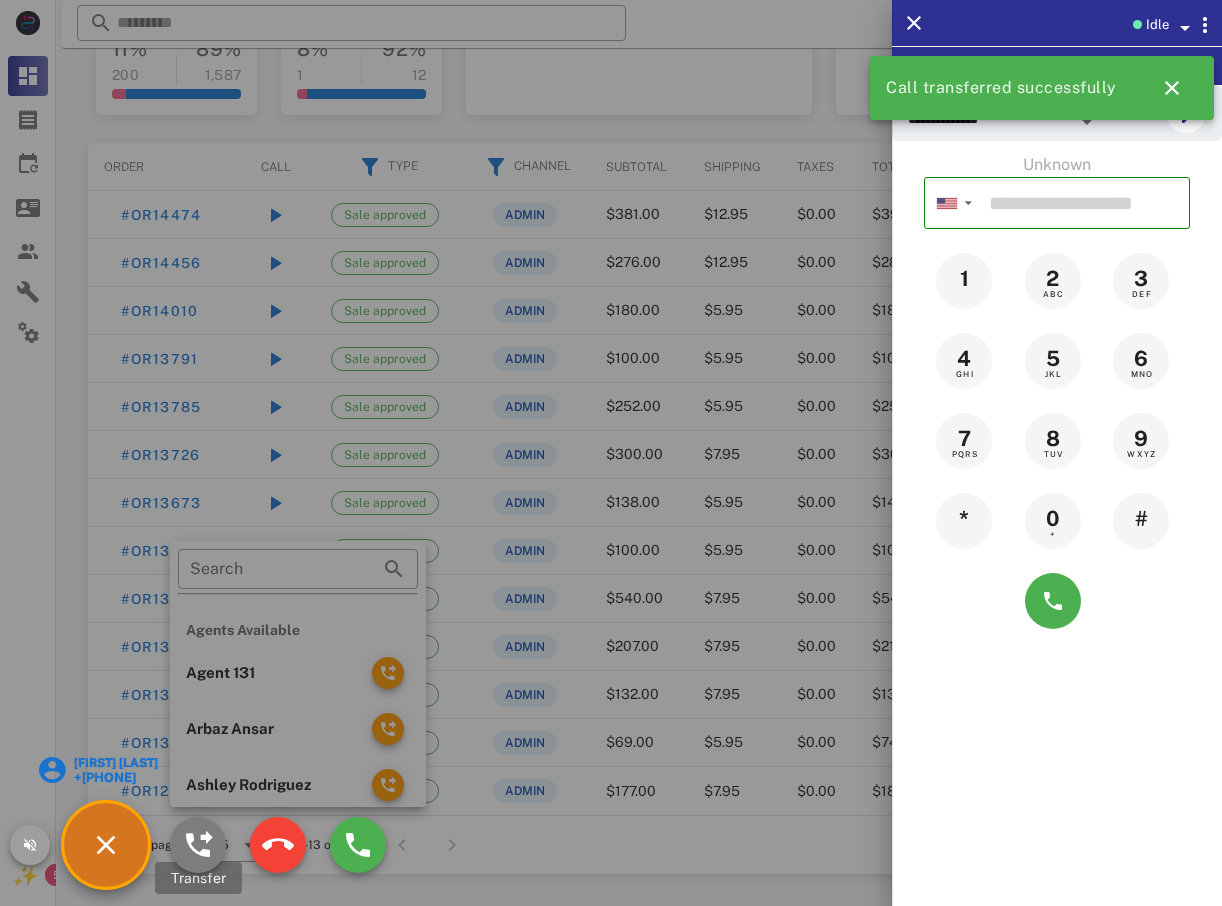 click at bounding box center [198, 845] 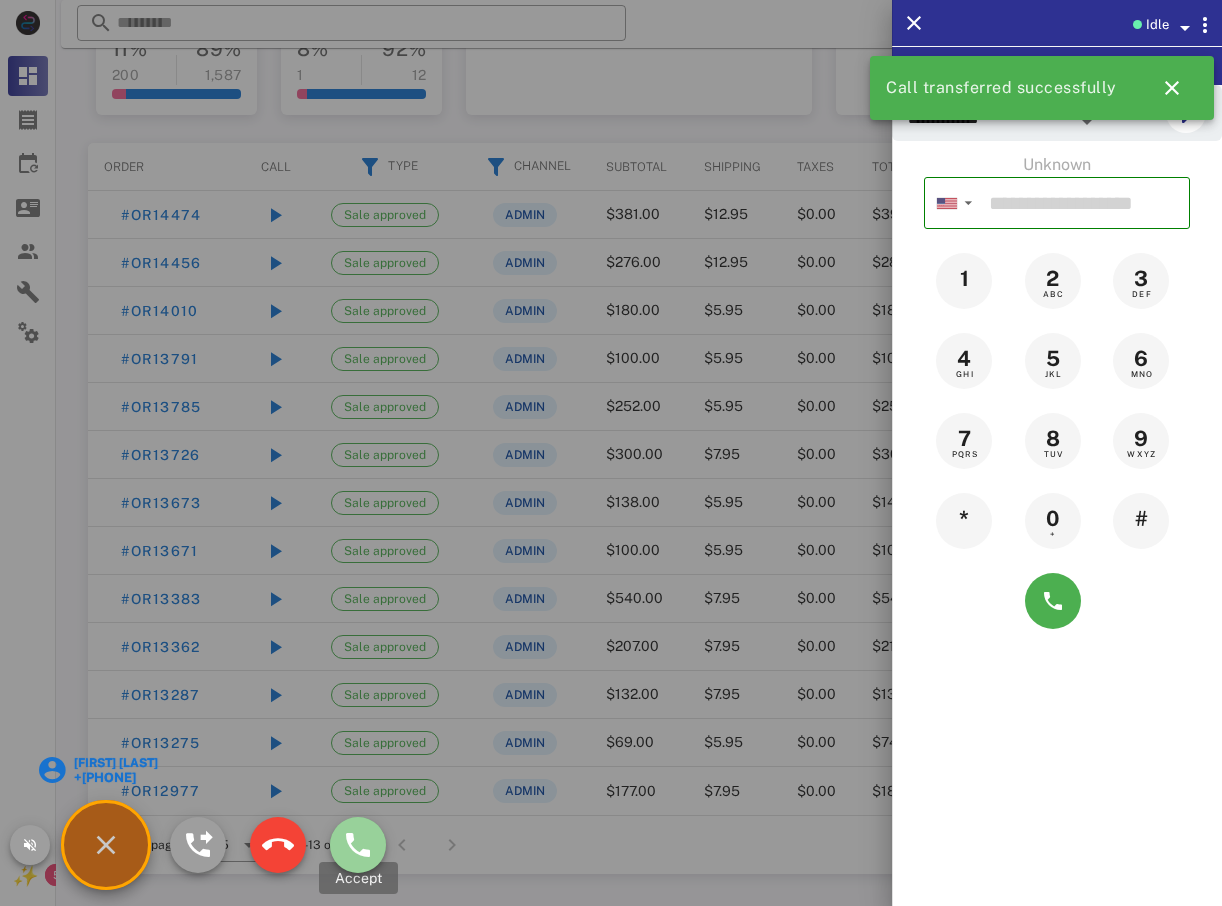 click at bounding box center (358, 845) 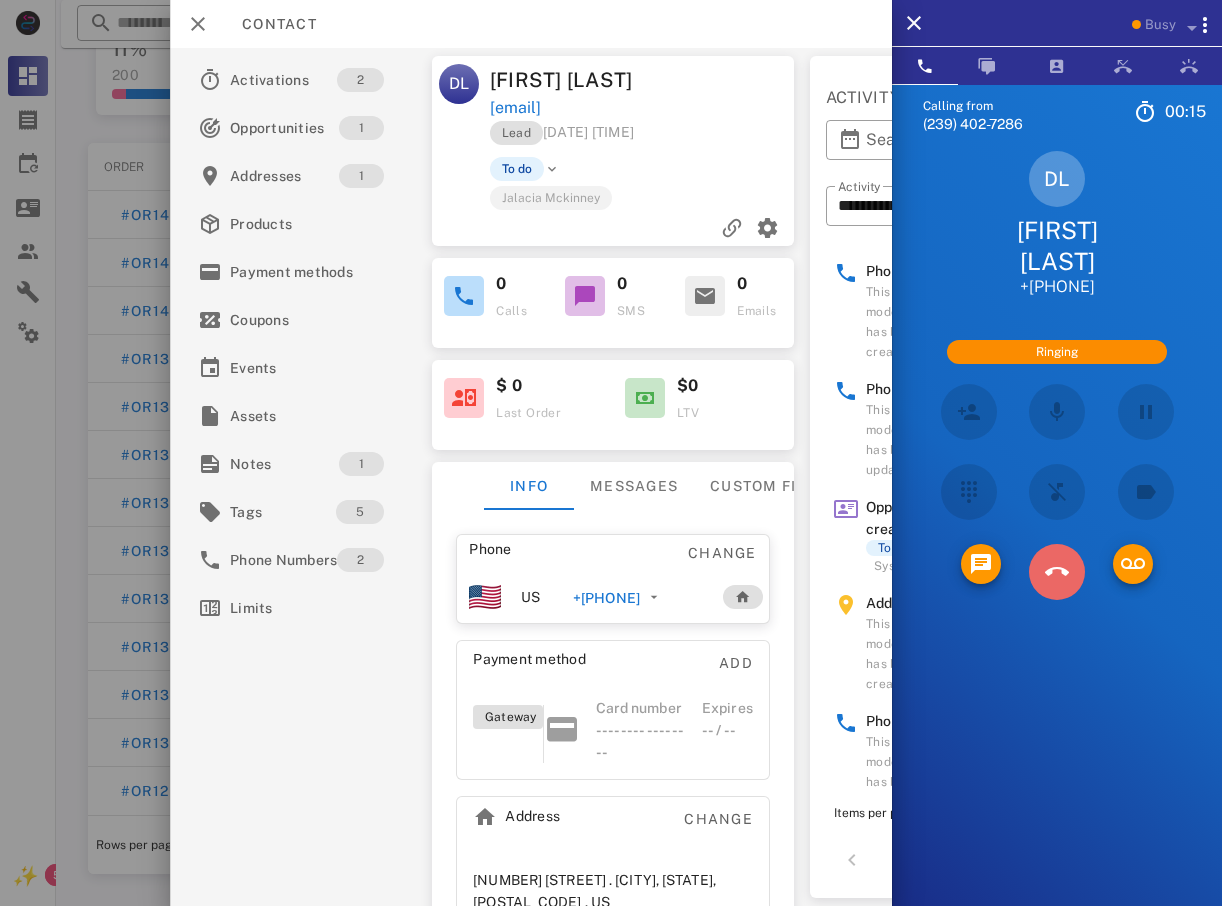 click at bounding box center (1057, 572) 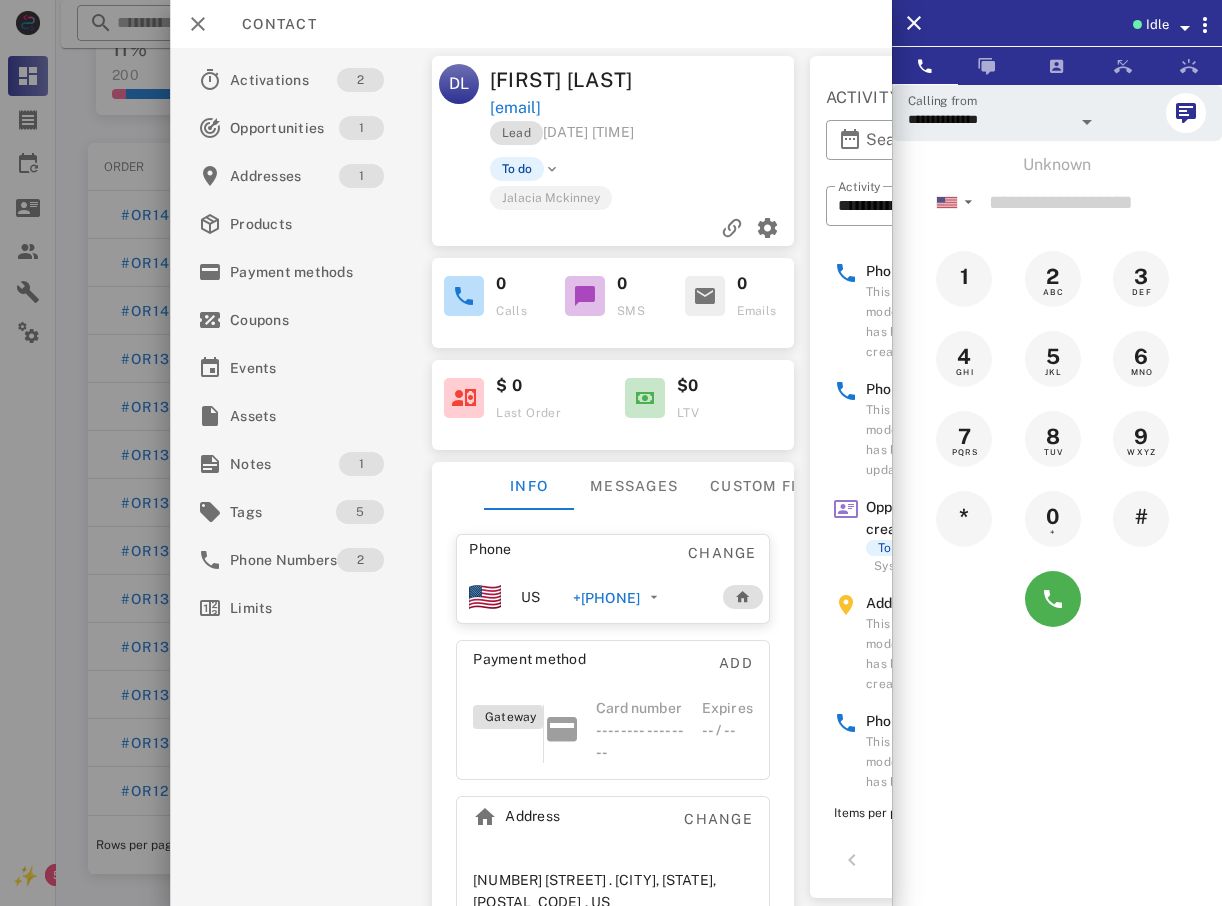 click at bounding box center [611, 453] 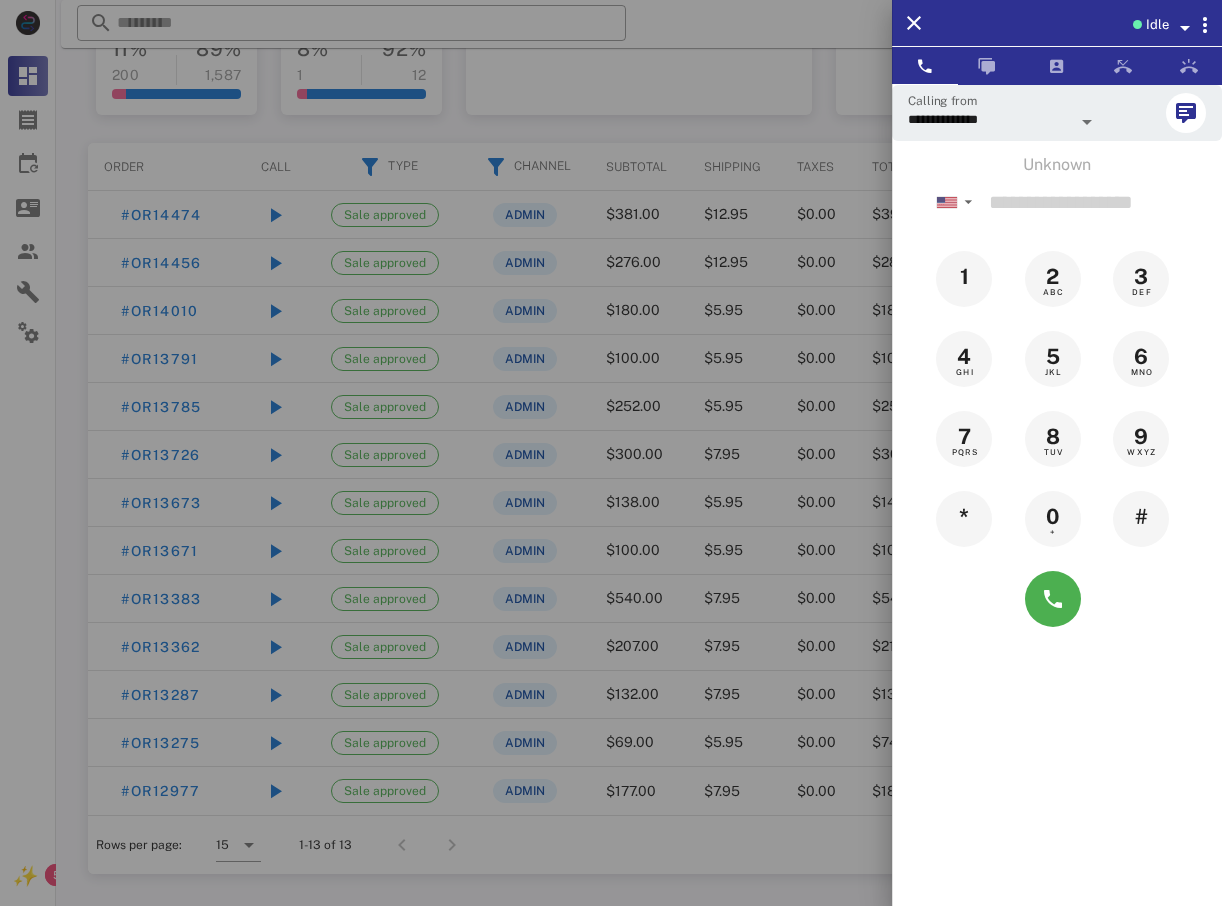 click at bounding box center (611, 453) 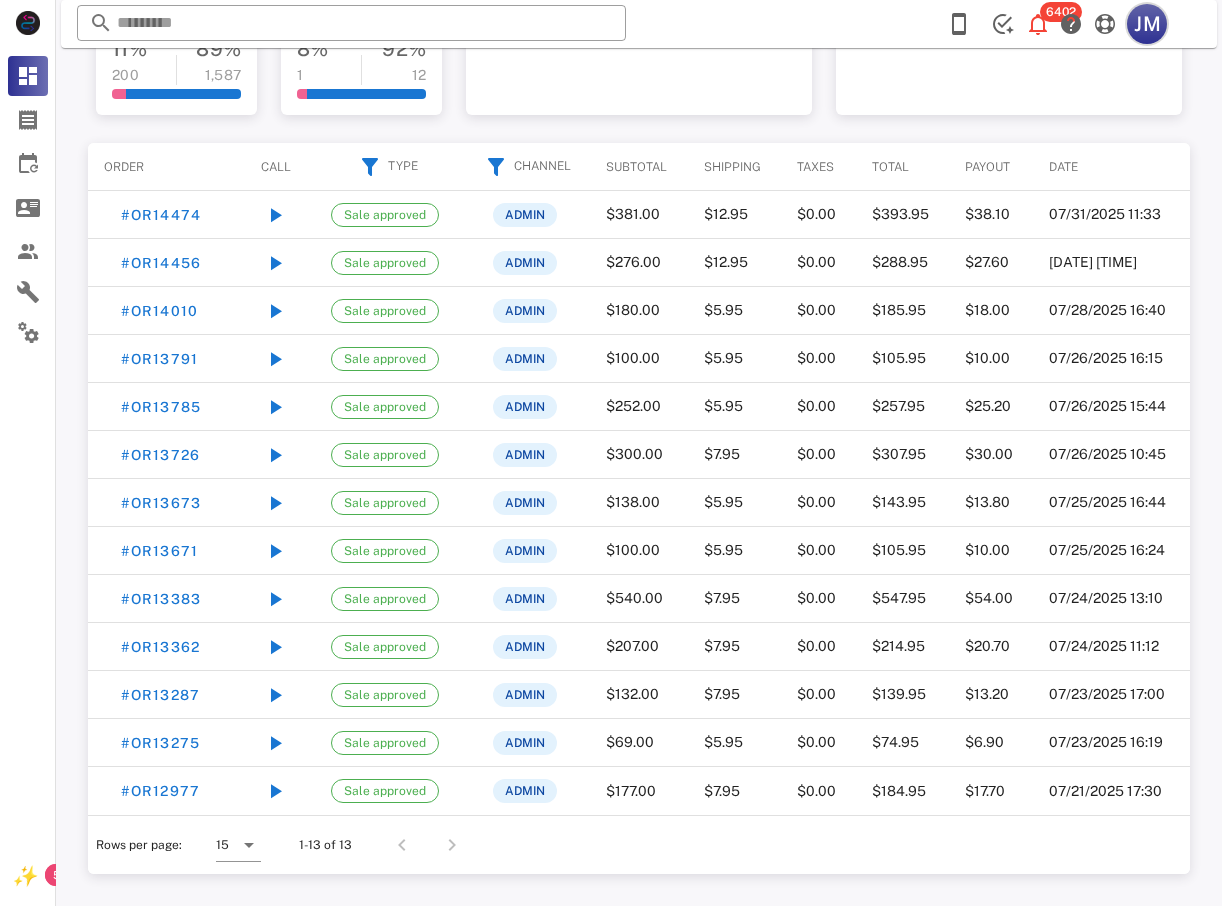 click on "JM" at bounding box center [1147, 24] 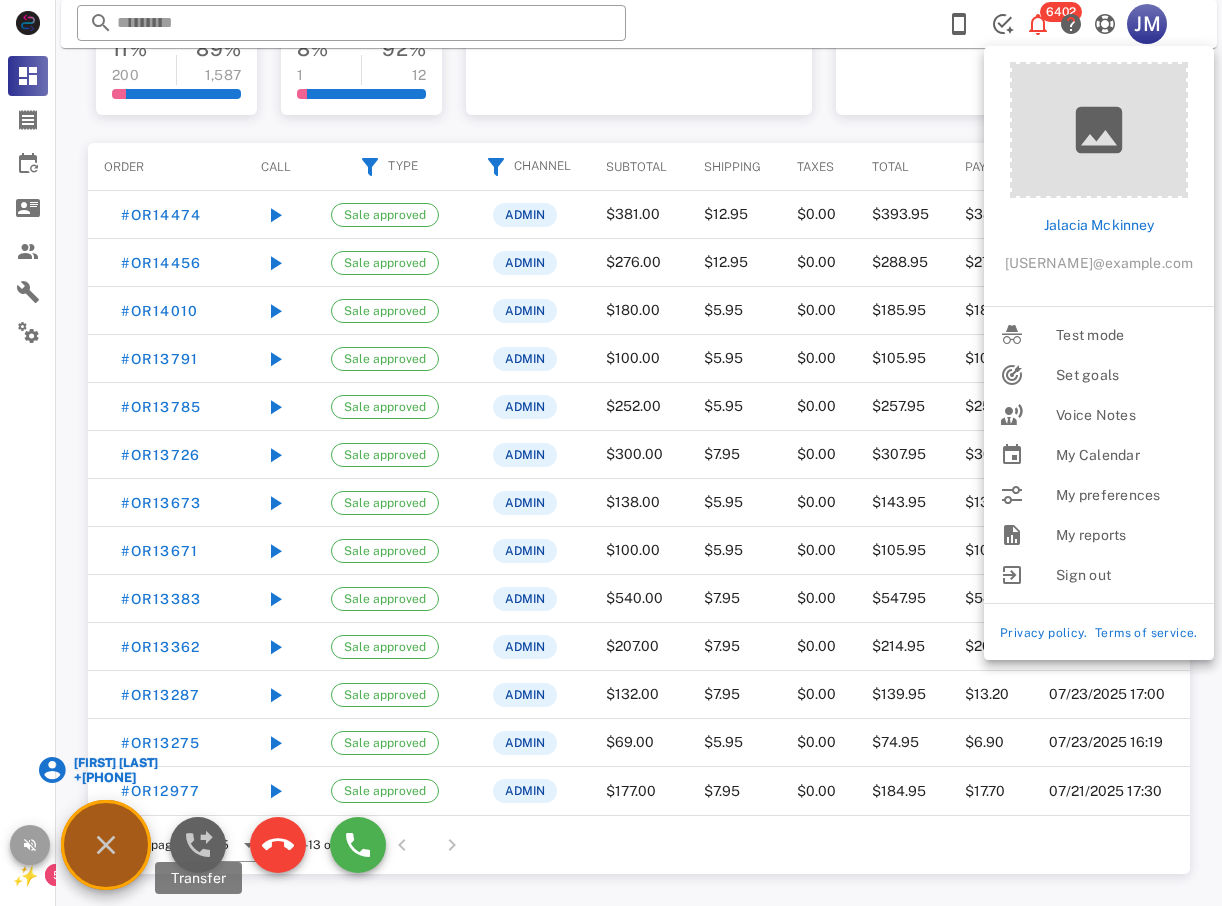 click at bounding box center [198, 845] 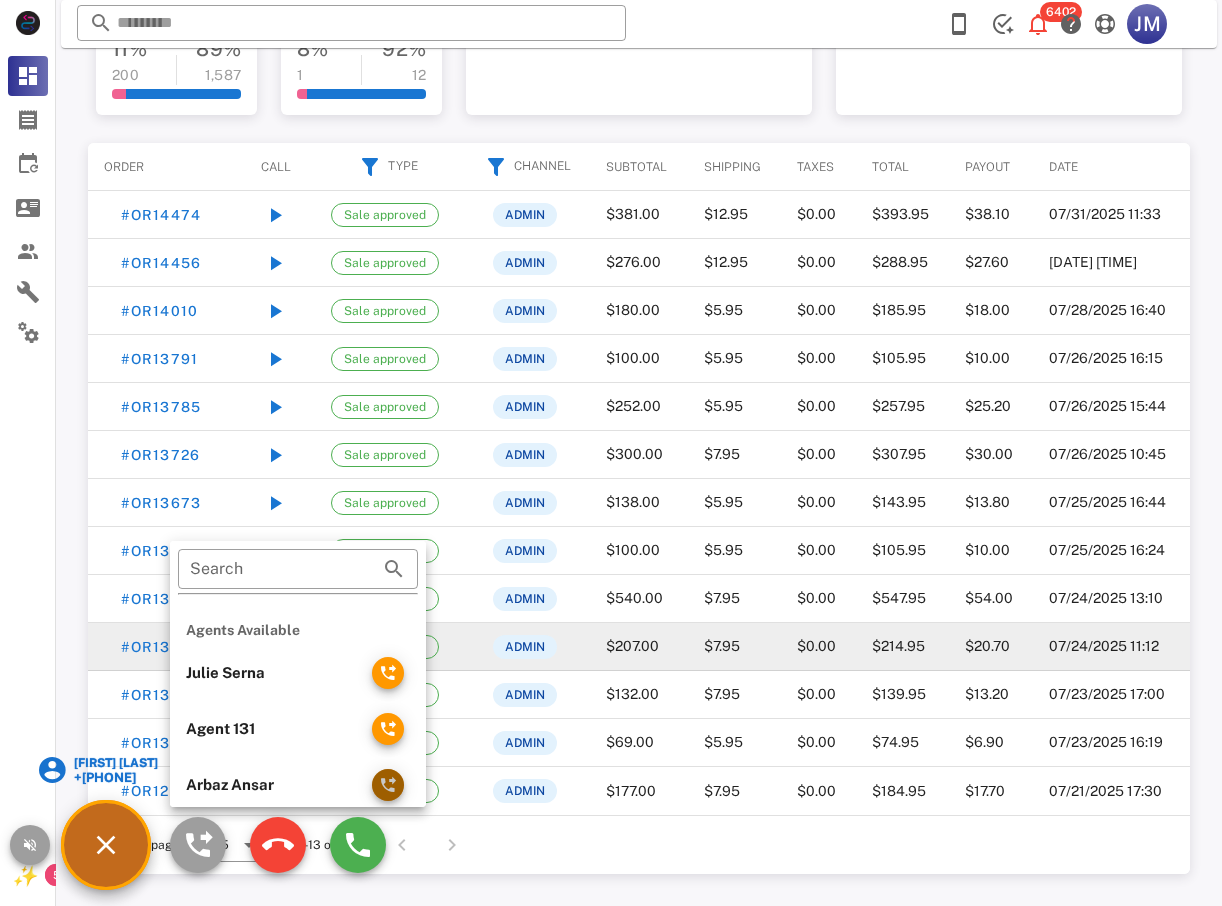 drag, startPoint x: 397, startPoint y: 785, endPoint x: 526, endPoint y: 669, distance: 173.48486 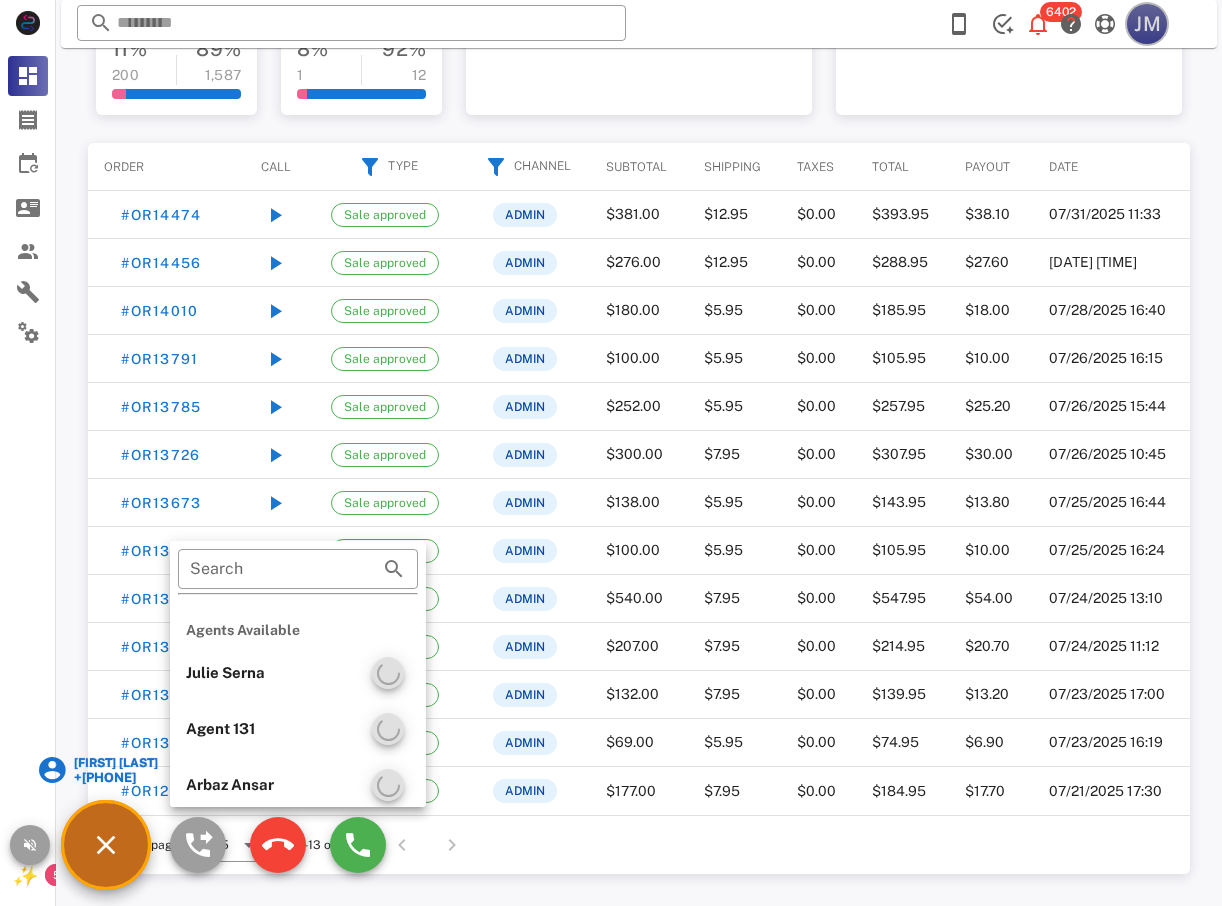 click on "JM" at bounding box center (1147, 24) 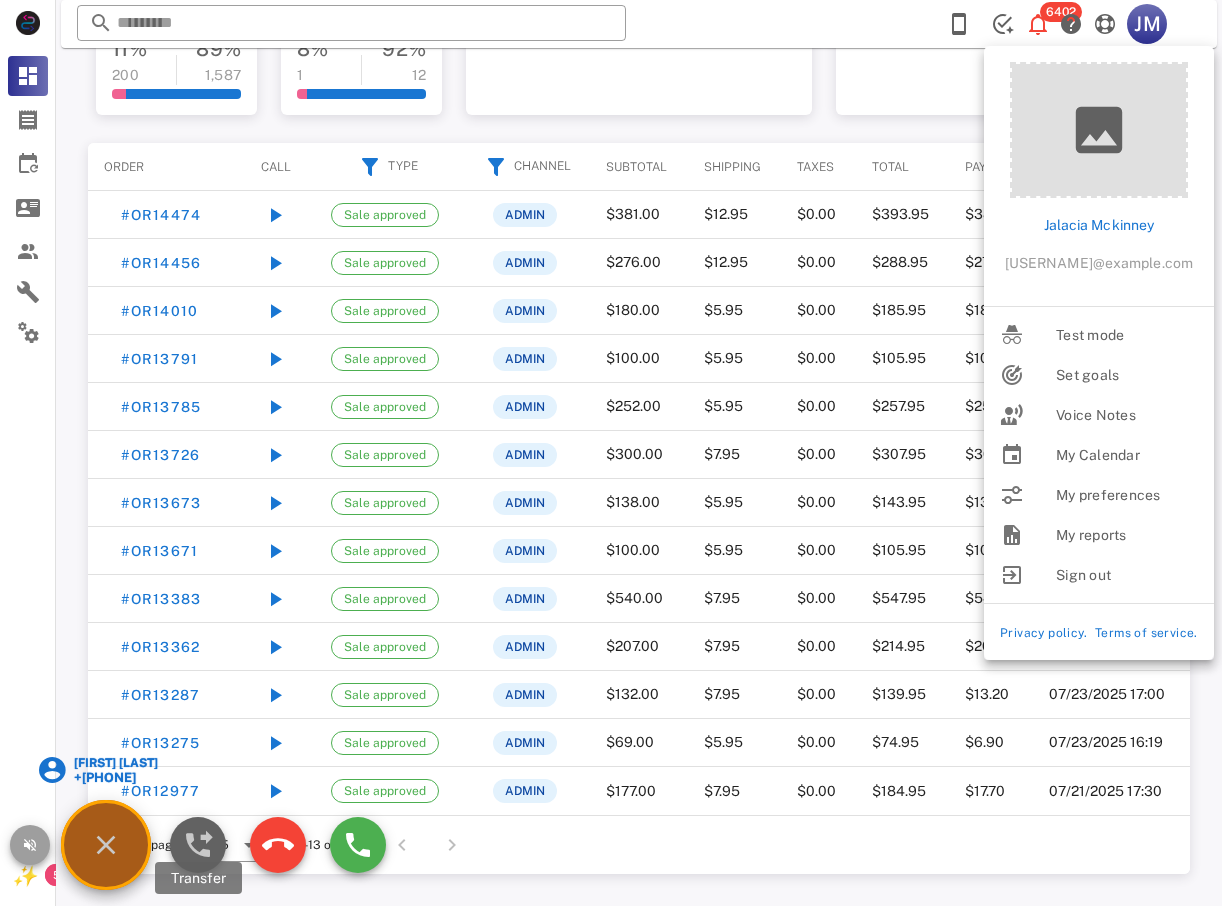 click at bounding box center (198, 845) 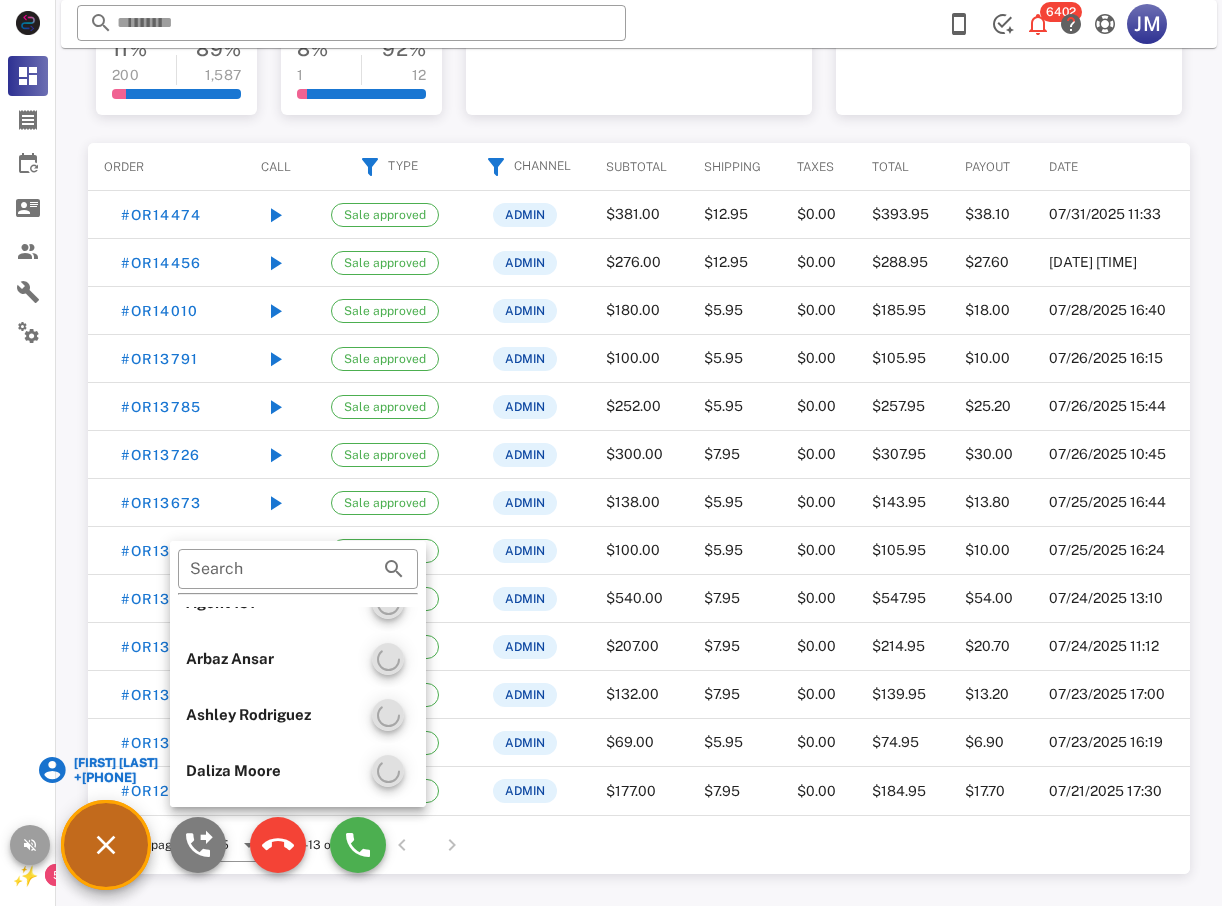 scroll, scrollTop: 70, scrollLeft: 0, axis: vertical 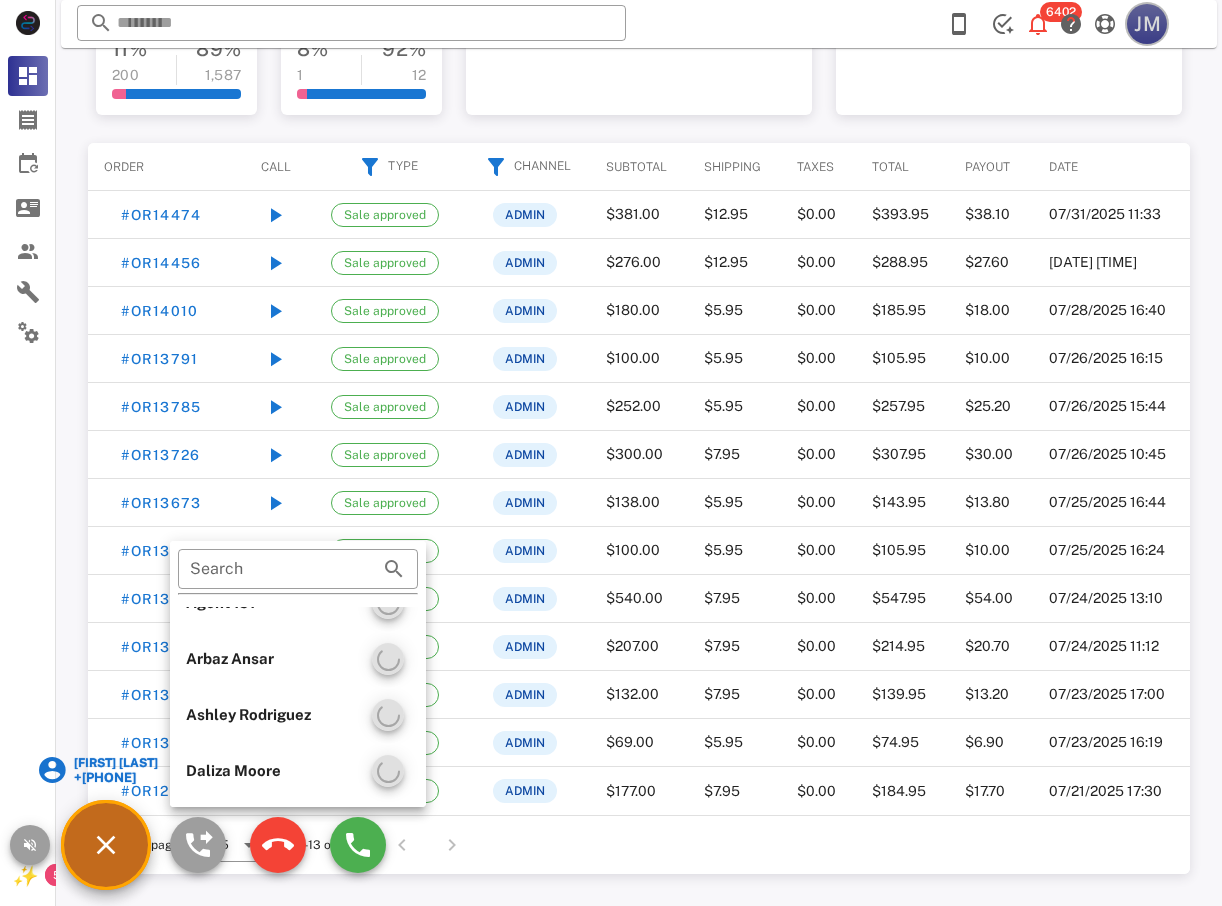click on "JM" at bounding box center (1147, 24) 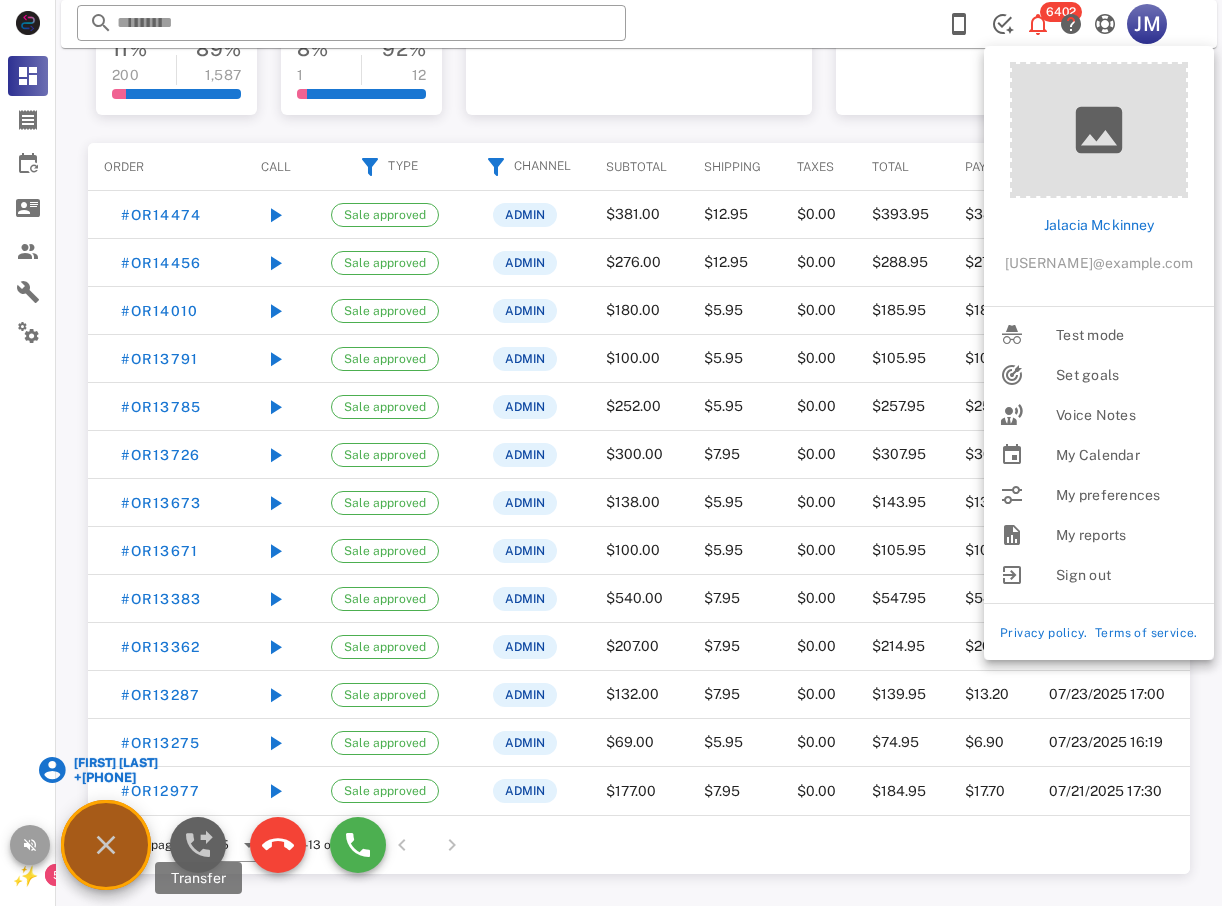 click at bounding box center [198, 845] 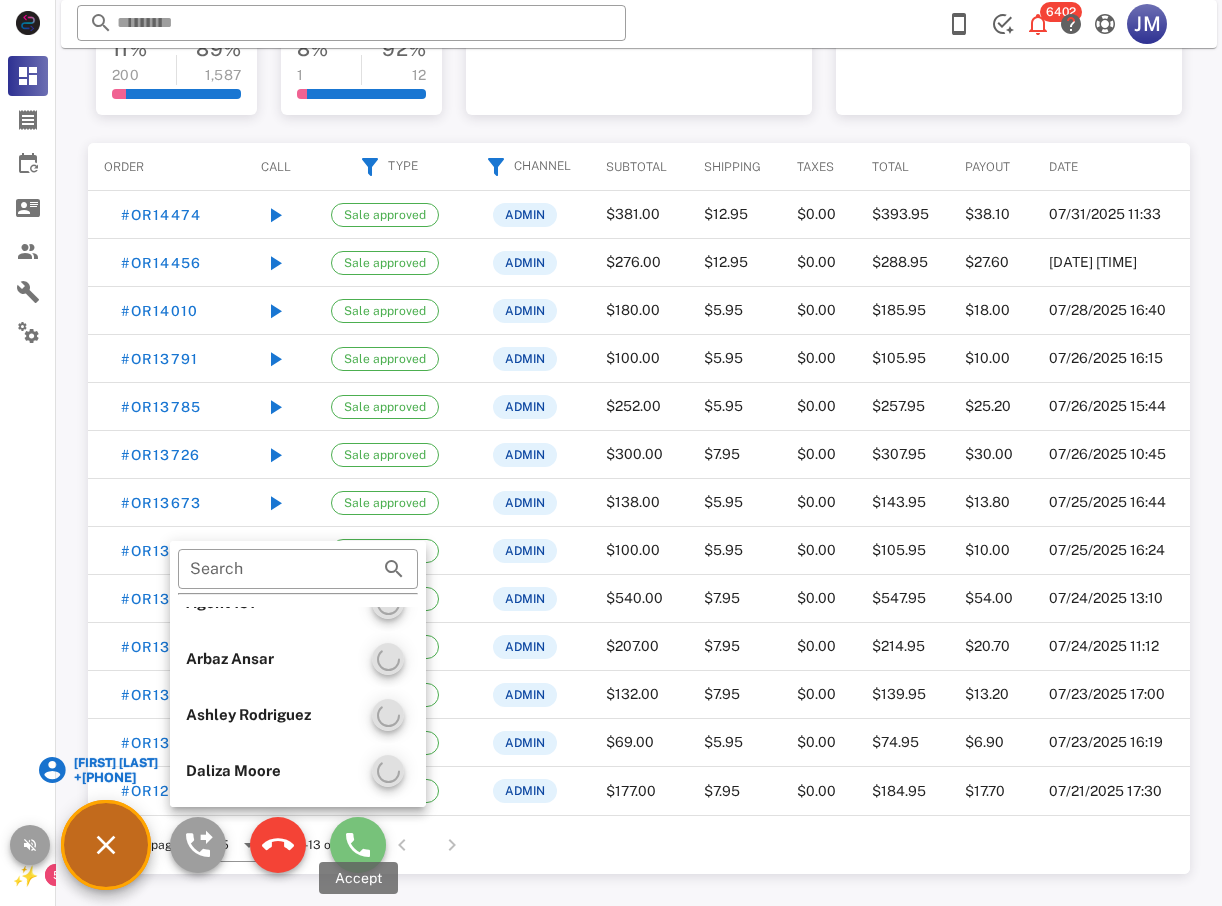 click at bounding box center (358, 845) 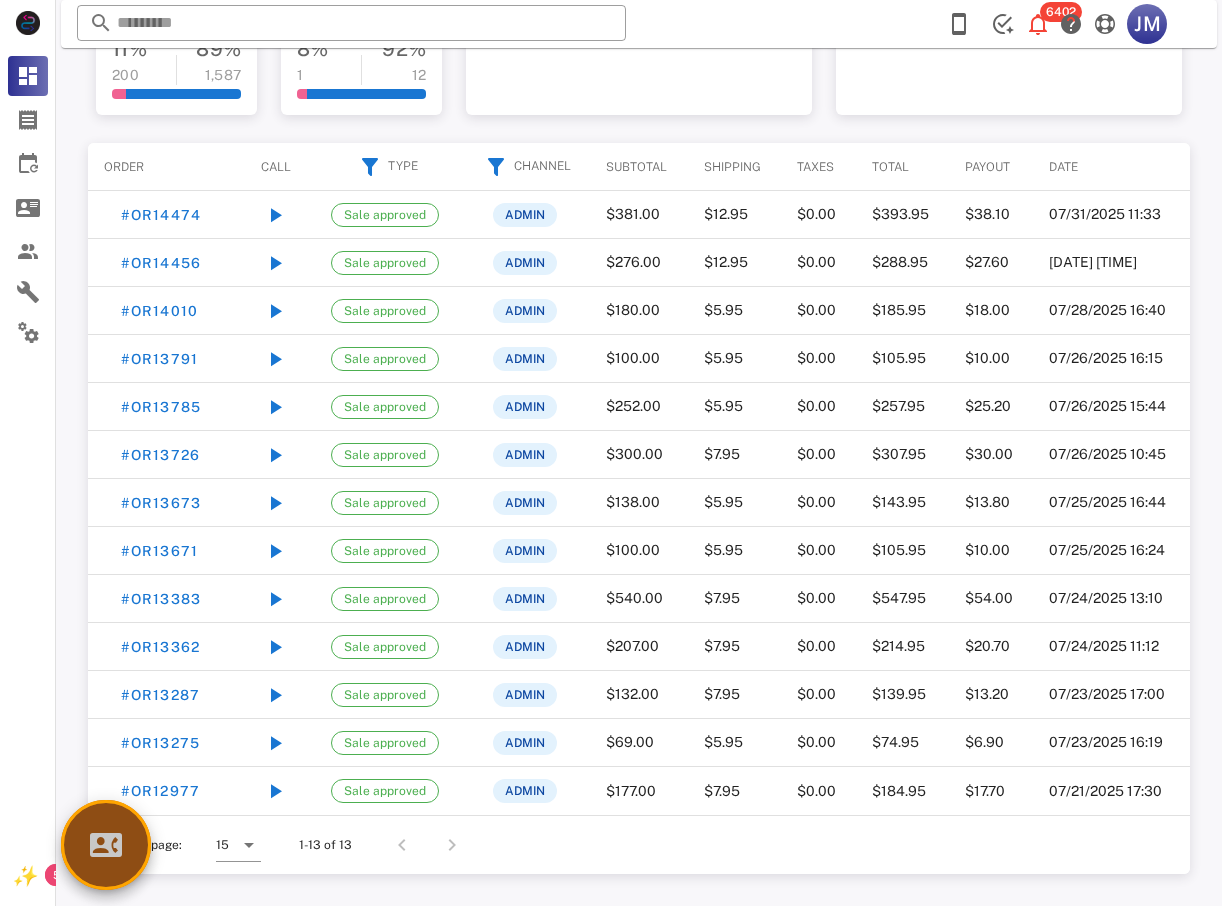 click at bounding box center [106, 845] 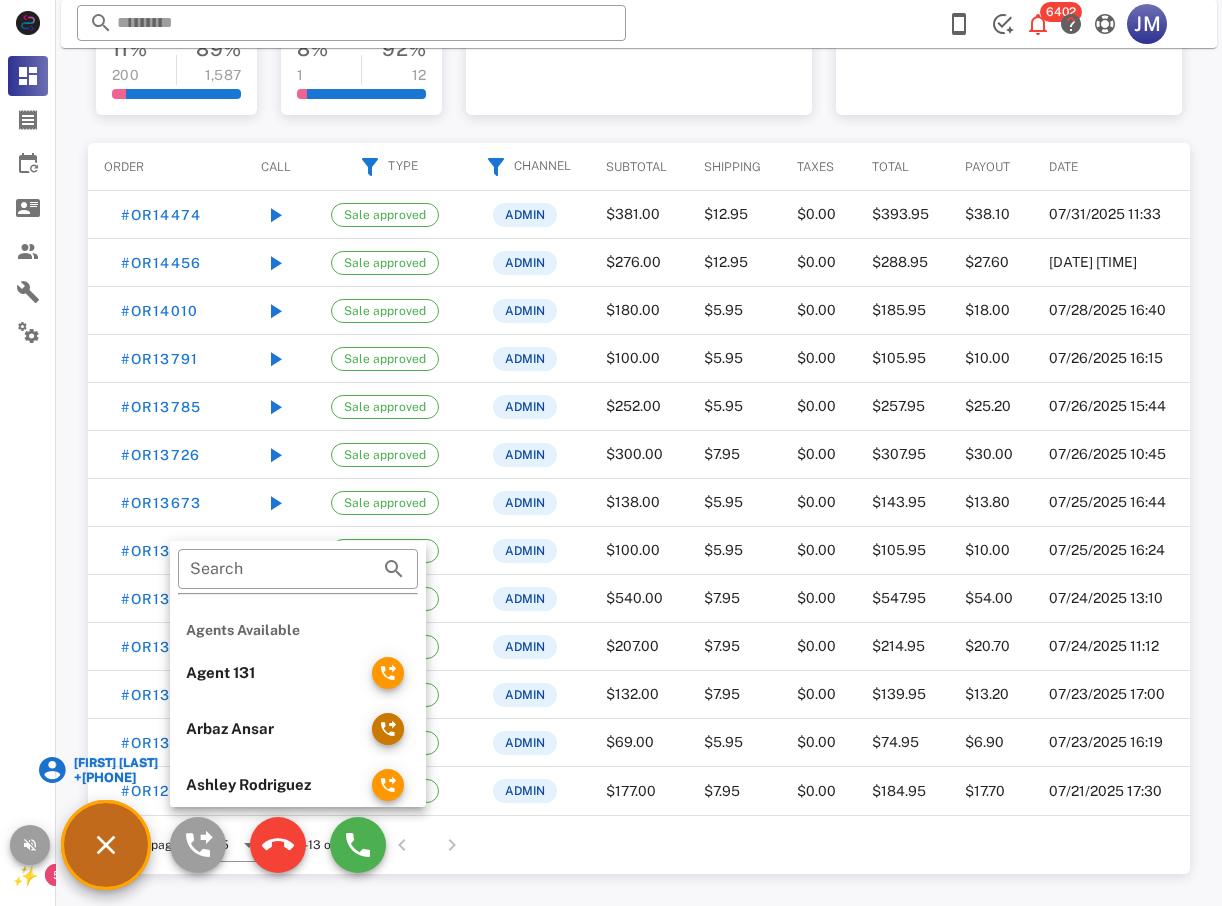 click at bounding box center (388, 729) 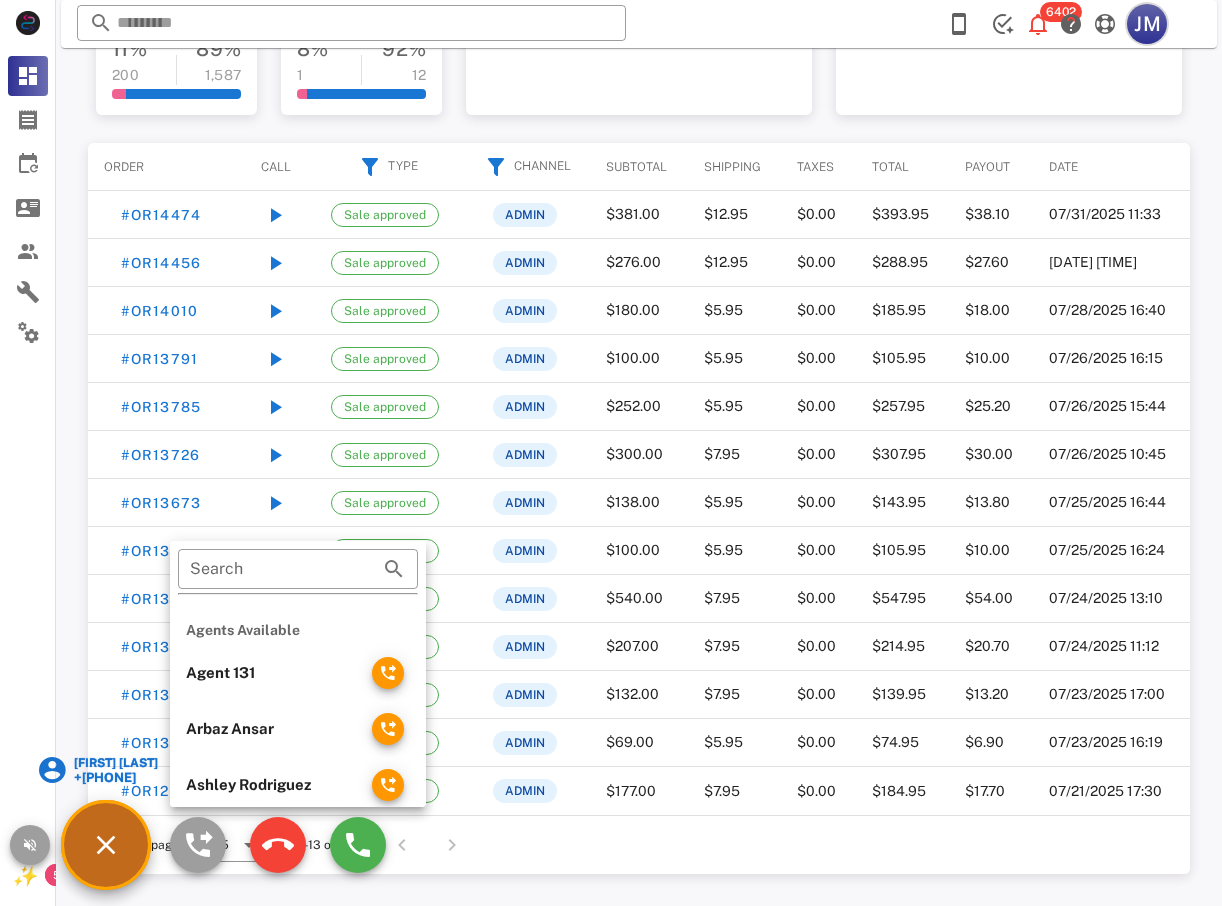 click on "JM" at bounding box center (1147, 24) 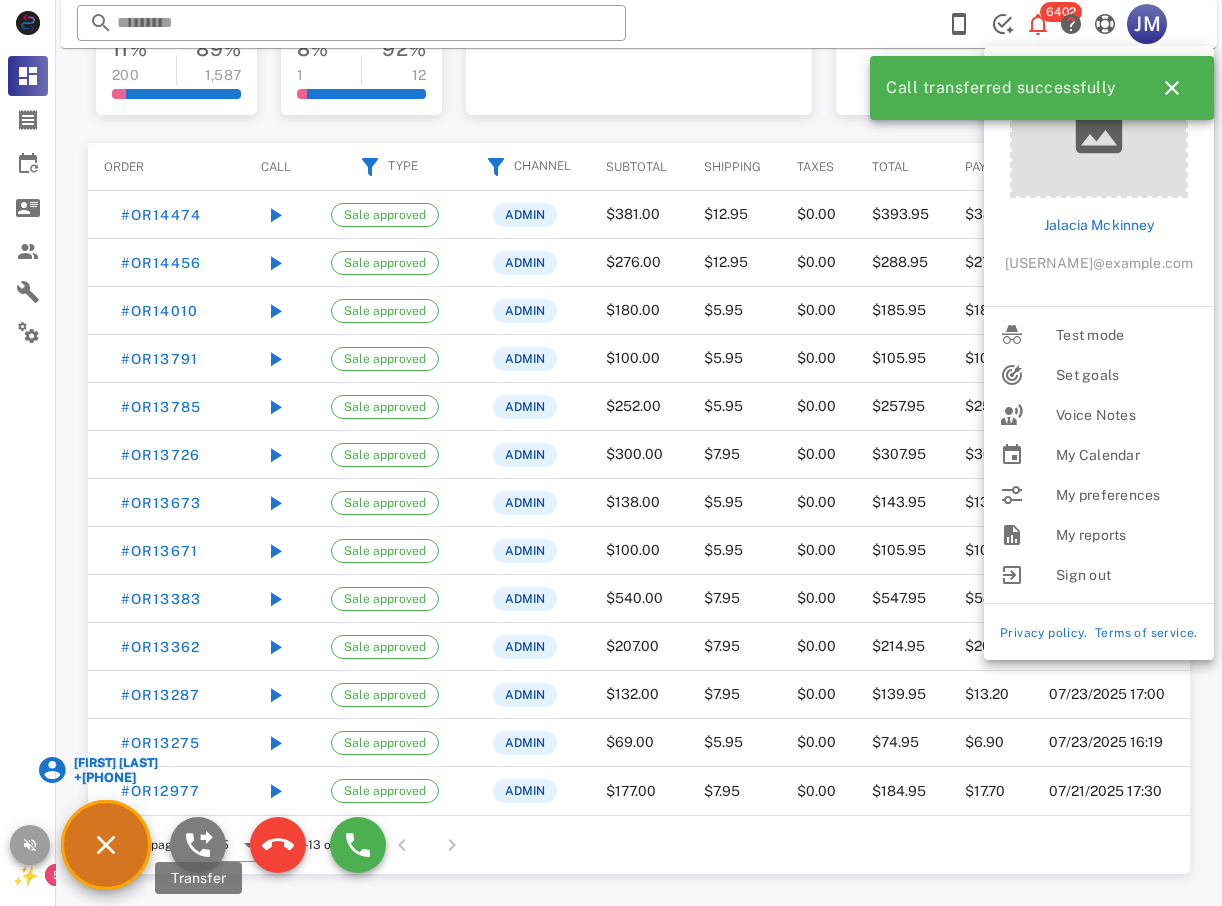 click at bounding box center [198, 845] 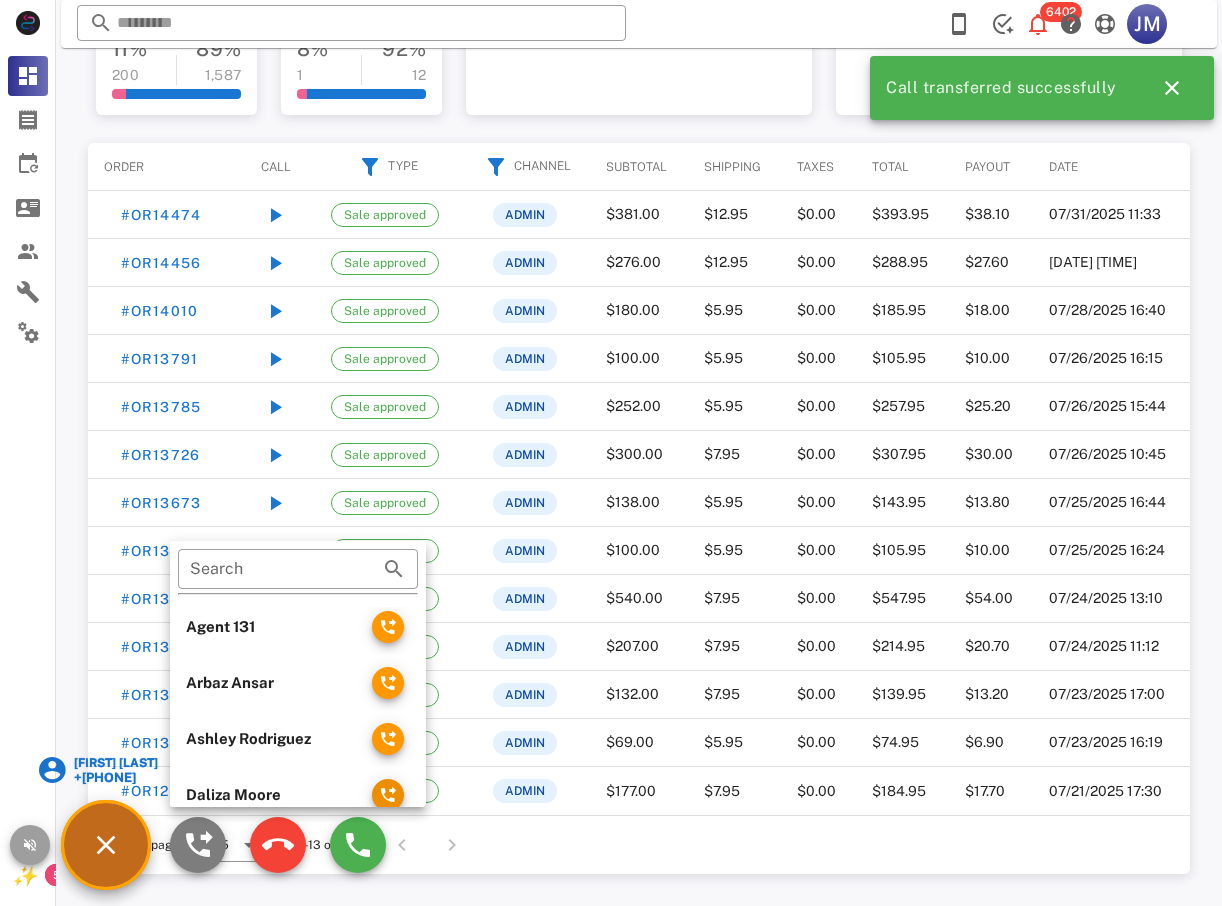 scroll, scrollTop: 70, scrollLeft: 0, axis: vertical 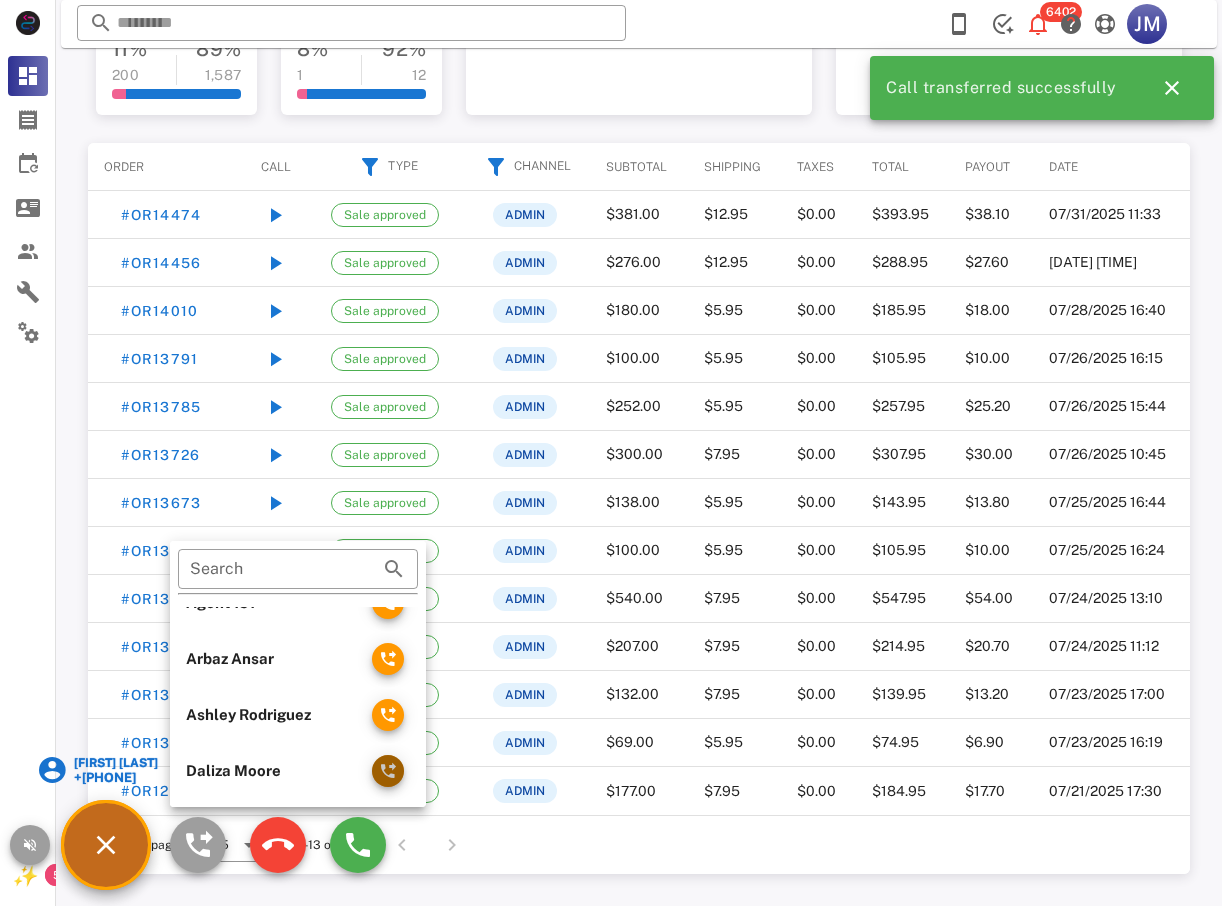 click at bounding box center (388, 771) 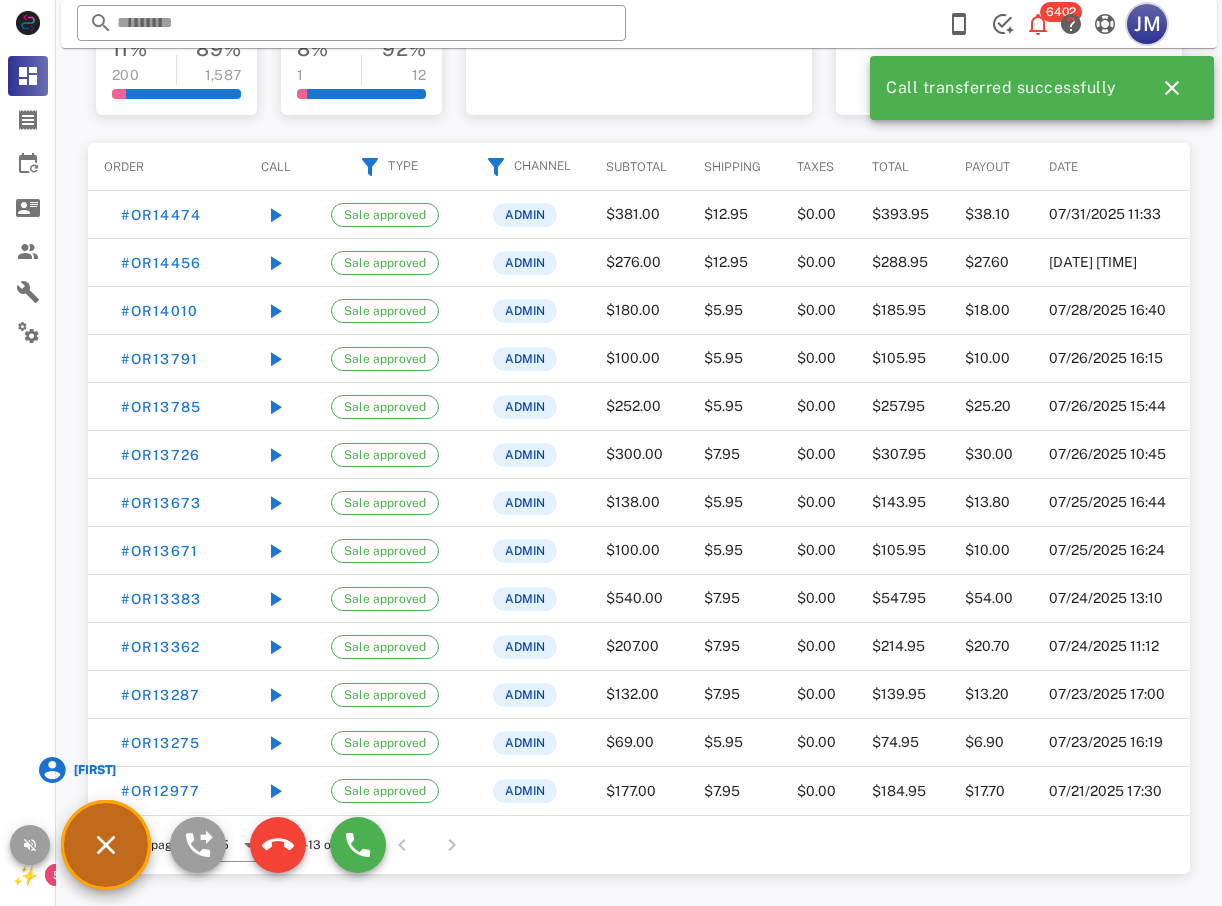 click on "JM" at bounding box center [1147, 24] 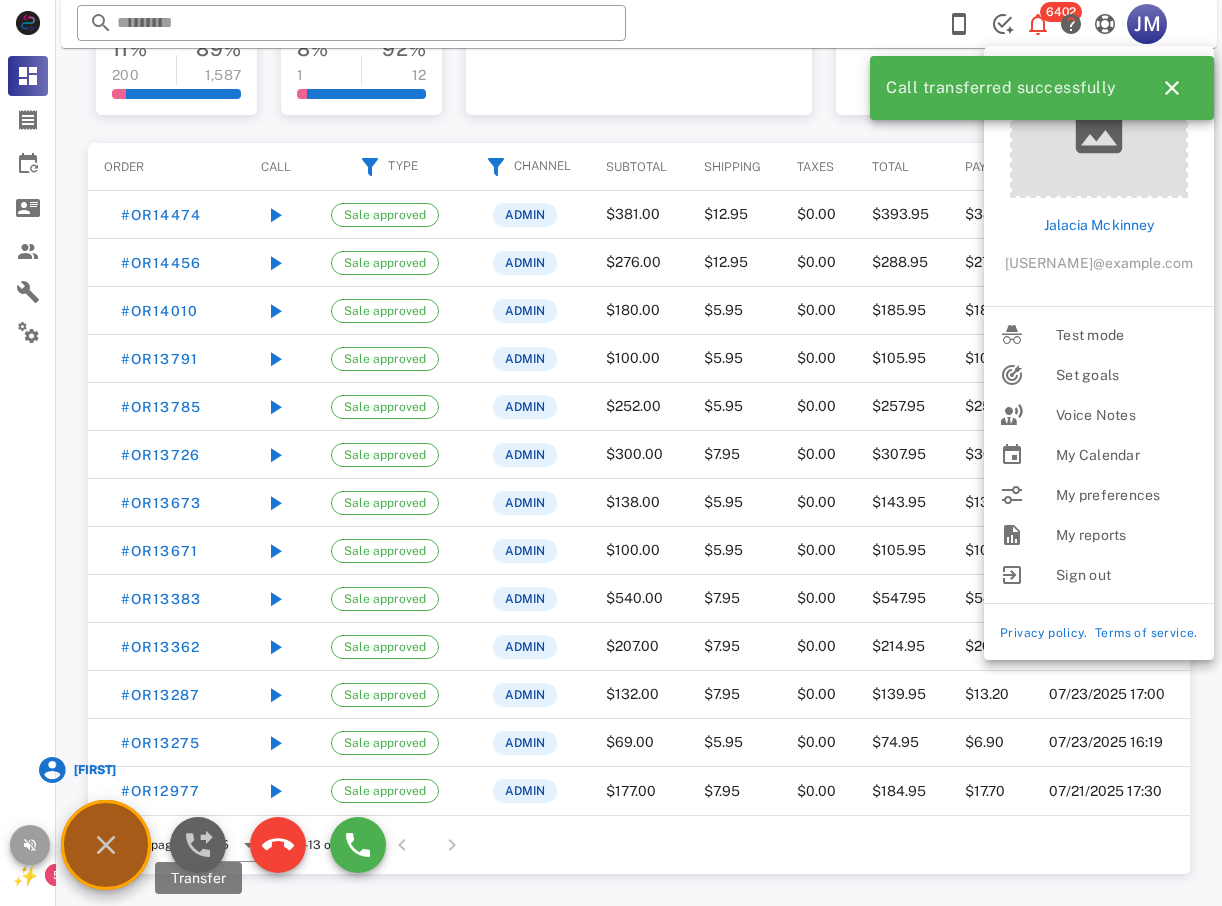 click at bounding box center (198, 845) 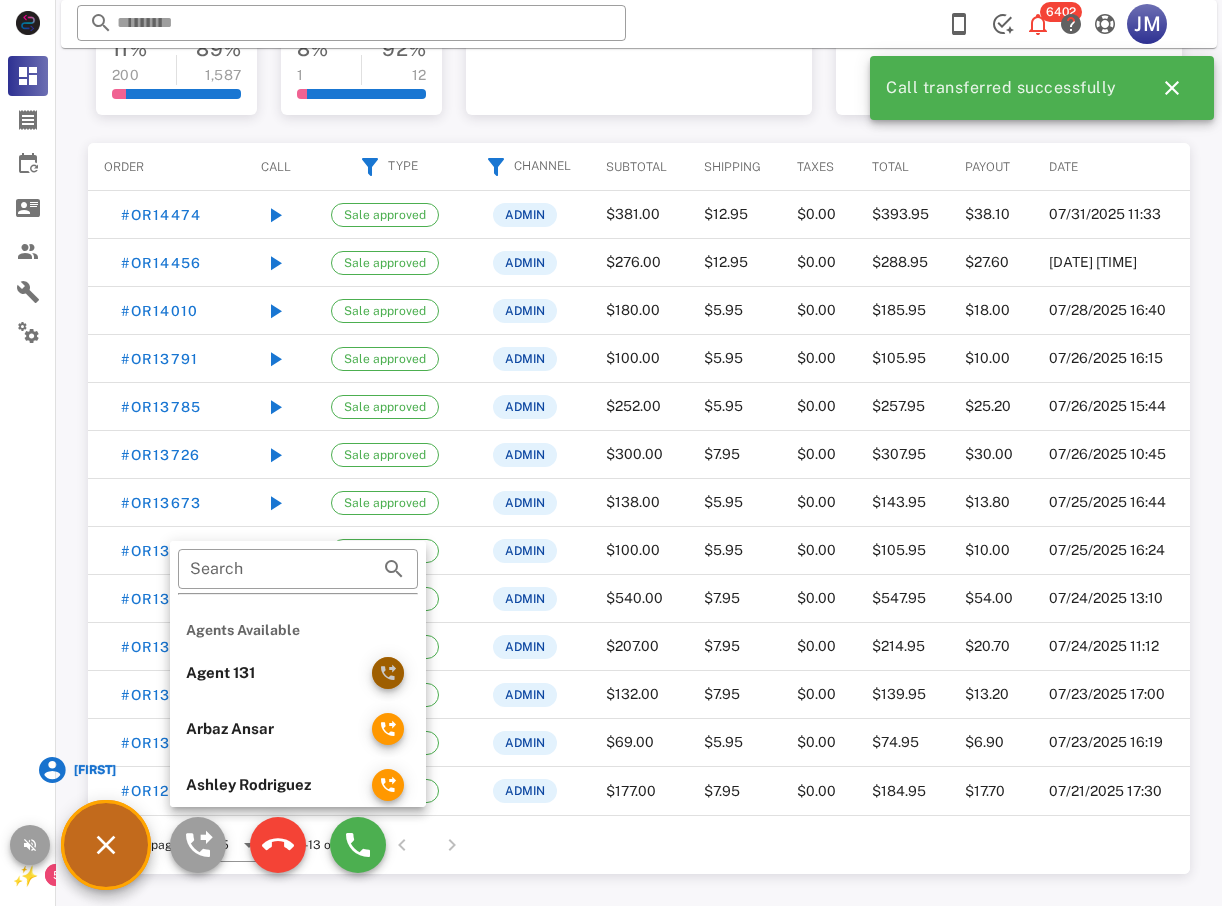 click at bounding box center [388, 673] 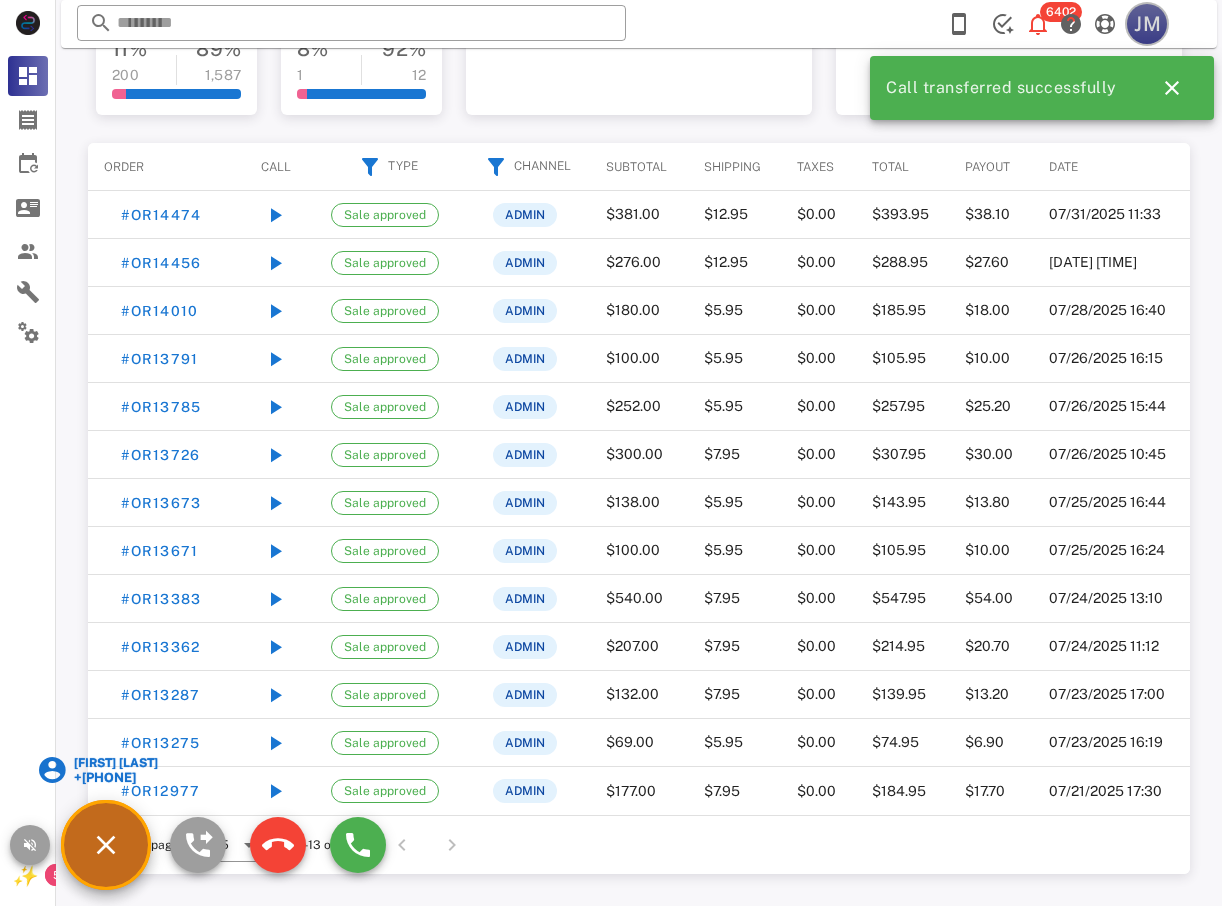 click on "JM" at bounding box center [1147, 24] 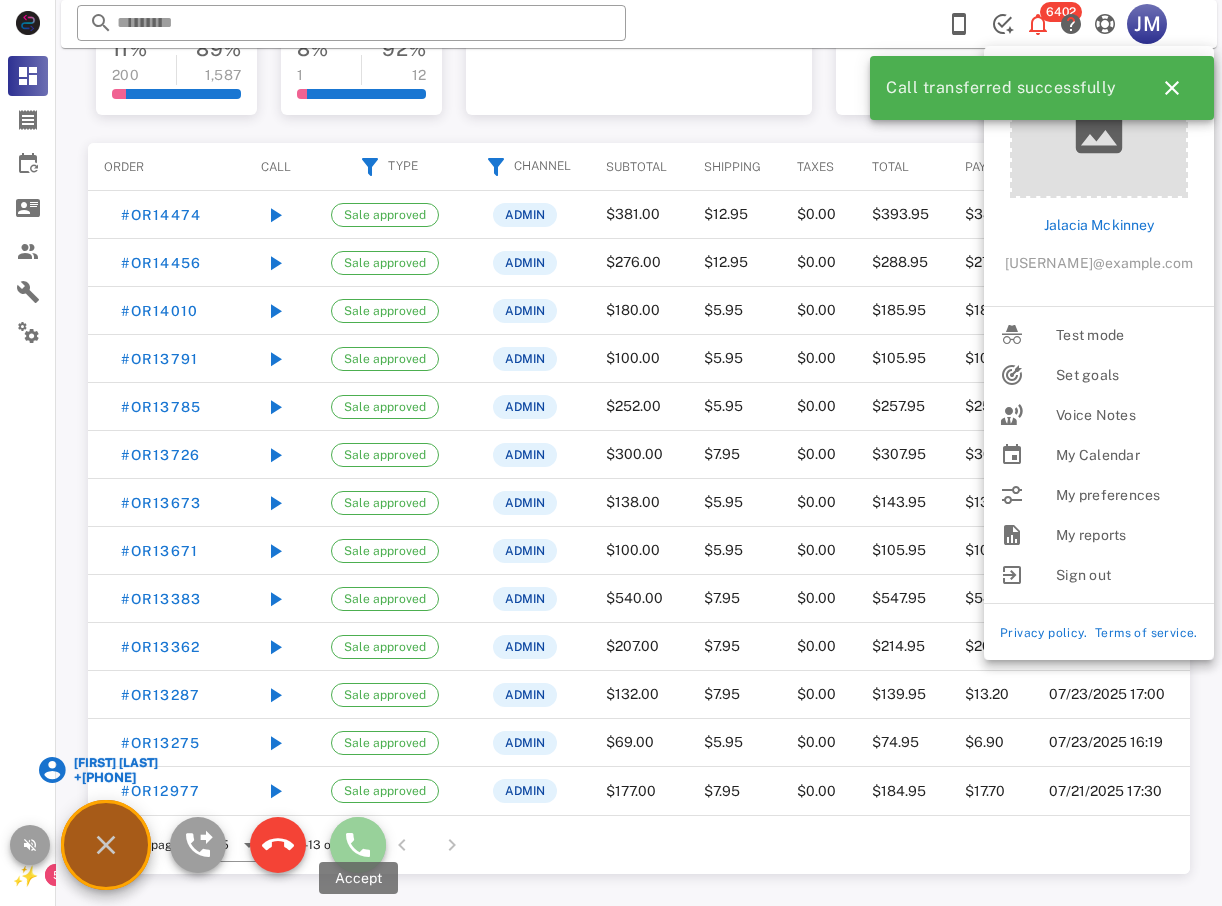 click at bounding box center [358, 845] 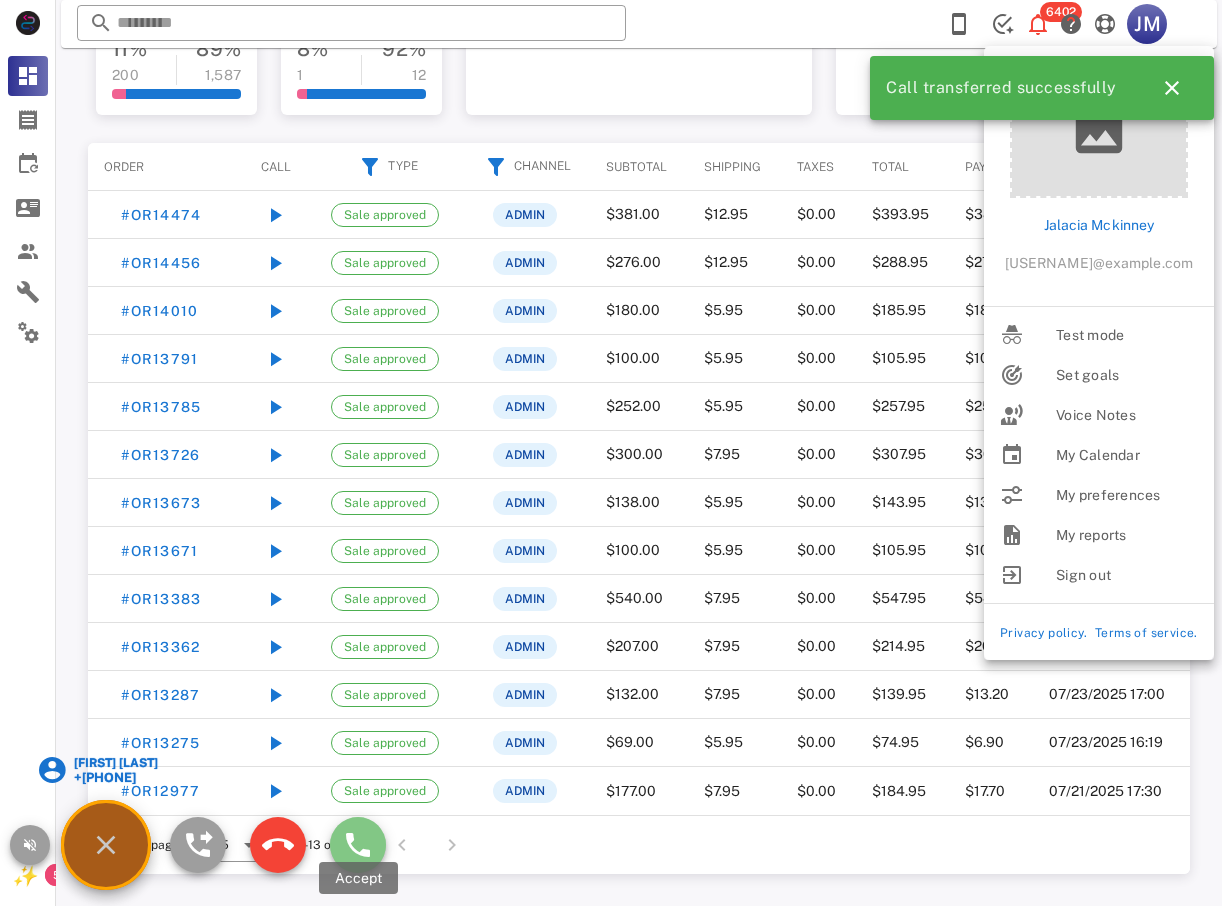 type on "**********" 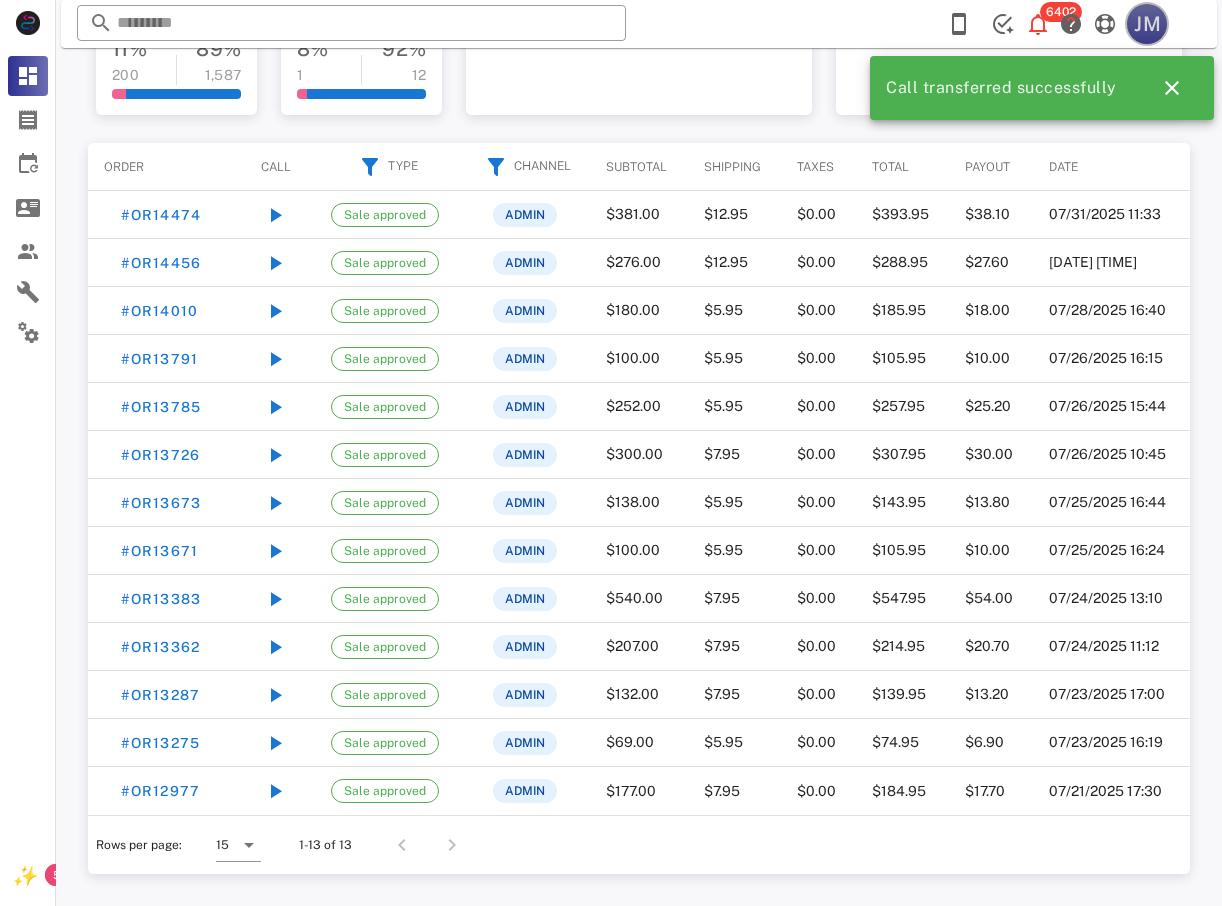 click on "JM" at bounding box center [1147, 24] 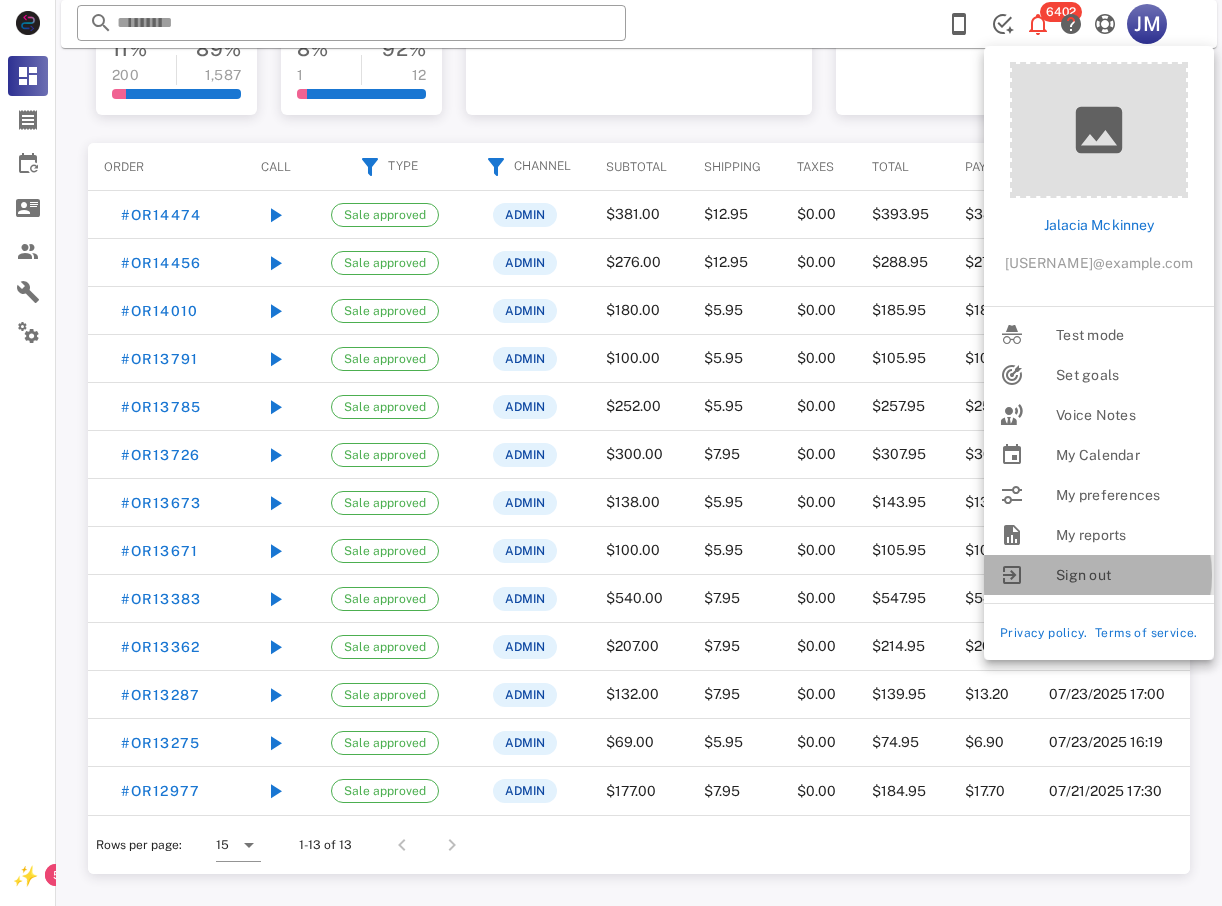 click on "Sign out" at bounding box center [1127, 575] 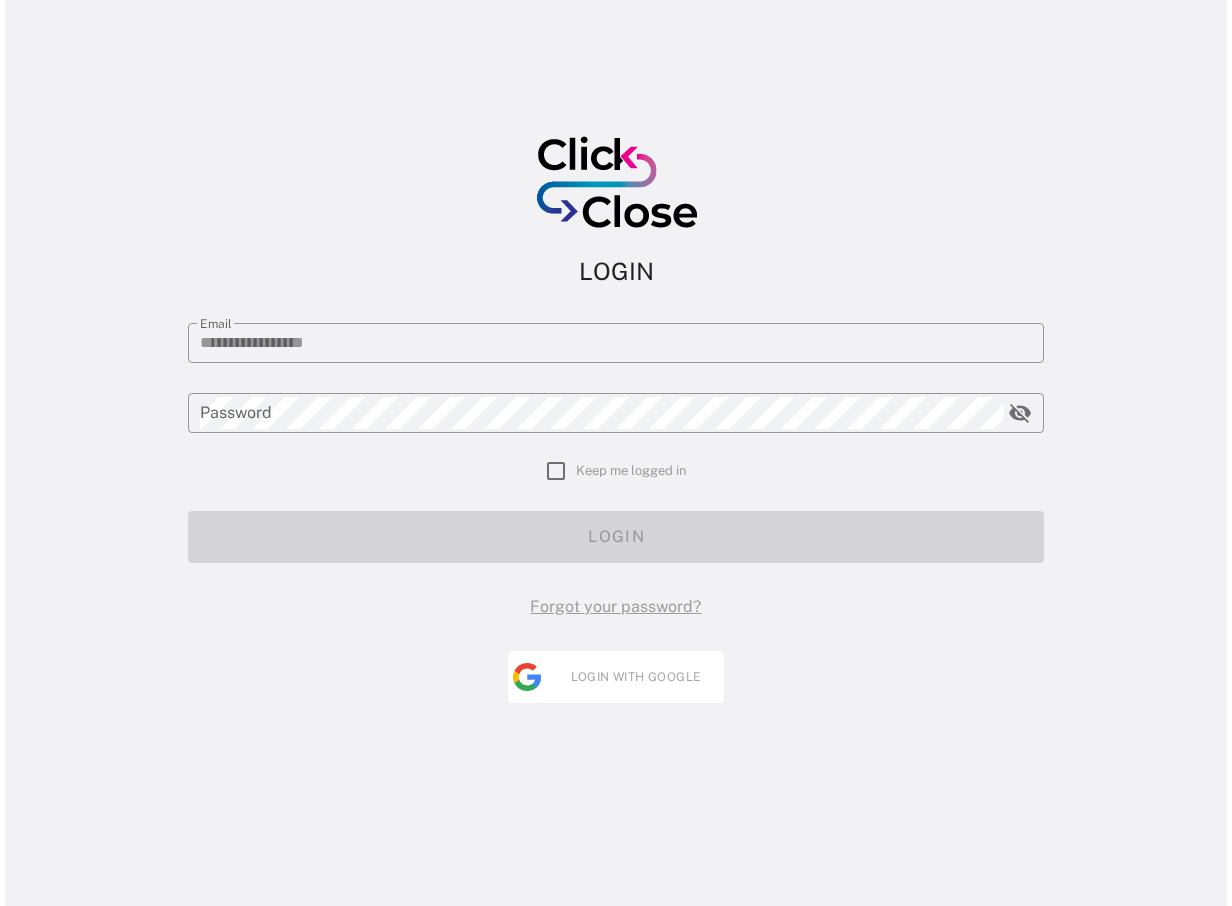 scroll, scrollTop: 0, scrollLeft: 0, axis: both 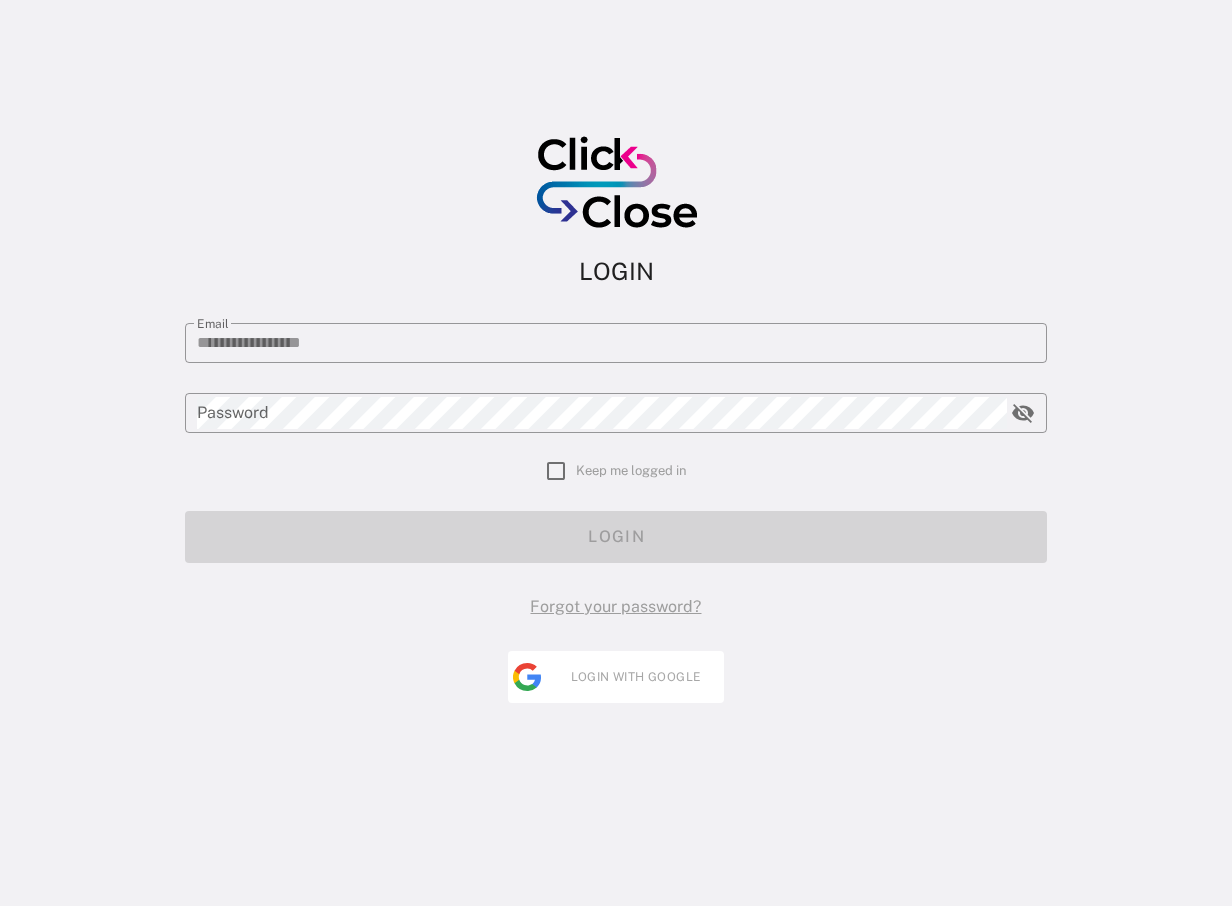 type on "**********" 